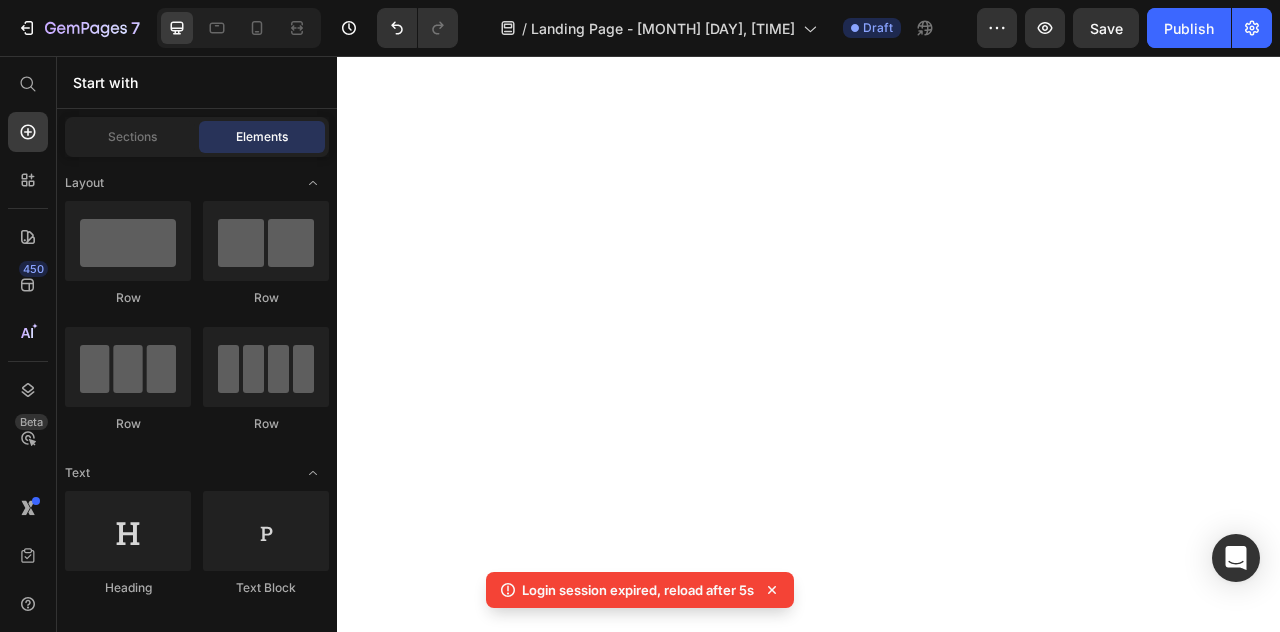 scroll, scrollTop: 0, scrollLeft: 0, axis: both 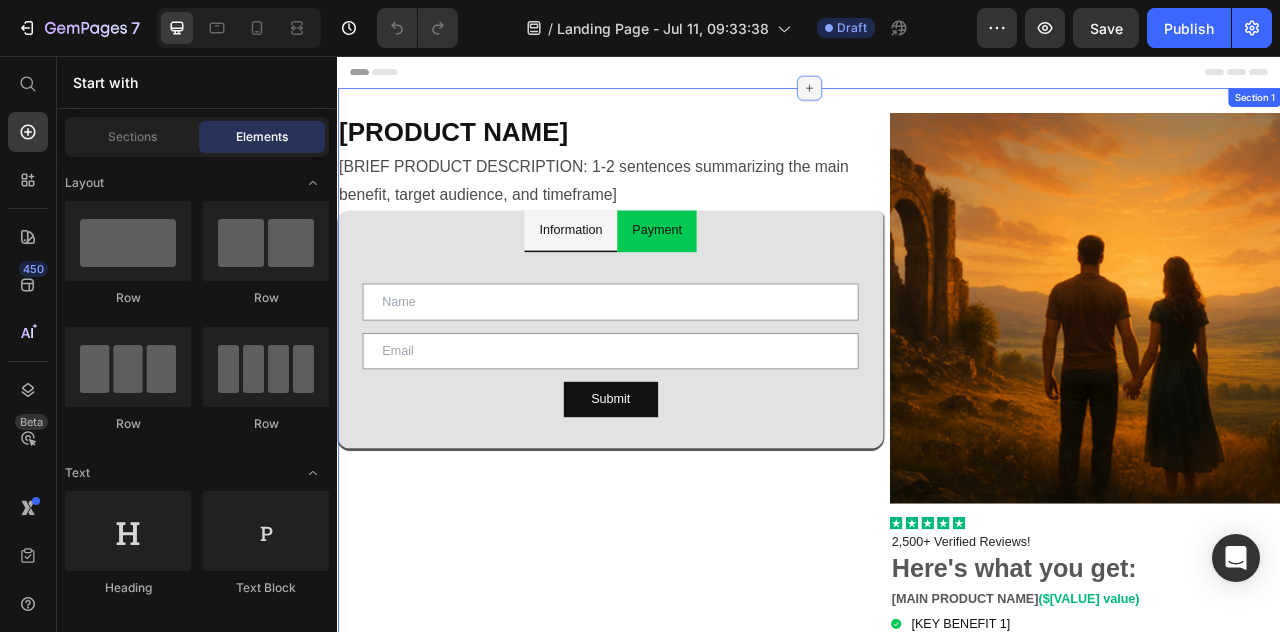 click at bounding box center [937, 97] 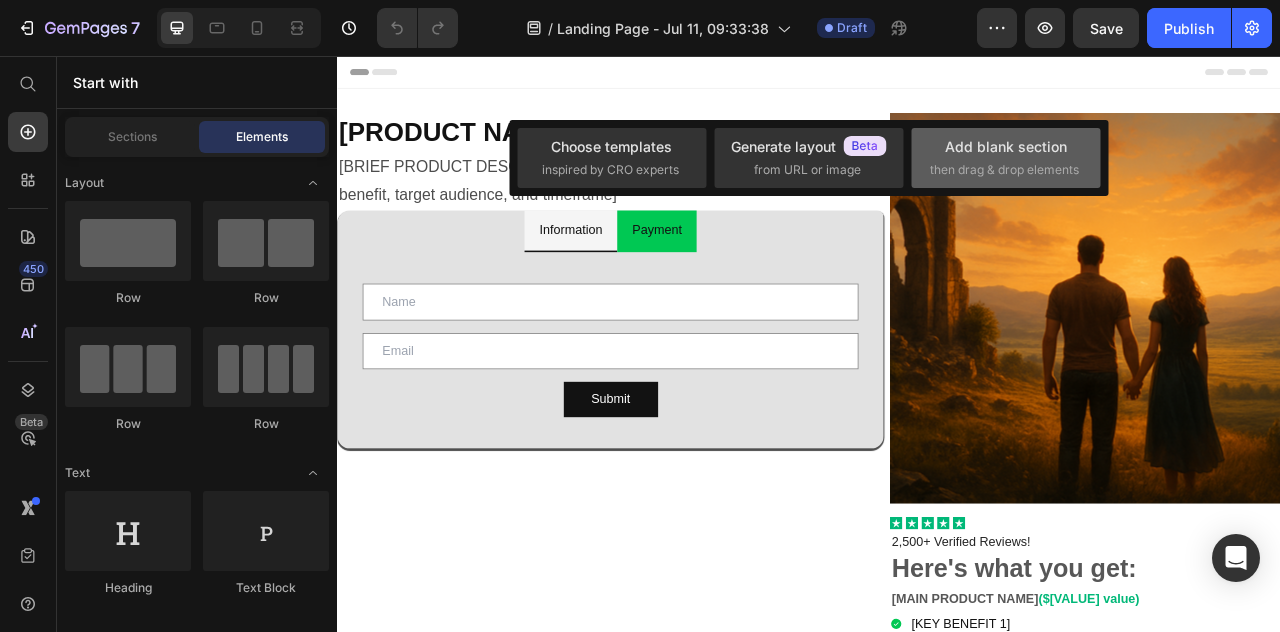 click on "Add blank section  then drag & drop elements" at bounding box center [1006, 157] 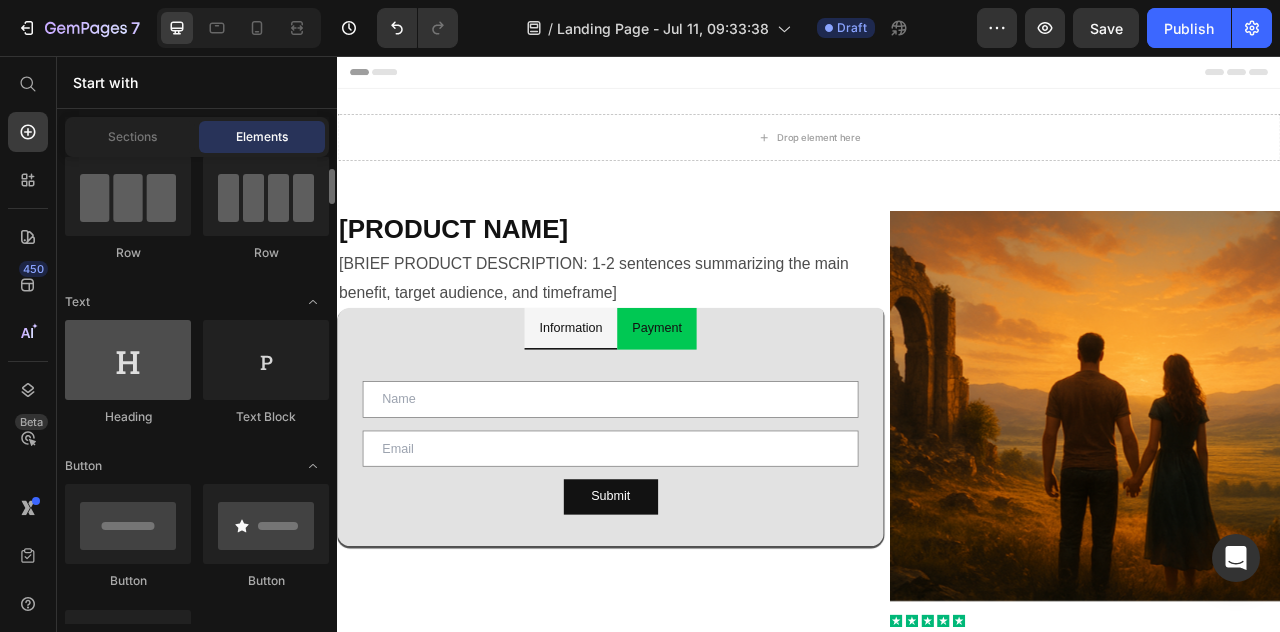 scroll, scrollTop: 0, scrollLeft: 0, axis: both 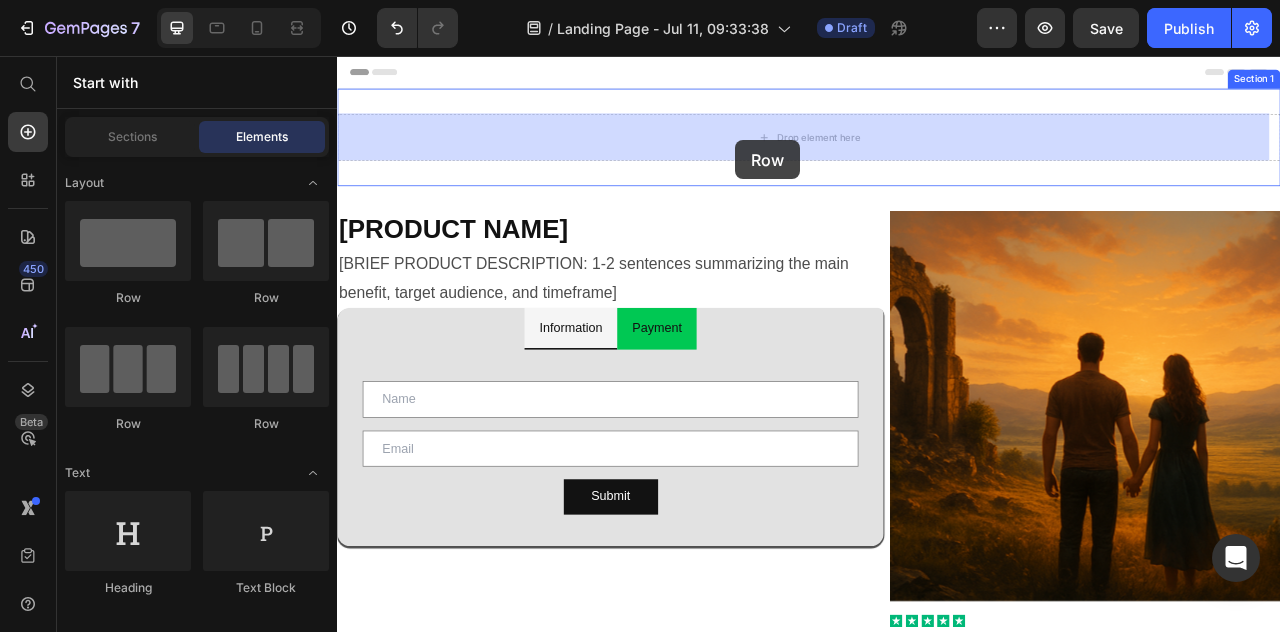 drag, startPoint x: 481, startPoint y: 296, endPoint x: 844, endPoint y: 163, distance: 386.598 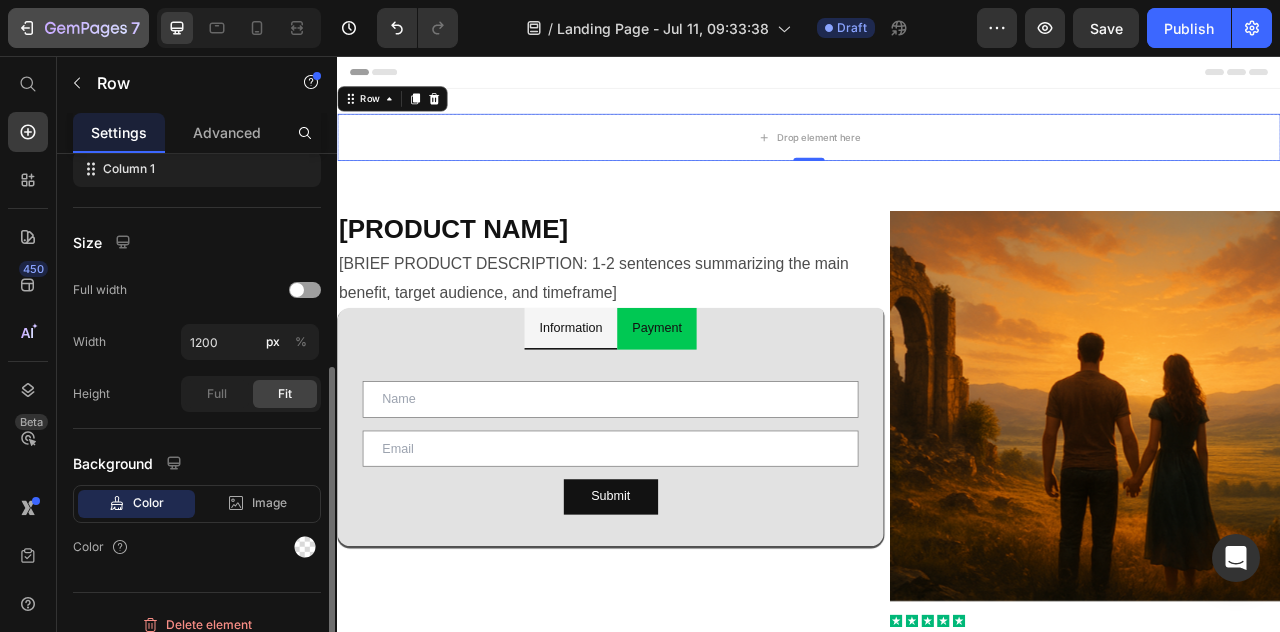 scroll, scrollTop: 360, scrollLeft: 0, axis: vertical 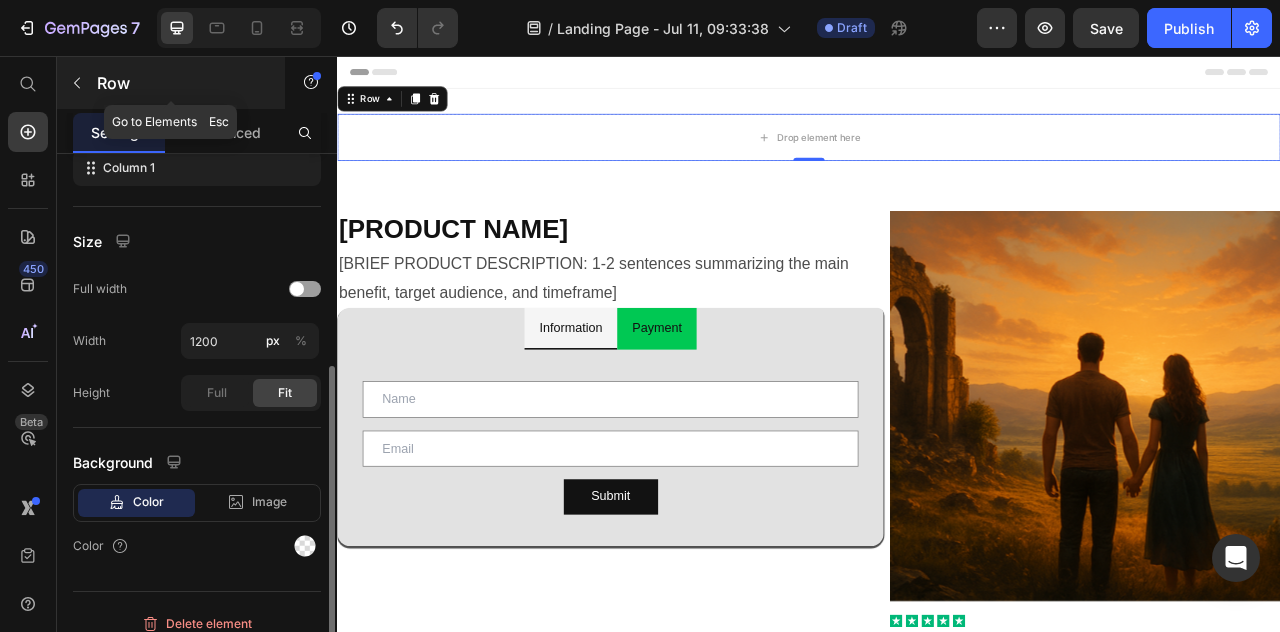 click 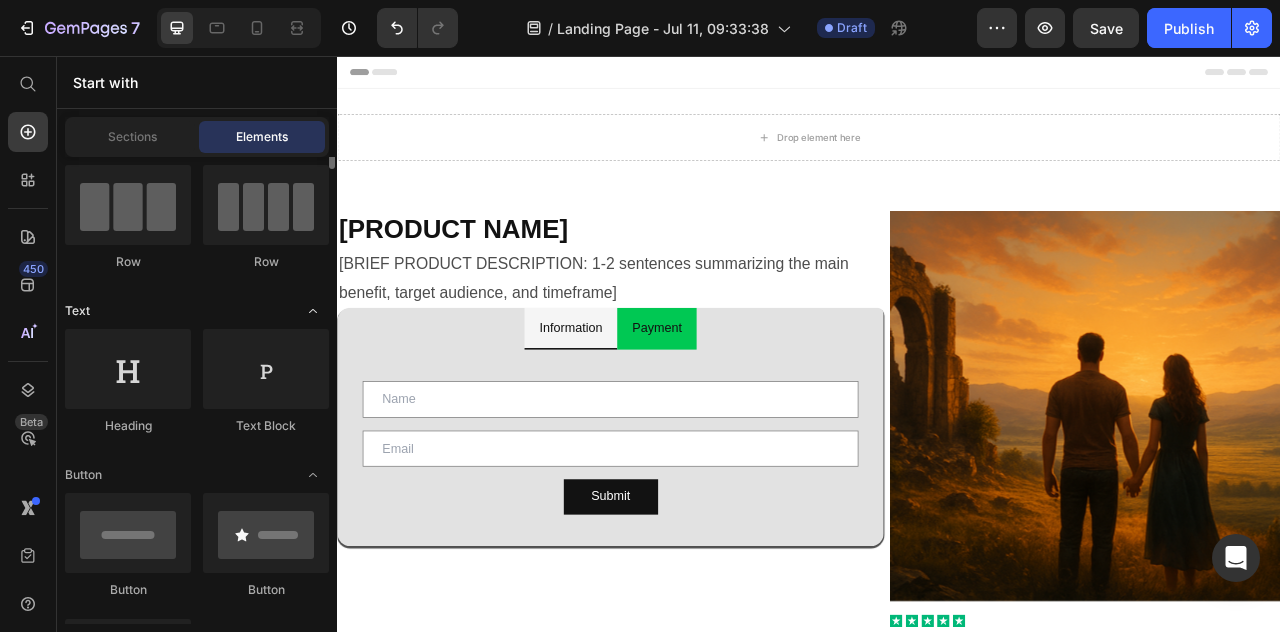 scroll, scrollTop: 166, scrollLeft: 0, axis: vertical 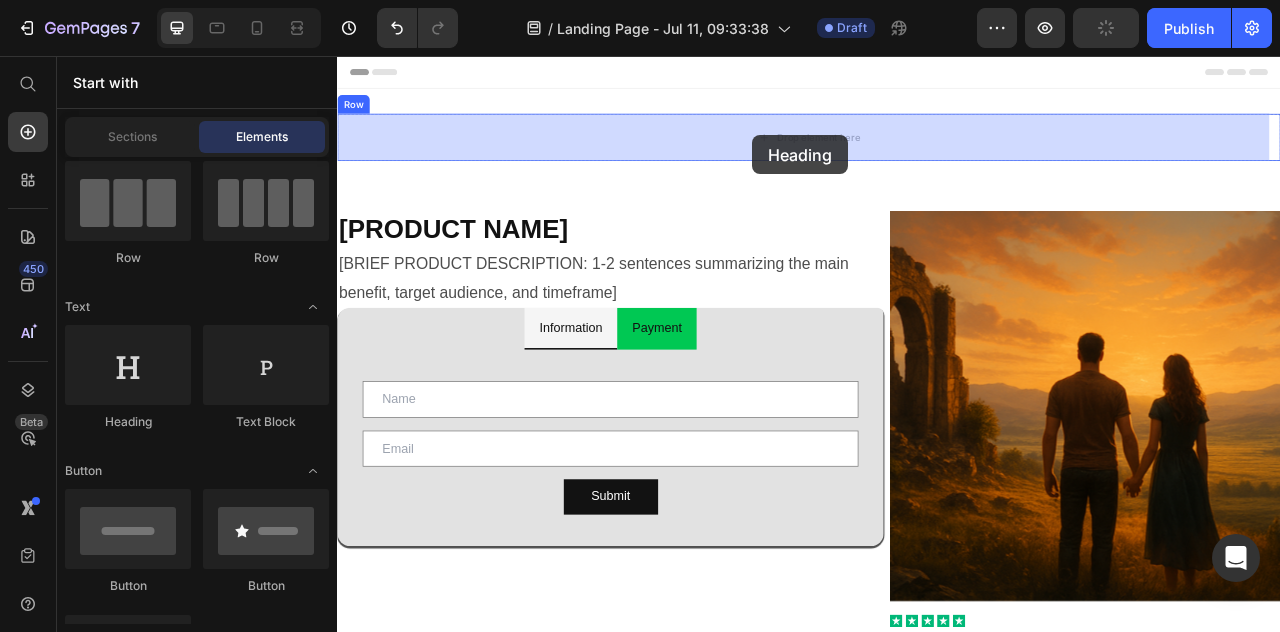 drag, startPoint x: 477, startPoint y: 460, endPoint x: 865, endPoint y: 157, distance: 492.2936 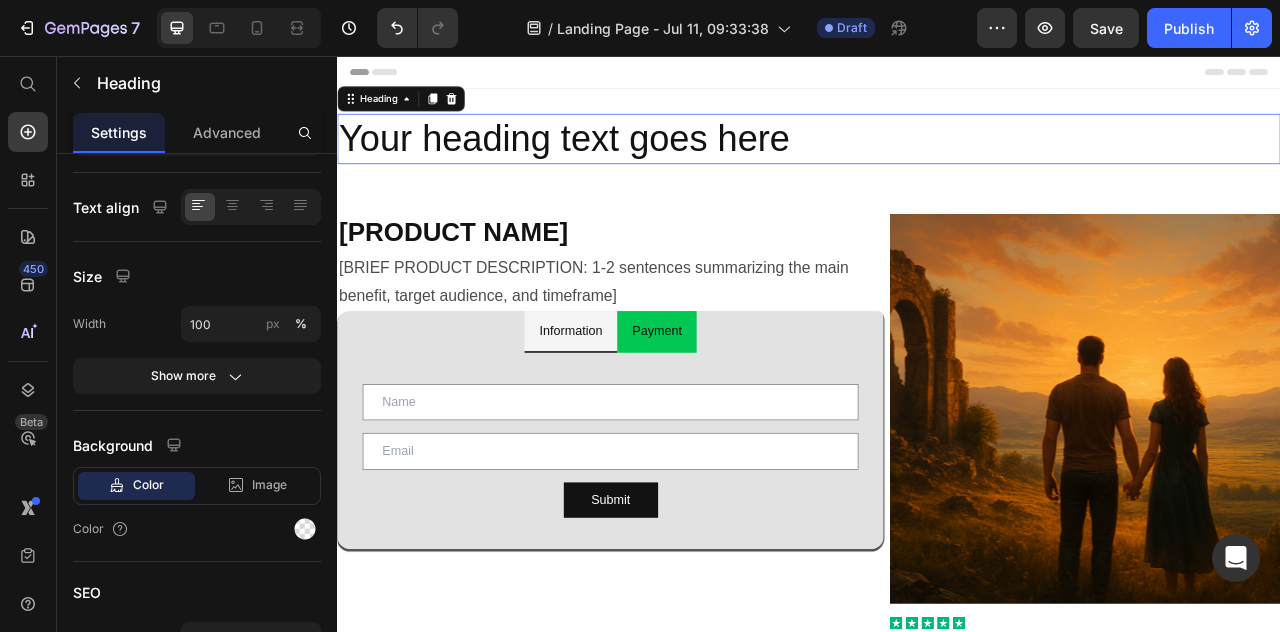 scroll, scrollTop: 0, scrollLeft: 0, axis: both 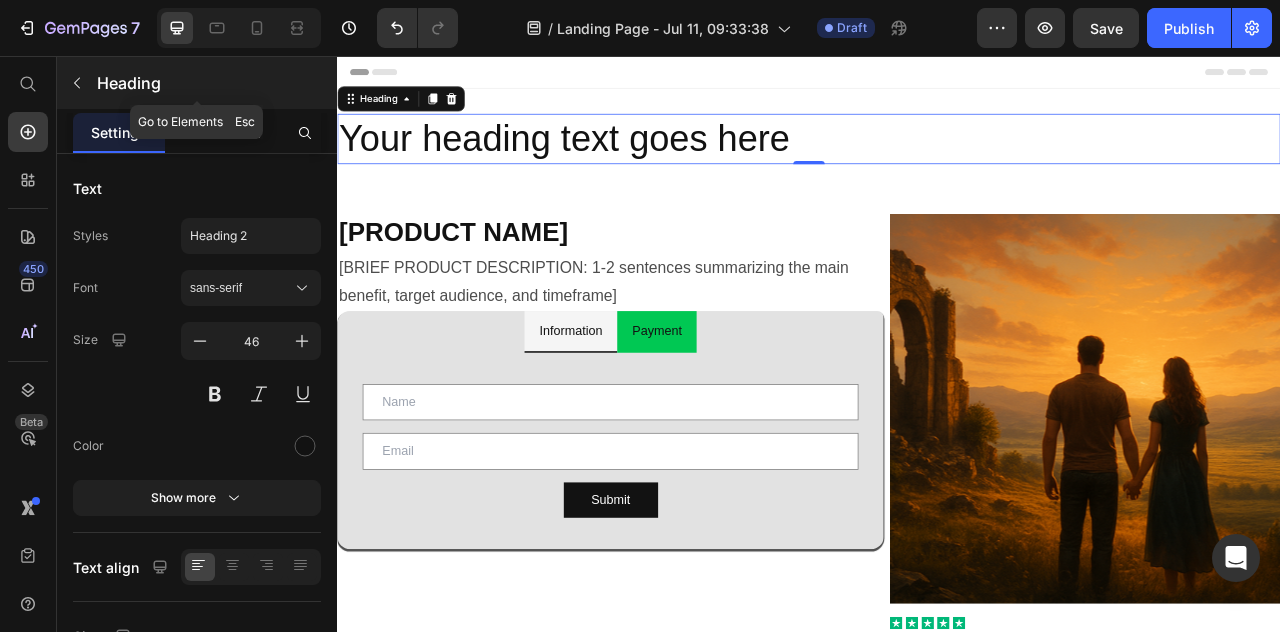 click 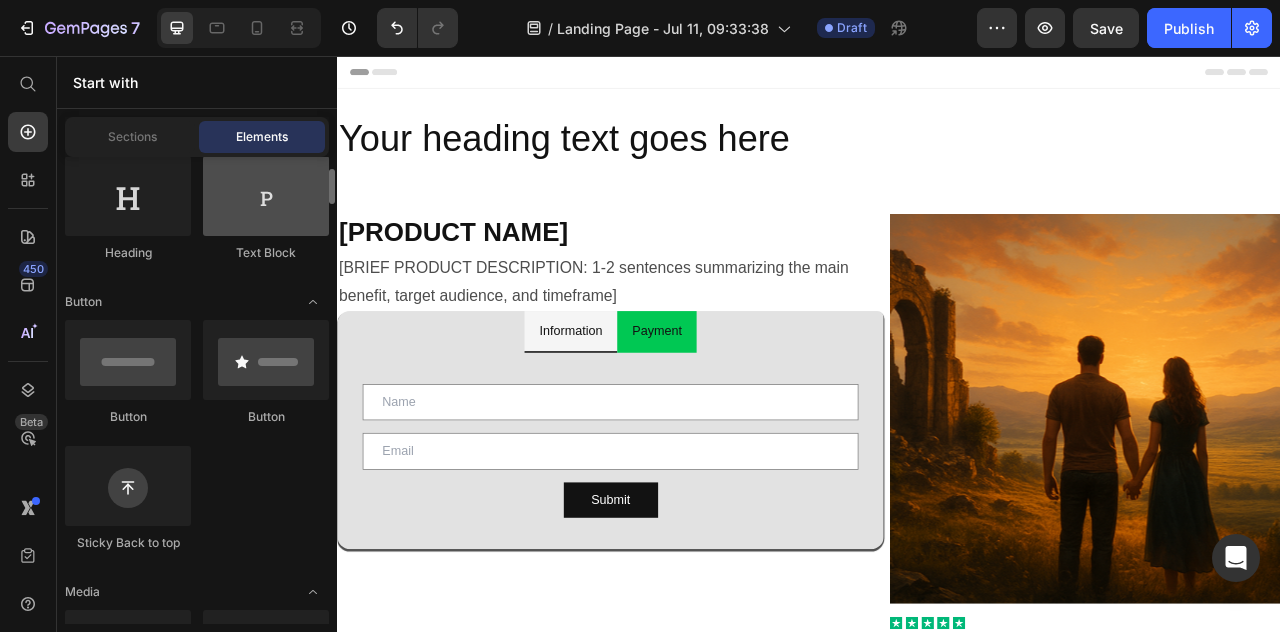 scroll, scrollTop: 336, scrollLeft: 0, axis: vertical 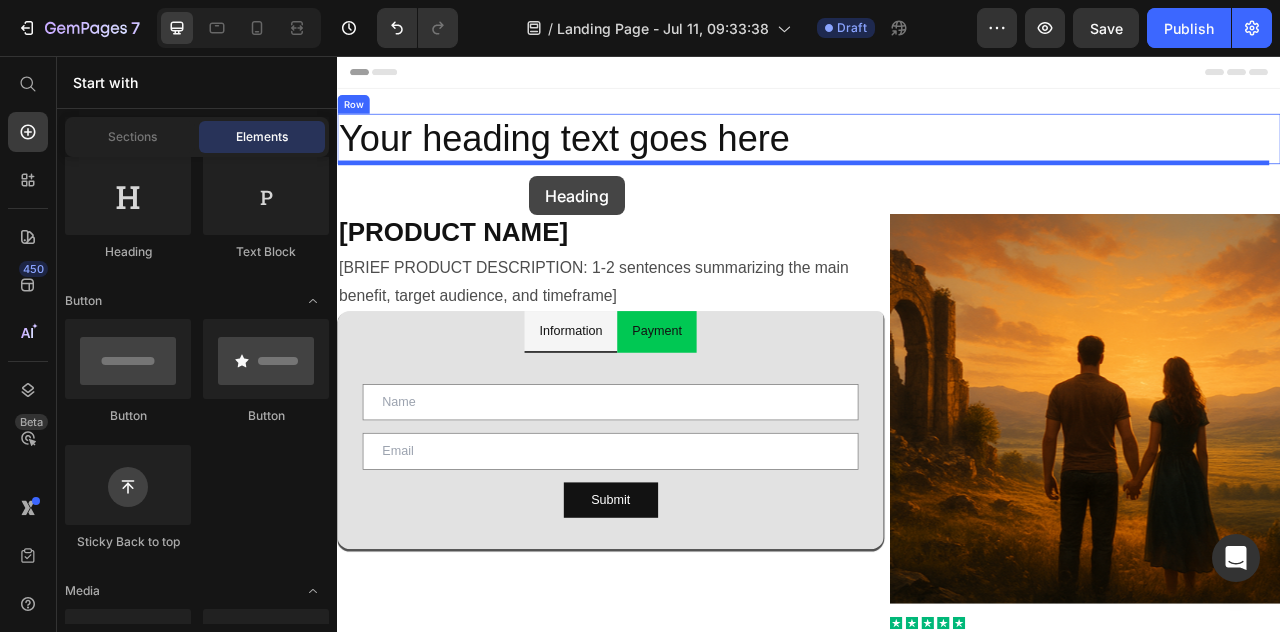 drag, startPoint x: 466, startPoint y: 292, endPoint x: 581, endPoint y: 209, distance: 141.82384 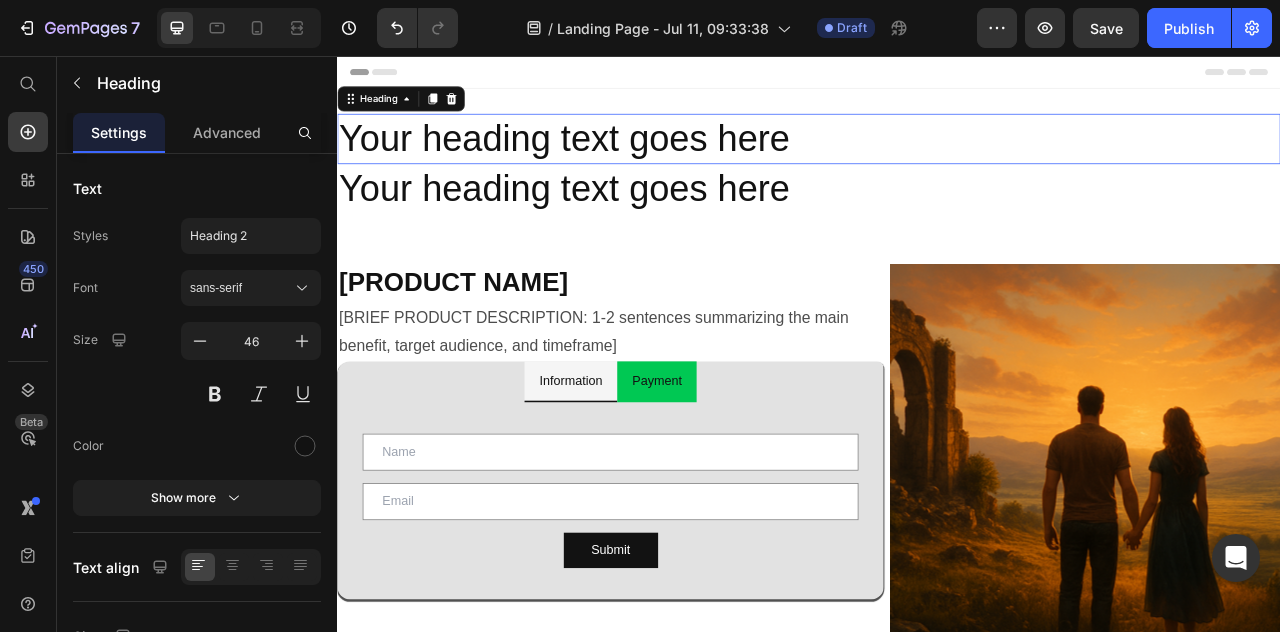 click on "Your heading text goes here" at bounding box center (937, 161) 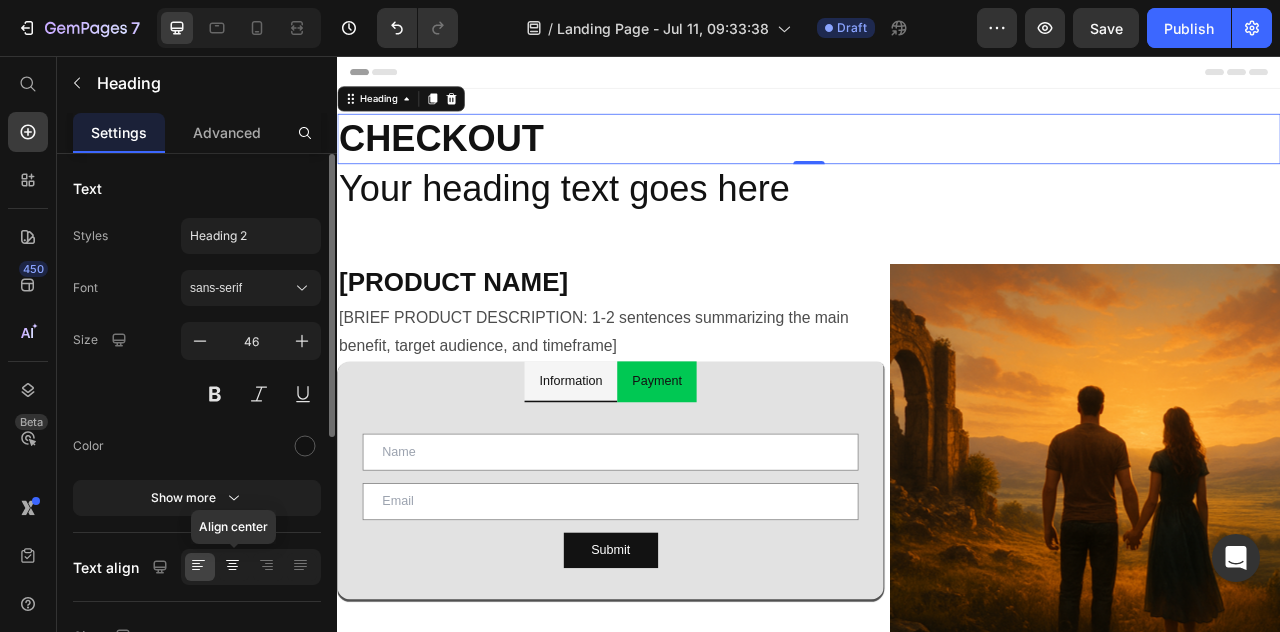 click 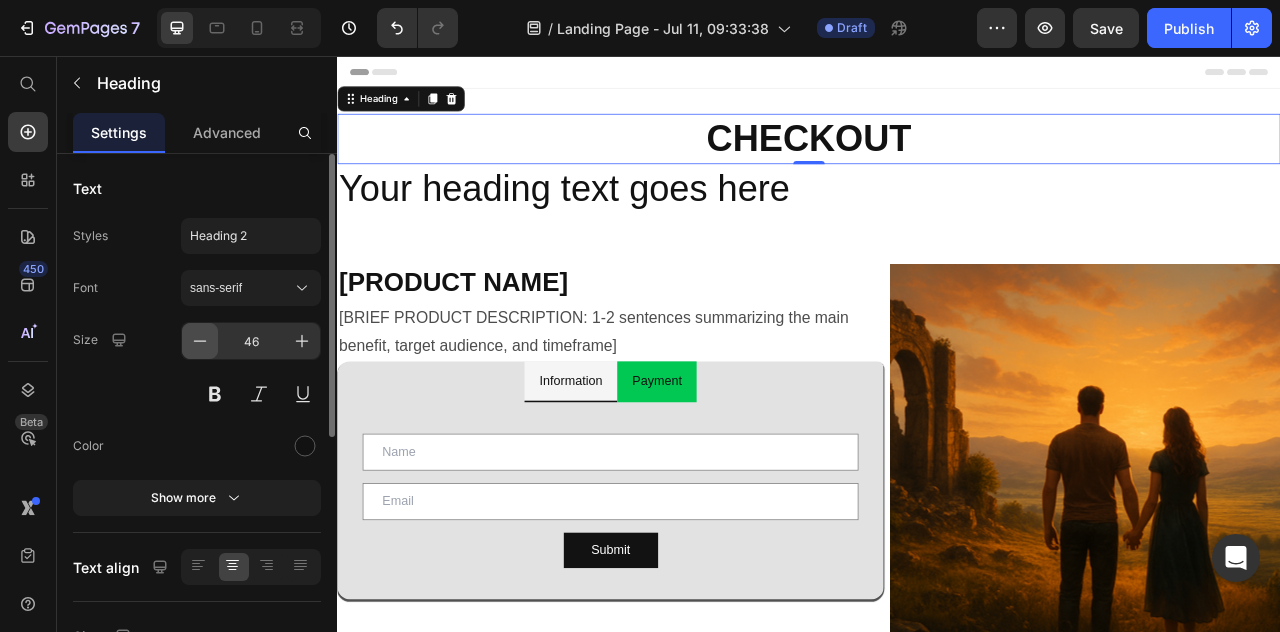 click 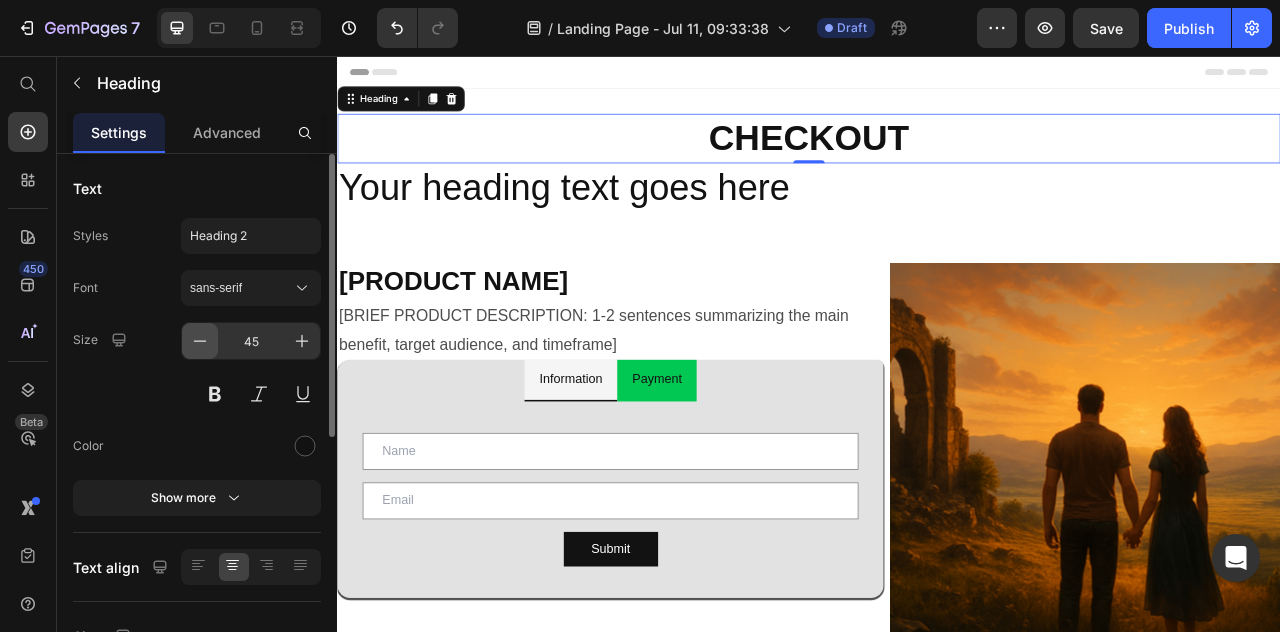 click 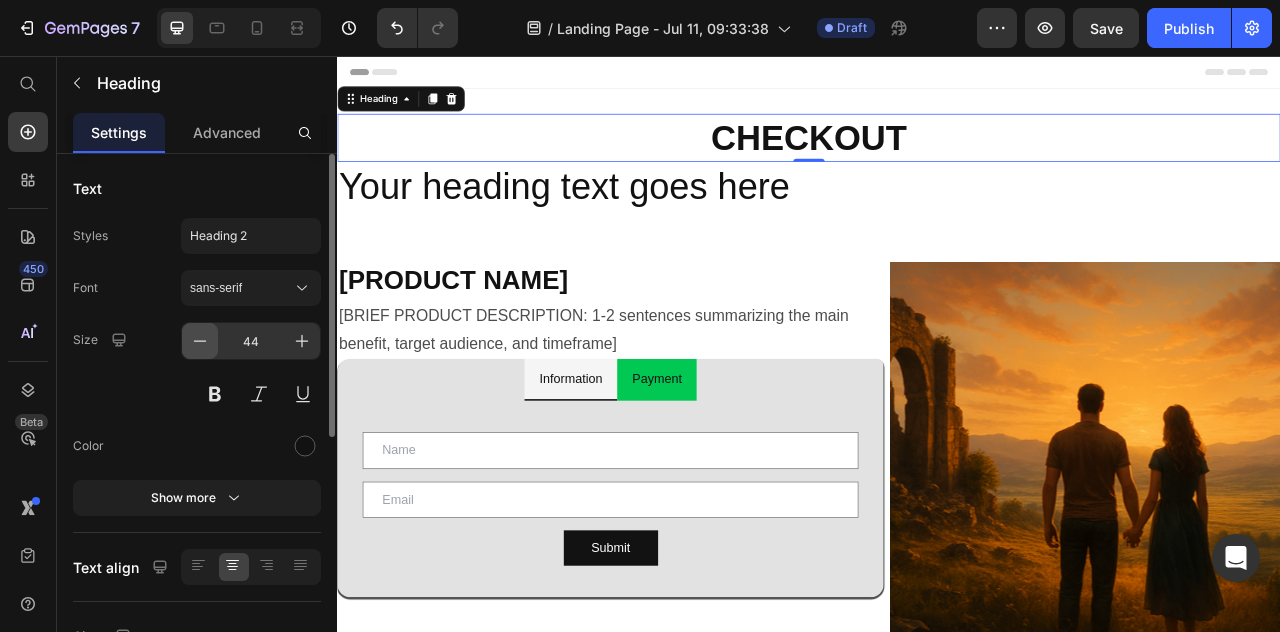 click 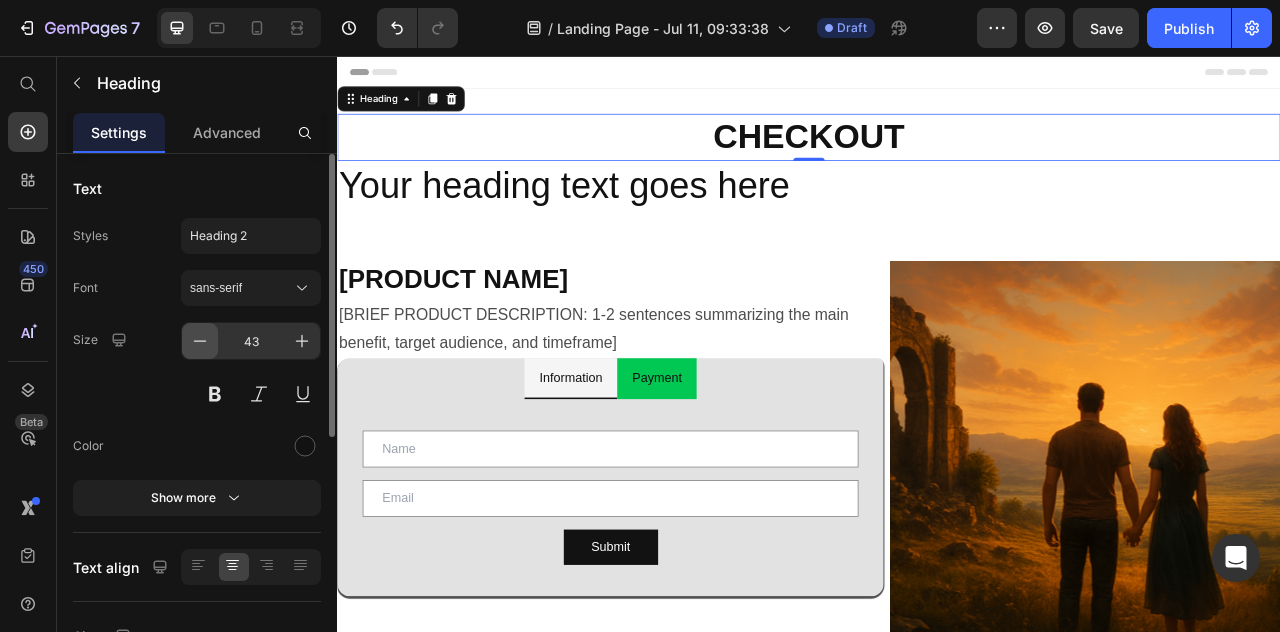 click 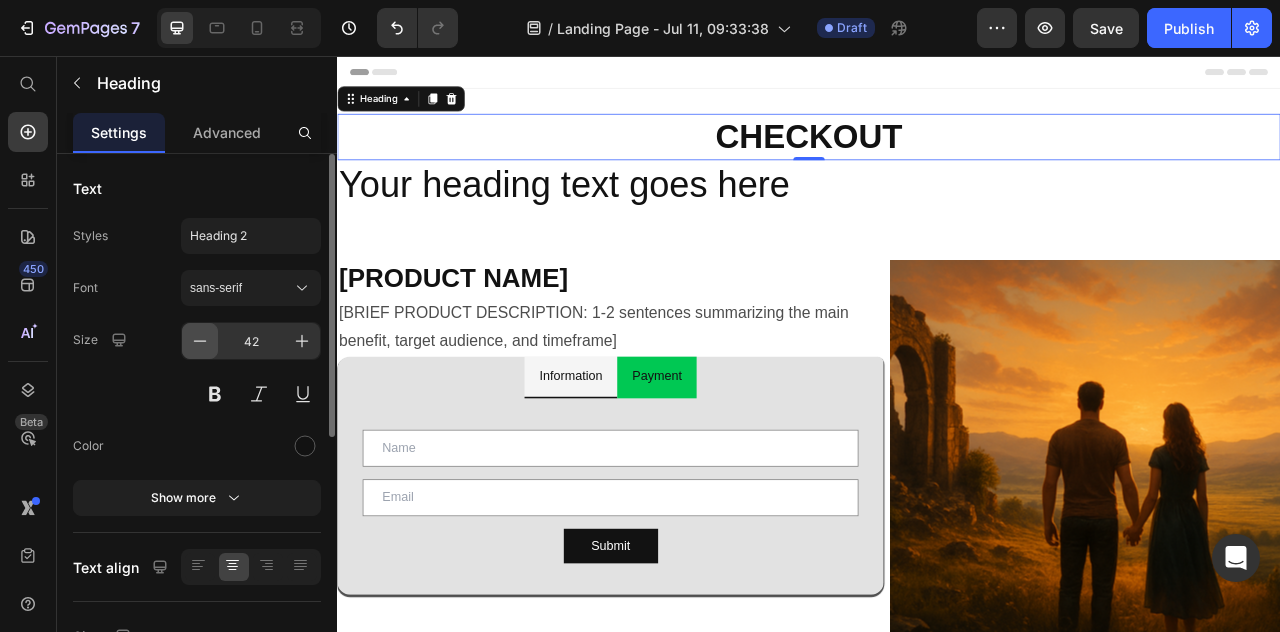 click 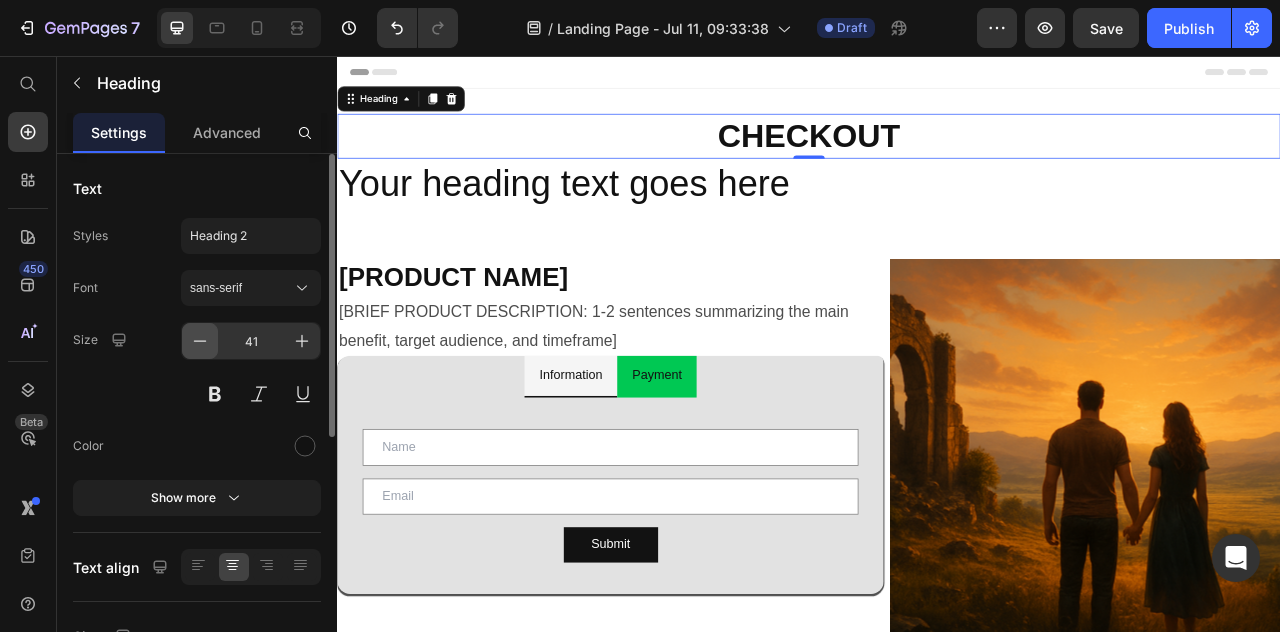 click 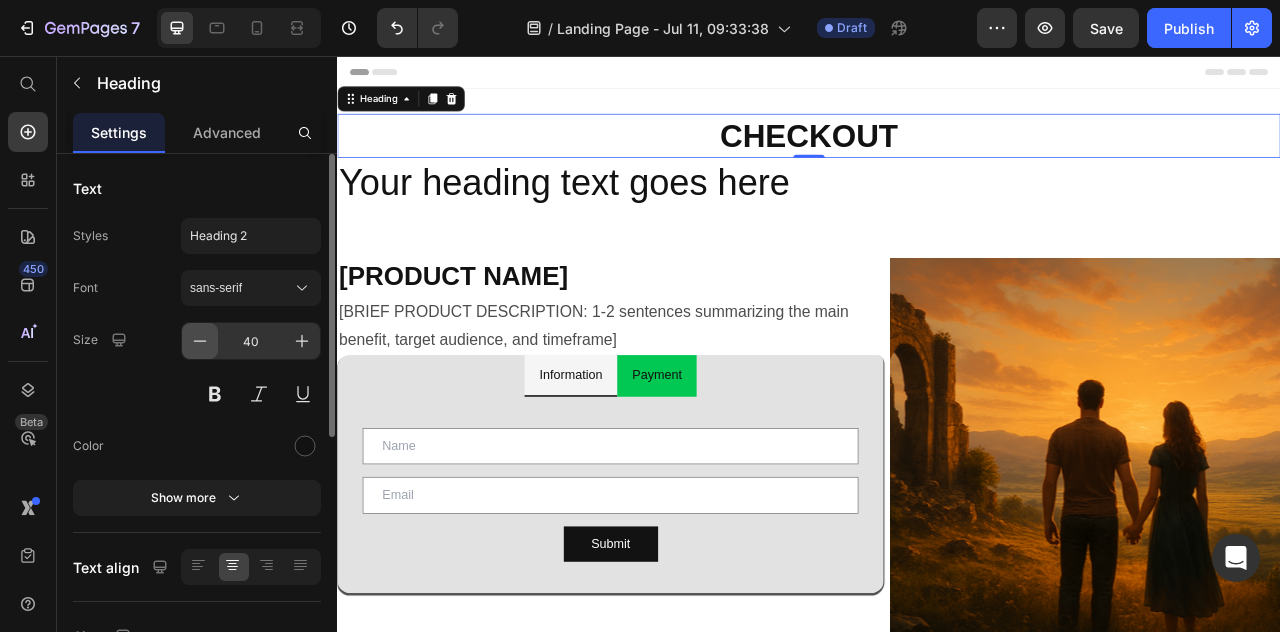 click 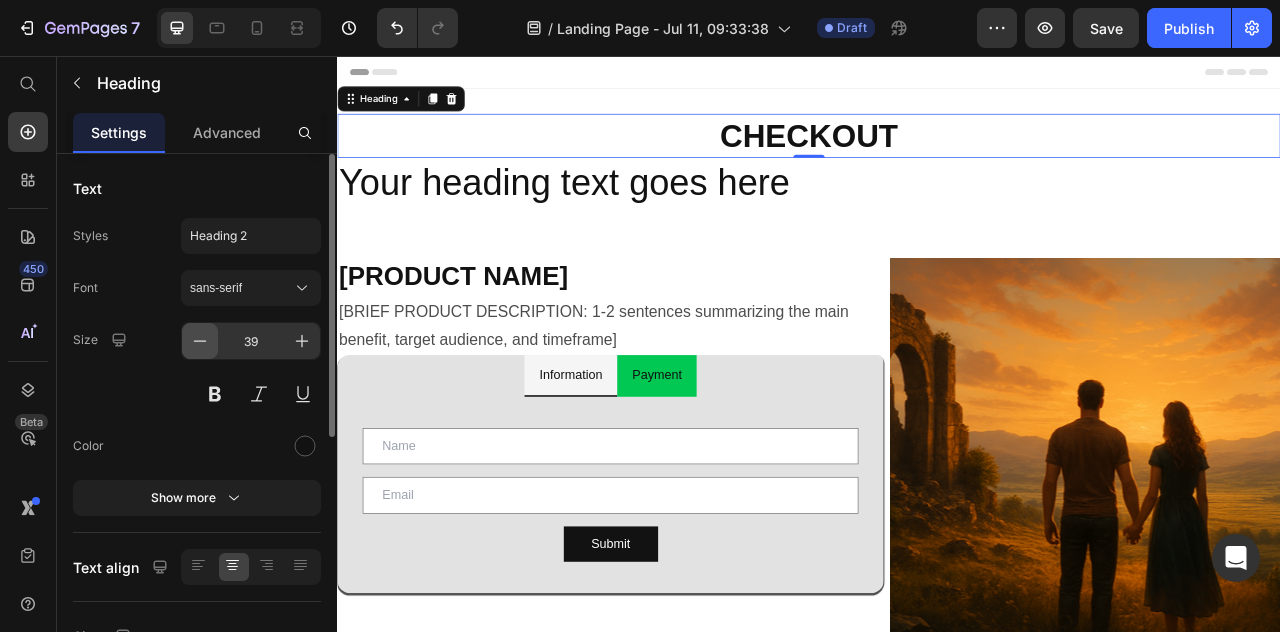 click 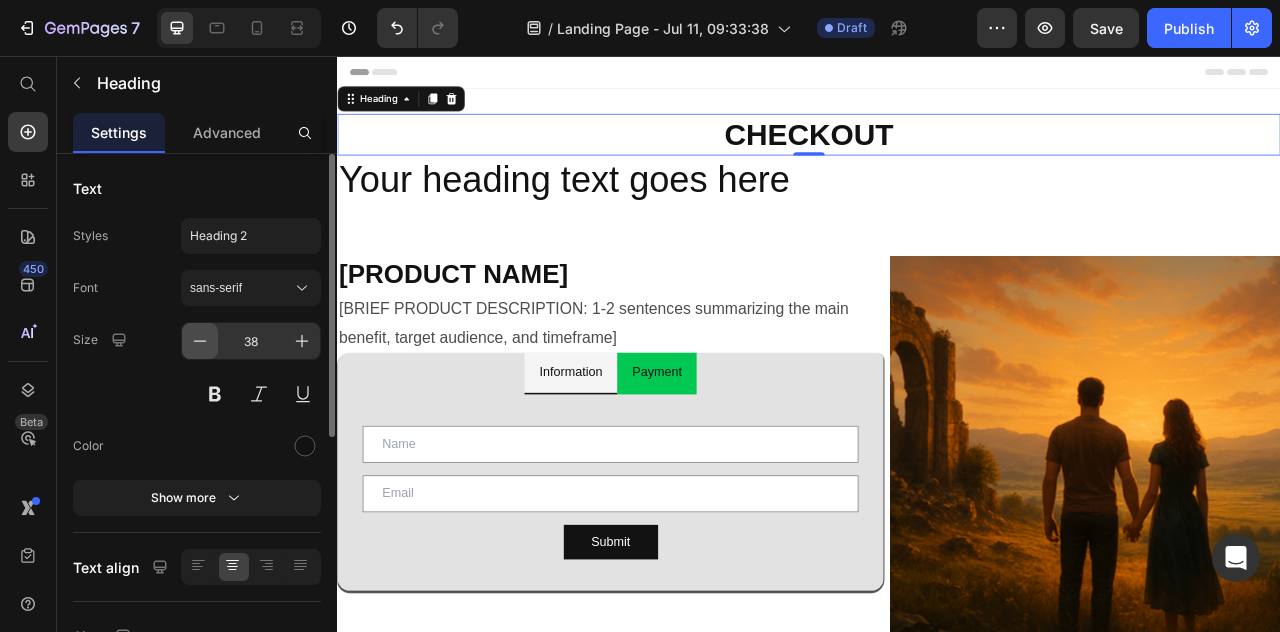 click 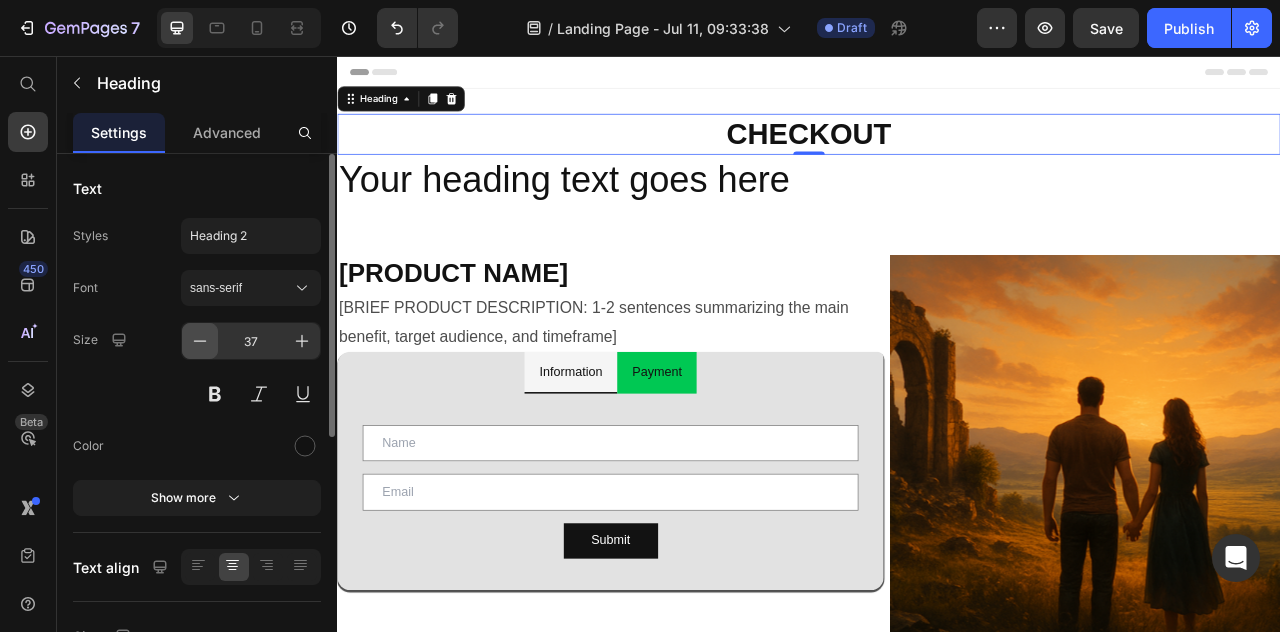 click 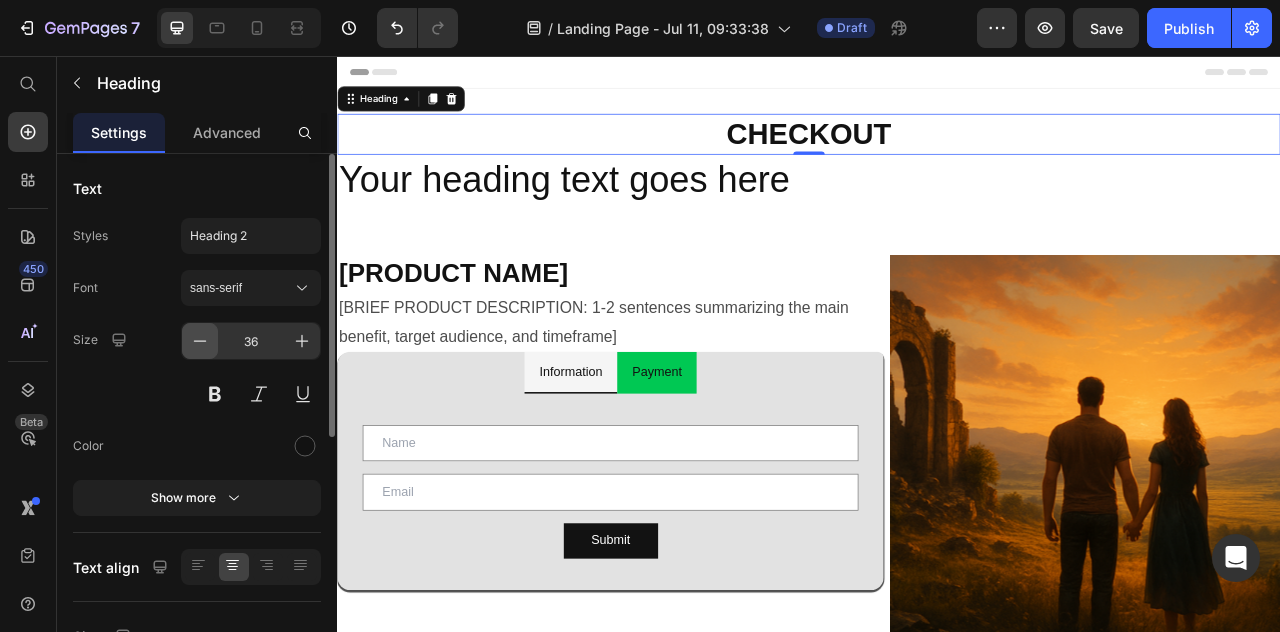 click 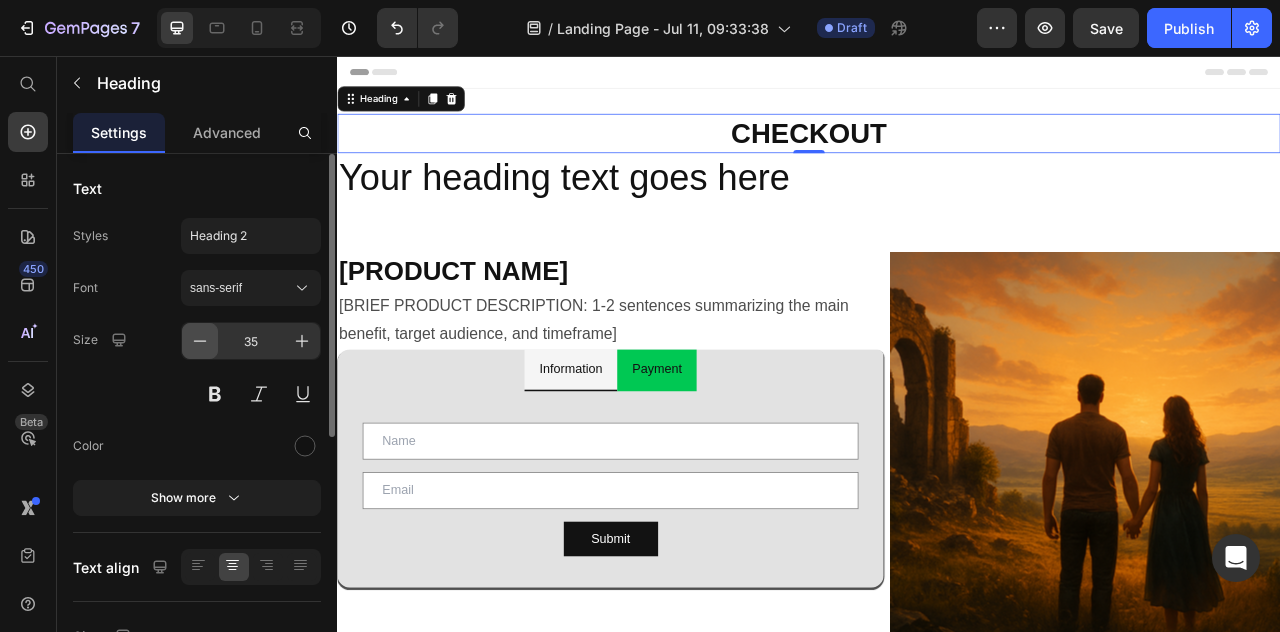 click 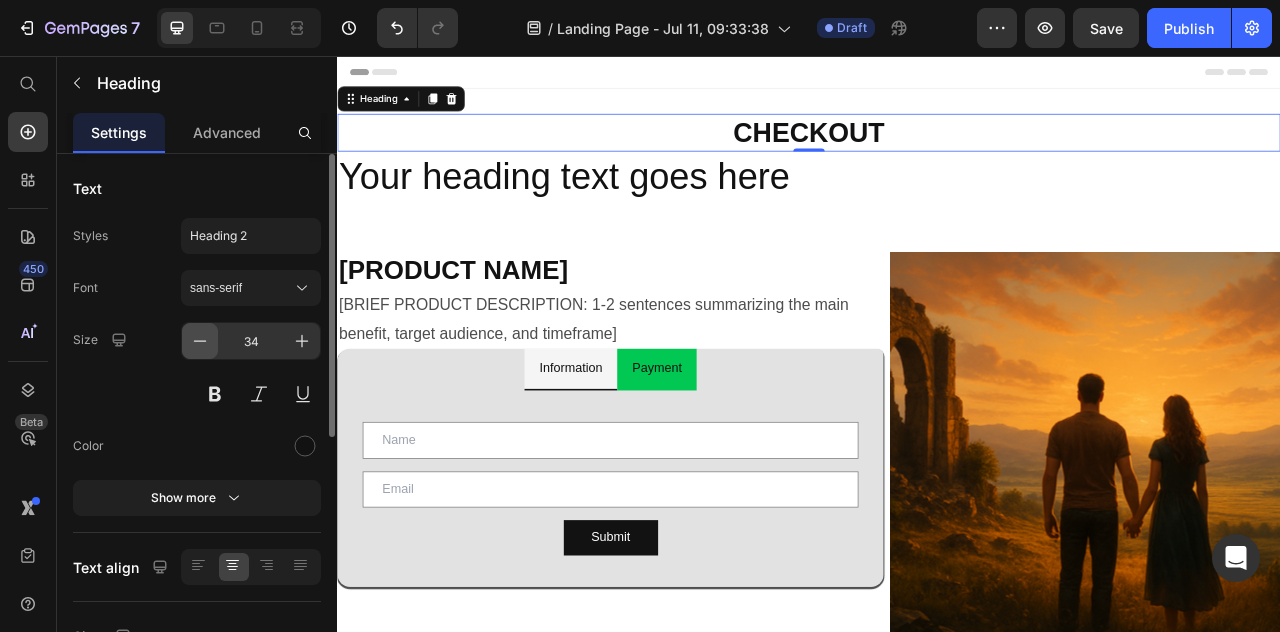 click 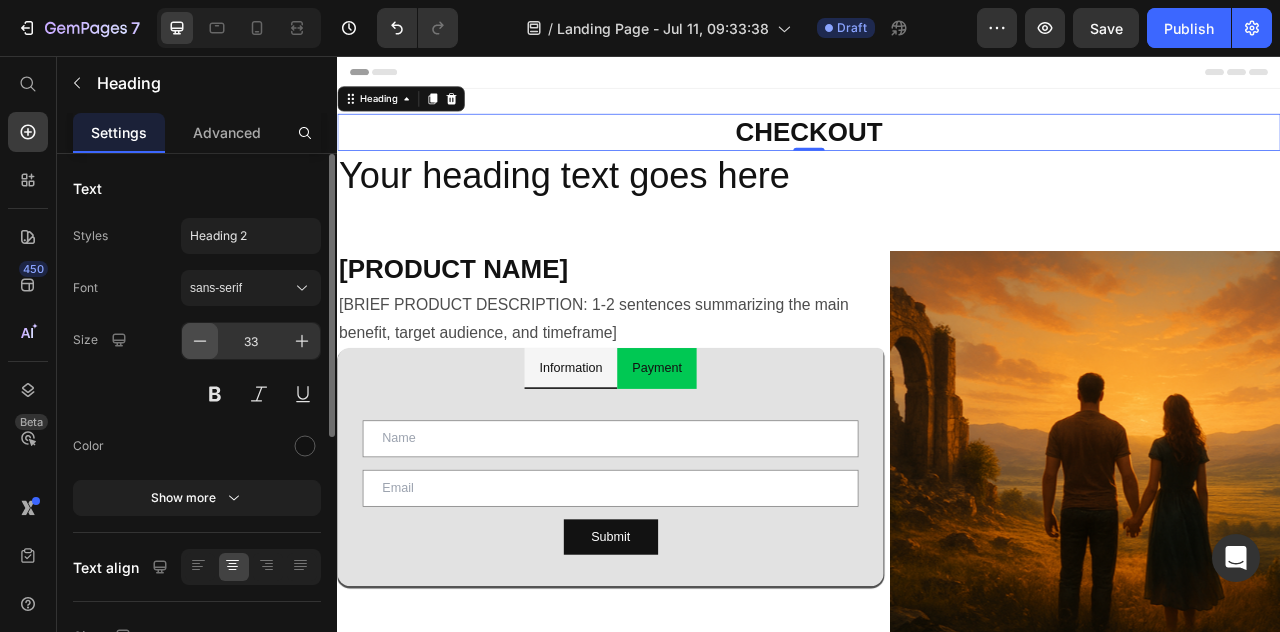 click 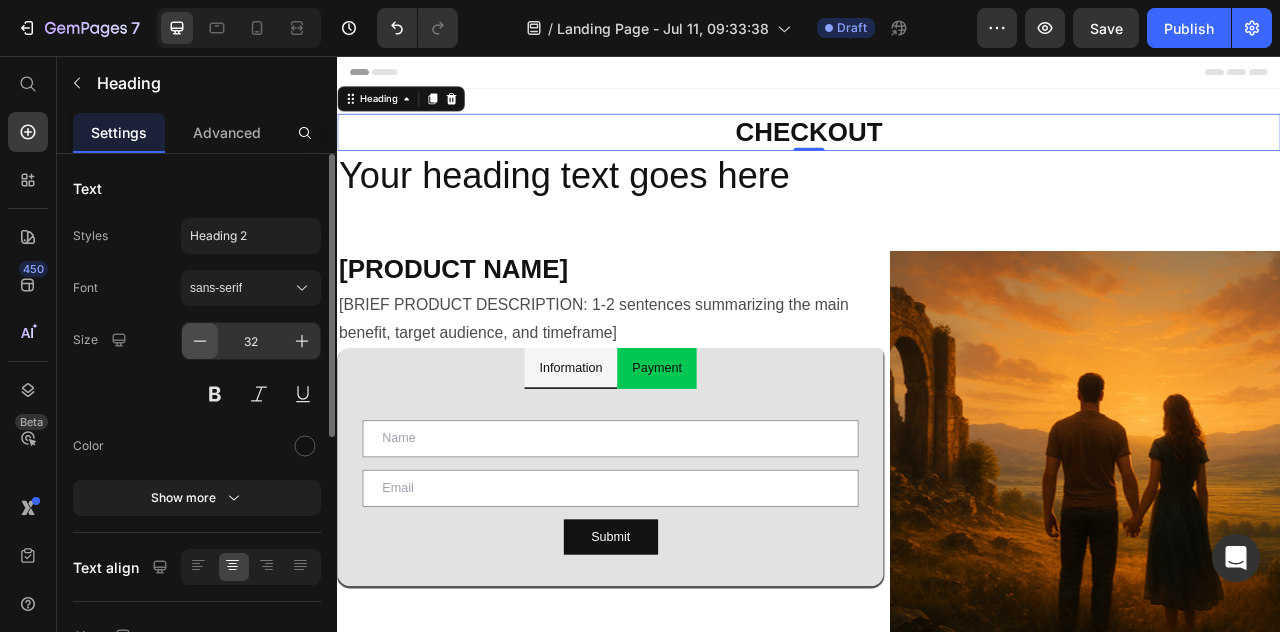 click 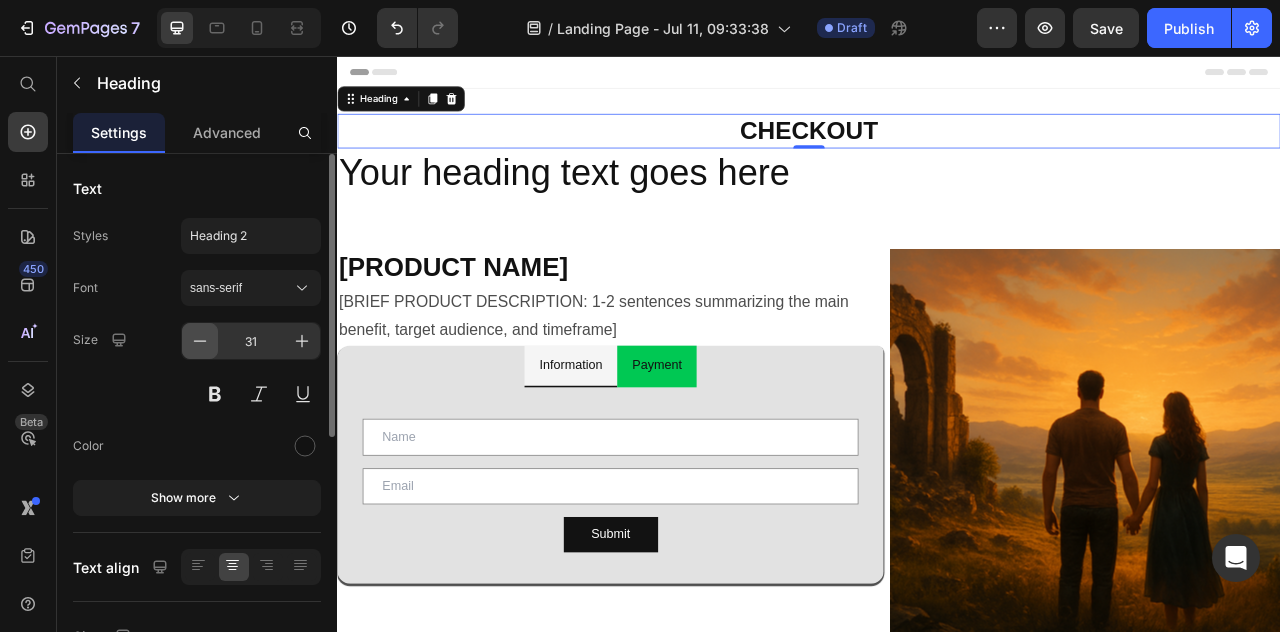 click 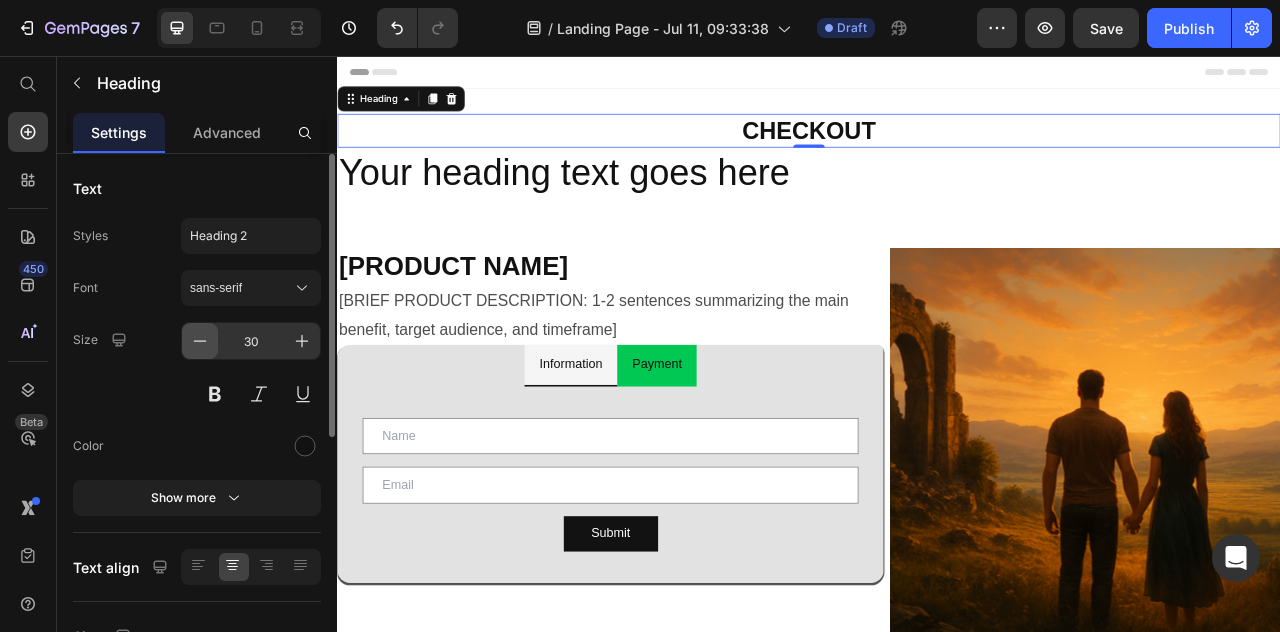 click 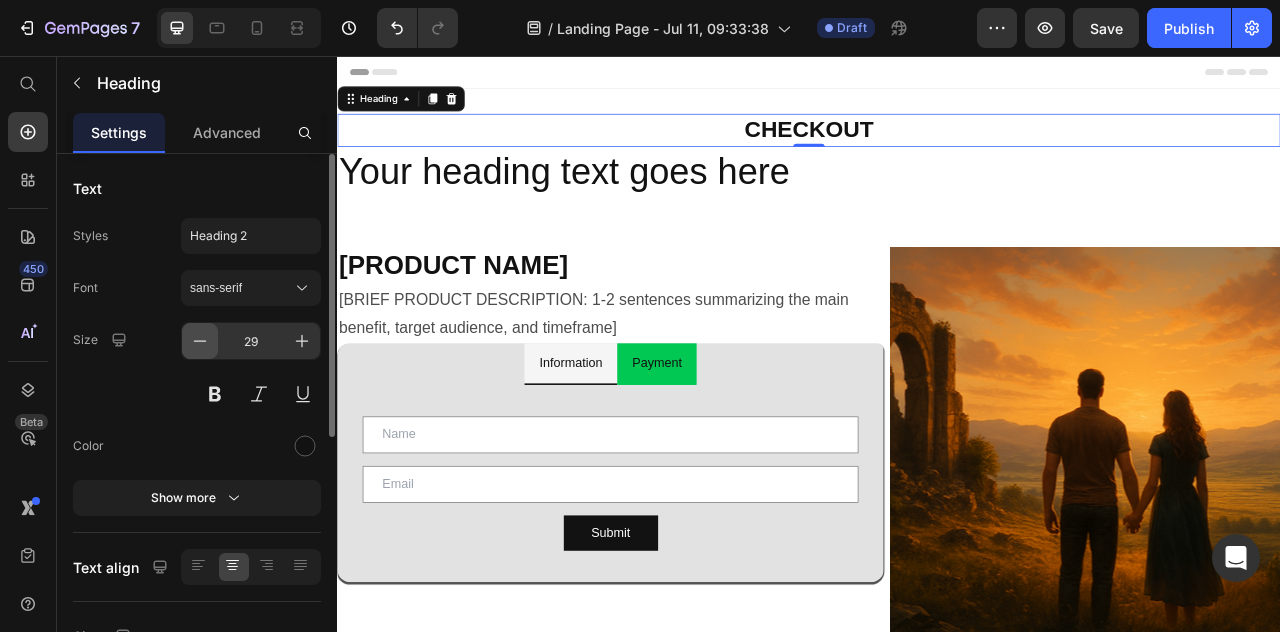 click 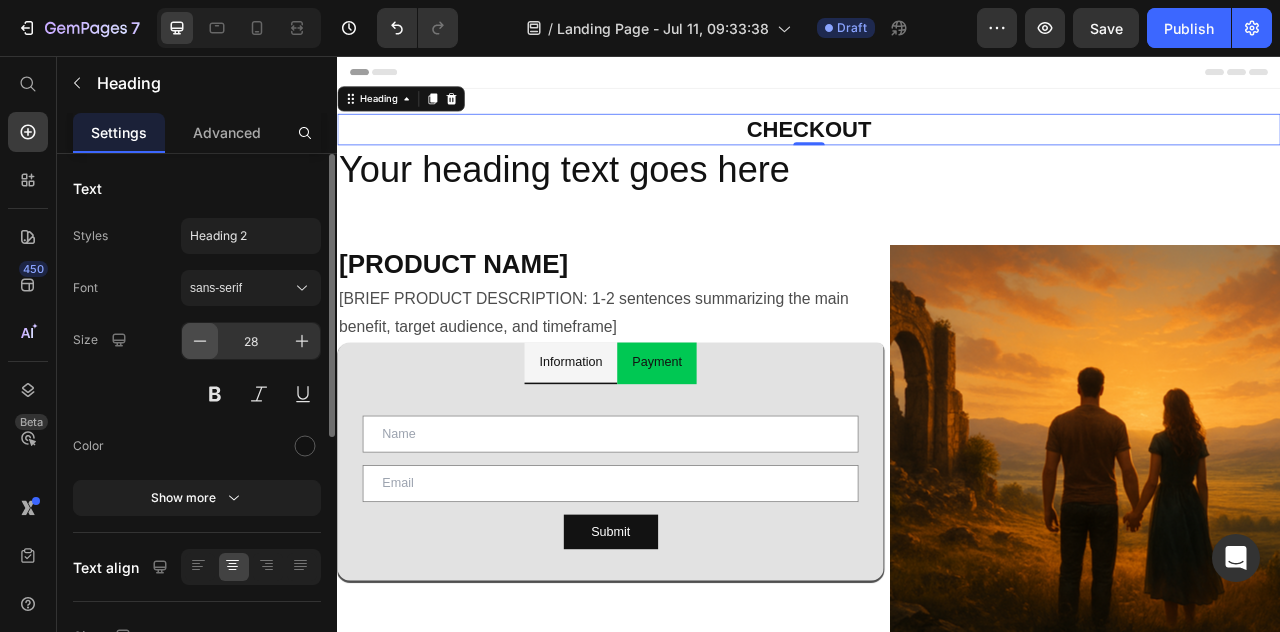 click 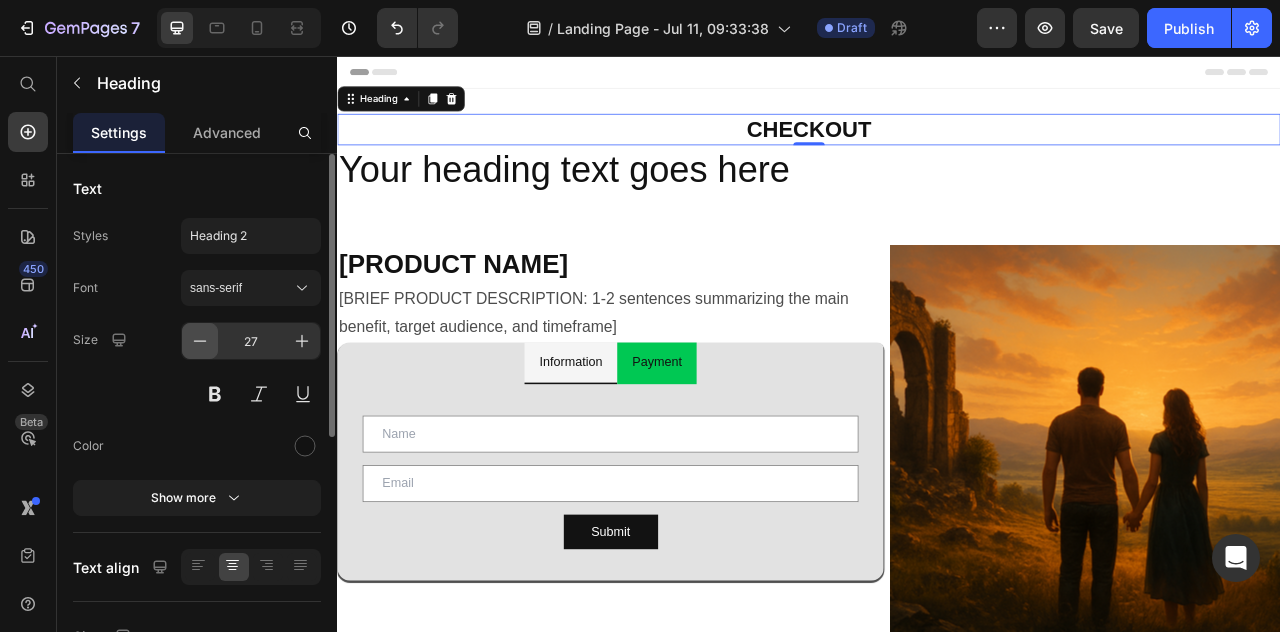click 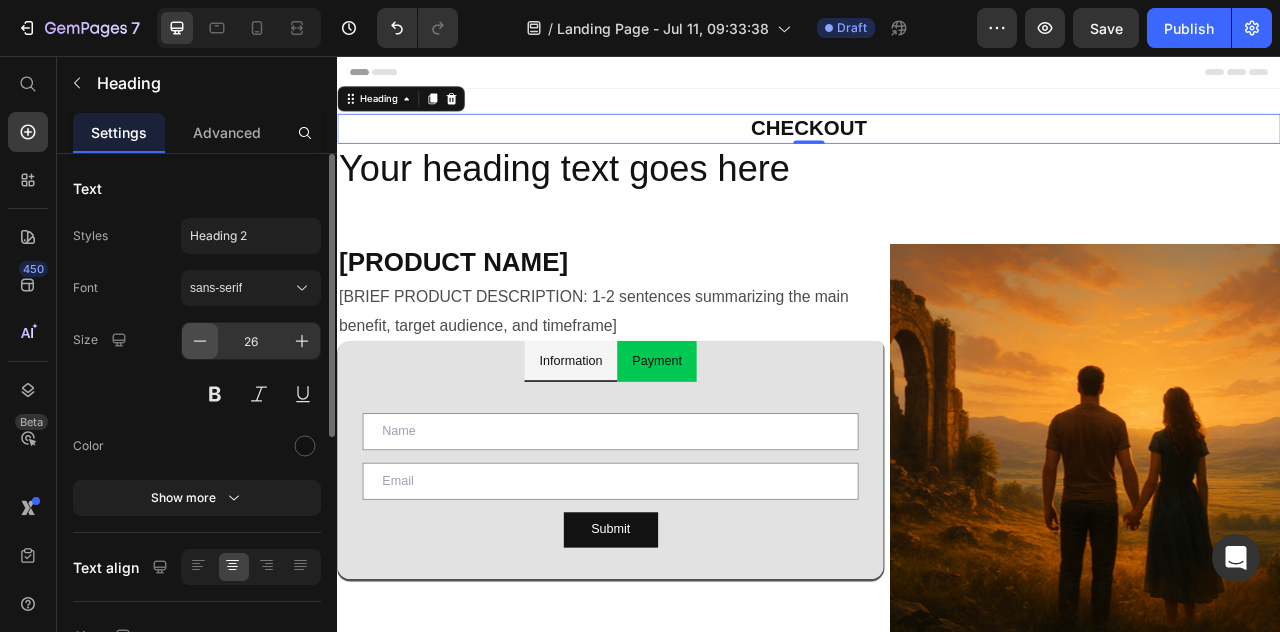 click 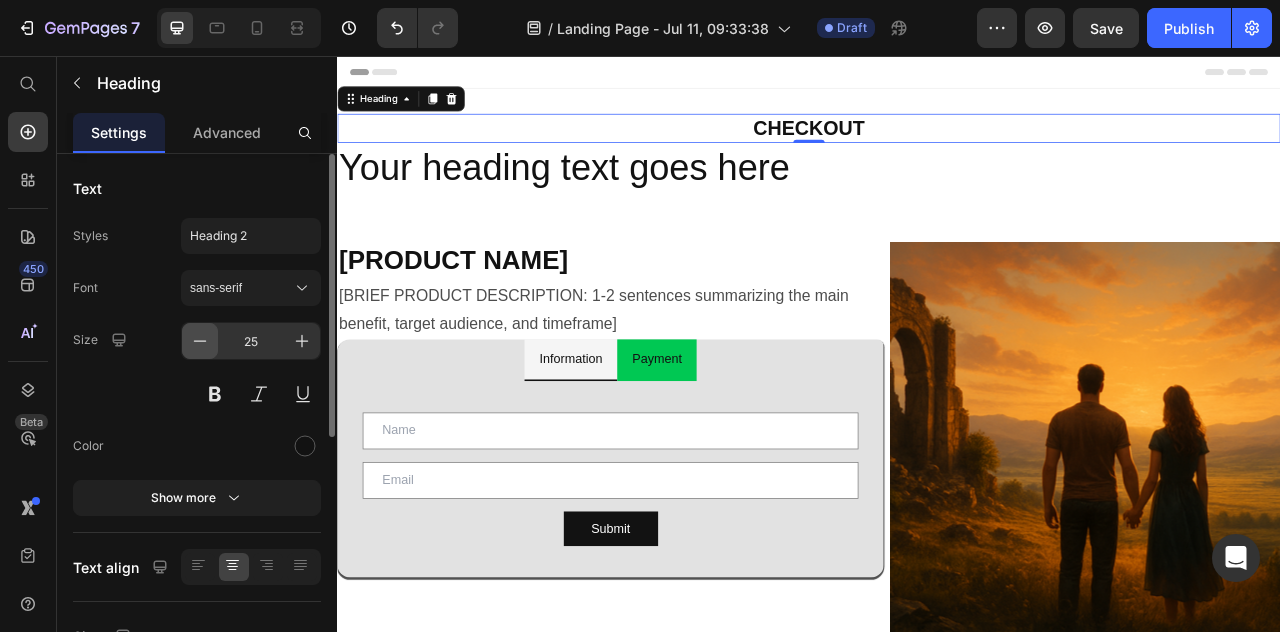 click 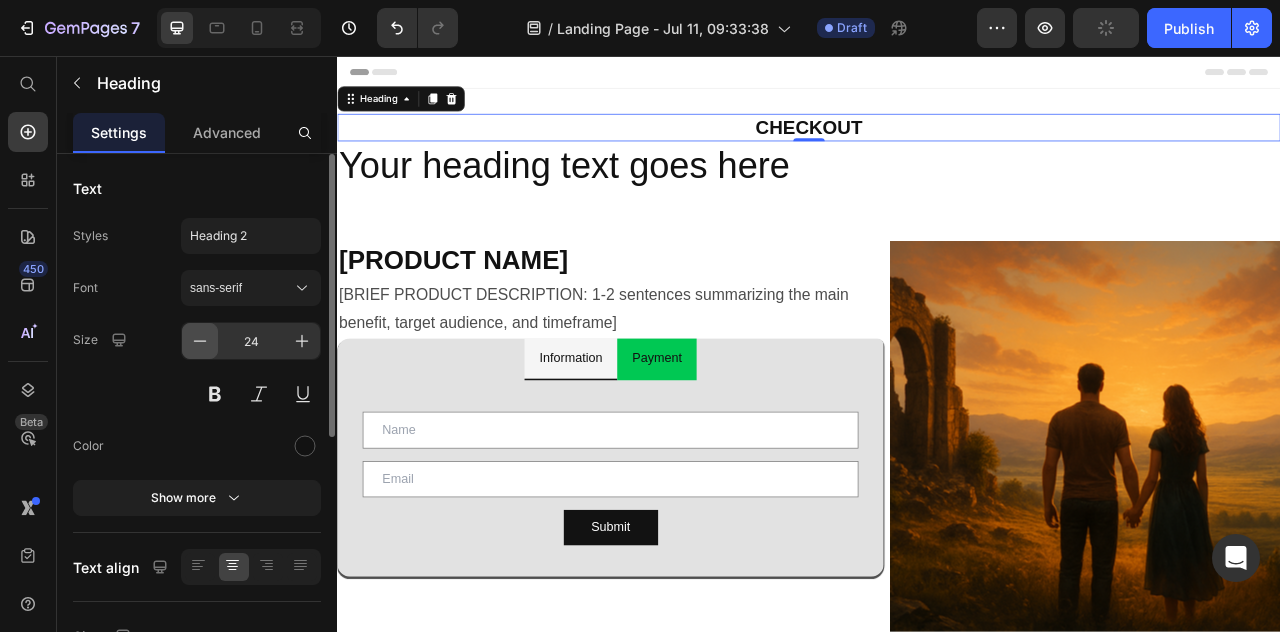 click 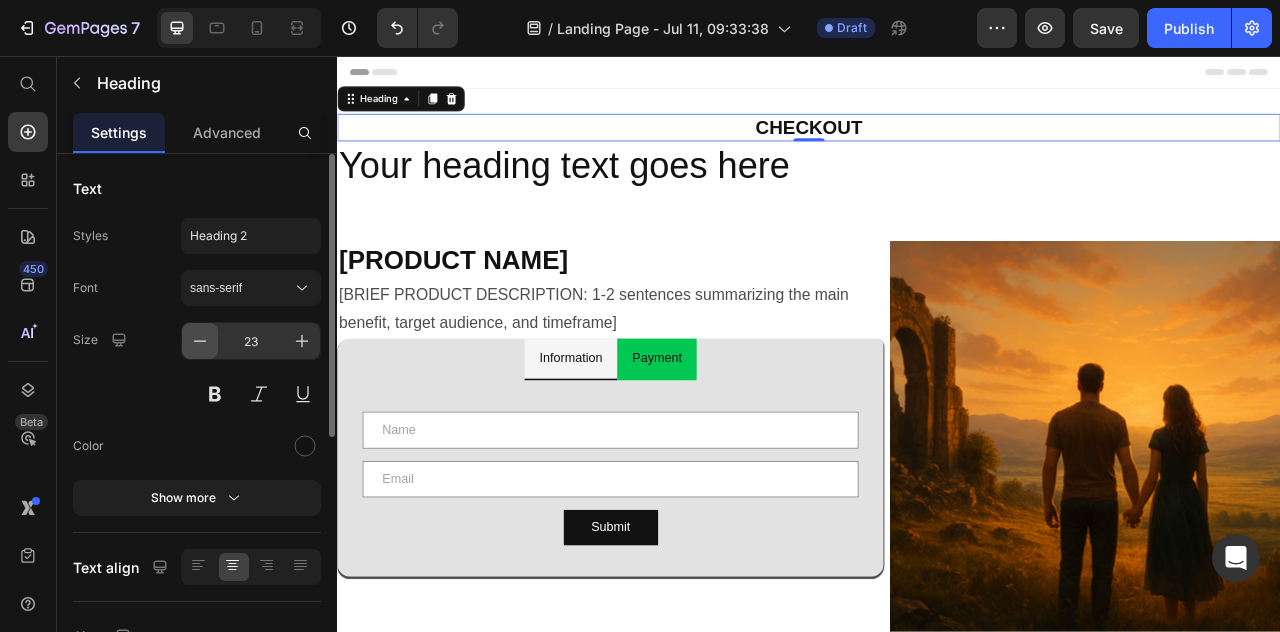 click 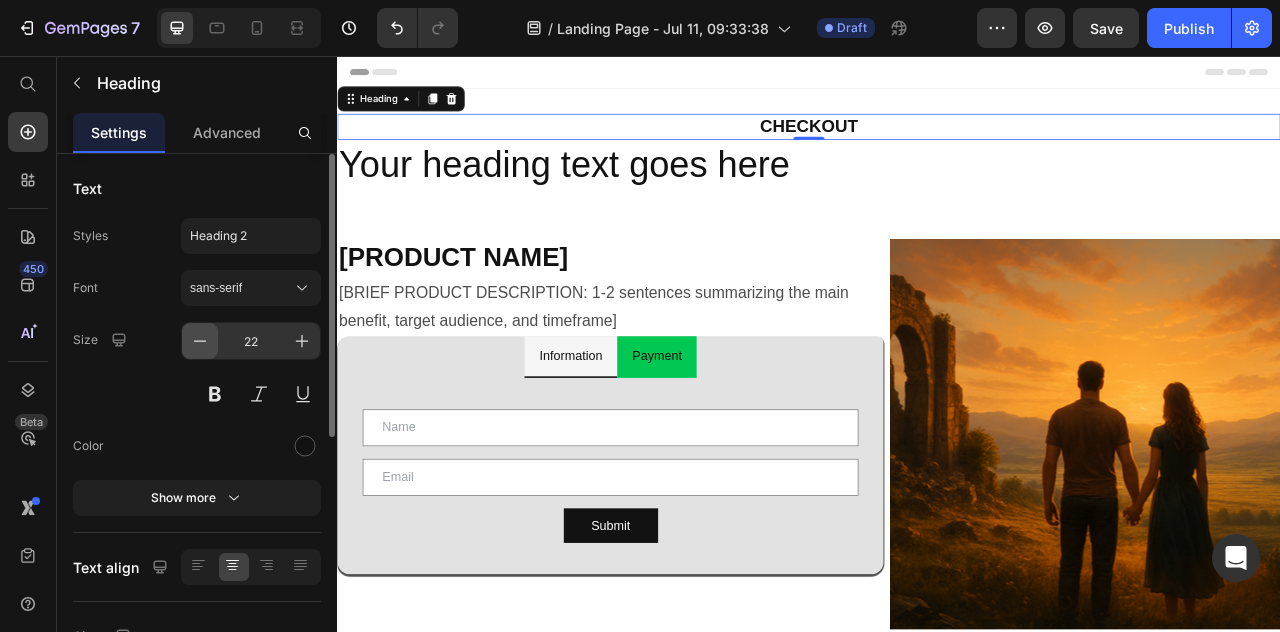 click 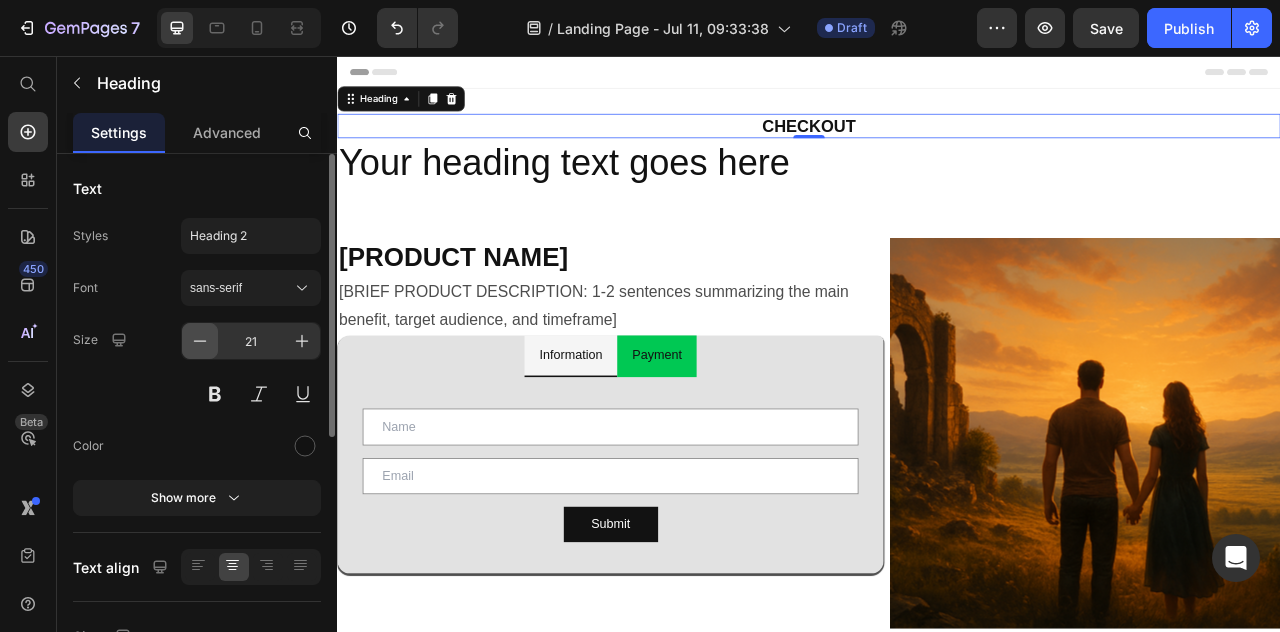 click 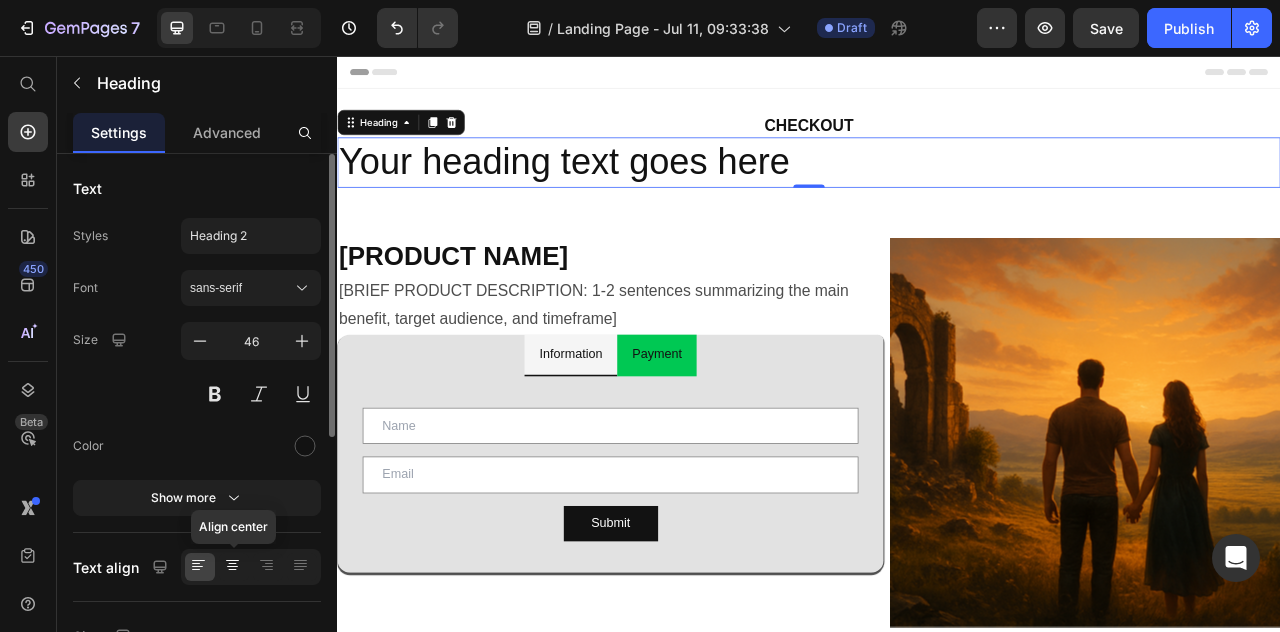 click 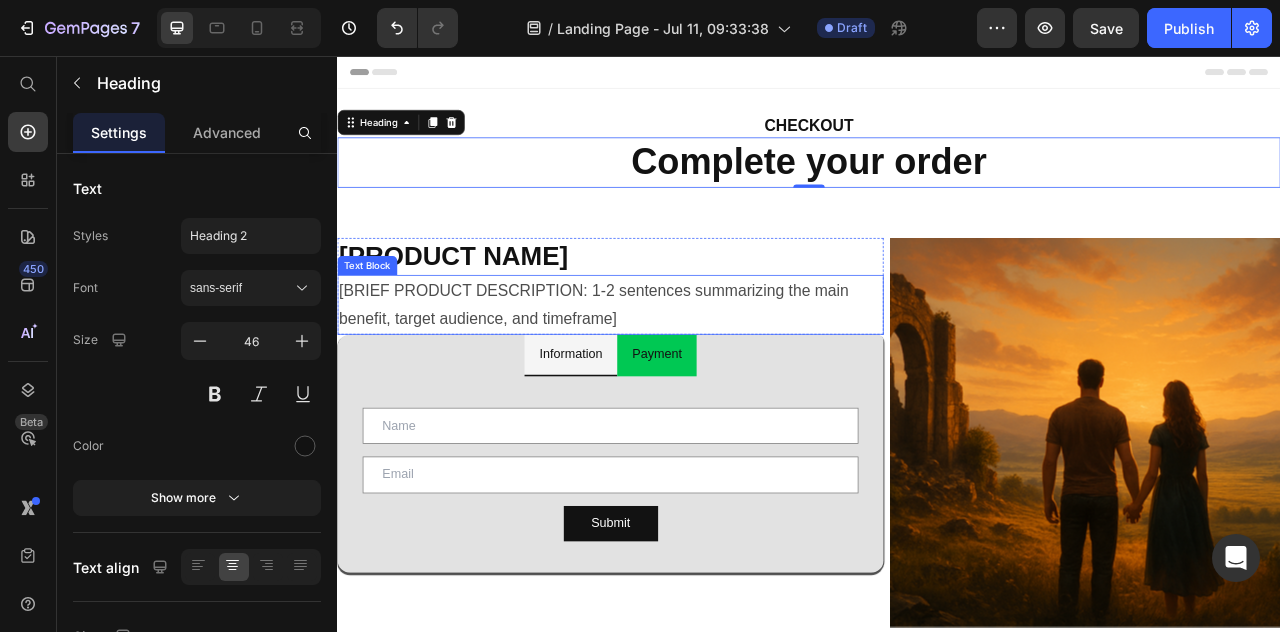 click on "[BRIEF PRODUCT DESCRIPTION: 1-2 sentences summarizing the main benefit, target audience, and timeframe]" at bounding box center (684, 372) 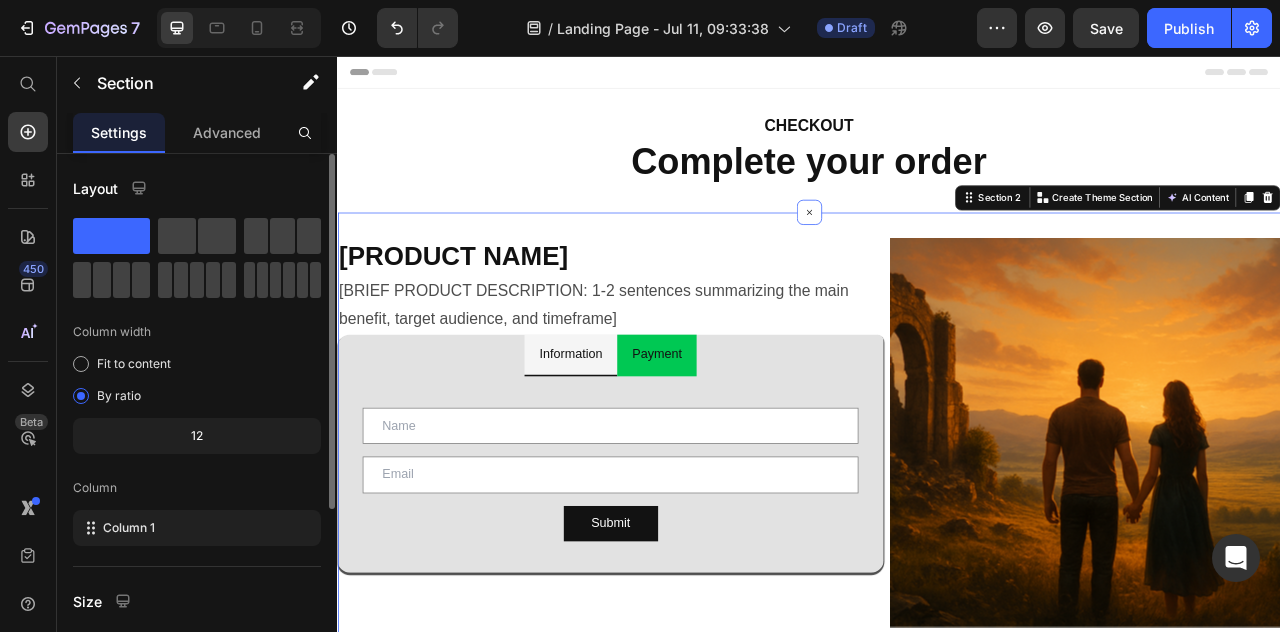 scroll, scrollTop: 271, scrollLeft: 0, axis: vertical 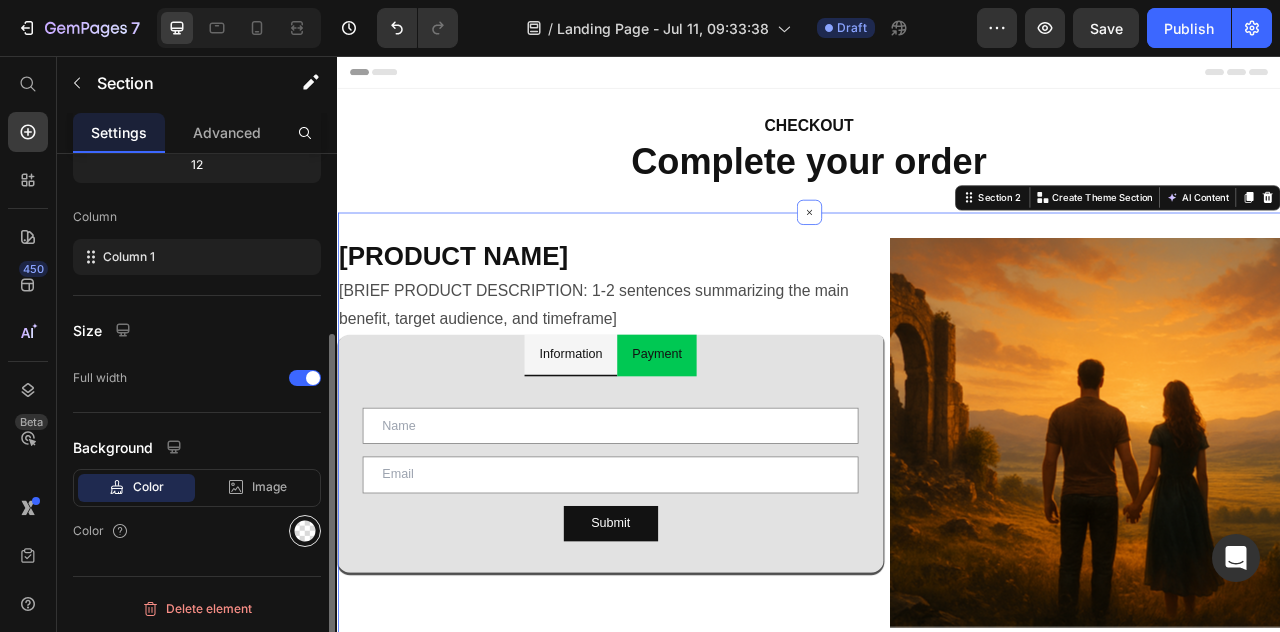 click at bounding box center (305, 531) 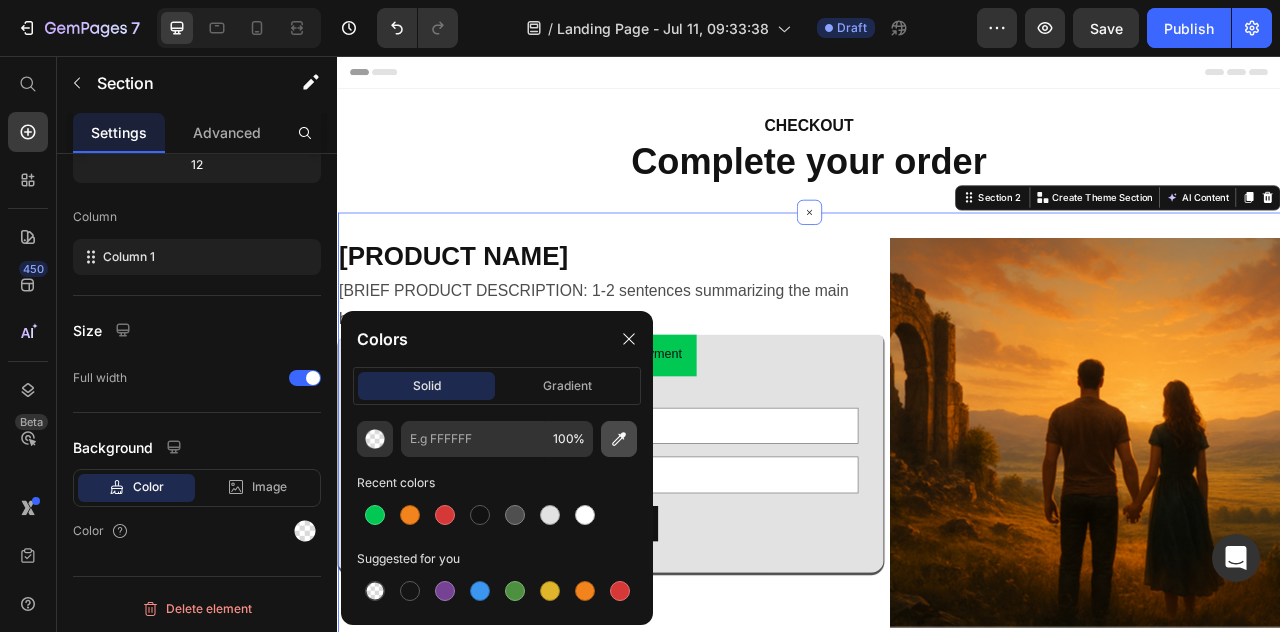 click 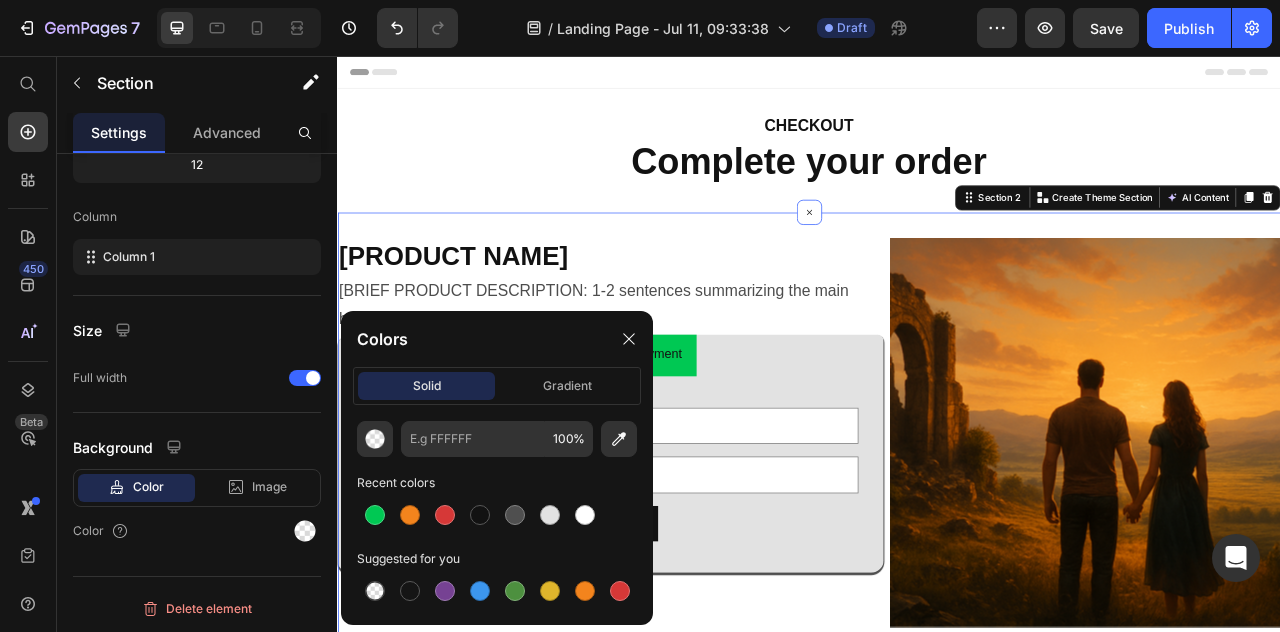 type on "E1852A" 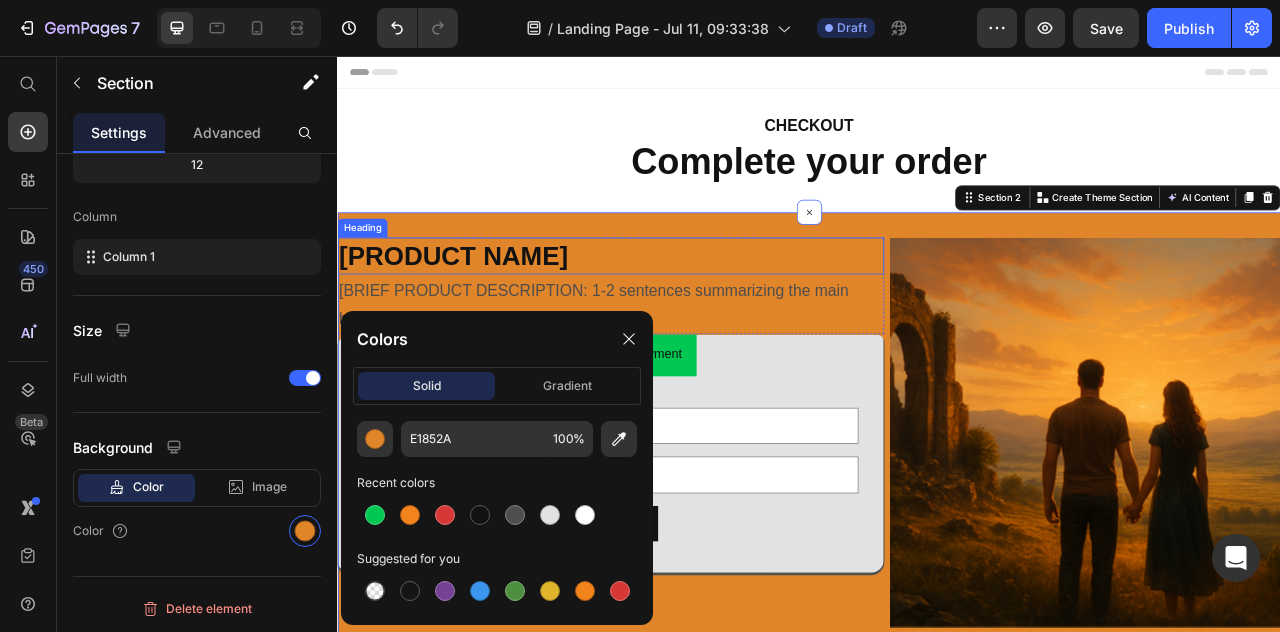 click on "[PRODUCT NAME]" at bounding box center (684, 310) 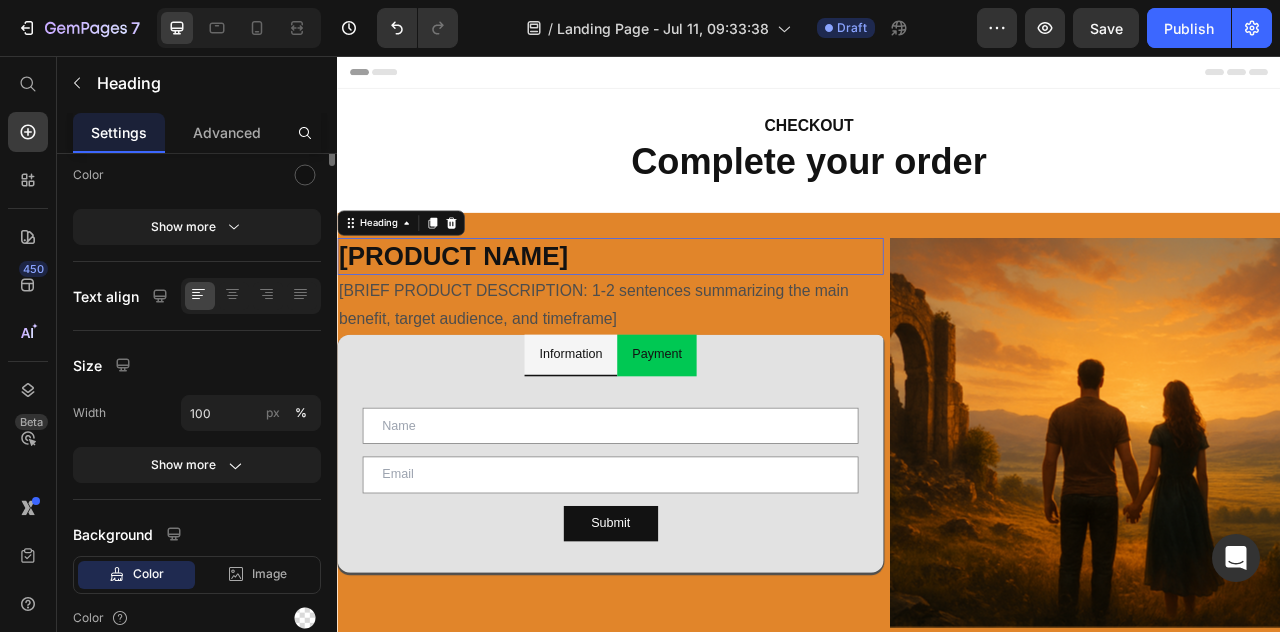 scroll, scrollTop: 0, scrollLeft: 0, axis: both 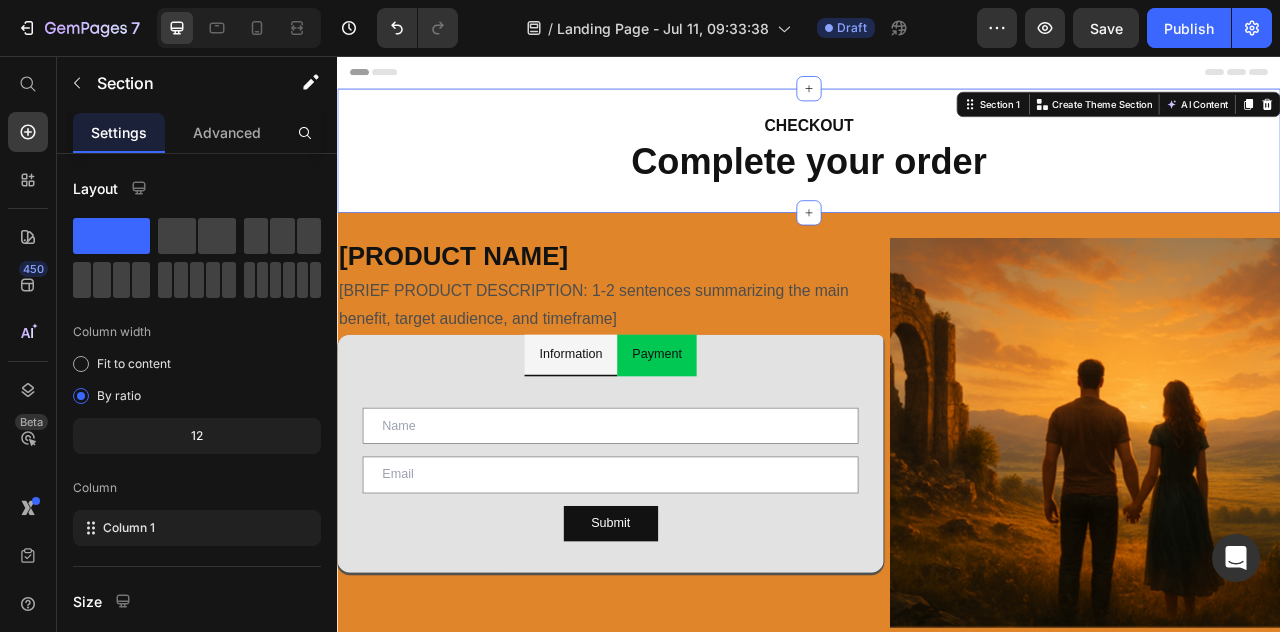 click on "CHECKOUT Heading Complete your order Heading Row Section 1   You can create reusable sections Create Theme Section AI Content Write with GemAI What would you like to describe here? Tone and Voice Persuasive Product Show more Generate" at bounding box center (937, 176) 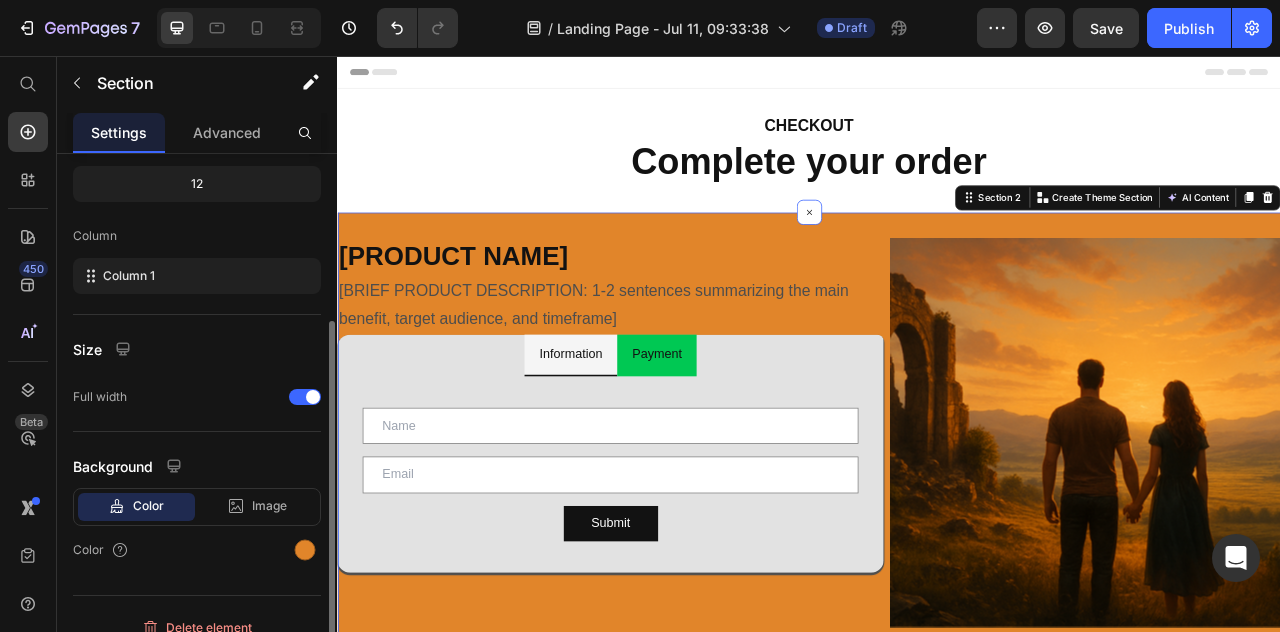 scroll, scrollTop: 271, scrollLeft: 0, axis: vertical 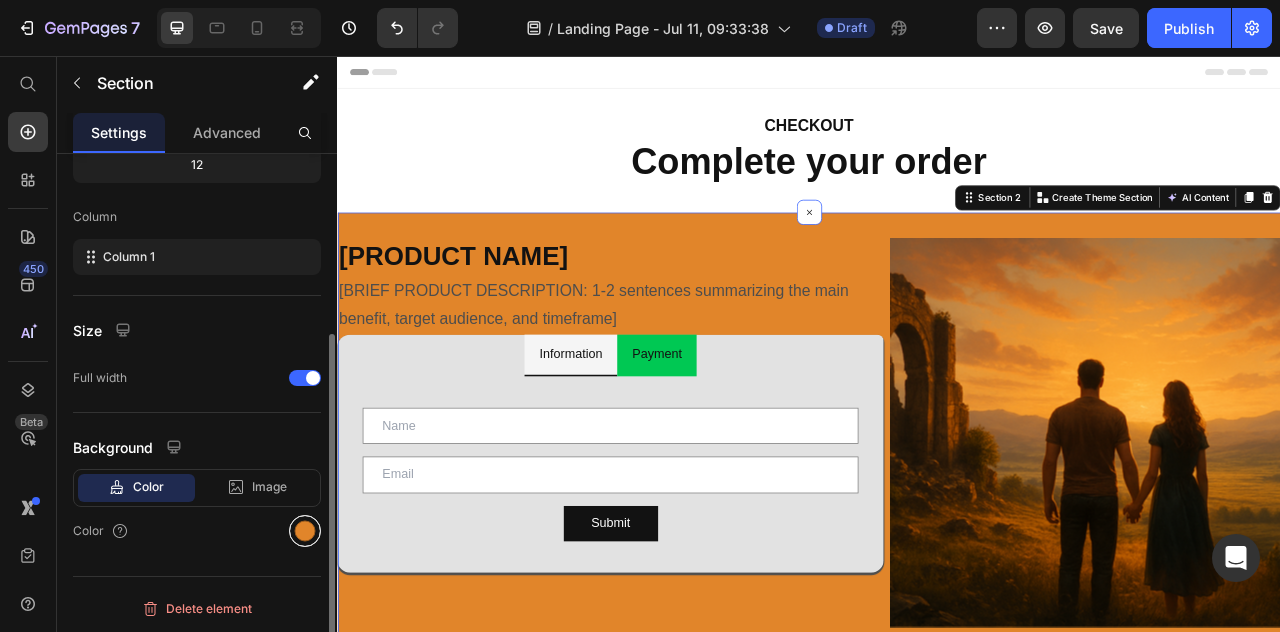 click at bounding box center (305, 531) 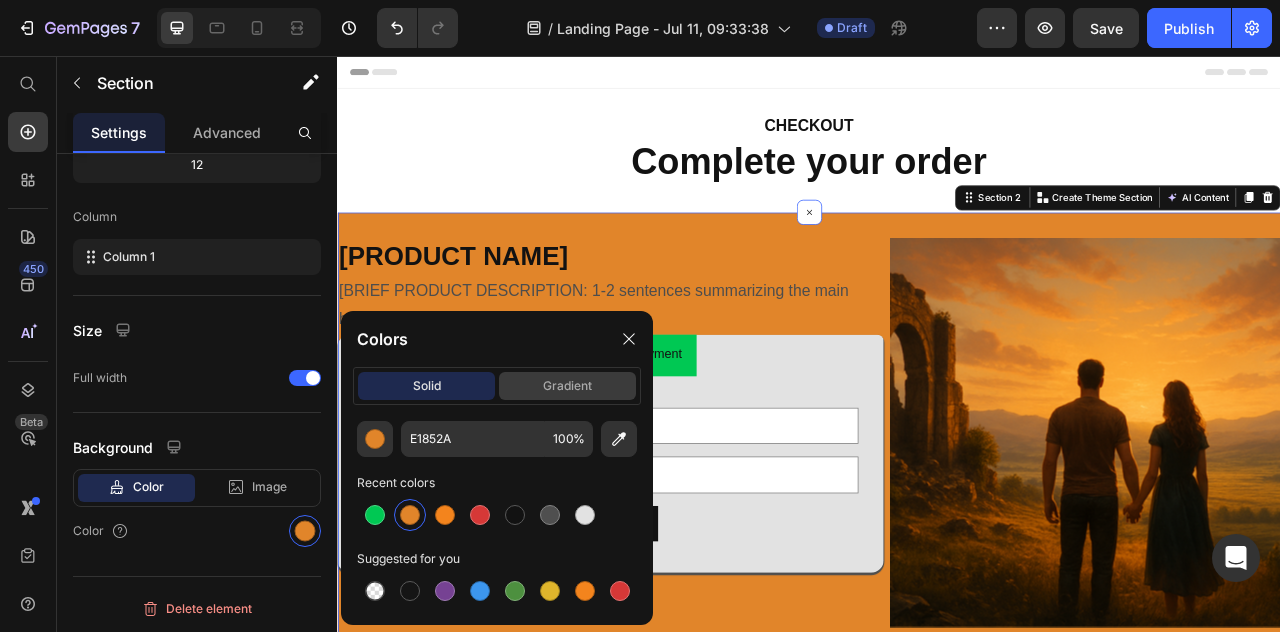 click on "gradient" 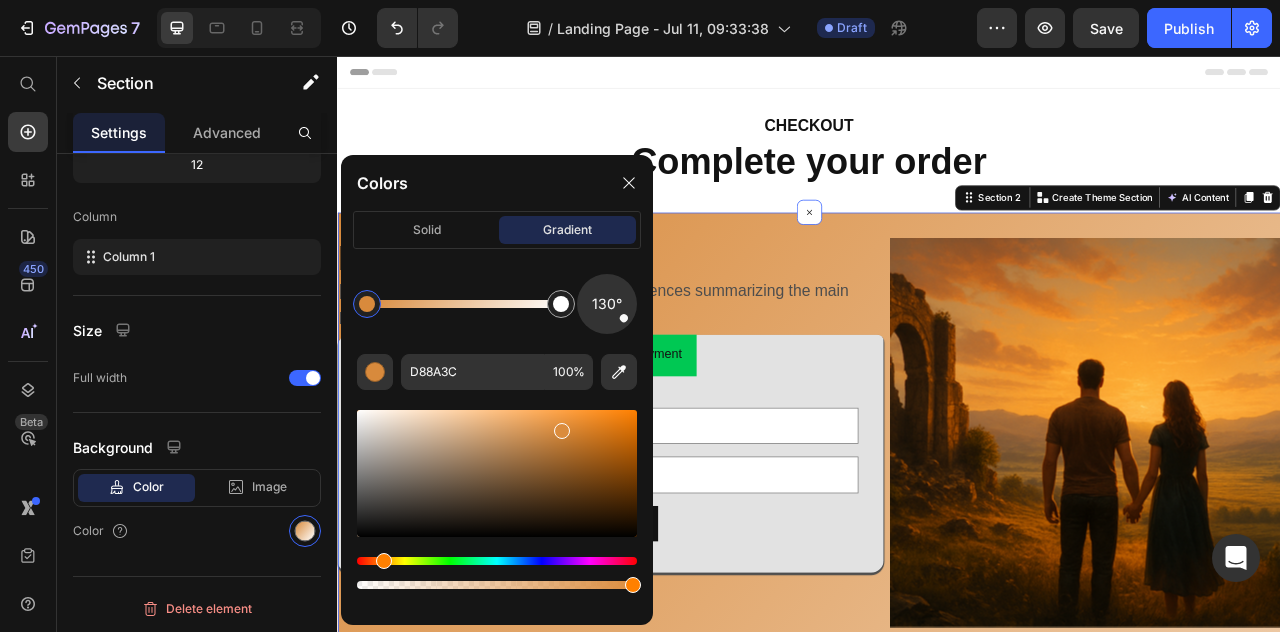 type on "DB8C3D" 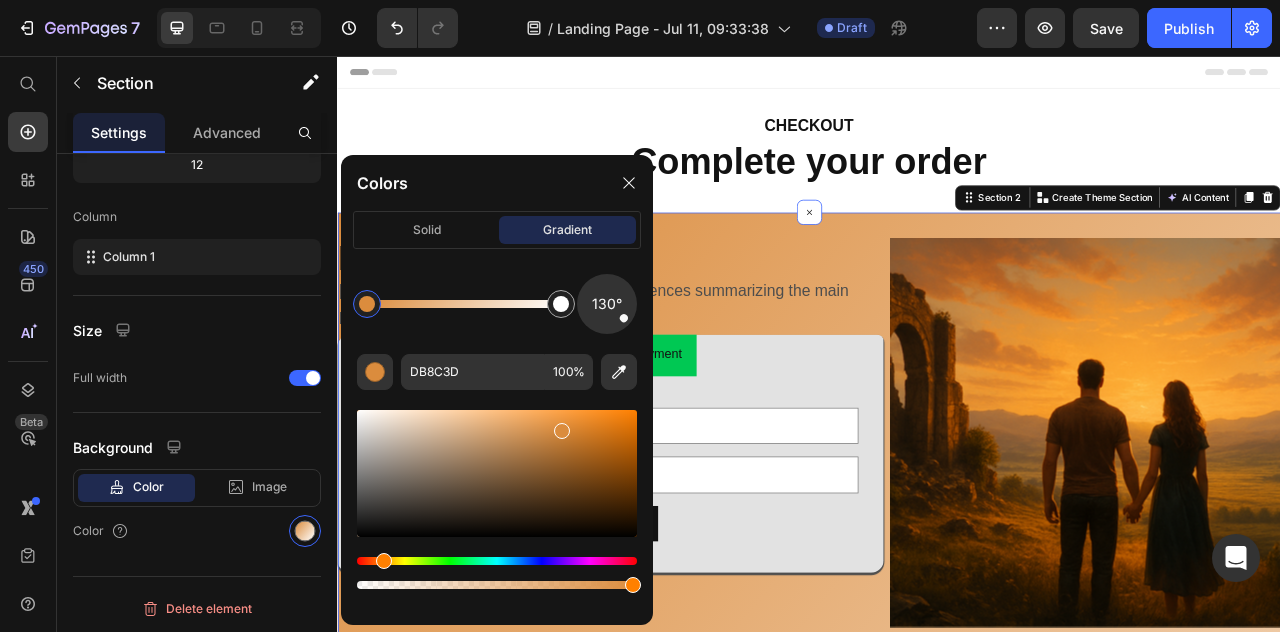 drag, startPoint x: 589, startPoint y: 434, endPoint x: 560, endPoint y: 426, distance: 30.083218 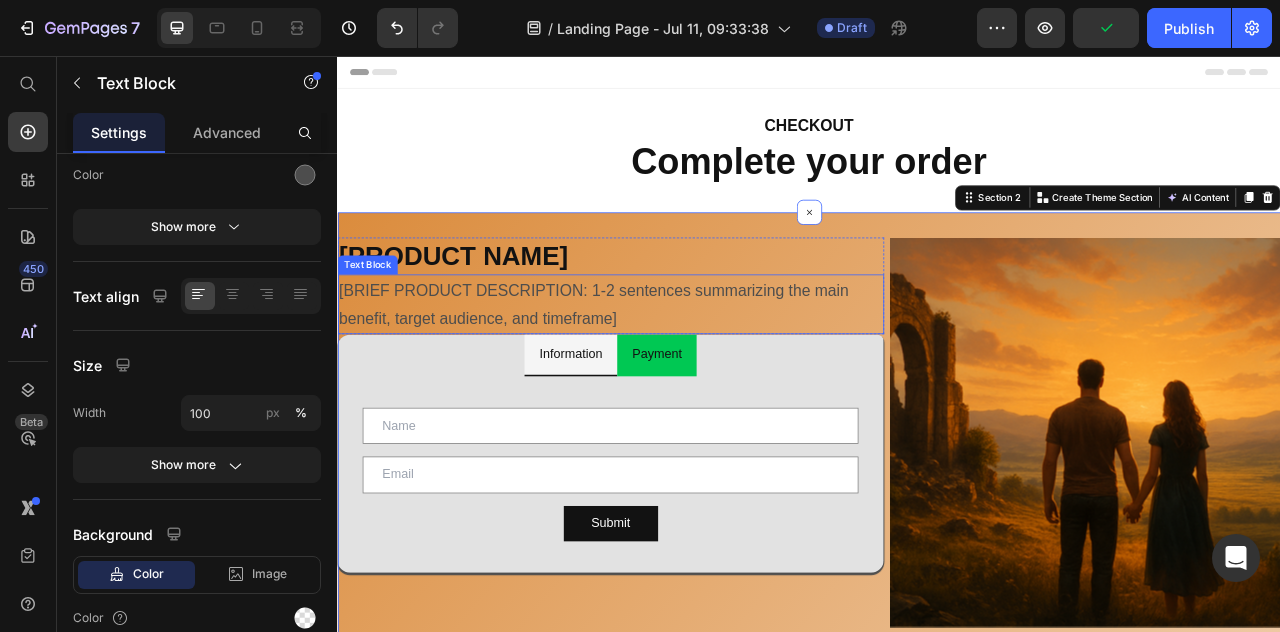click on "[BRIEF PRODUCT DESCRIPTION: 1-2 sentences summarizing the main benefit, target audience, and timeframe]" at bounding box center [684, 372] 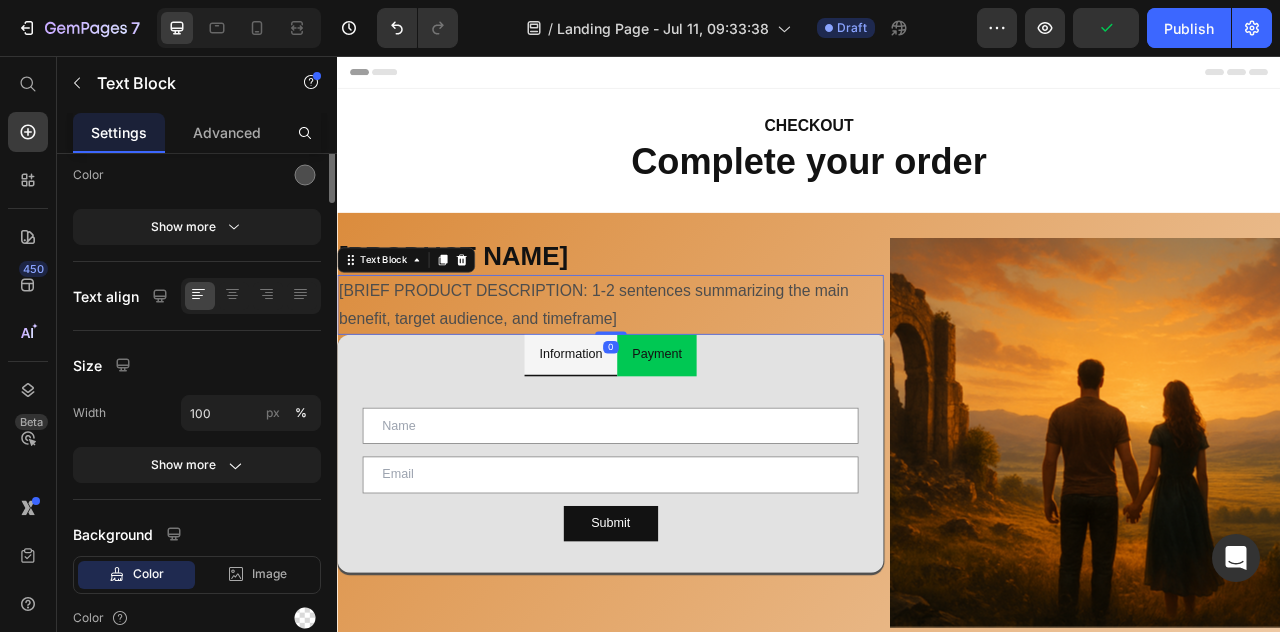 scroll, scrollTop: 0, scrollLeft: 0, axis: both 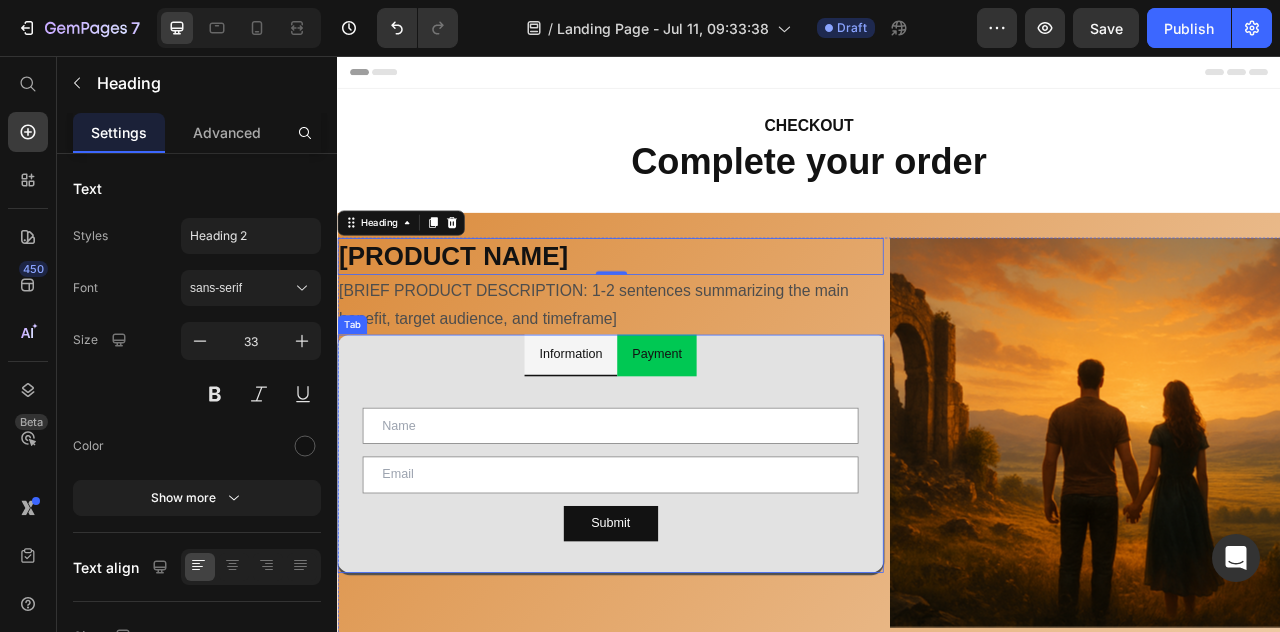 click on "Information Payment" at bounding box center [684, 436] 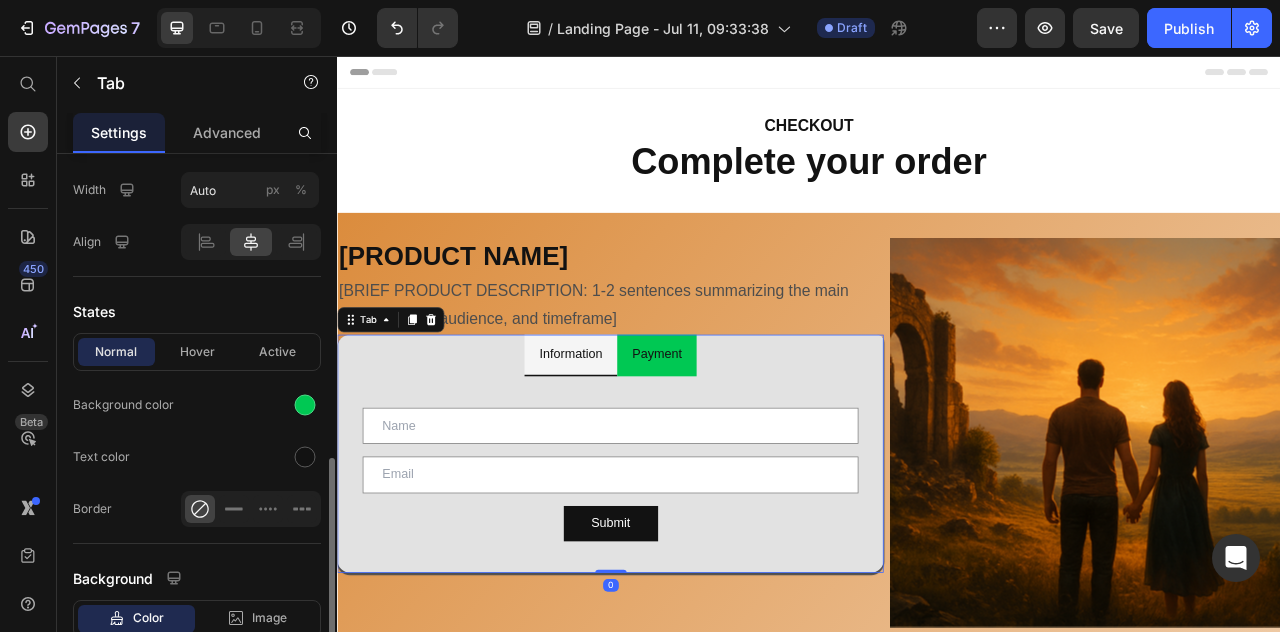 scroll, scrollTop: 997, scrollLeft: 0, axis: vertical 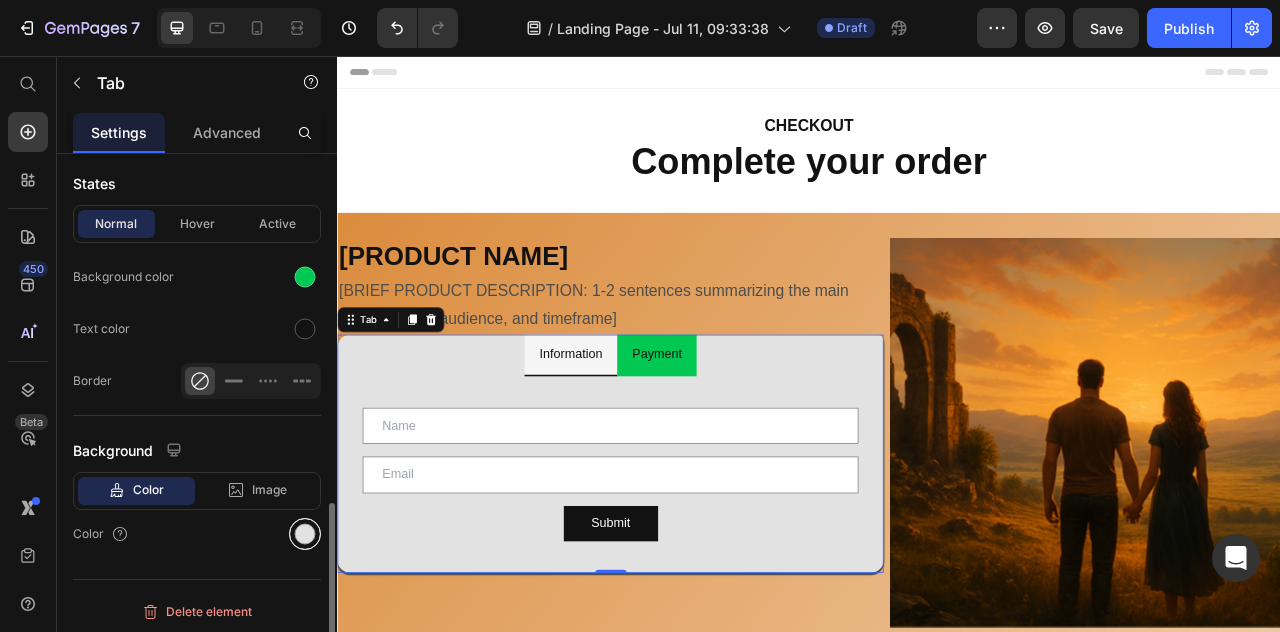 click at bounding box center (305, 534) 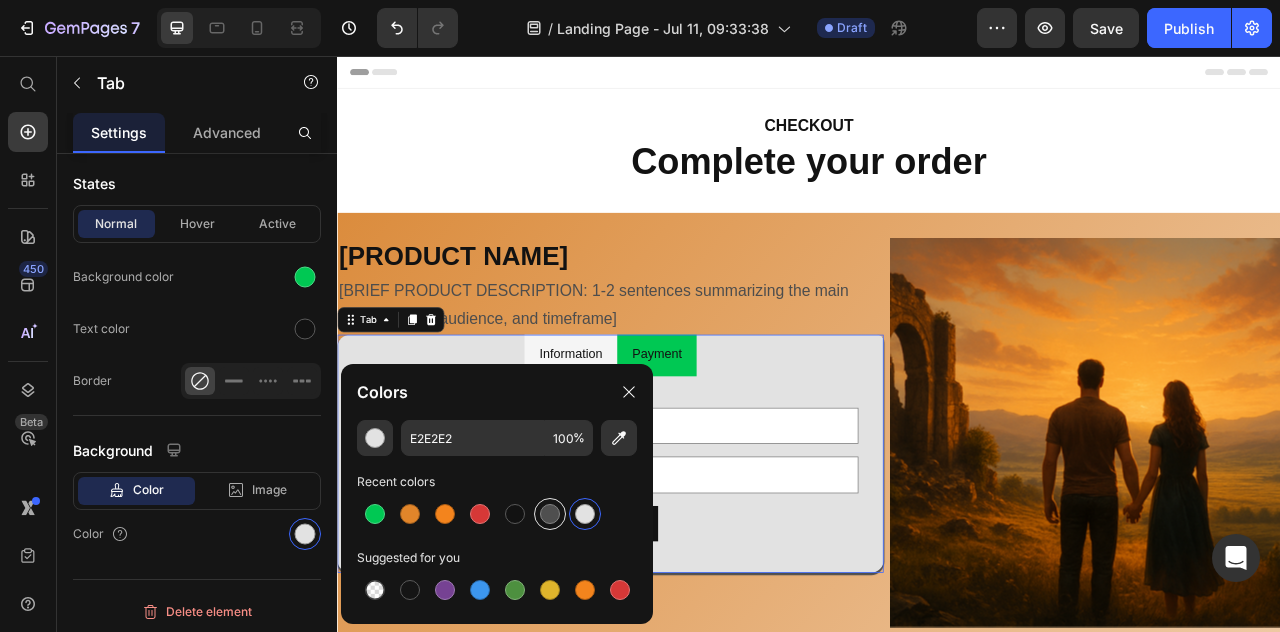 click at bounding box center (550, 514) 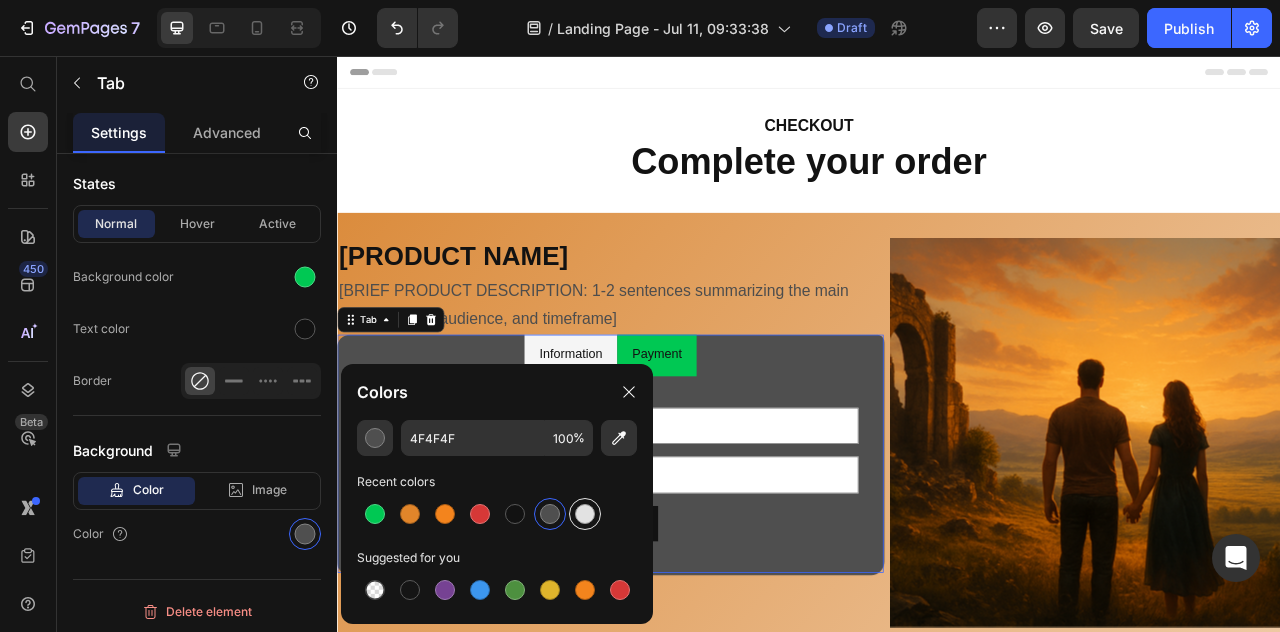 click at bounding box center [585, 514] 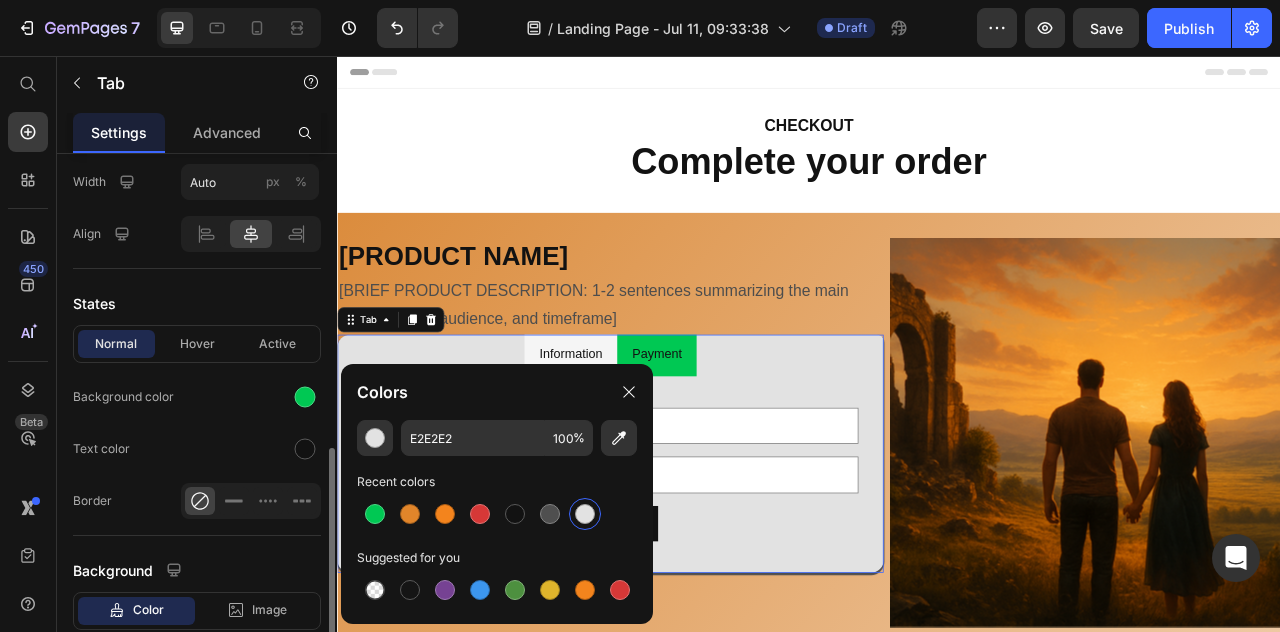 scroll, scrollTop: 864, scrollLeft: 0, axis: vertical 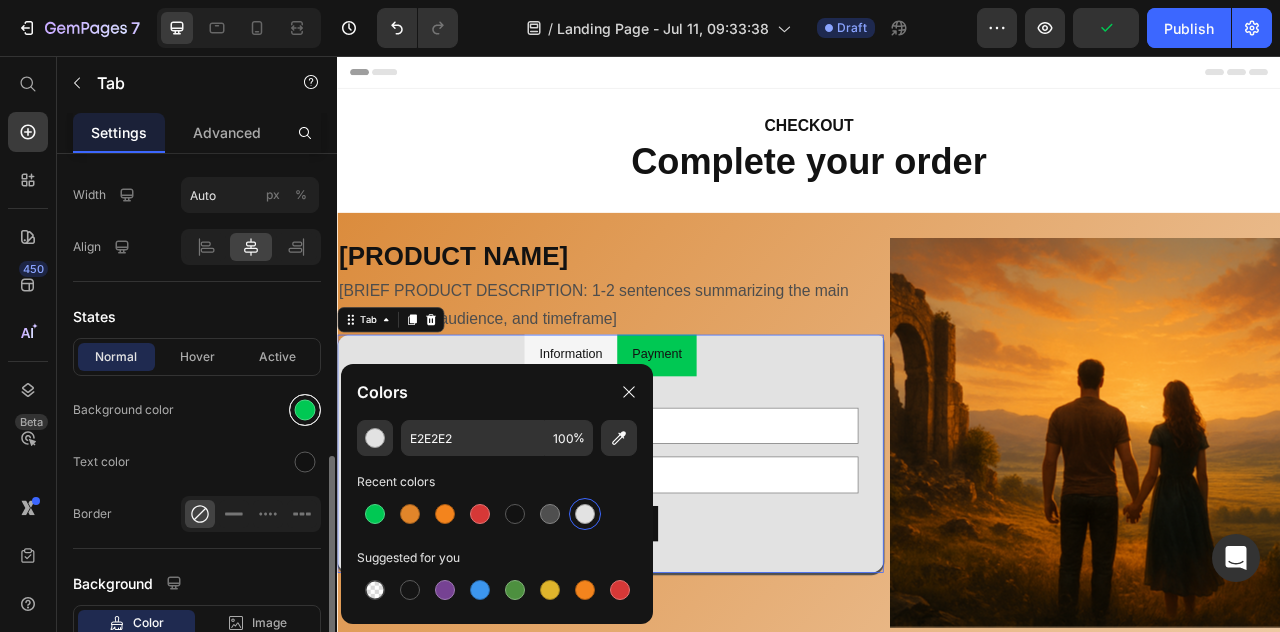 click at bounding box center [305, 410] 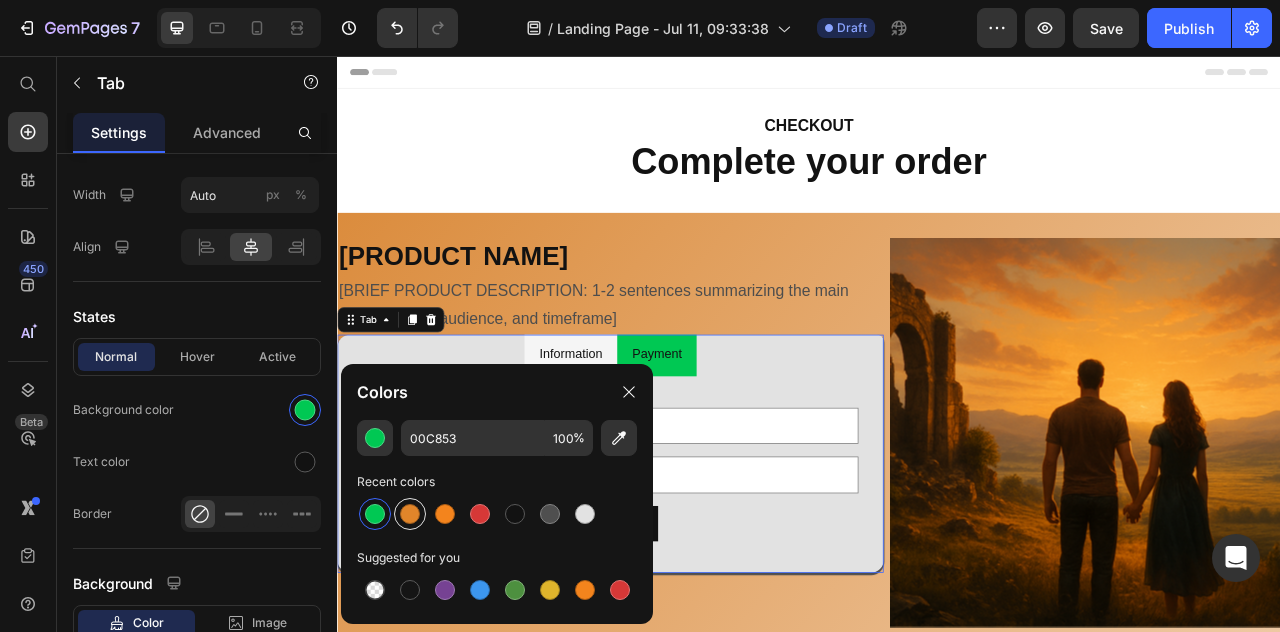 click at bounding box center [410, 514] 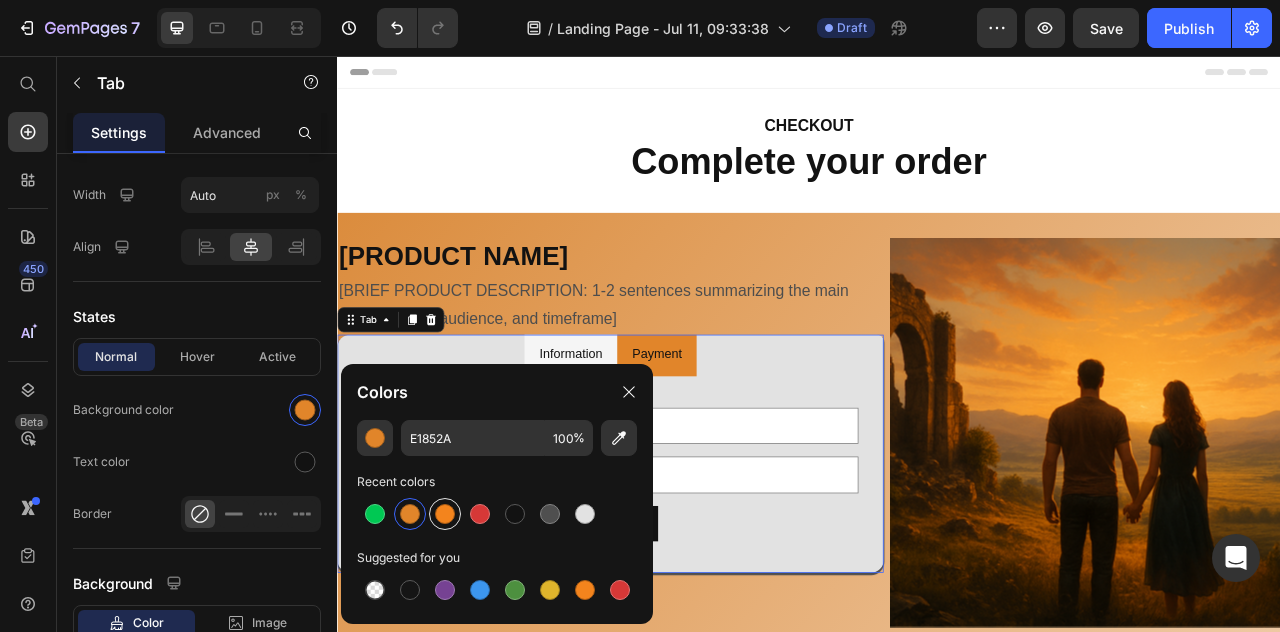 click at bounding box center (445, 514) 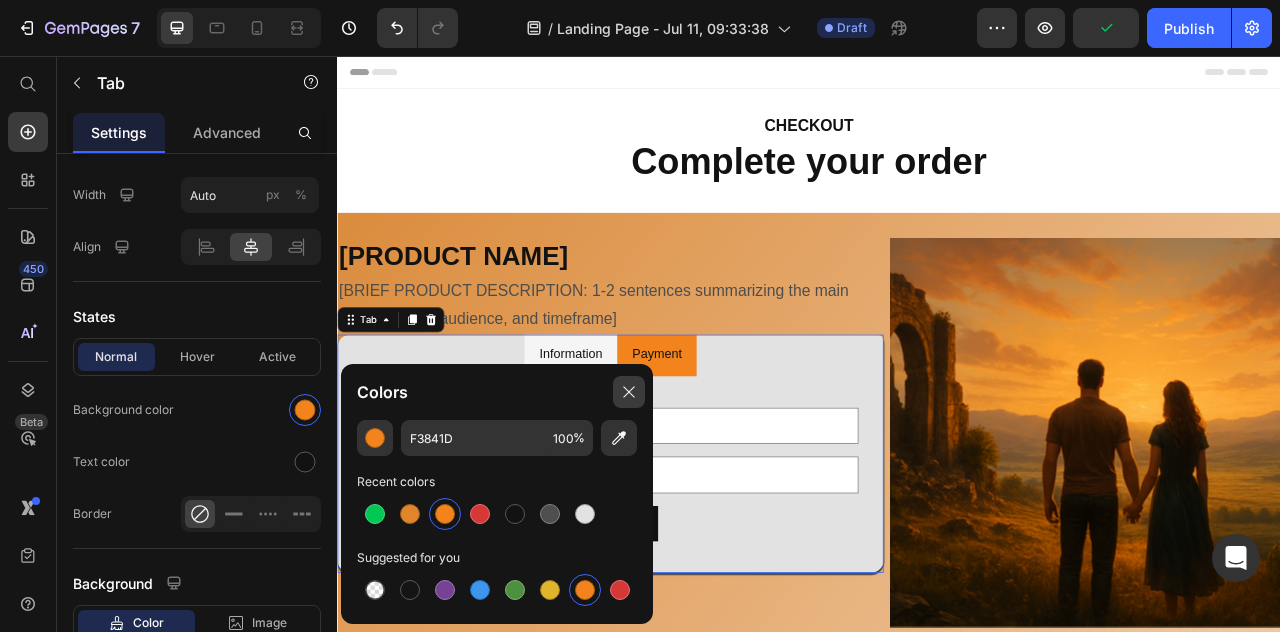 click 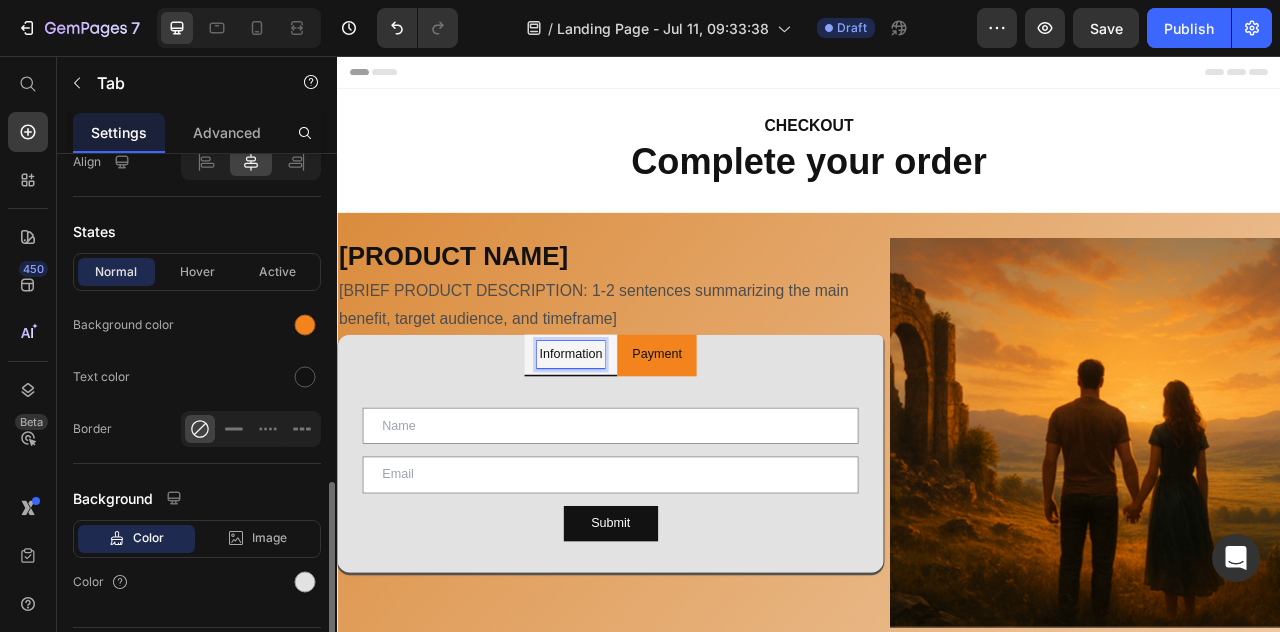 scroll, scrollTop: 950, scrollLeft: 0, axis: vertical 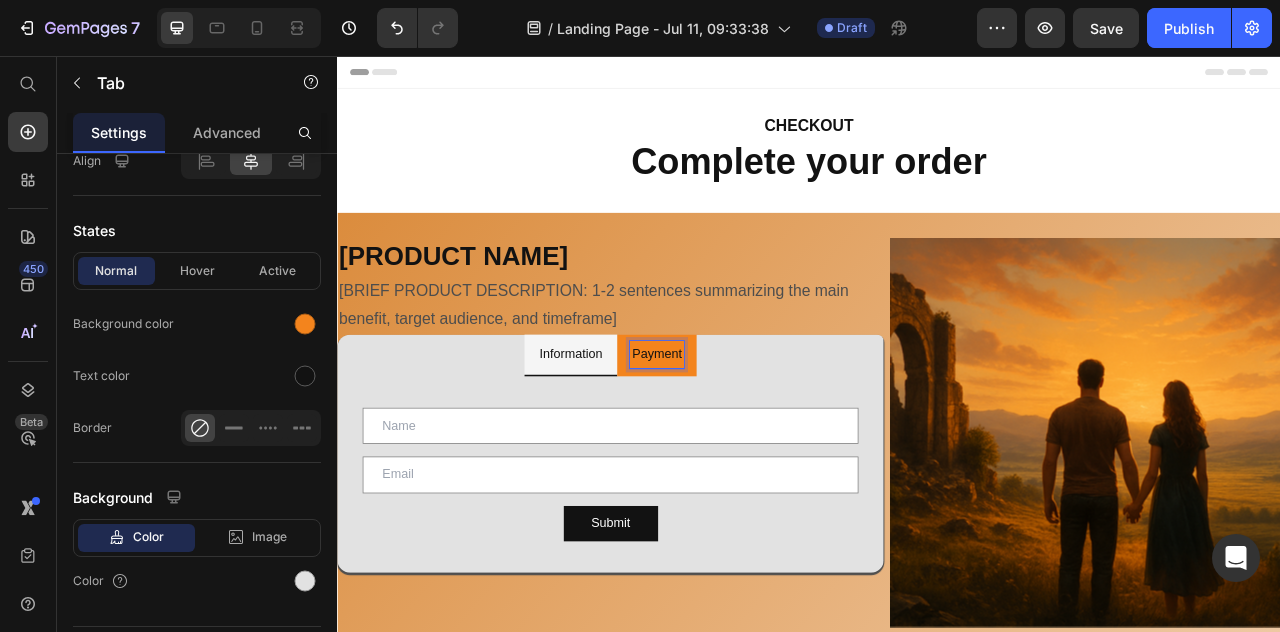 click on "Payment" at bounding box center (743, 435) 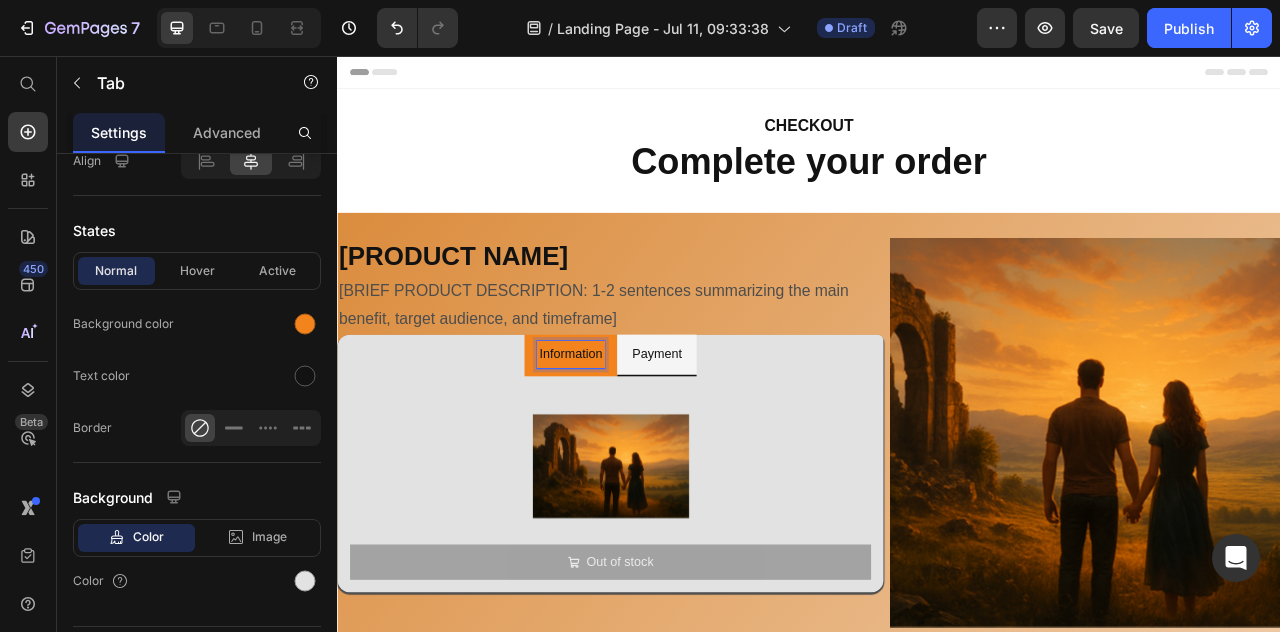 click on "Information" at bounding box center (634, 435) 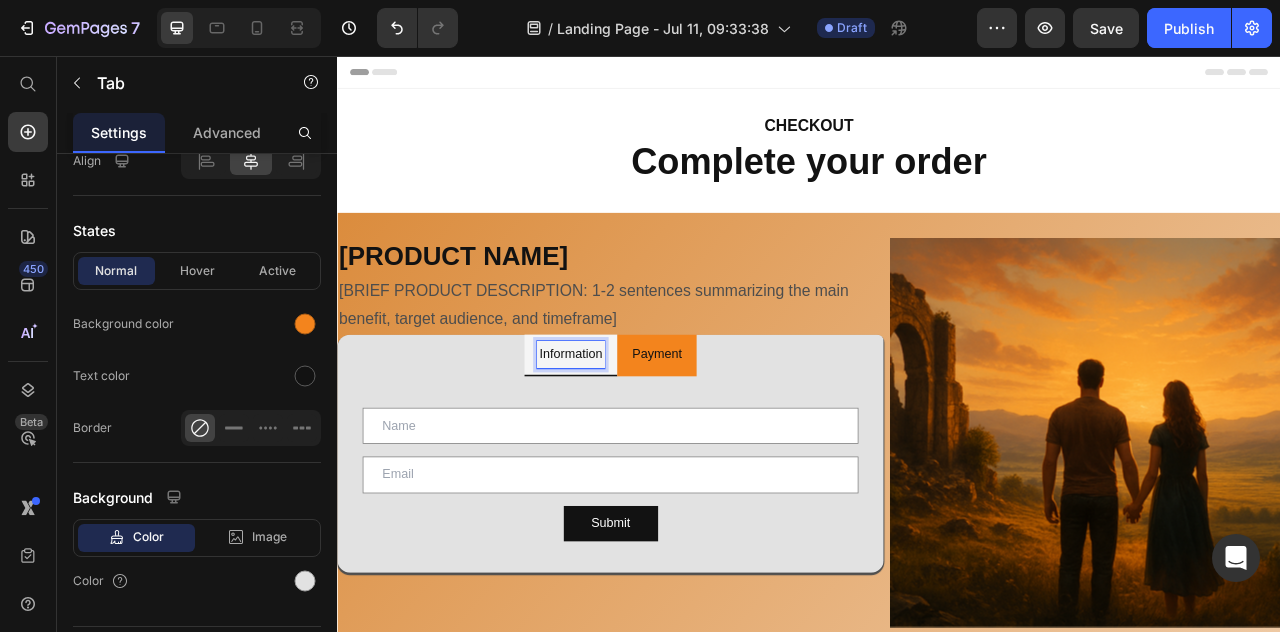 click on "Payment" at bounding box center [743, 435] 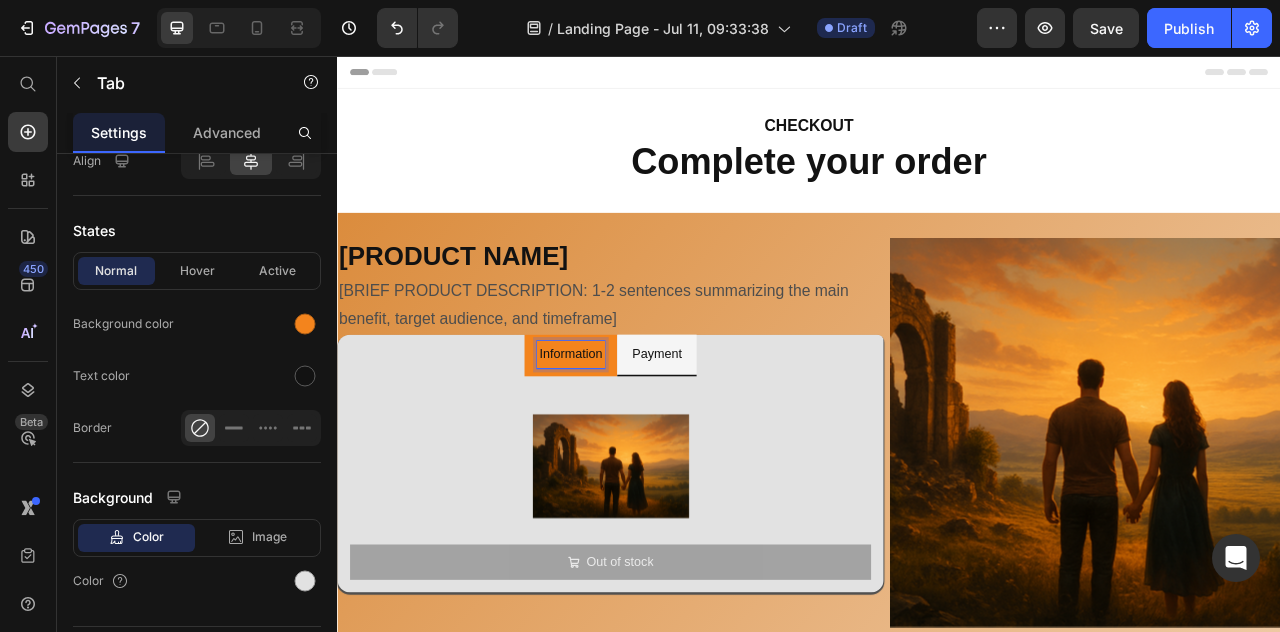 click on "Information" at bounding box center [634, 435] 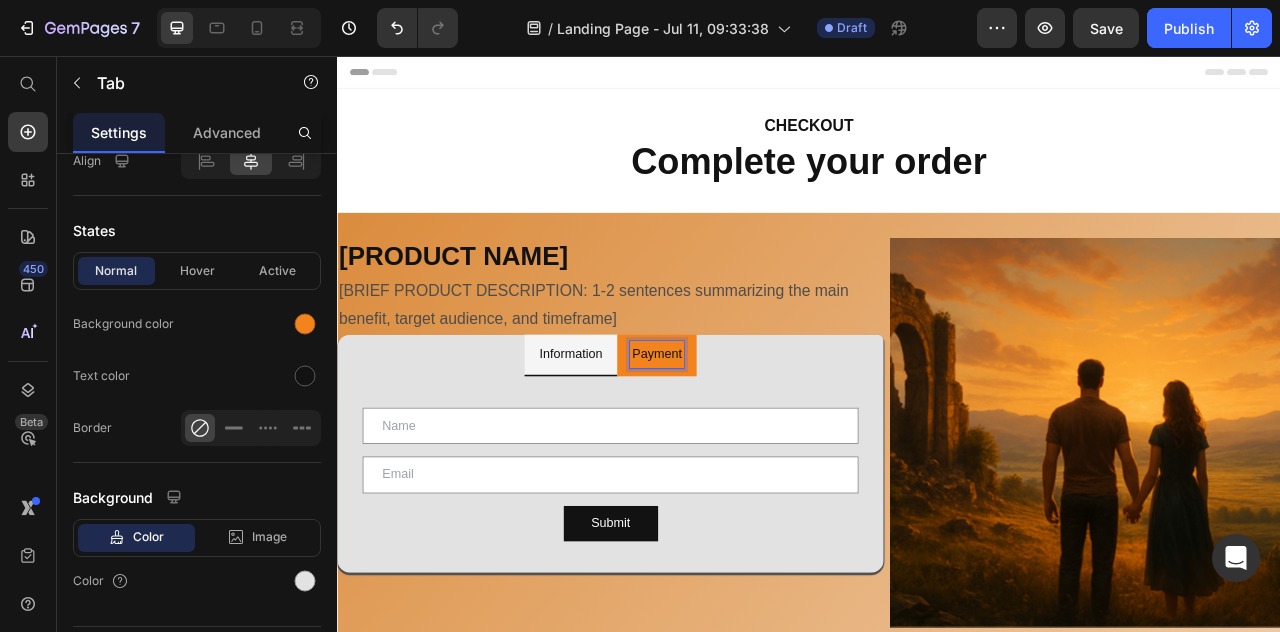 click on "Payment" at bounding box center (743, 435) 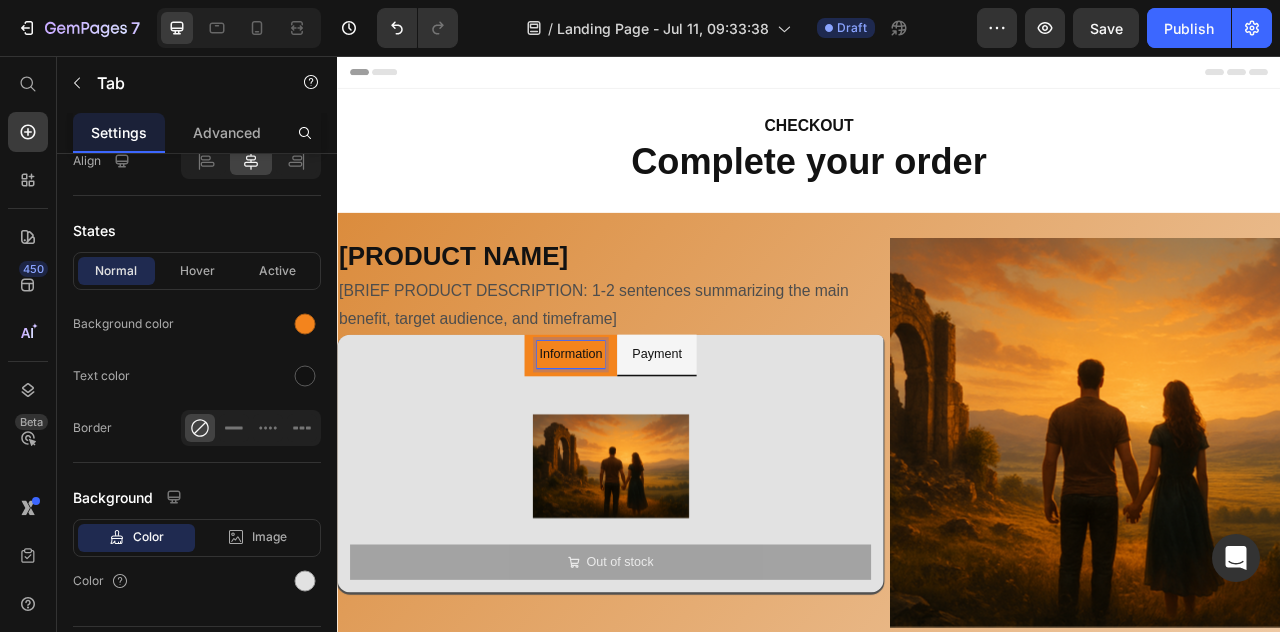 click on "Information" at bounding box center [634, 435] 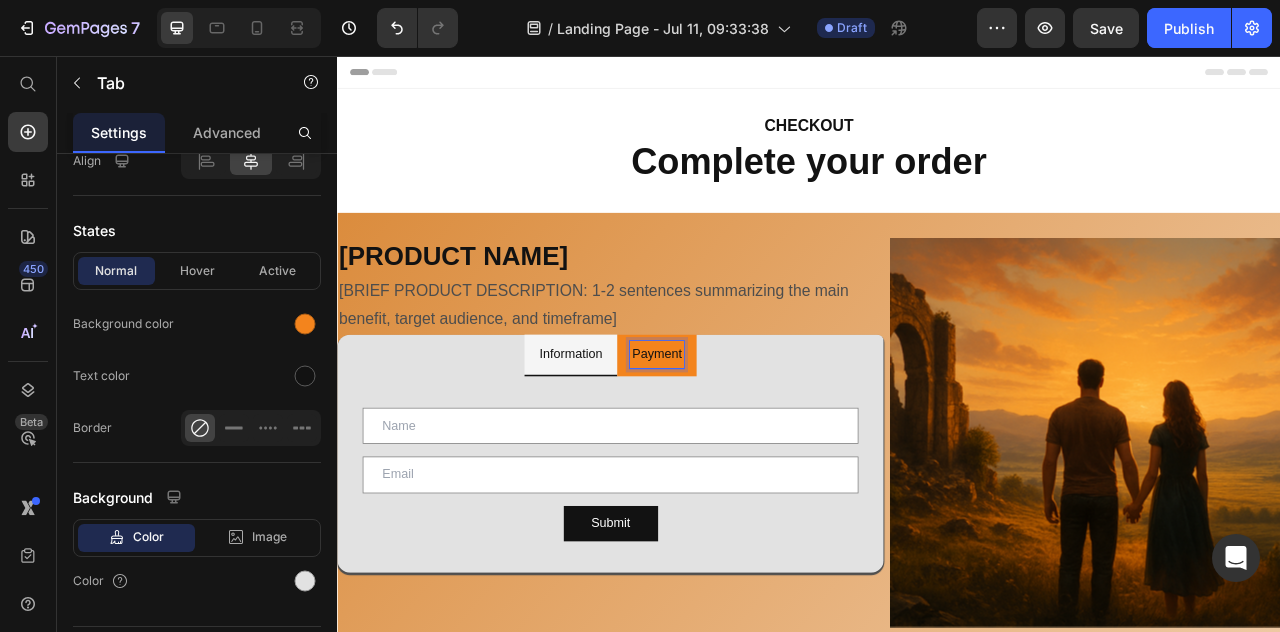 click on "Payment" at bounding box center [743, 435] 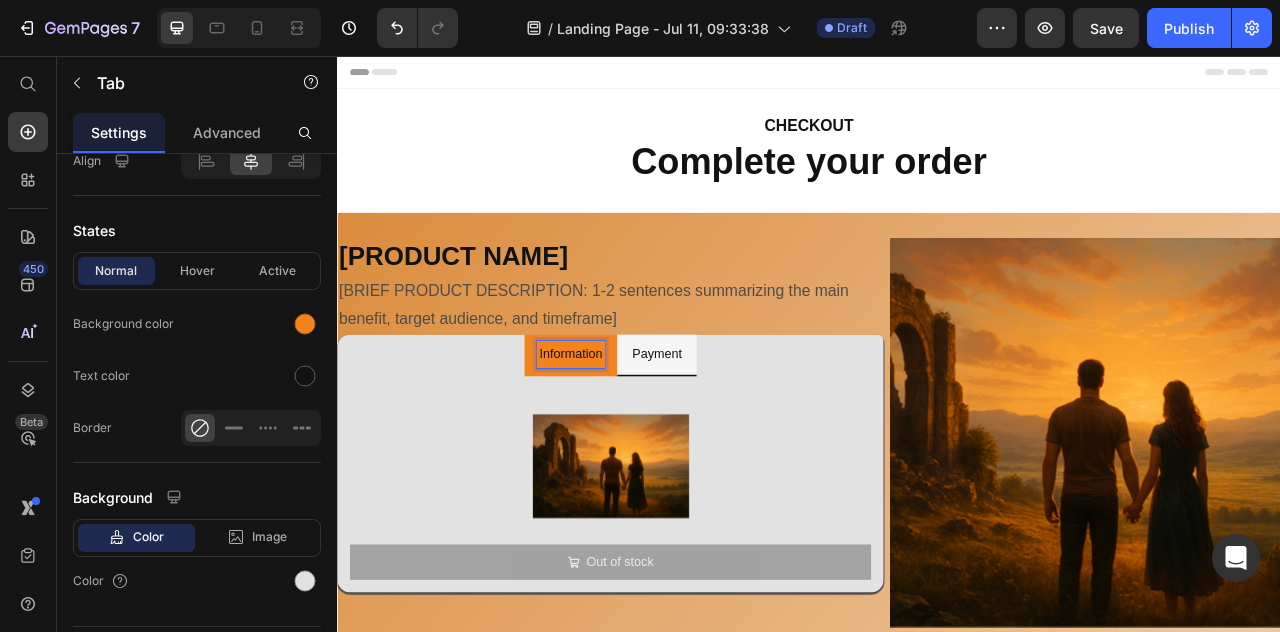click on "Information" at bounding box center [634, 435] 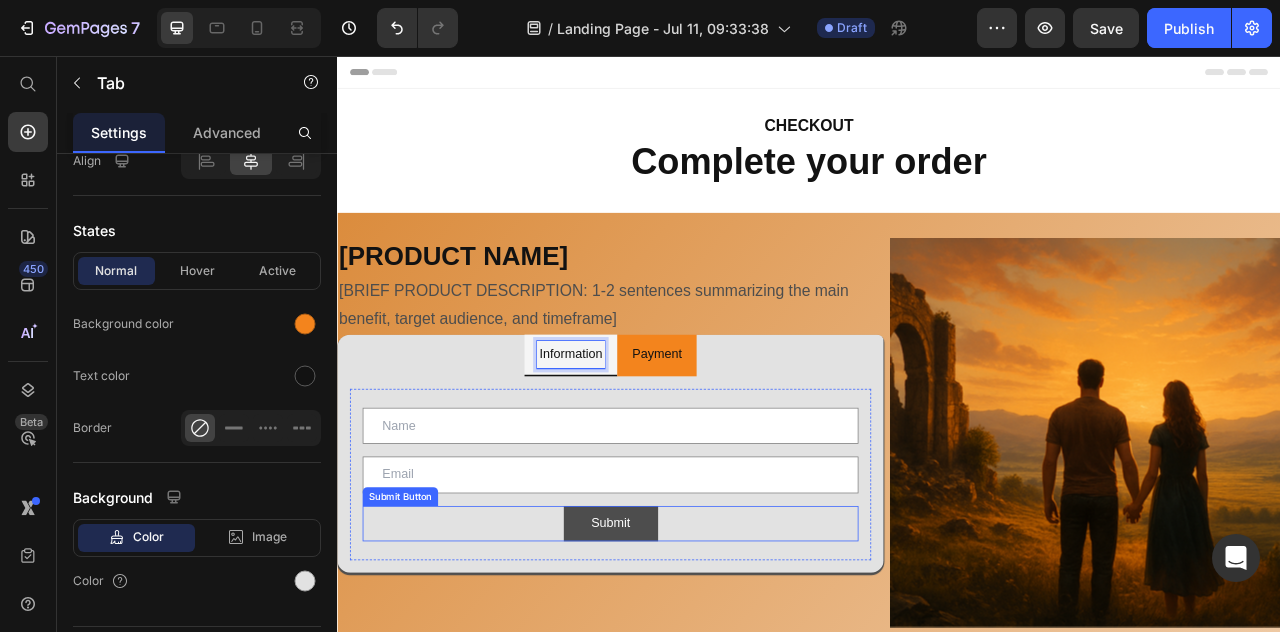 click on "Submit" at bounding box center (685, 650) 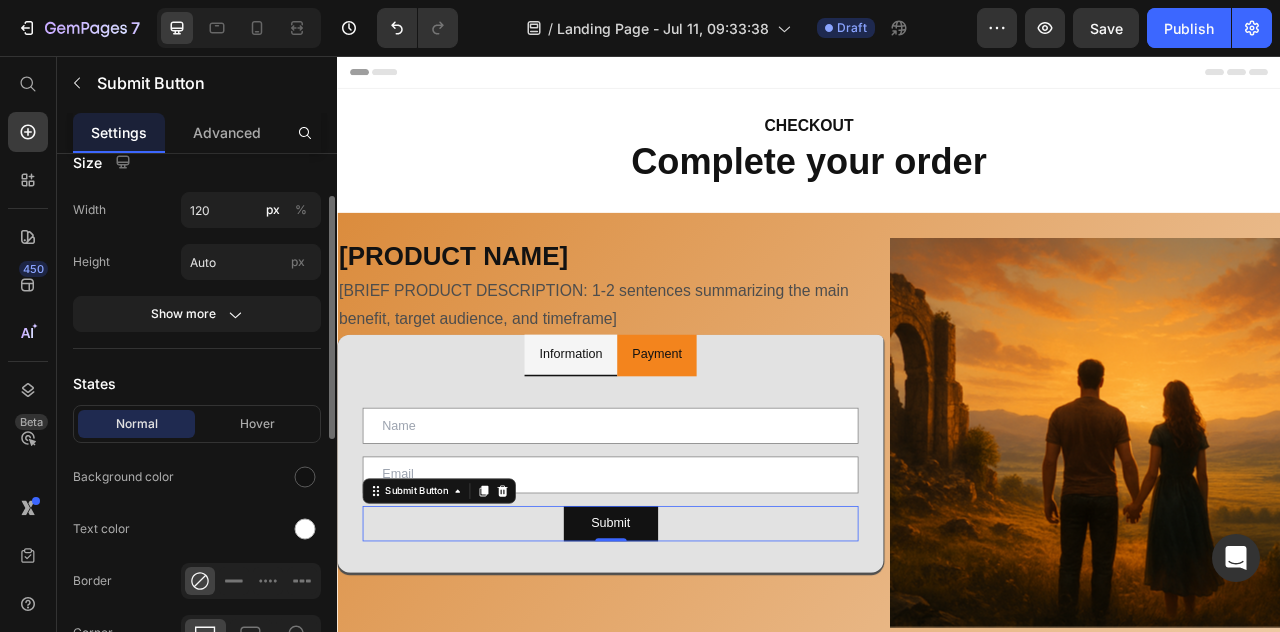 scroll, scrollTop: 92, scrollLeft: 0, axis: vertical 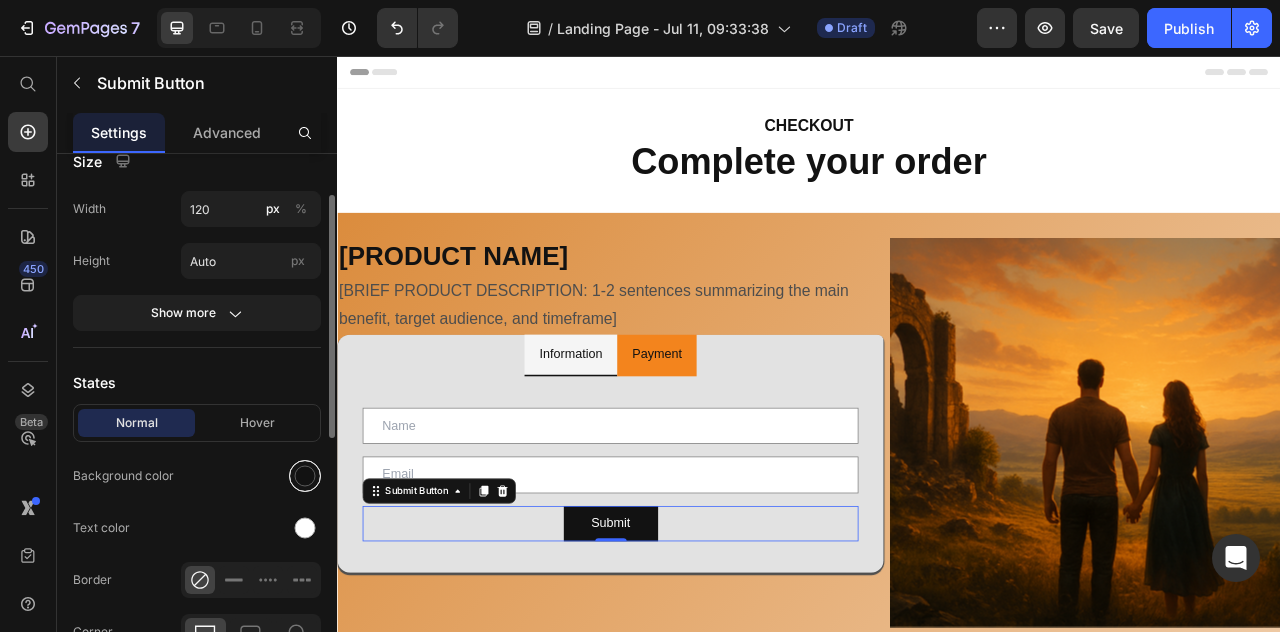 click at bounding box center [305, 476] 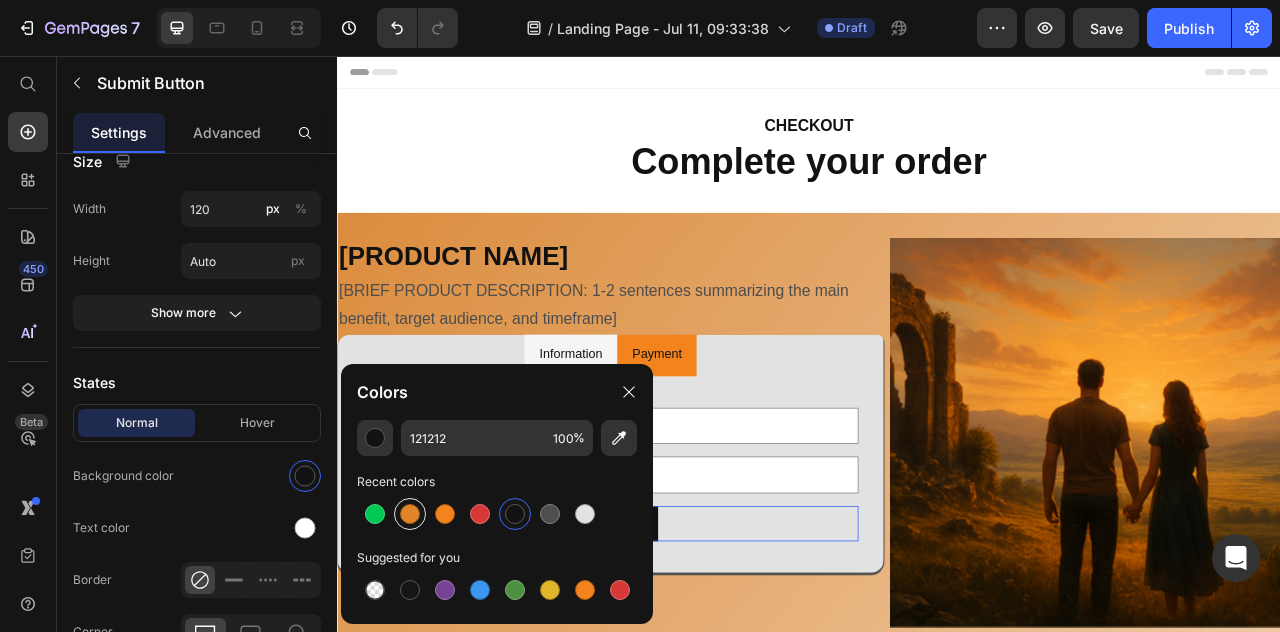 click at bounding box center [410, 514] 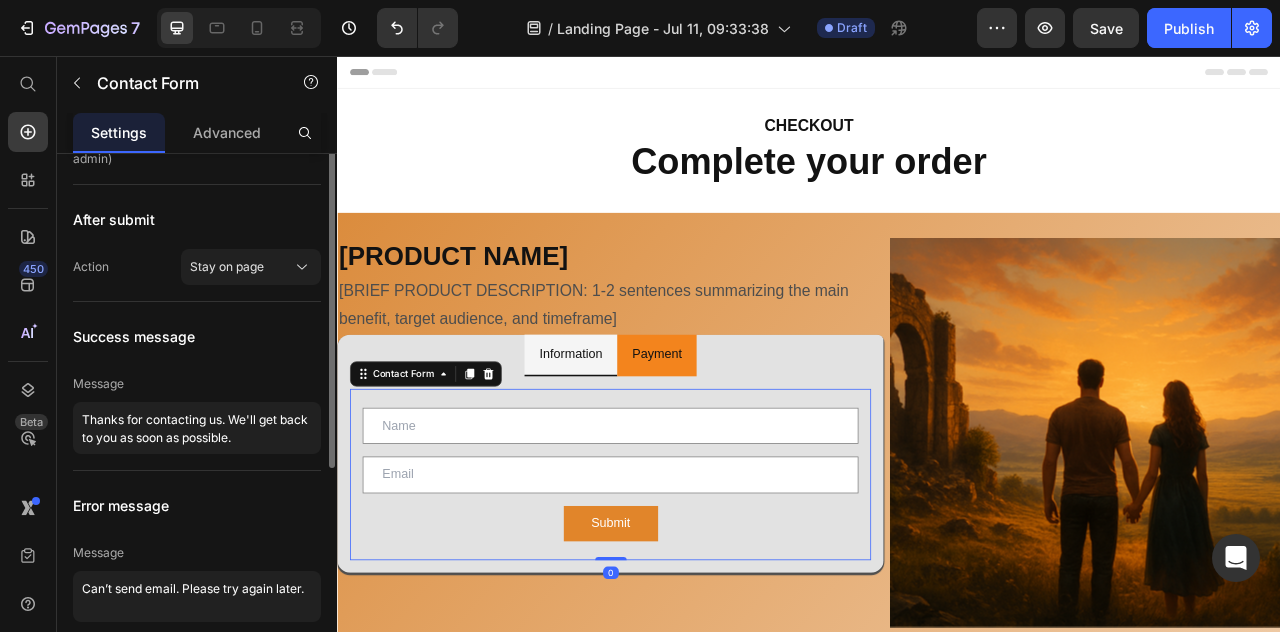 scroll, scrollTop: 0, scrollLeft: 0, axis: both 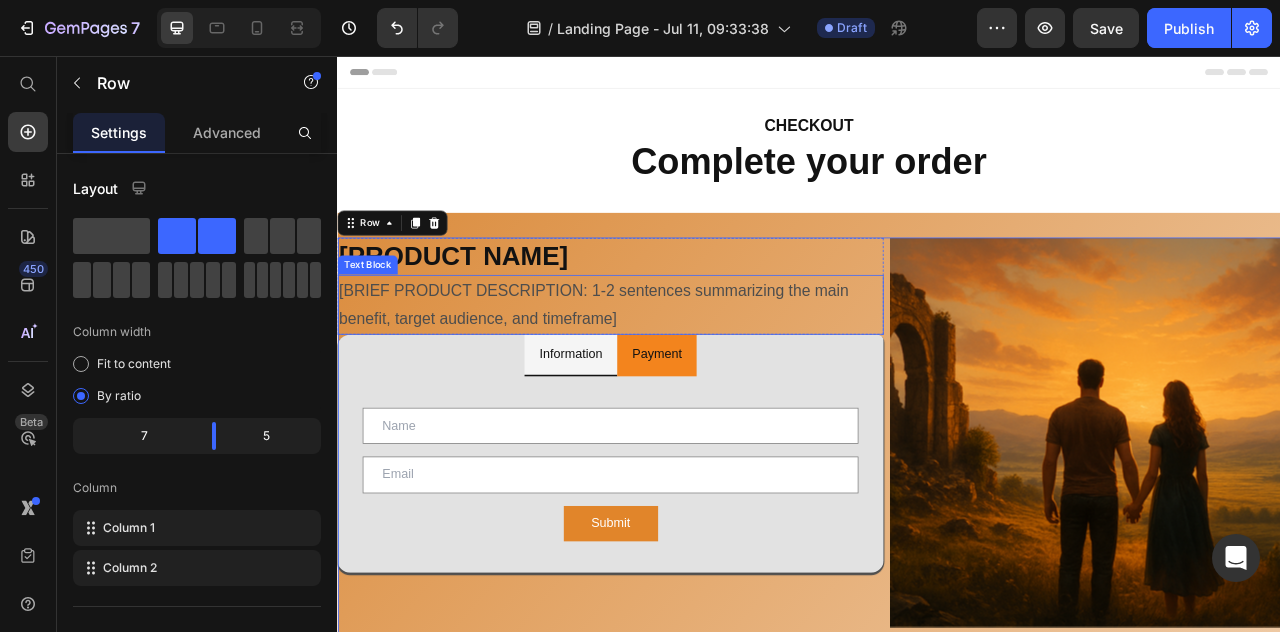 click on "[BRIEF PRODUCT DESCRIPTION: 1-2 sentences summarizing the main benefit, target audience, and timeframe]" at bounding box center [684, 372] 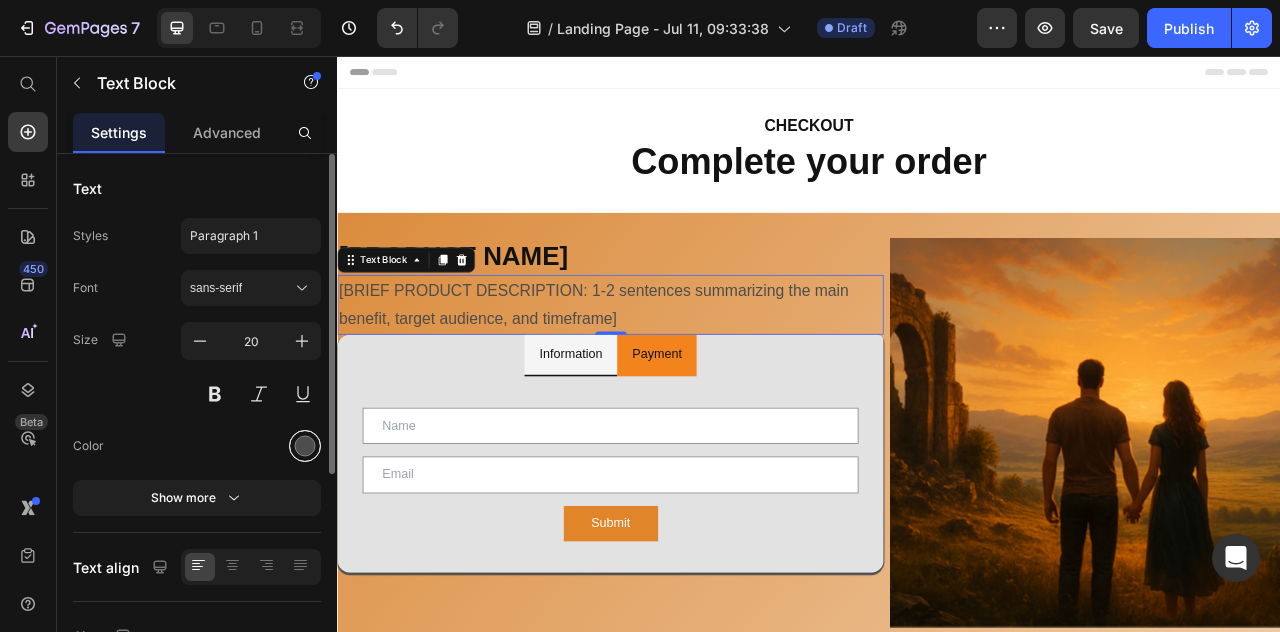click at bounding box center [305, 446] 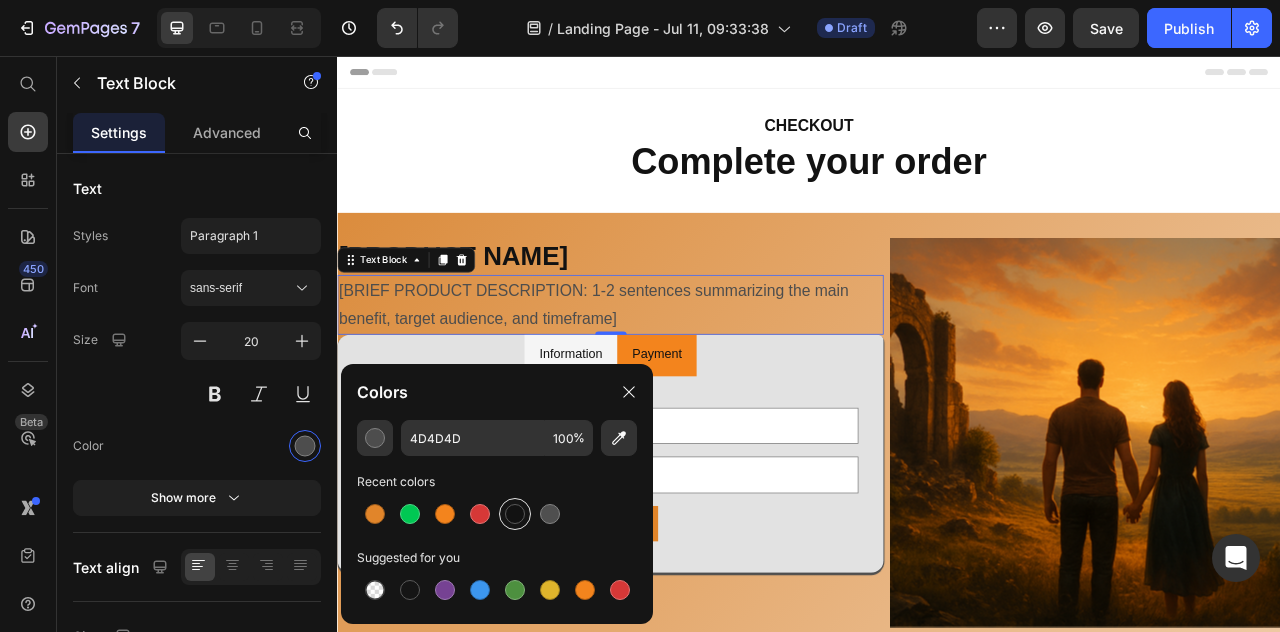 click at bounding box center [515, 514] 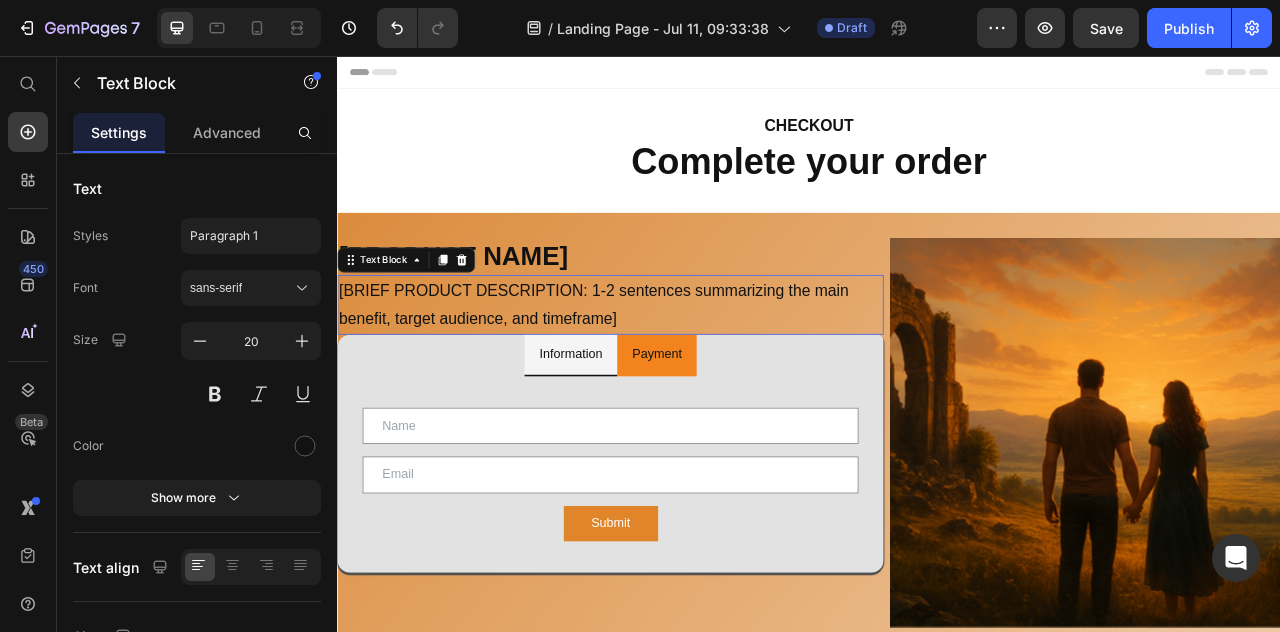 click on "[BRIEF PRODUCT DESCRIPTION: 1-2 sentences summarizing the main benefit, target audience, and timeframe]" at bounding box center (684, 372) 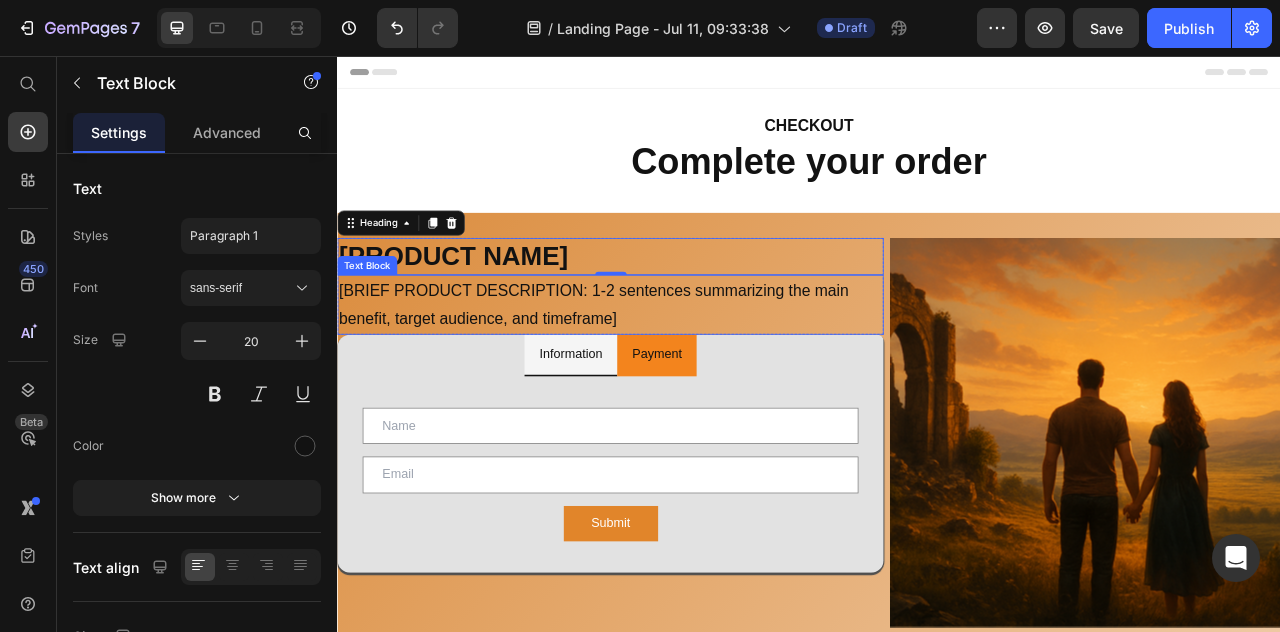 click on "[BRIEF PRODUCT DESCRIPTION: 1-2 sentences summarizing the main benefit, target audience, and timeframe]" at bounding box center (684, 372) 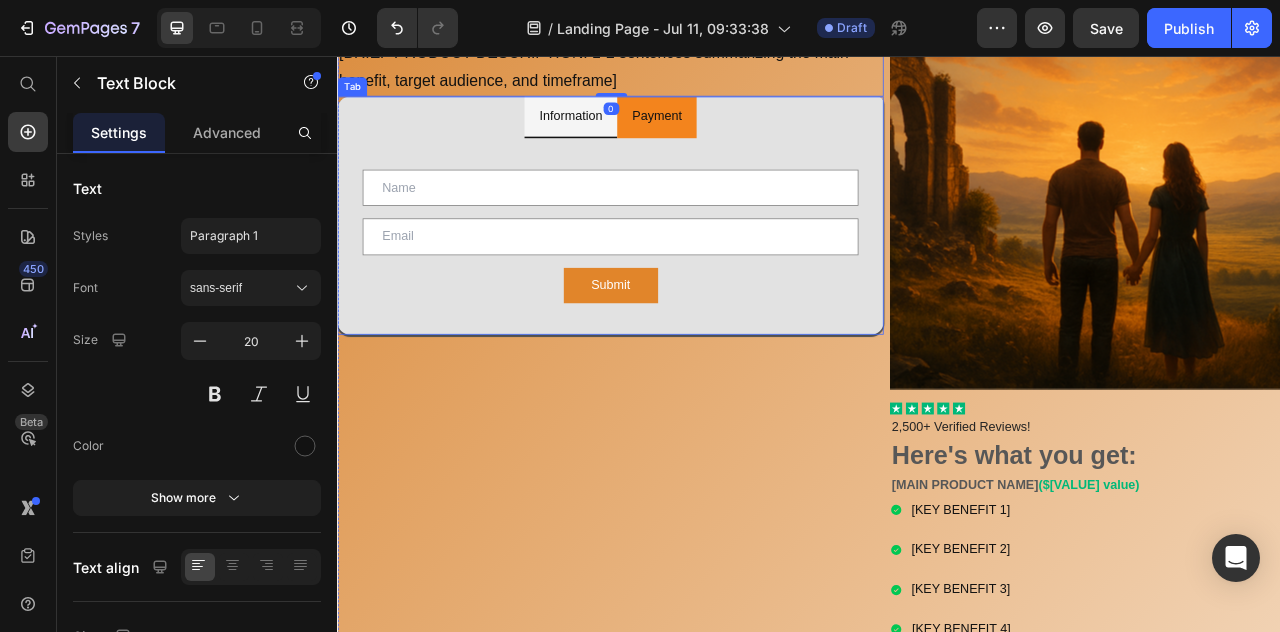 scroll, scrollTop: 313, scrollLeft: 0, axis: vertical 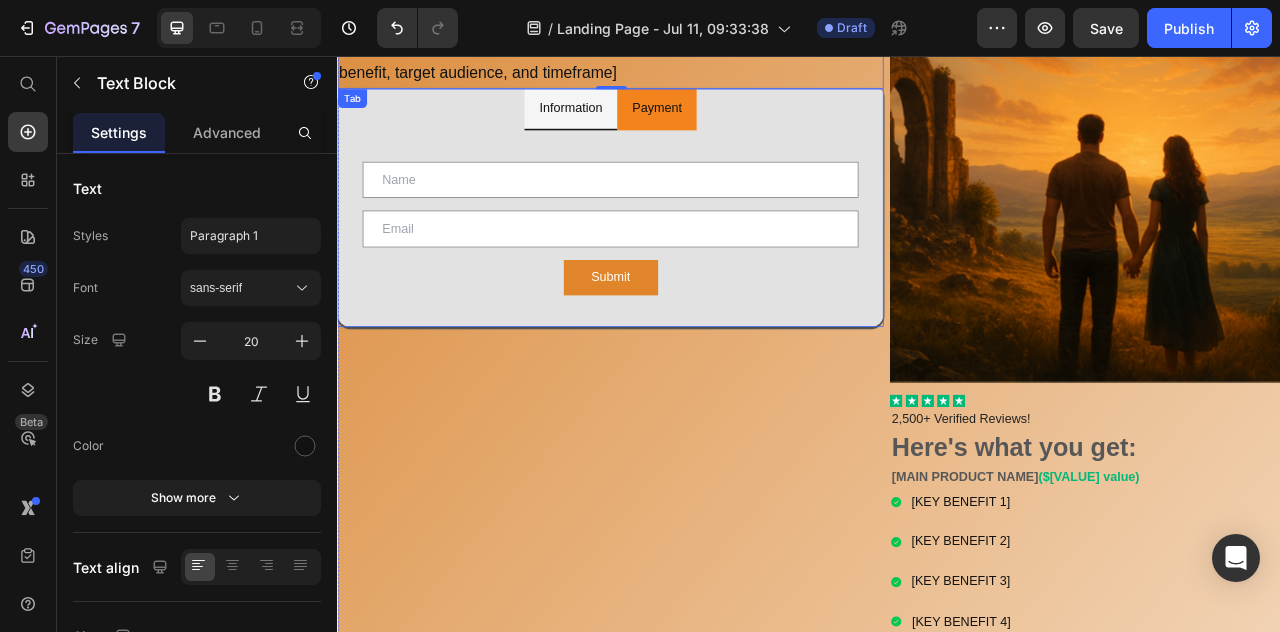 click on "Payment" at bounding box center [743, 122] 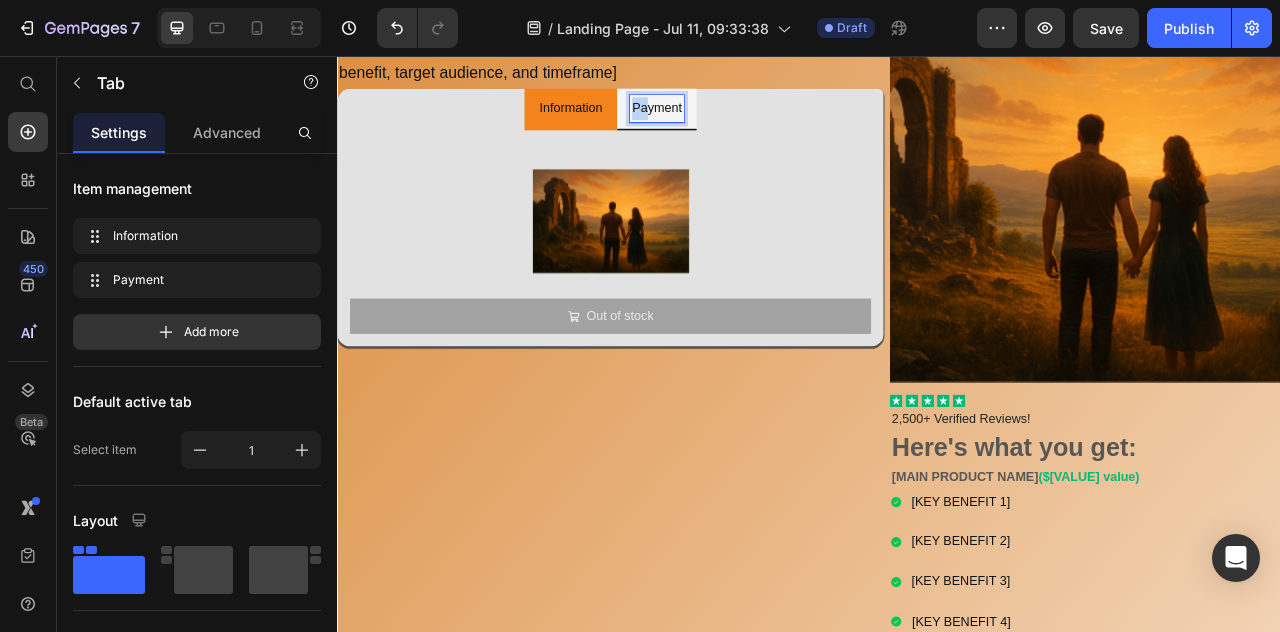 drag, startPoint x: 729, startPoint y: 118, endPoint x: 704, endPoint y: 125, distance: 25.96151 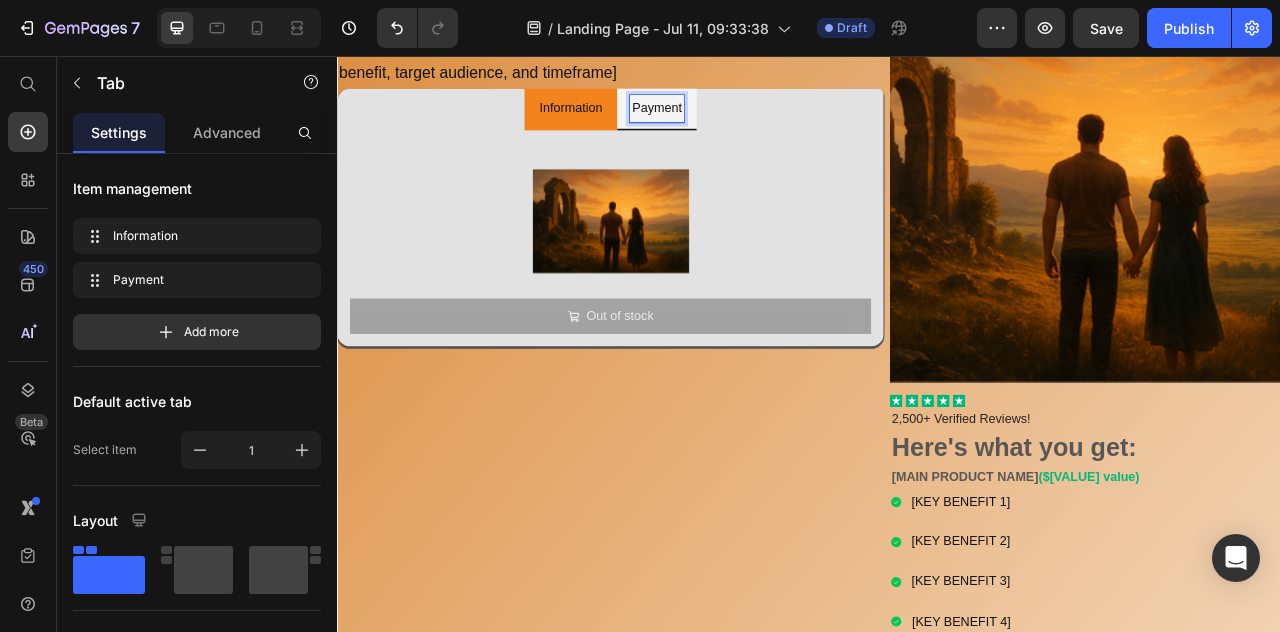 click on "Payment" at bounding box center (743, 122) 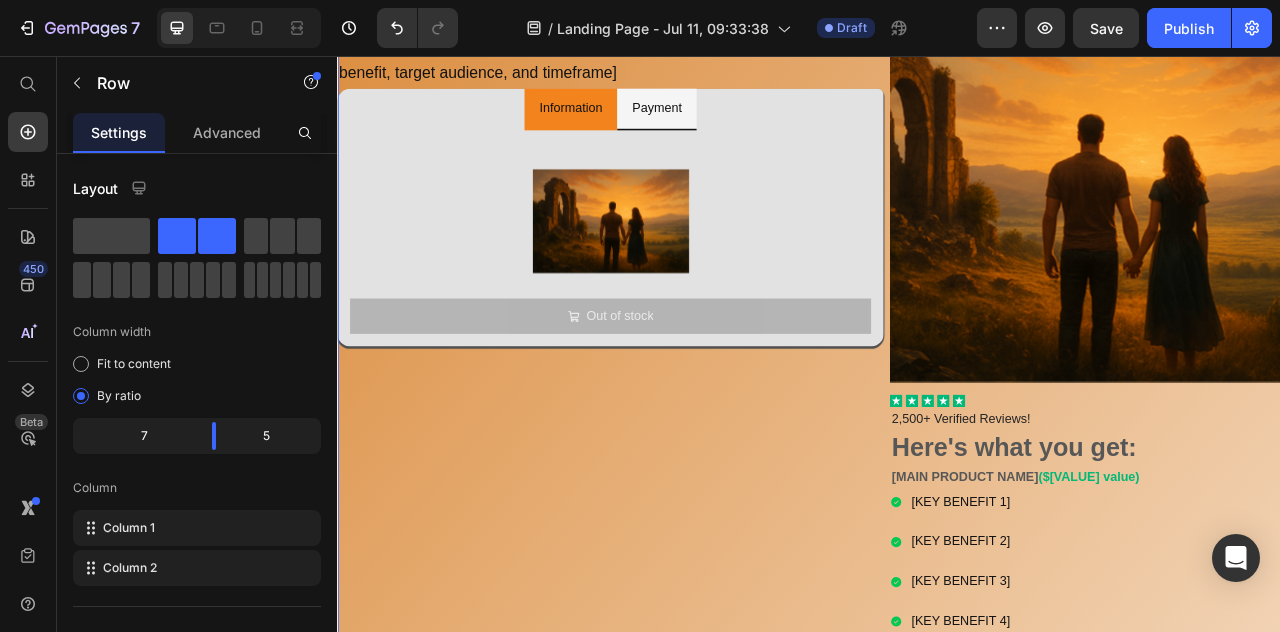 scroll, scrollTop: 273, scrollLeft: 0, axis: vertical 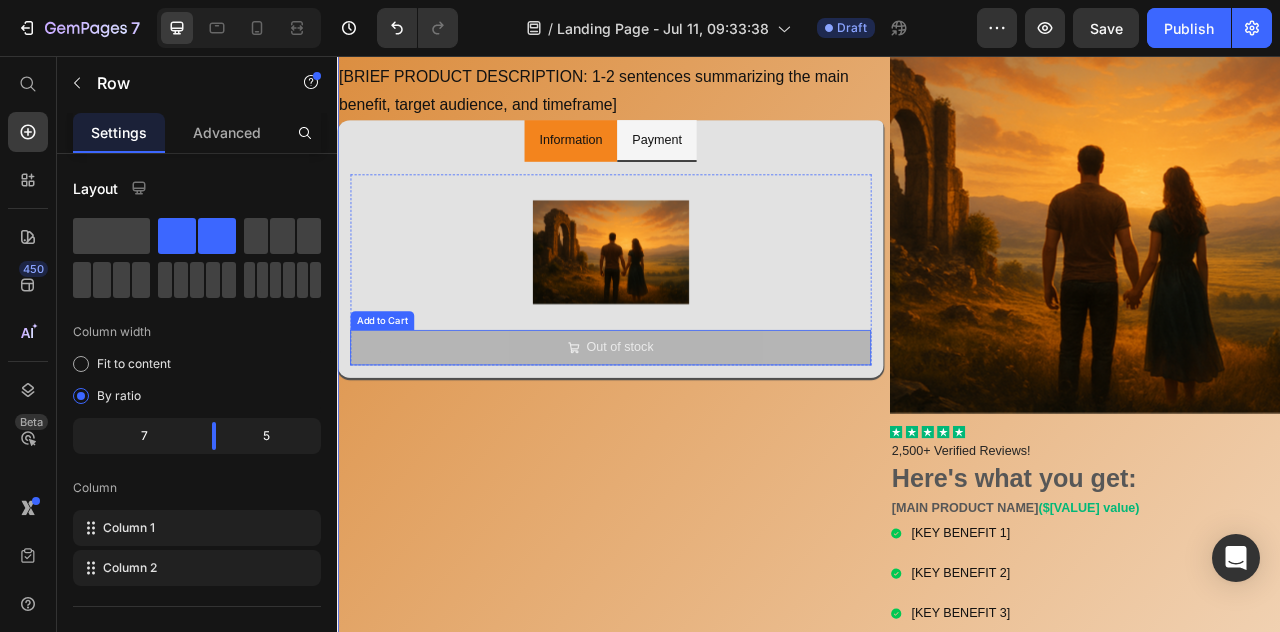 click on "Out of stock" at bounding box center (684, 426) 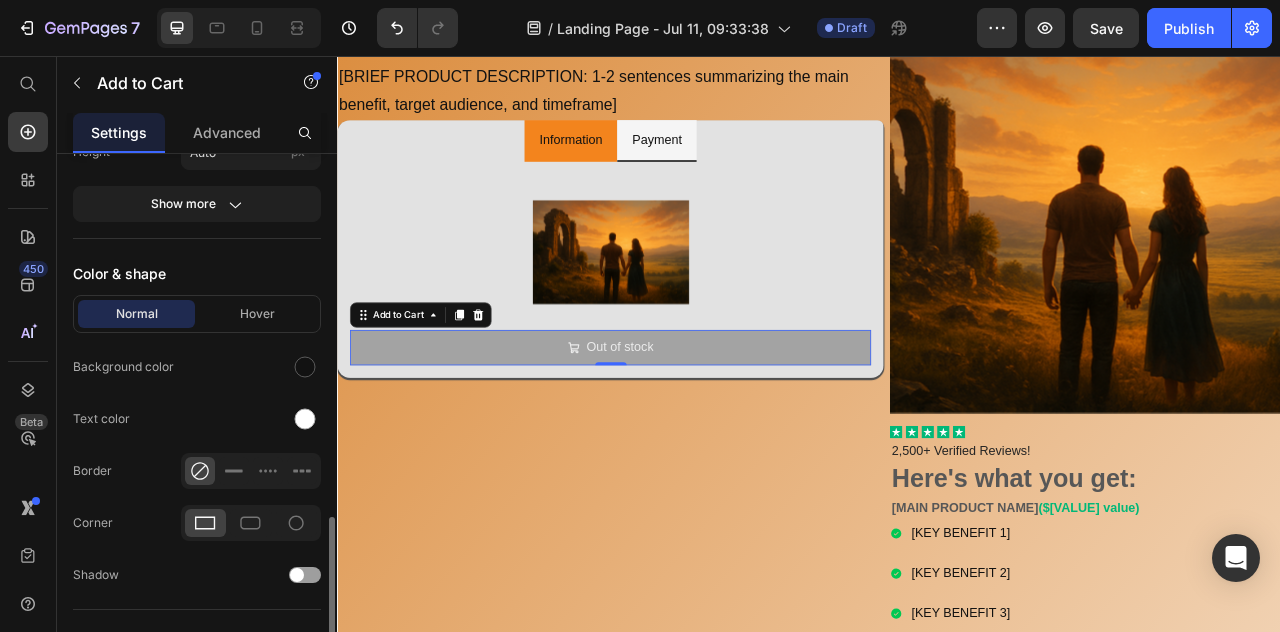 scroll, scrollTop: 1190, scrollLeft: 0, axis: vertical 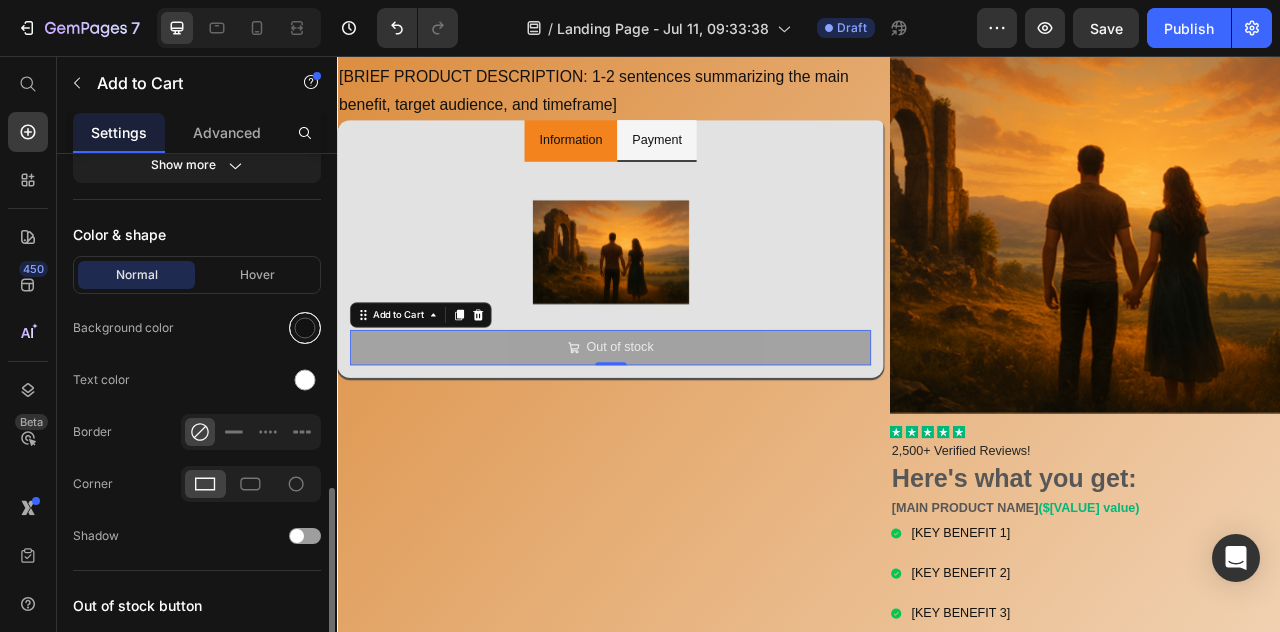 click at bounding box center [305, 328] 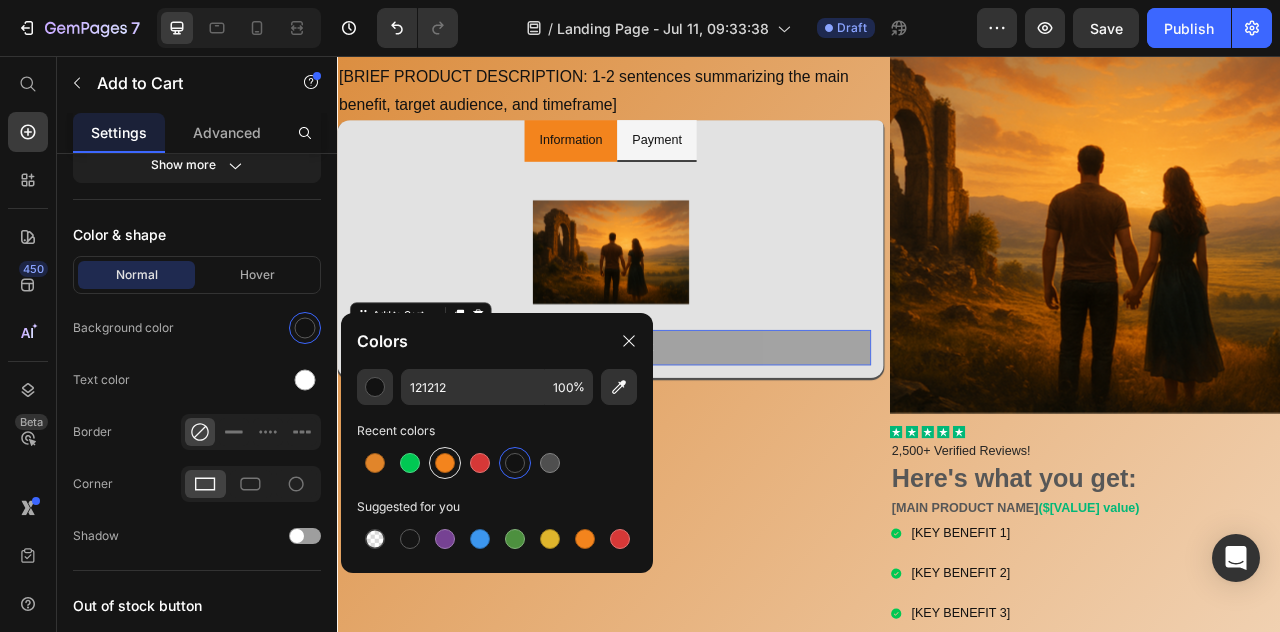 click at bounding box center (445, 463) 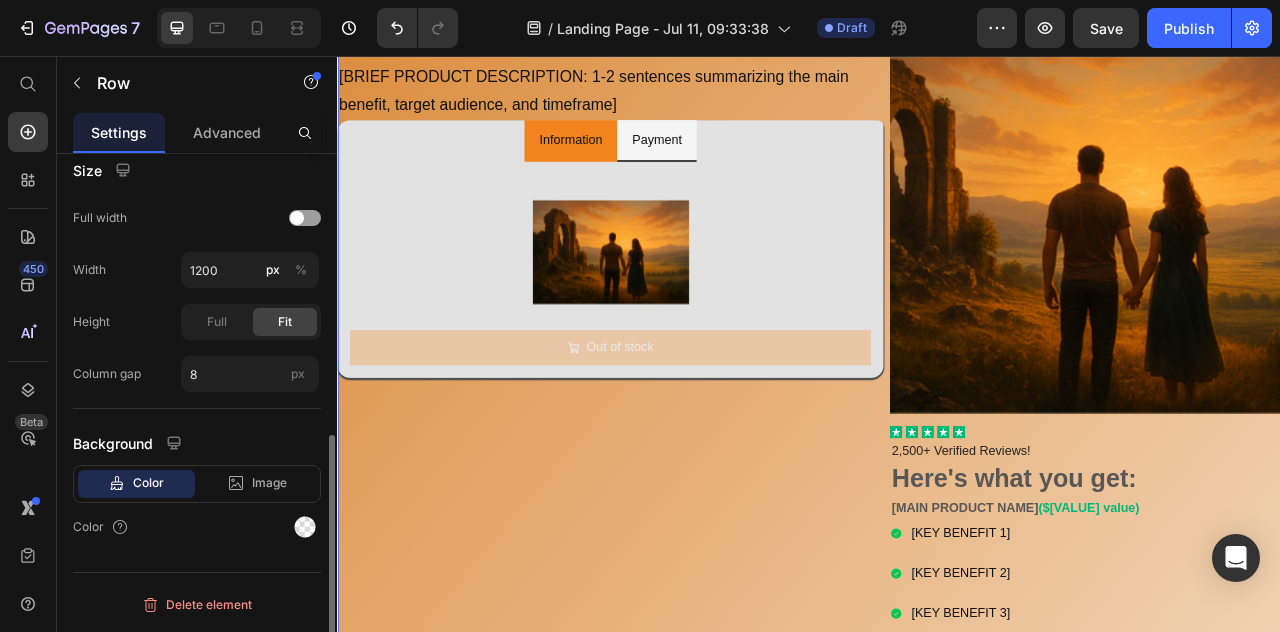 click on "[PRODUCT NAME] Heading [BRIEF PRODUCT DESCRIPTION: 1-2 sentences summarizing the main benefit, target audience, and timeframe] Text Block Row Information Payment Text Field Email Field Row Submit Submit Button Contact Form Product Images
Out of stock Add to Cart Product Tab" at bounding box center (684, 1134) 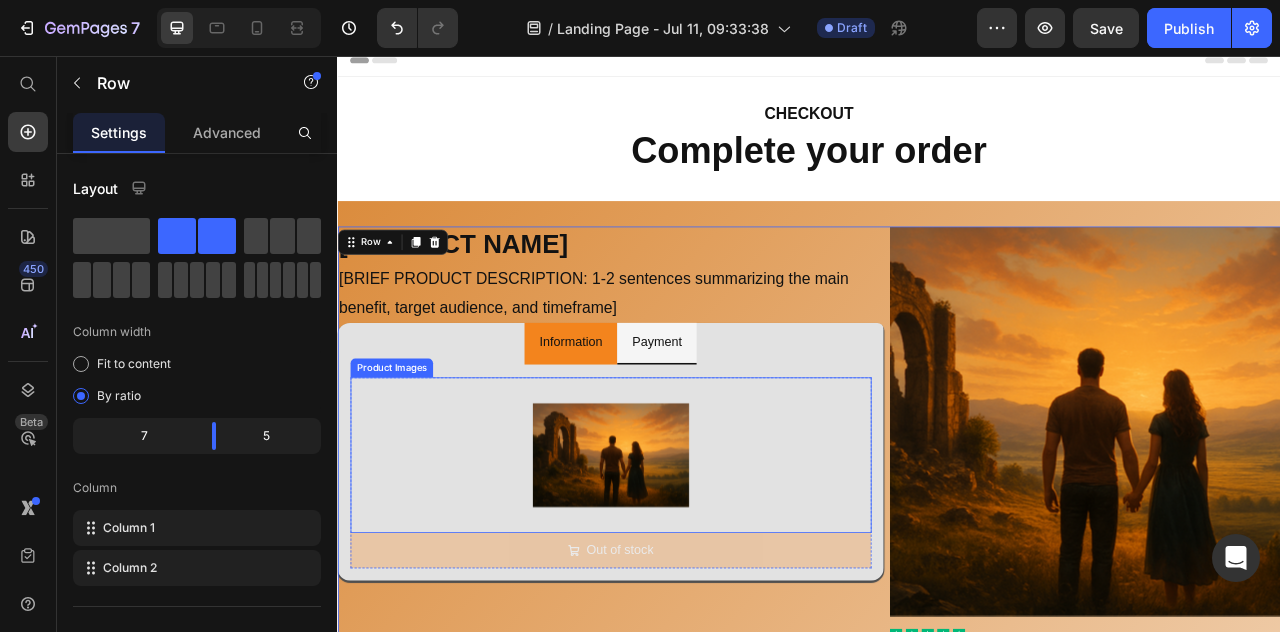 scroll, scrollTop: 0, scrollLeft: 0, axis: both 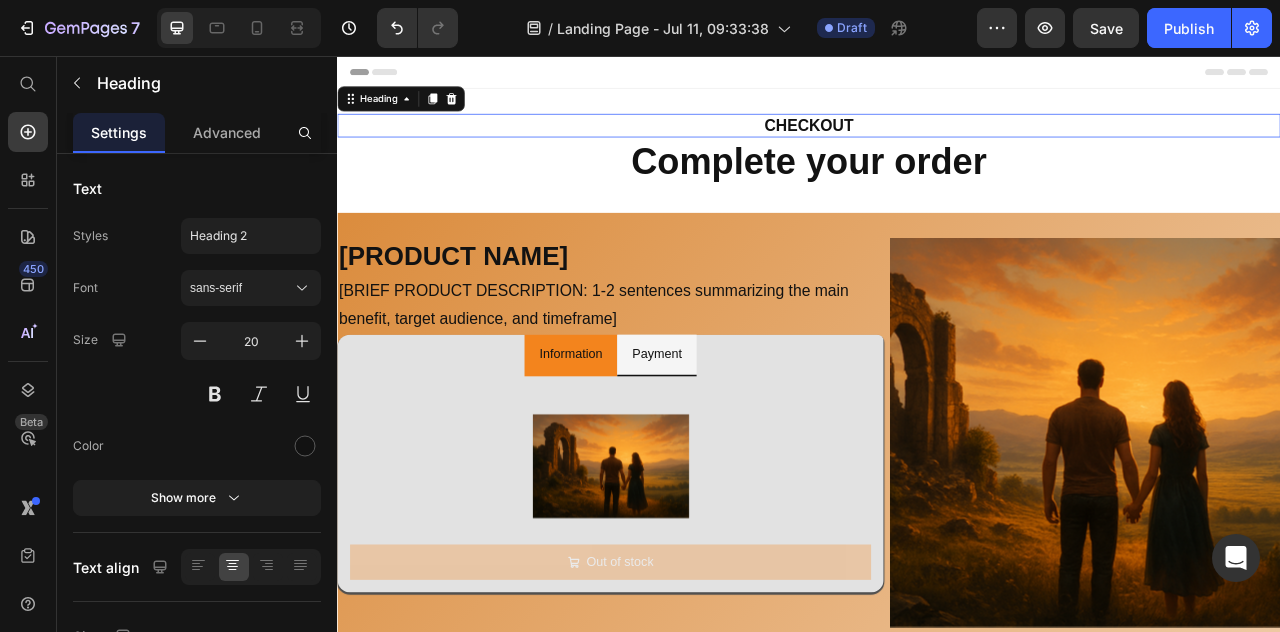 click on "CHECKOUT" at bounding box center (936, 144) 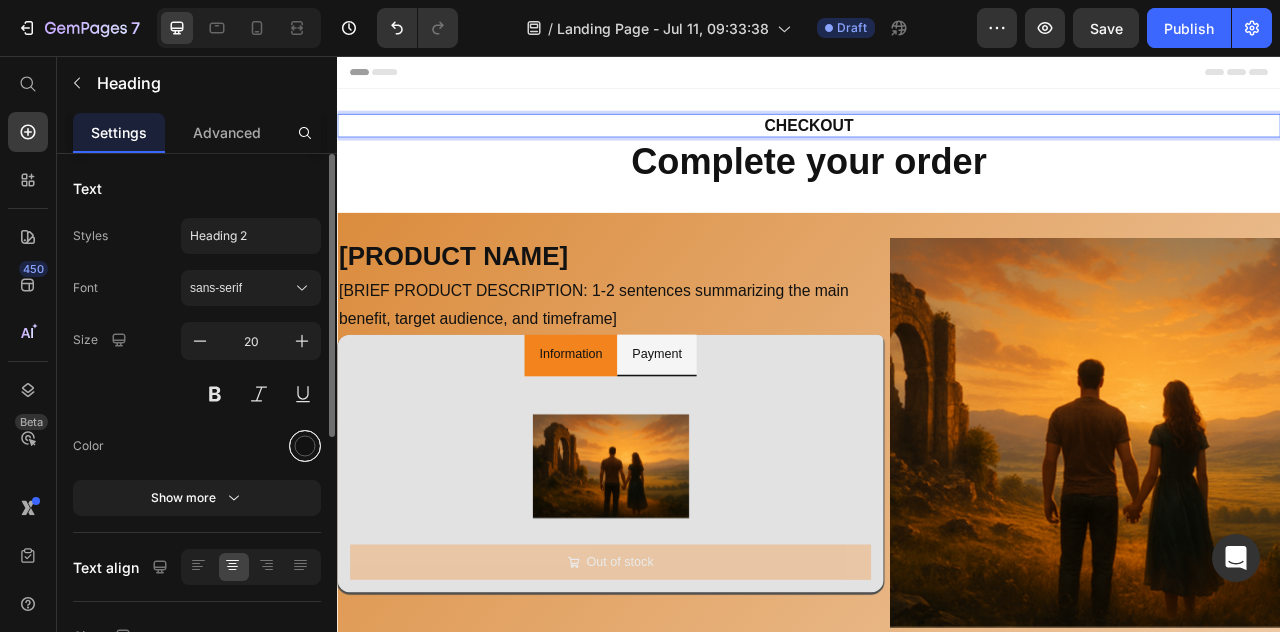 click at bounding box center (305, 446) 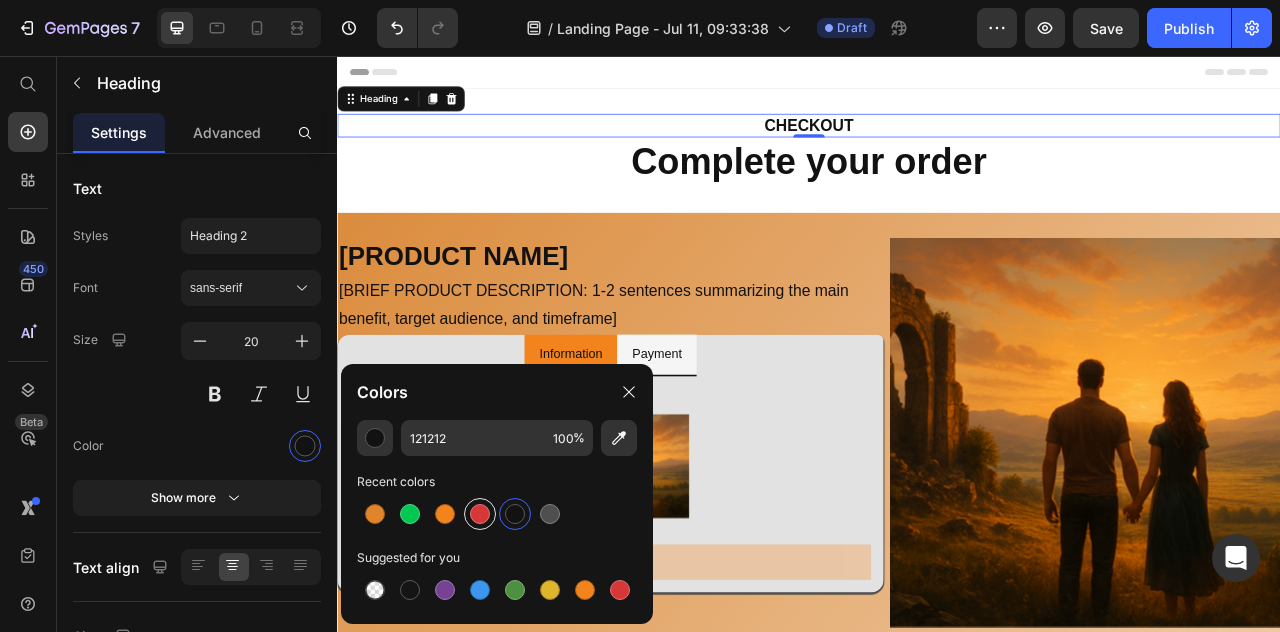 click at bounding box center [480, 514] 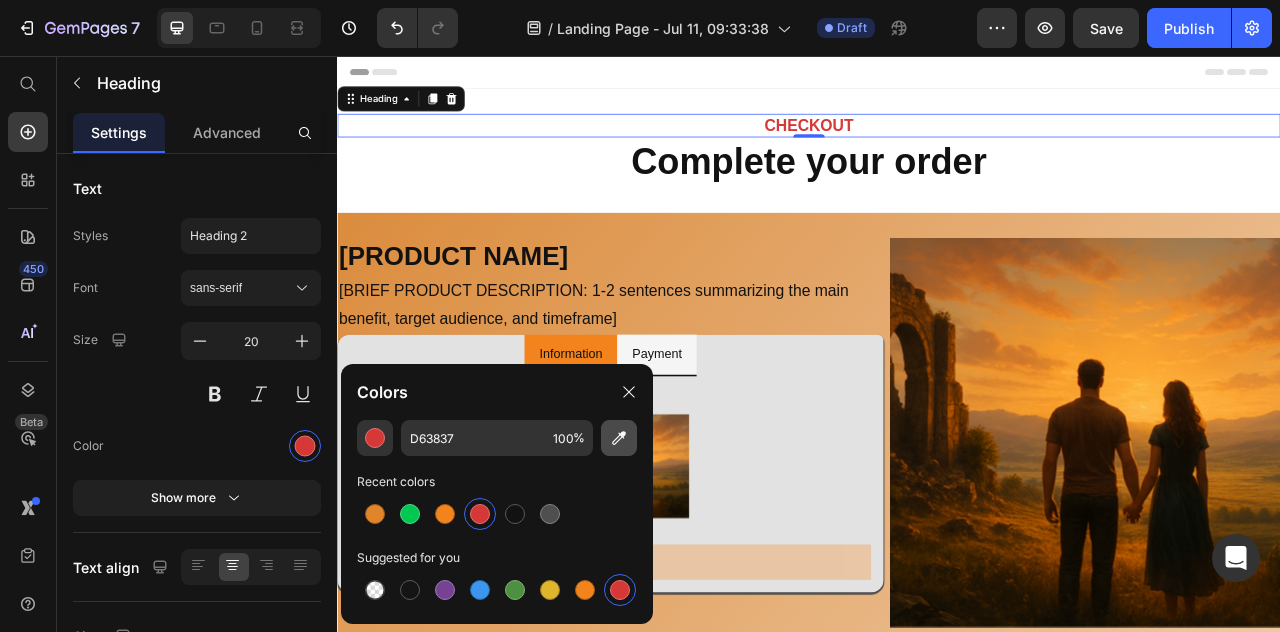 click 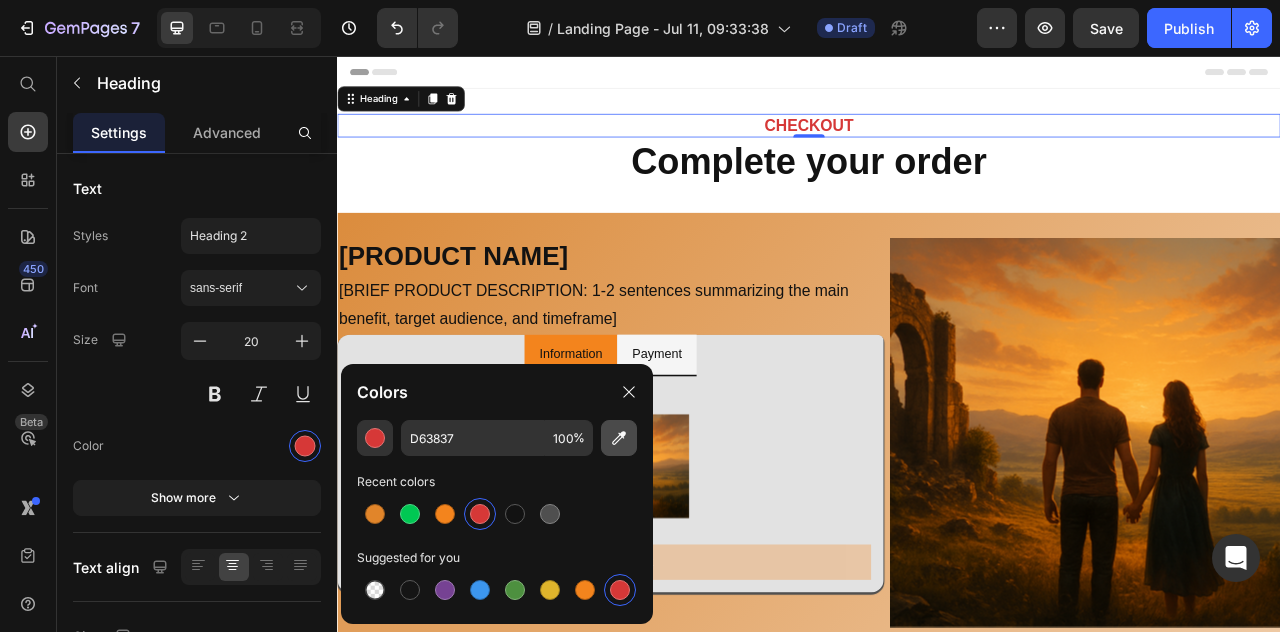 type on "E62265" 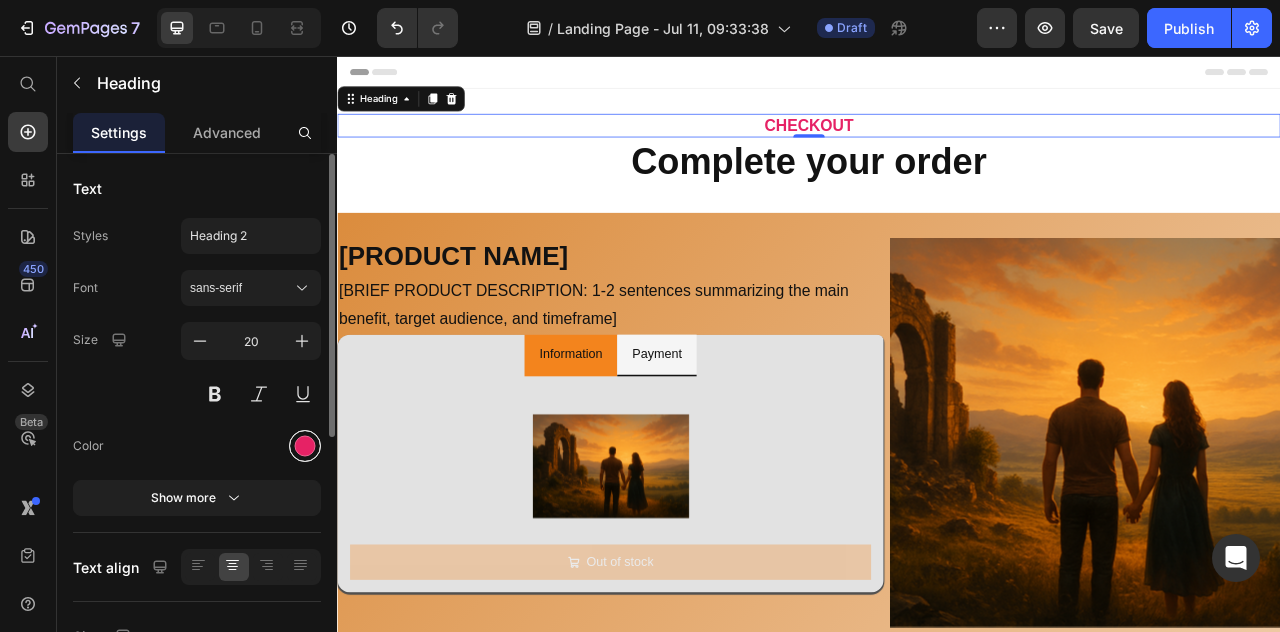 click at bounding box center [305, 446] 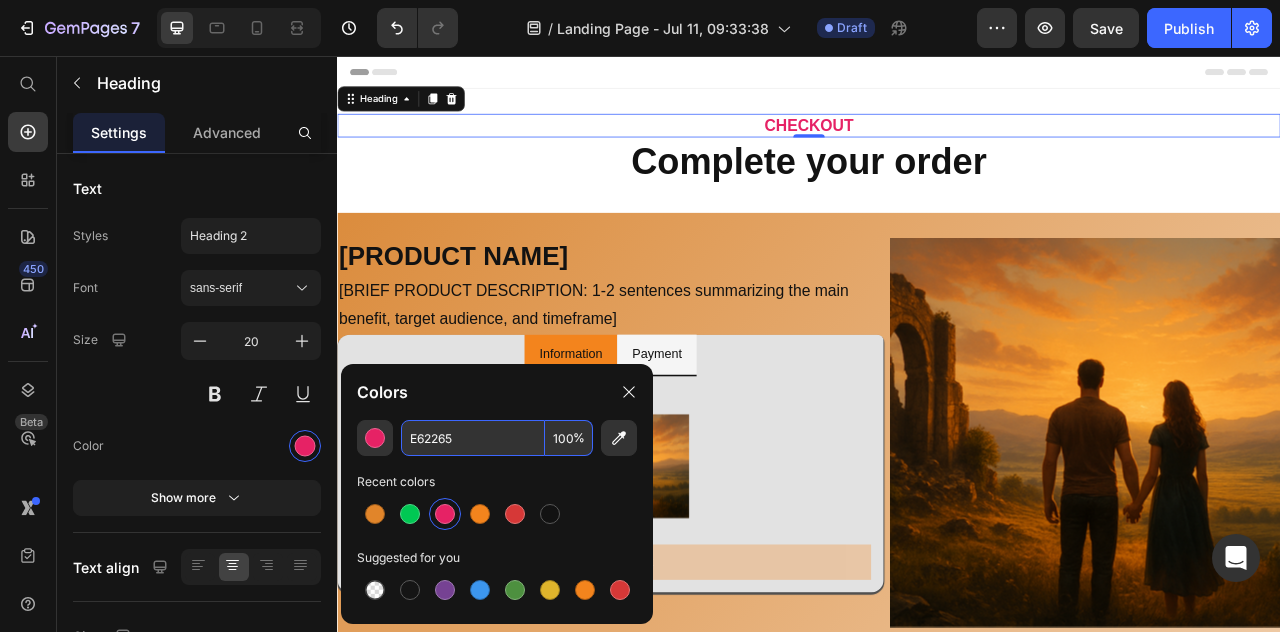 click on "E62265" at bounding box center (473, 438) 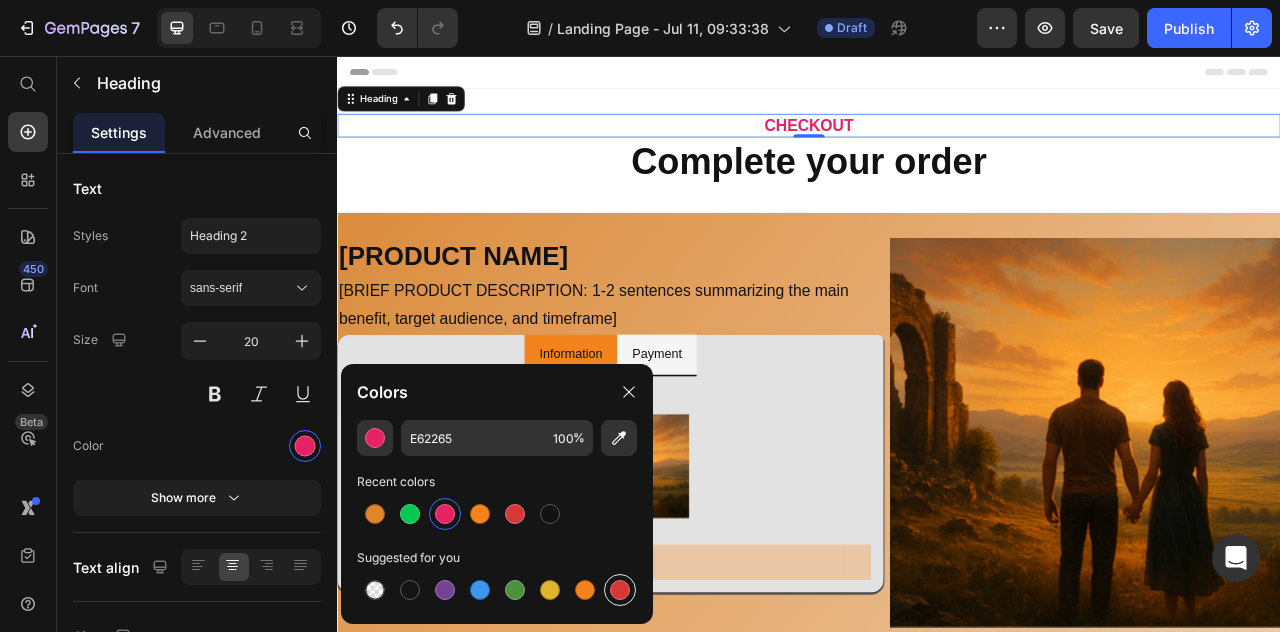 click at bounding box center [620, 590] 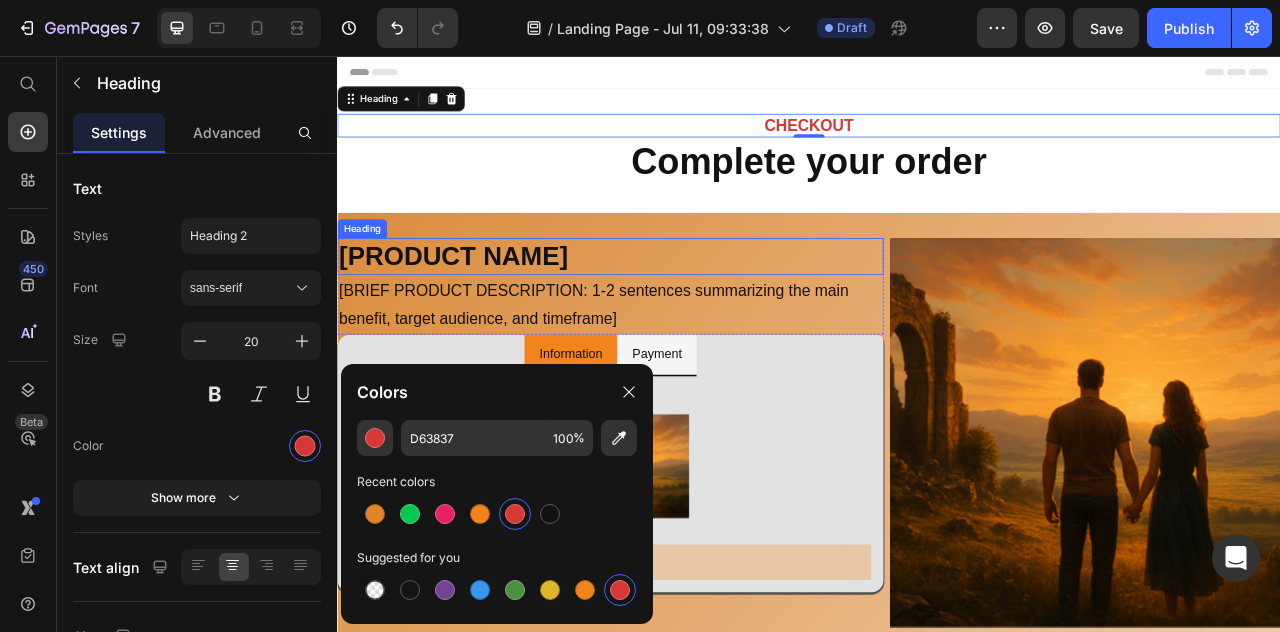 click on "[PRODUCT NAME]" at bounding box center [684, 310] 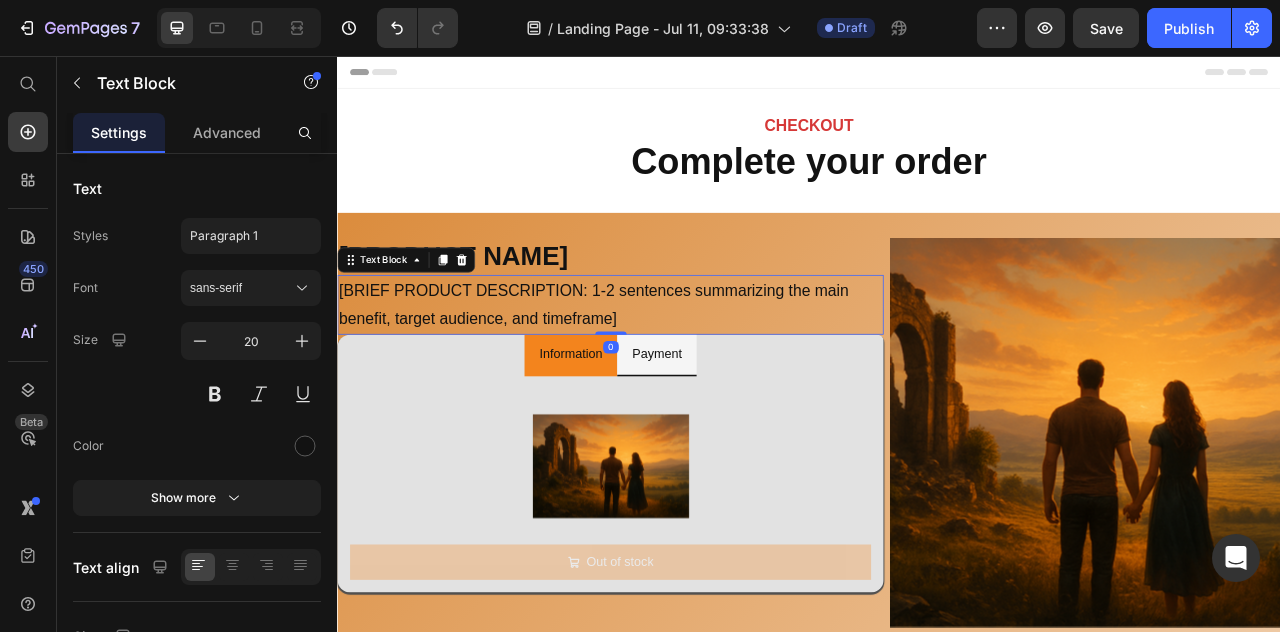 click on "X" at bounding box center [5, 12] 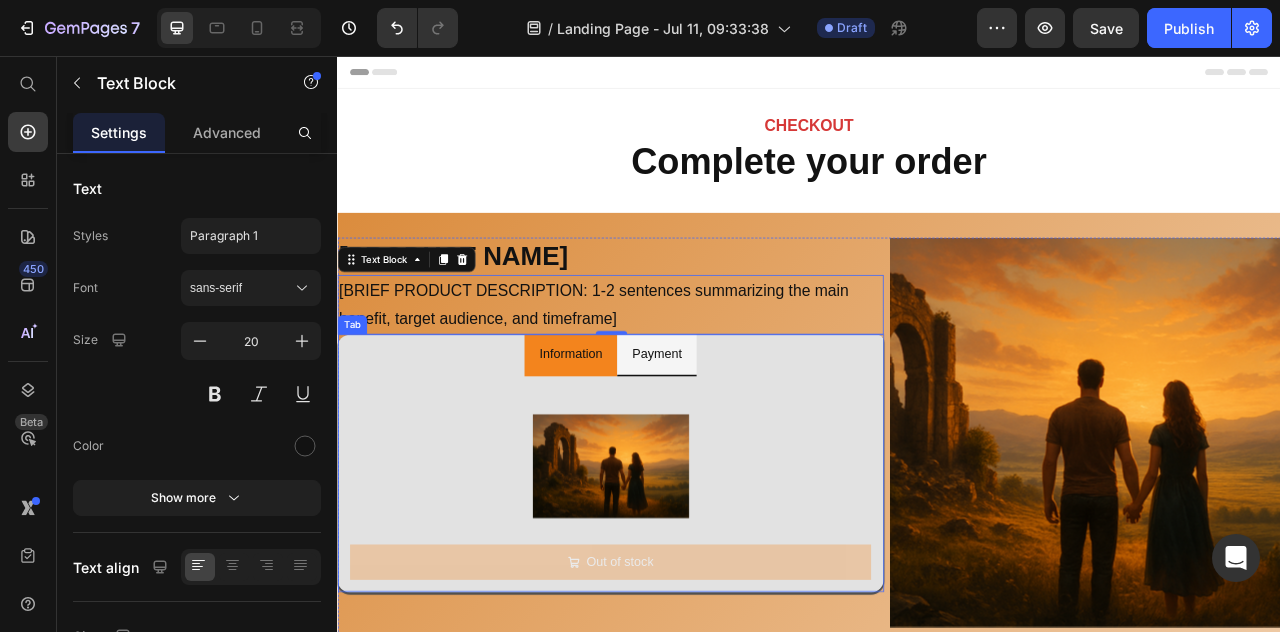 click on "Information Payment" at bounding box center (684, 436) 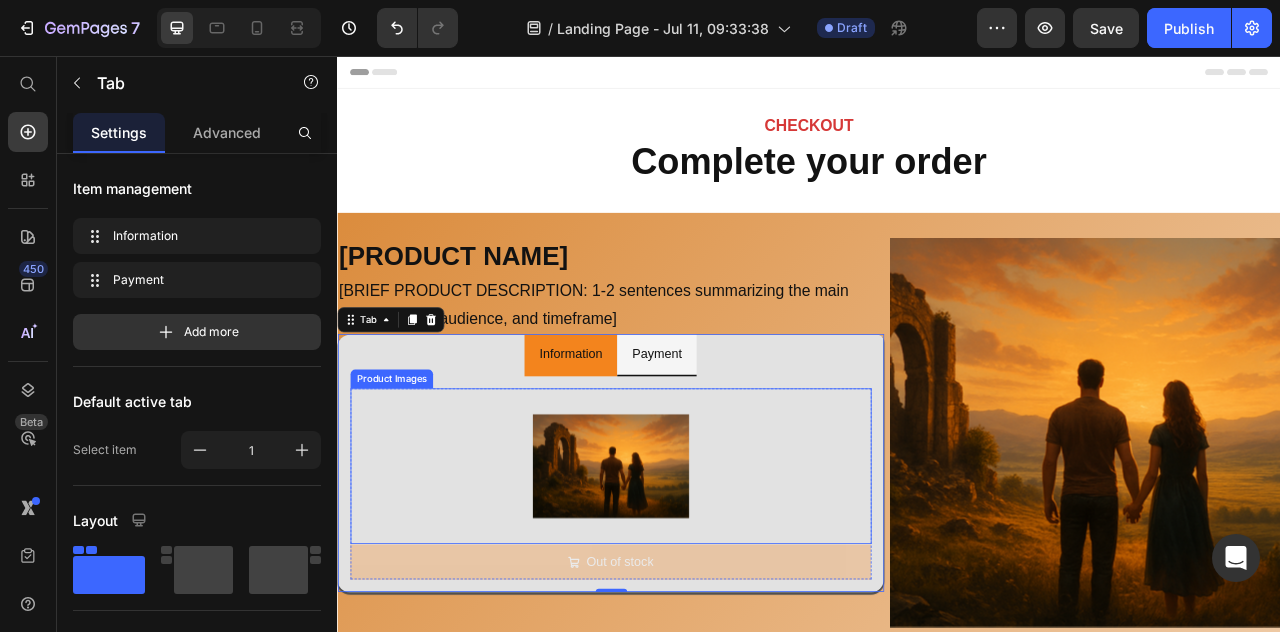 click at bounding box center (684, 578) 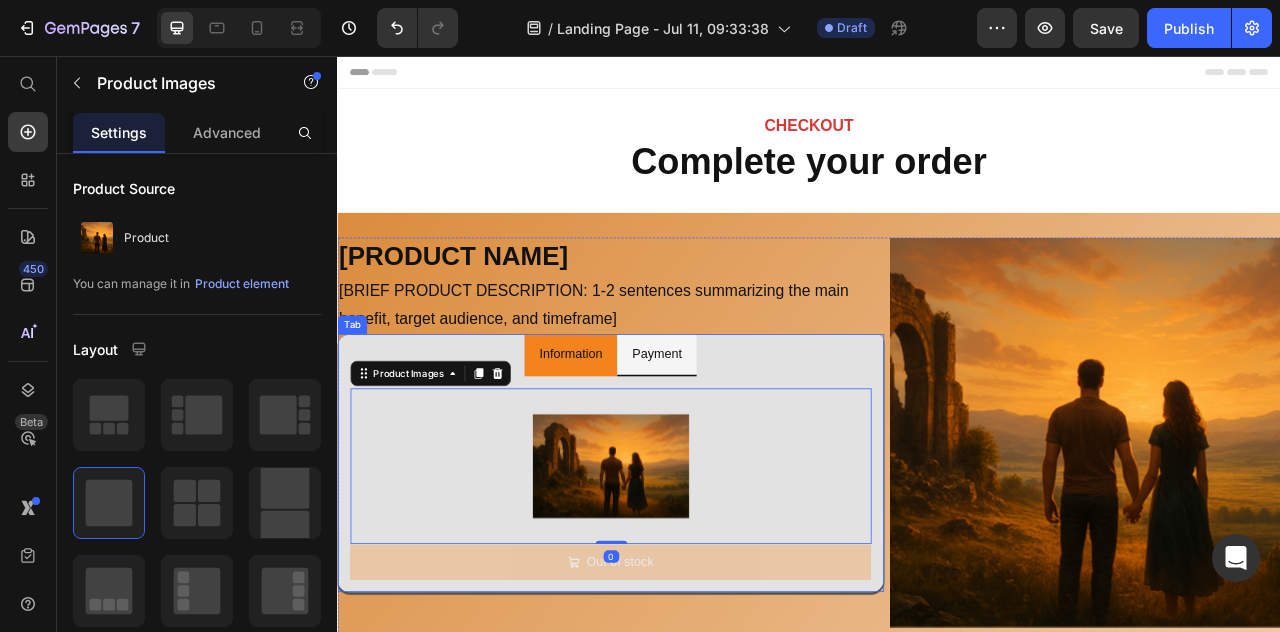 click on "Information" at bounding box center [634, 435] 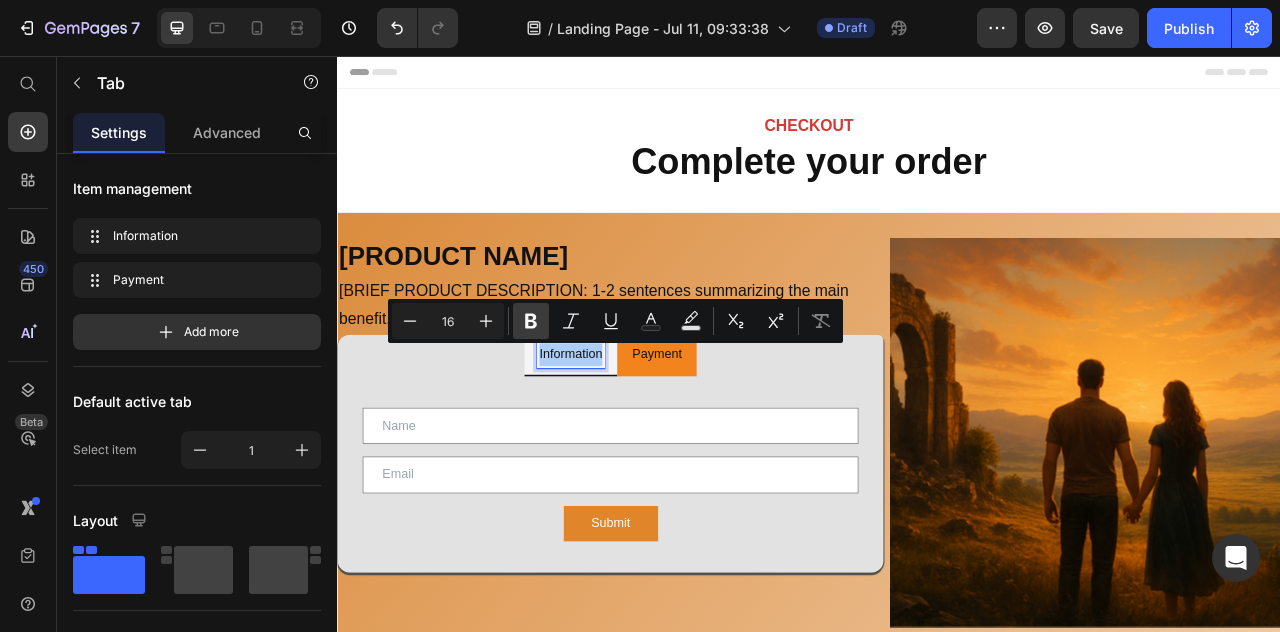 click 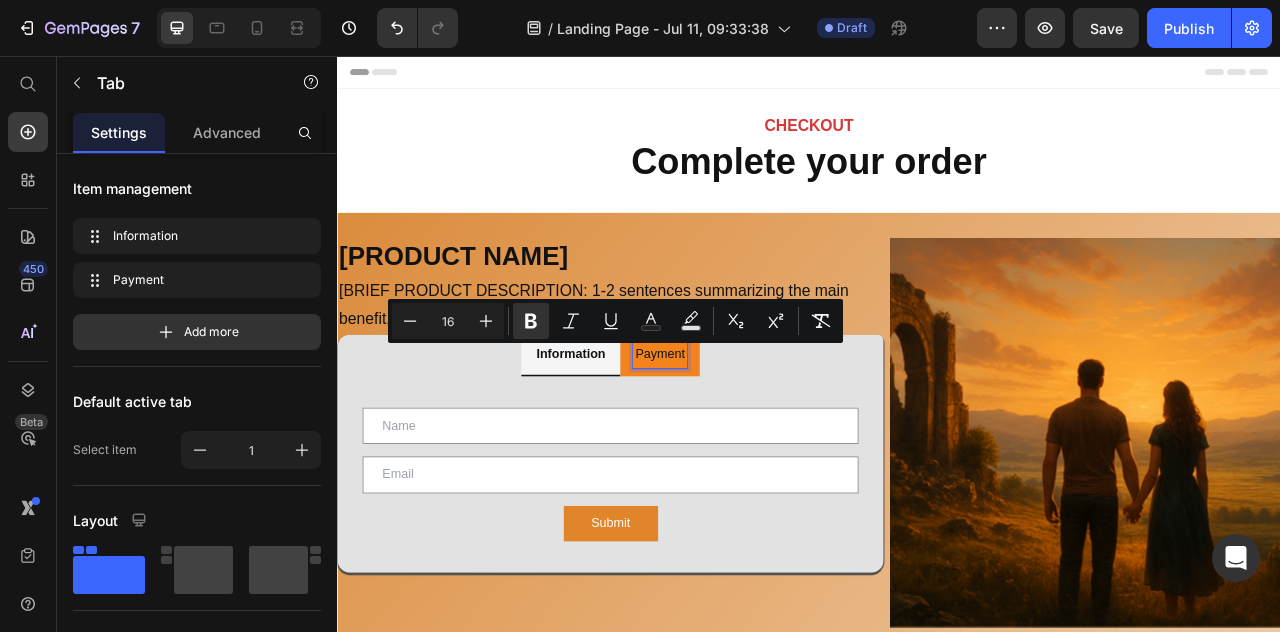 click on "Payment" at bounding box center (747, 435) 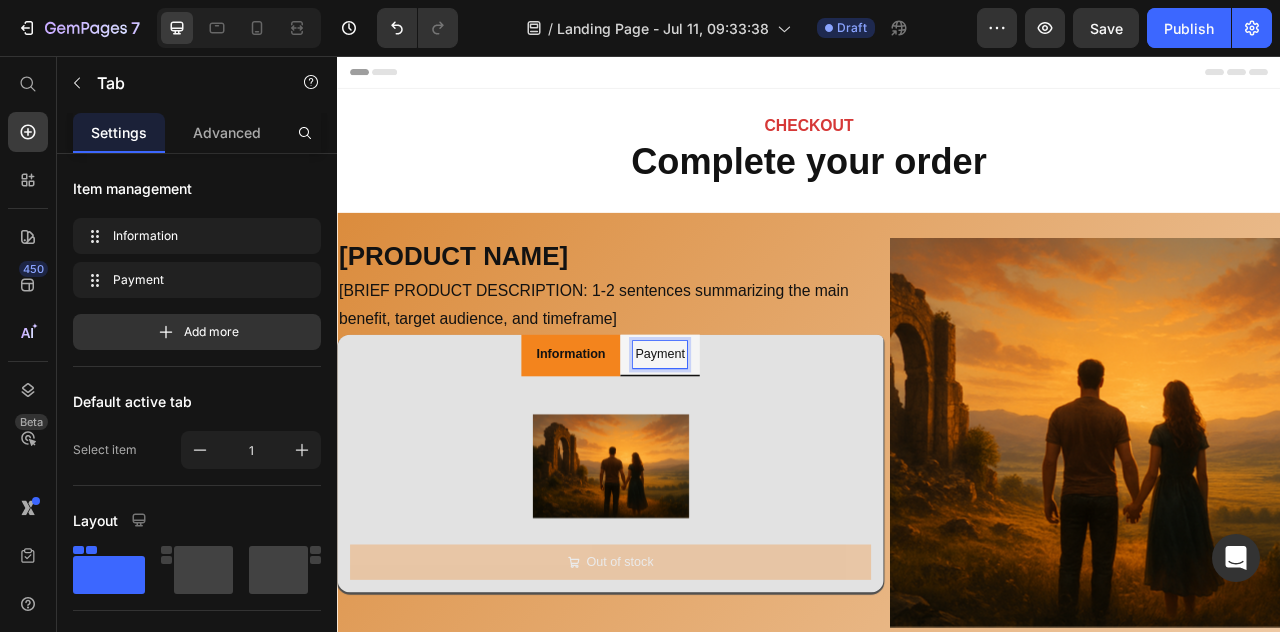 click on "Payment" at bounding box center [747, 435] 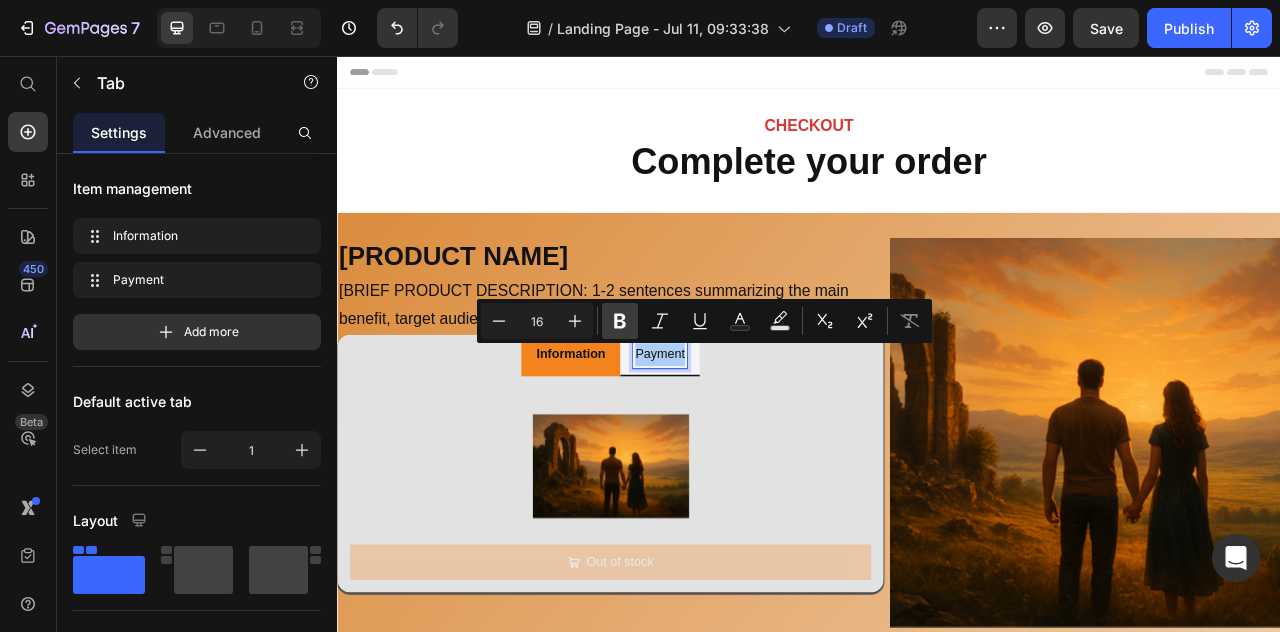 click 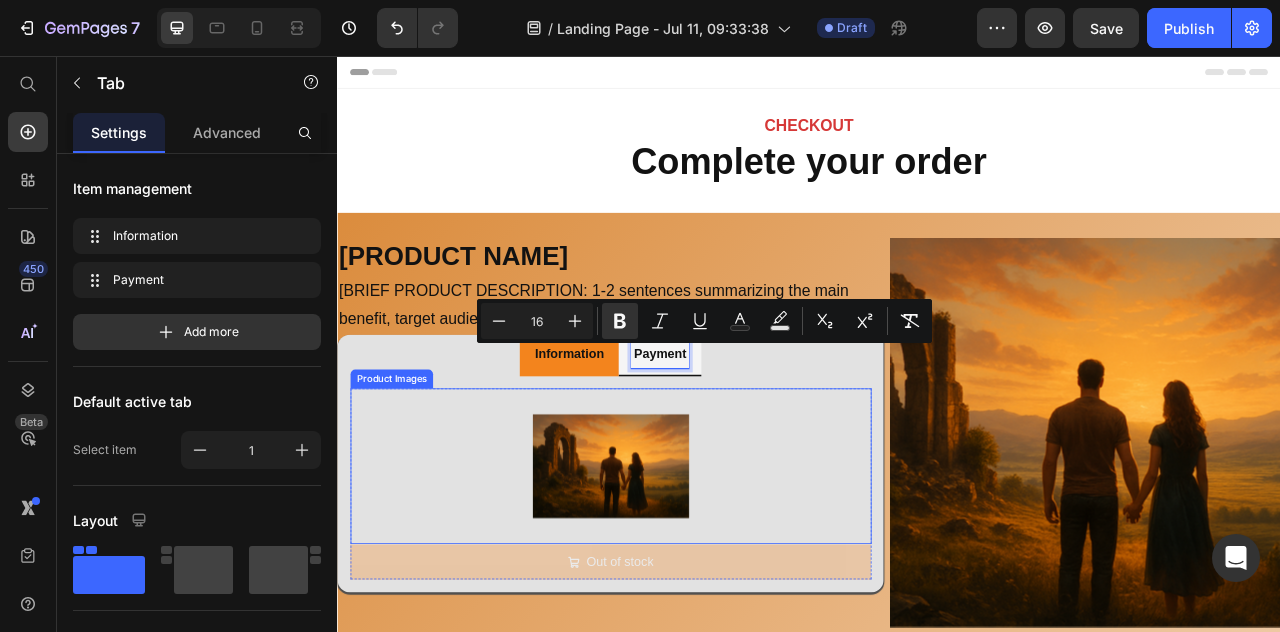 click at bounding box center (684, 578) 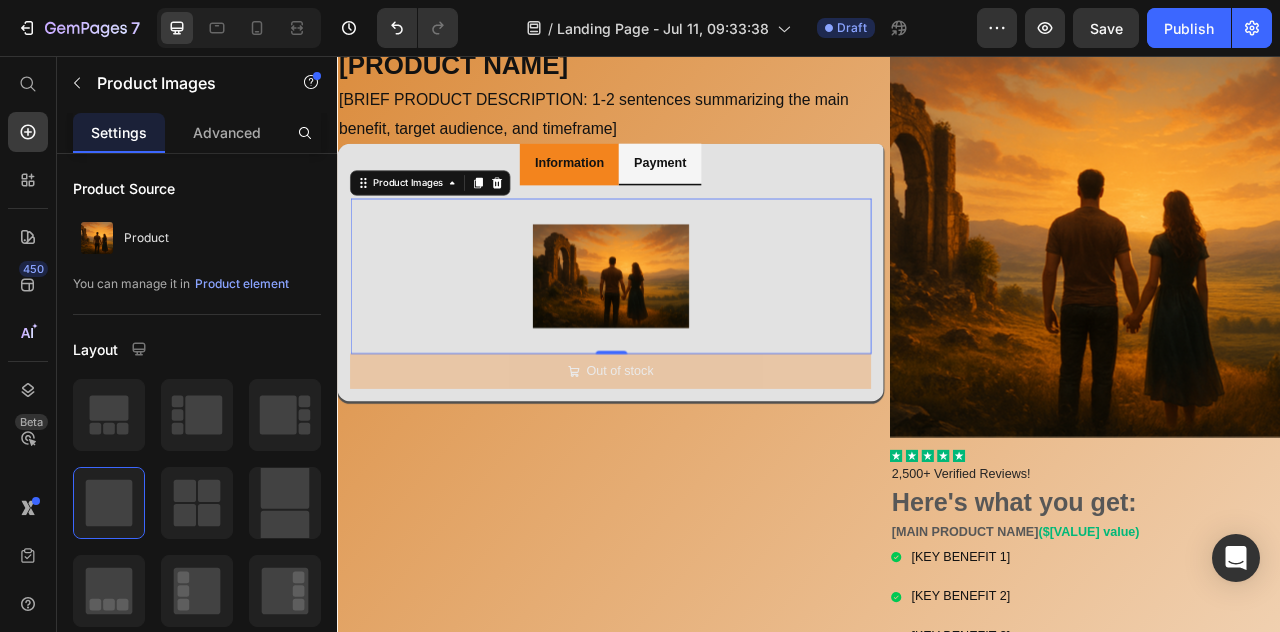 scroll, scrollTop: 244, scrollLeft: 0, axis: vertical 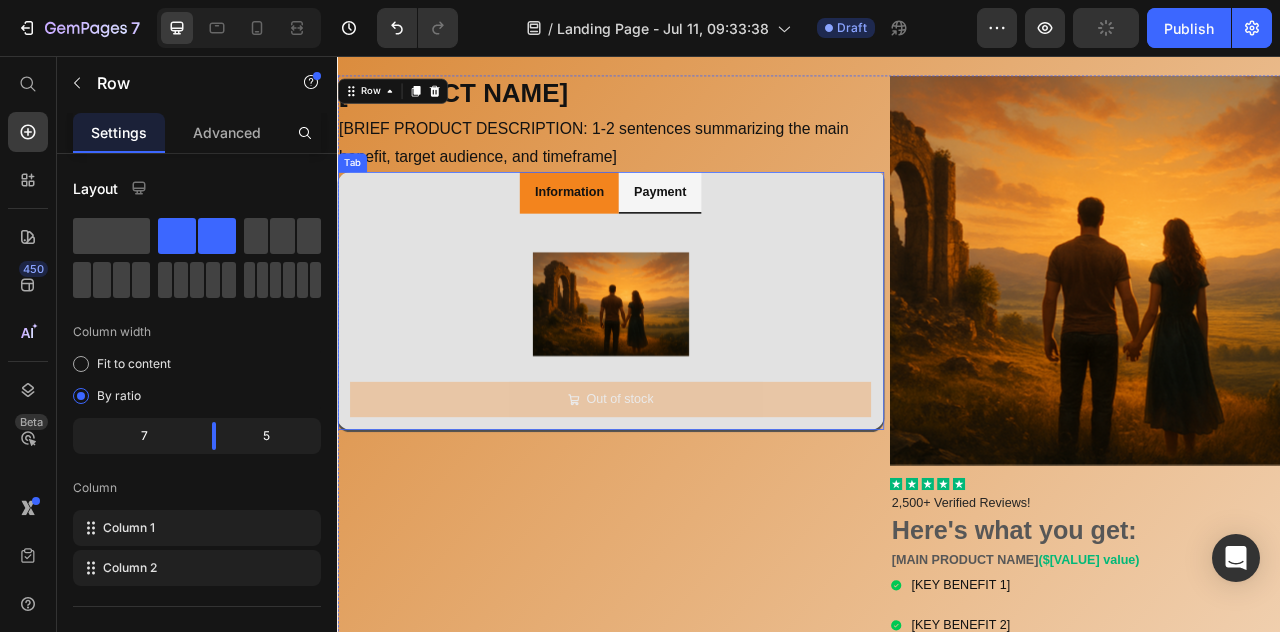 click on "Information" at bounding box center (632, 227) 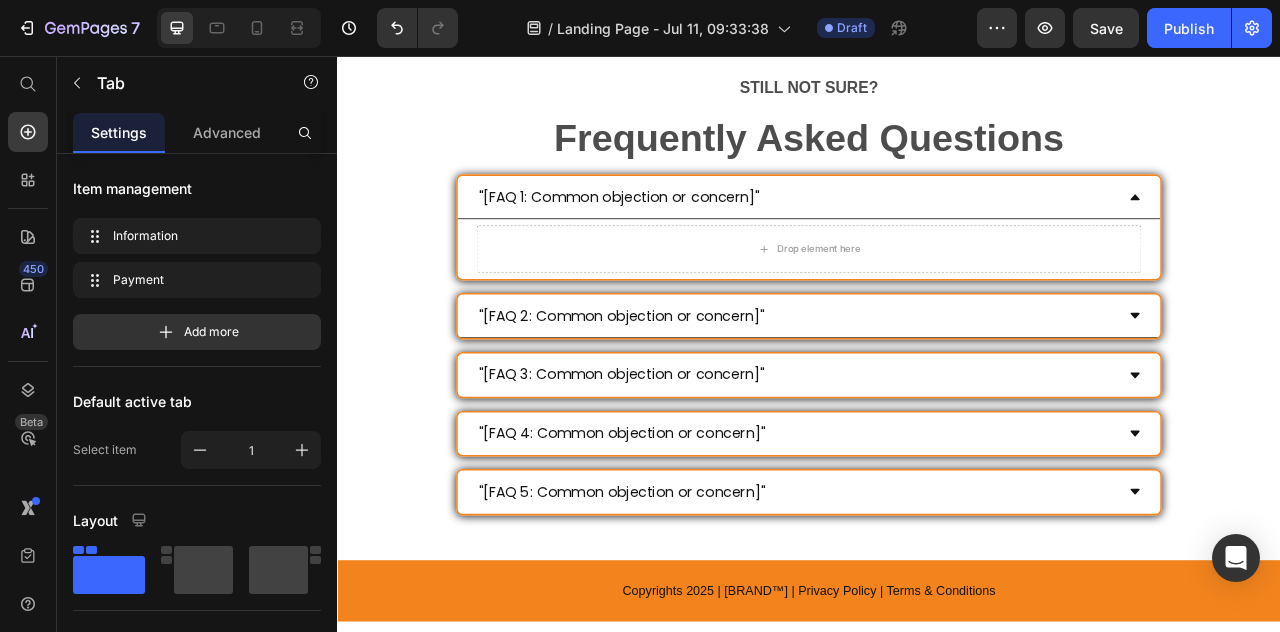 scroll, scrollTop: 3054, scrollLeft: 0, axis: vertical 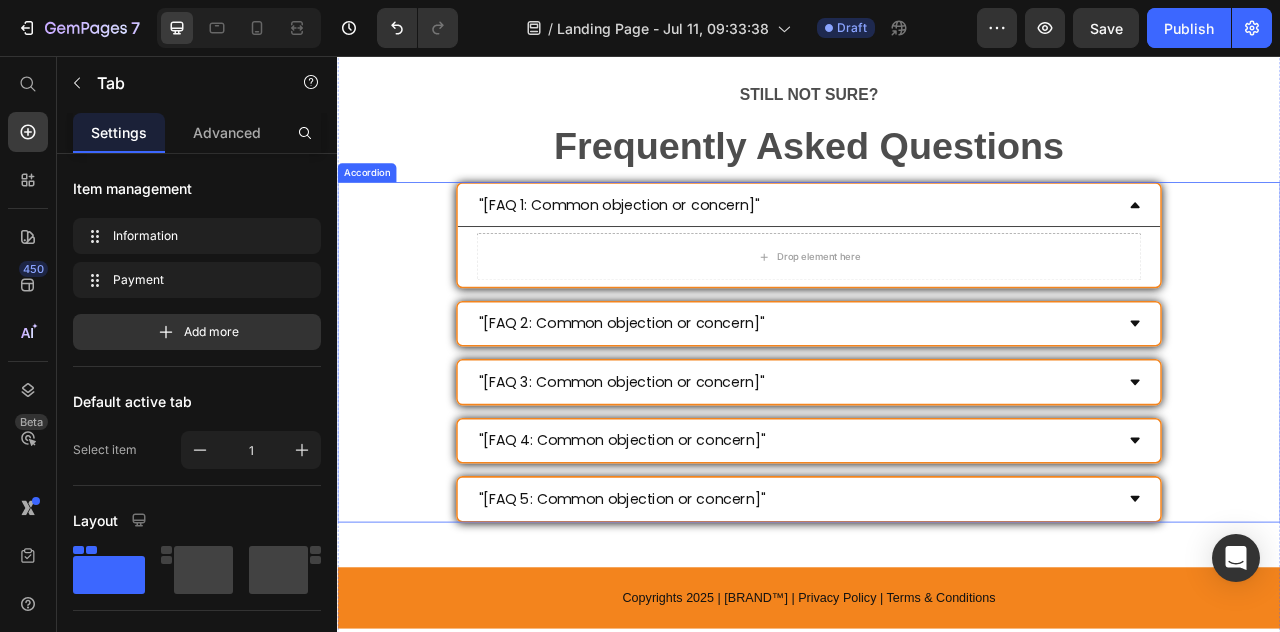 click on ""[FAQ 1: Common objection or concern]"" at bounding box center (937, 245) 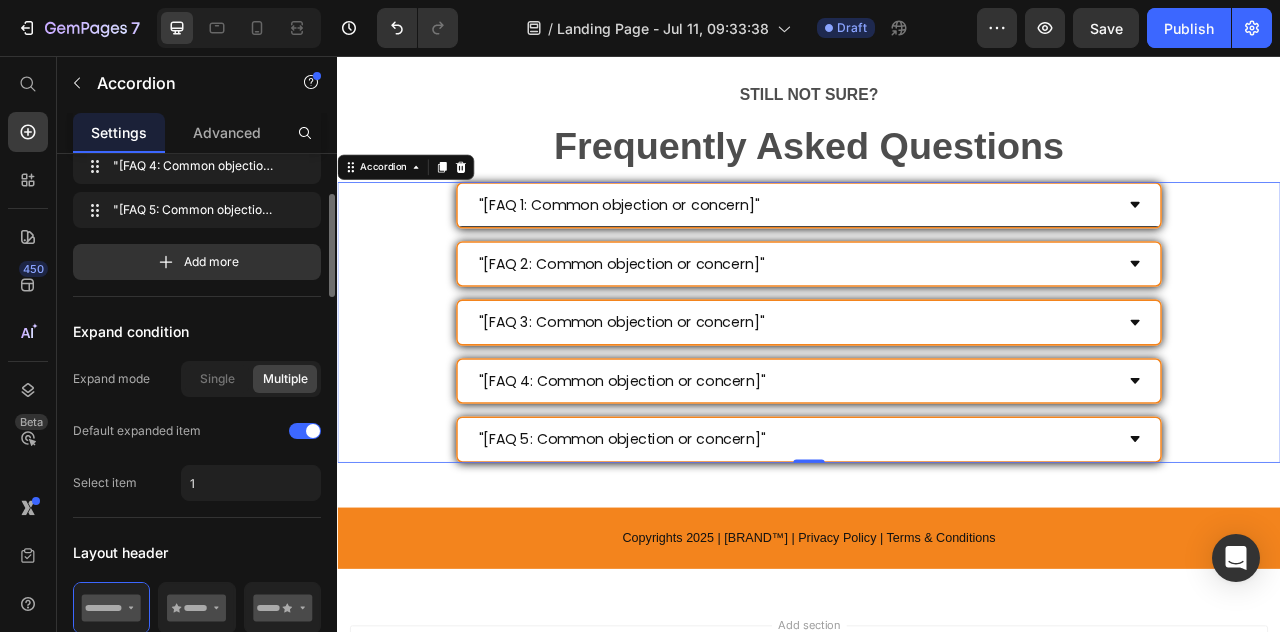 scroll, scrollTop: 203, scrollLeft: 0, axis: vertical 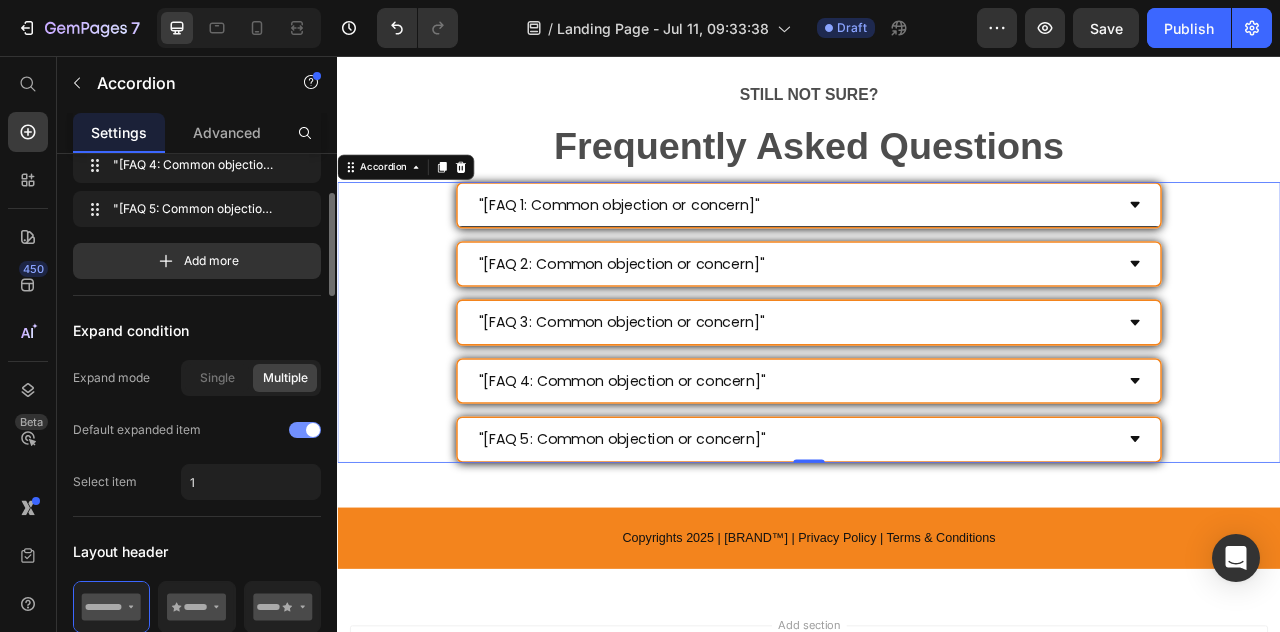 click at bounding box center [305, 430] 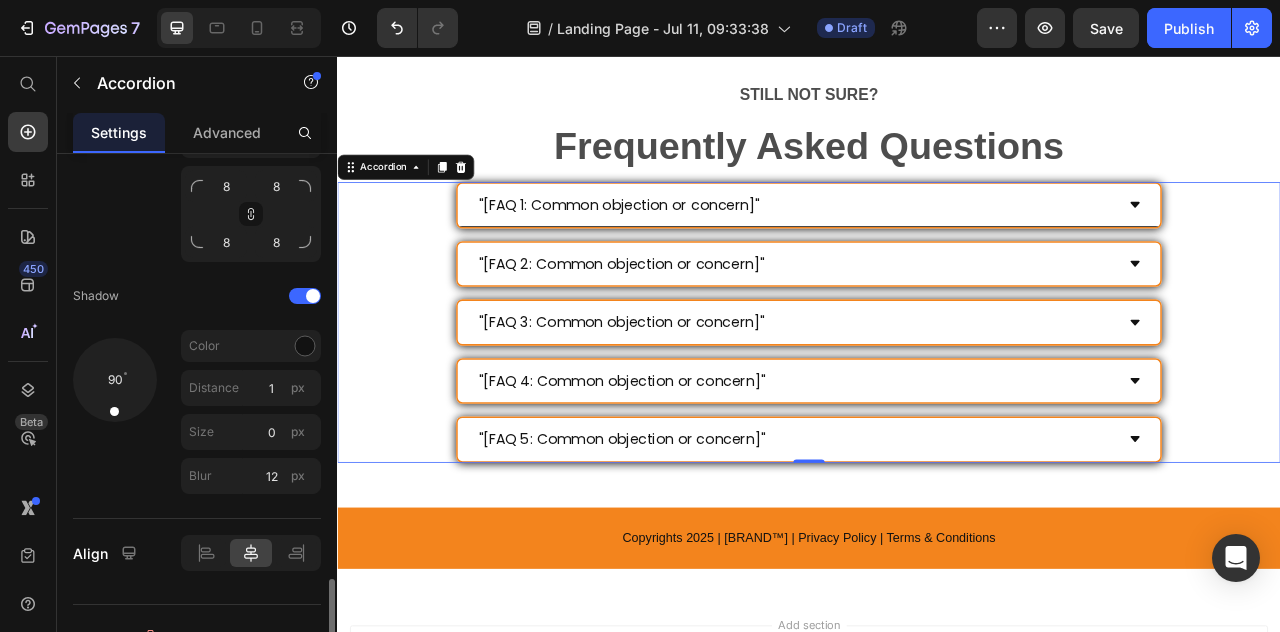 scroll, scrollTop: 2151, scrollLeft: 0, axis: vertical 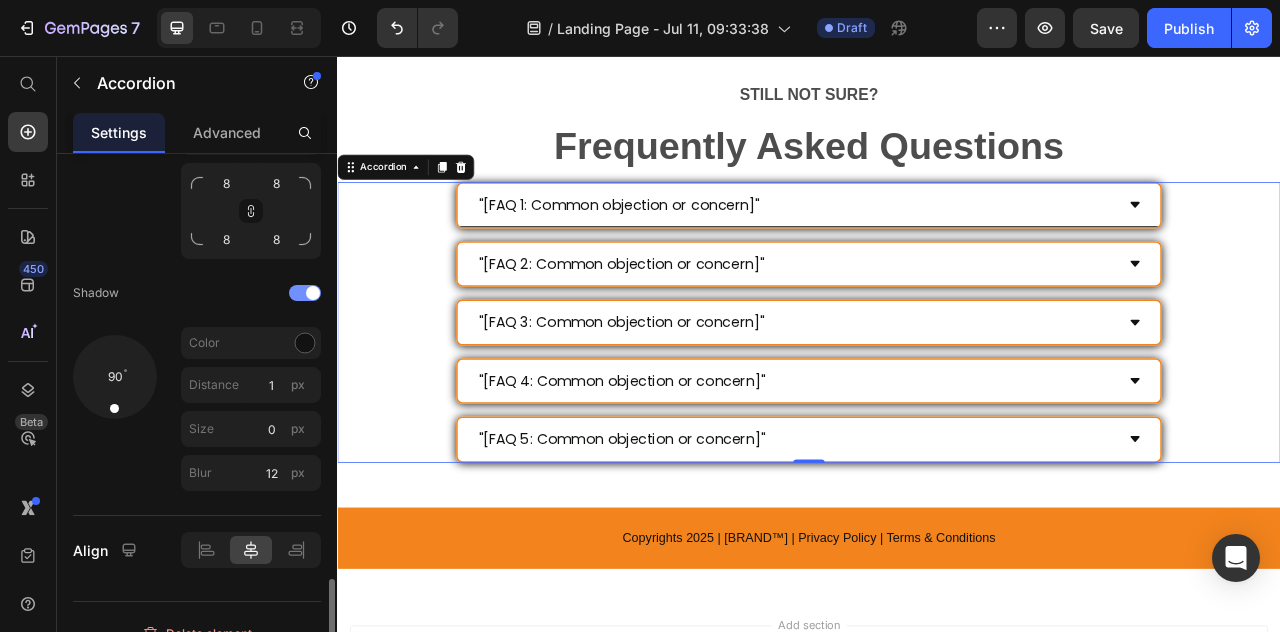 click at bounding box center [305, 293] 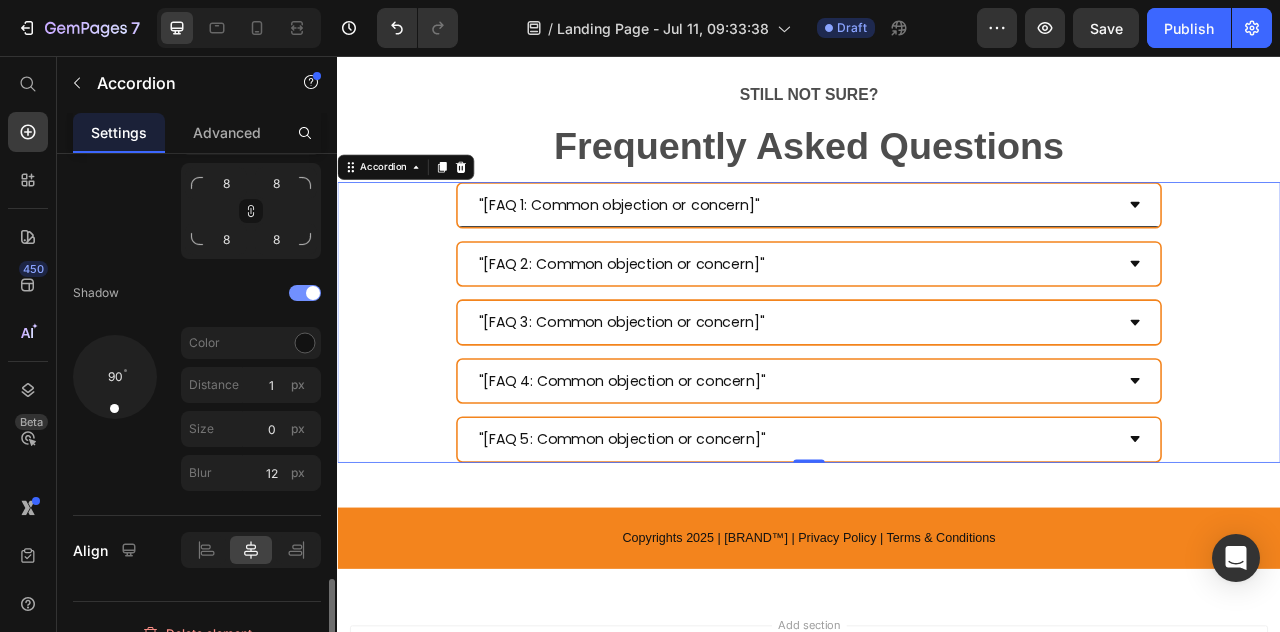scroll, scrollTop: 1985, scrollLeft: 0, axis: vertical 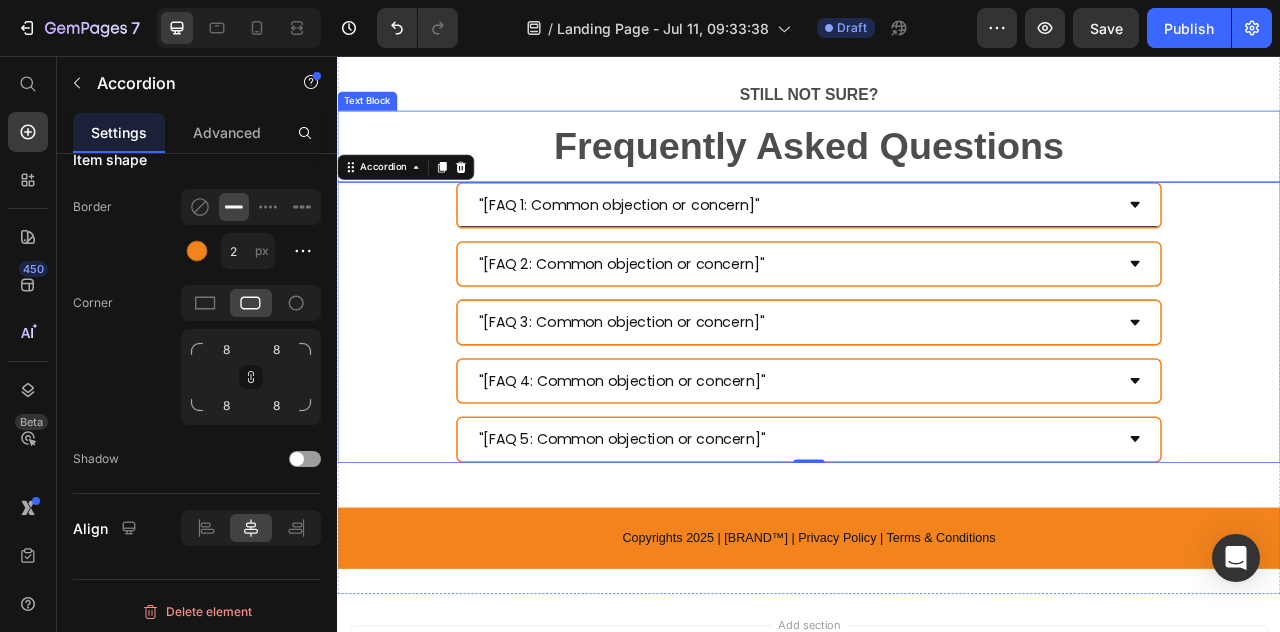 click on "Frequently Asked Questions" at bounding box center (937, 170) 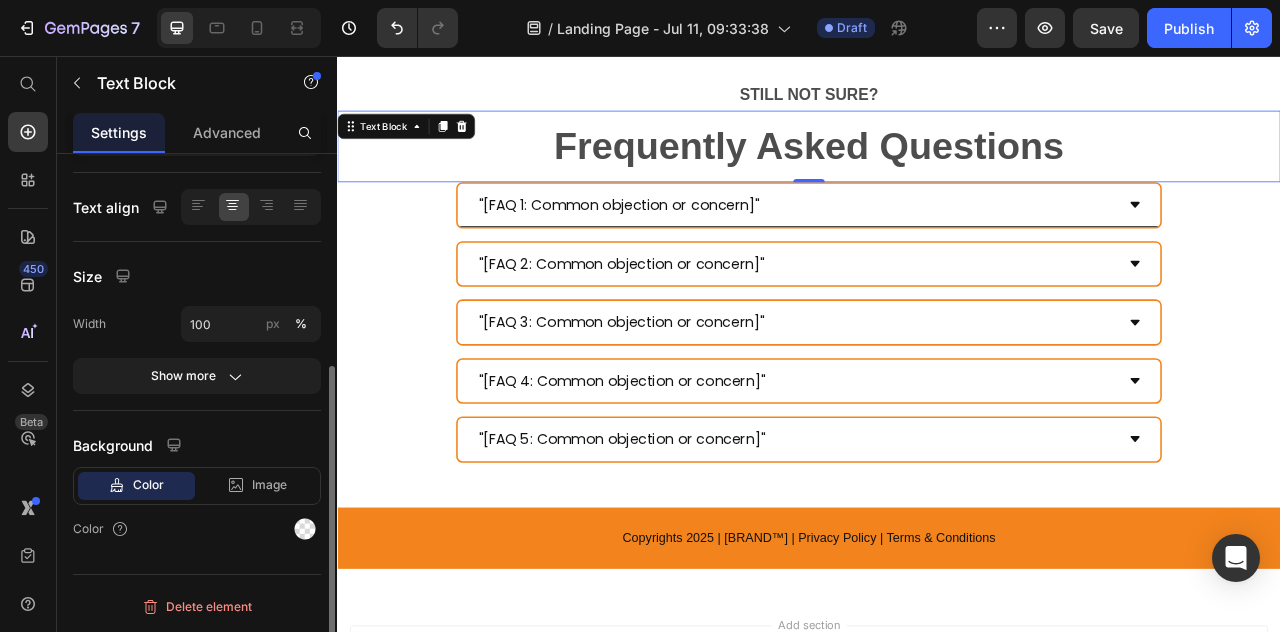 scroll, scrollTop: 0, scrollLeft: 0, axis: both 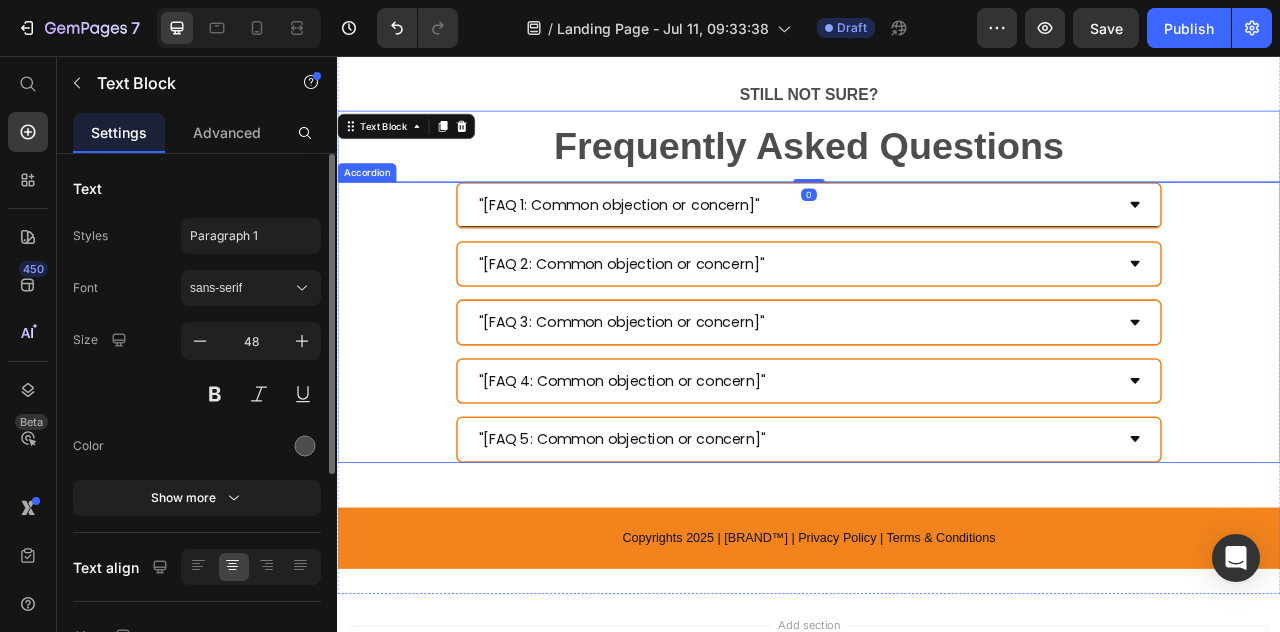click on ""[FAQ 1: Common objection or concern]"
"[FAQ 2: Common objection or concern]"
"[FAQ 3: Common objection or concern]"
"[FAQ 4: Common objection or concern]"
"[FAQ 5: Common objection or concern]"" at bounding box center [937, 394] 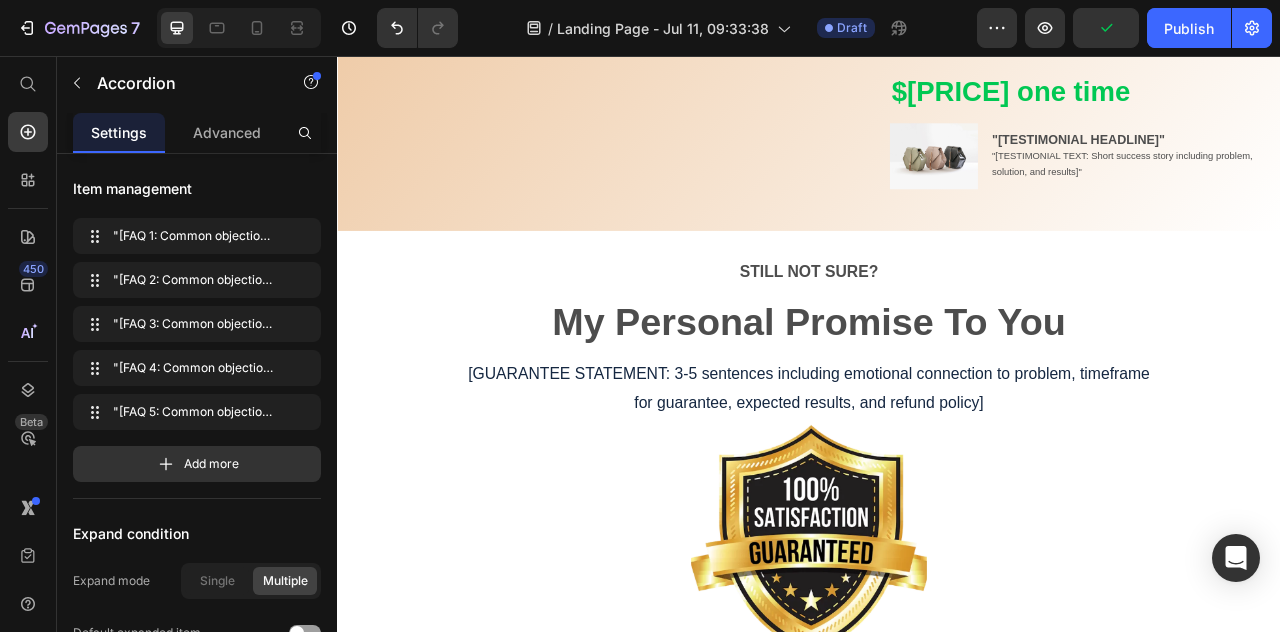 scroll, scrollTop: 2284, scrollLeft: 0, axis: vertical 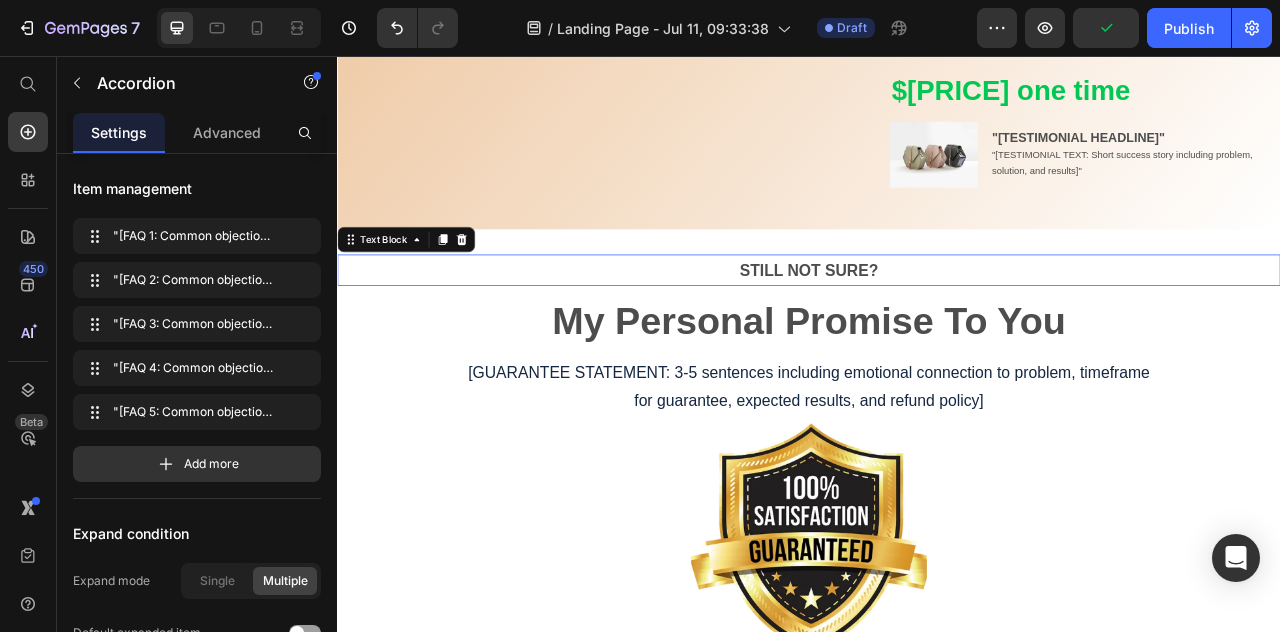 click on "STILL NOT SURE?" at bounding box center (937, 328) 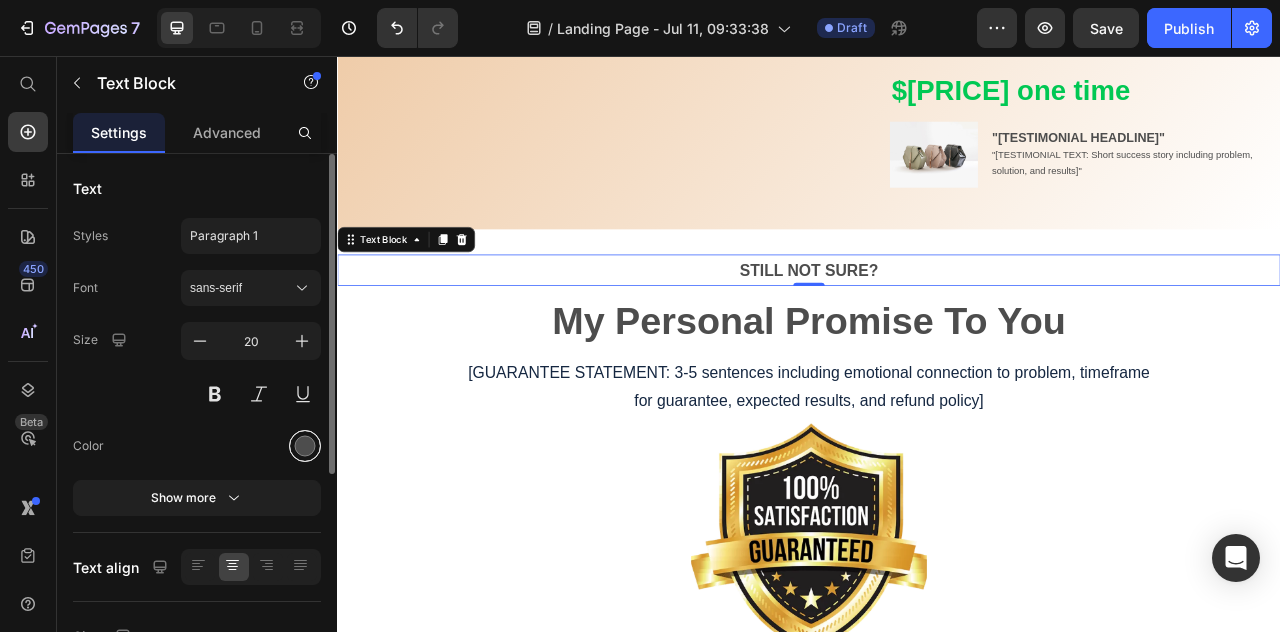 click at bounding box center [305, 446] 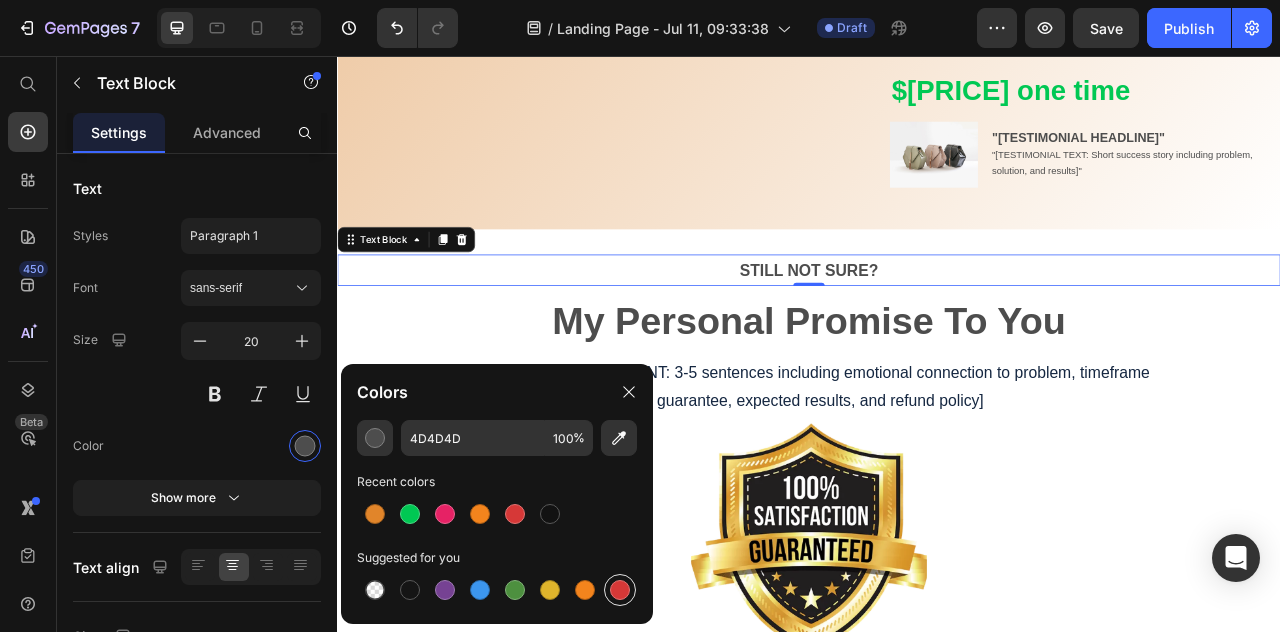 click at bounding box center [620, 590] 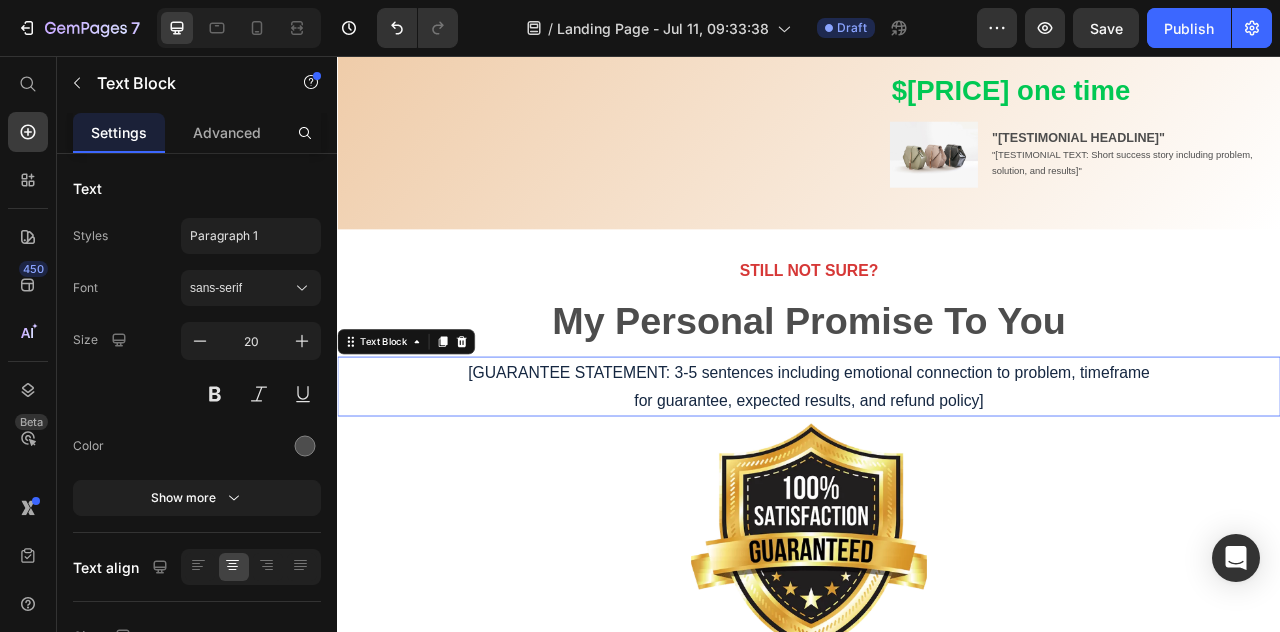click on "[GUARANTEE STATEMENT: 3-5 sentences including emotional connection to problem, timeframe for guarantee, expected results, and refund policy]" at bounding box center (937, 476) 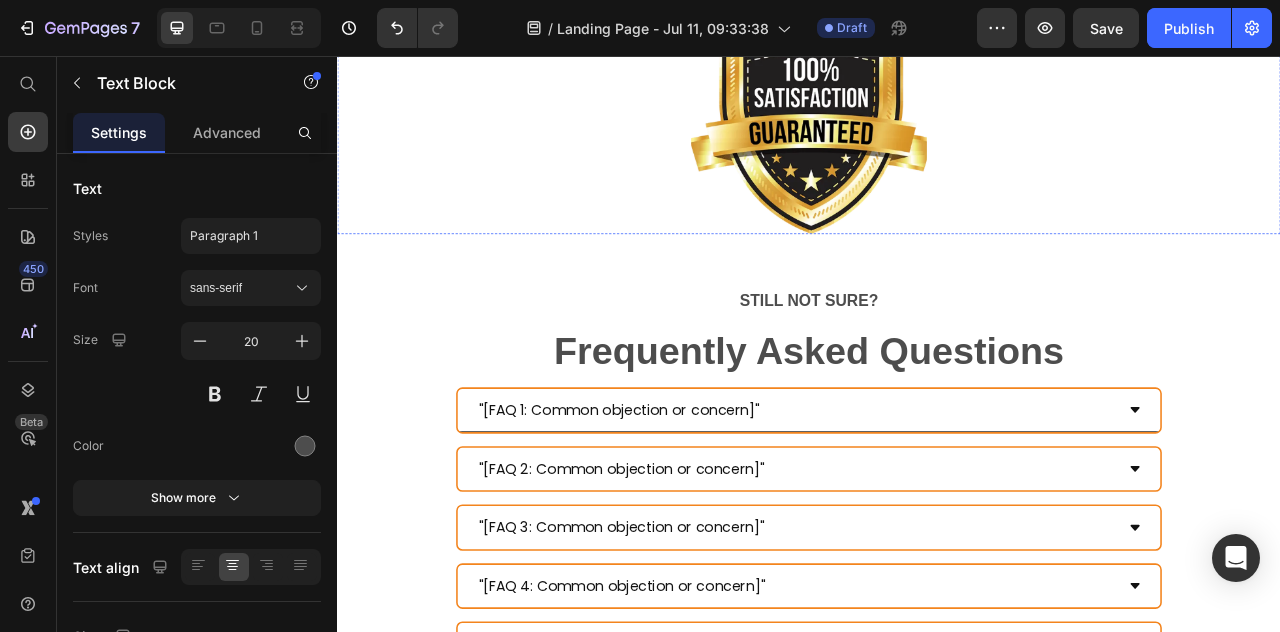 scroll, scrollTop: 2824, scrollLeft: 0, axis: vertical 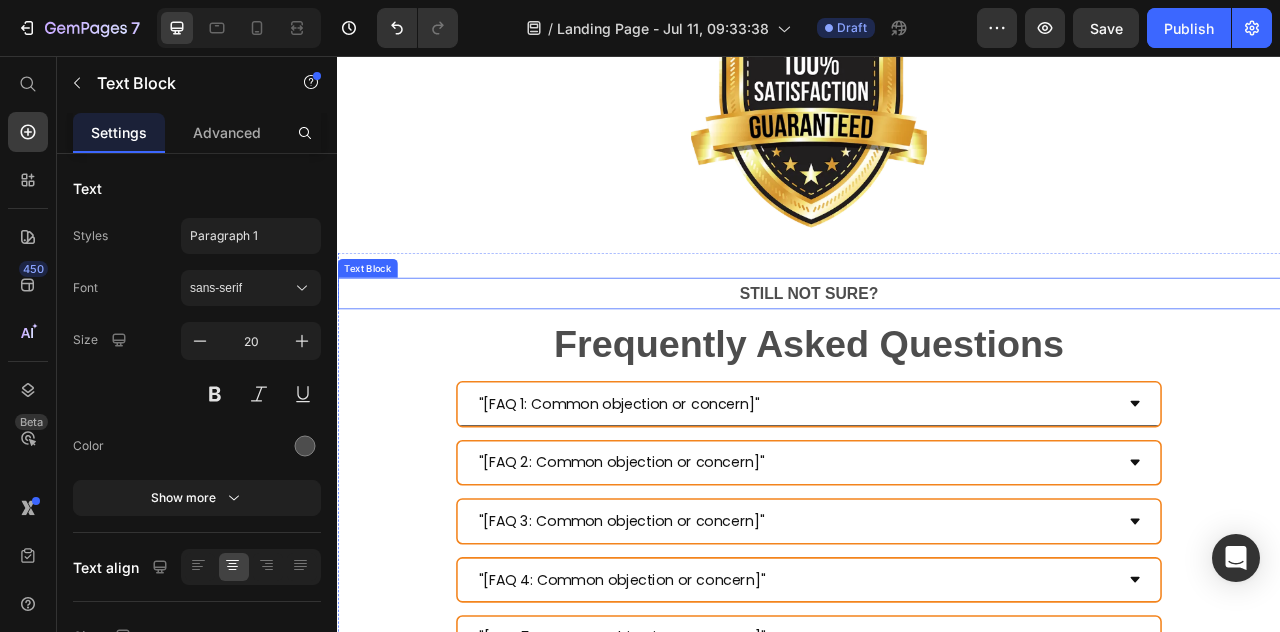 click on "STILL NOT SURE?" at bounding box center [937, 358] 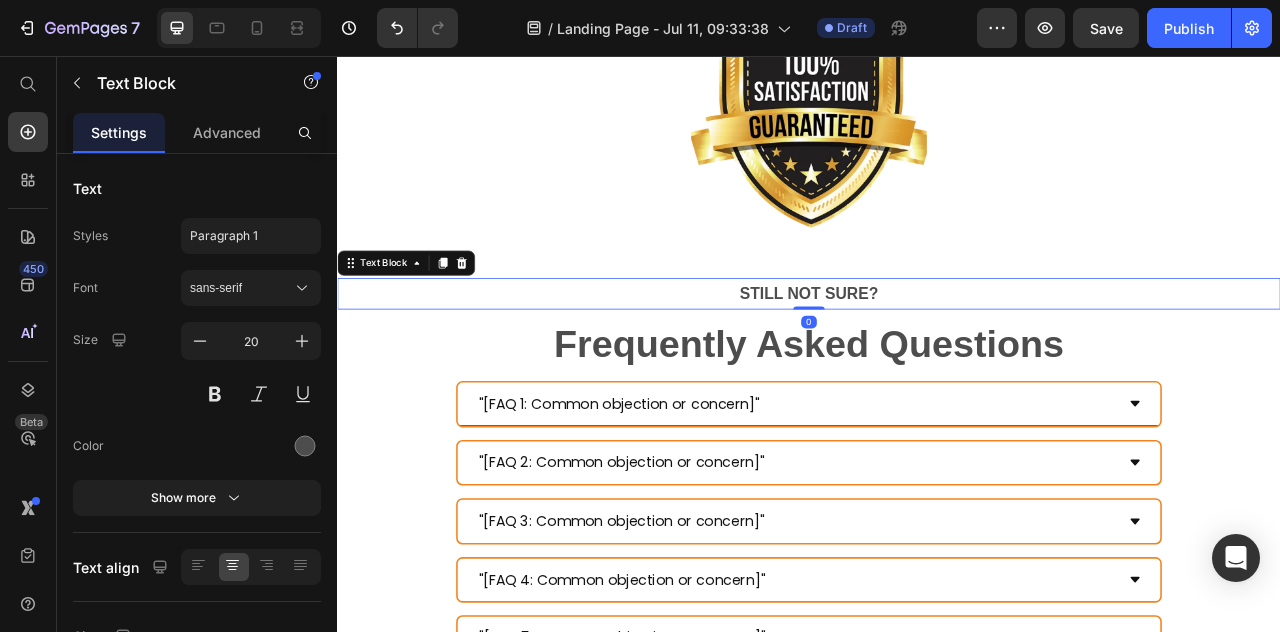 click on "STILL NOT SURE?" at bounding box center (937, 358) 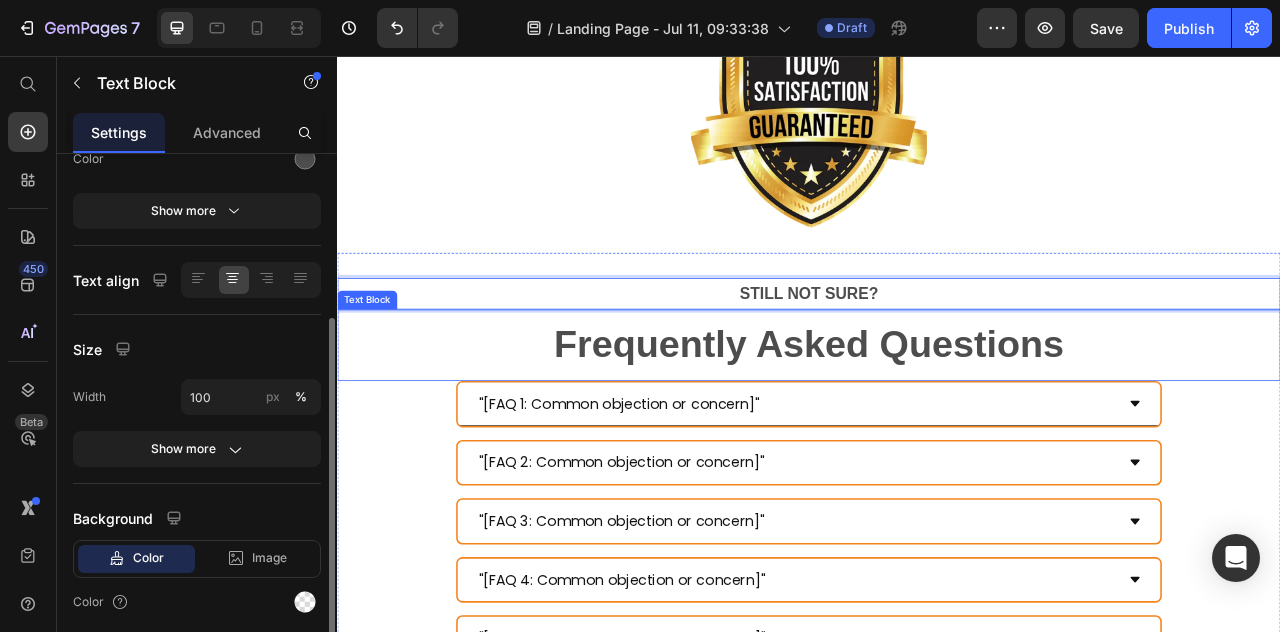 scroll, scrollTop: 305, scrollLeft: 0, axis: vertical 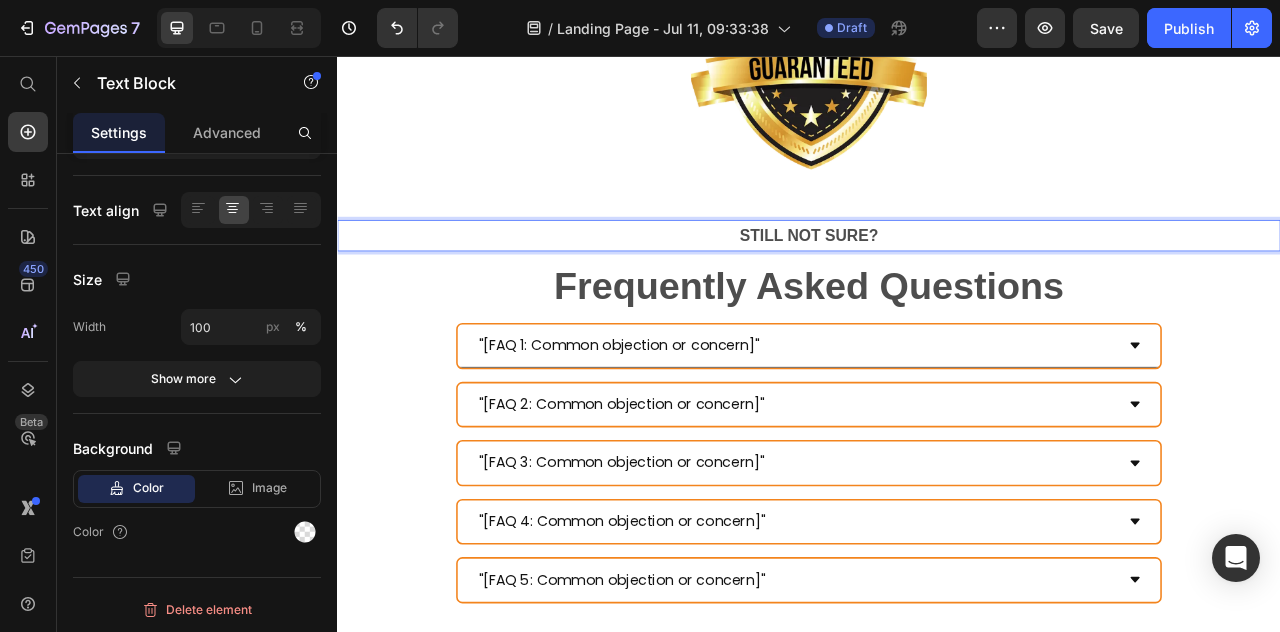 click on "STILL NOT SURE?" at bounding box center [937, 284] 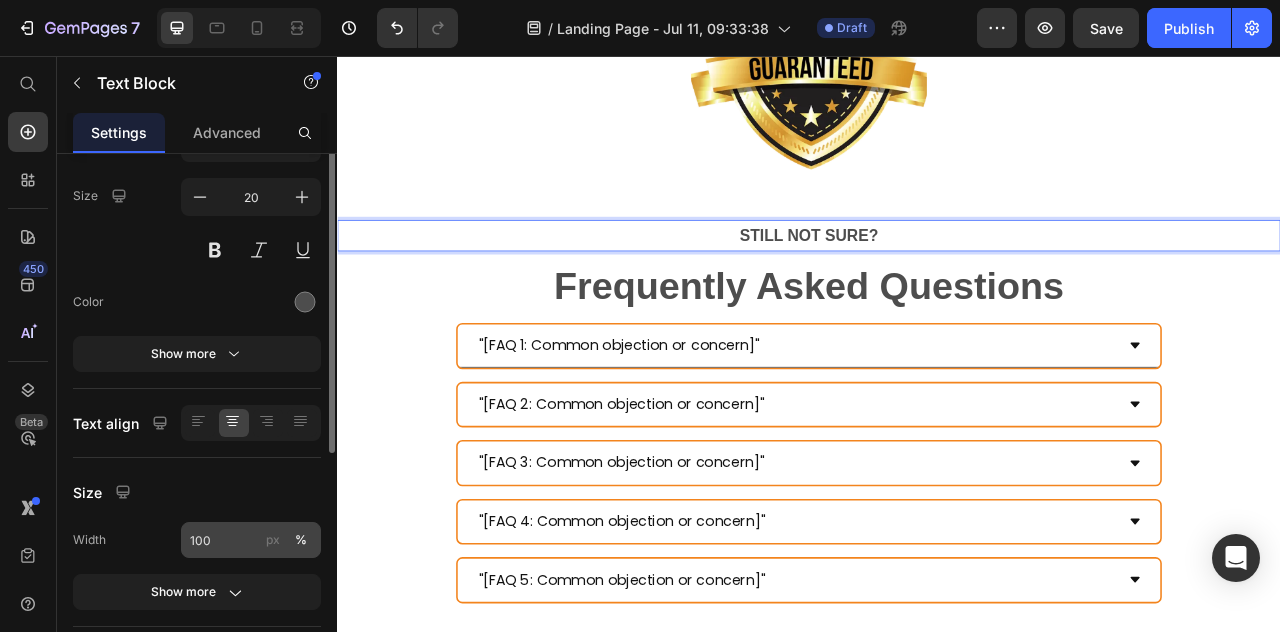 scroll, scrollTop: 0, scrollLeft: 0, axis: both 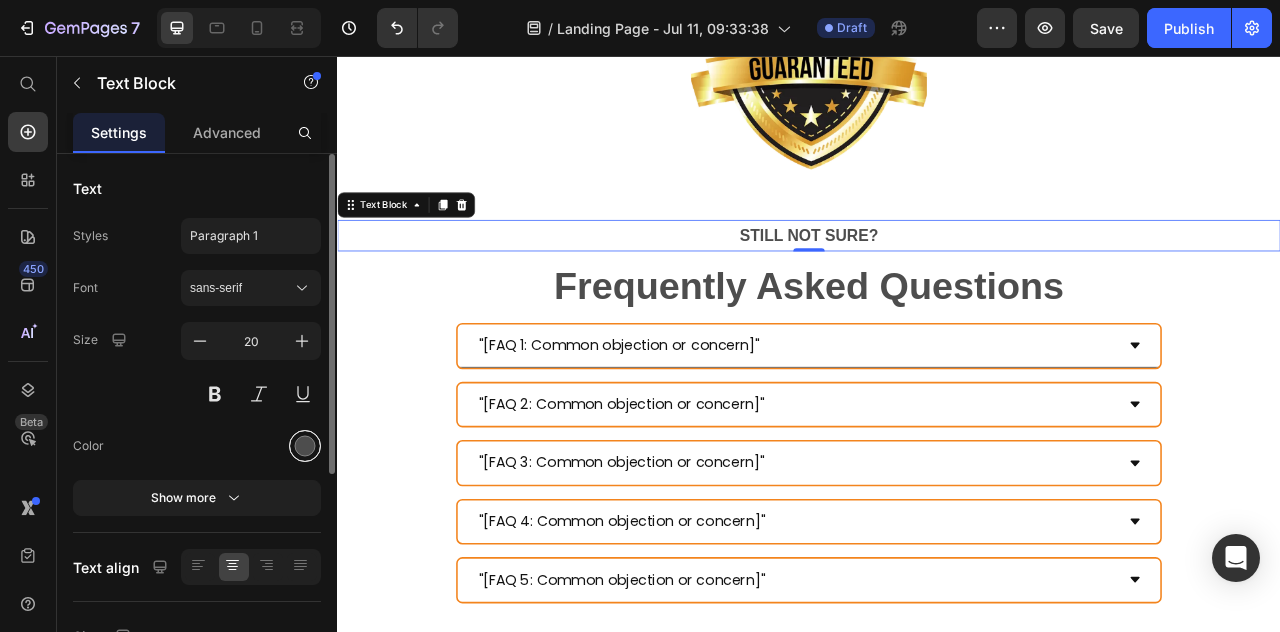 click at bounding box center (305, 446) 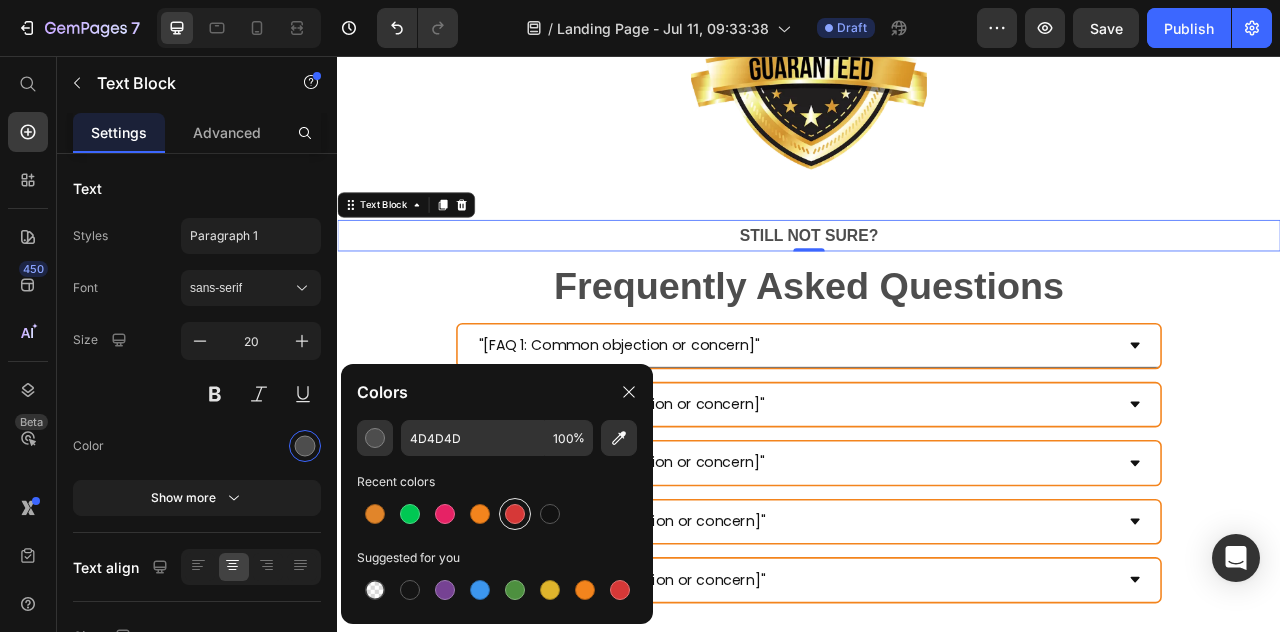 click at bounding box center (515, 514) 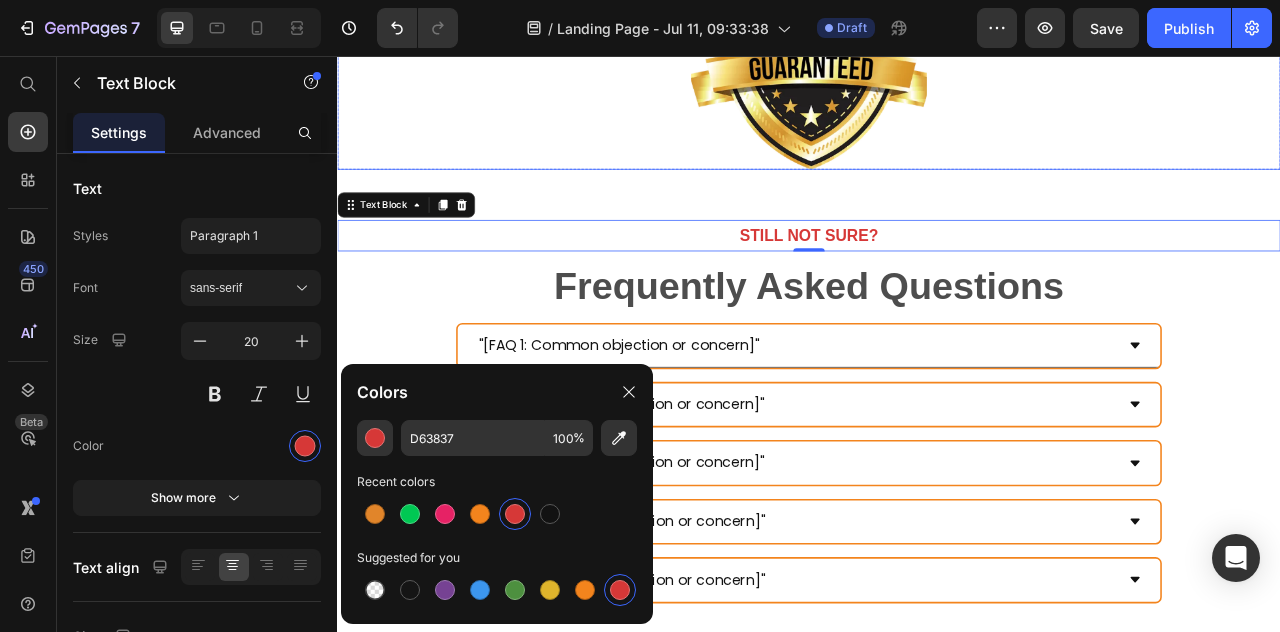 click at bounding box center (937, 50) 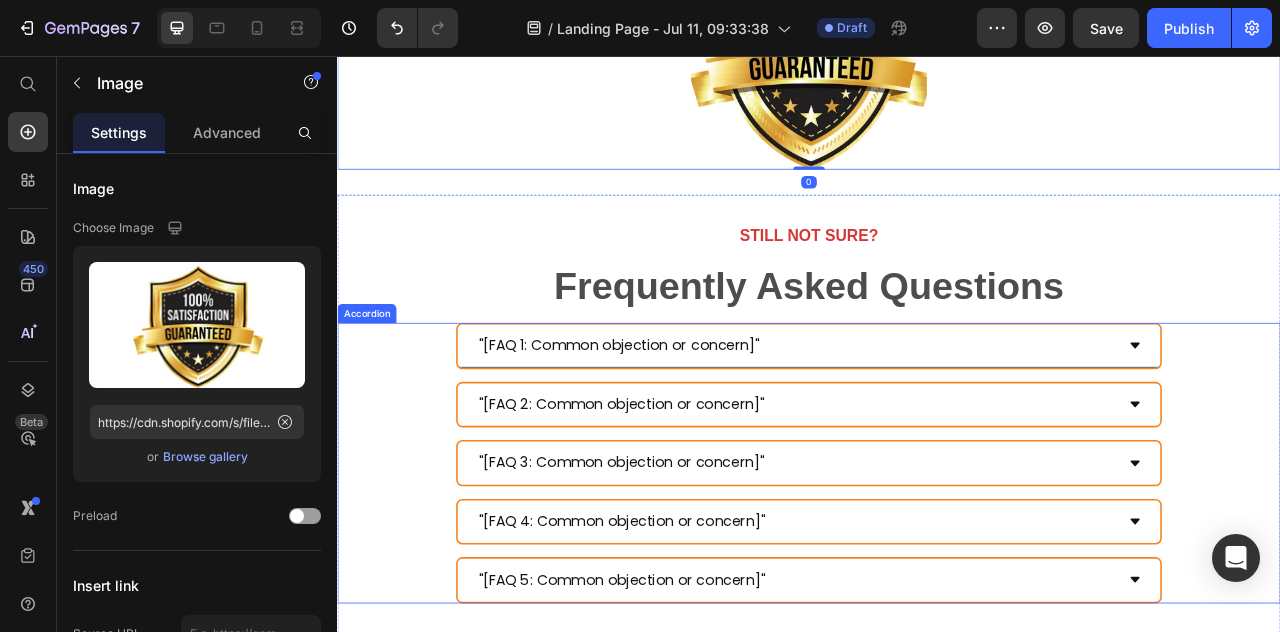 click on ""[FAQ 1: Common objection or concern]"" at bounding box center [937, 424] 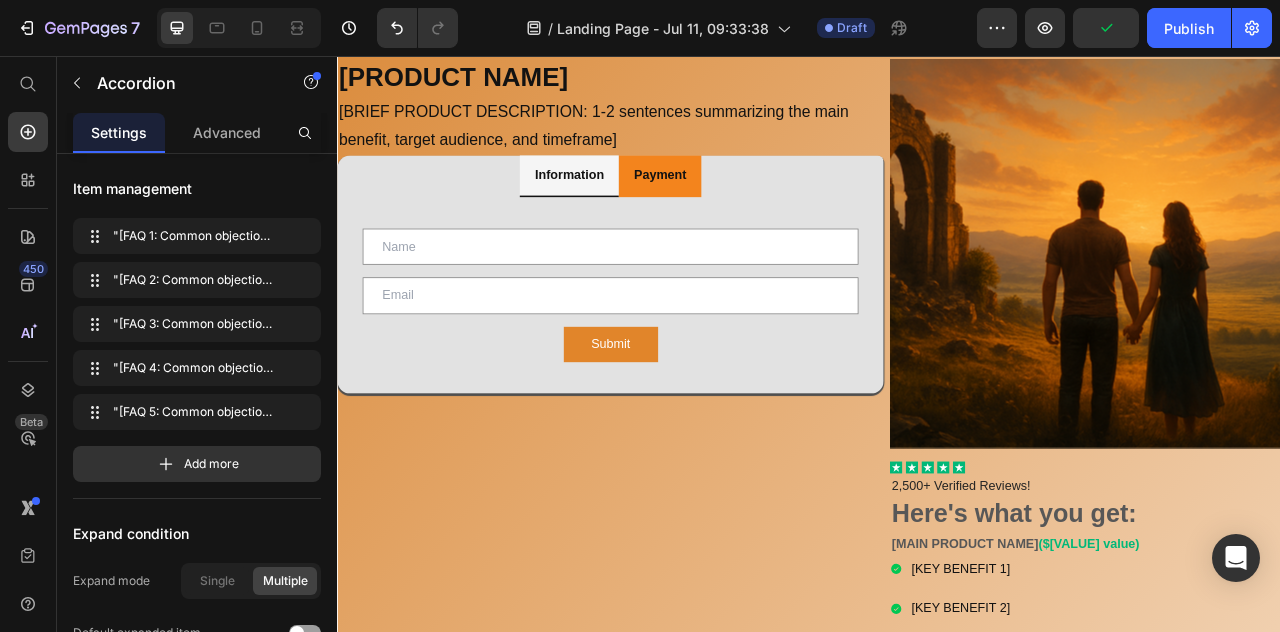 scroll, scrollTop: 0, scrollLeft: 0, axis: both 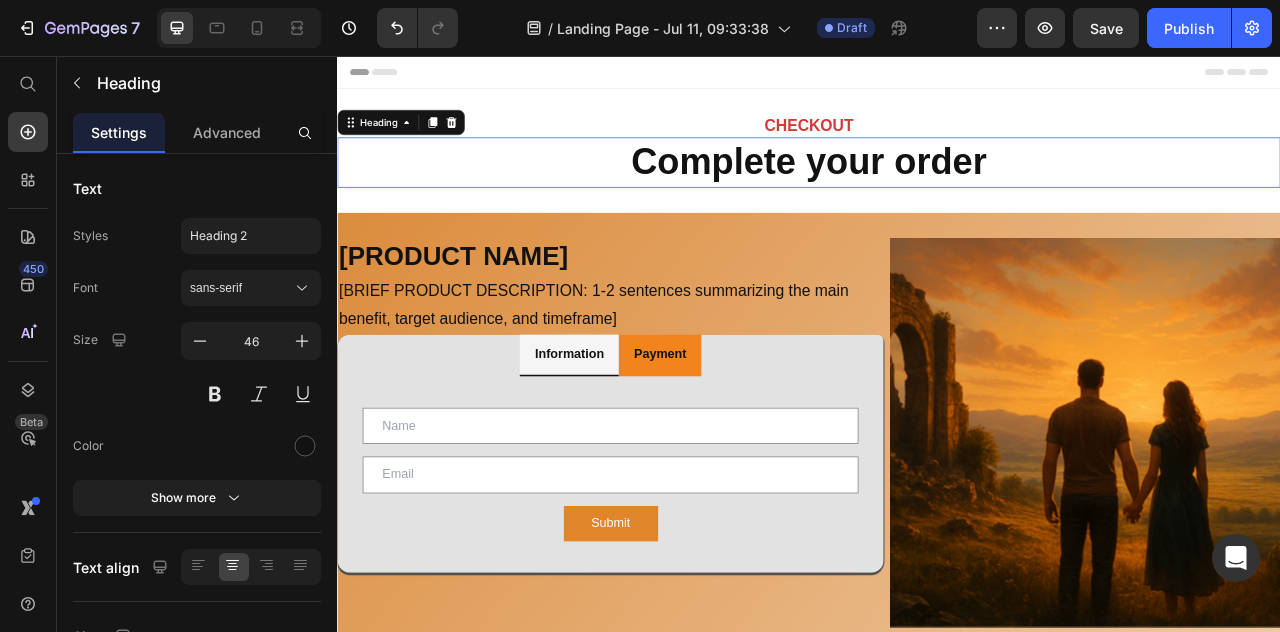 click on "Complete your order" at bounding box center [937, 190] 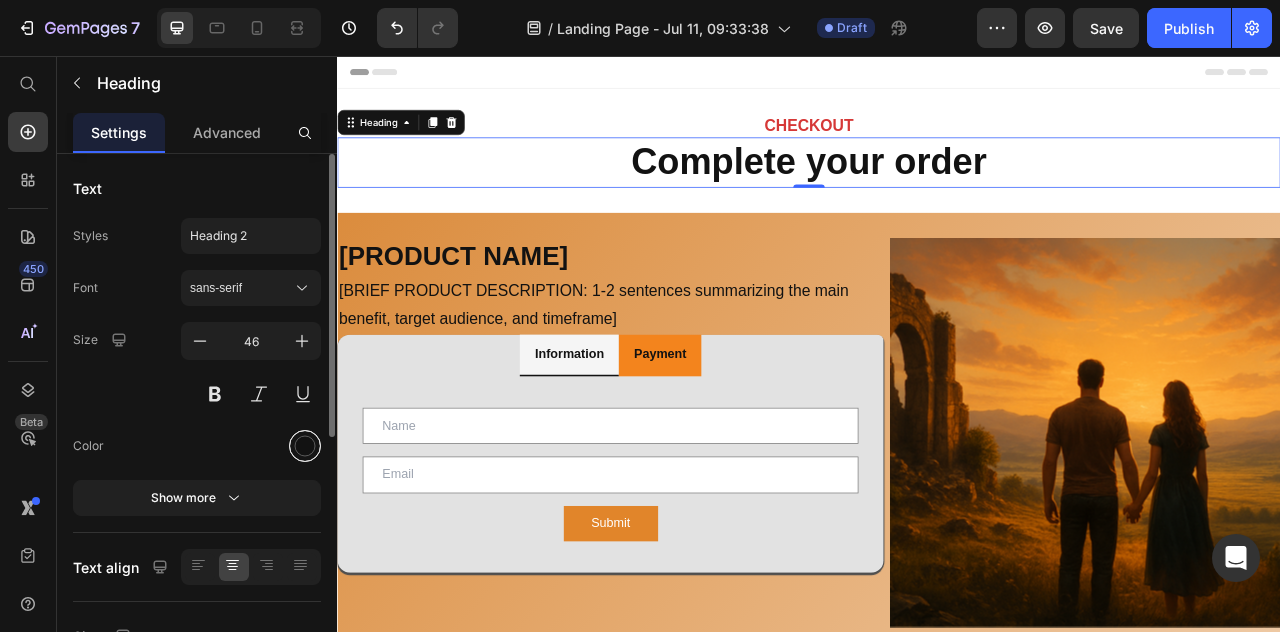 click at bounding box center (305, 446) 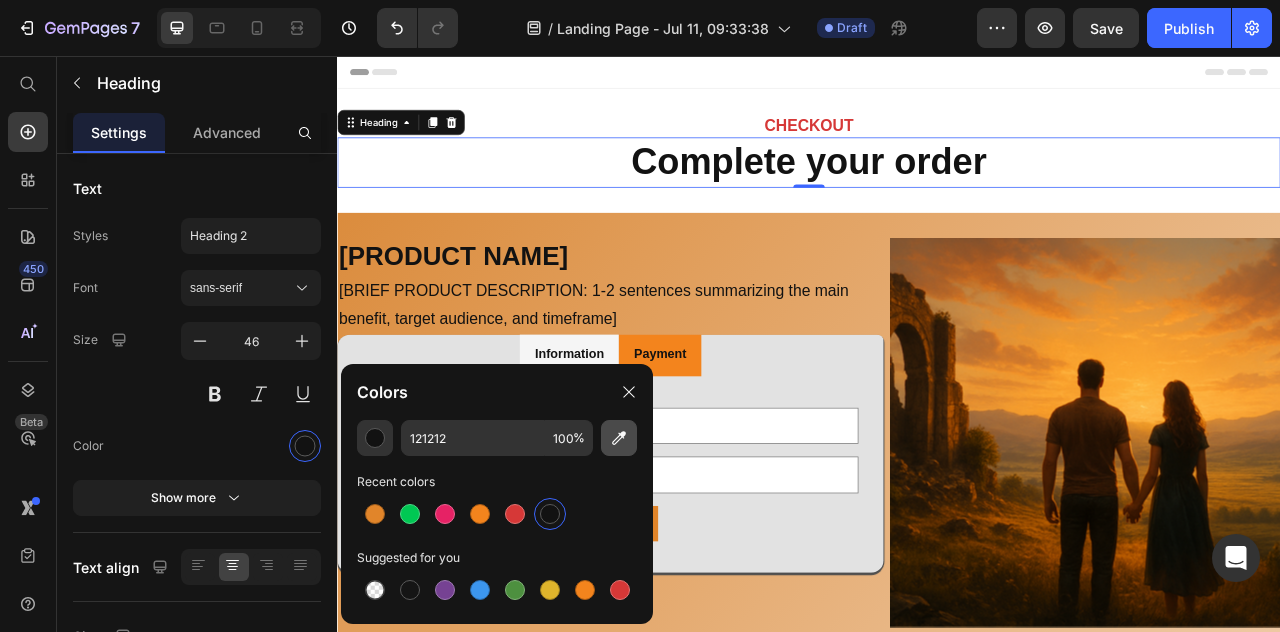 click at bounding box center [619, 438] 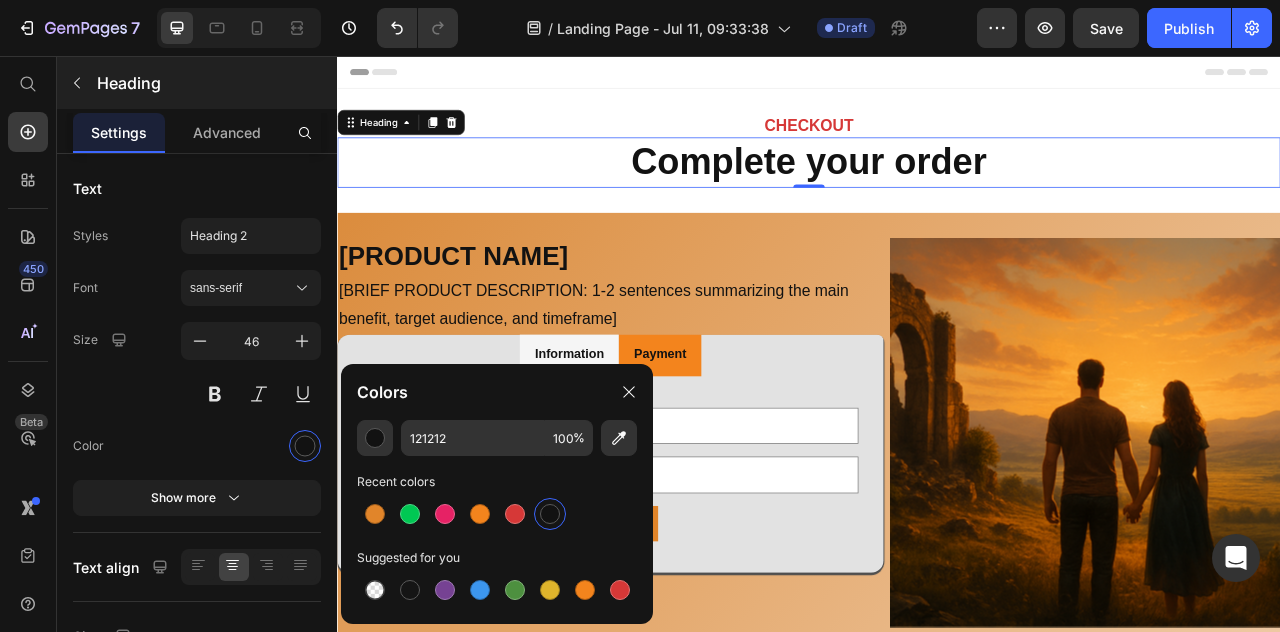 type on "151515" 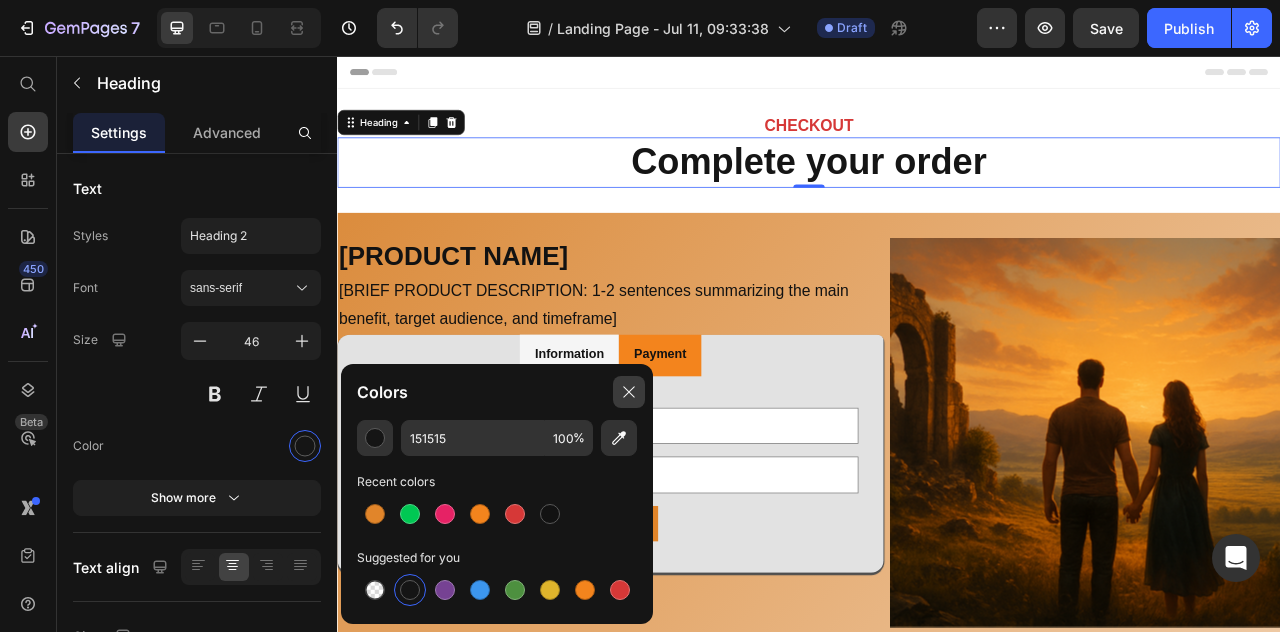 click 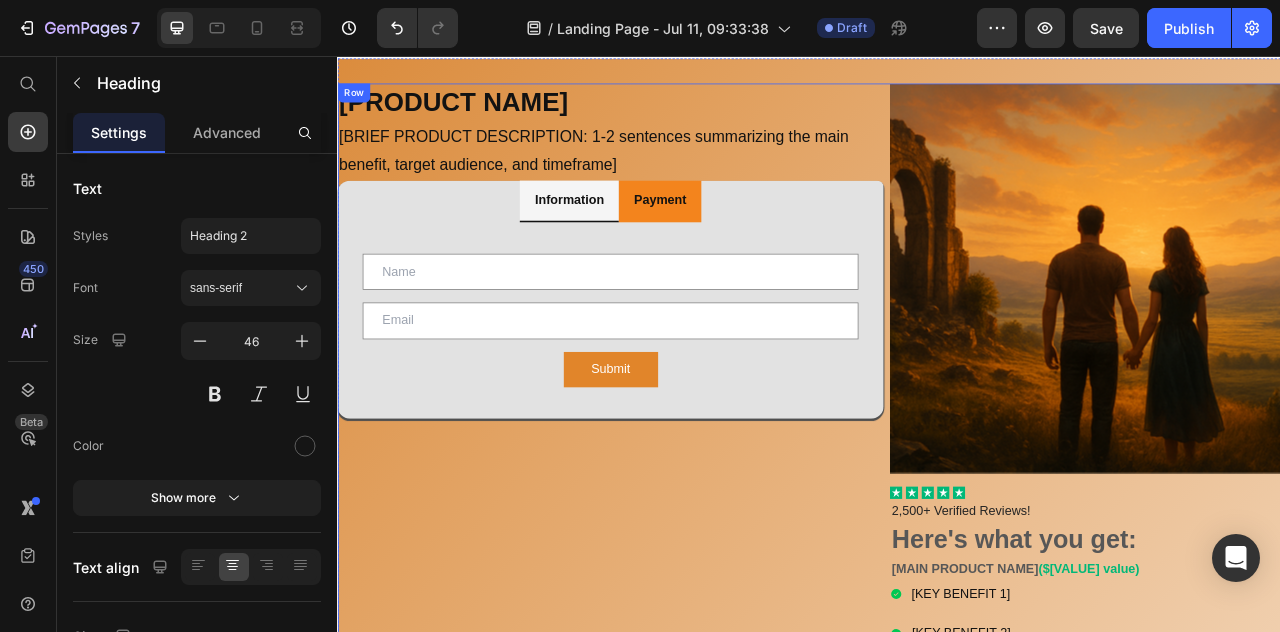 scroll, scrollTop: 138, scrollLeft: 0, axis: vertical 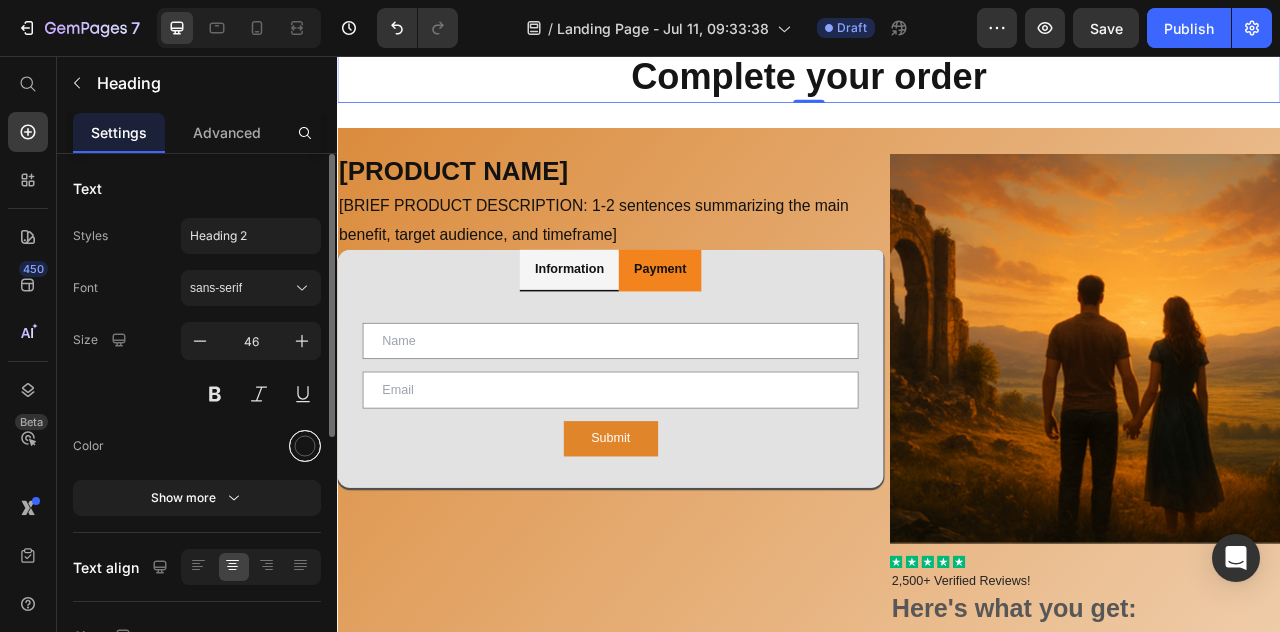 click at bounding box center [305, 446] 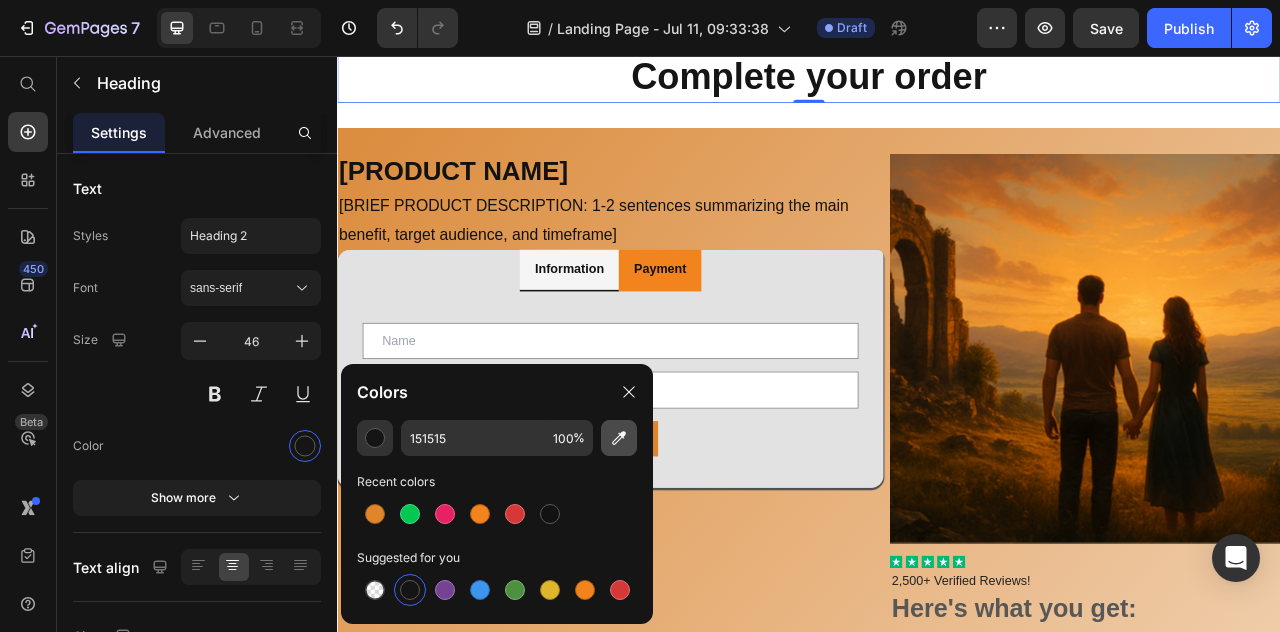 click 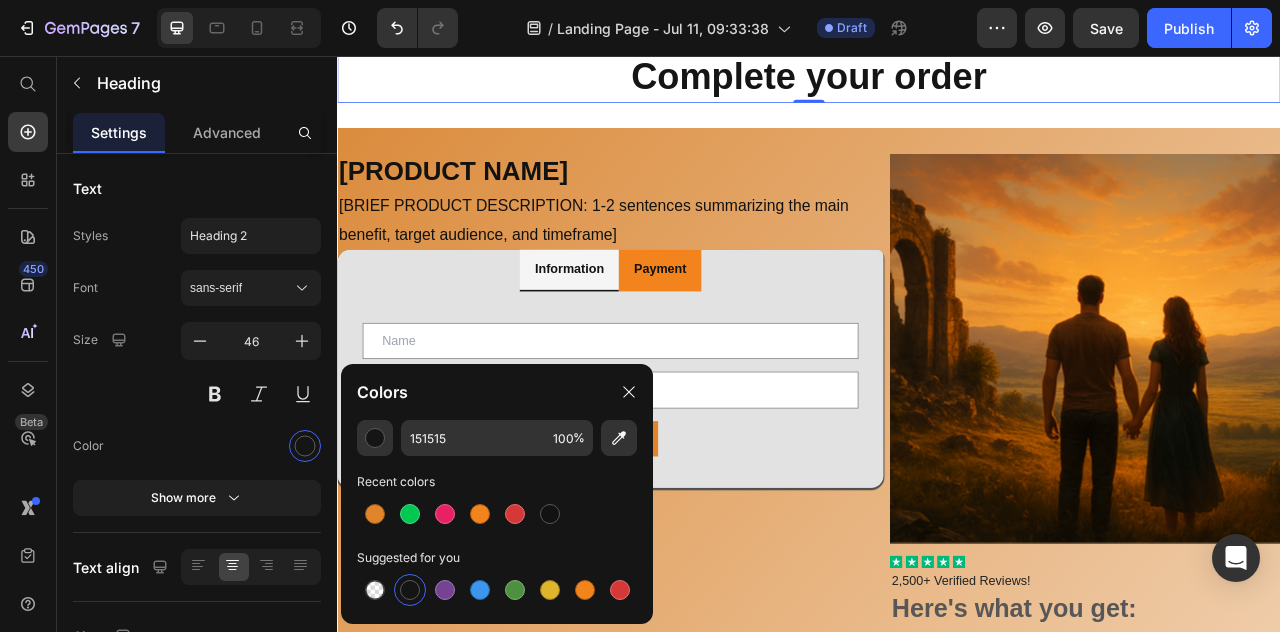 type on "585857" 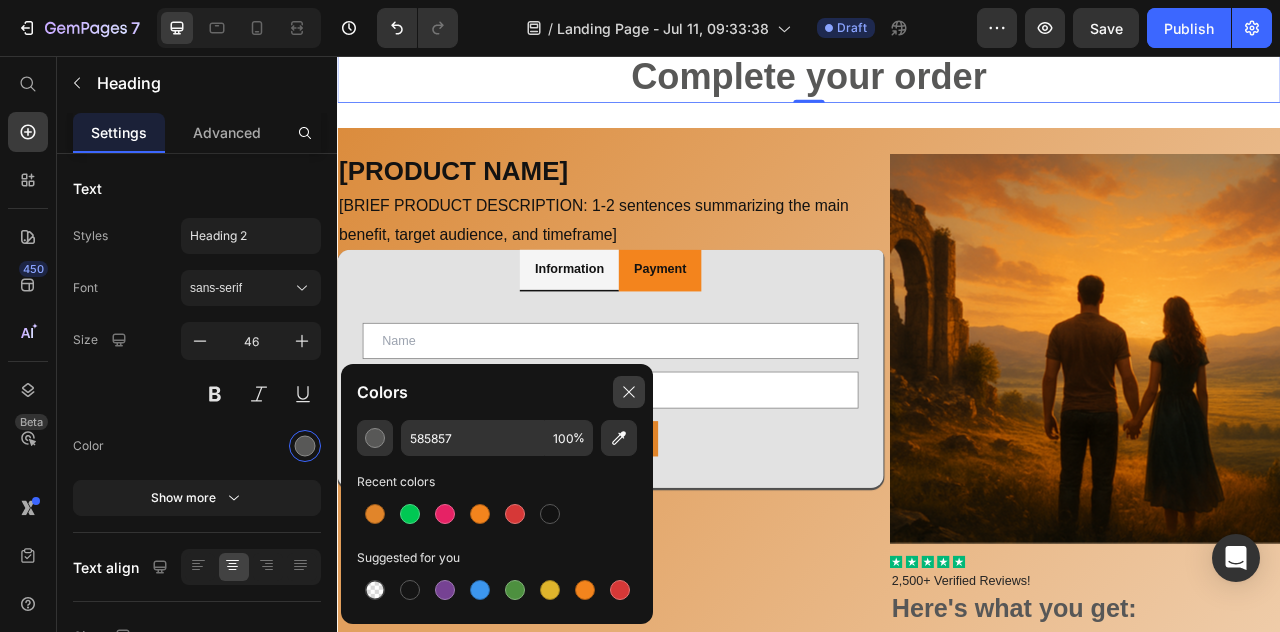 click 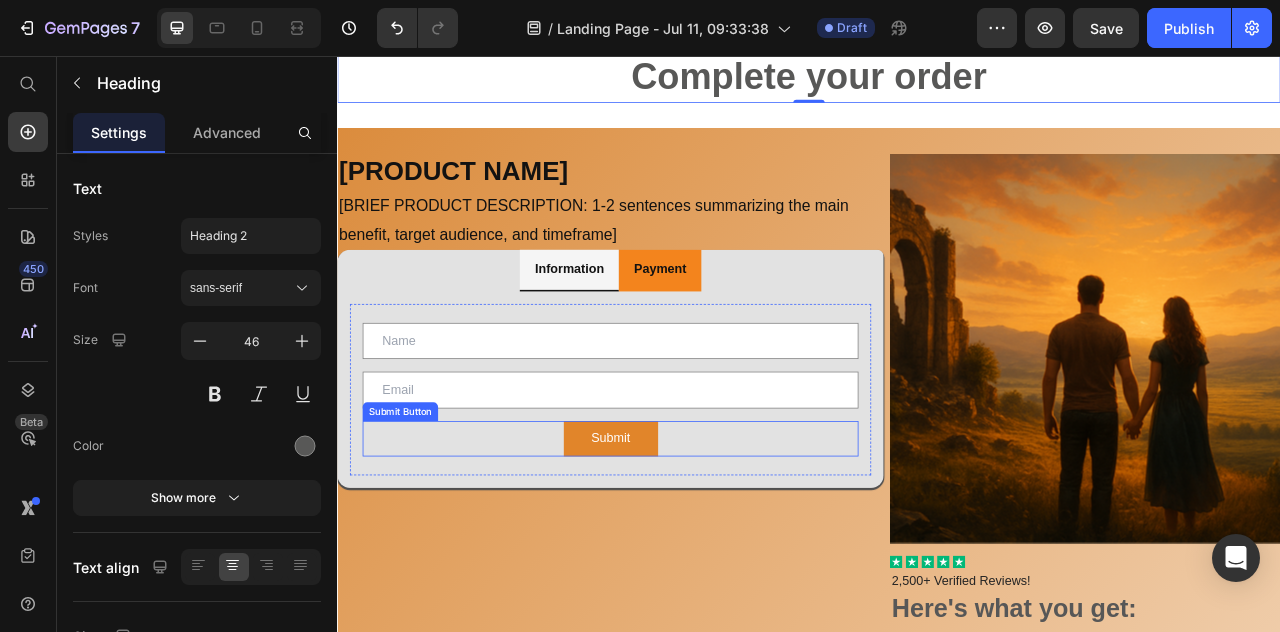 scroll, scrollTop: 0, scrollLeft: 0, axis: both 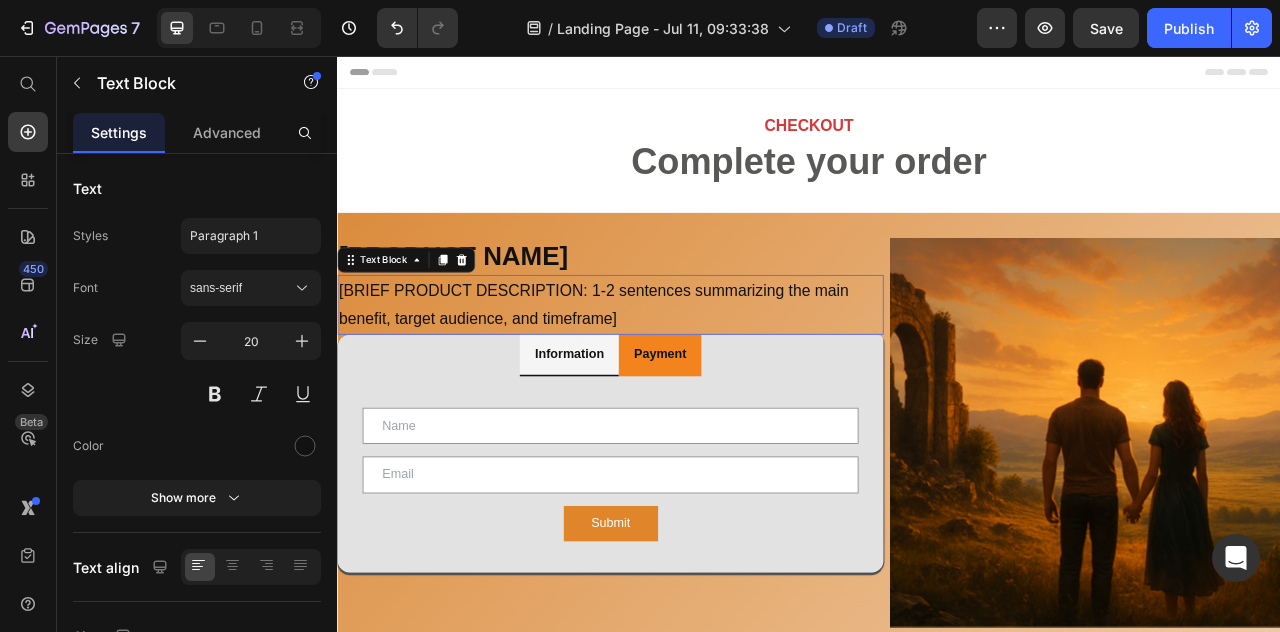 click on "[BRIEF PRODUCT DESCRIPTION: 1-2 sentences summarizing the main benefit, target audience, and timeframe]" at bounding box center [684, 372] 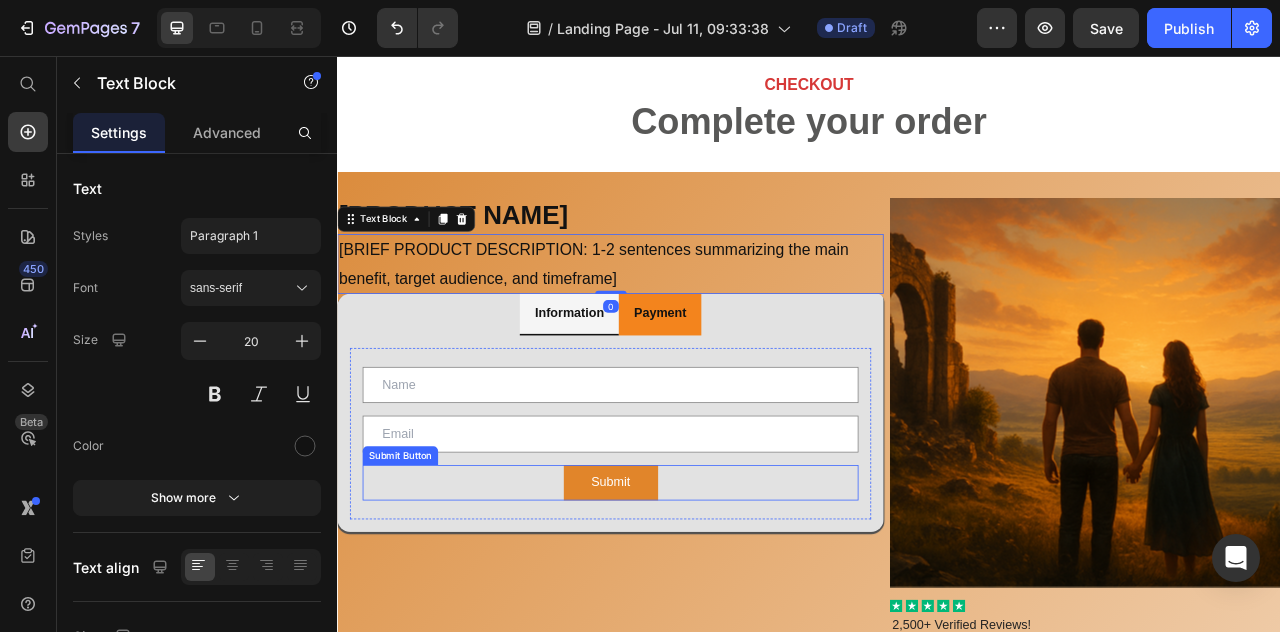 scroll, scrollTop: 61, scrollLeft: 0, axis: vertical 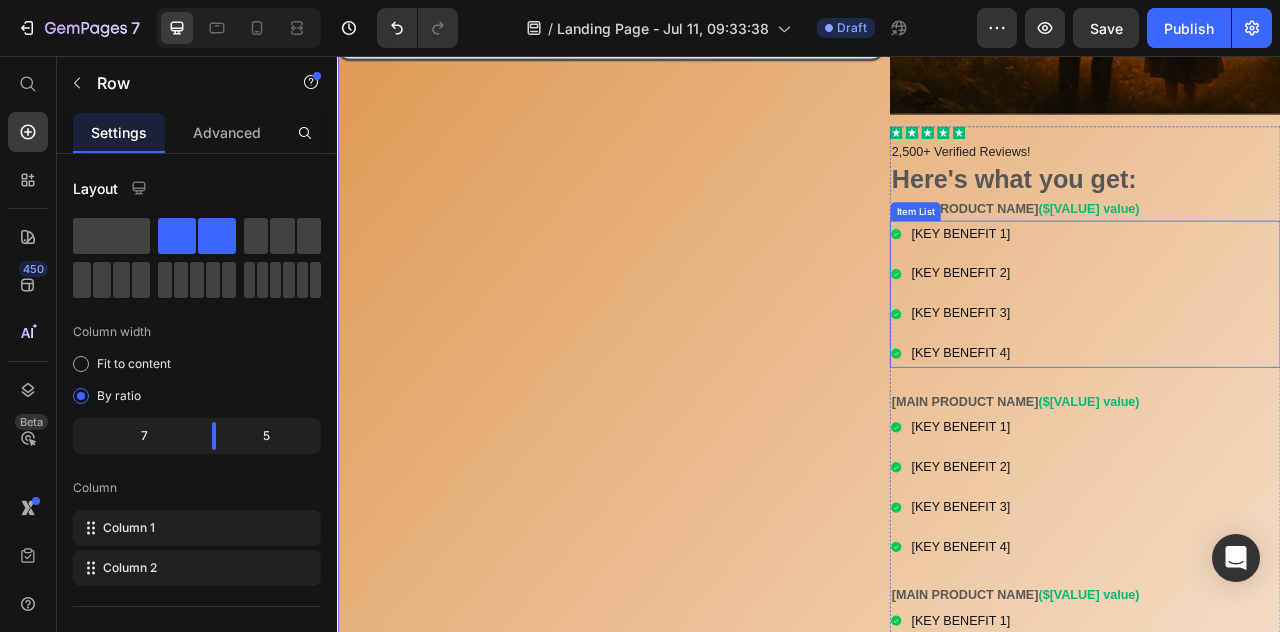 click on "[KEY BENEFIT 1] [KEY BENEFIT 2] [KEY BENEFIT 3] [KEY BENEFIT 4]" at bounding box center (1288, 358) 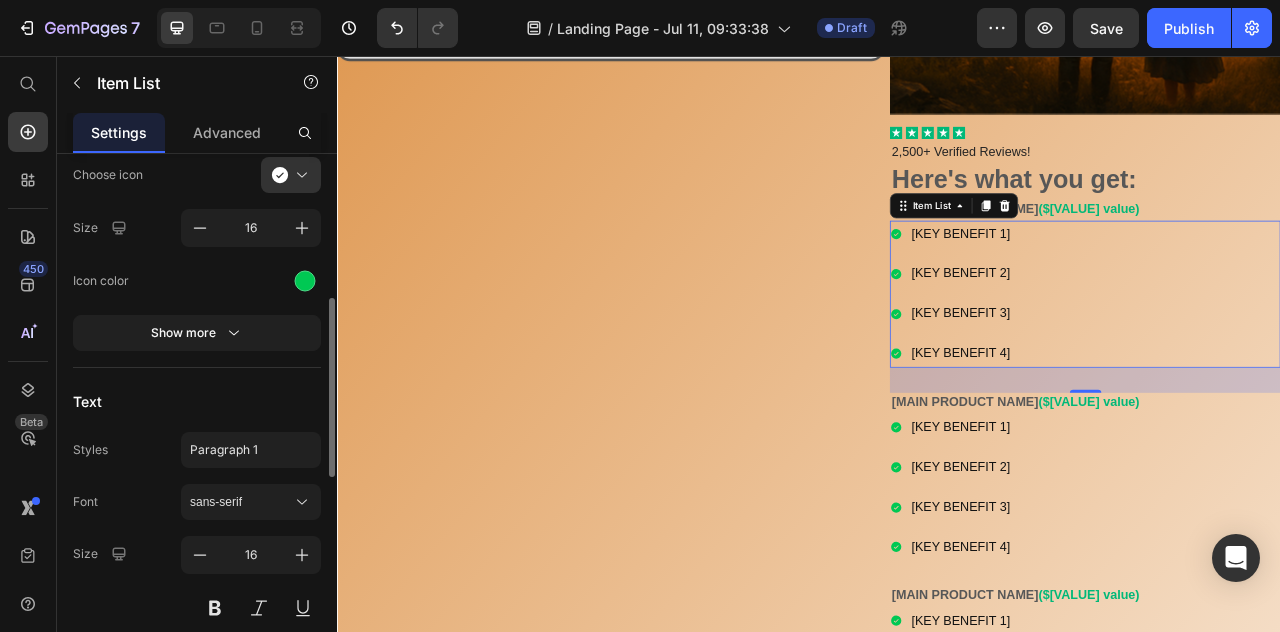 scroll, scrollTop: 428, scrollLeft: 0, axis: vertical 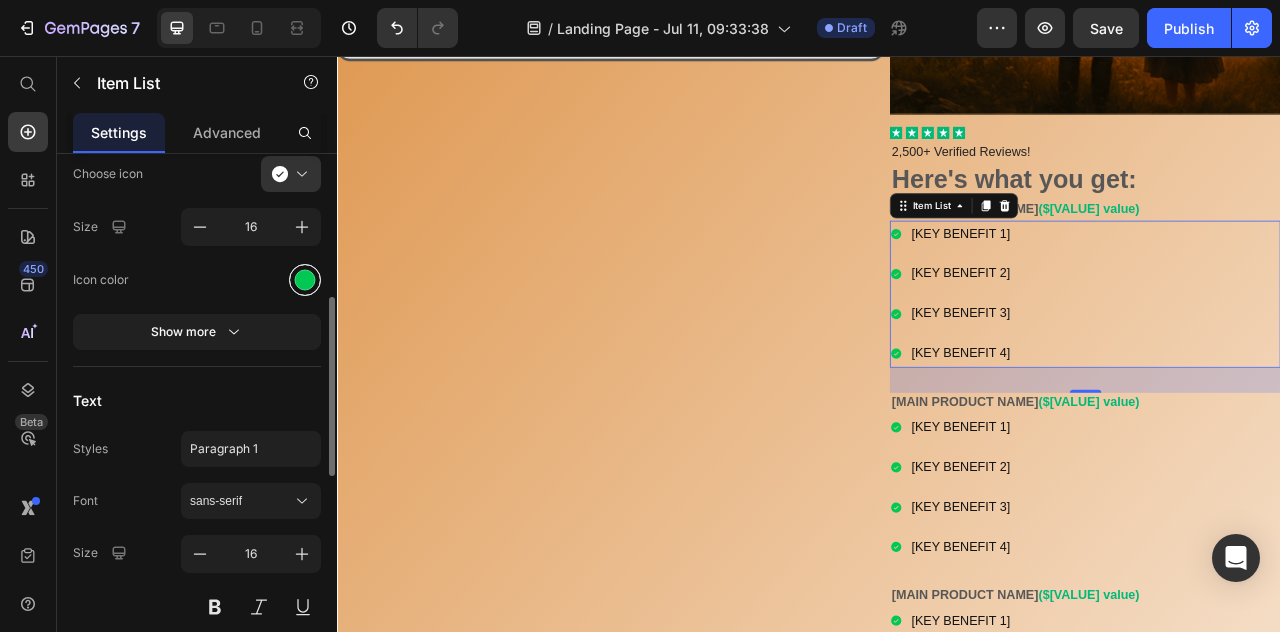 click at bounding box center (305, 279) 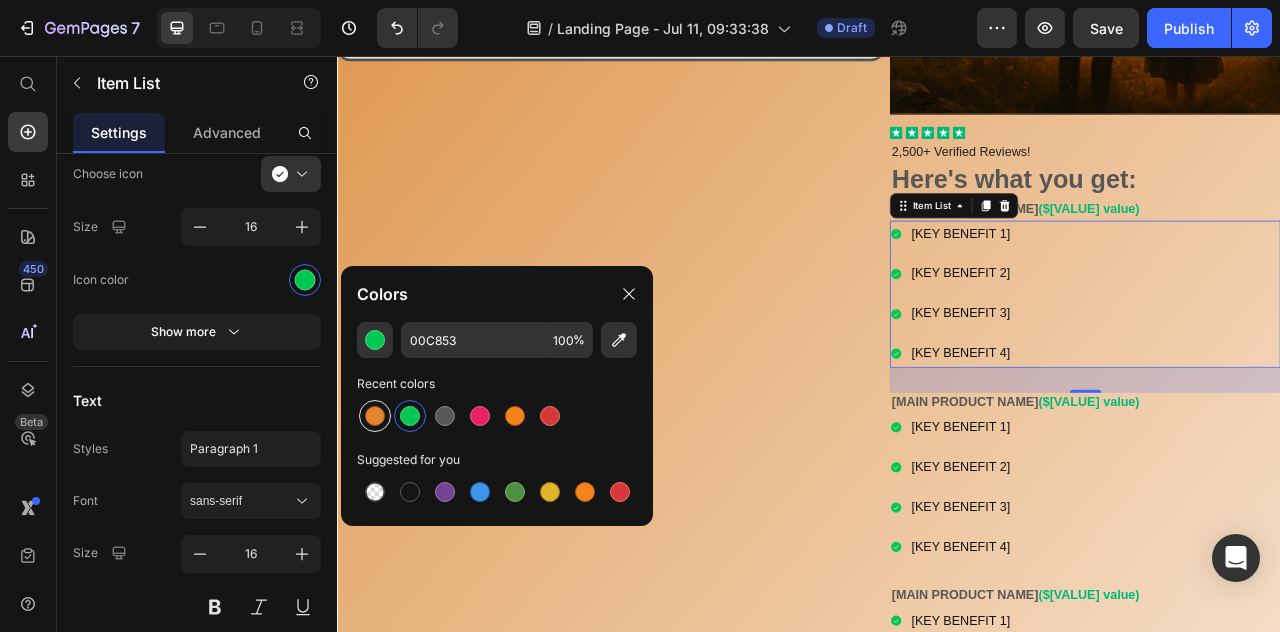 click at bounding box center (375, 416) 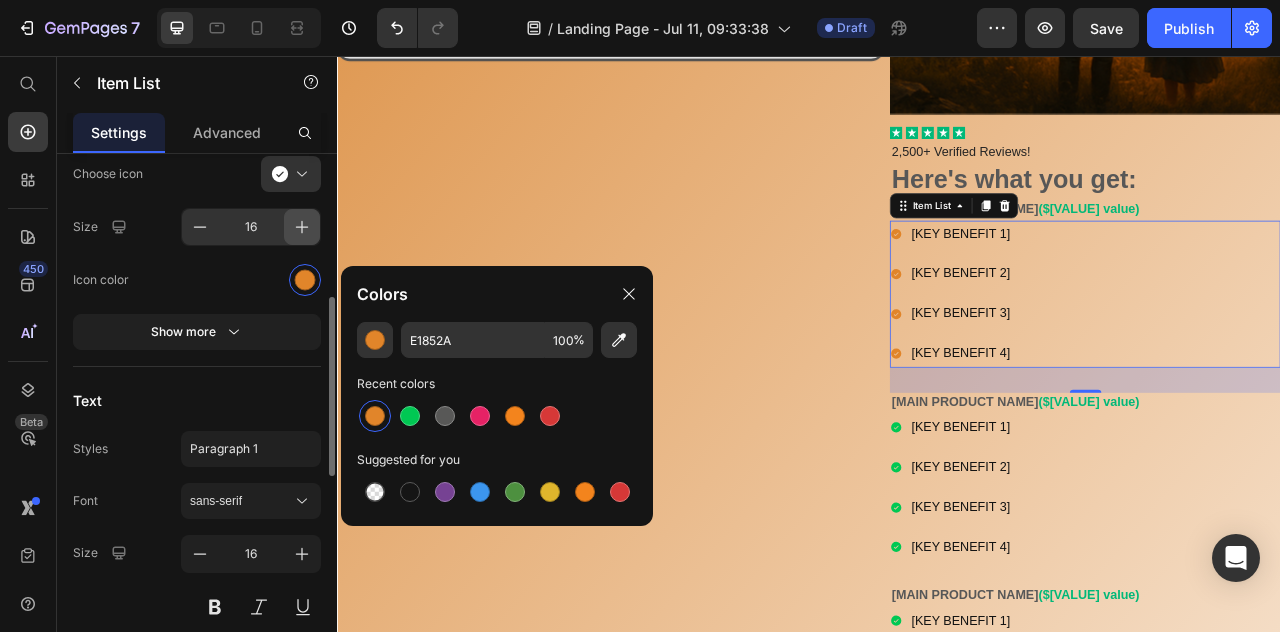 click 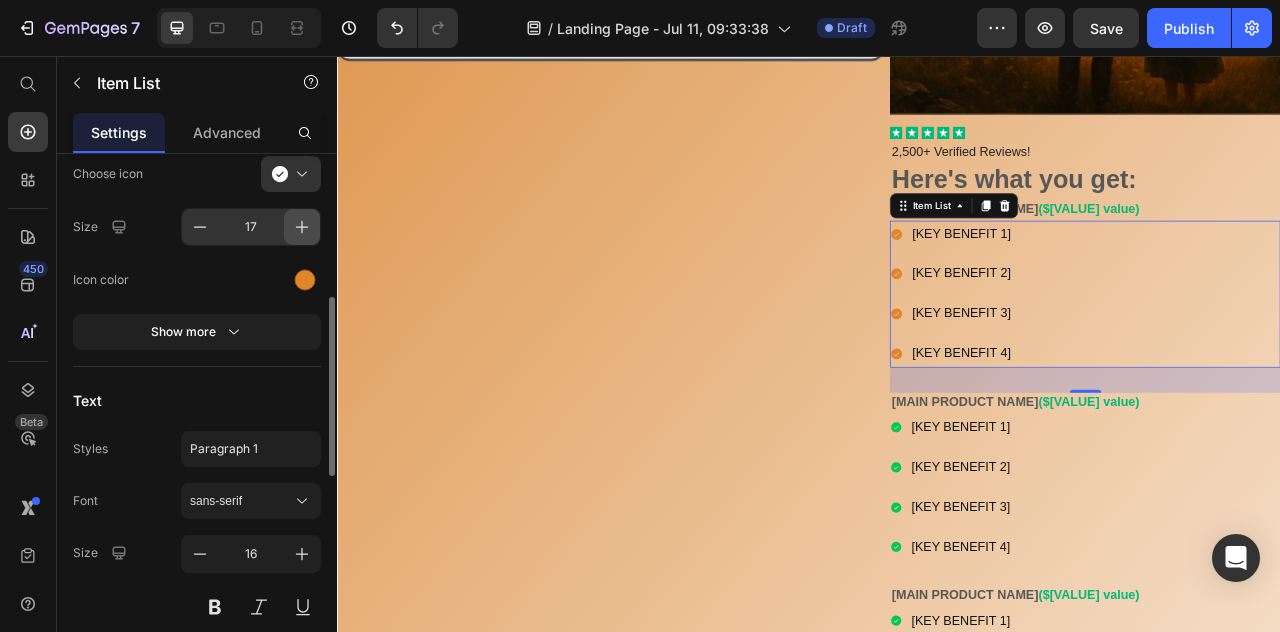 click 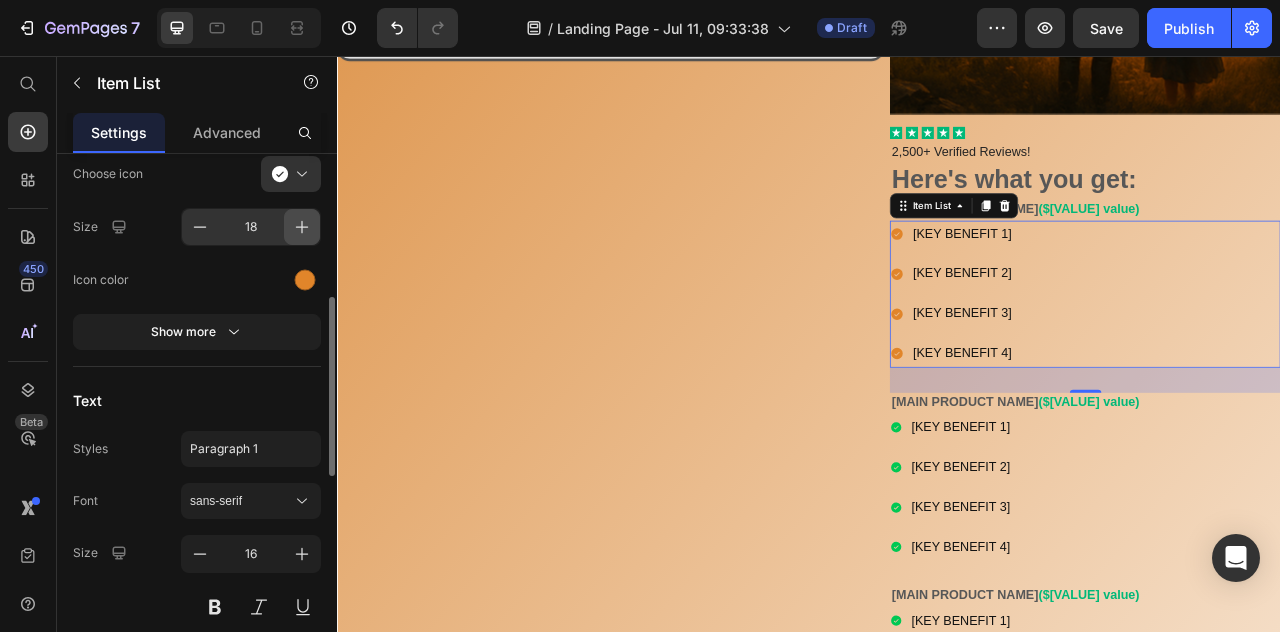 click 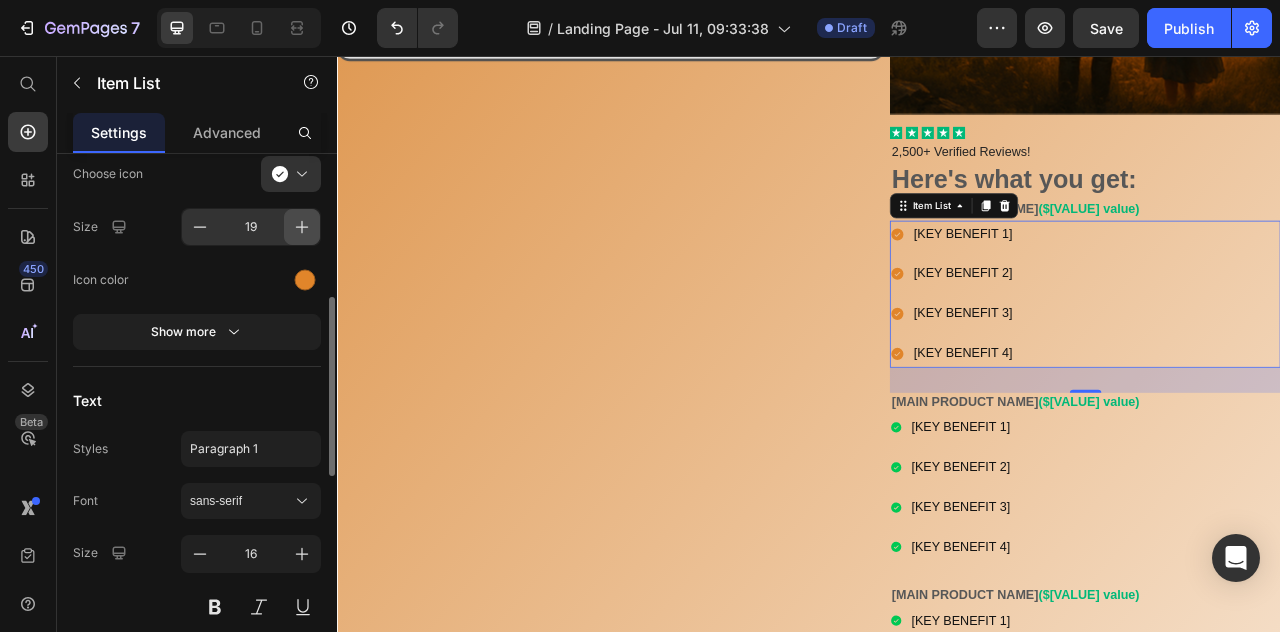 click 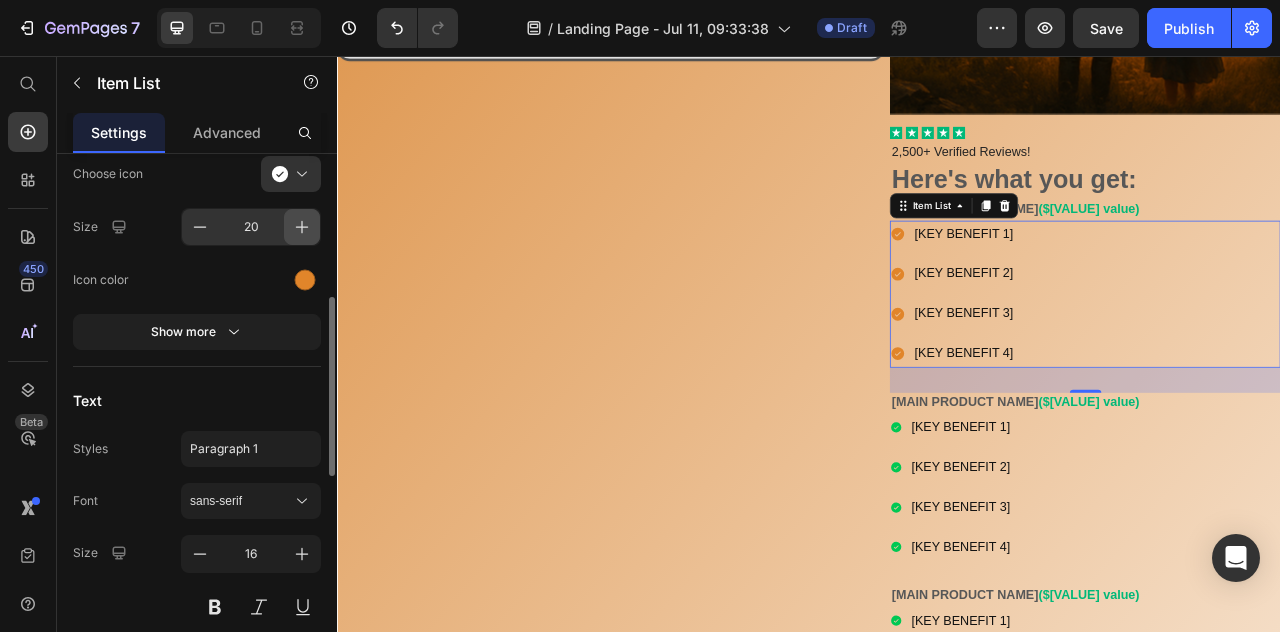 click 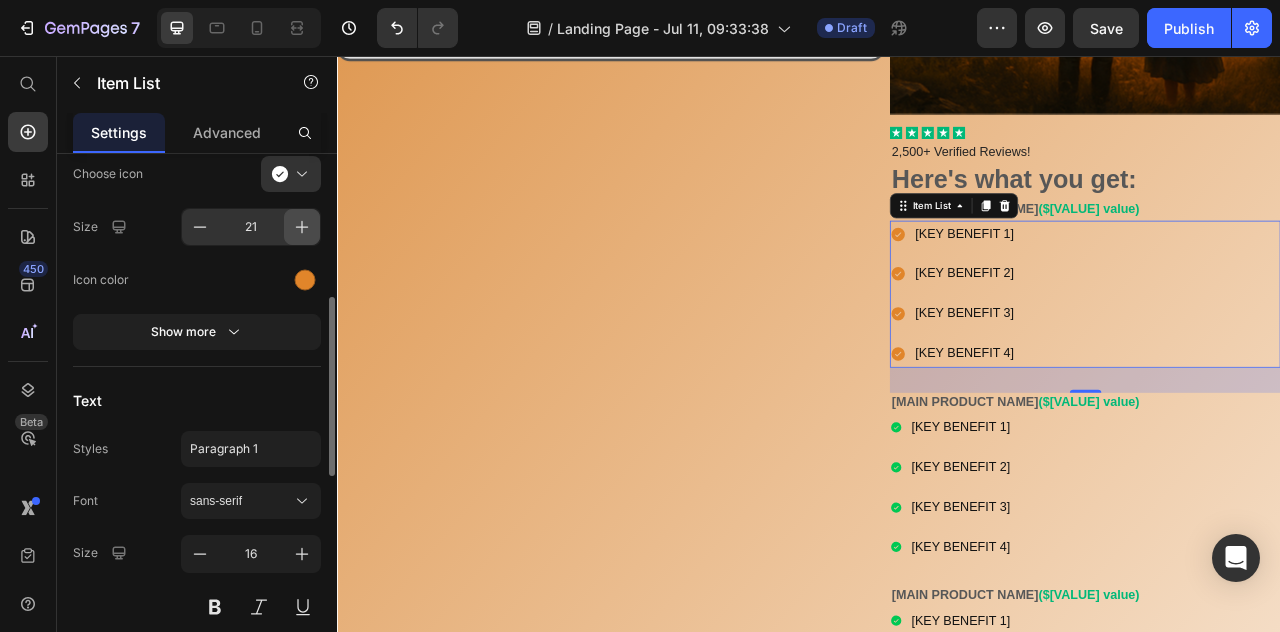 click 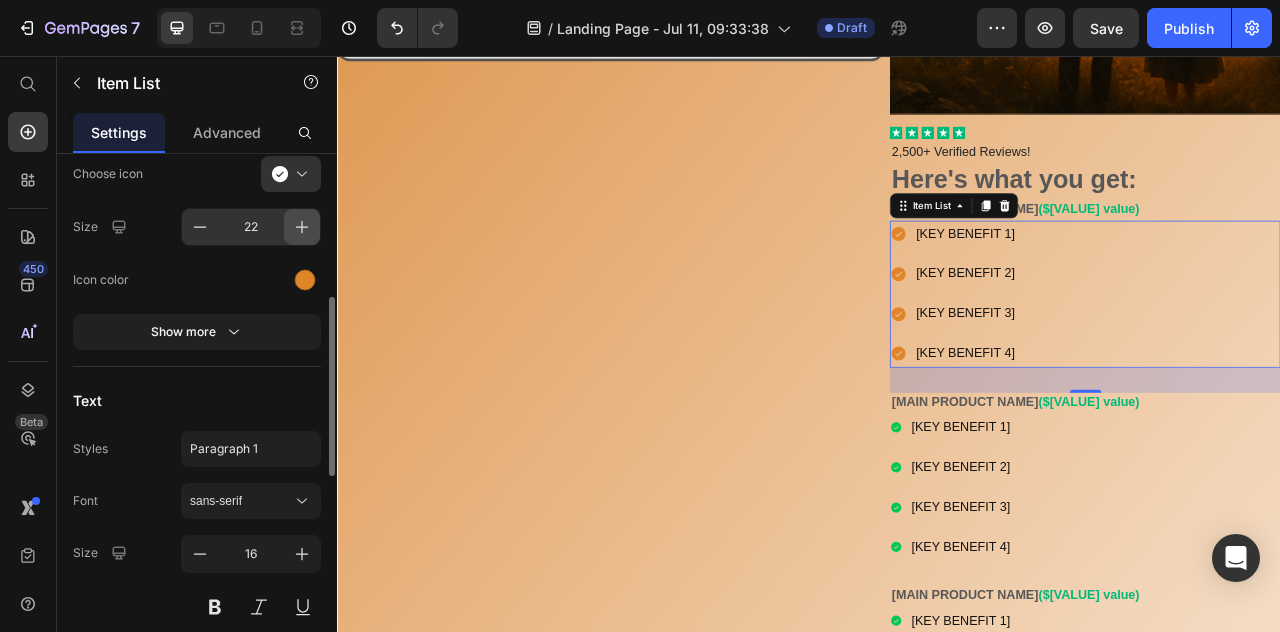 click 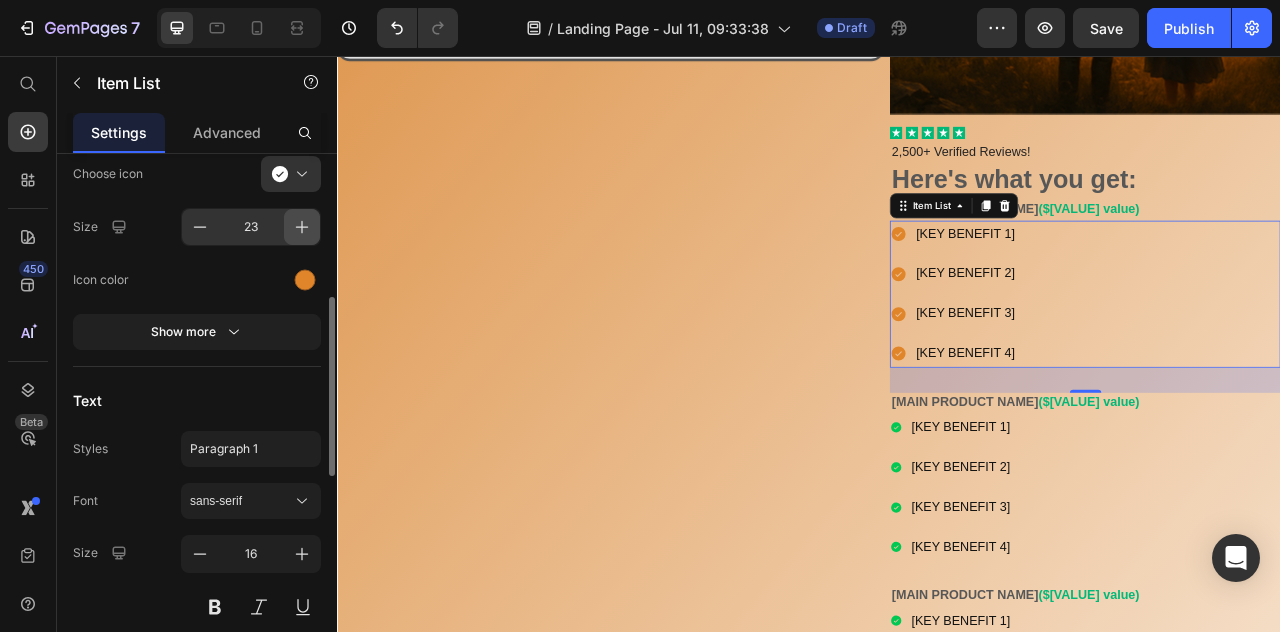 click 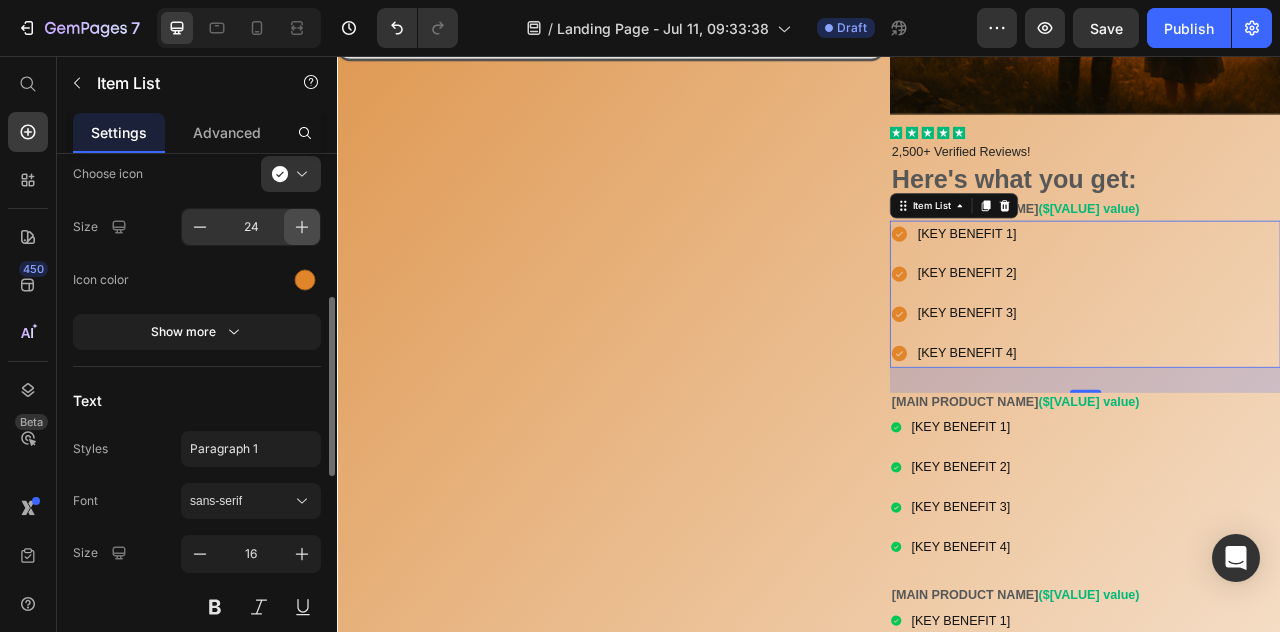 click 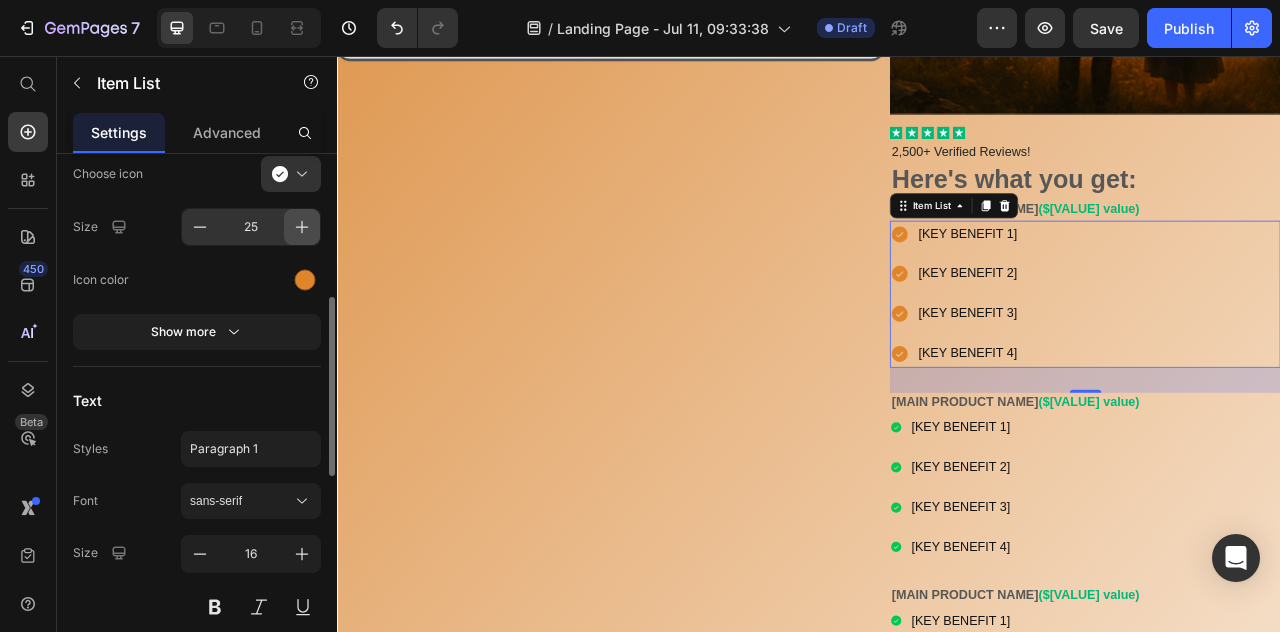 click 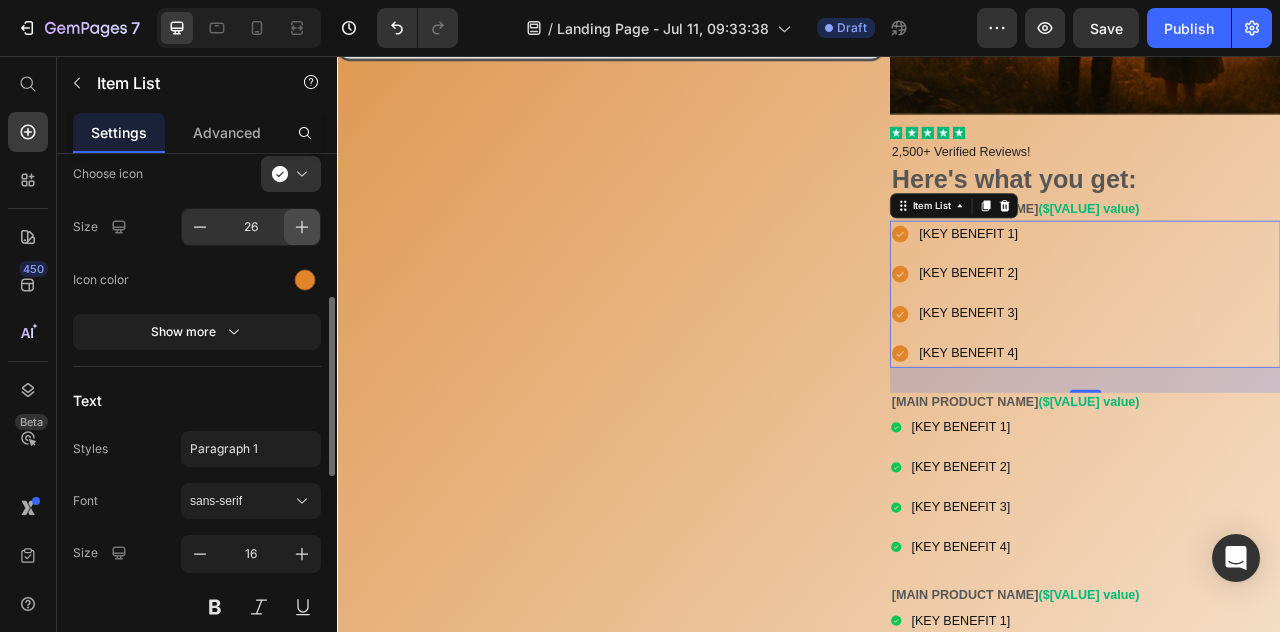 click 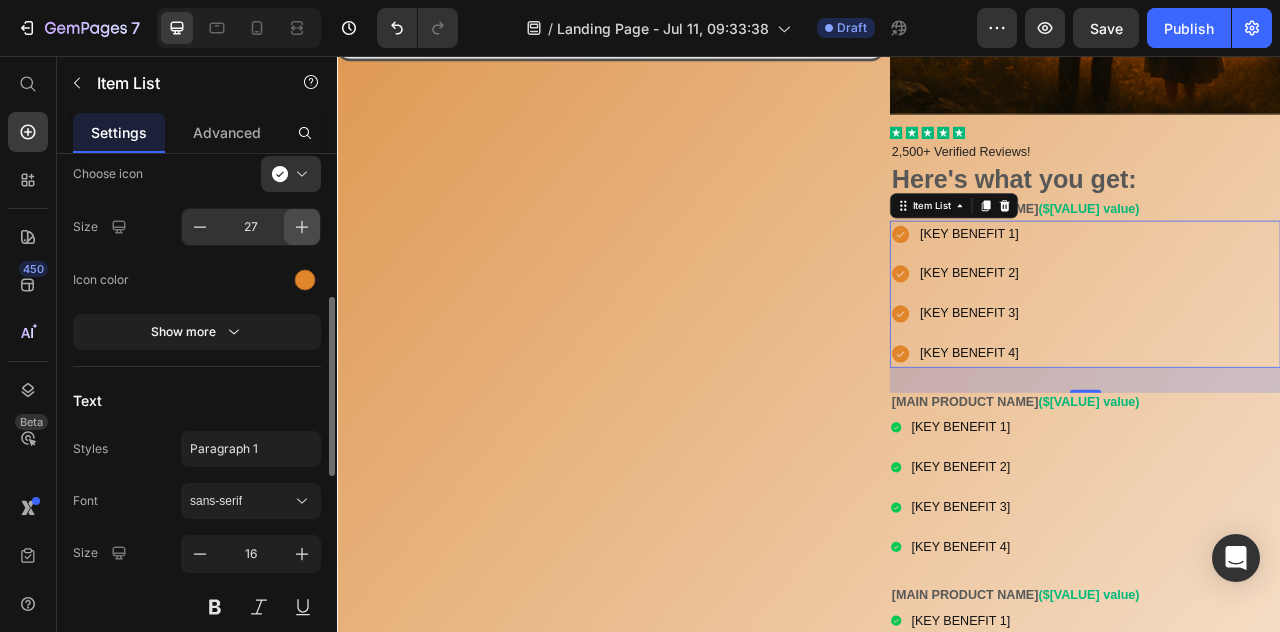click 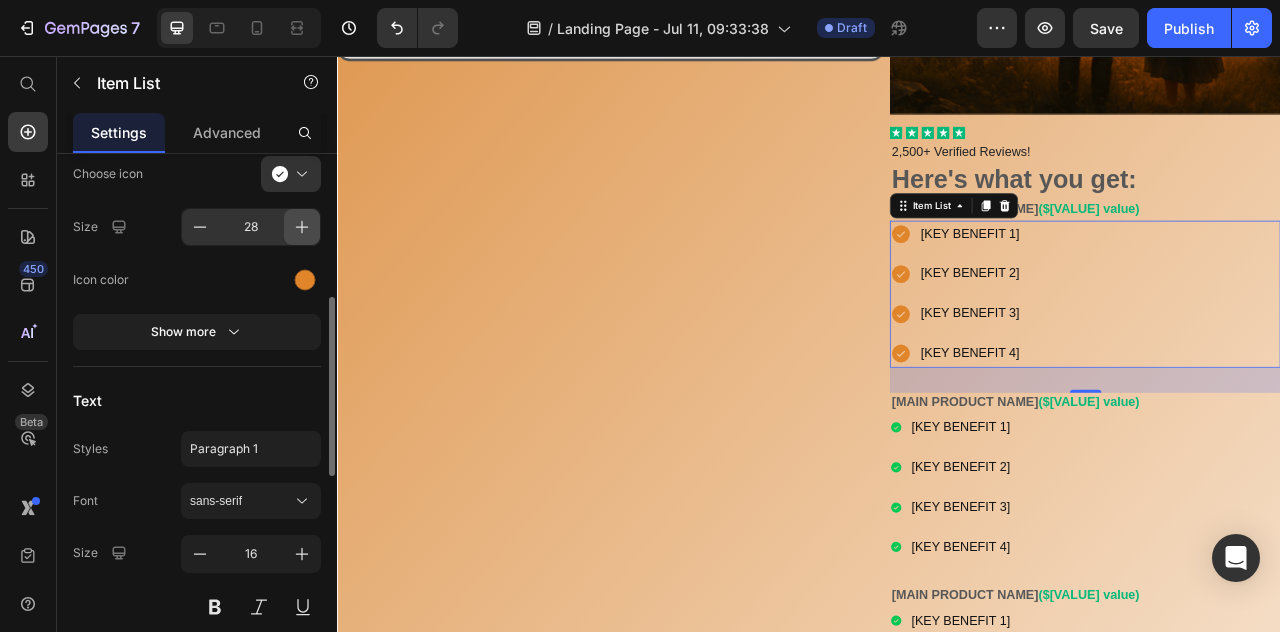 click 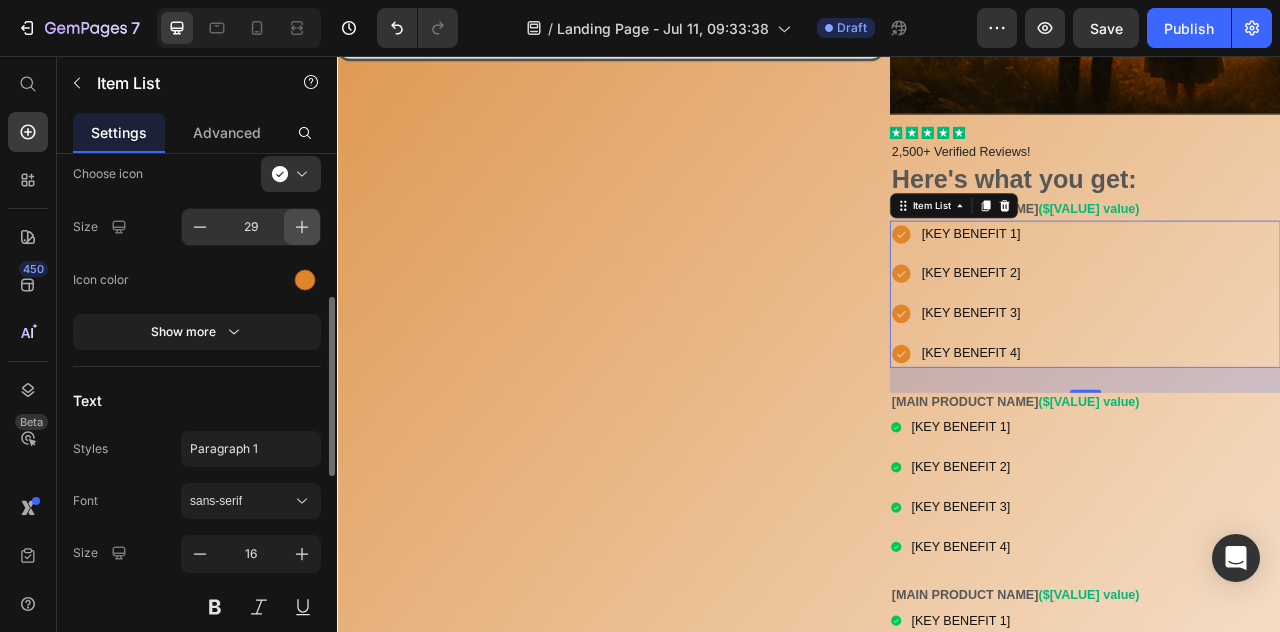 click 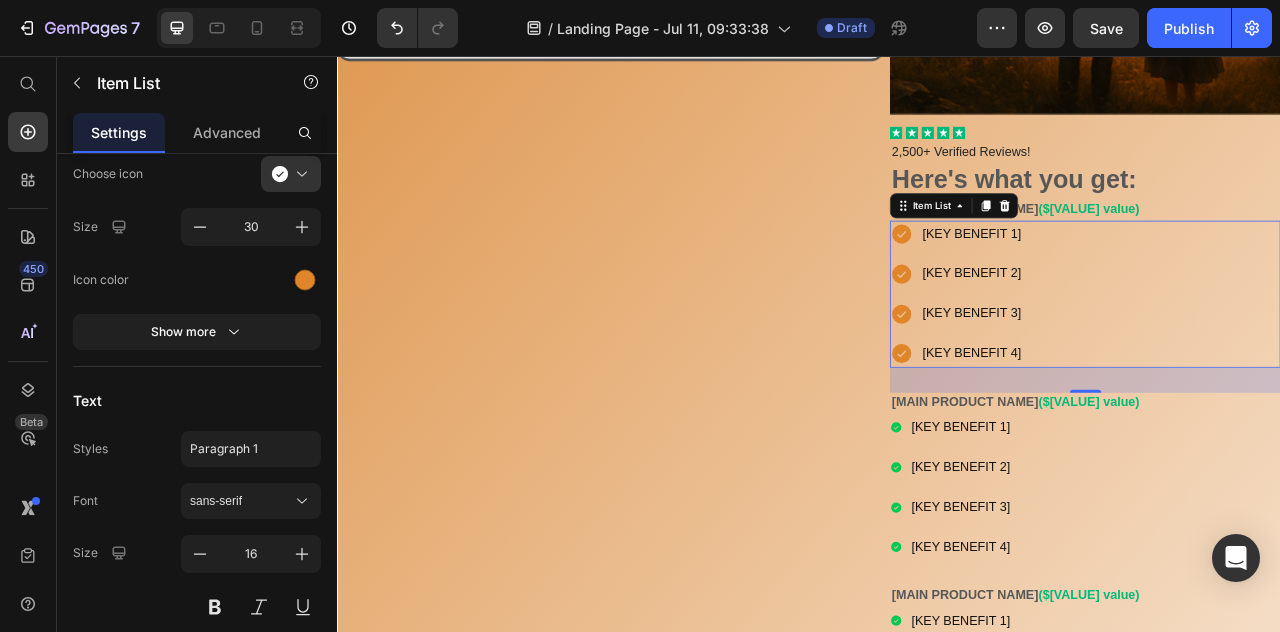 click on "[KEY BENEFIT 1] [KEY BENEFIT 2] [KEY BENEFIT 3] [KEY BENEFIT 4]" at bounding box center [1288, 358] 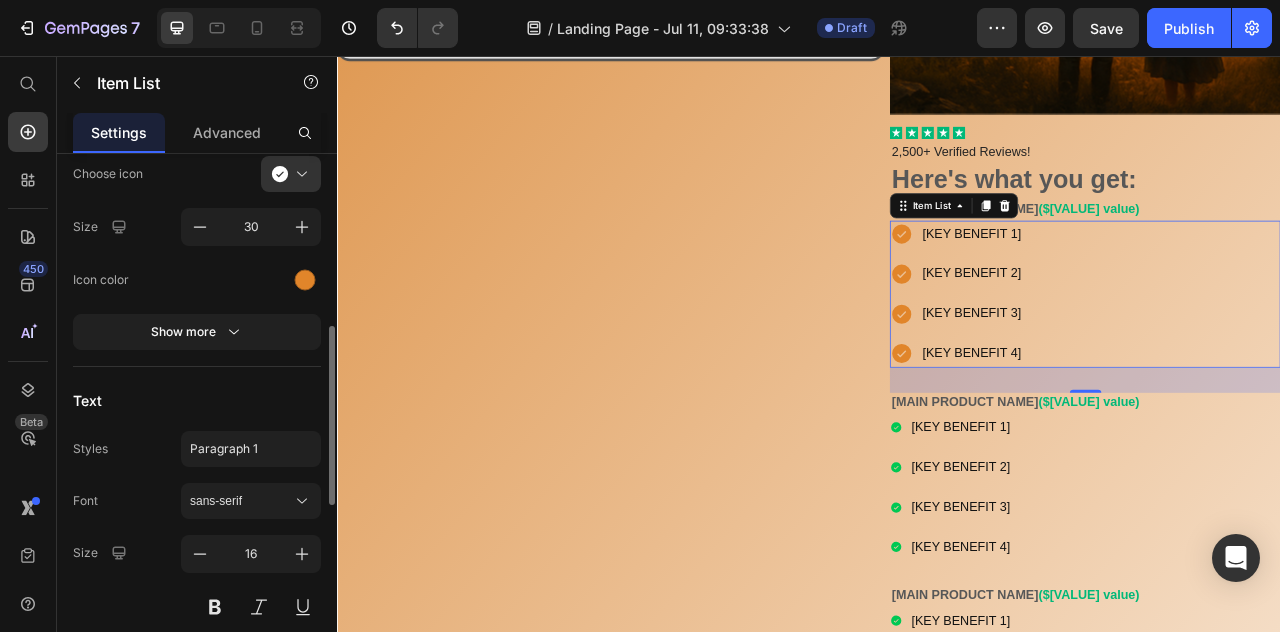 scroll, scrollTop: 570, scrollLeft: 0, axis: vertical 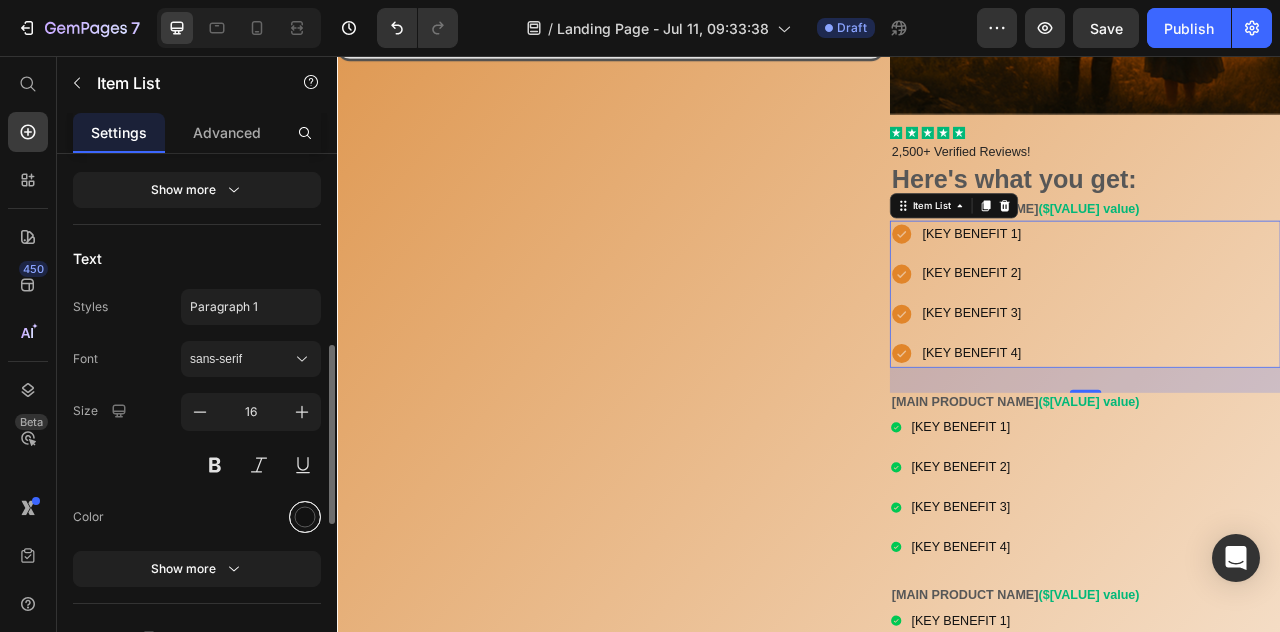 click at bounding box center (305, 516) 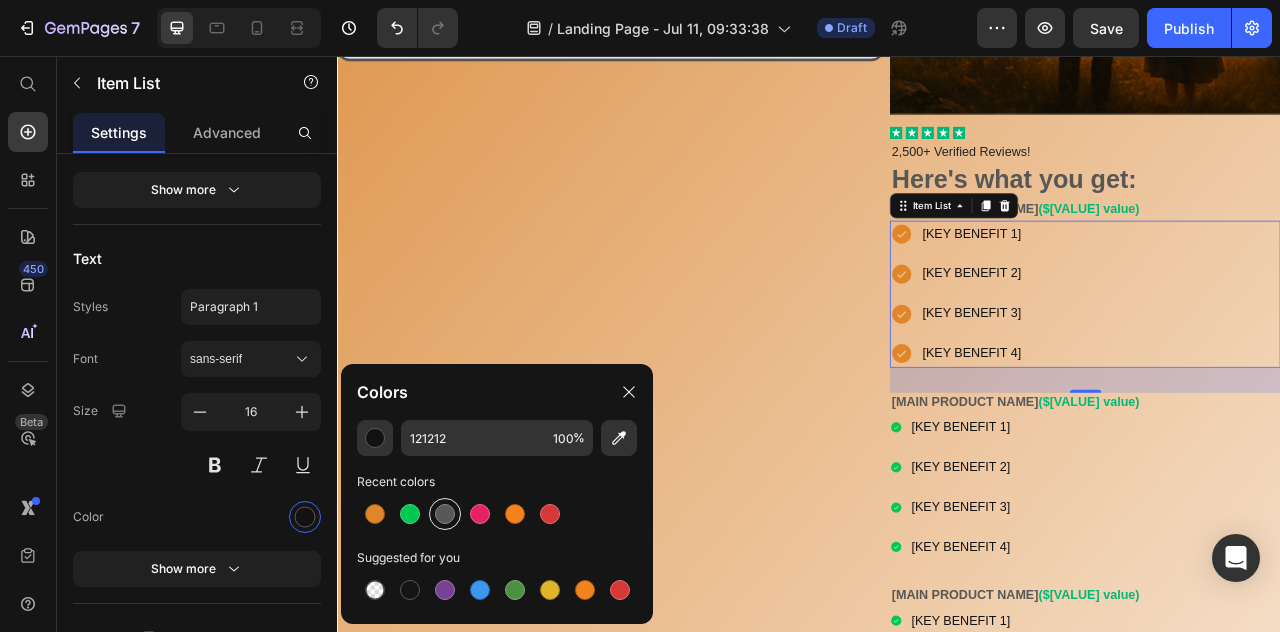 click at bounding box center (445, 514) 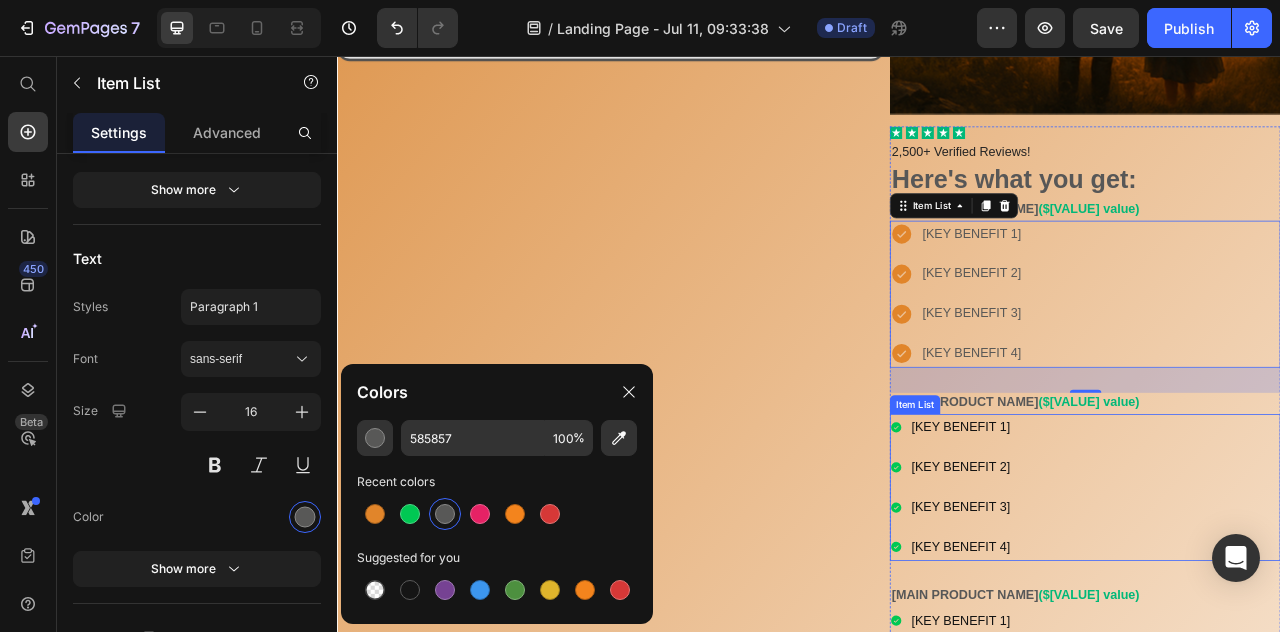 click on "[KEY BENEFIT 2]" at bounding box center (1130, 578) 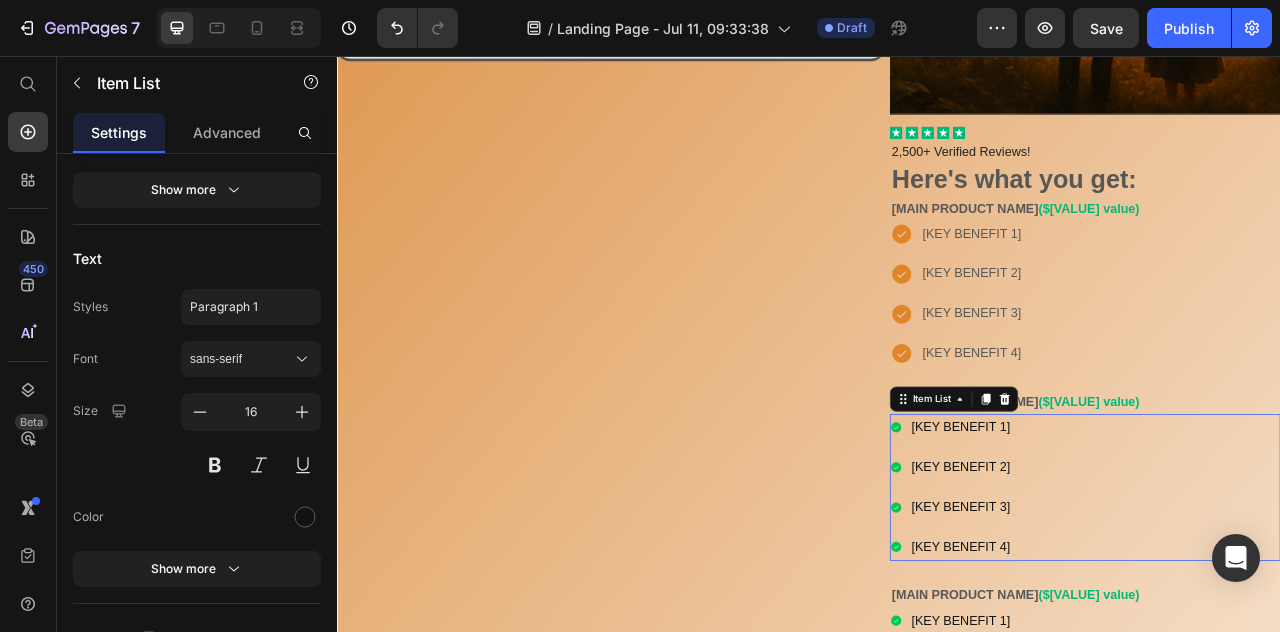 scroll, scrollTop: 570, scrollLeft: 0, axis: vertical 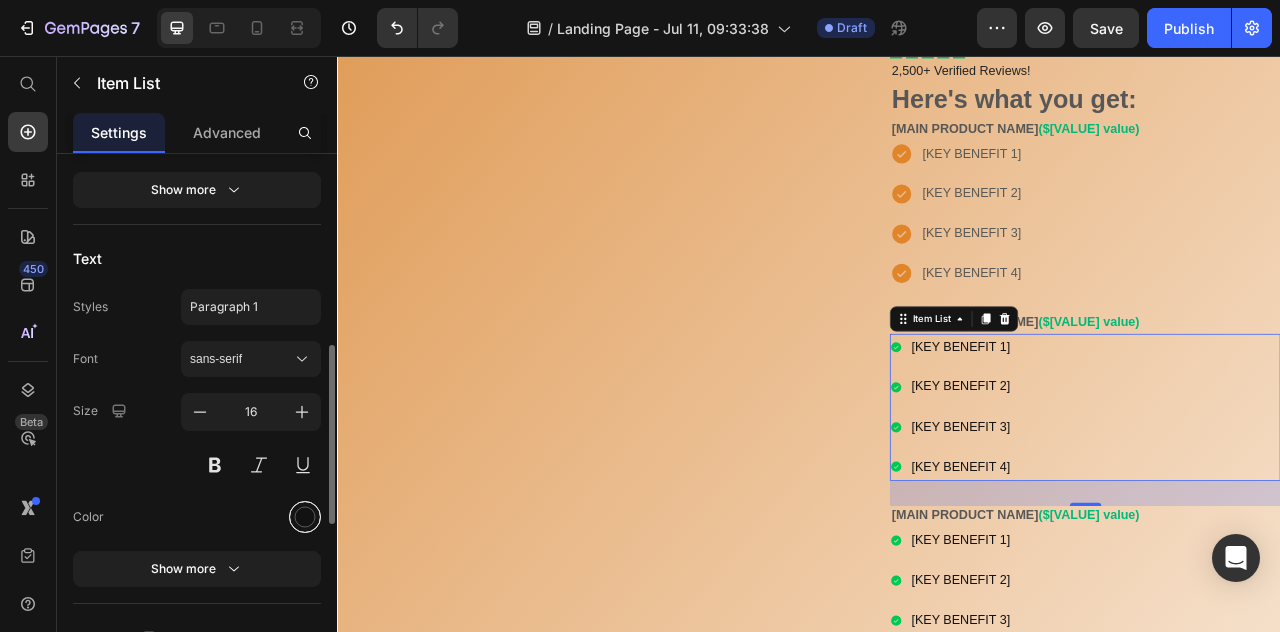 click at bounding box center [305, 516] 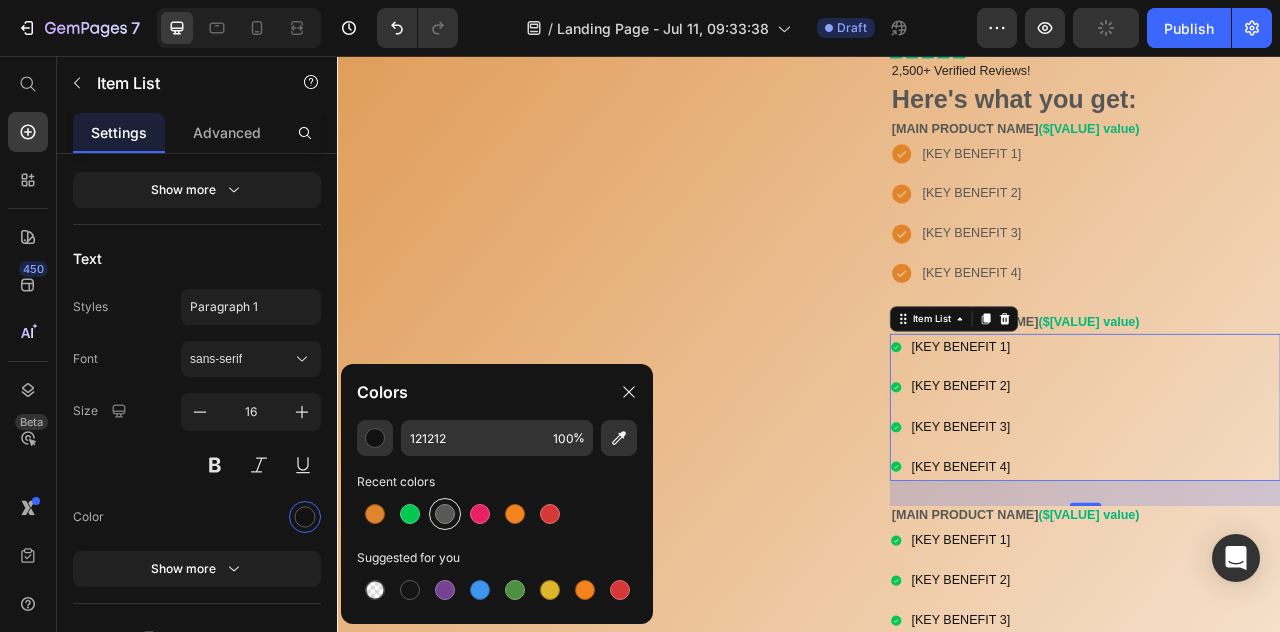 click at bounding box center (445, 514) 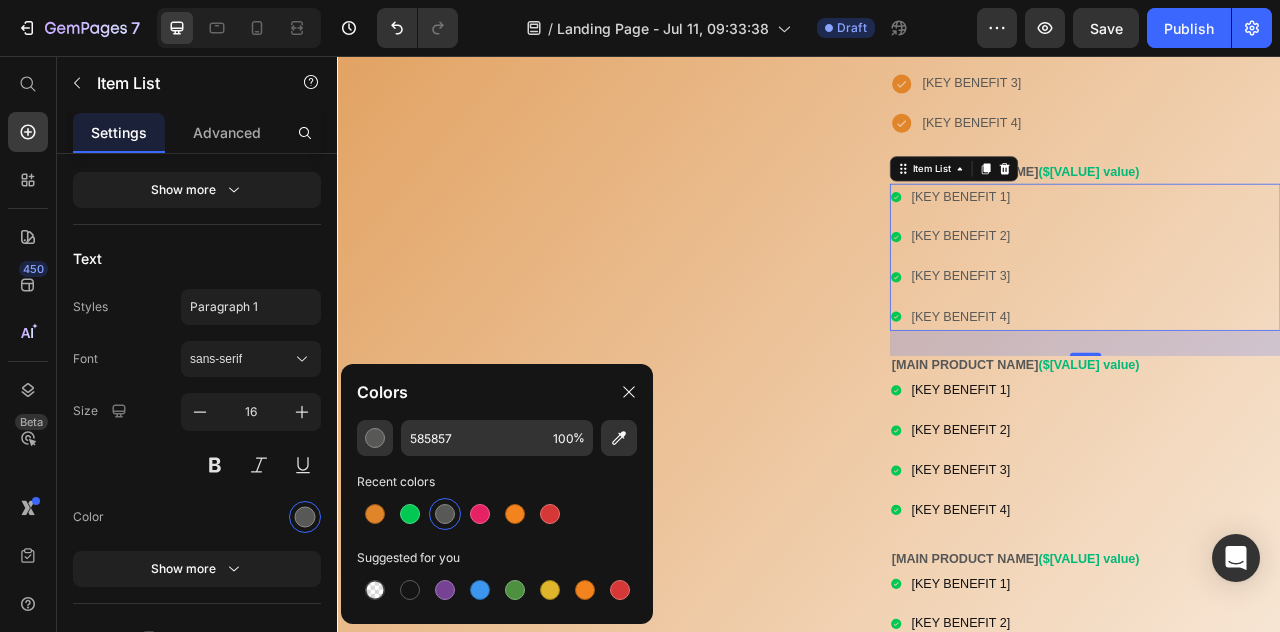 scroll, scrollTop: 948, scrollLeft: 0, axis: vertical 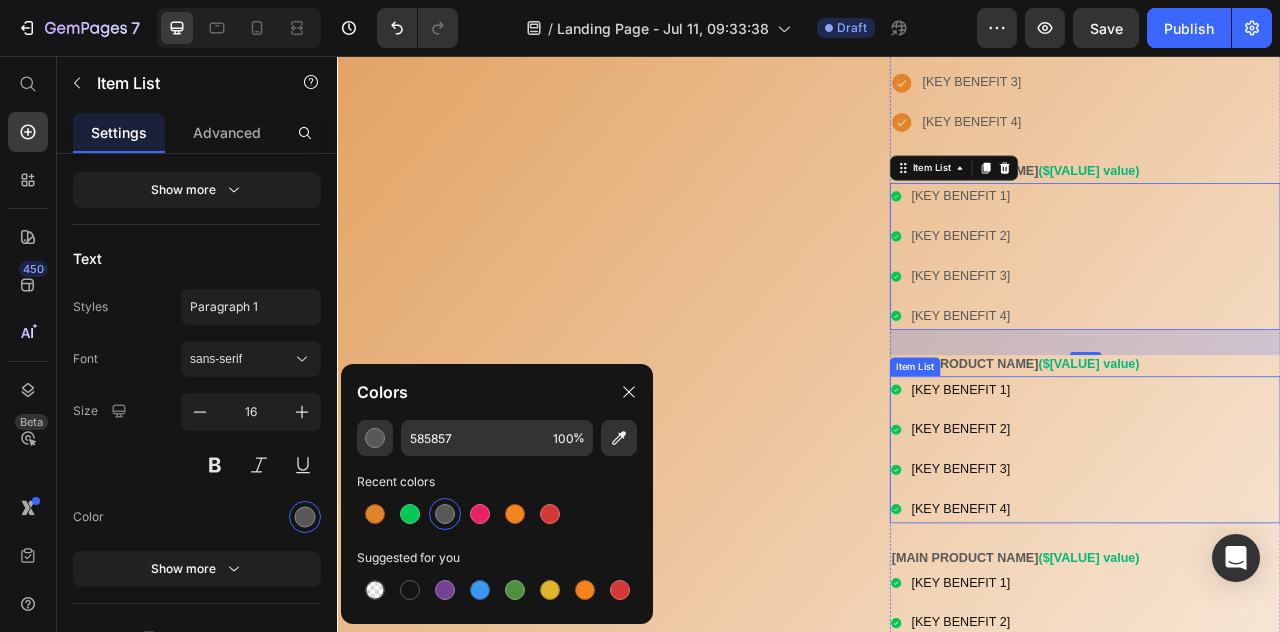 click on "[KEY BENEFIT 1] [KEY BENEFIT 2] [KEY BENEFIT 3] [KEY BENEFIT 4]" at bounding box center (1288, 556) 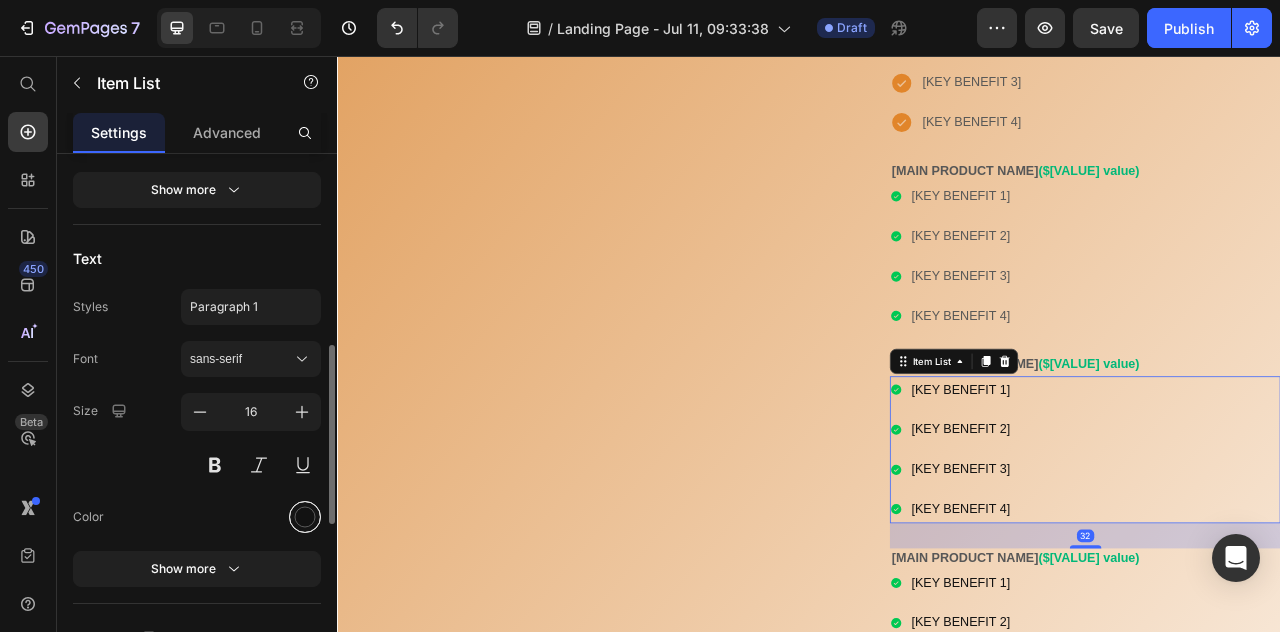 click at bounding box center (305, 516) 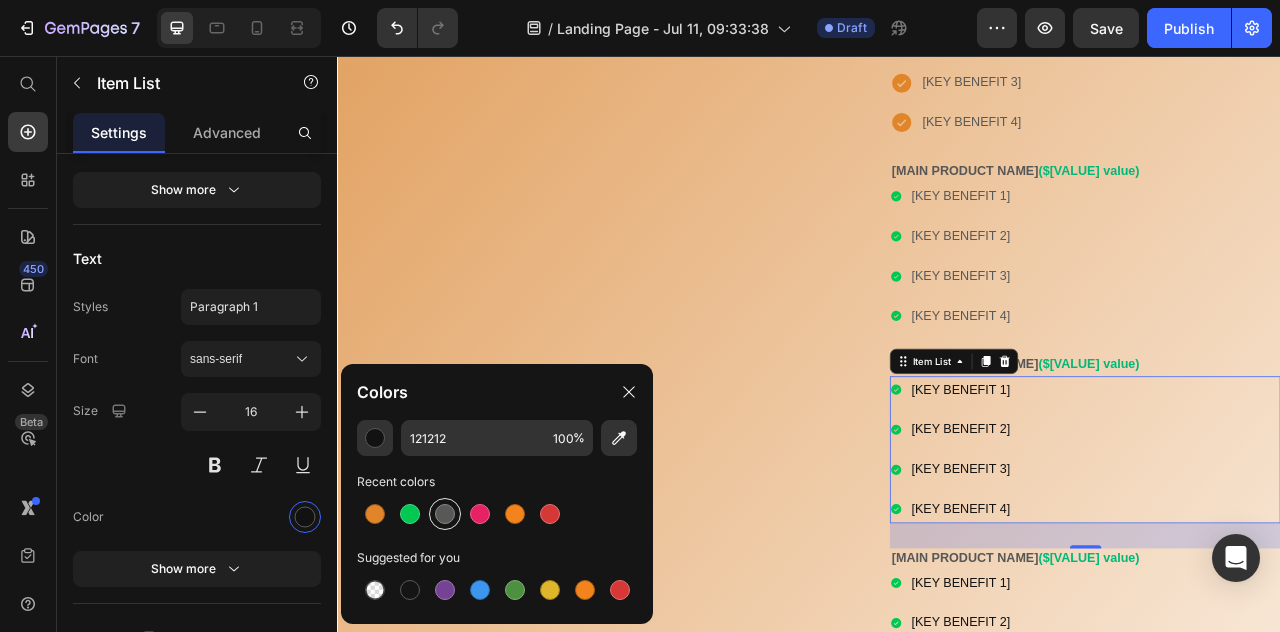 click at bounding box center (445, 514) 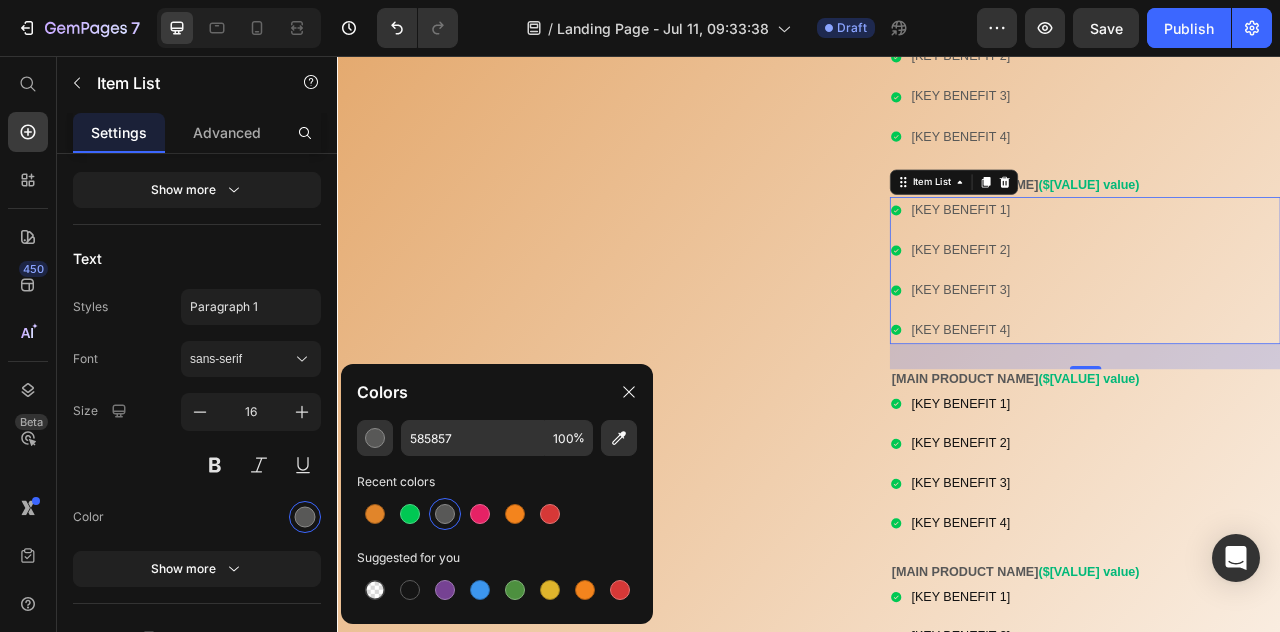 scroll, scrollTop: 1178, scrollLeft: 0, axis: vertical 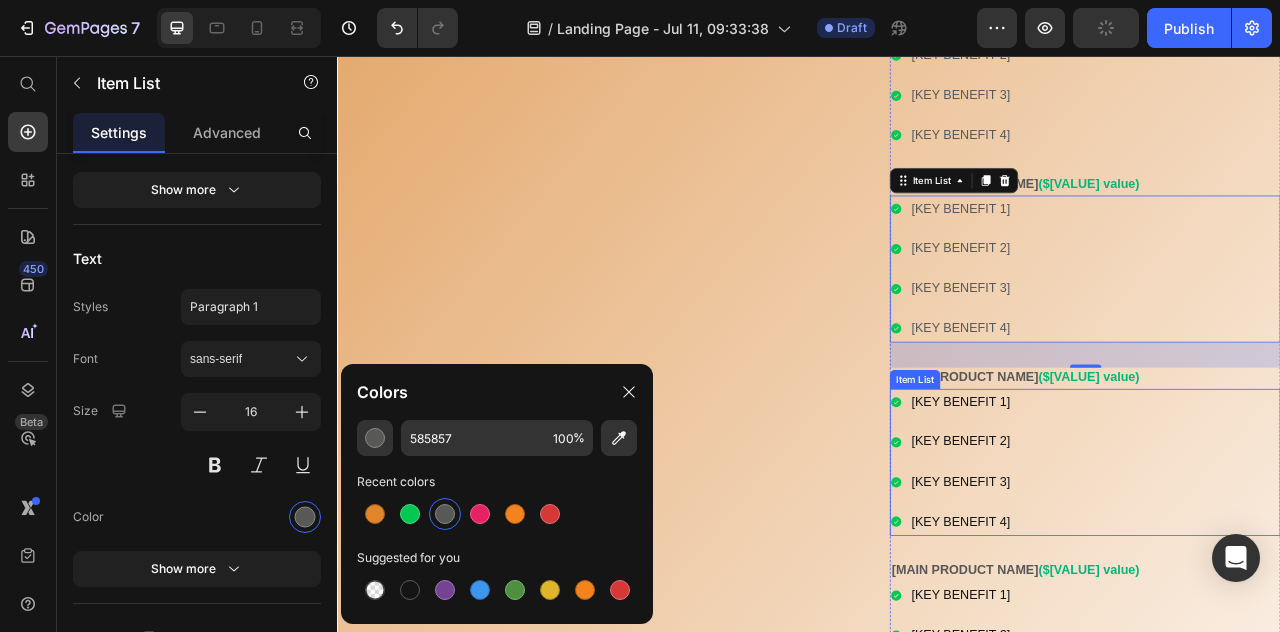 click on "[KEY BENEFIT 1] [KEY BENEFIT 2] [KEY BENEFIT 3] [KEY BENEFIT 4]" at bounding box center [1288, 572] 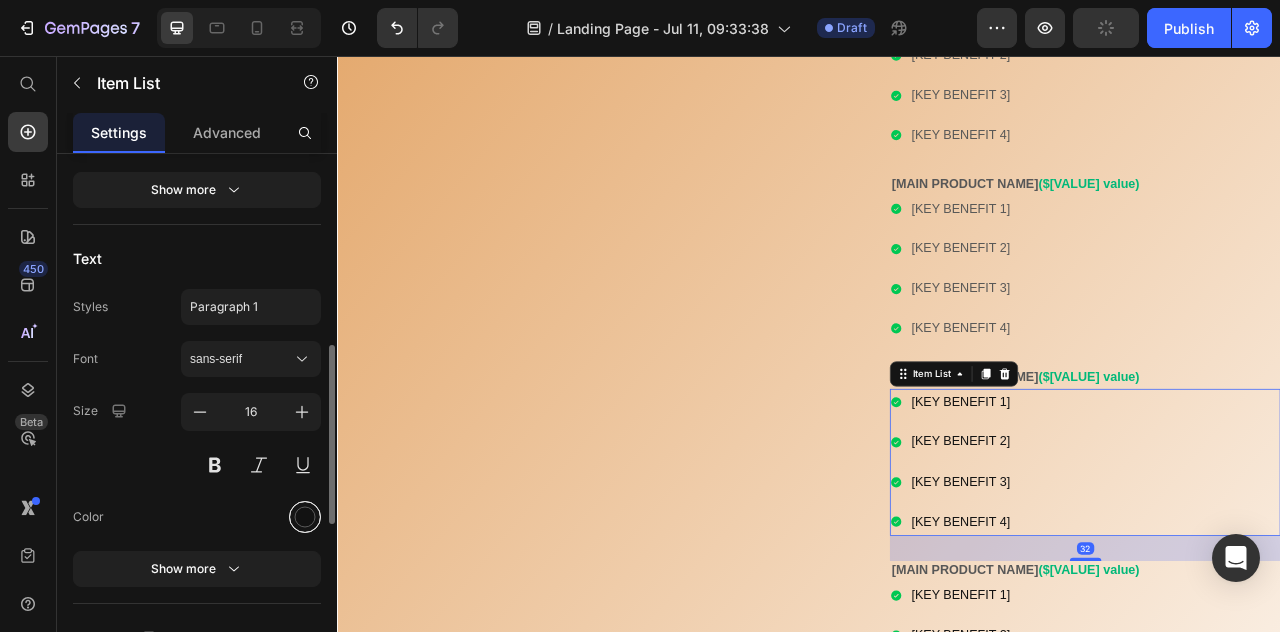 click at bounding box center [305, 516] 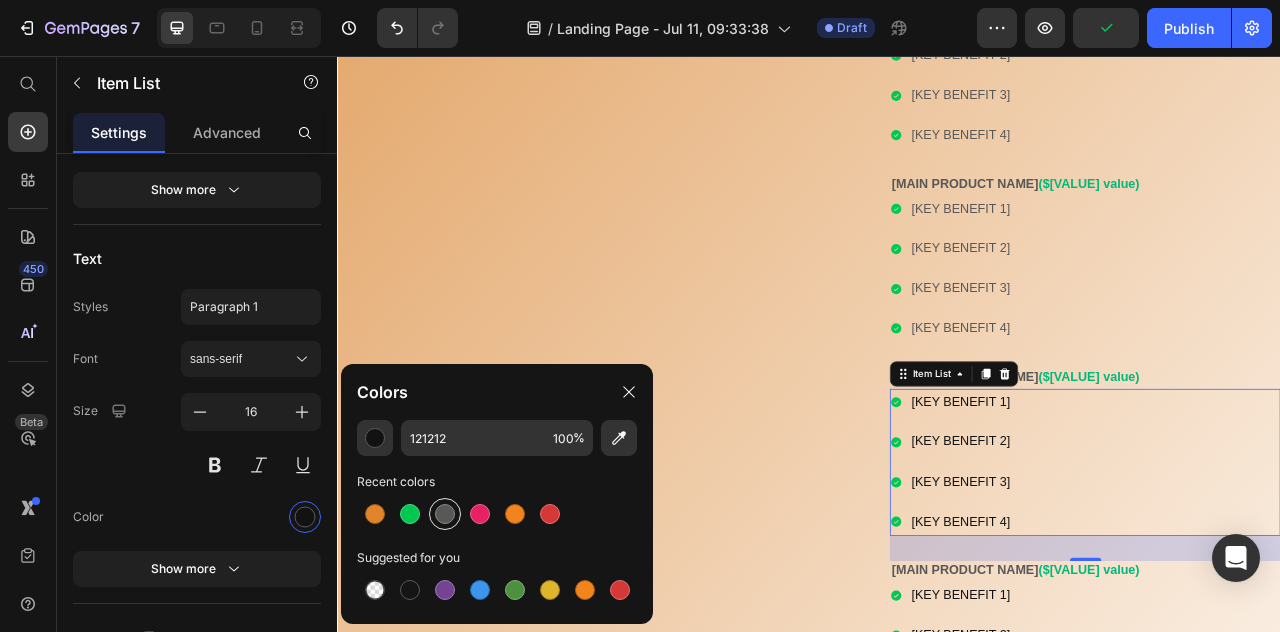 click at bounding box center (445, 514) 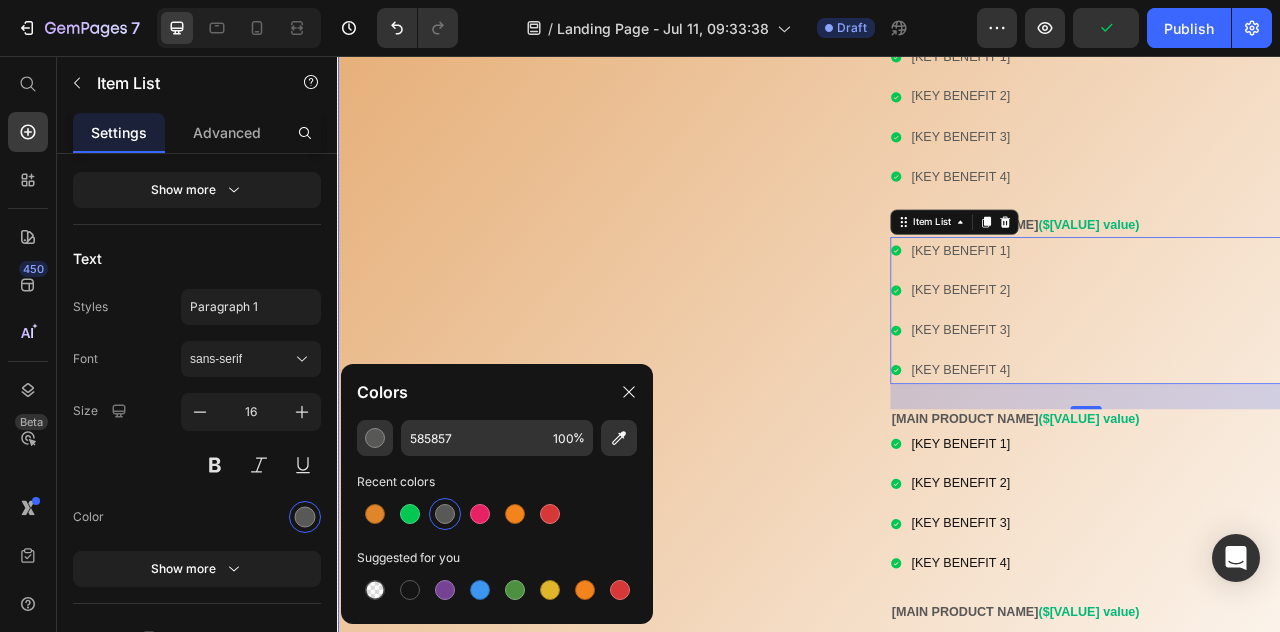 scroll, scrollTop: 1372, scrollLeft: 0, axis: vertical 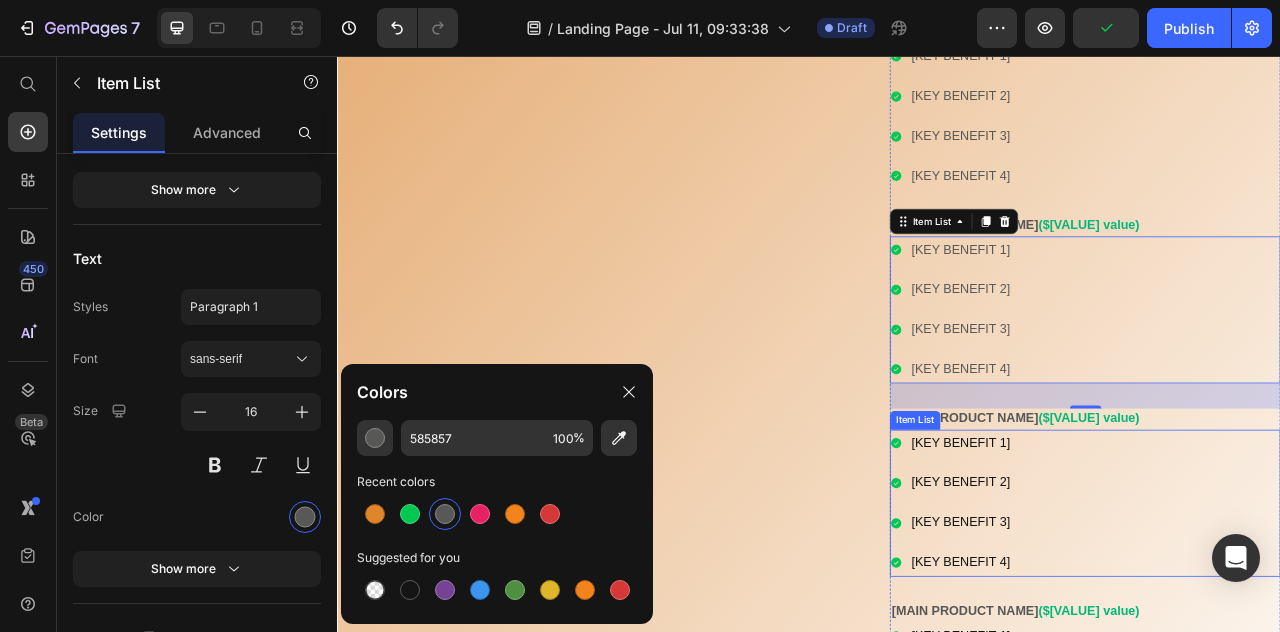 click on "[KEY BENEFIT 2]" at bounding box center [1130, 598] 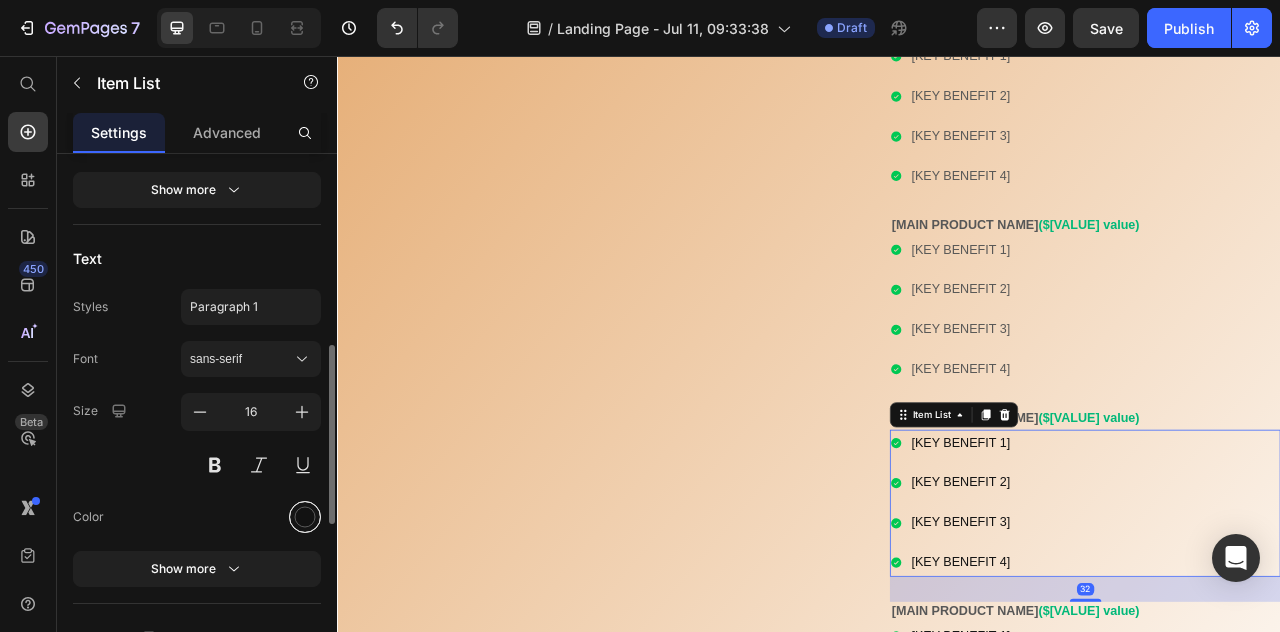 click at bounding box center [305, 516] 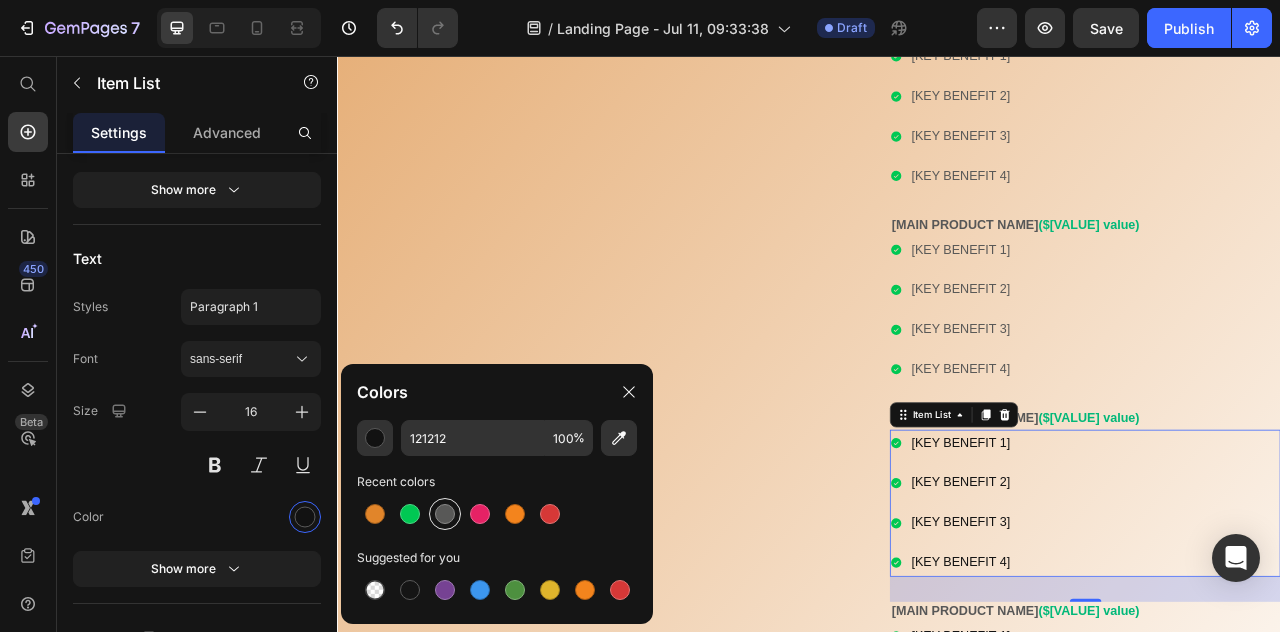 click at bounding box center (445, 514) 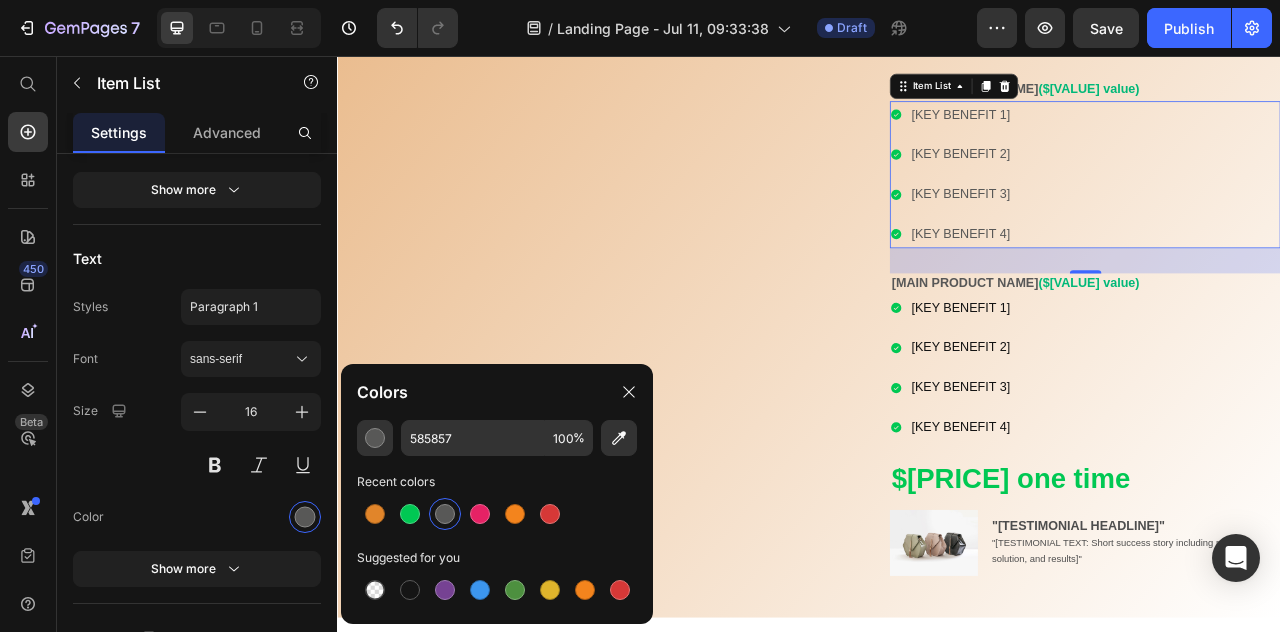 scroll, scrollTop: 1800, scrollLeft: 0, axis: vertical 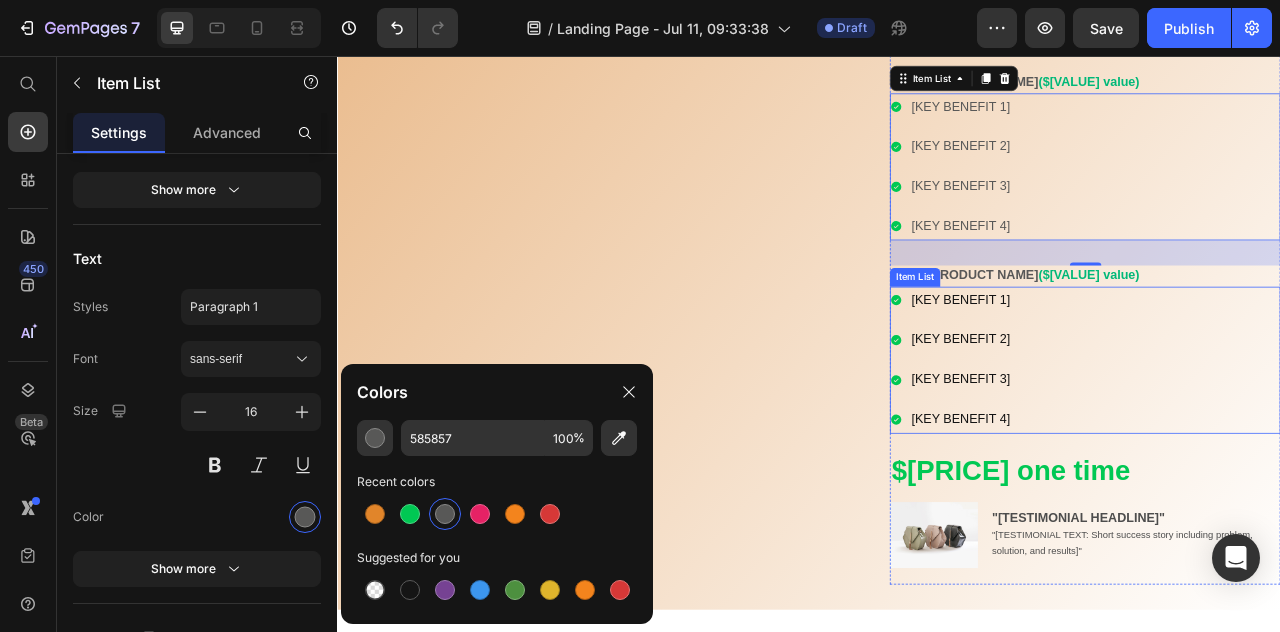 click on "[KEY BENEFIT 1] [KEY BENEFIT 2] [KEY BENEFIT 3] [KEY BENEFIT 4]" at bounding box center (1288, 442) 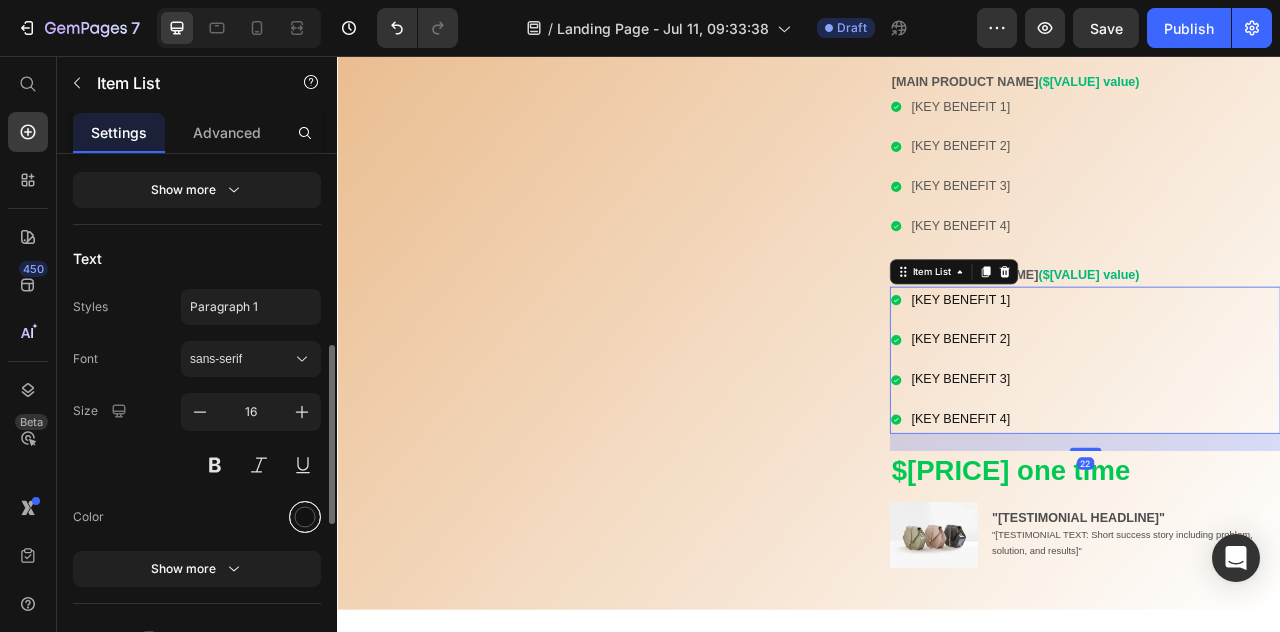 click at bounding box center [305, 517] 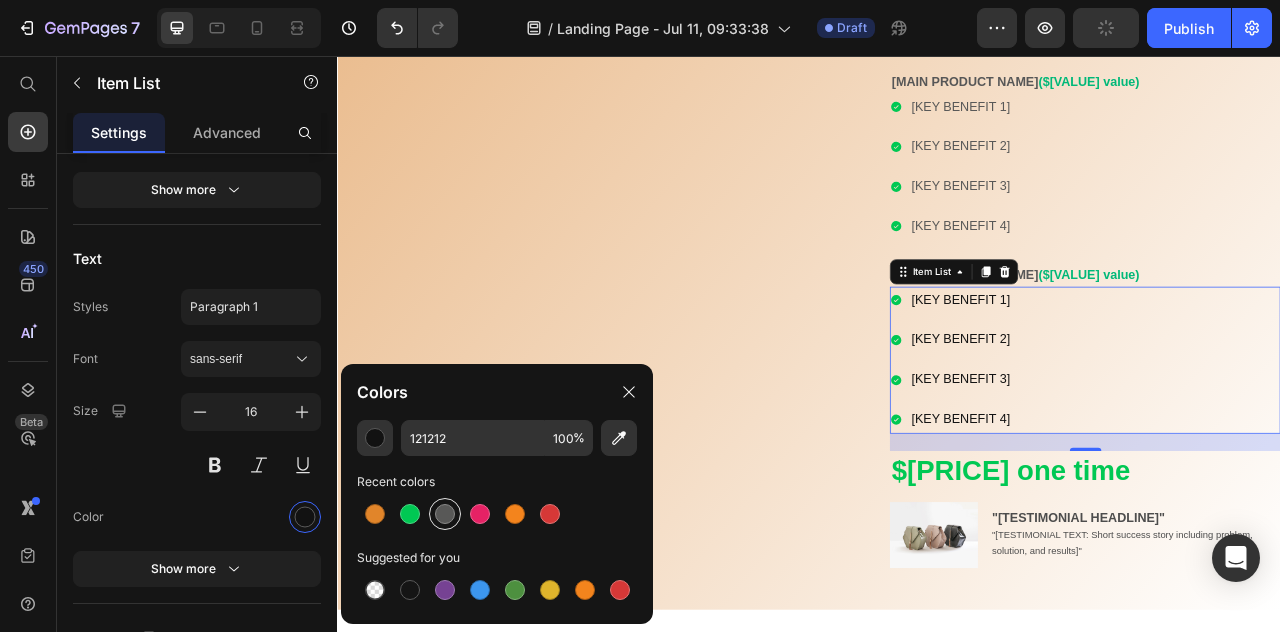 click at bounding box center (445, 514) 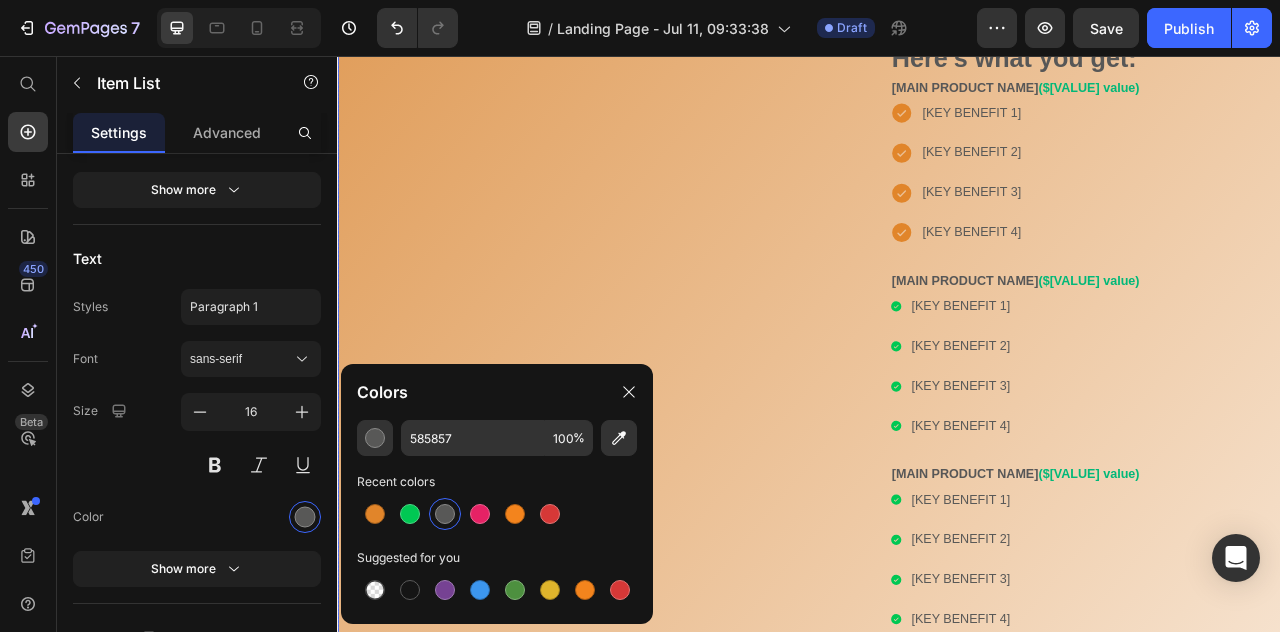 scroll, scrollTop: 830, scrollLeft: 0, axis: vertical 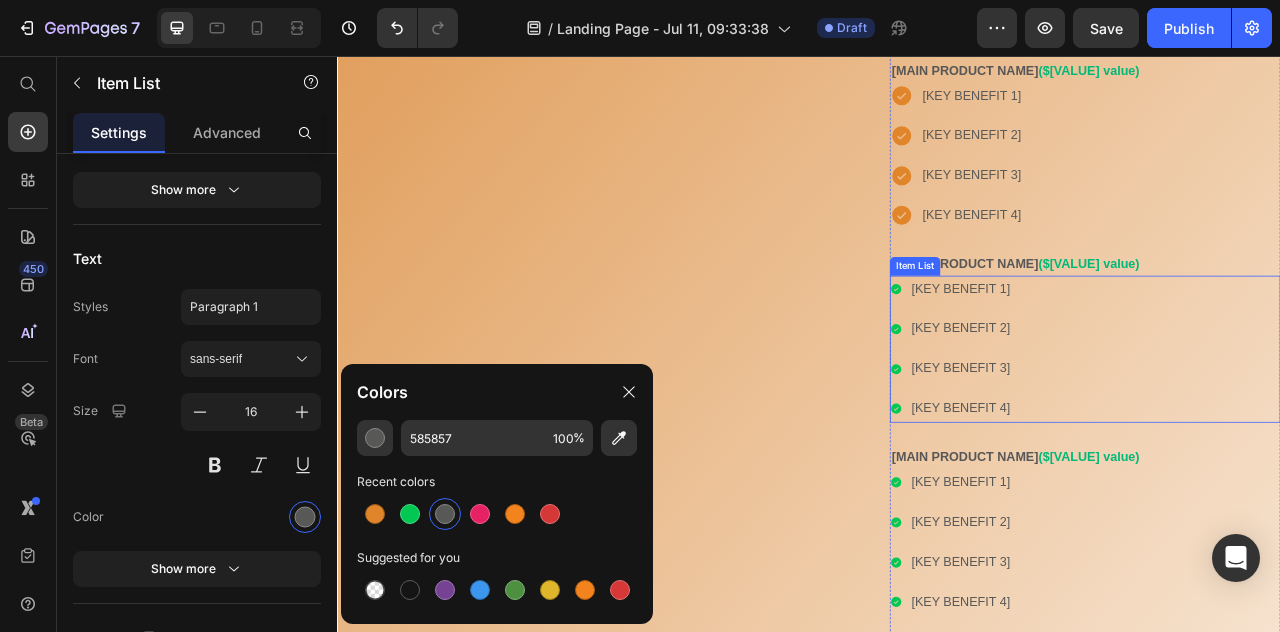 click on "[KEY BENEFIT 1] [KEY BENEFIT 2] [KEY BENEFIT 3] [KEY BENEFIT 4]" at bounding box center [1288, 428] 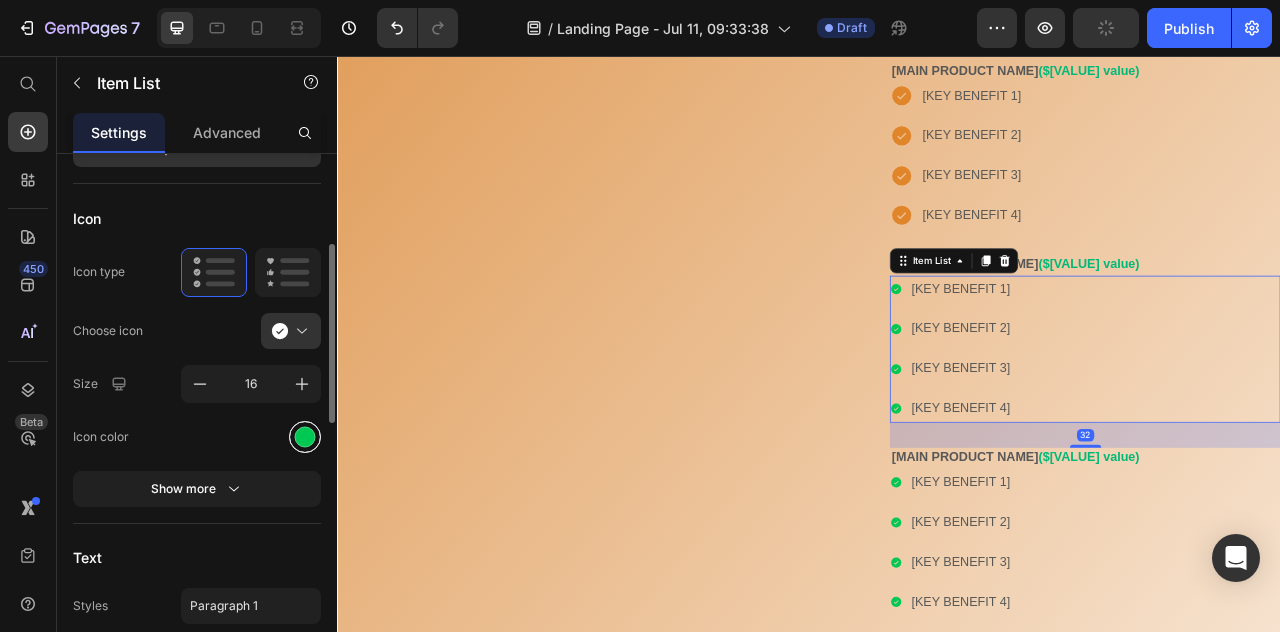 scroll, scrollTop: 268, scrollLeft: 0, axis: vertical 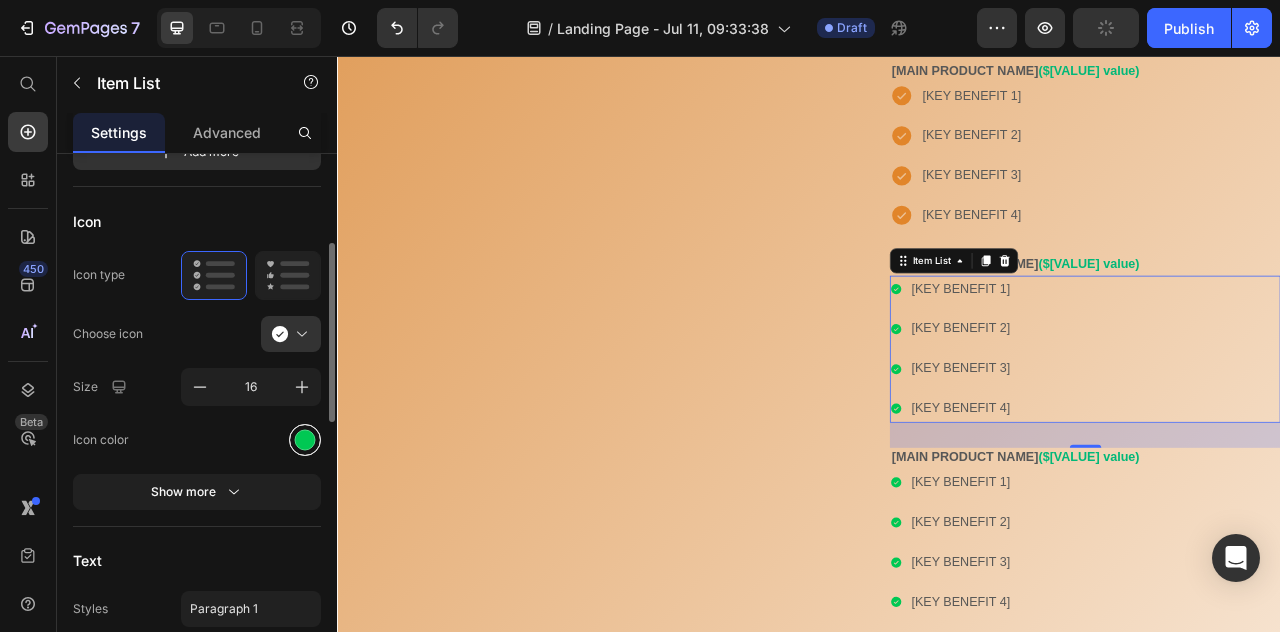 click at bounding box center [305, 439] 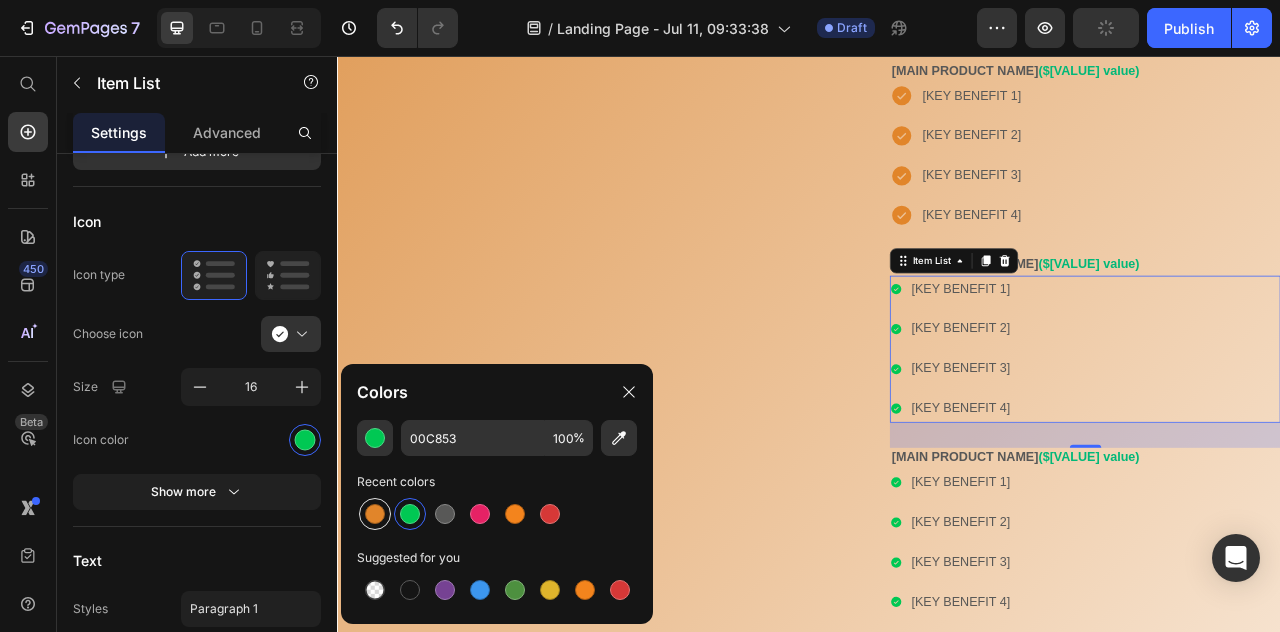 click at bounding box center [375, 514] 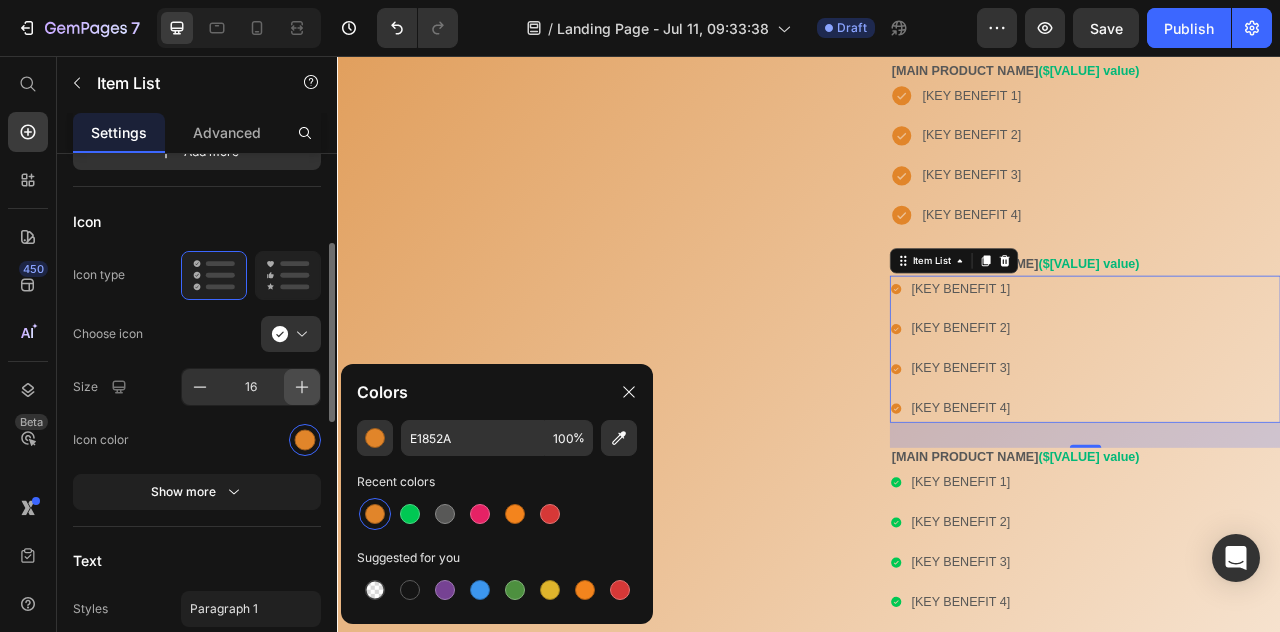 click 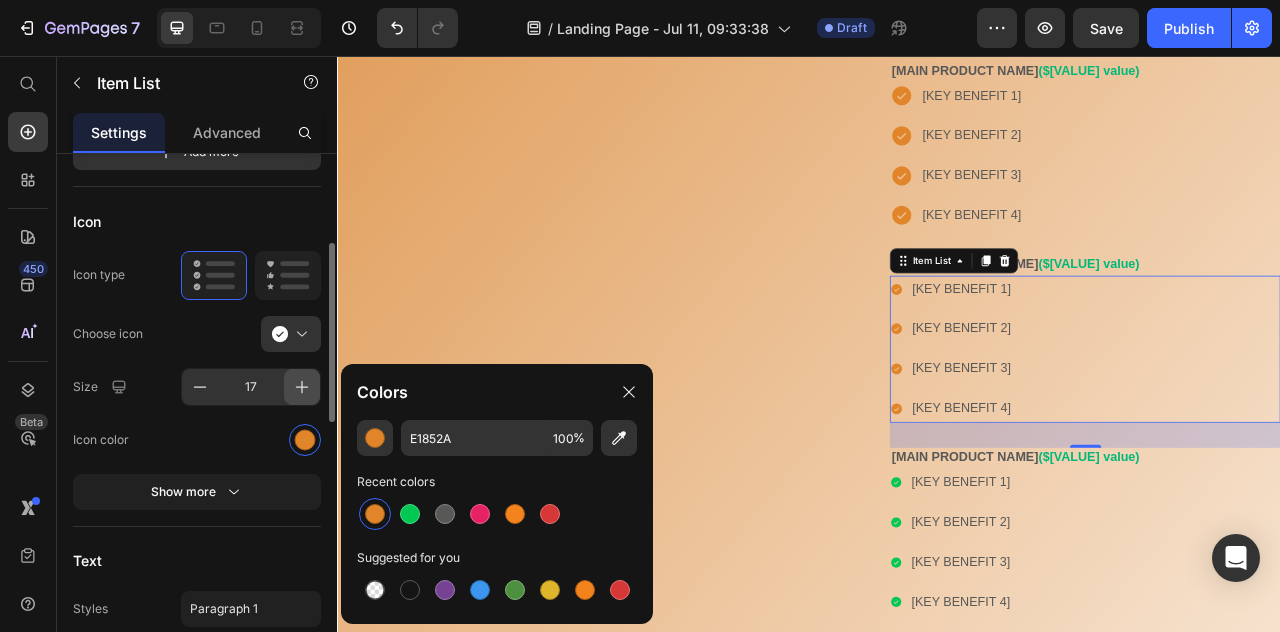 click 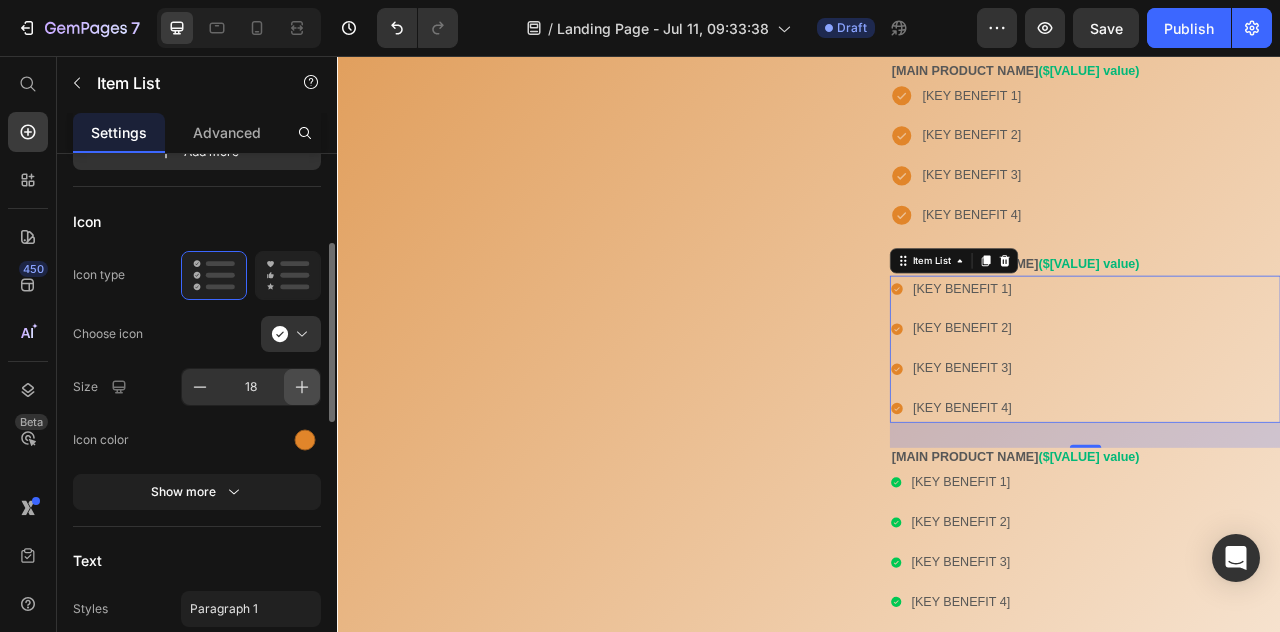 click 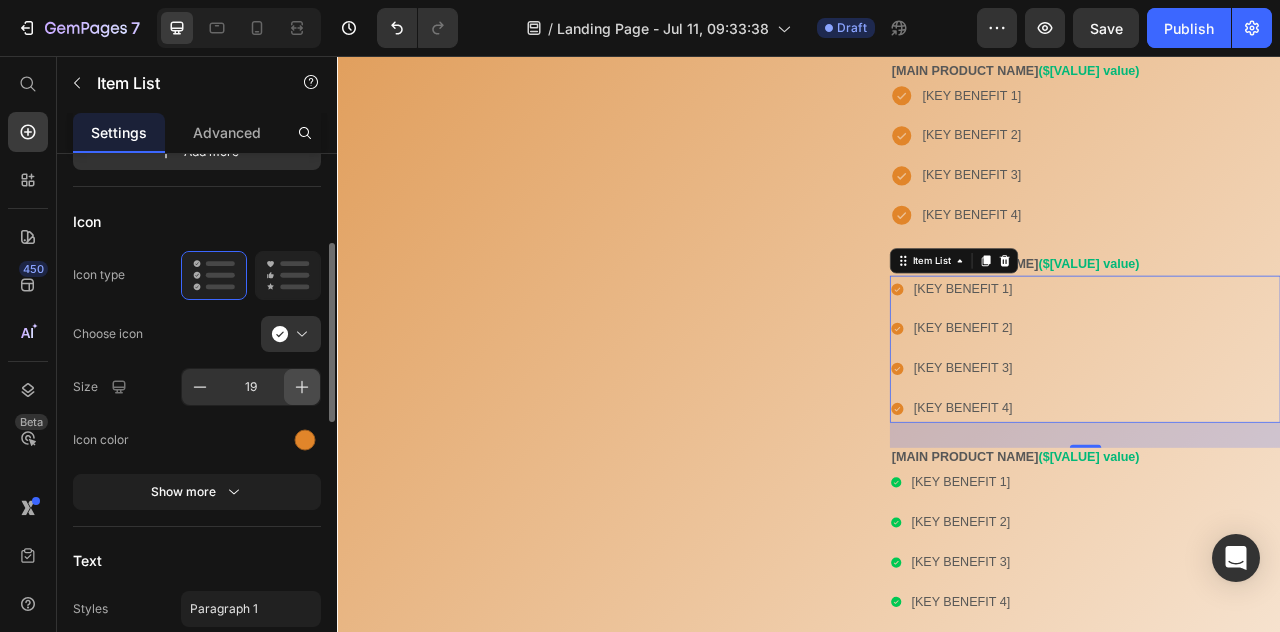 click 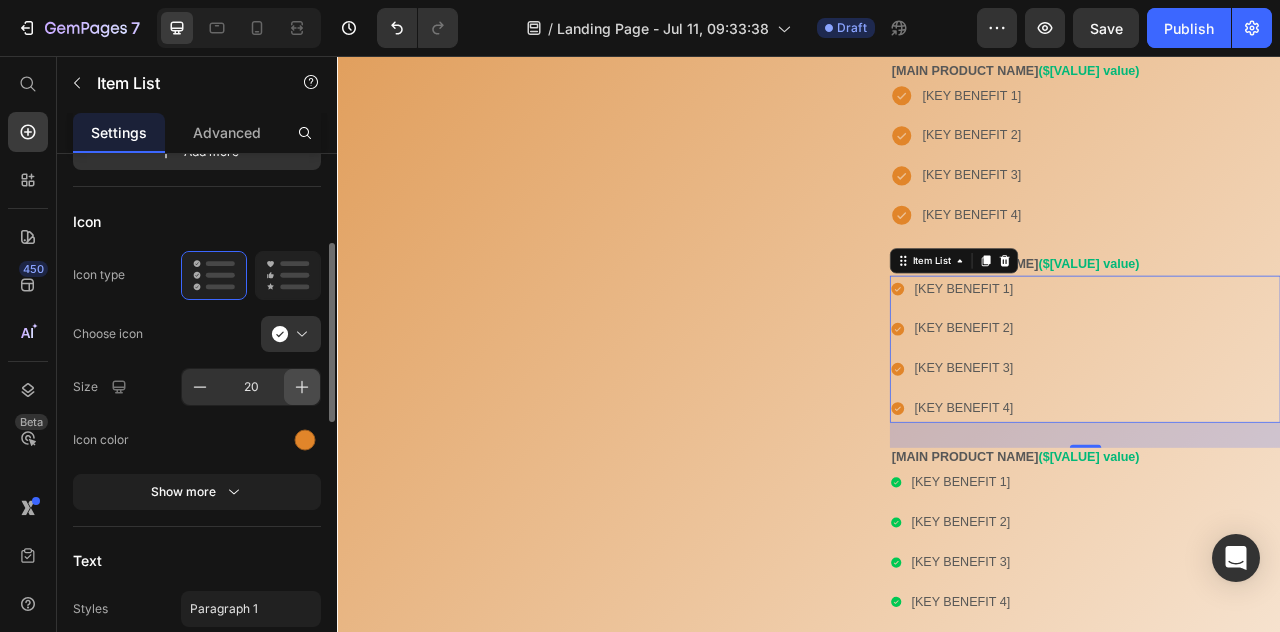 click 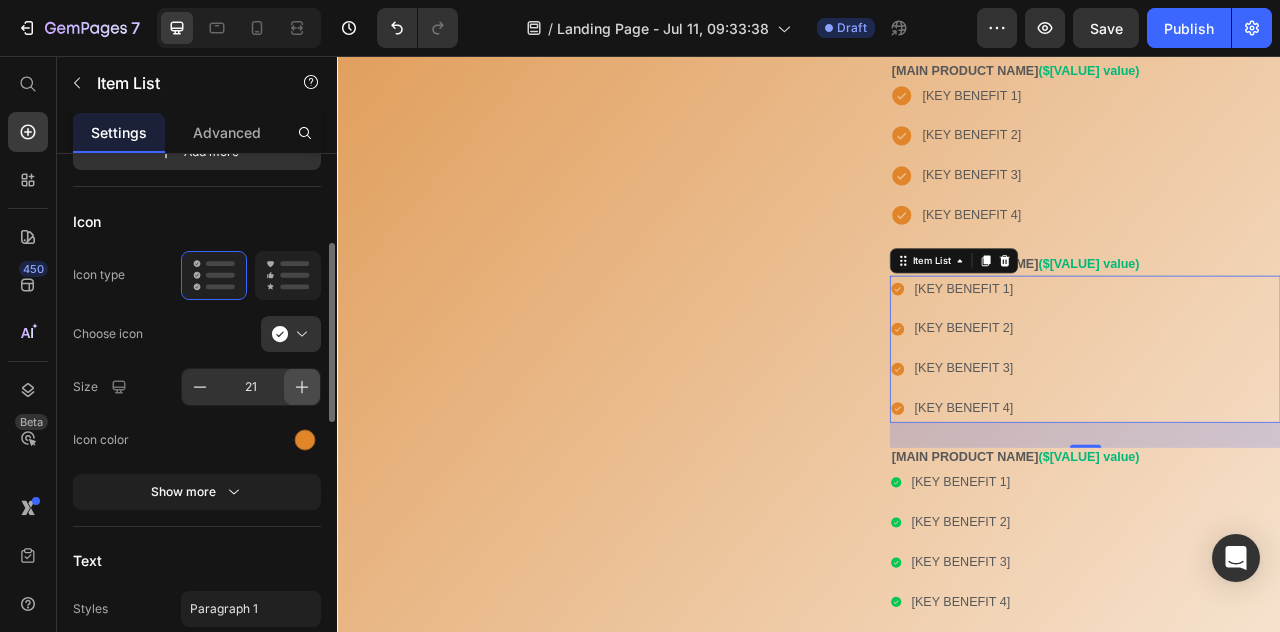 click 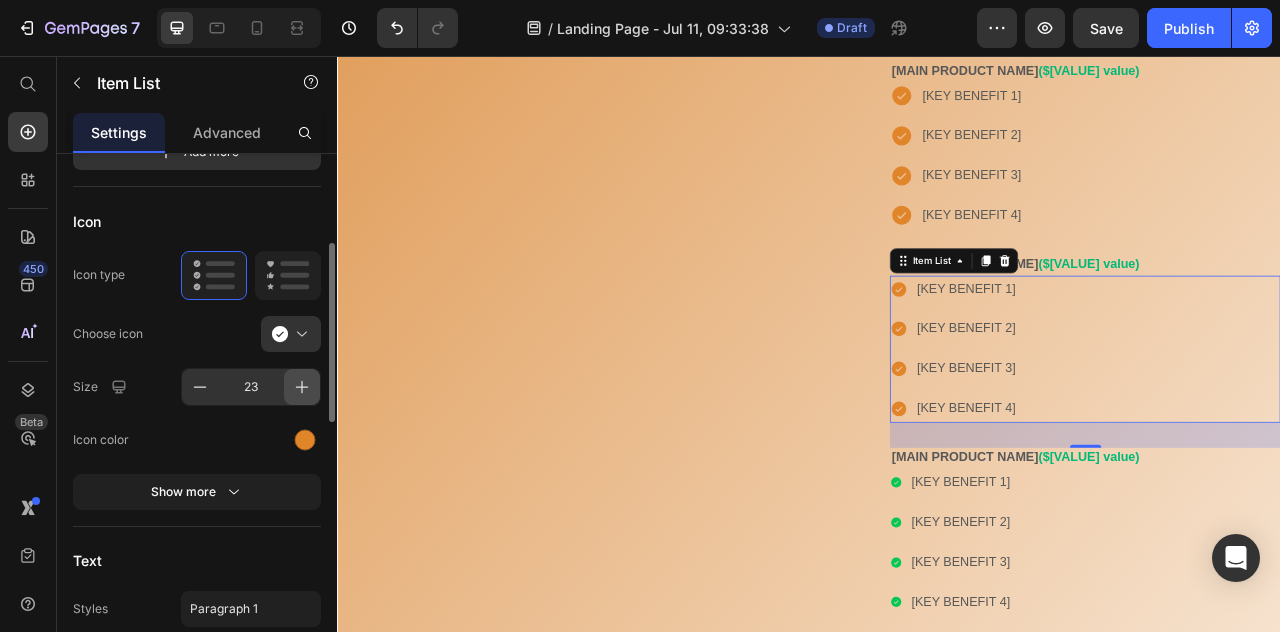 click 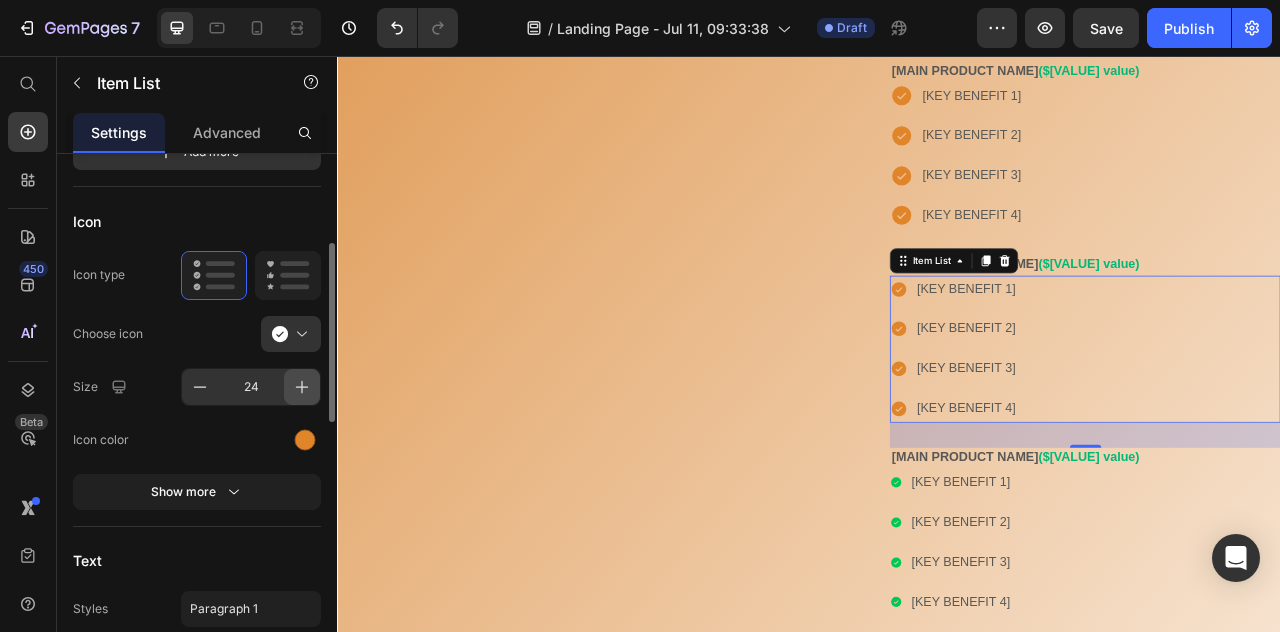 click 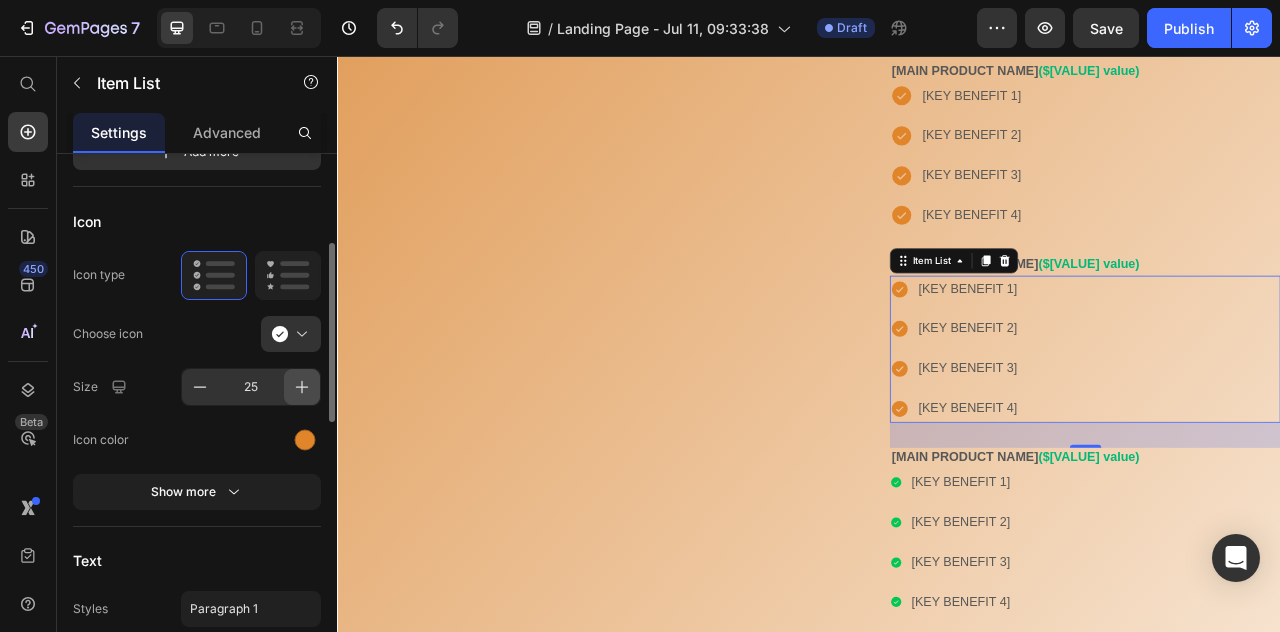 click 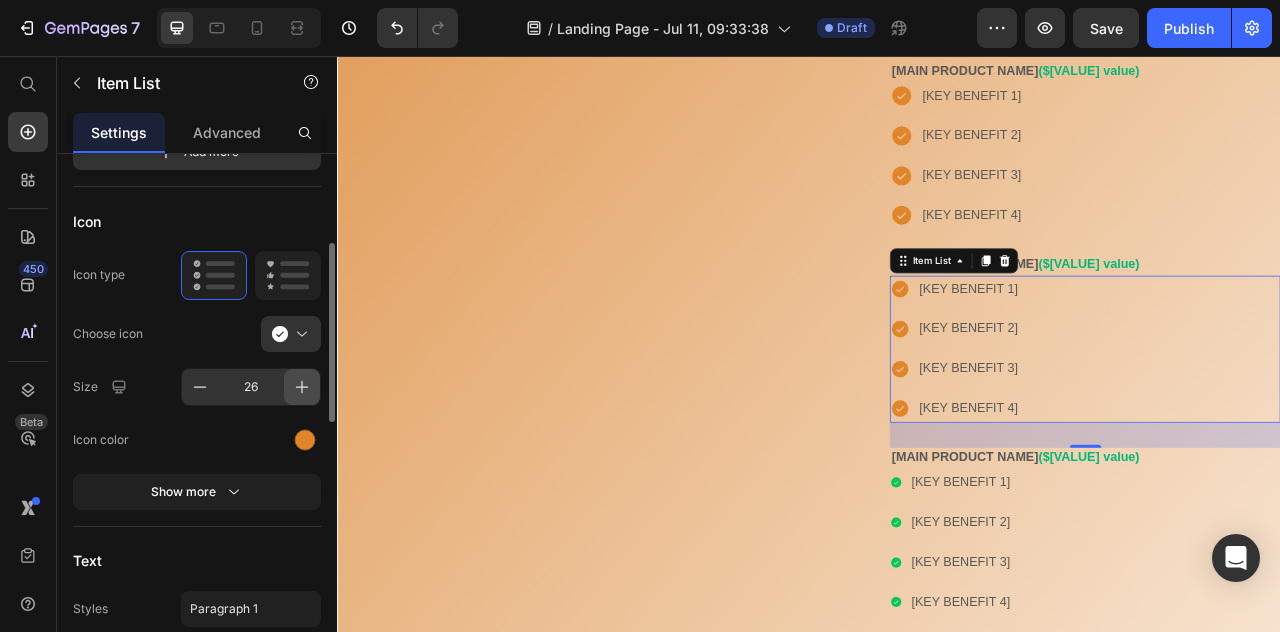 click 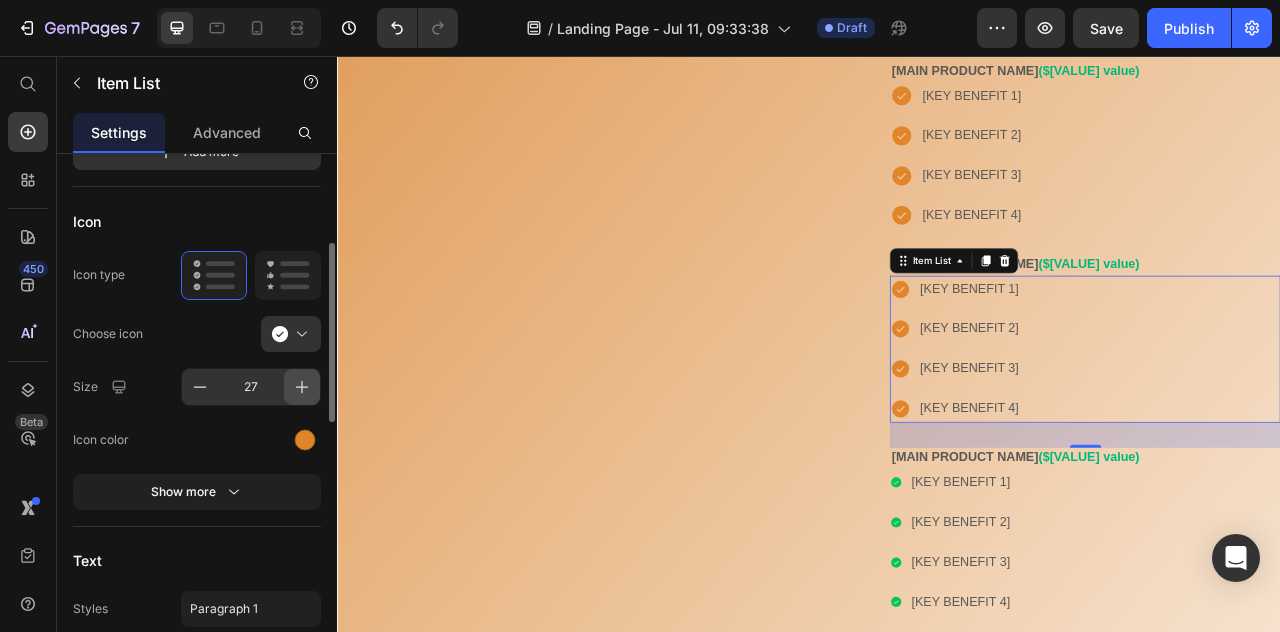 click 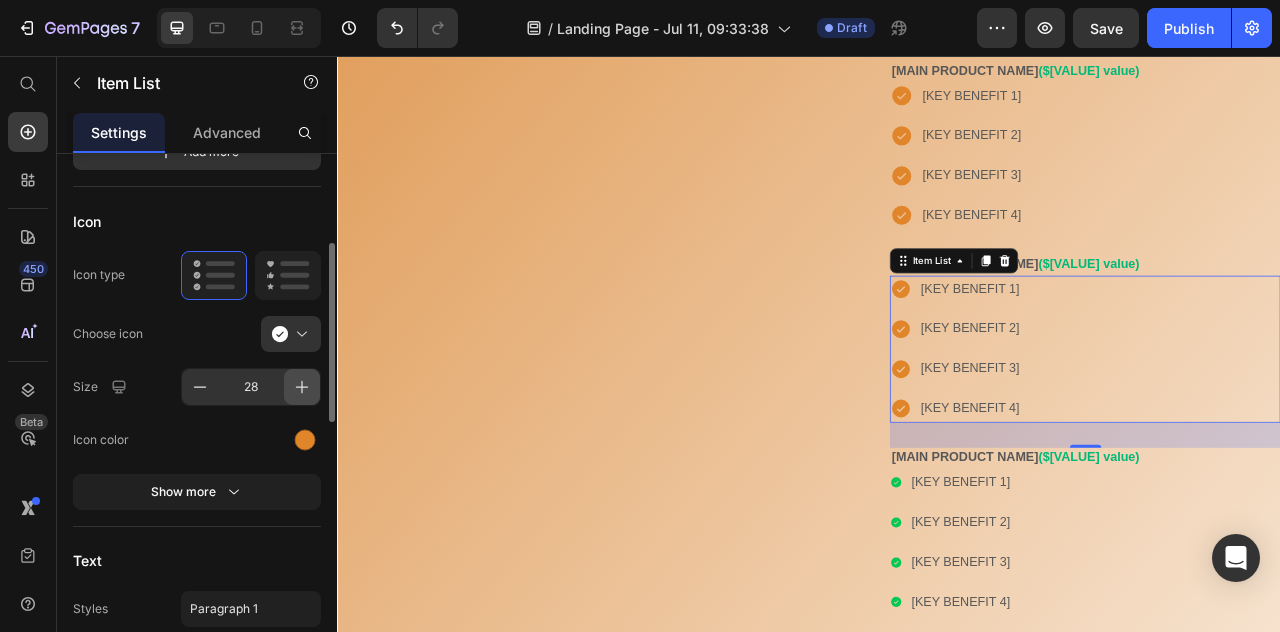 click 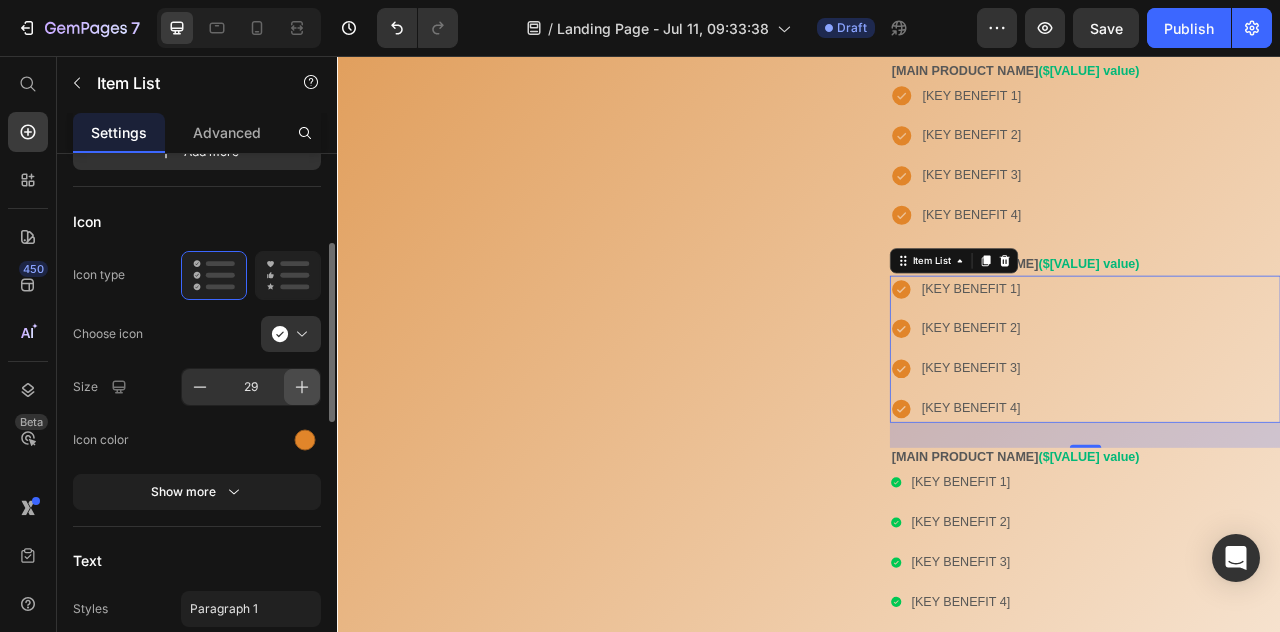 click 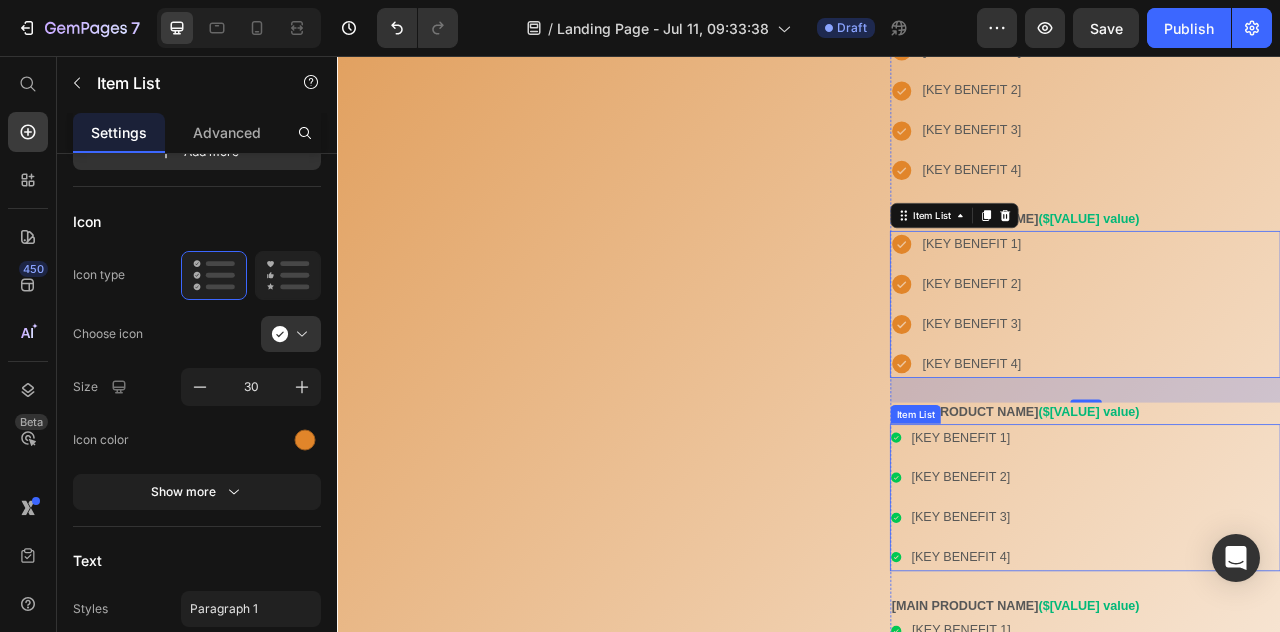 scroll, scrollTop: 898, scrollLeft: 0, axis: vertical 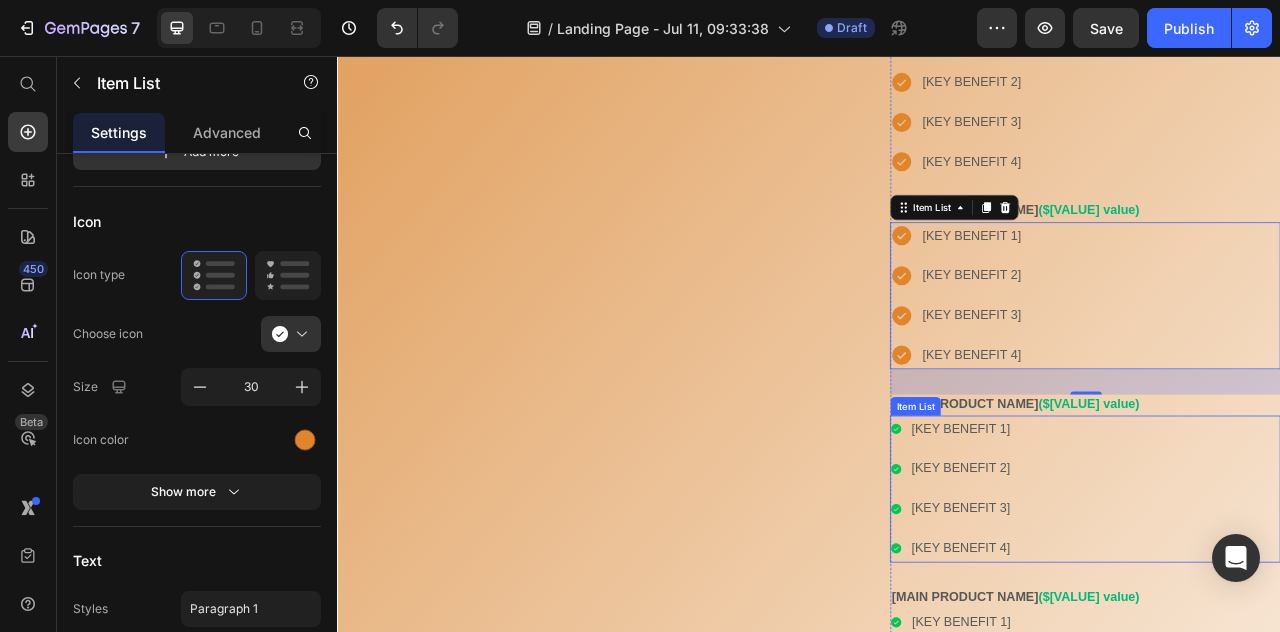 click on "[KEY BENEFIT 1] [KEY BENEFIT 2] [KEY BENEFIT 3] [KEY BENEFIT 4]" at bounding box center (1288, 606) 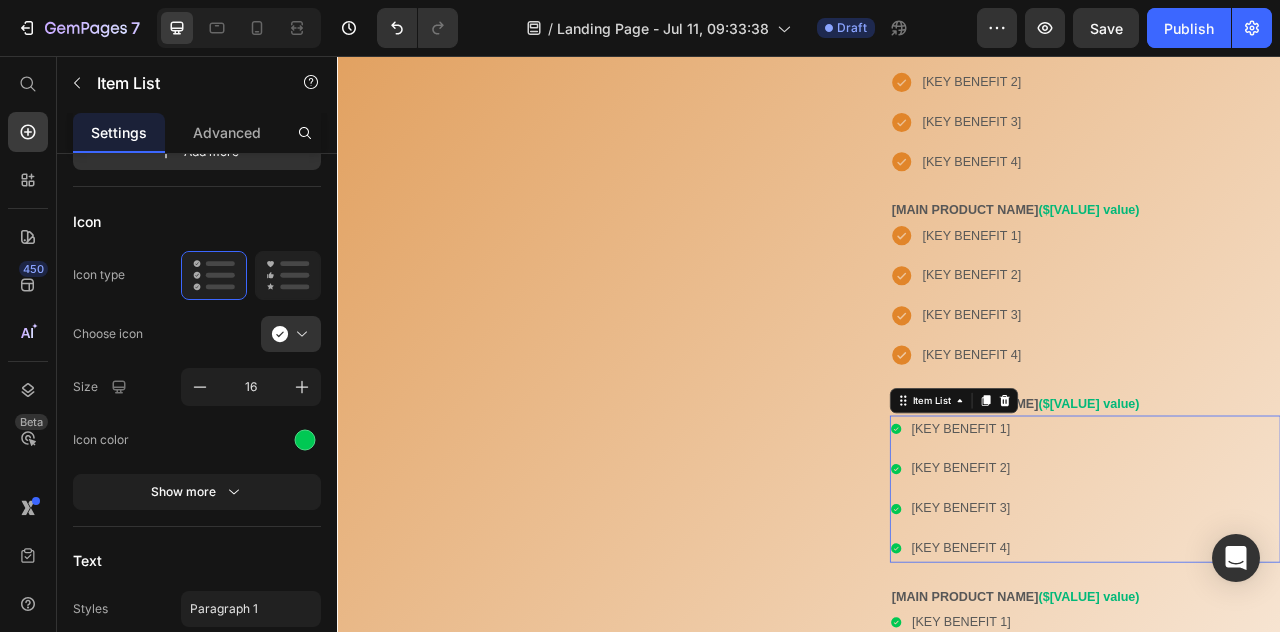 scroll, scrollTop: 268, scrollLeft: 0, axis: vertical 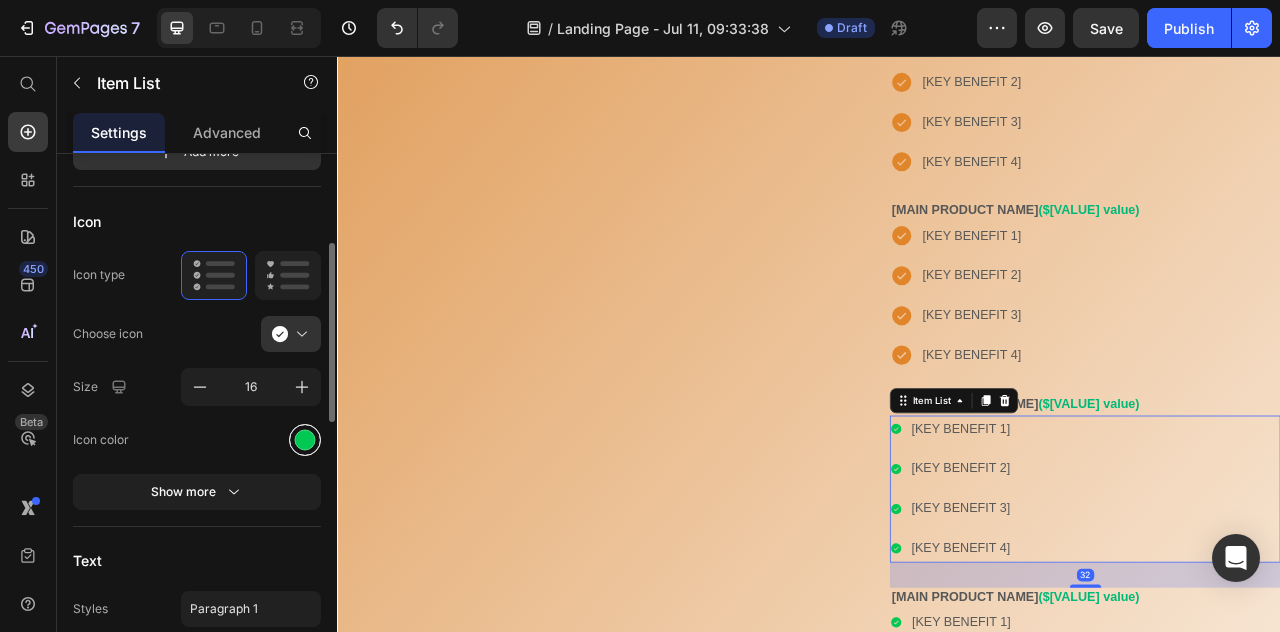 click at bounding box center (305, 439) 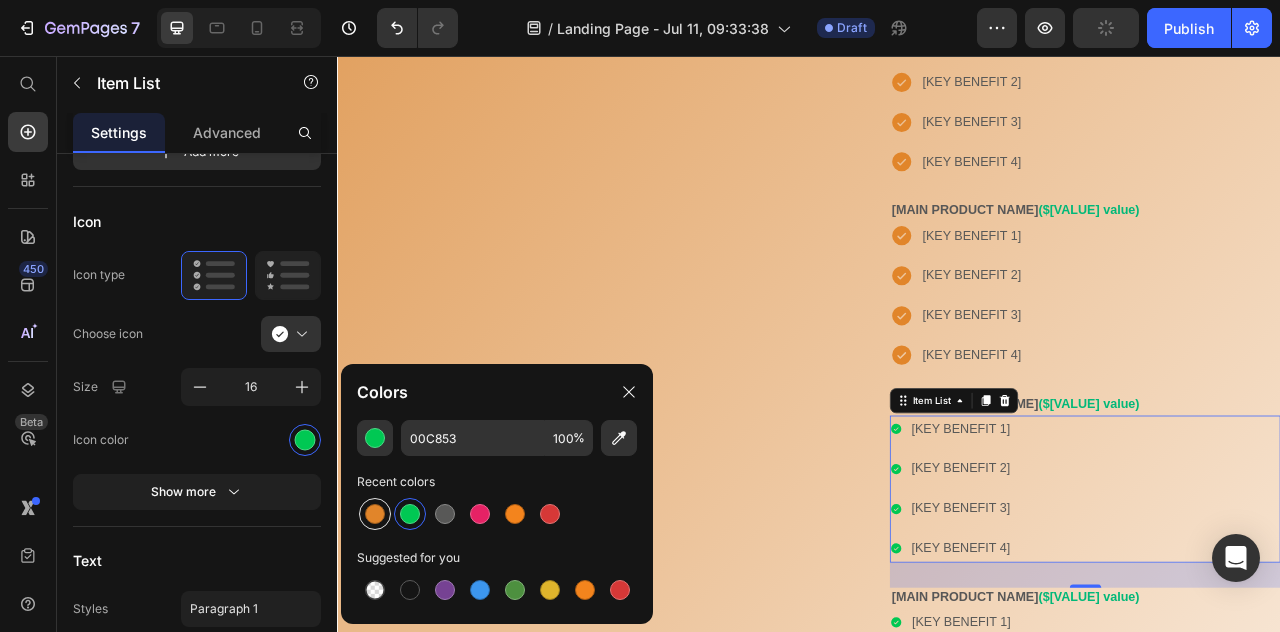 click at bounding box center [375, 514] 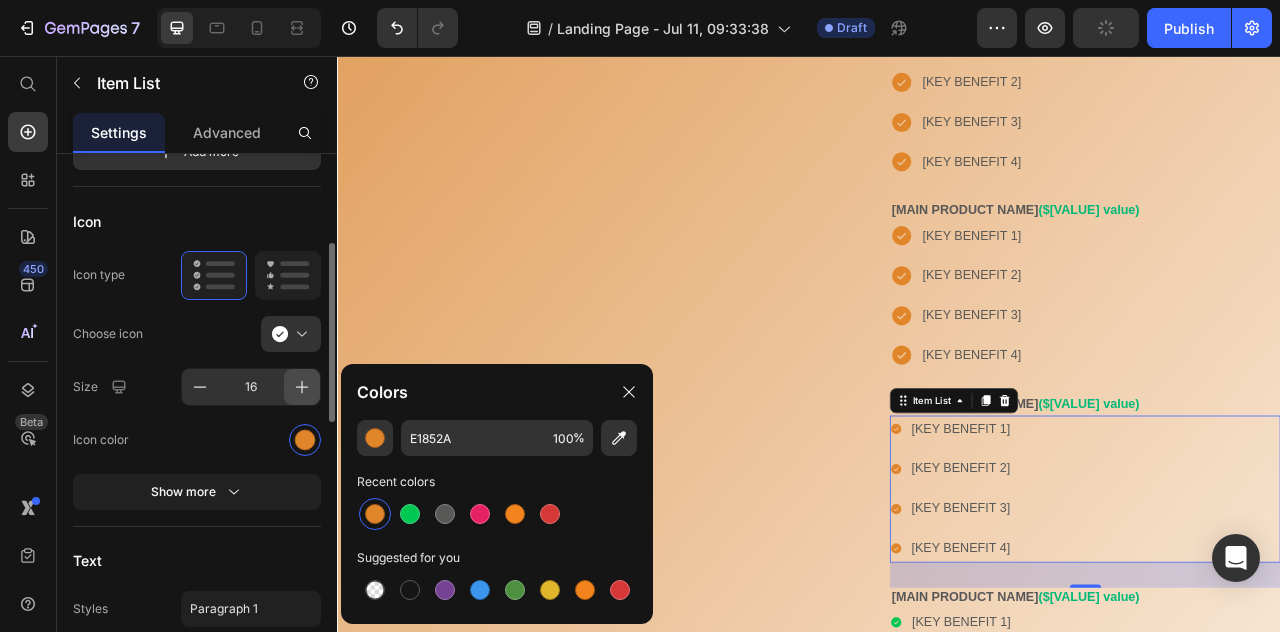 click 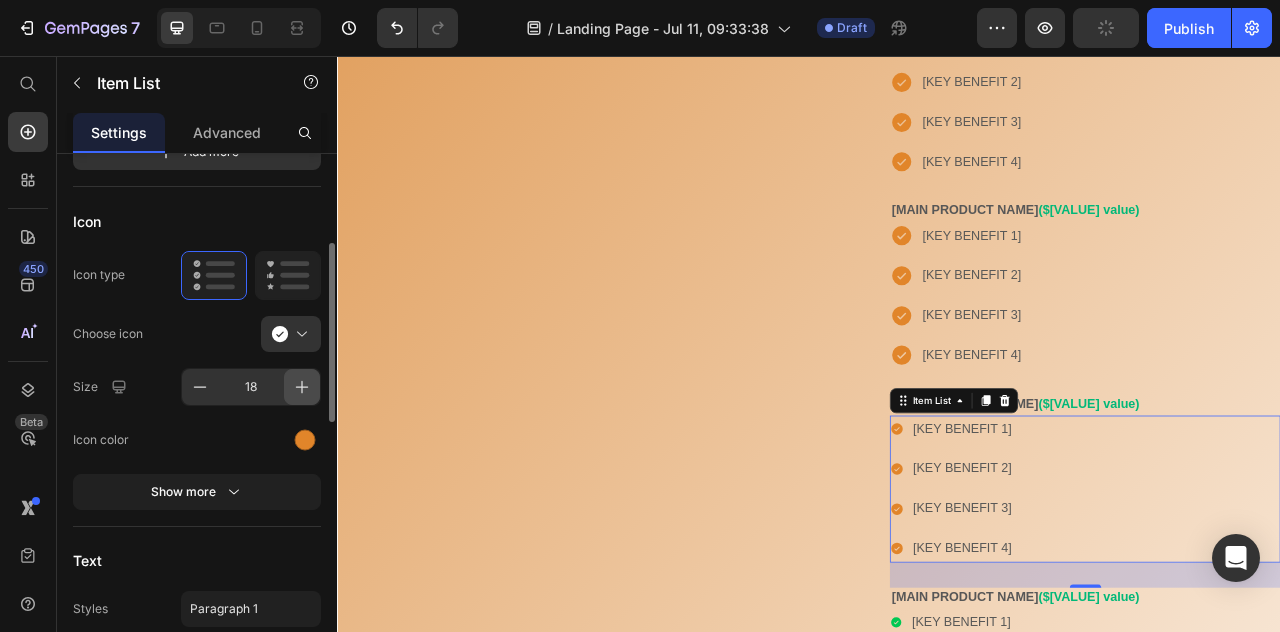 click 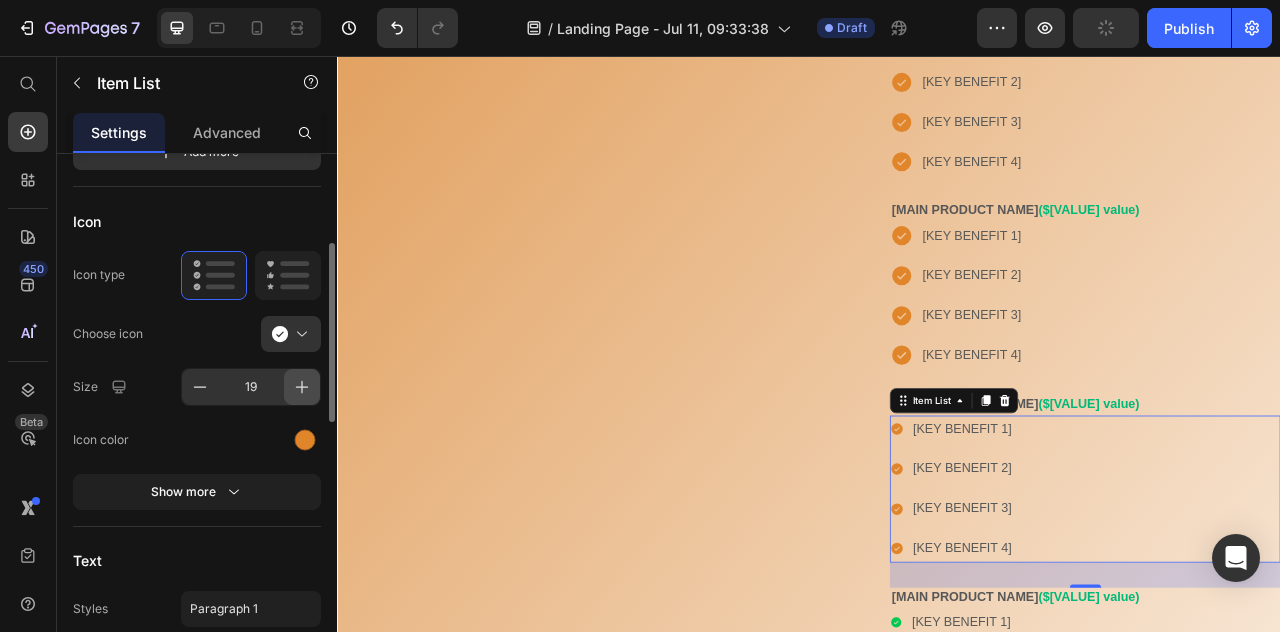 click 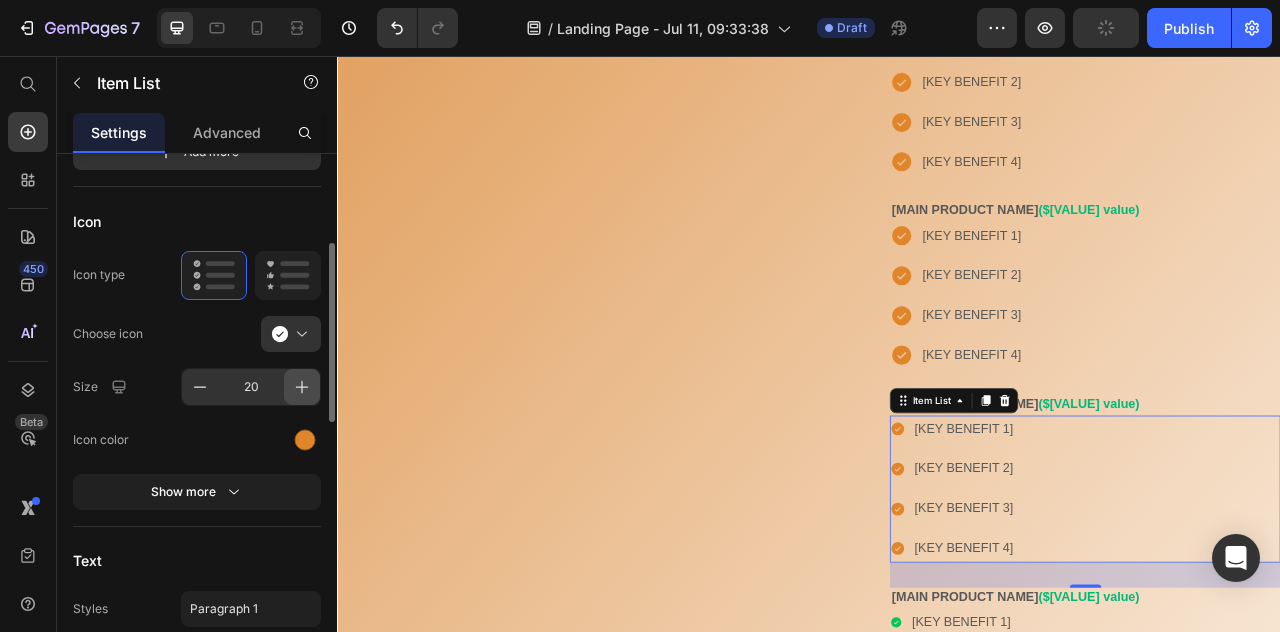 click 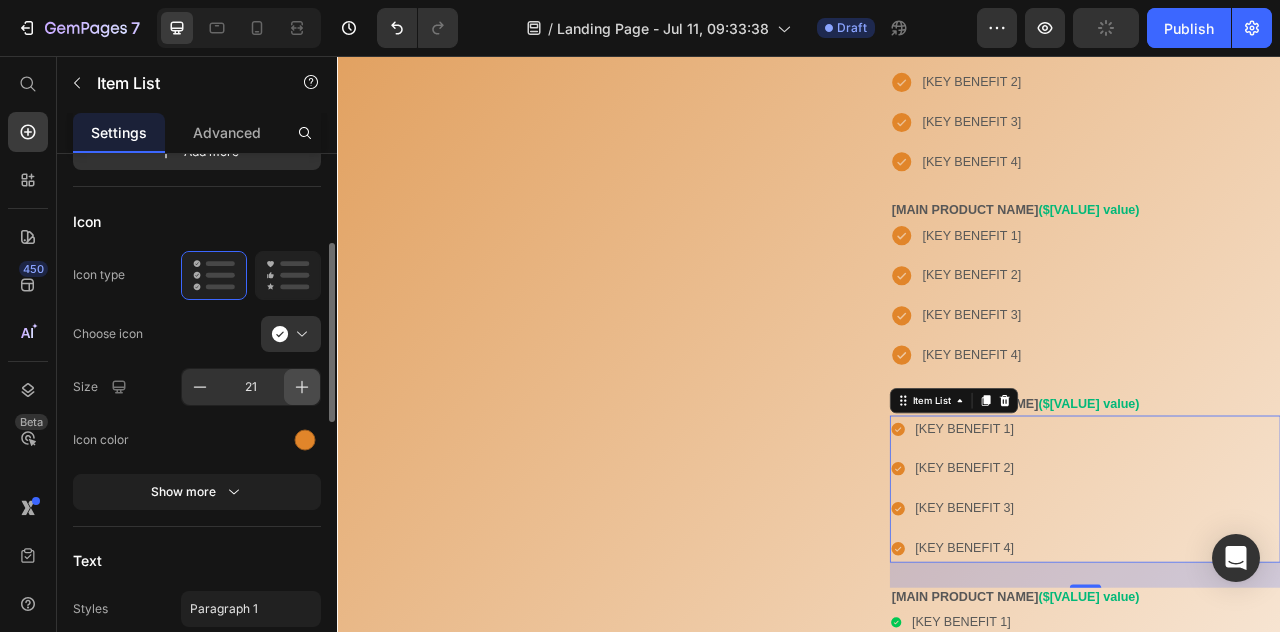 click 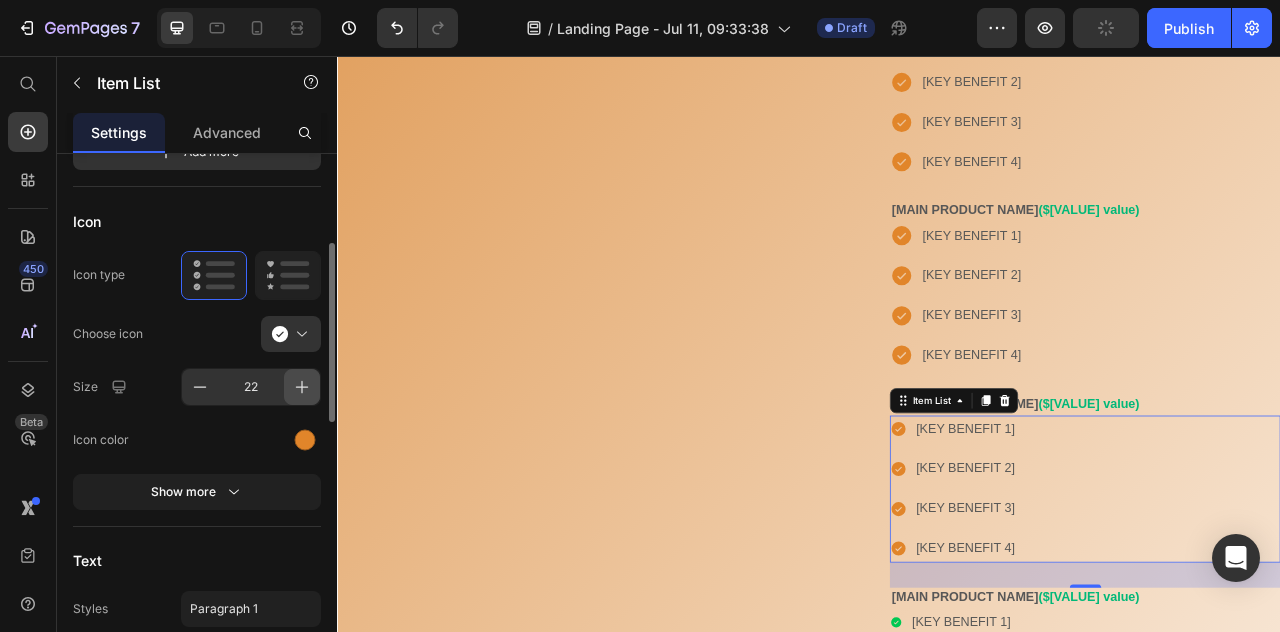 click 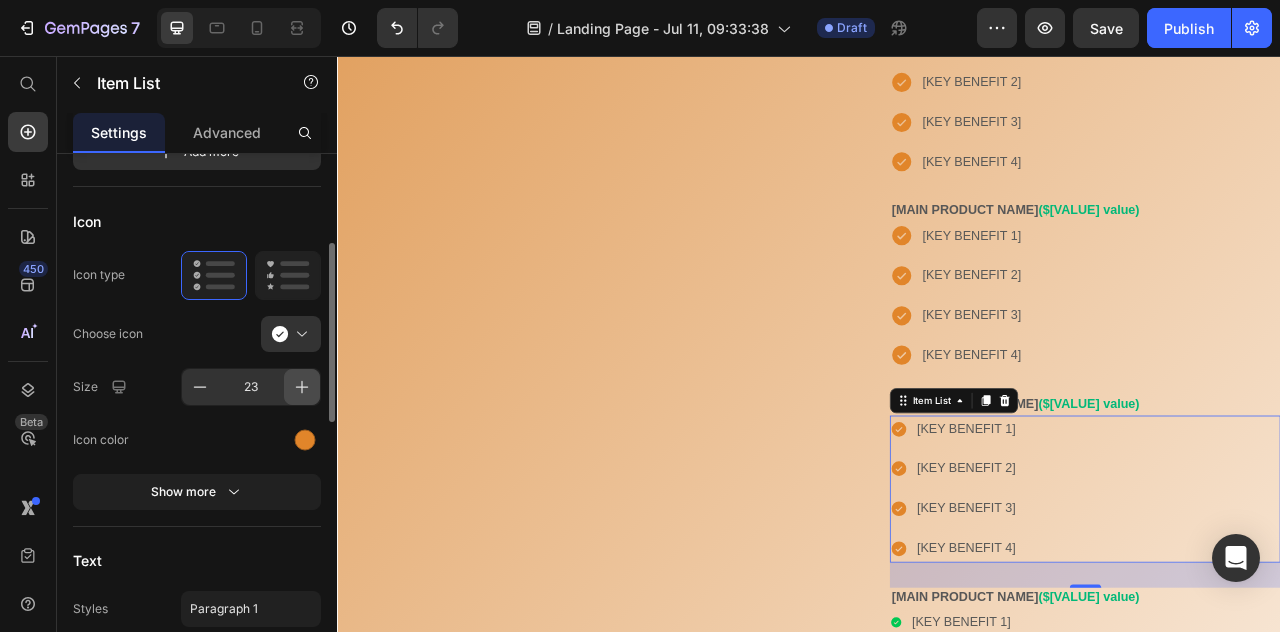 click 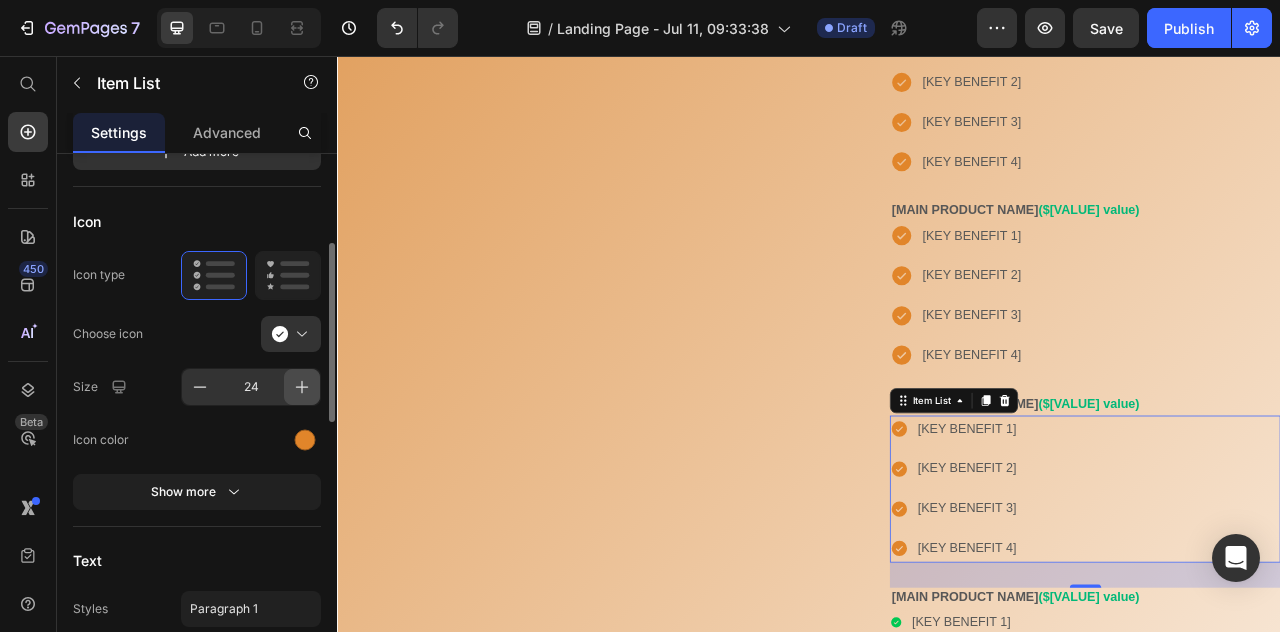 click 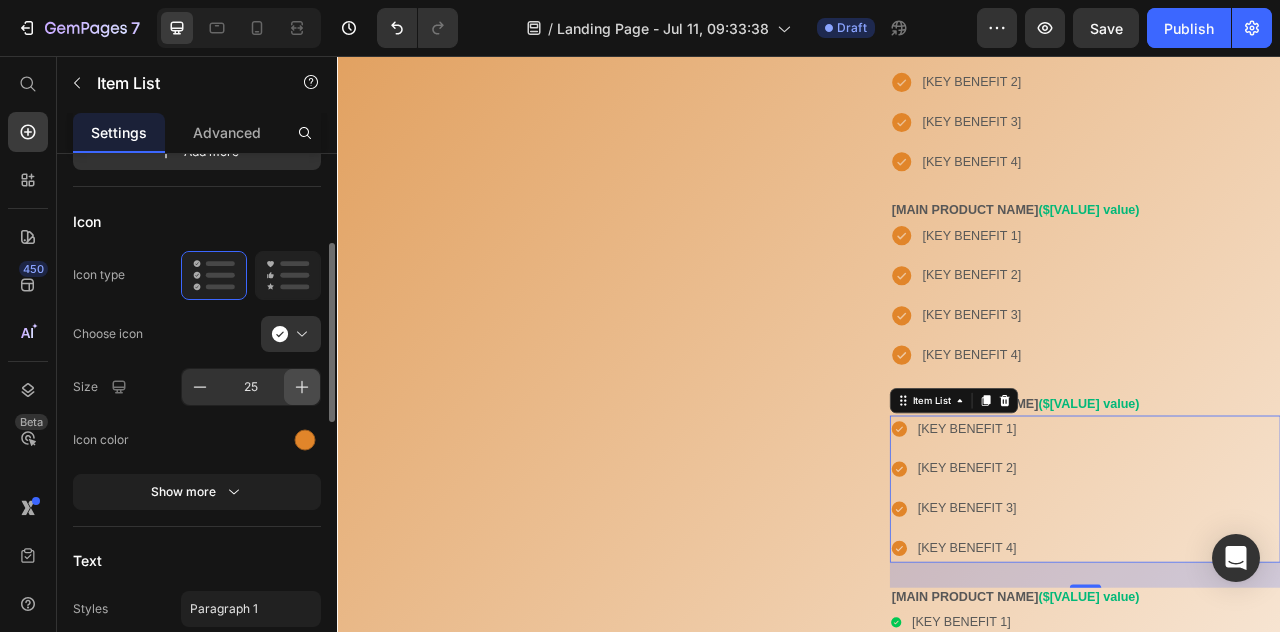 click 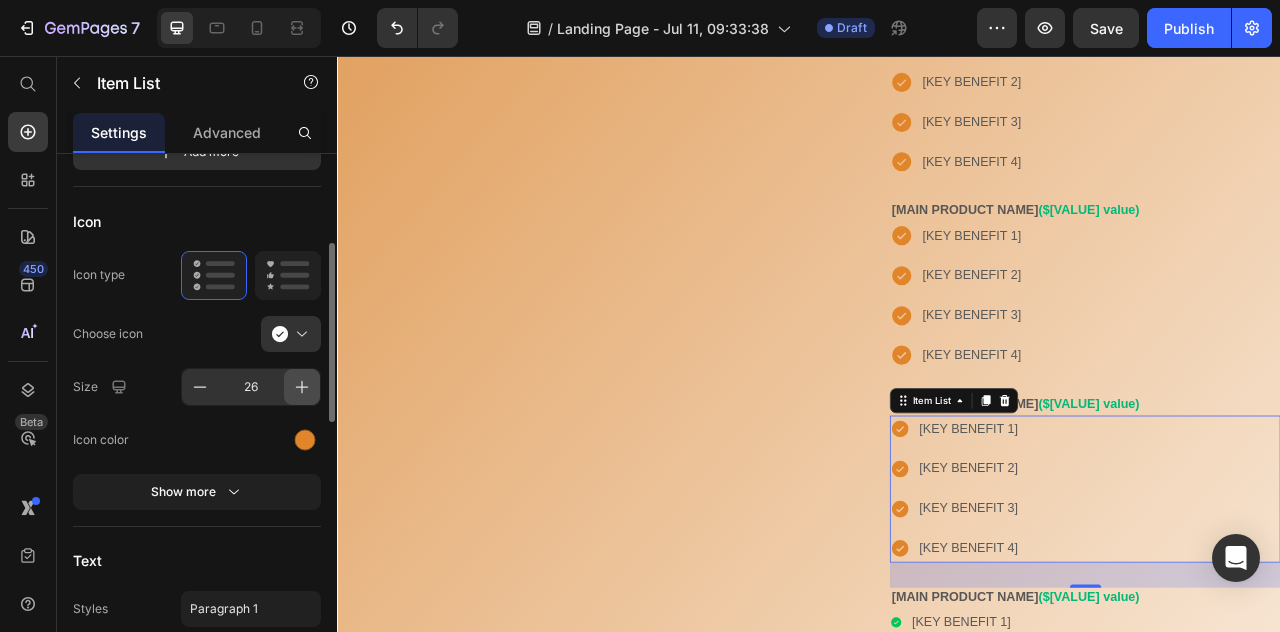 click 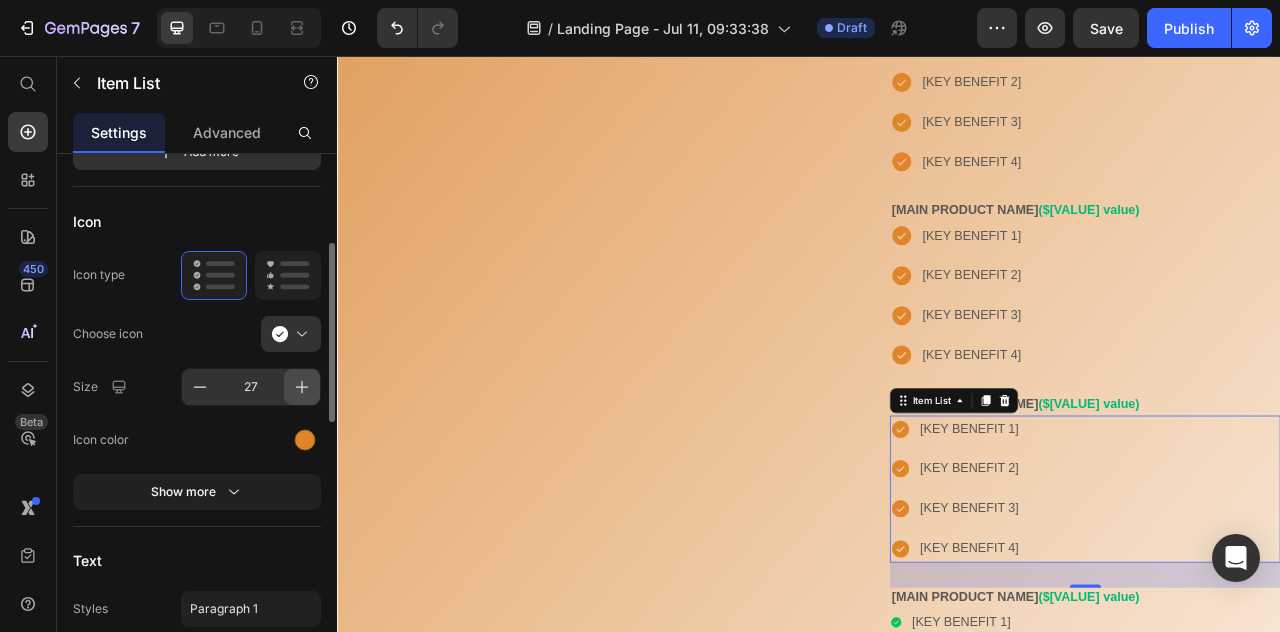 click 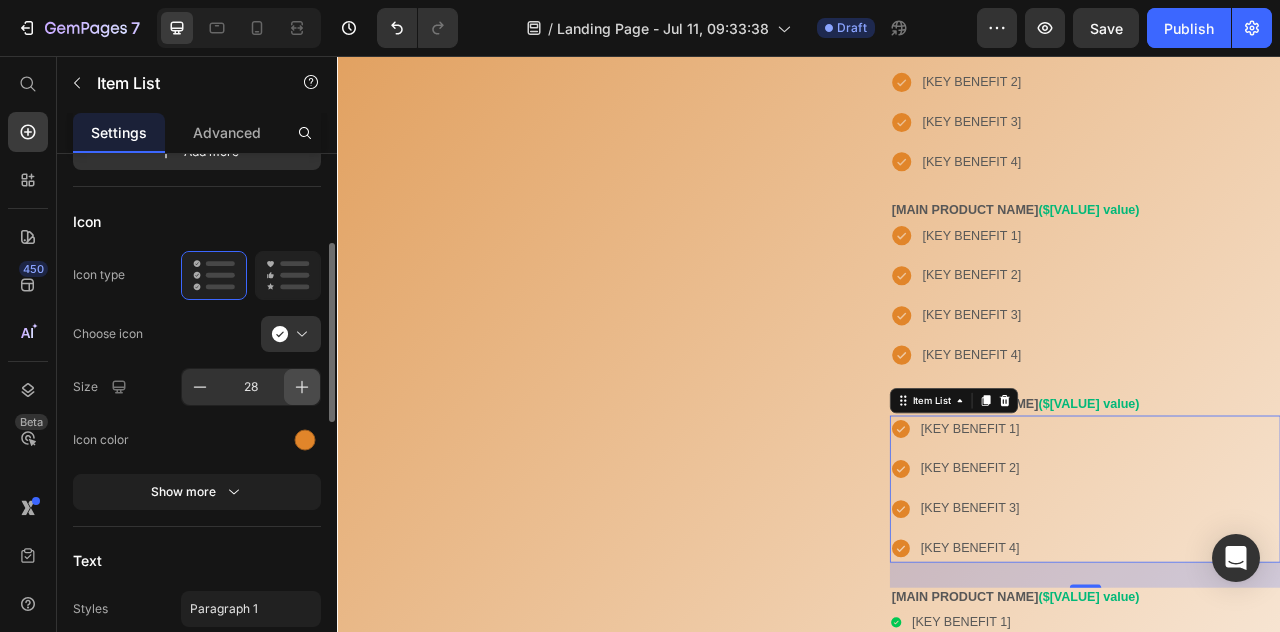 click 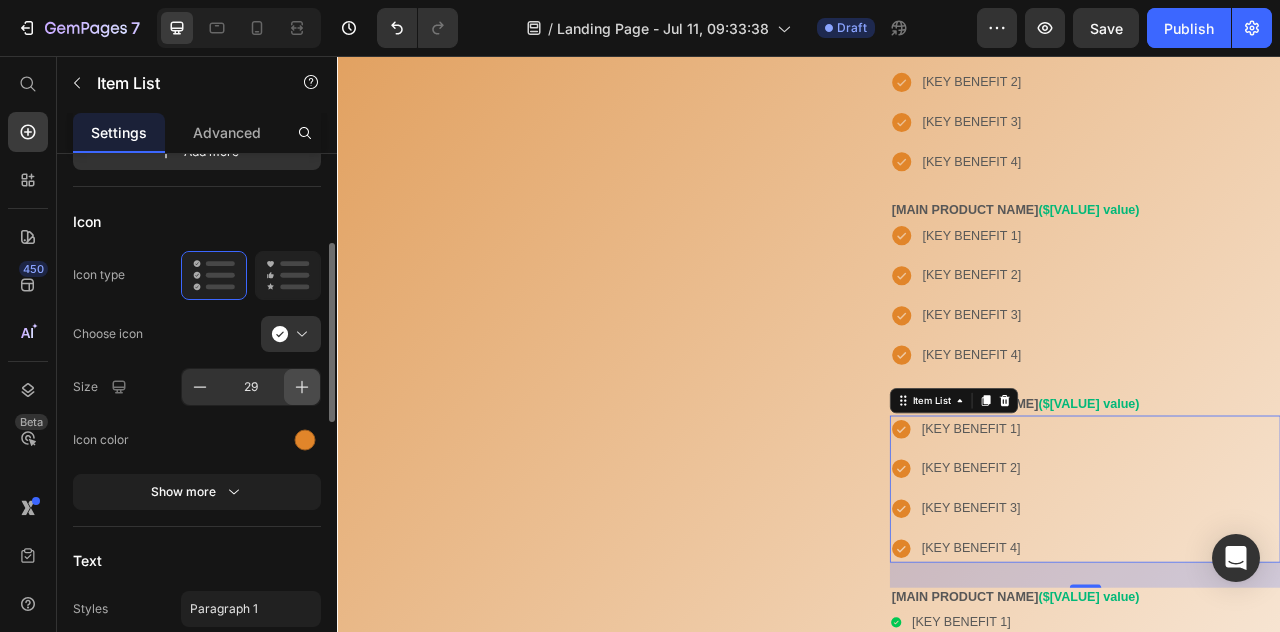 click 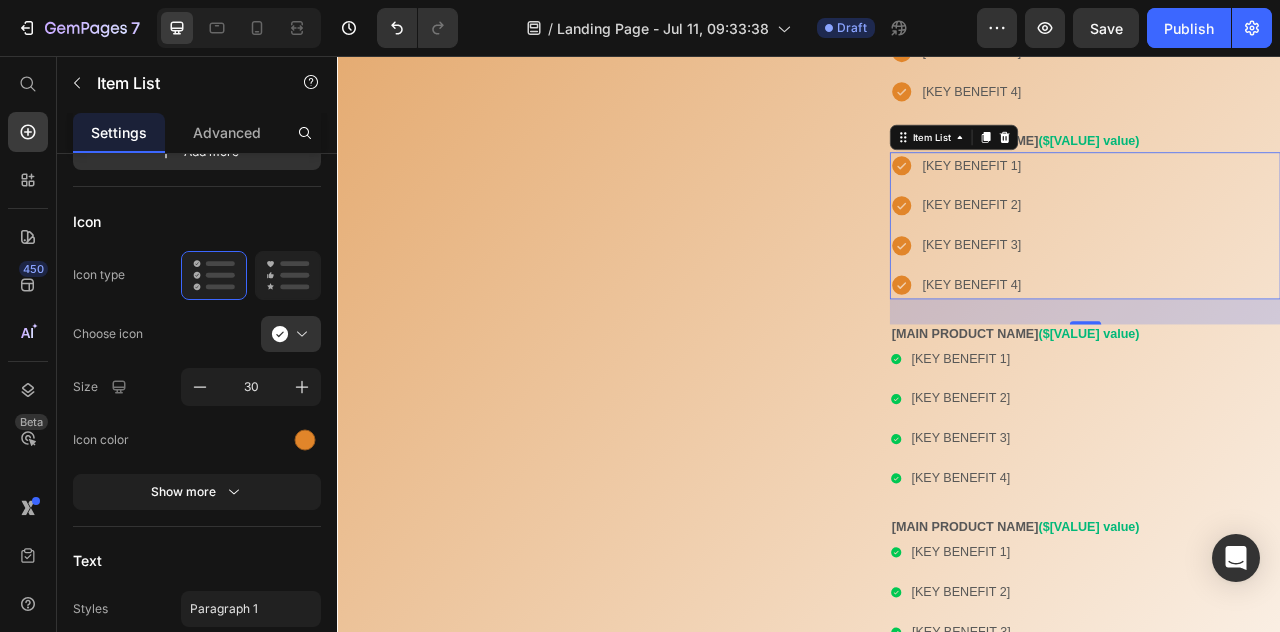 scroll, scrollTop: 1235, scrollLeft: 0, axis: vertical 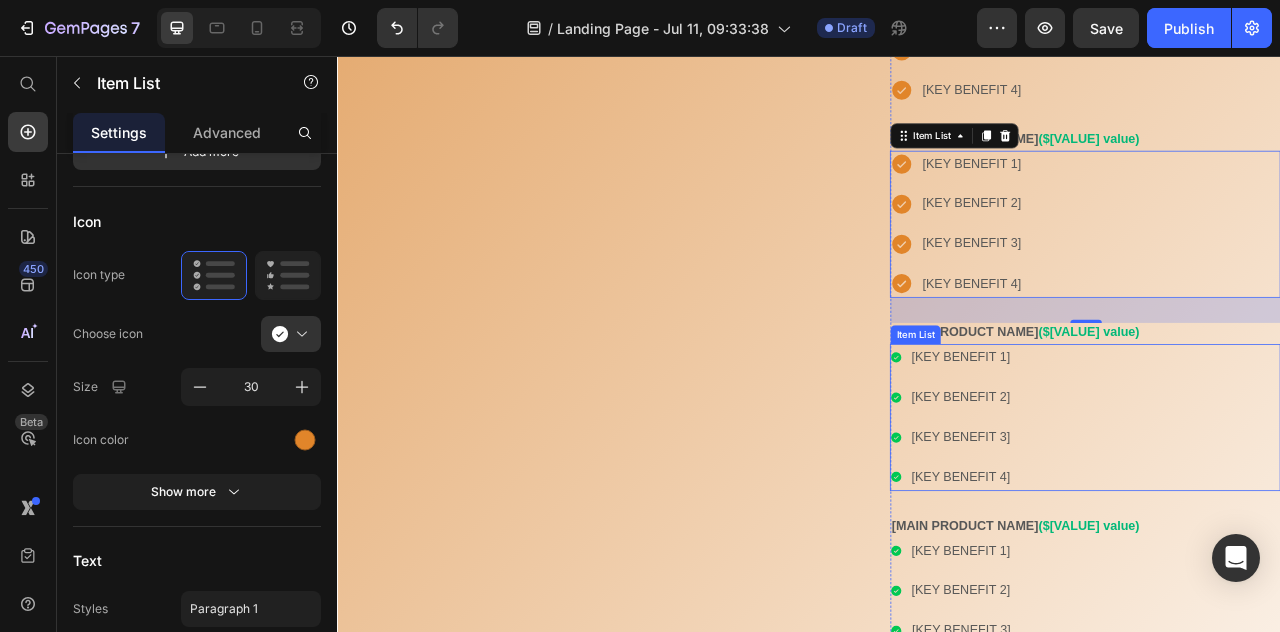 click on "[KEY BENEFIT 1] [KEY BENEFIT 2] [KEY BENEFIT 3] [KEY BENEFIT 4]" at bounding box center [1288, 515] 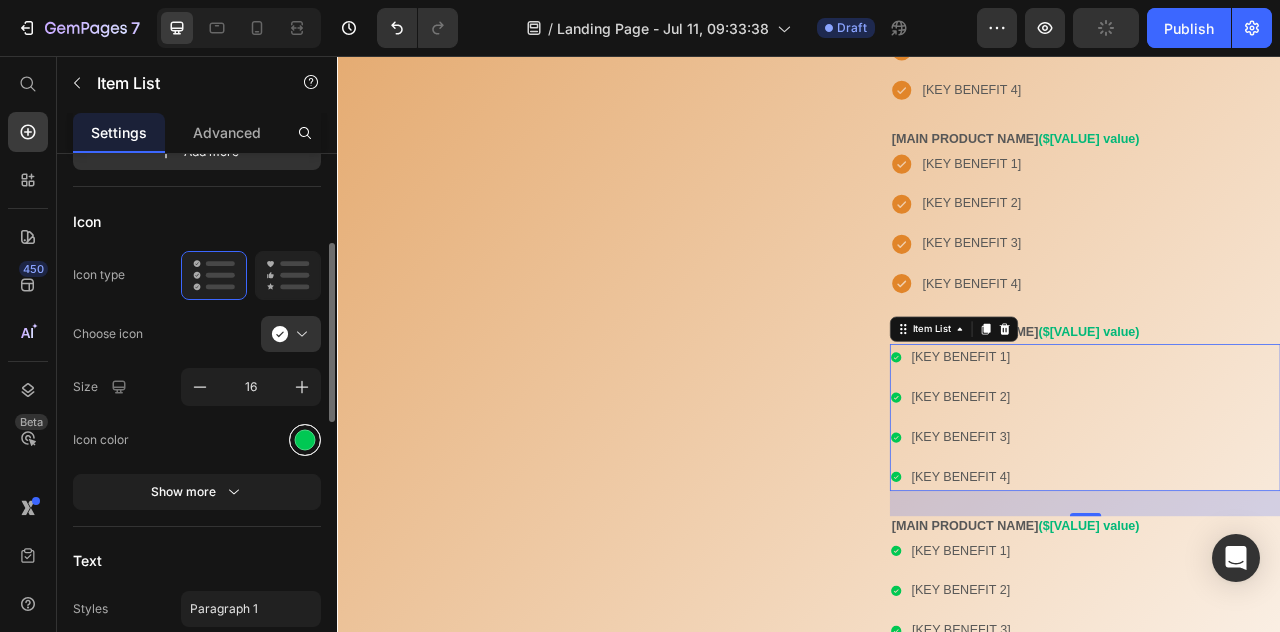 click at bounding box center (305, 439) 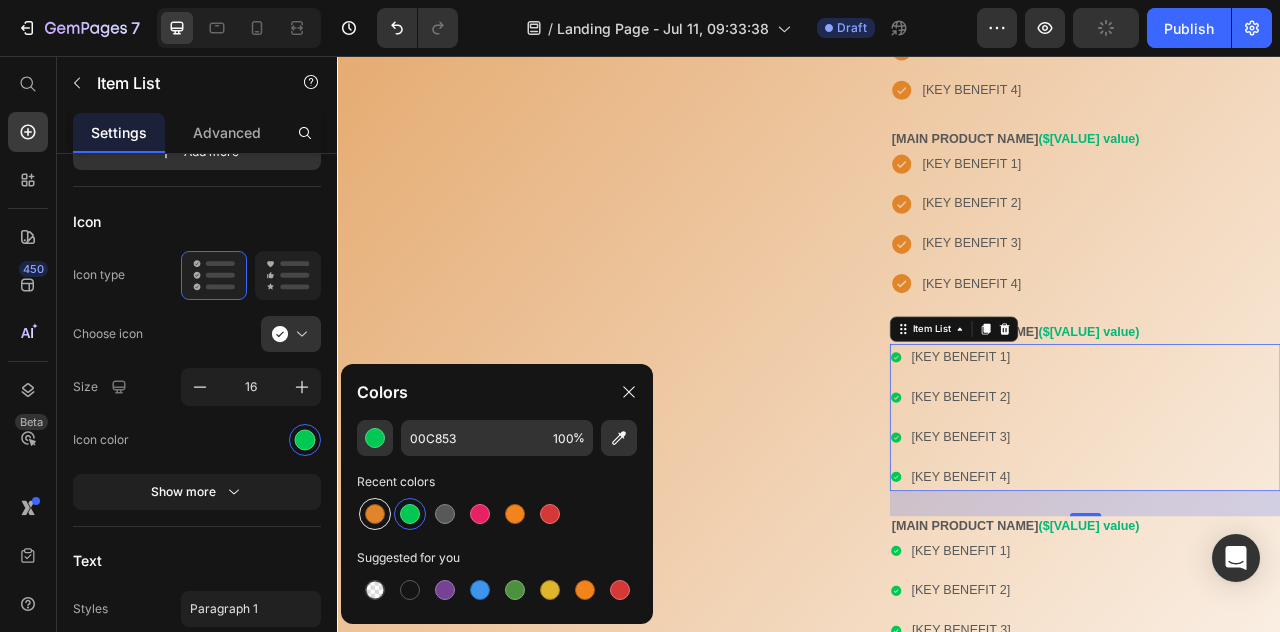 click at bounding box center [375, 514] 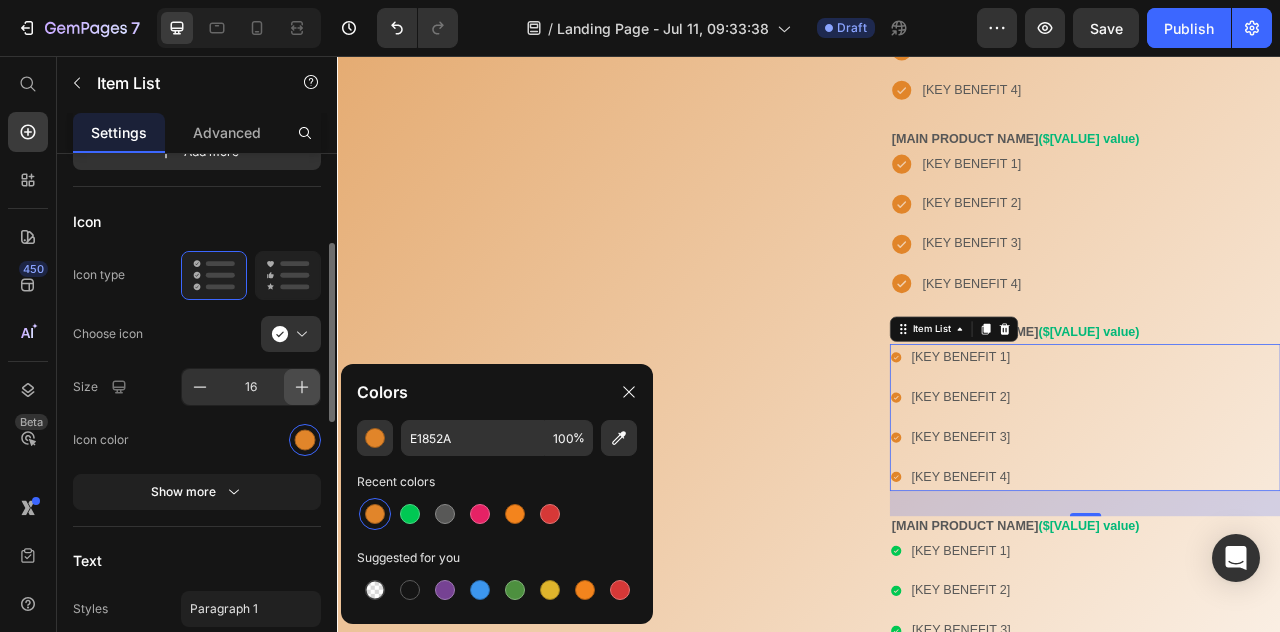 click 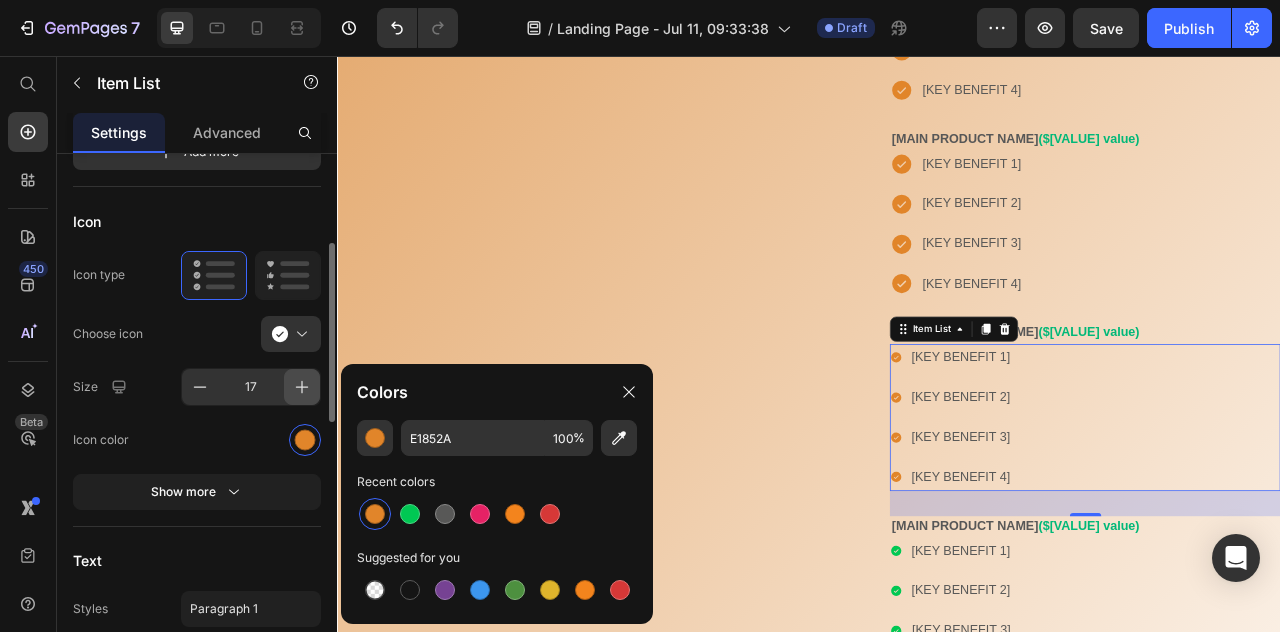 click 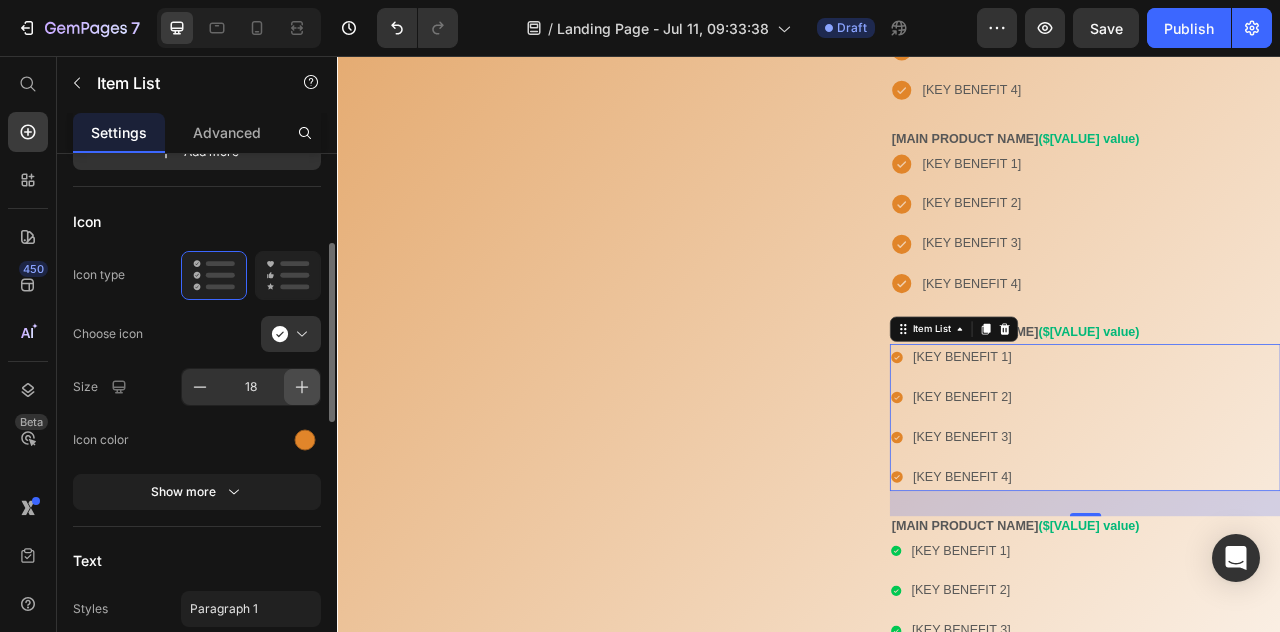 click 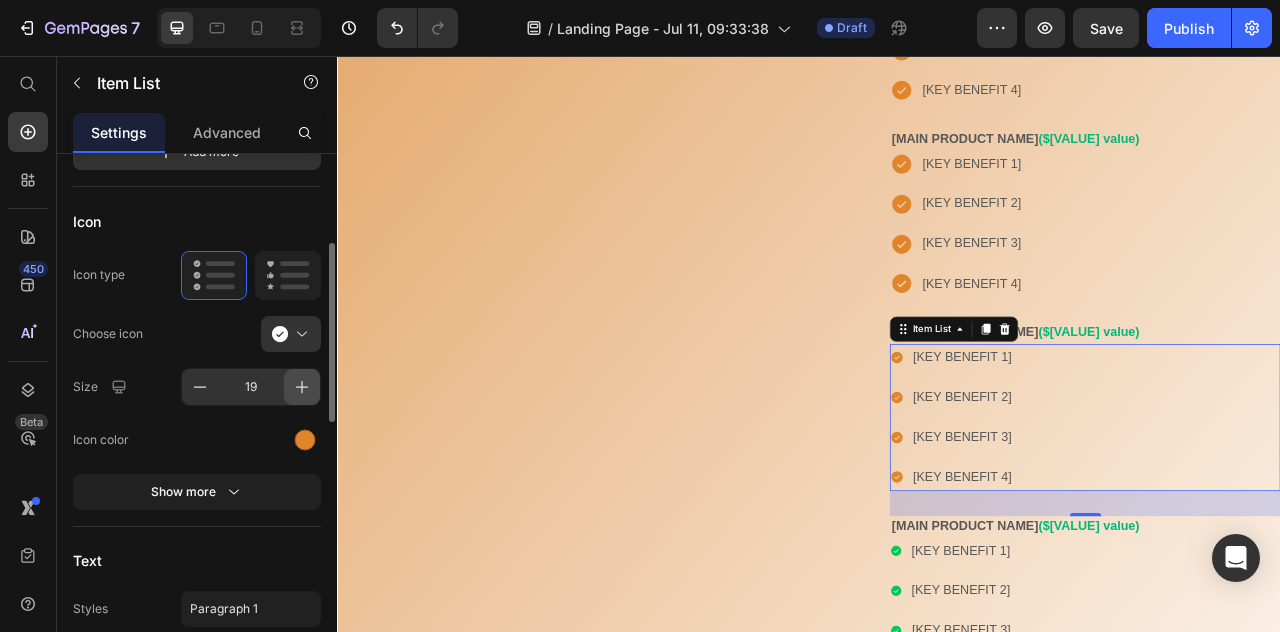 click 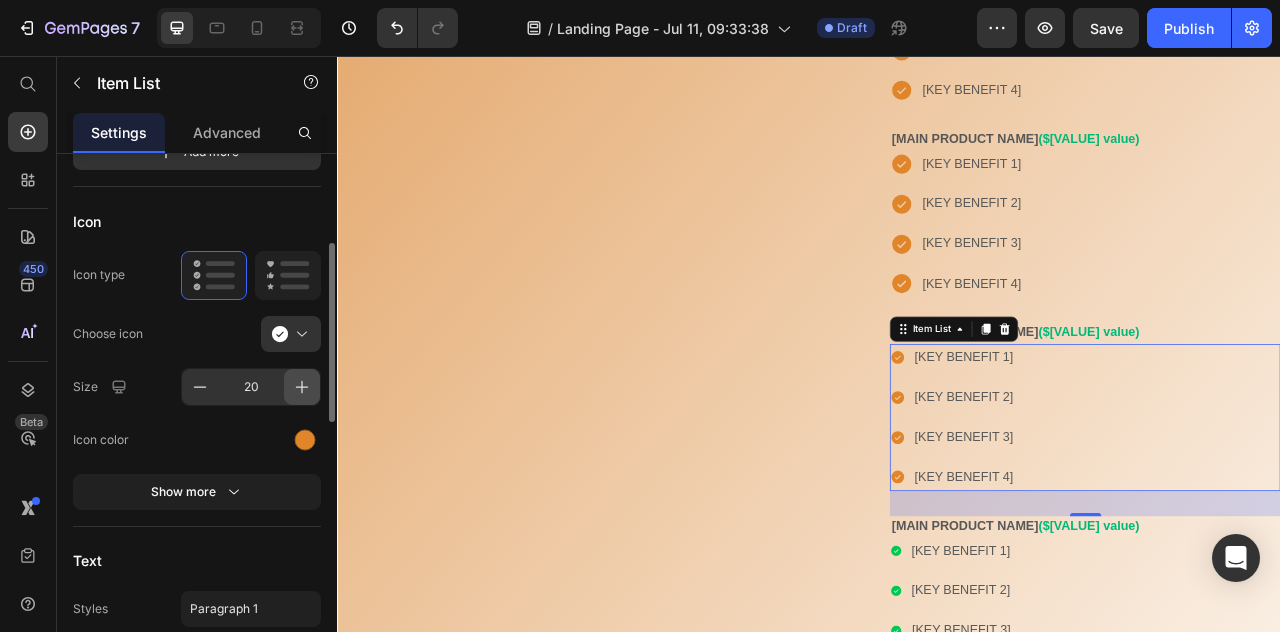 click 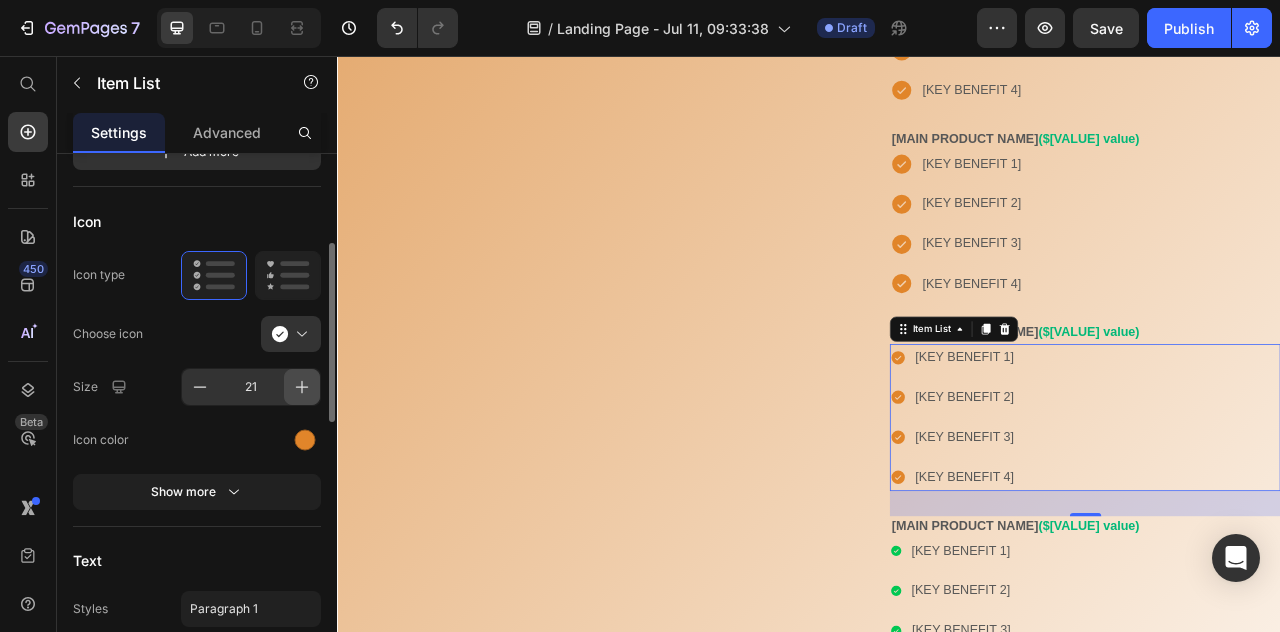 click 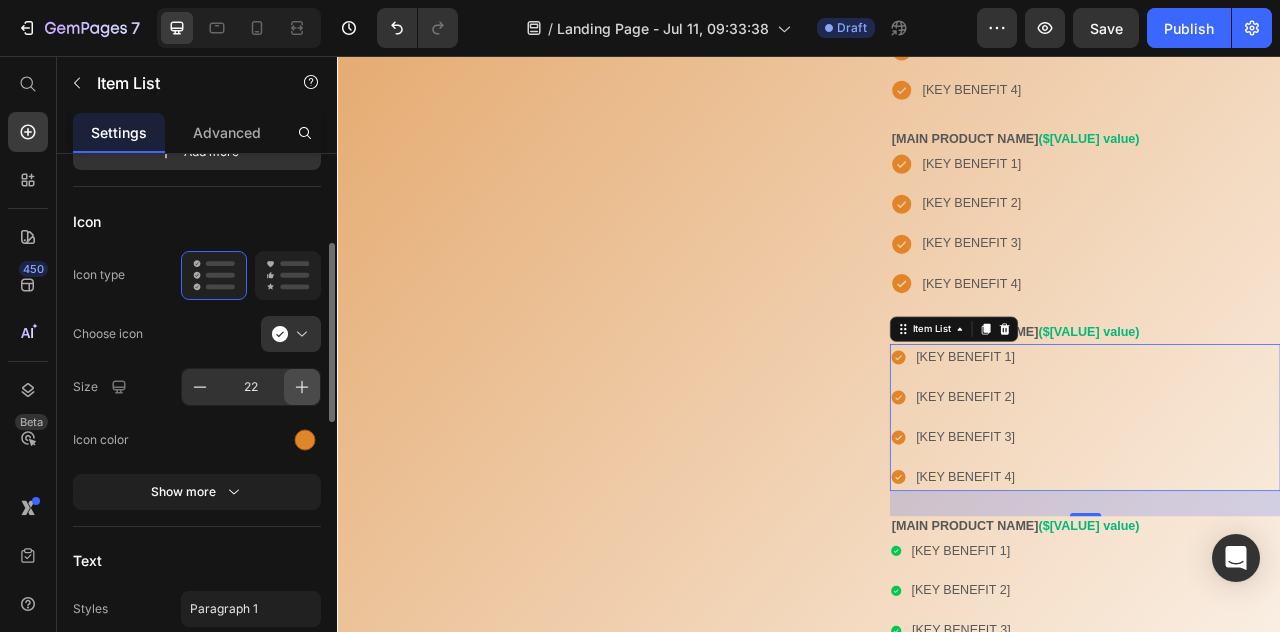 click 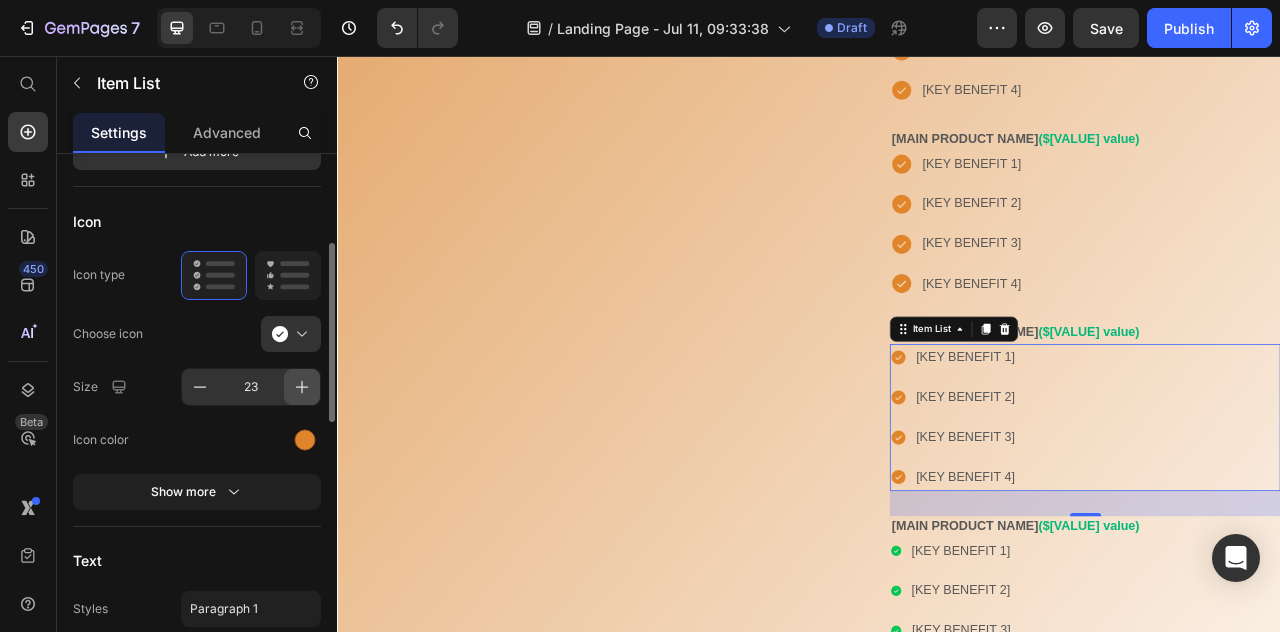 click 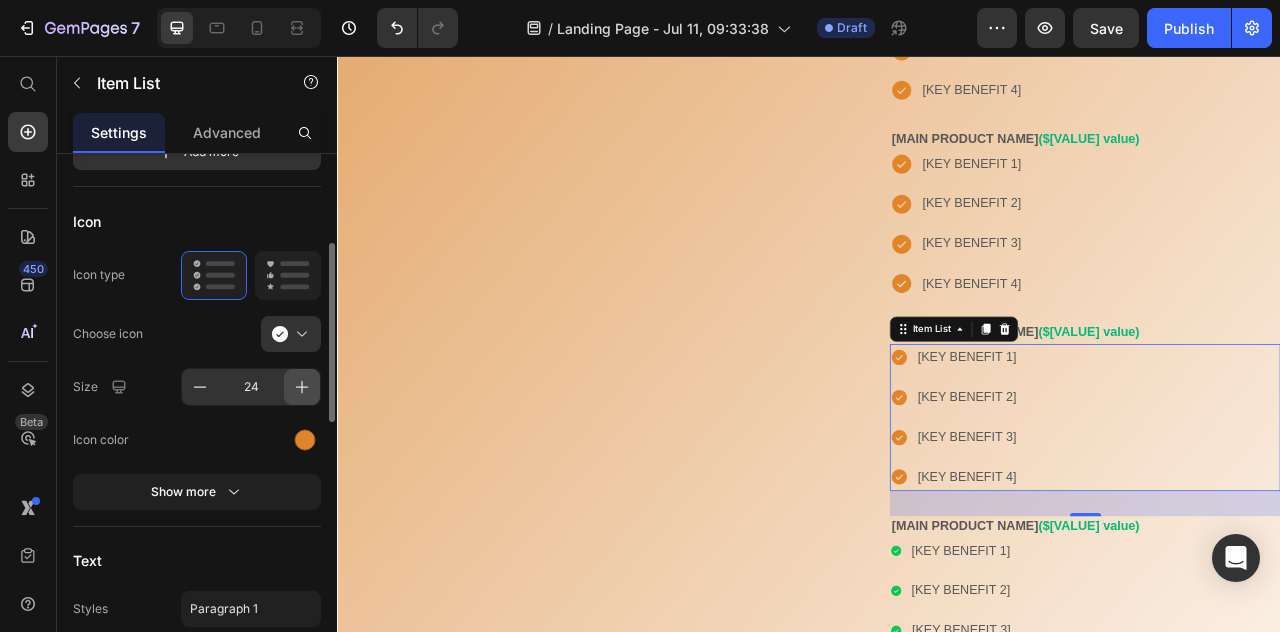 click 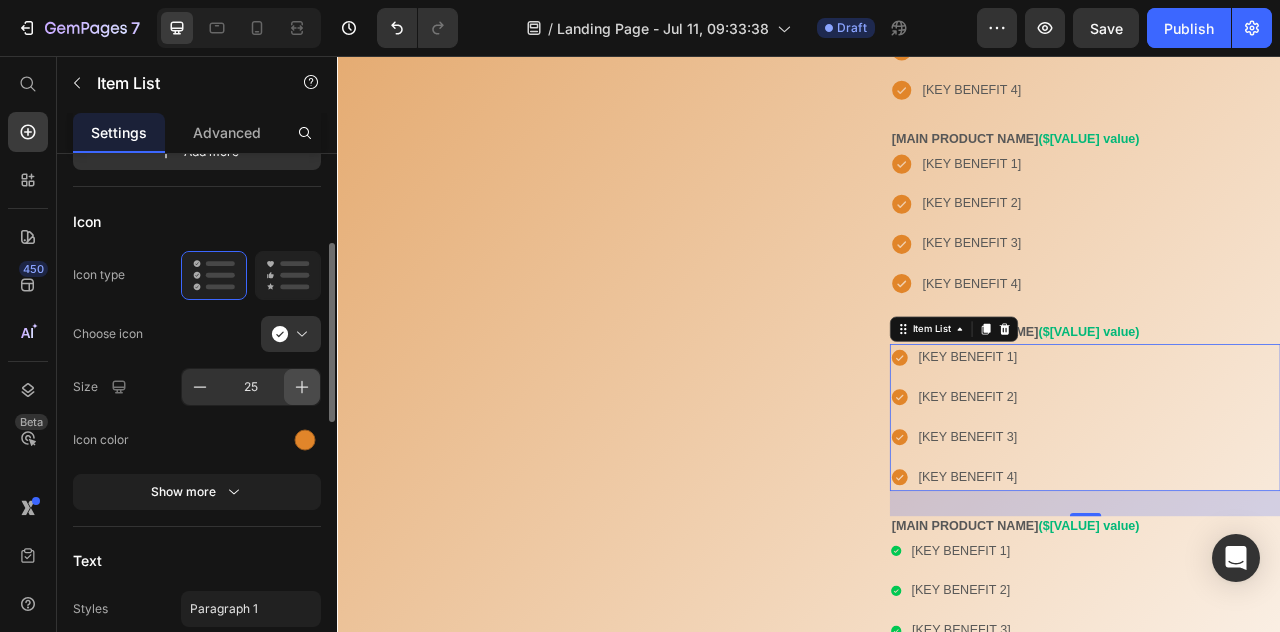 click 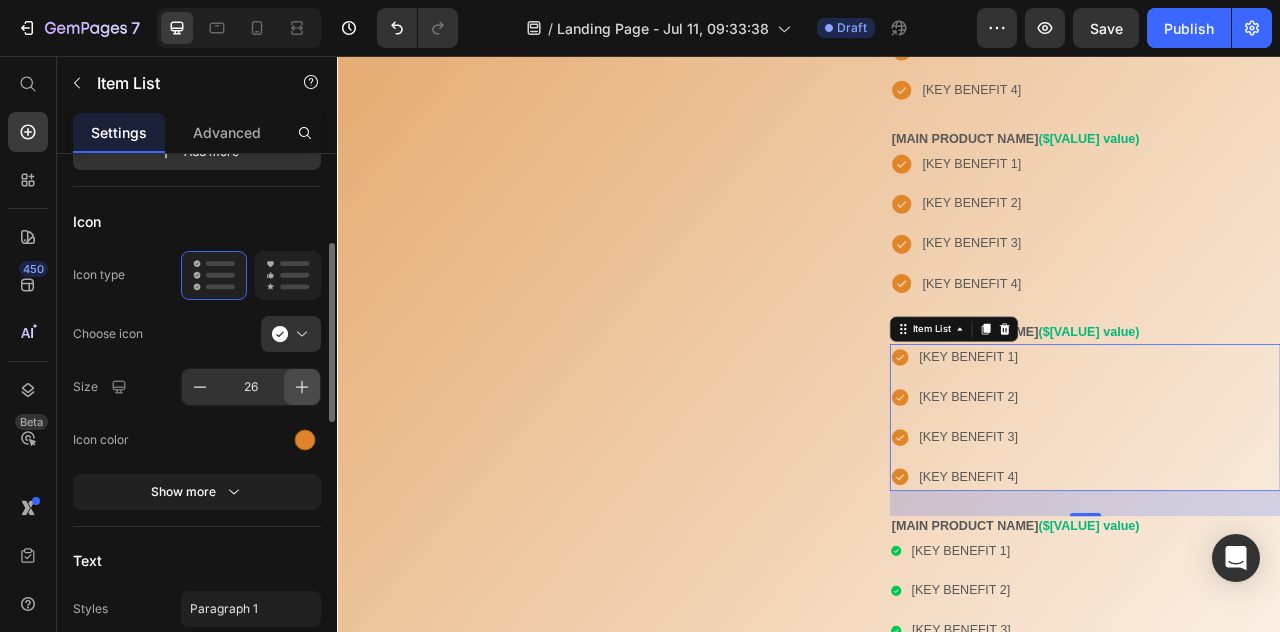 click 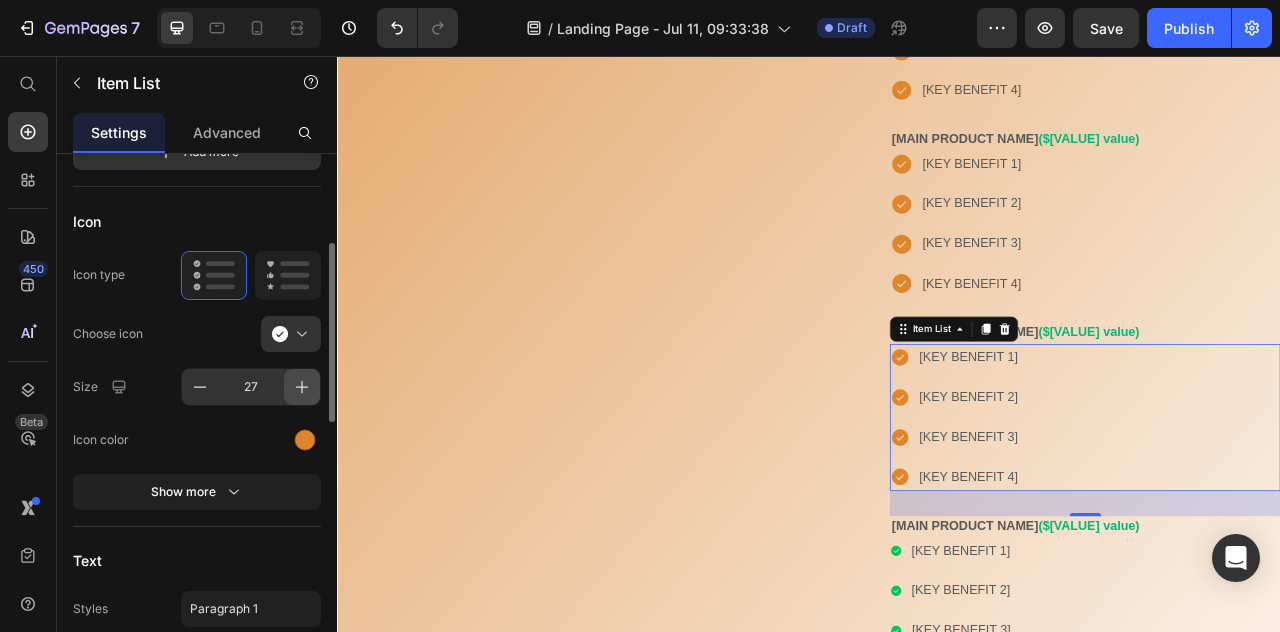 click 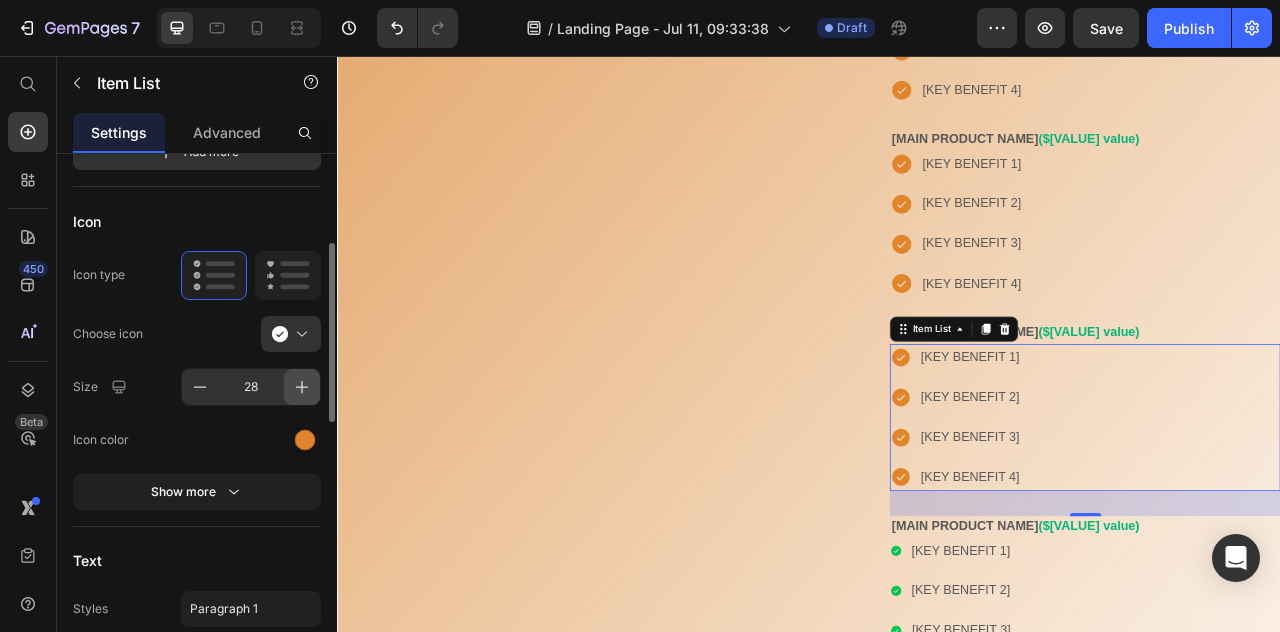 click 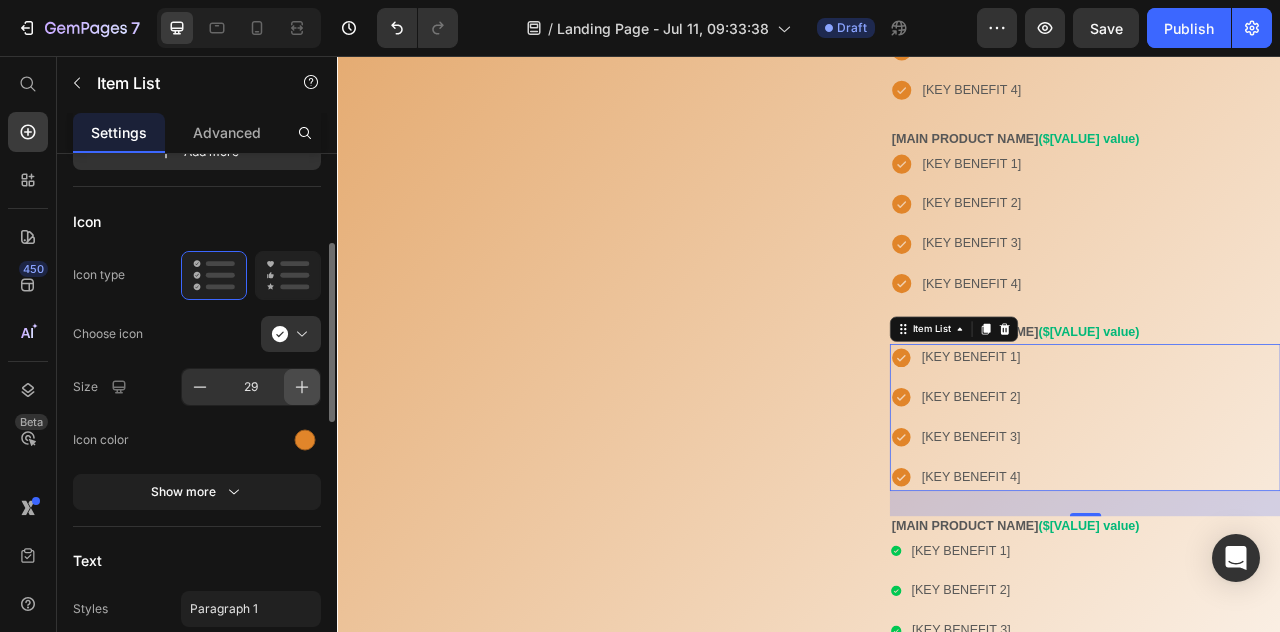 click 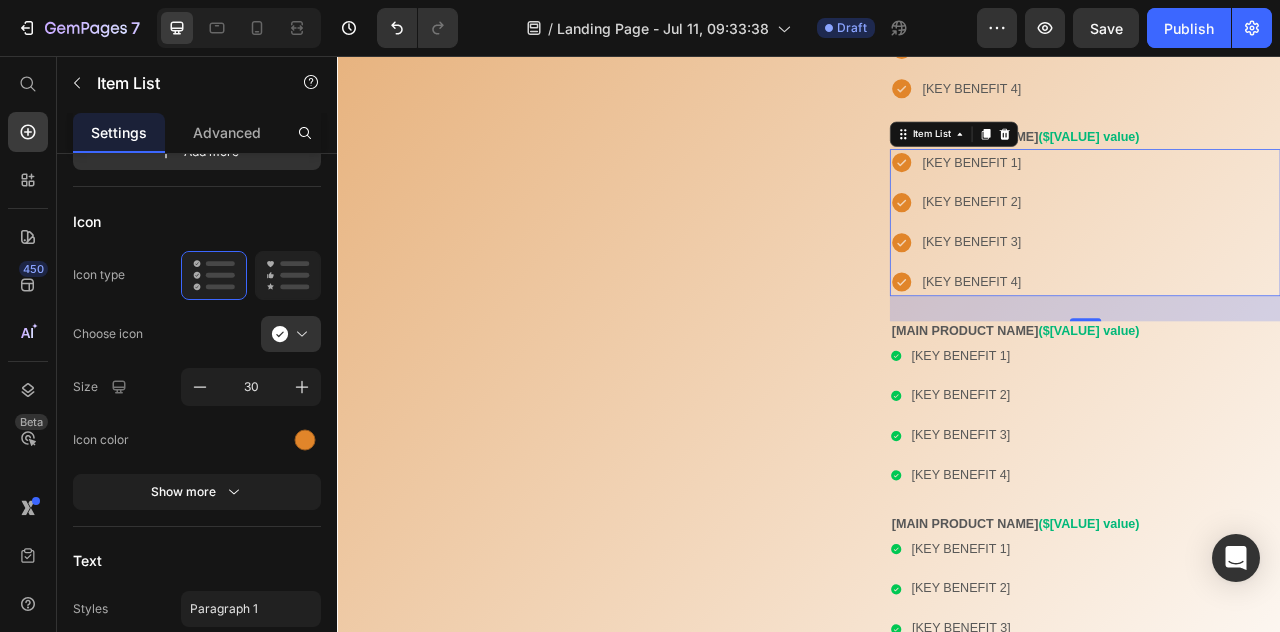 scroll, scrollTop: 1485, scrollLeft: 0, axis: vertical 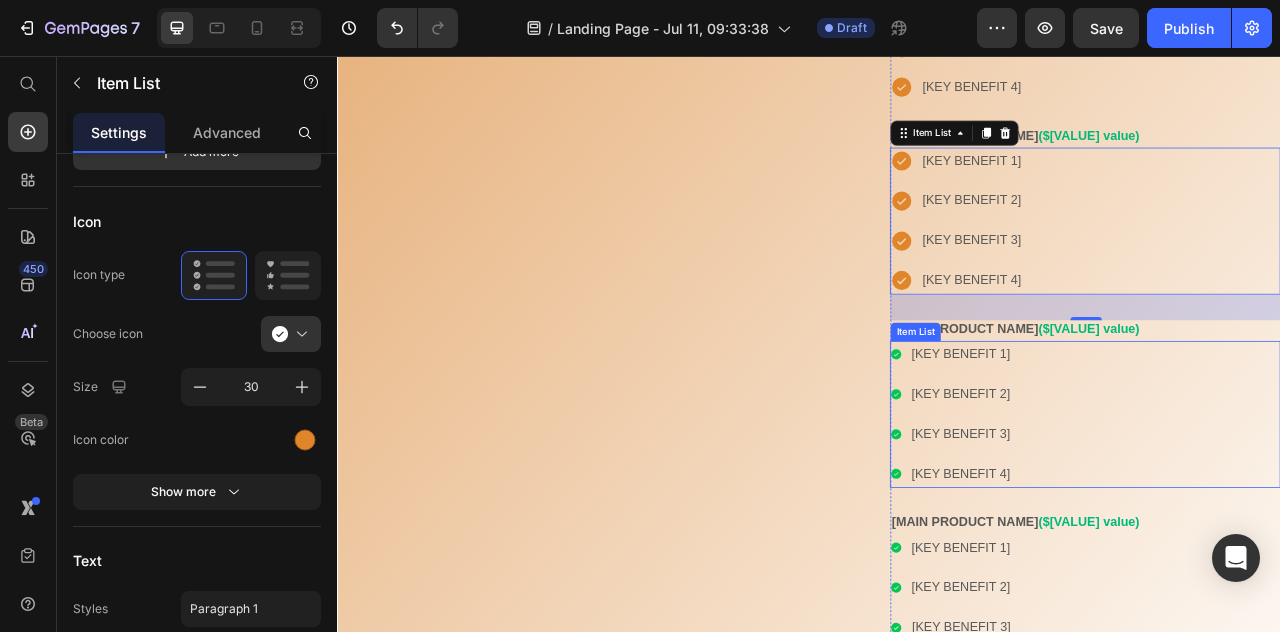 click on "[KEY BENEFIT 1] [KEY BENEFIT 2] [KEY BENEFIT 3] [KEY BENEFIT 4]" at bounding box center (1288, 511) 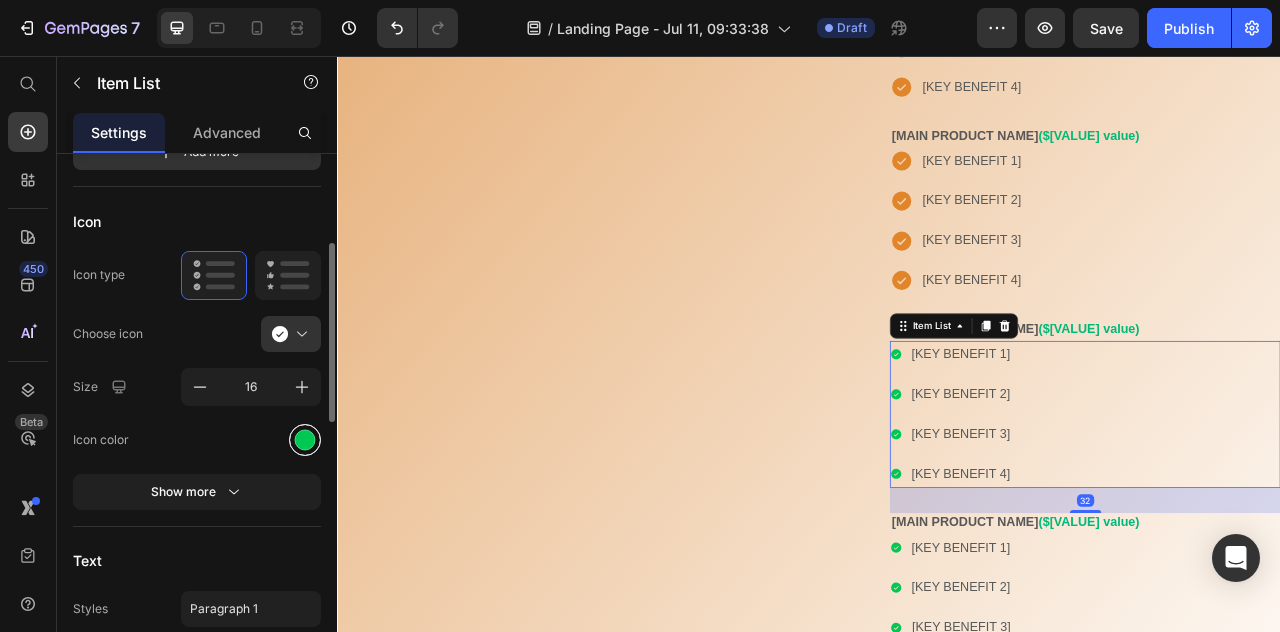 click at bounding box center (305, 439) 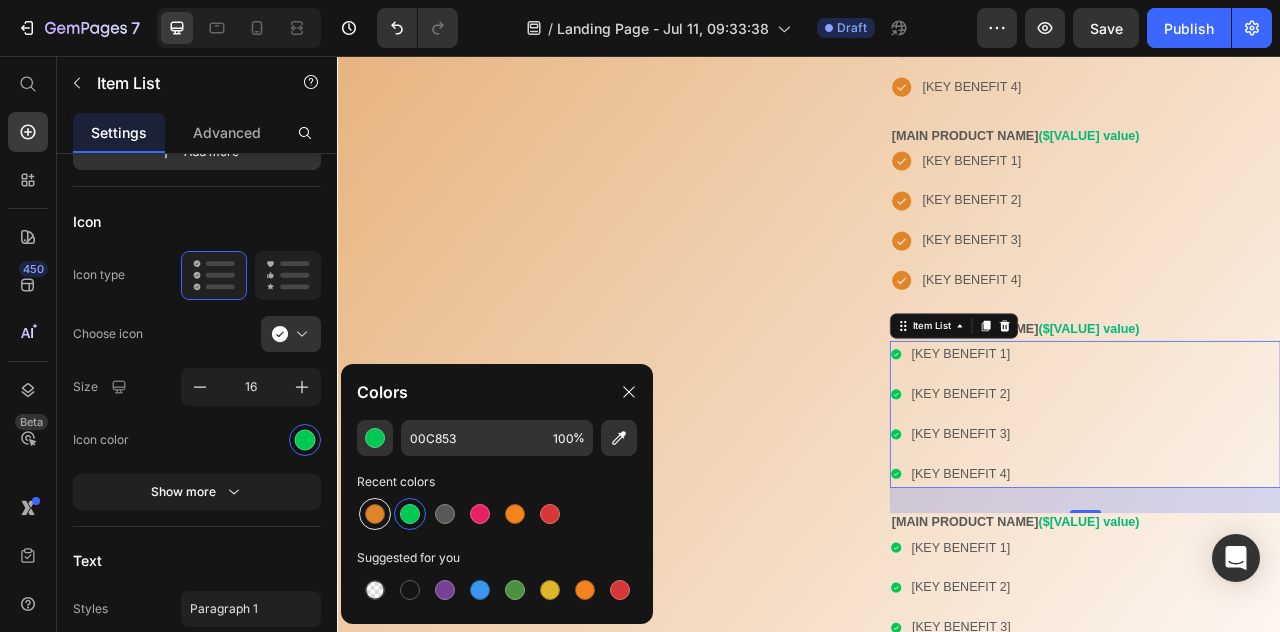 click at bounding box center (375, 514) 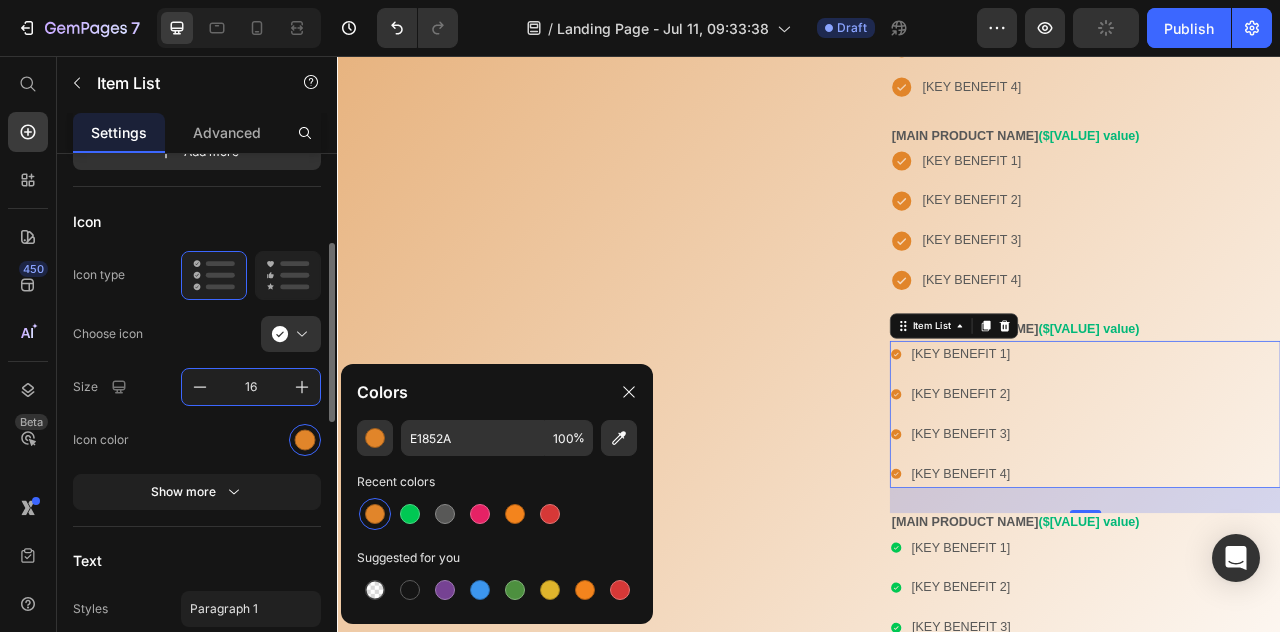 click on "16" at bounding box center [251, 387] 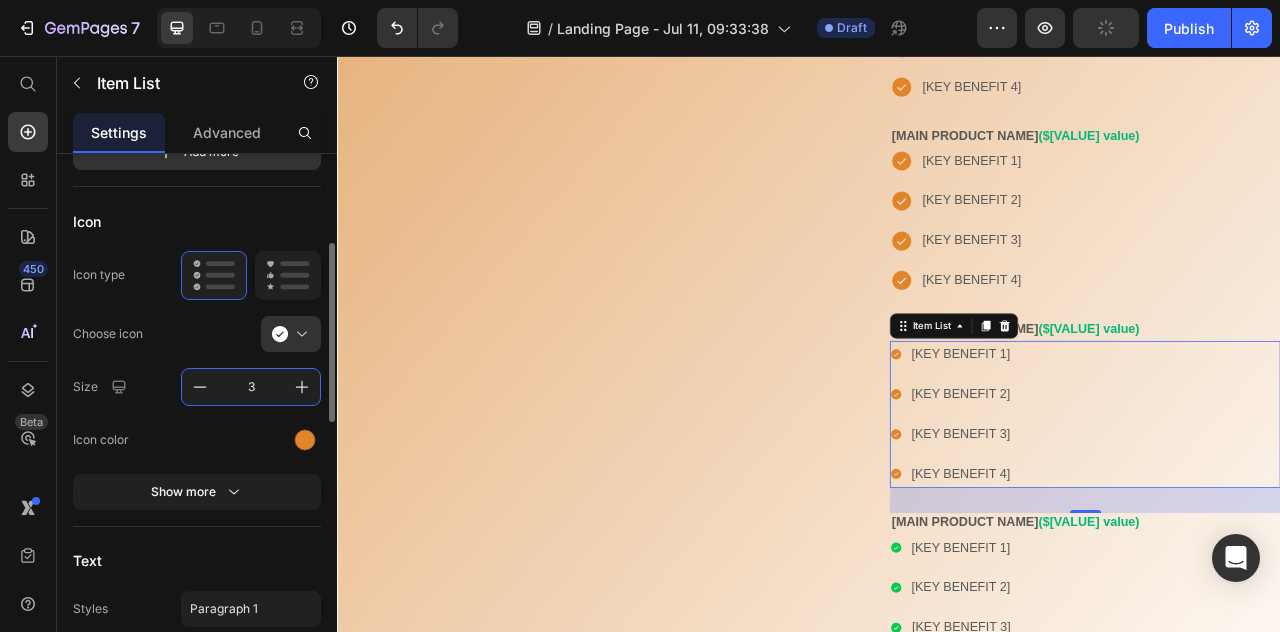 type on "30" 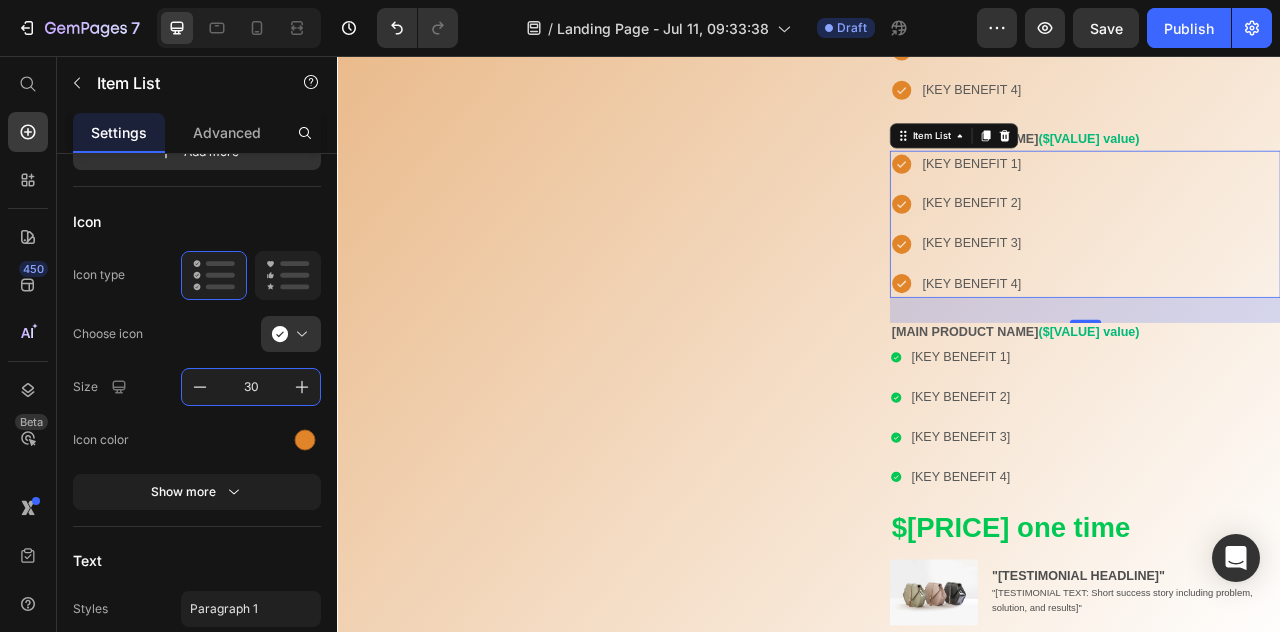 scroll, scrollTop: 1729, scrollLeft: 0, axis: vertical 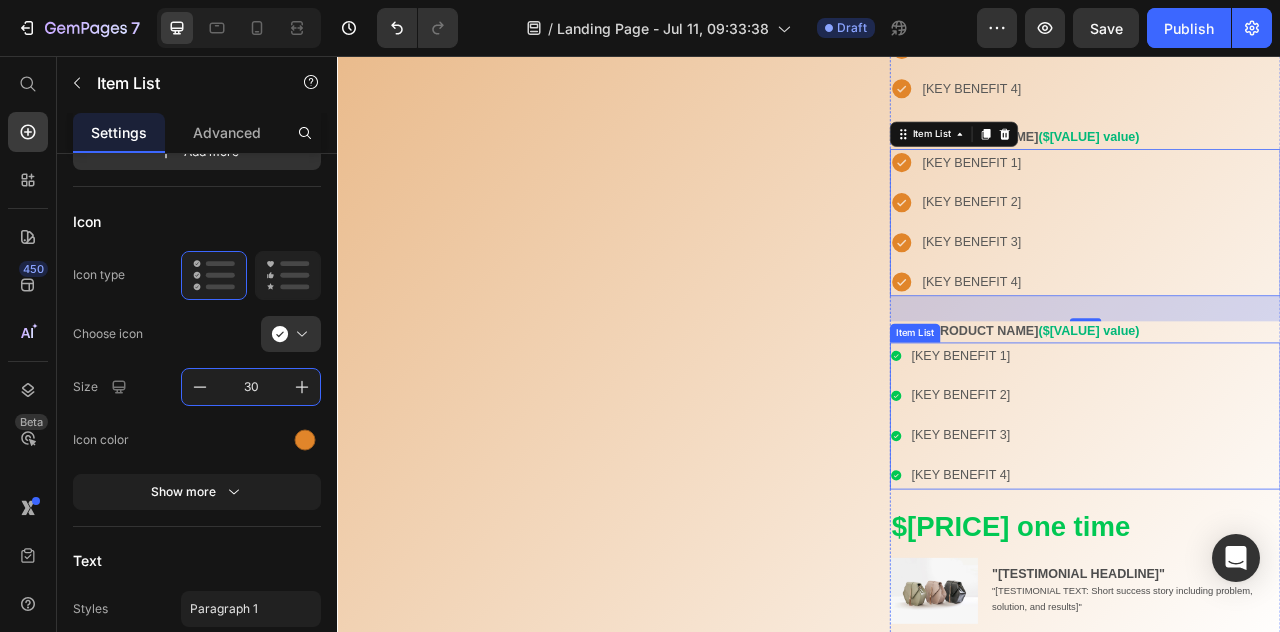 click on "[KEY BENEFIT 1] [KEY BENEFIT 2] [KEY BENEFIT 3] [KEY BENEFIT 4]" at bounding box center [1288, 513] 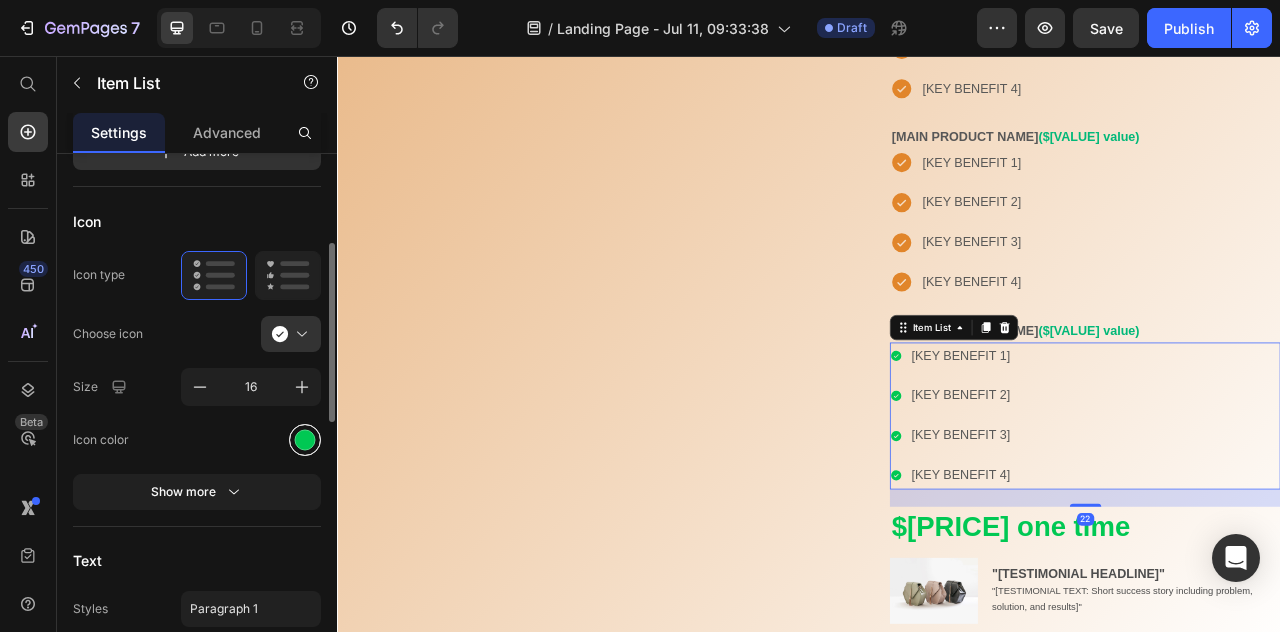 click at bounding box center [305, 439] 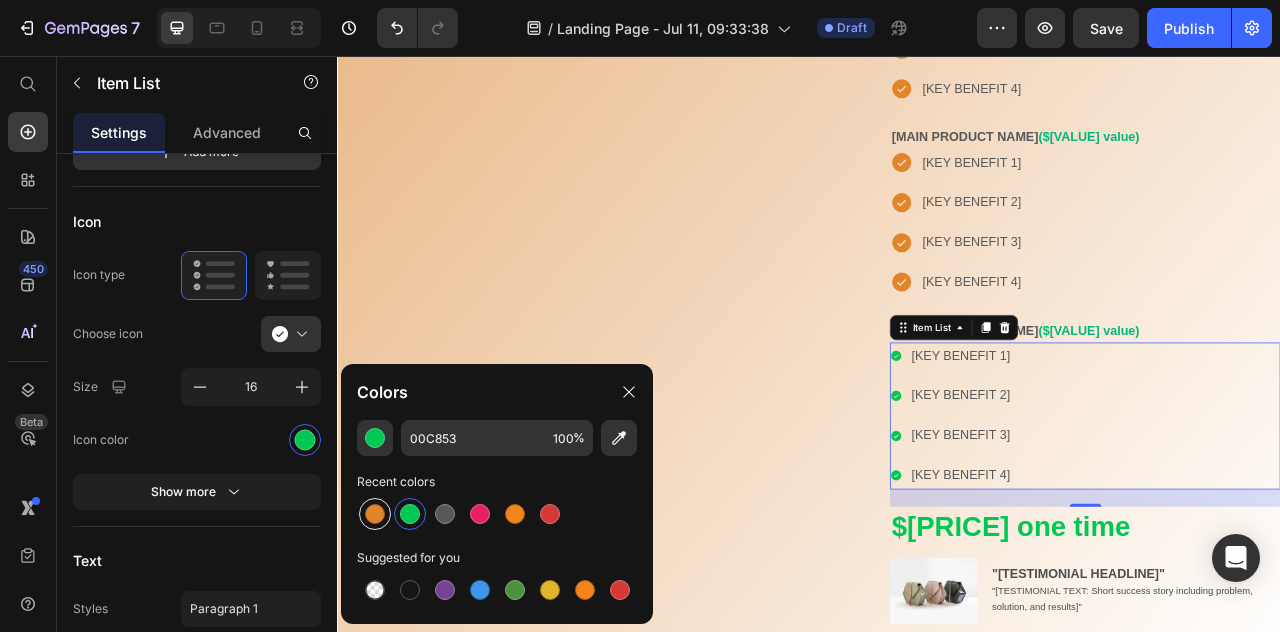 click at bounding box center [375, 514] 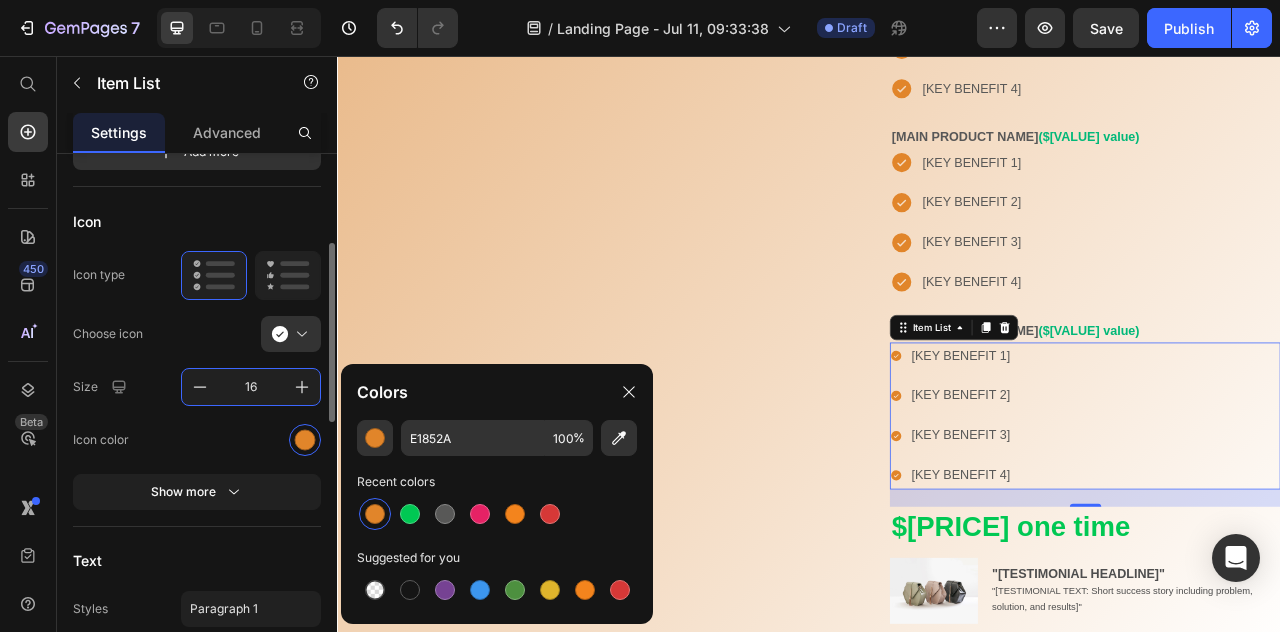 click on "16" at bounding box center [251, 387] 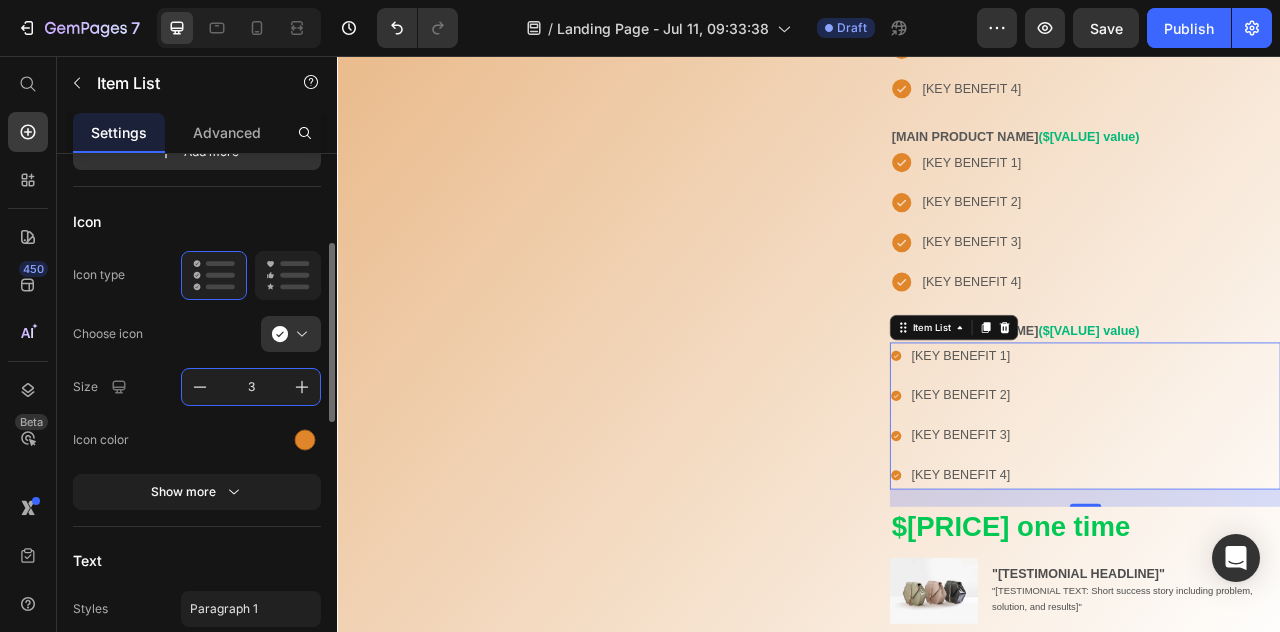 type on "30" 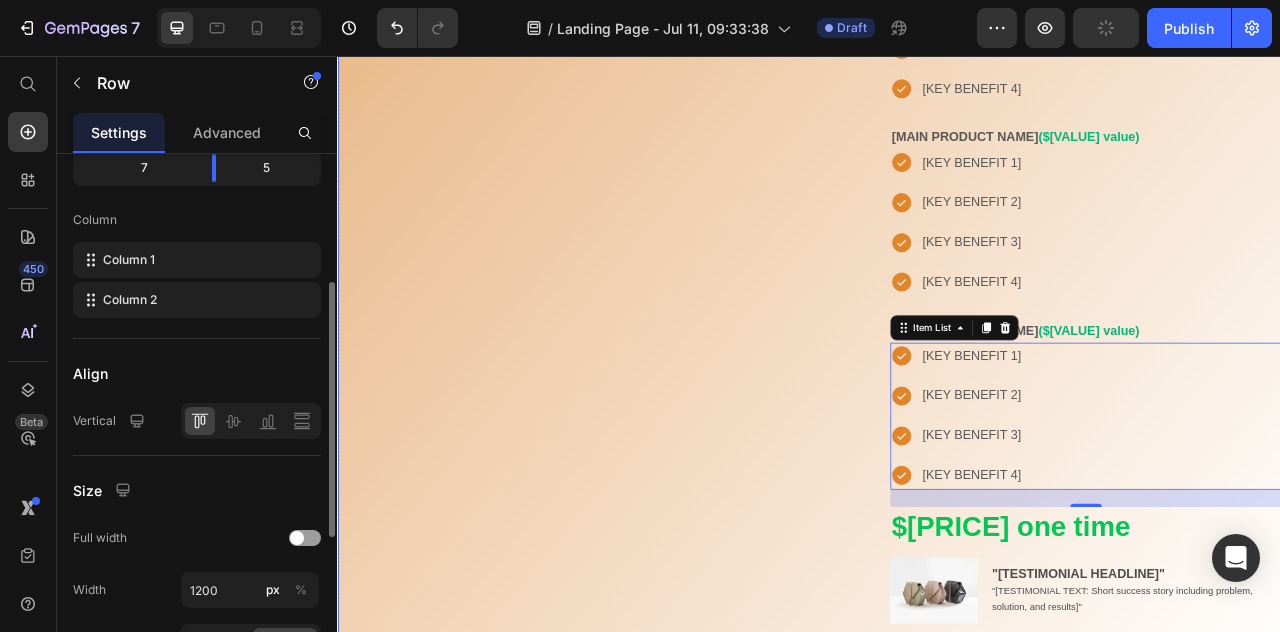 click on "[PRODUCT NAME] Heading [BRIEF PRODUCT DESCRIPTION: 1-2 sentences summarizing the main benefit, target audience, and timeframe] Text Block Row Information Payment Text Field Email Field Row Submit Submit Button Contact Form Product Images
Out of stock Add to Cart Product Tab" at bounding box center (684, -322) 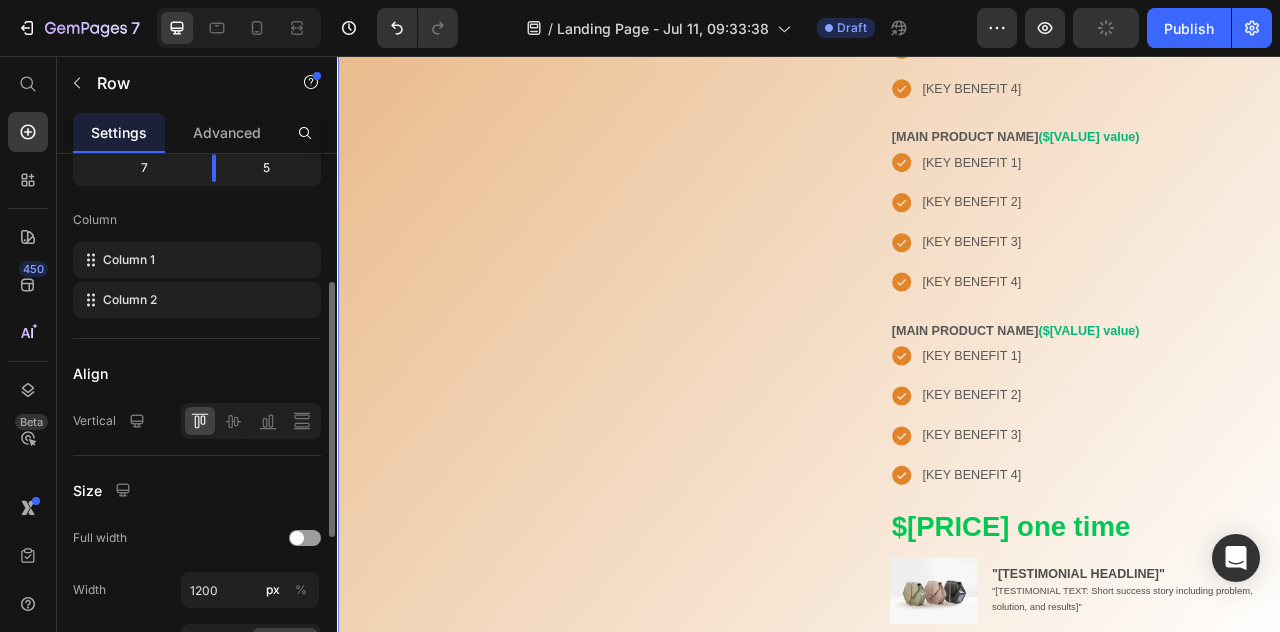 scroll, scrollTop: 0, scrollLeft: 0, axis: both 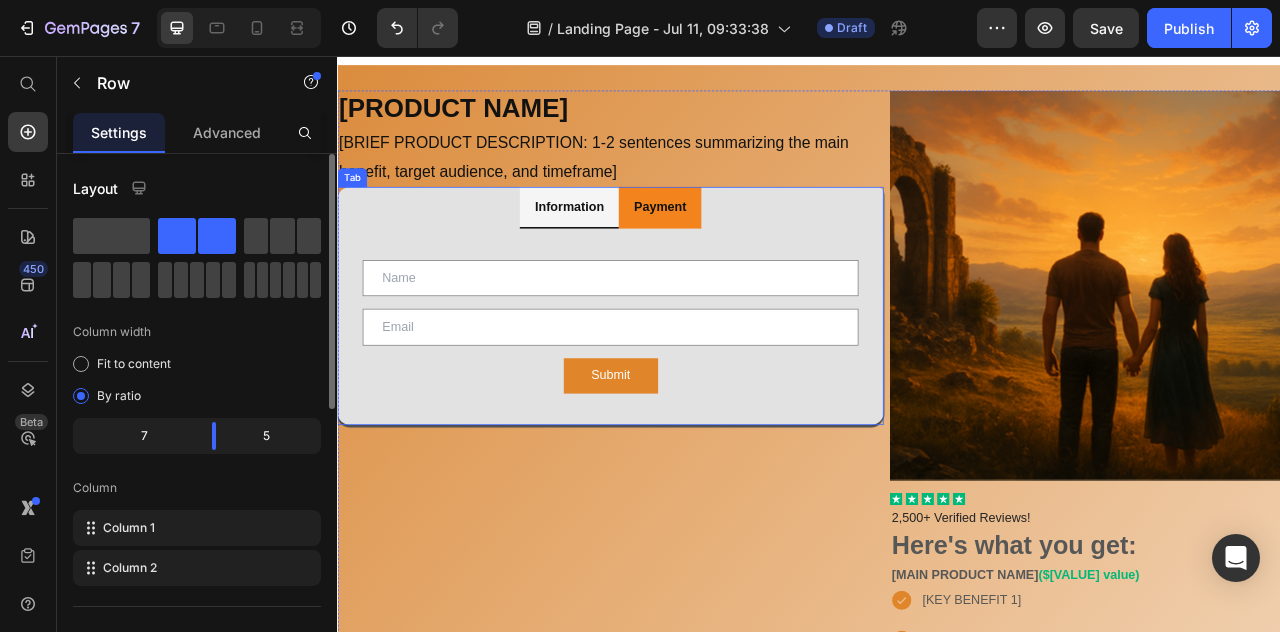 click on "Information" at bounding box center [632, 246] 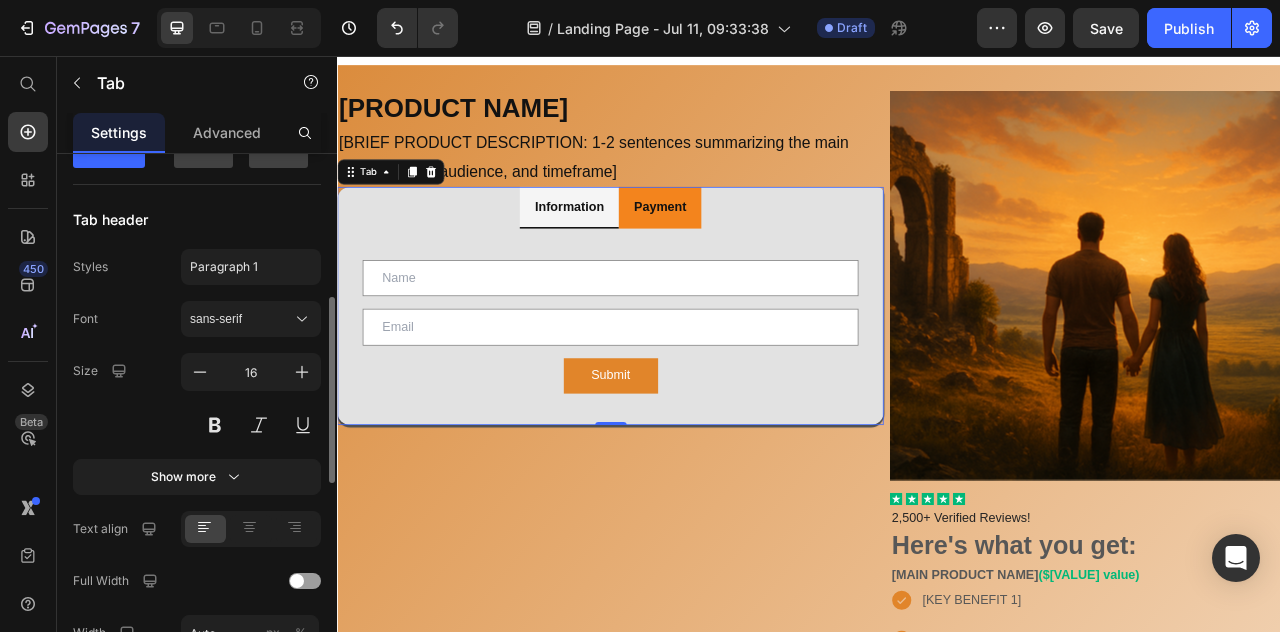 scroll, scrollTop: 427, scrollLeft: 0, axis: vertical 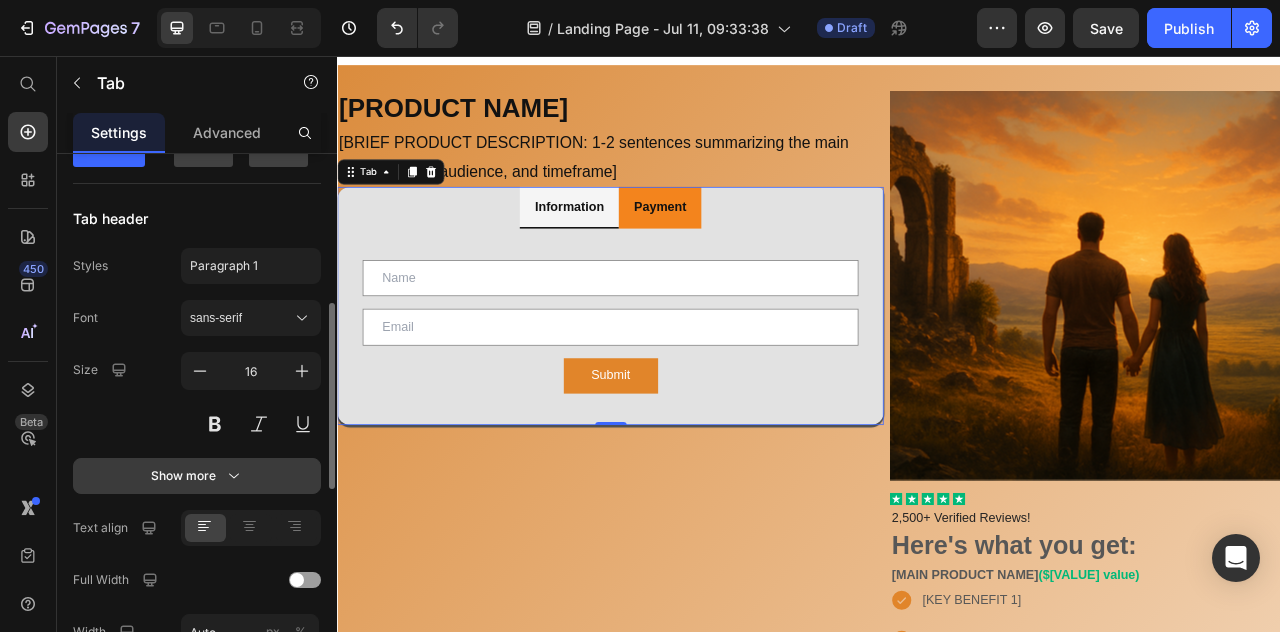 click on "Show more" at bounding box center [197, 476] 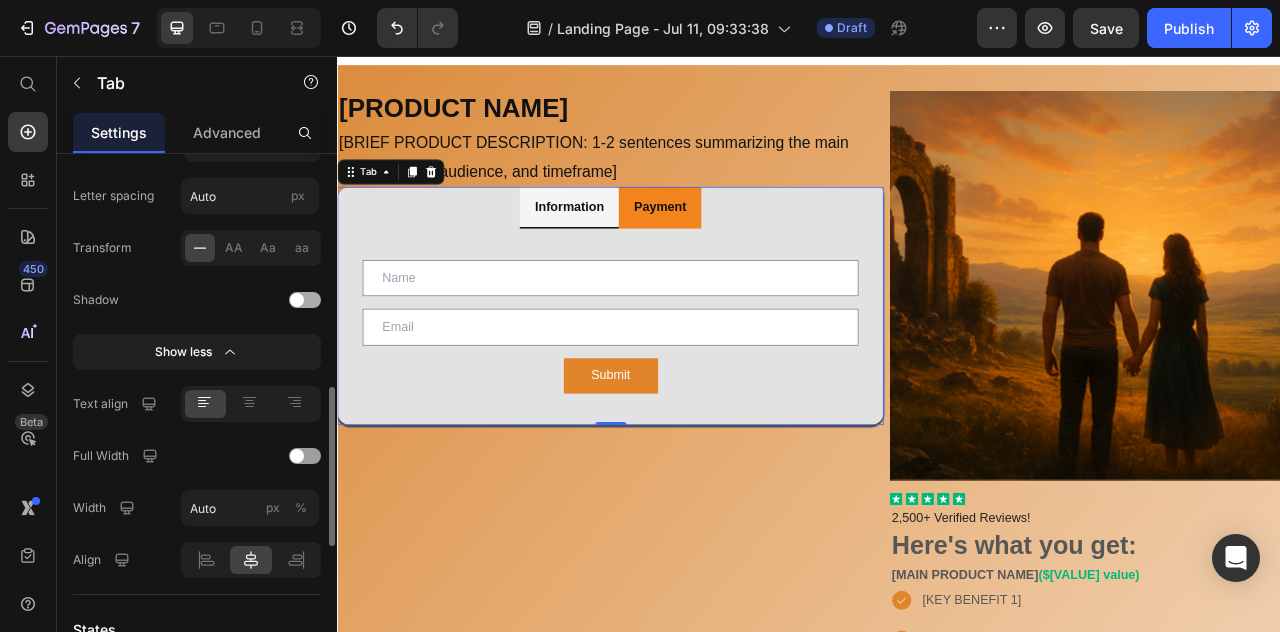 scroll, scrollTop: 812, scrollLeft: 0, axis: vertical 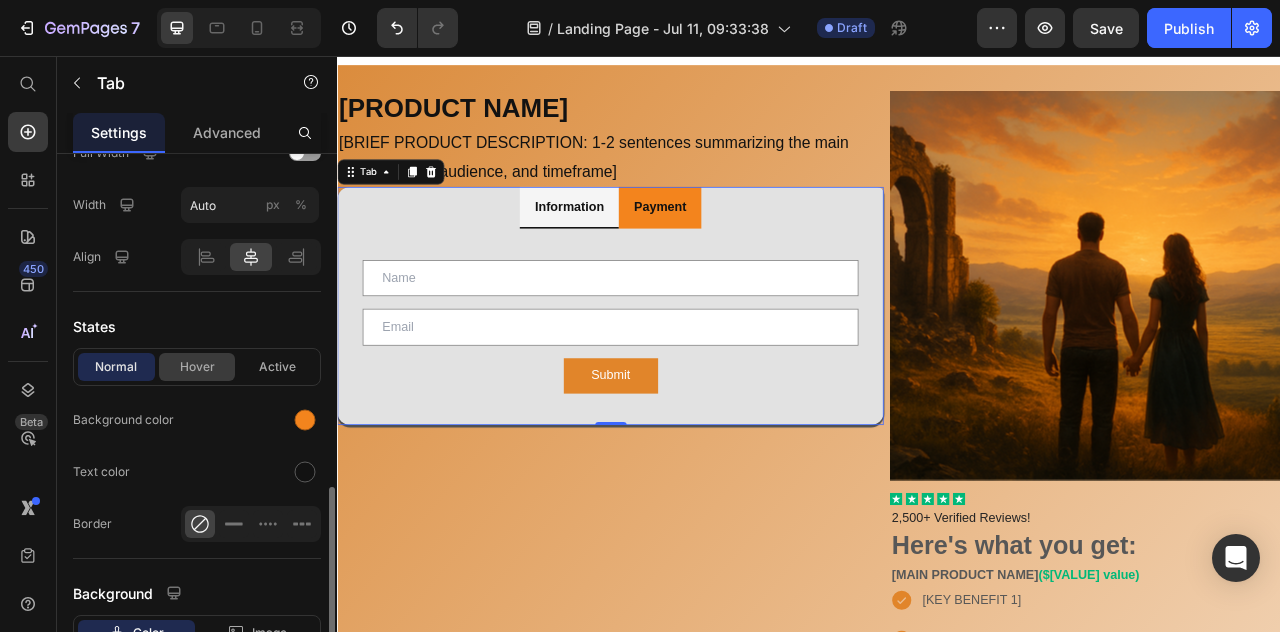 click on "Hover" at bounding box center (197, 367) 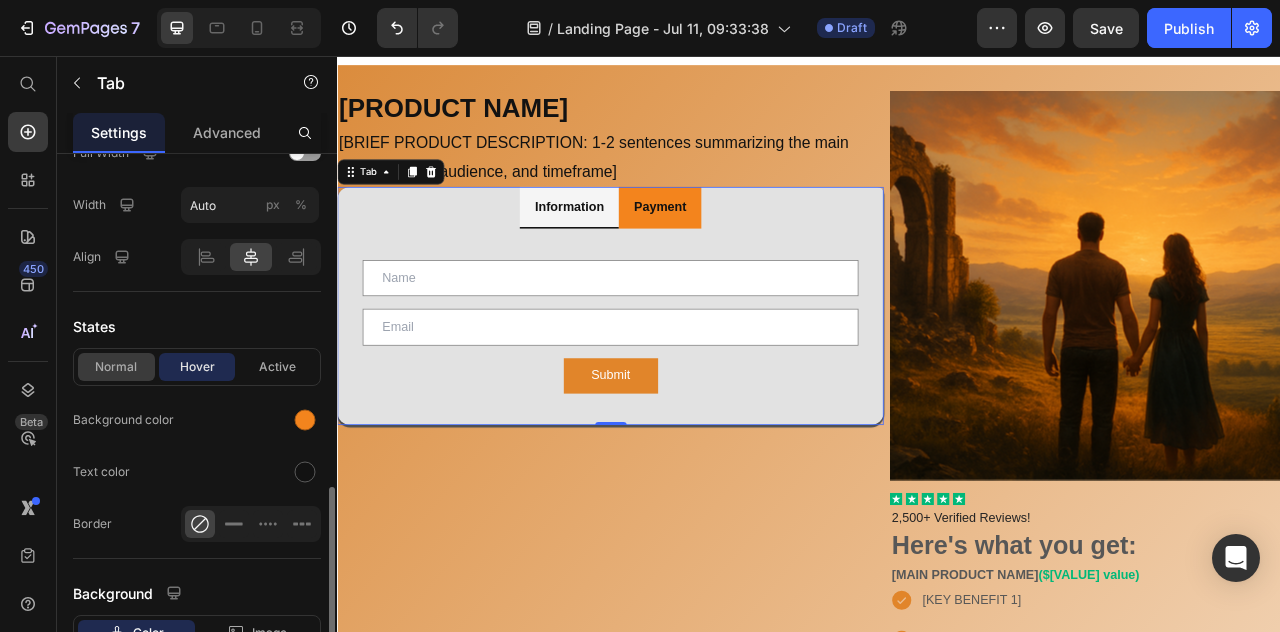 click on "Normal" at bounding box center (116, 367) 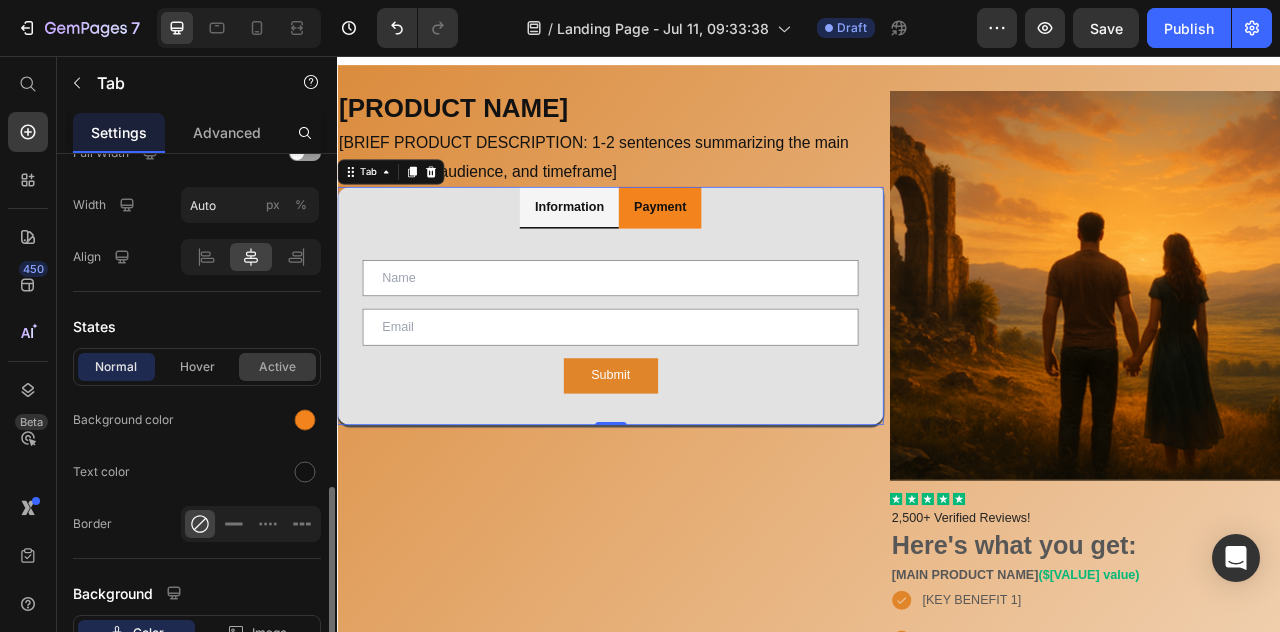click on "Active" at bounding box center (277, 367) 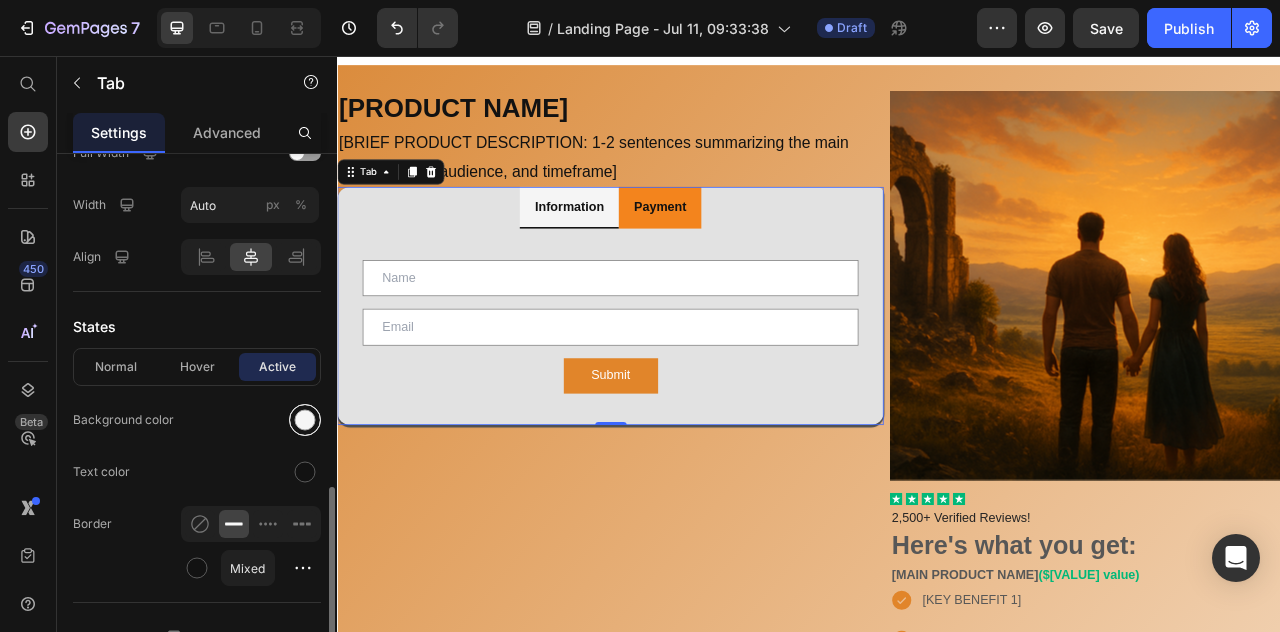 click at bounding box center [305, 420] 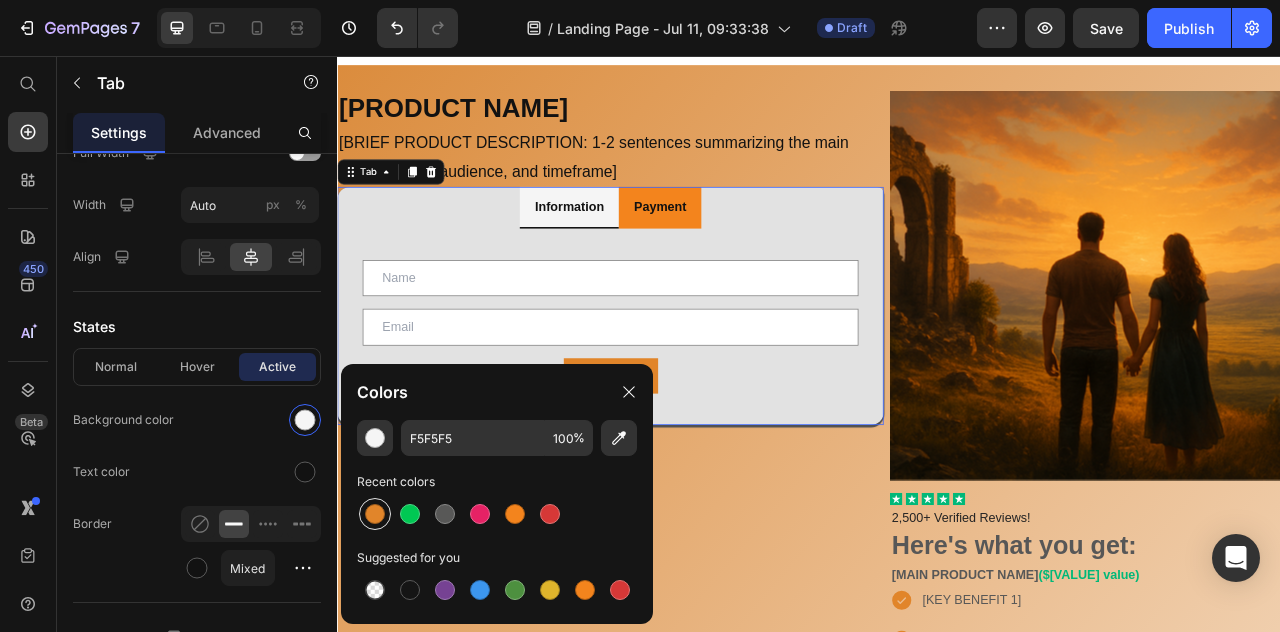 click at bounding box center (375, 514) 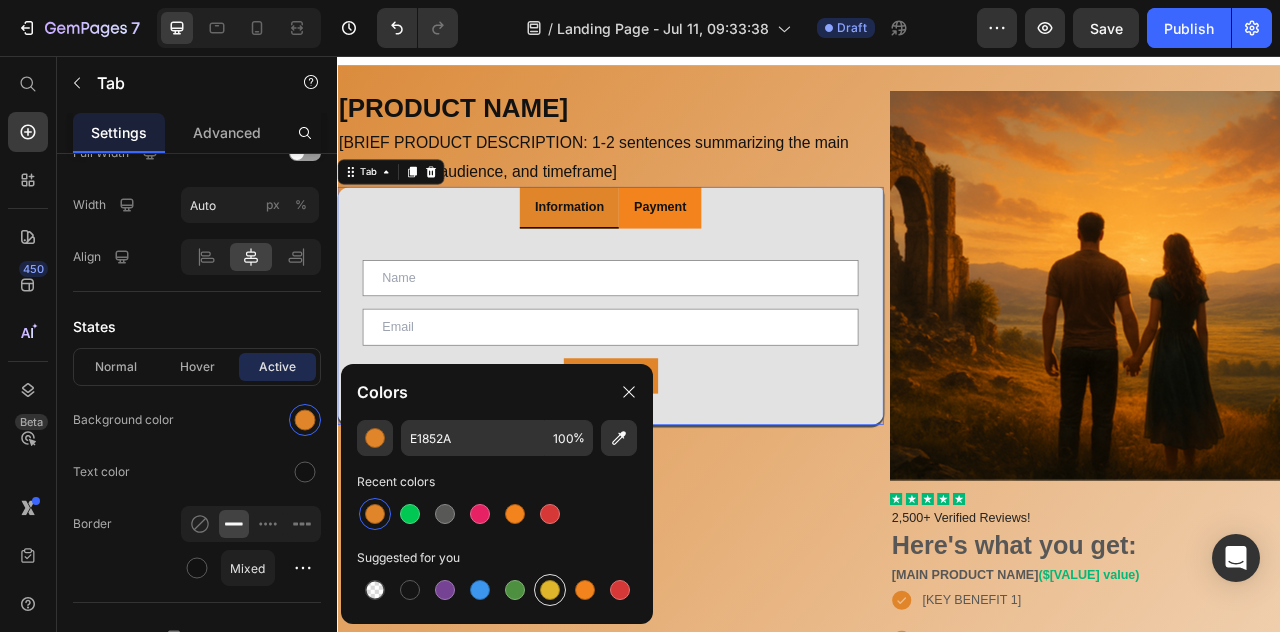 click at bounding box center [550, 590] 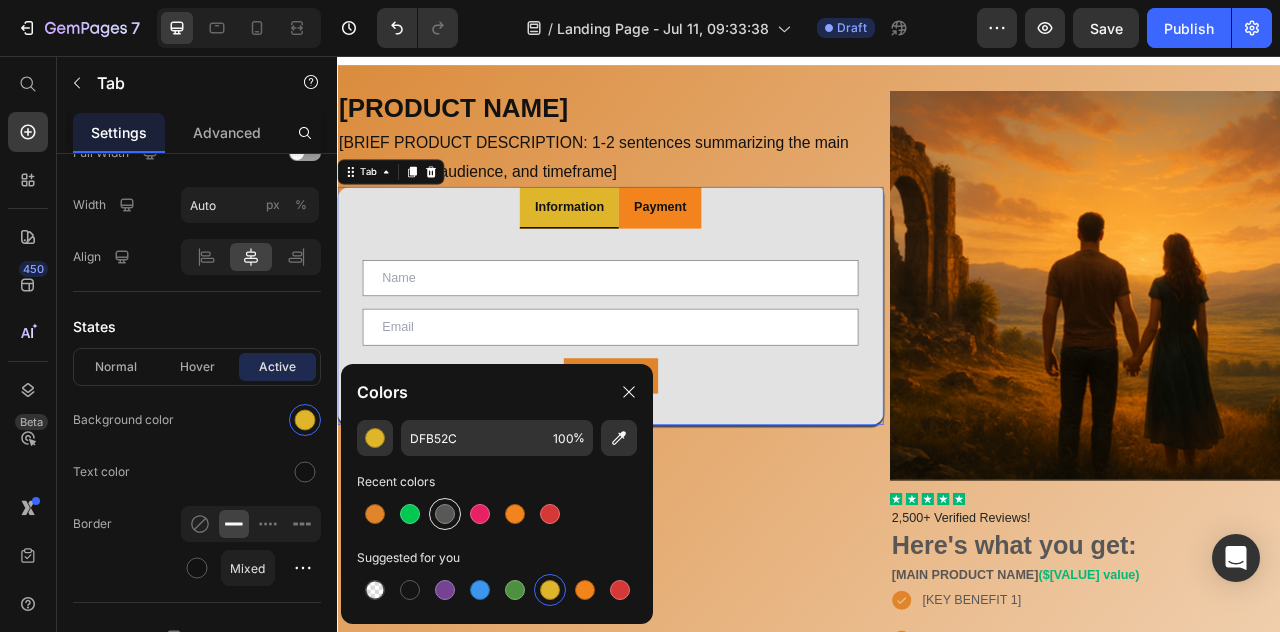 click at bounding box center (445, 514) 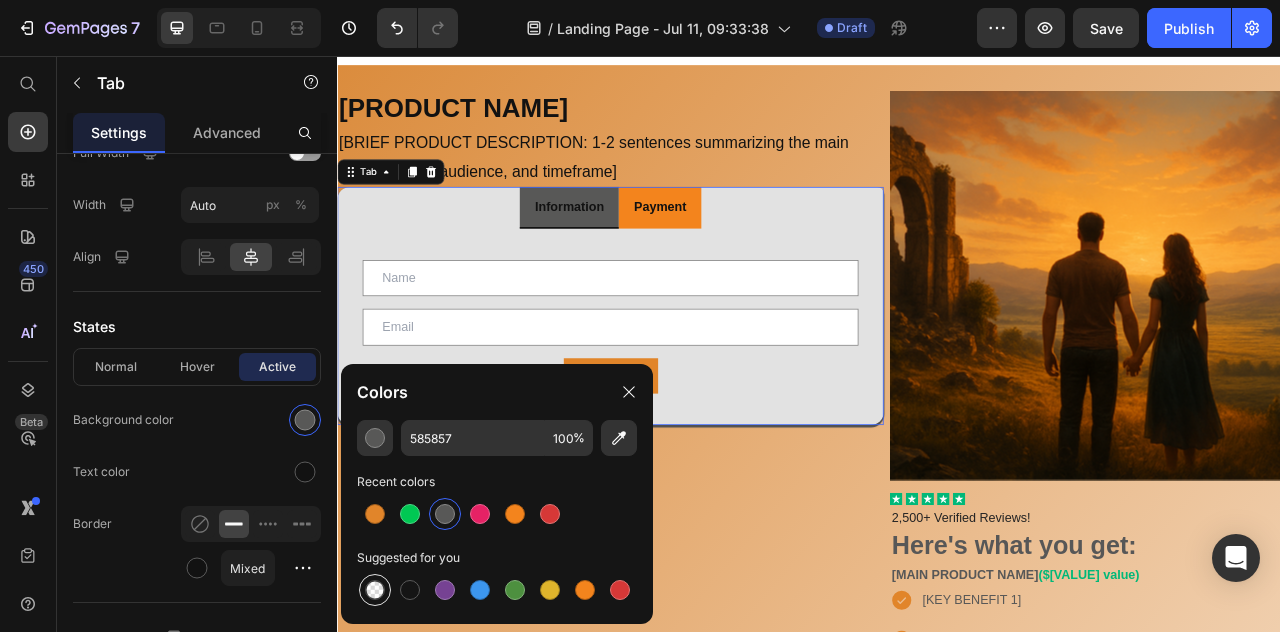click at bounding box center (375, 590) 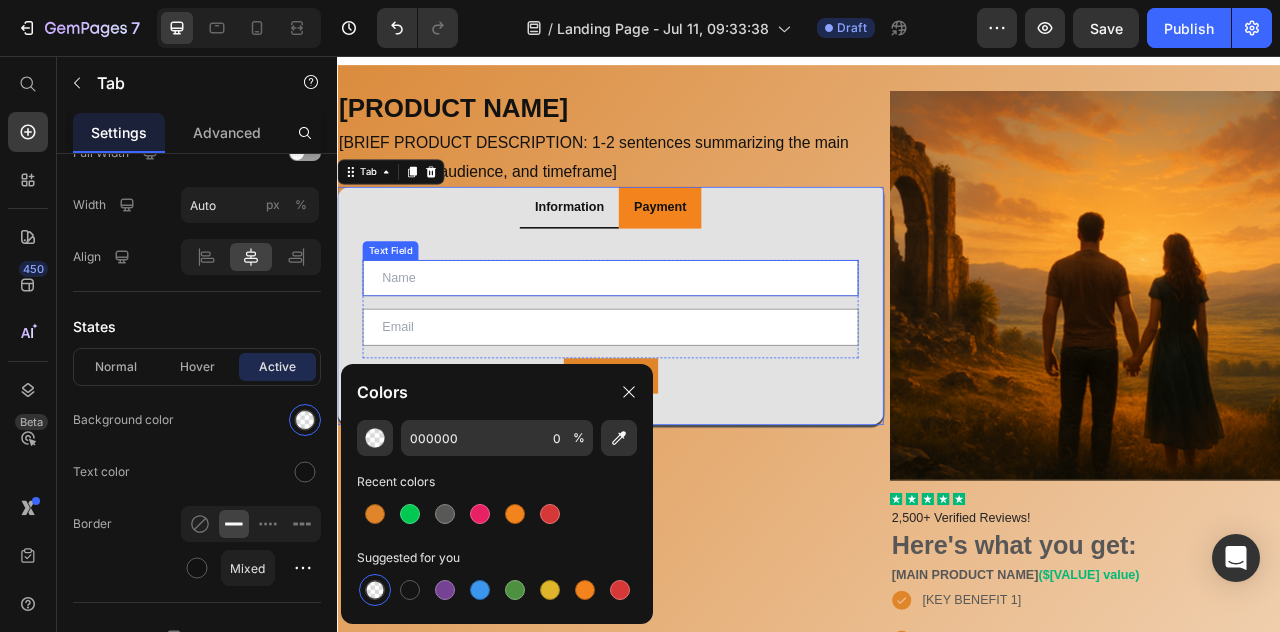 click at bounding box center [684, 338] 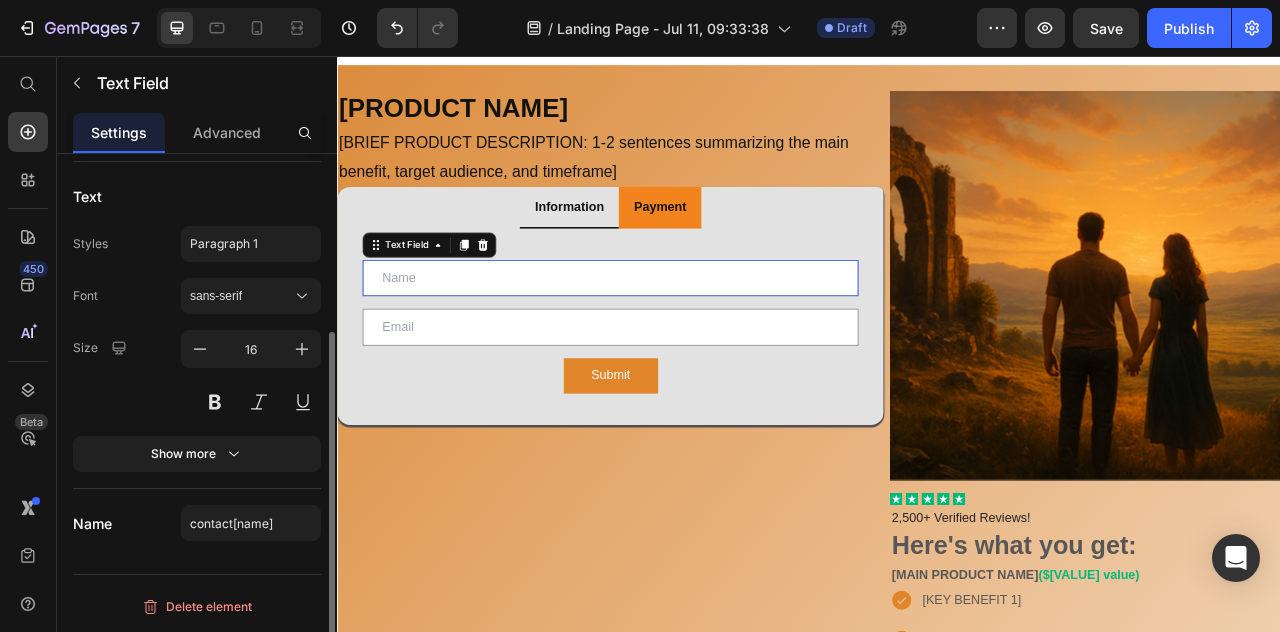 scroll, scrollTop: 0, scrollLeft: 0, axis: both 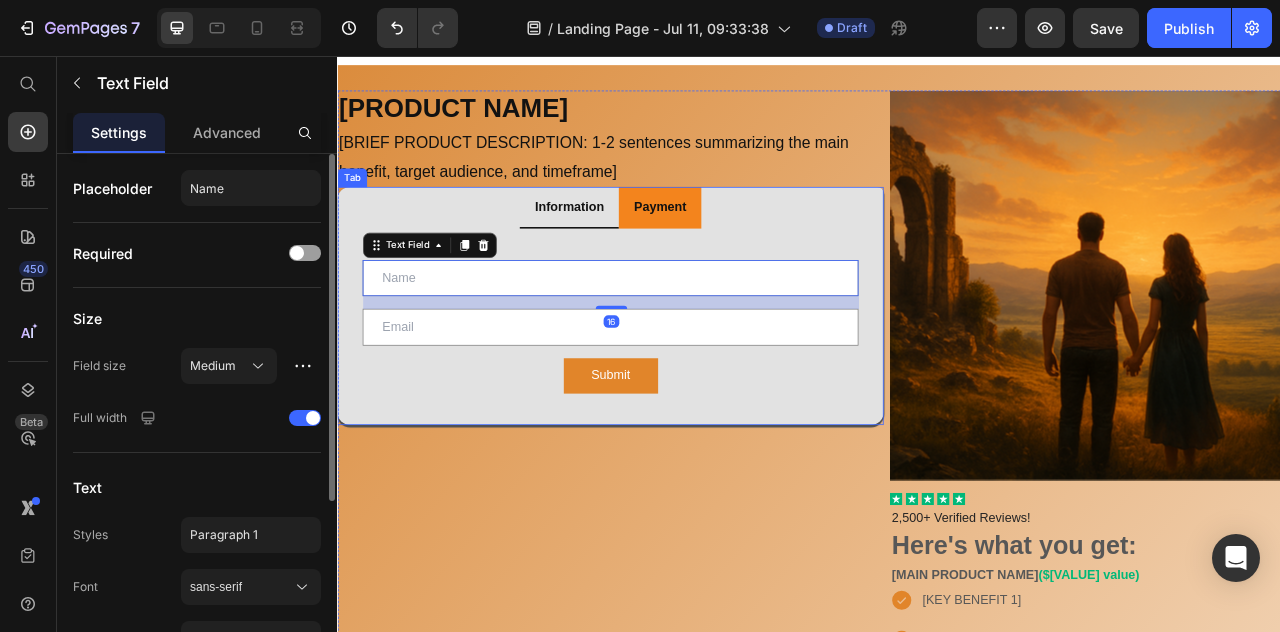 click on "Information" at bounding box center [632, 248] 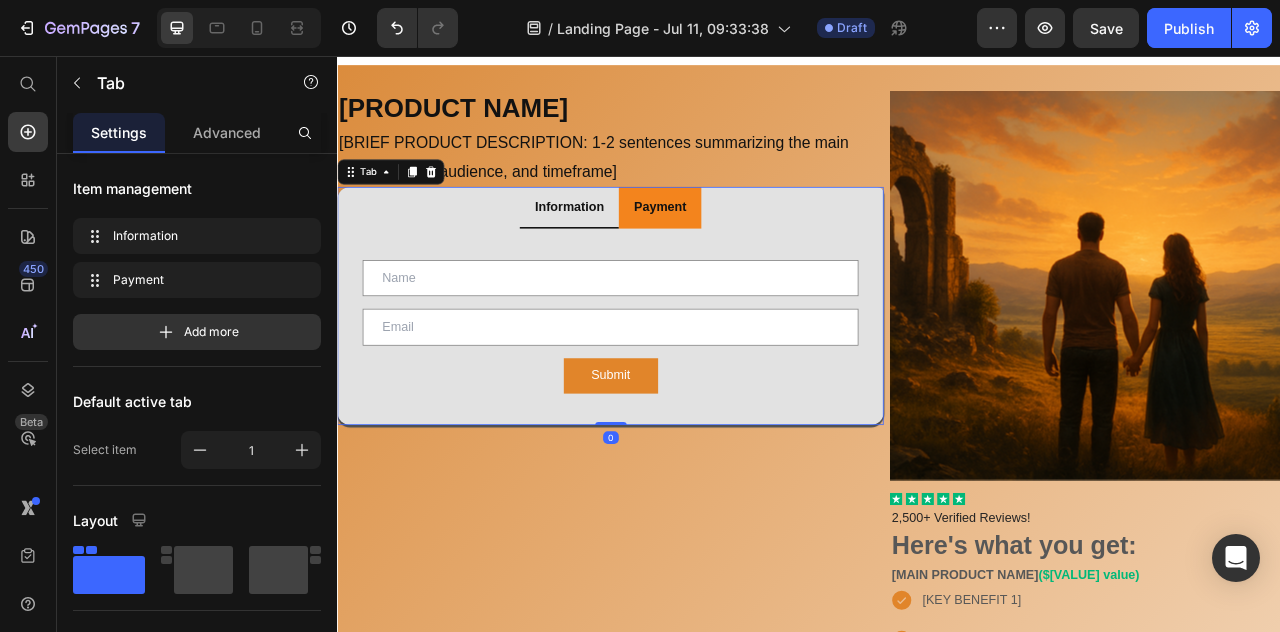 click on "Information" at bounding box center [632, 246] 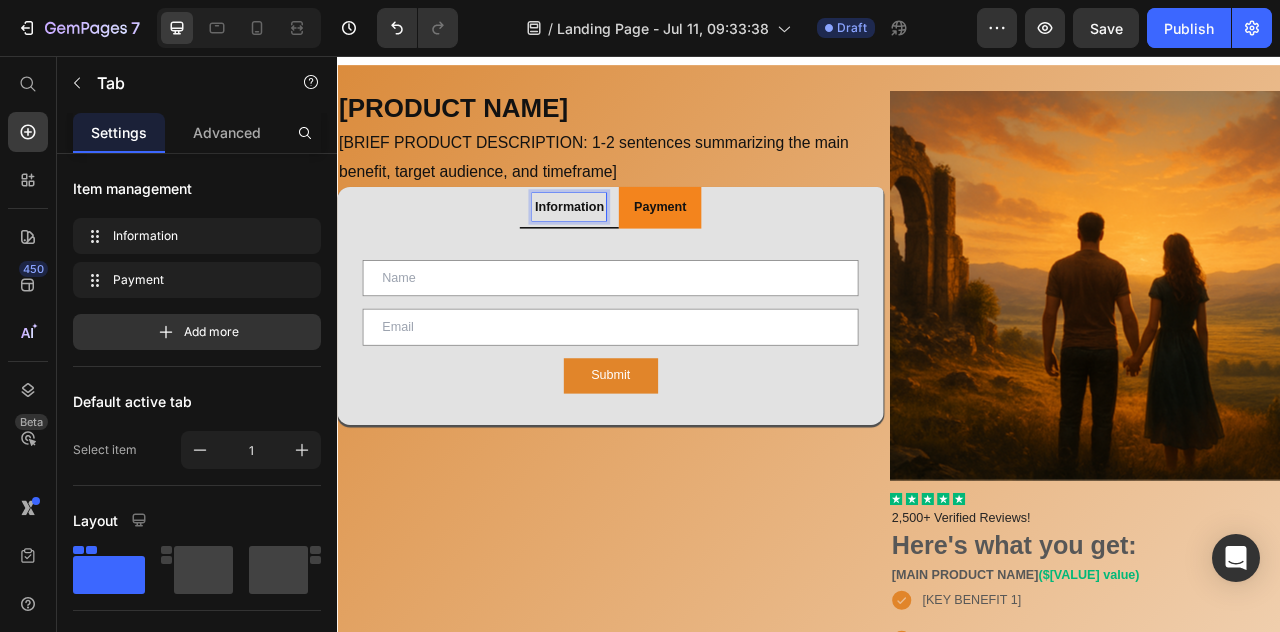 click on "Information" at bounding box center (632, 248) 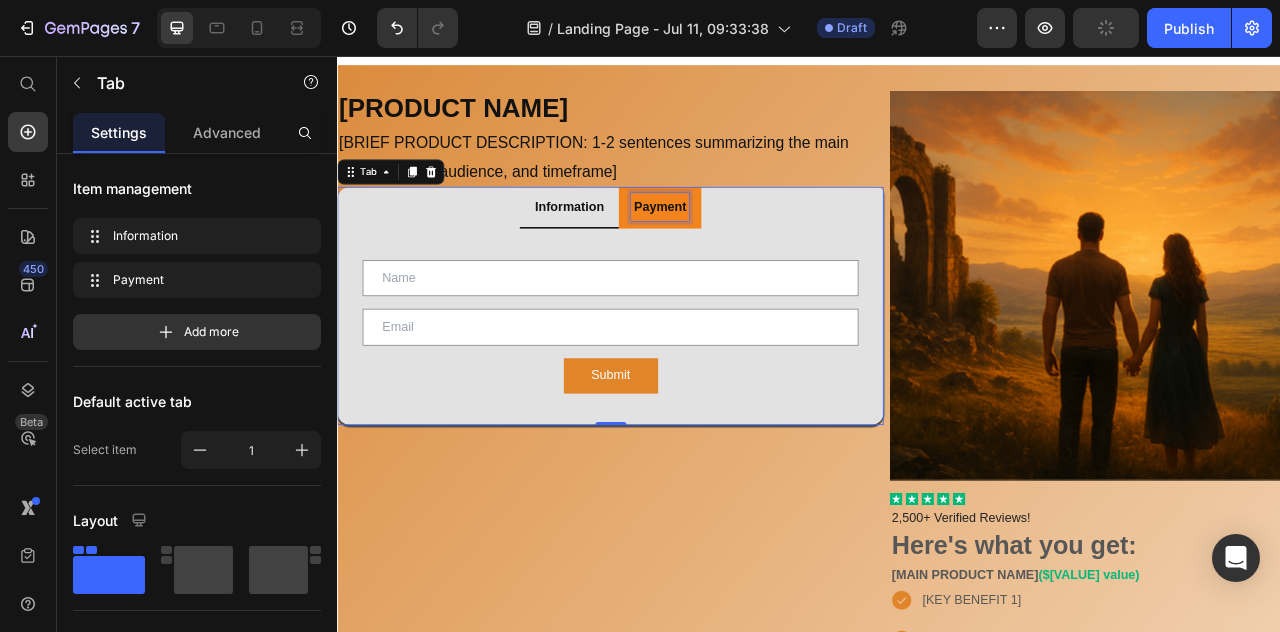 click on "Payment" at bounding box center [747, 246] 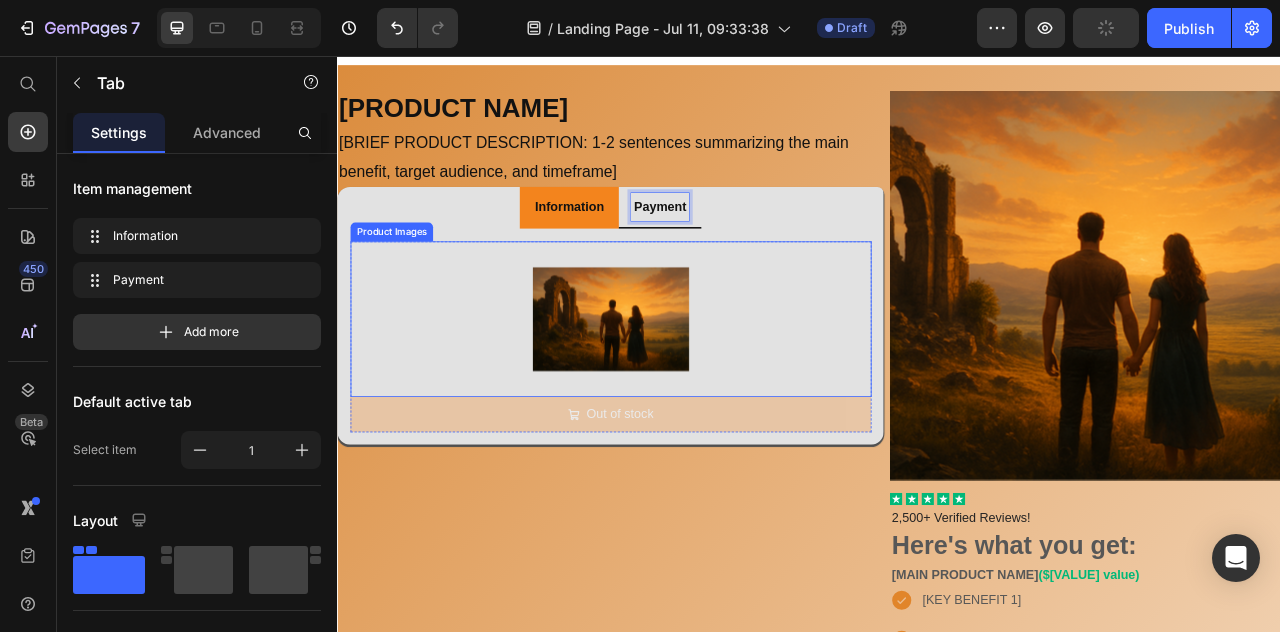 click at bounding box center (684, 390) 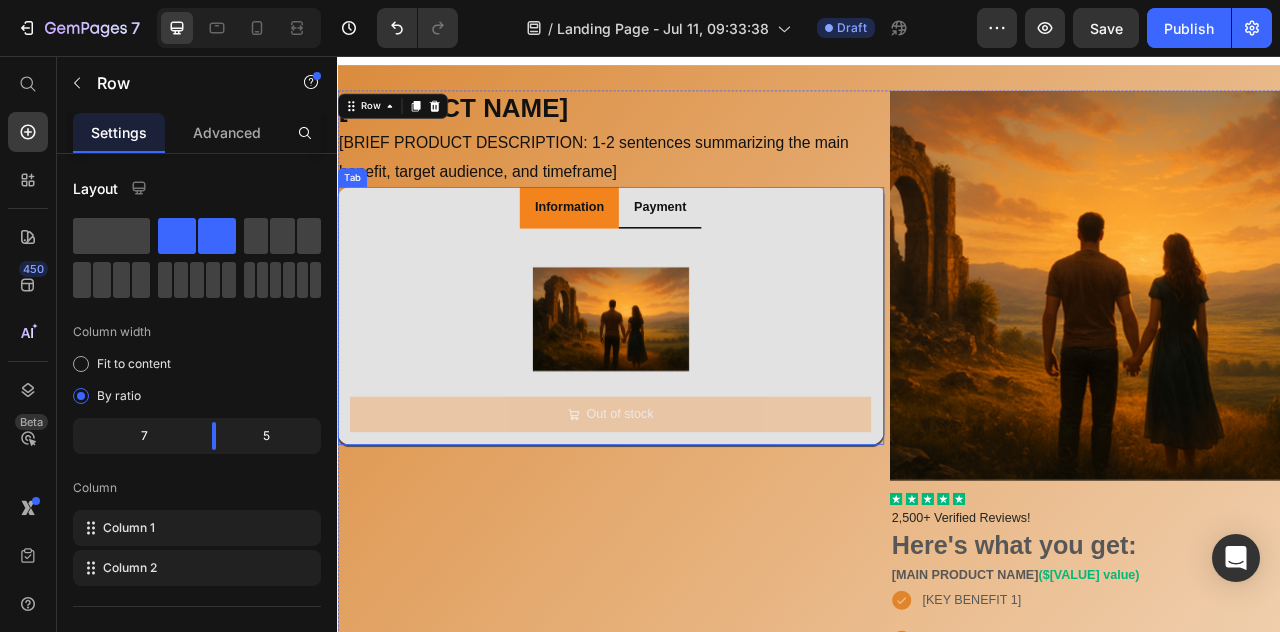 click on "Information" at bounding box center (632, 247) 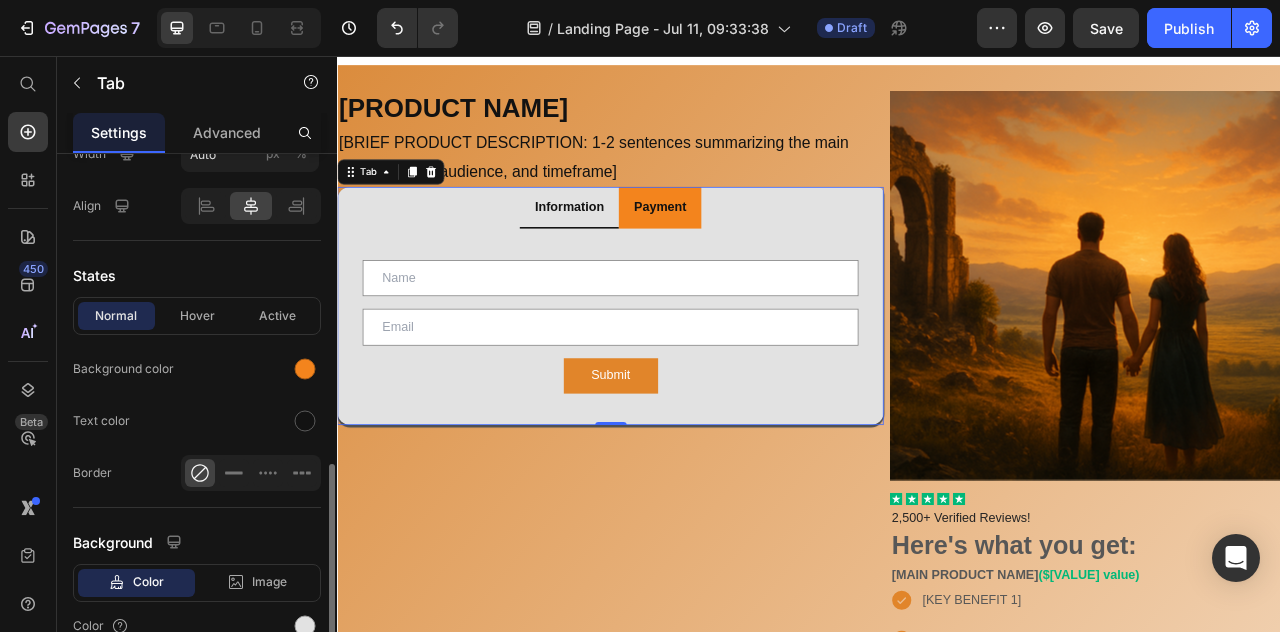 scroll, scrollTop: 890, scrollLeft: 0, axis: vertical 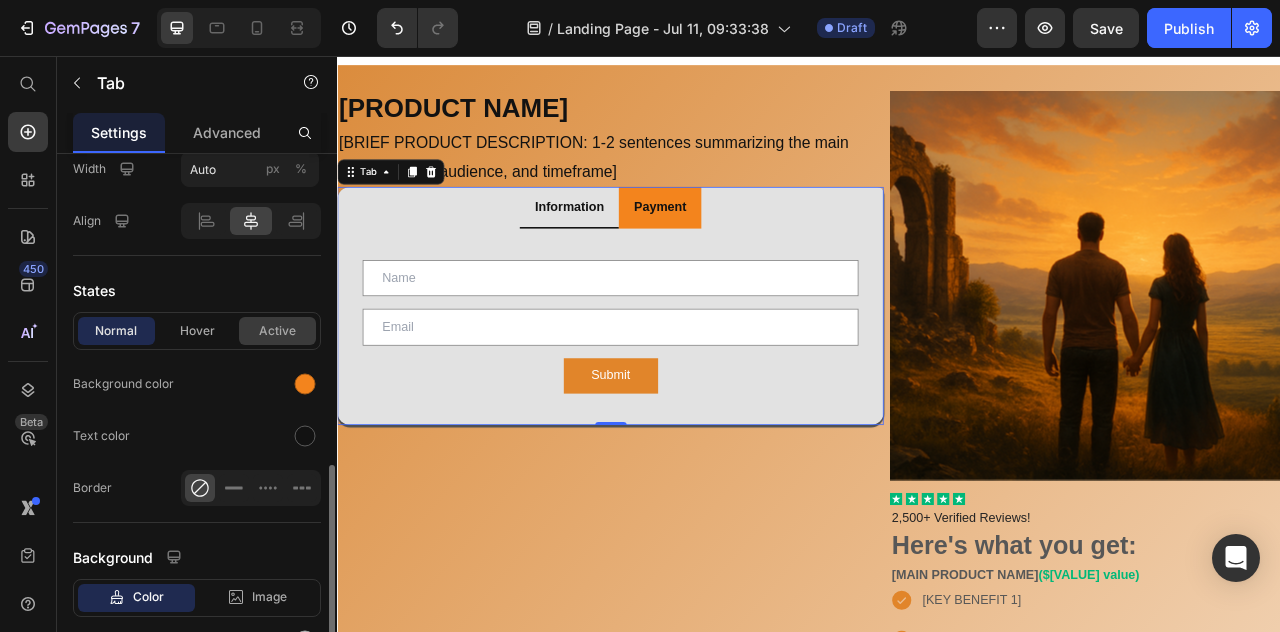 click on "Active" at bounding box center (277, 331) 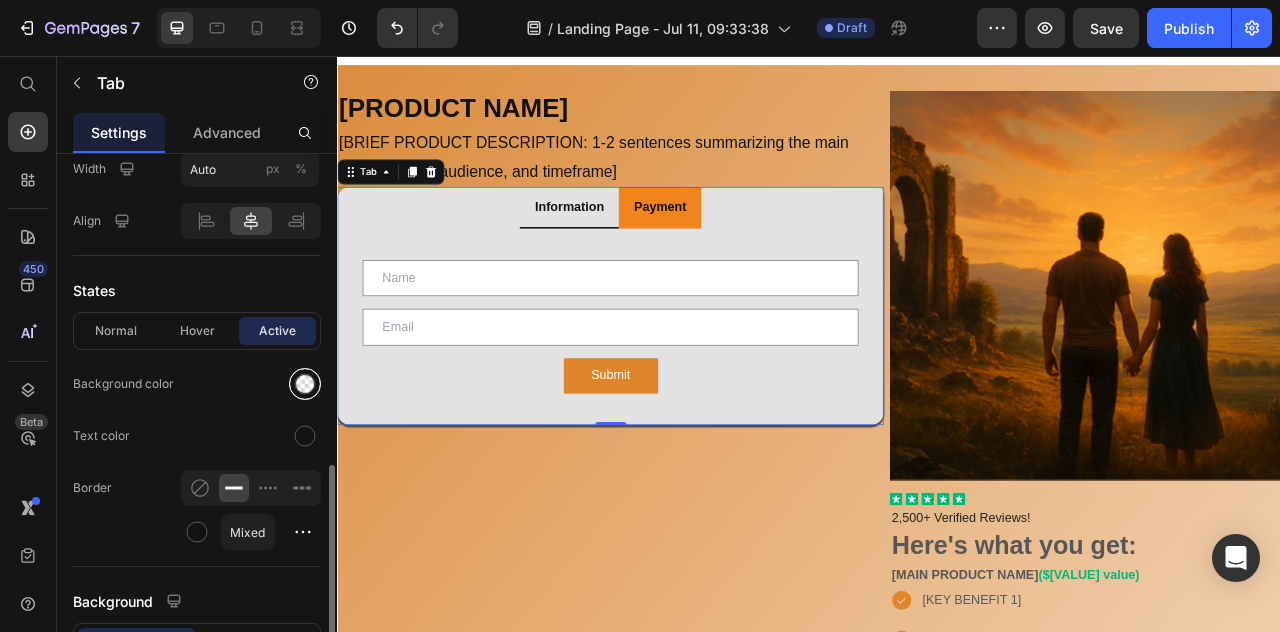 click at bounding box center (305, 384) 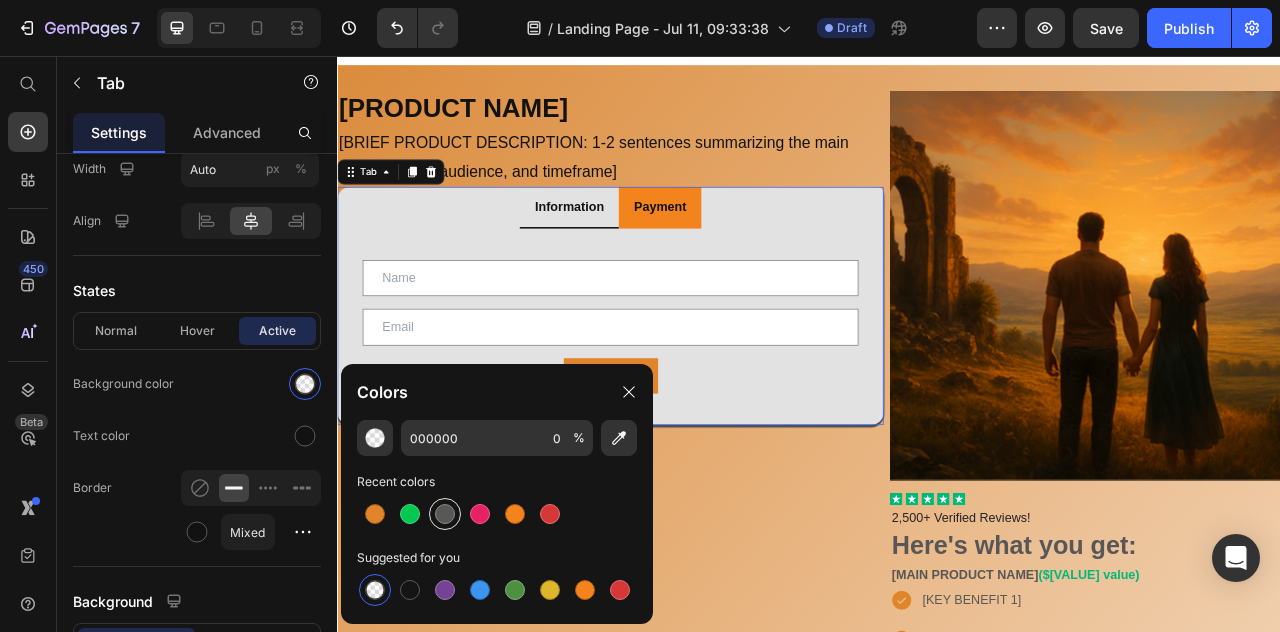 click at bounding box center (445, 514) 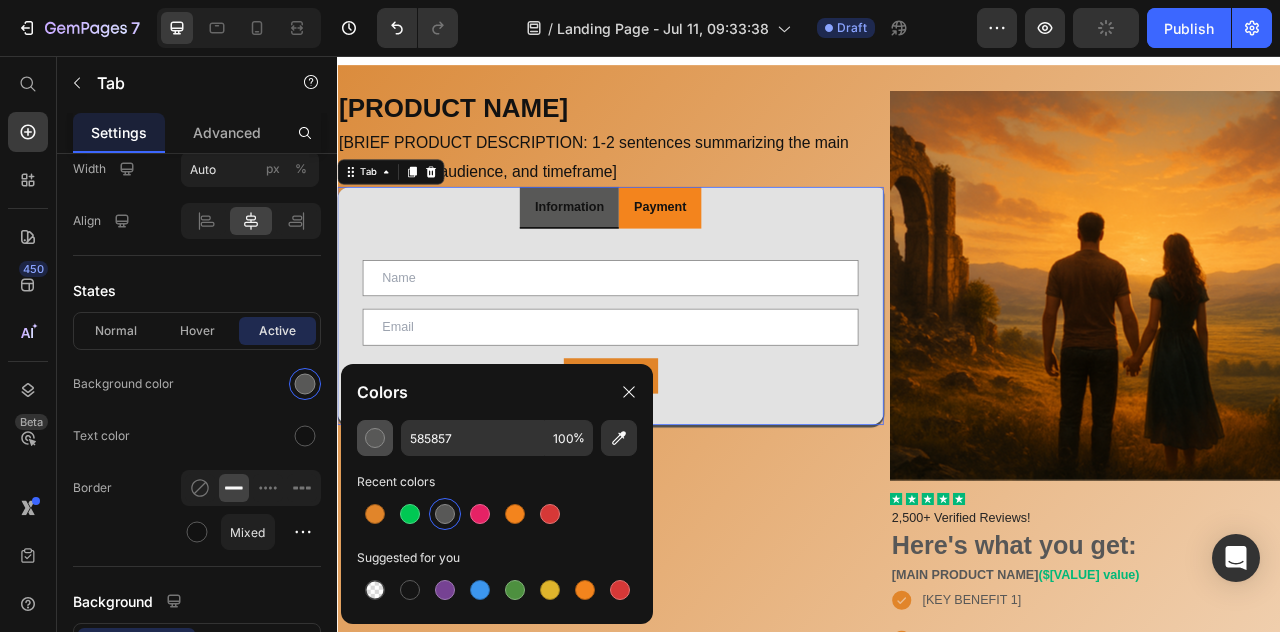 click at bounding box center (375, 438) 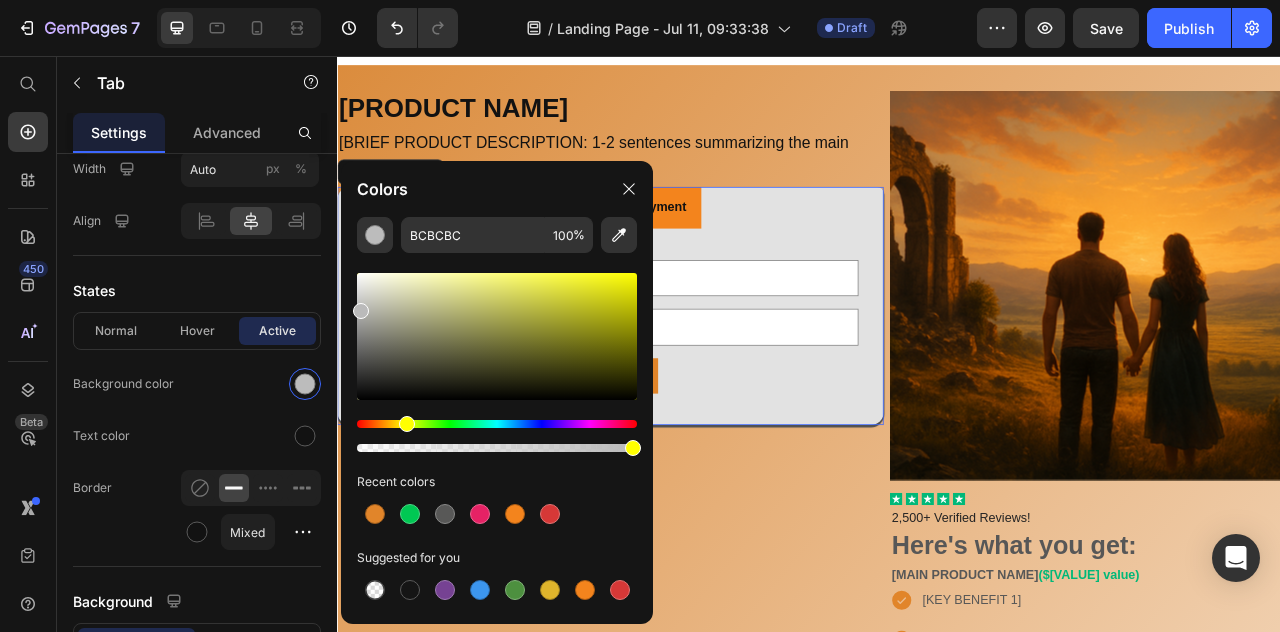 type on "BABABA" 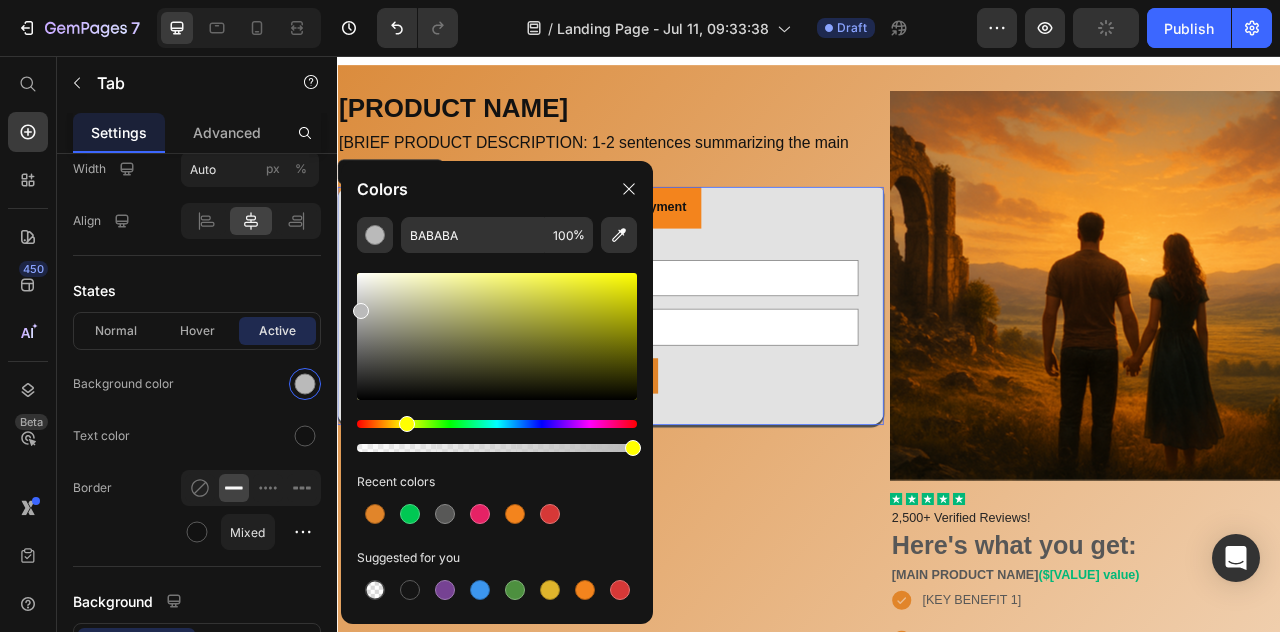drag, startPoint x: 369, startPoint y: 363, endPoint x: 356, endPoint y: 307, distance: 57.48913 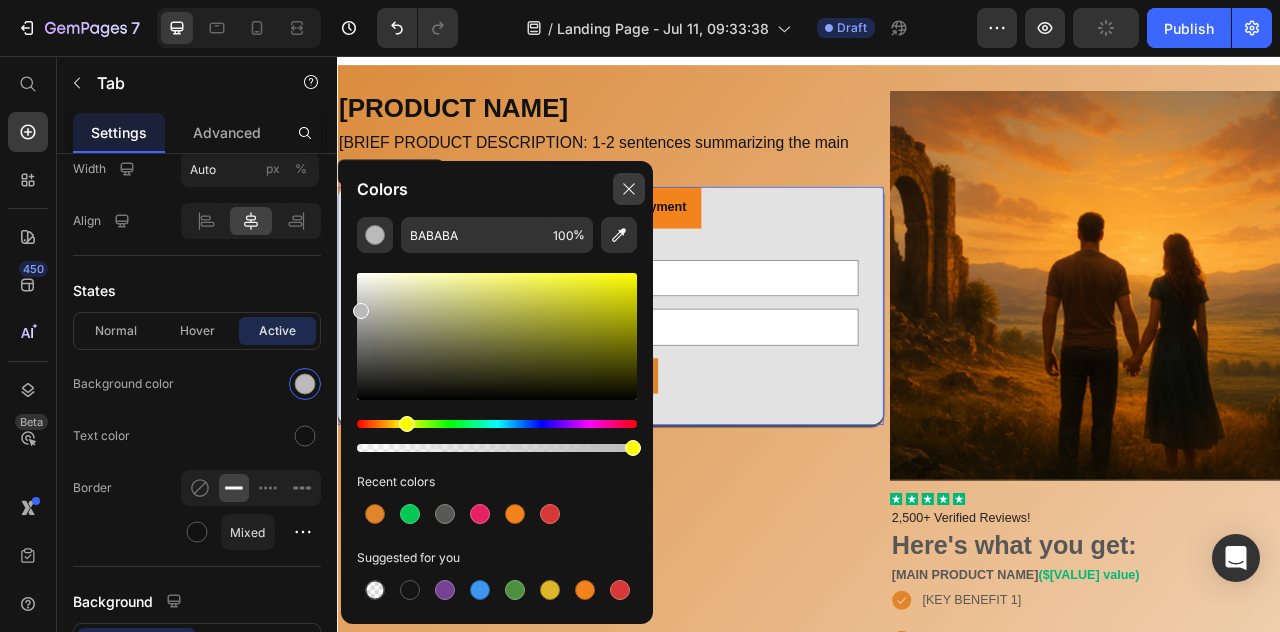 click 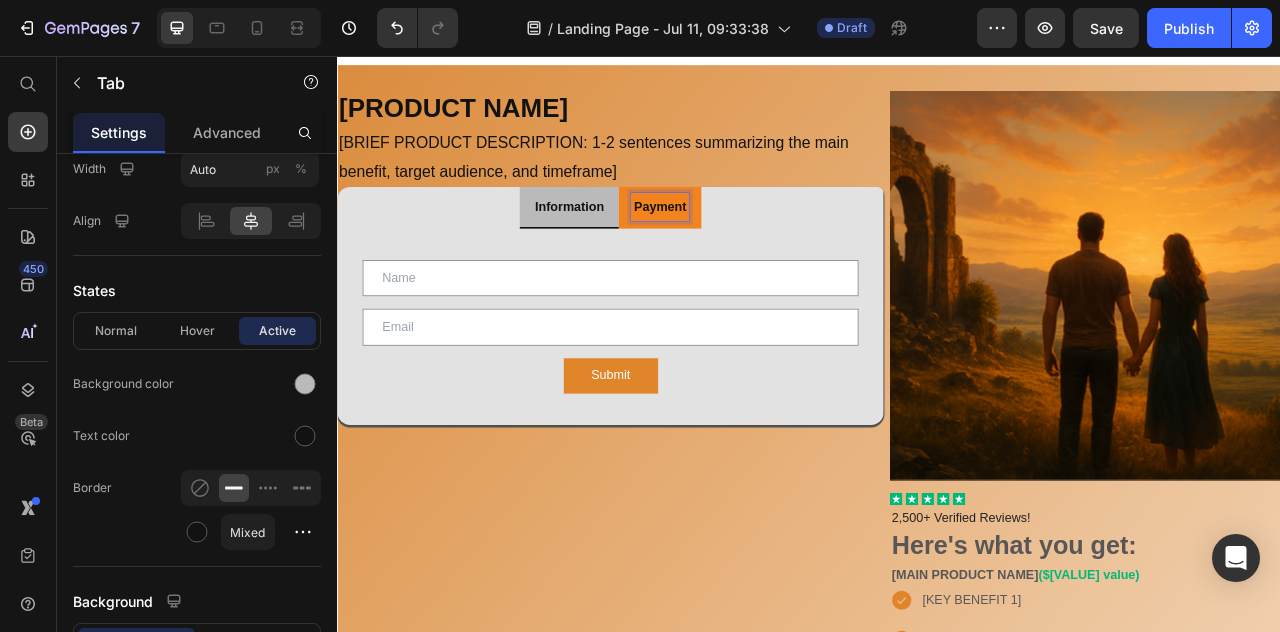 click on "Payment" at bounding box center [747, 248] 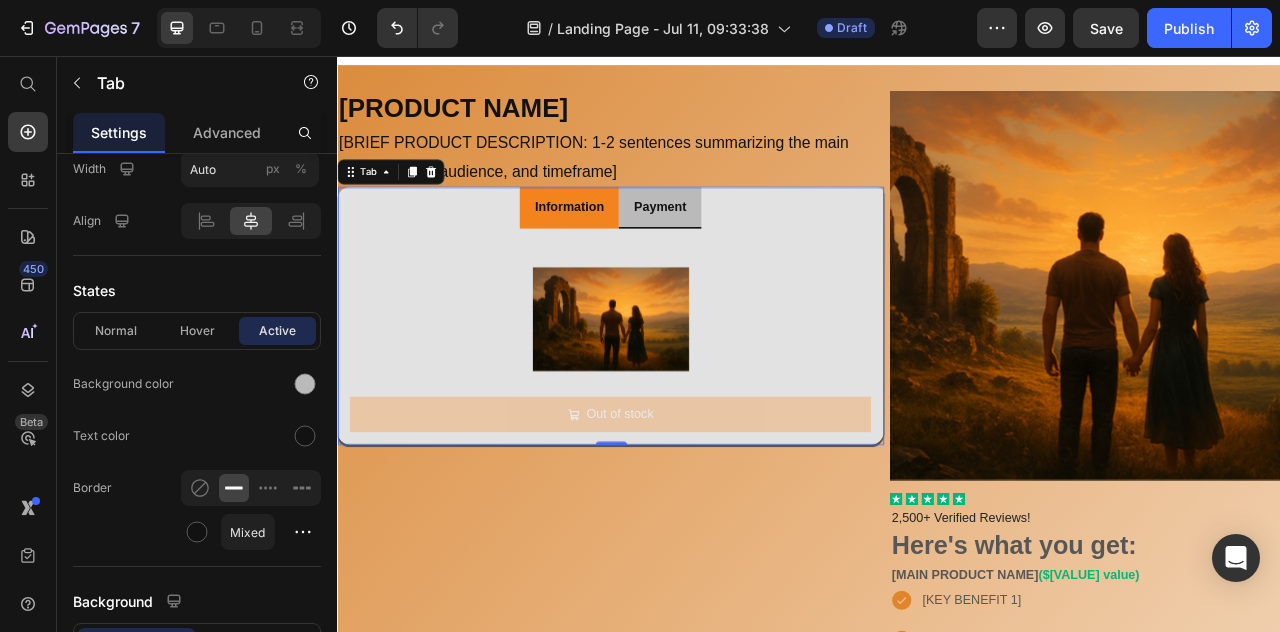 click on "Information" at bounding box center (632, 248) 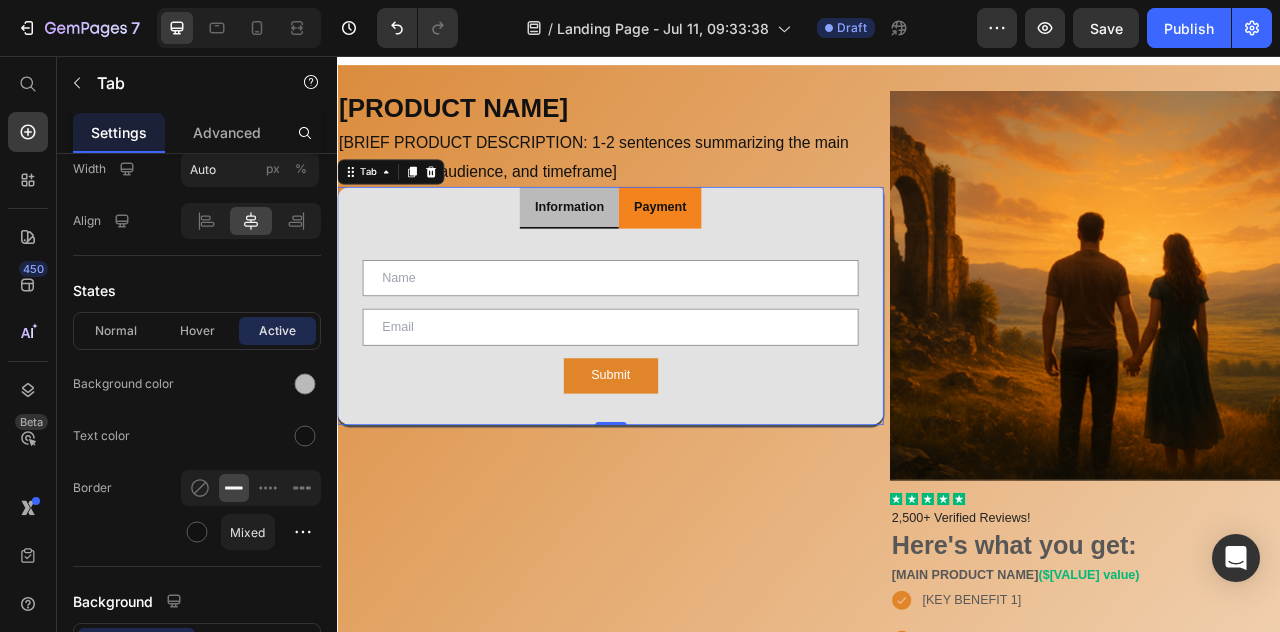 click on "Payment" at bounding box center [747, 248] 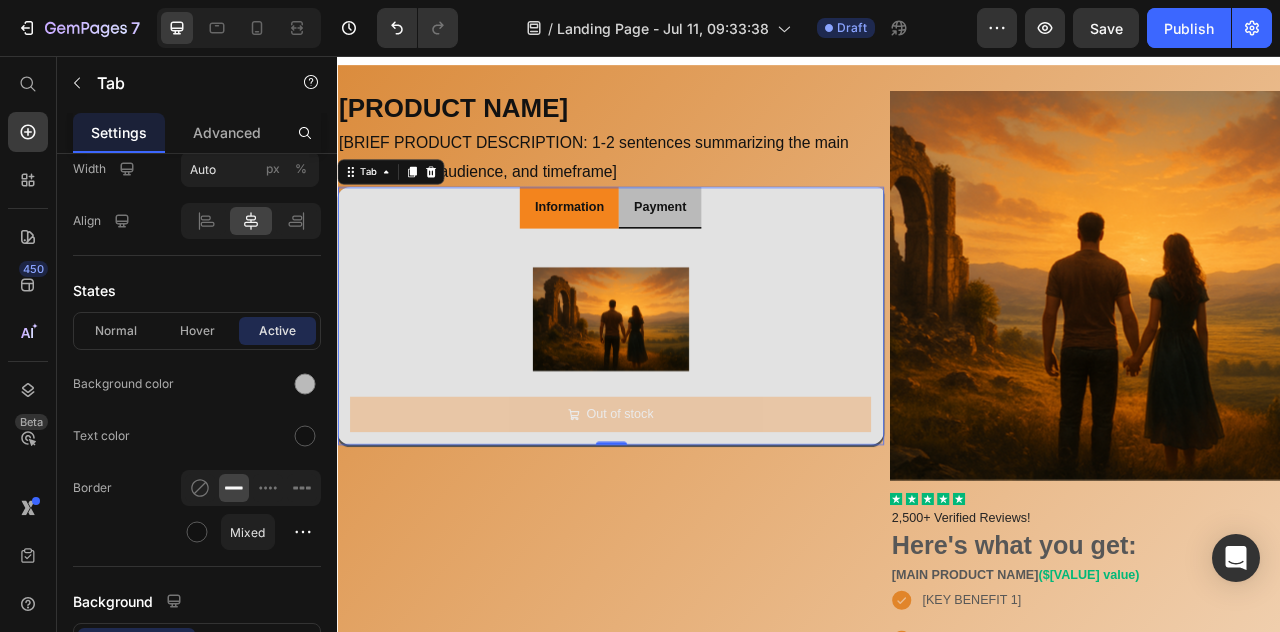 click on "Information" at bounding box center (632, 248) 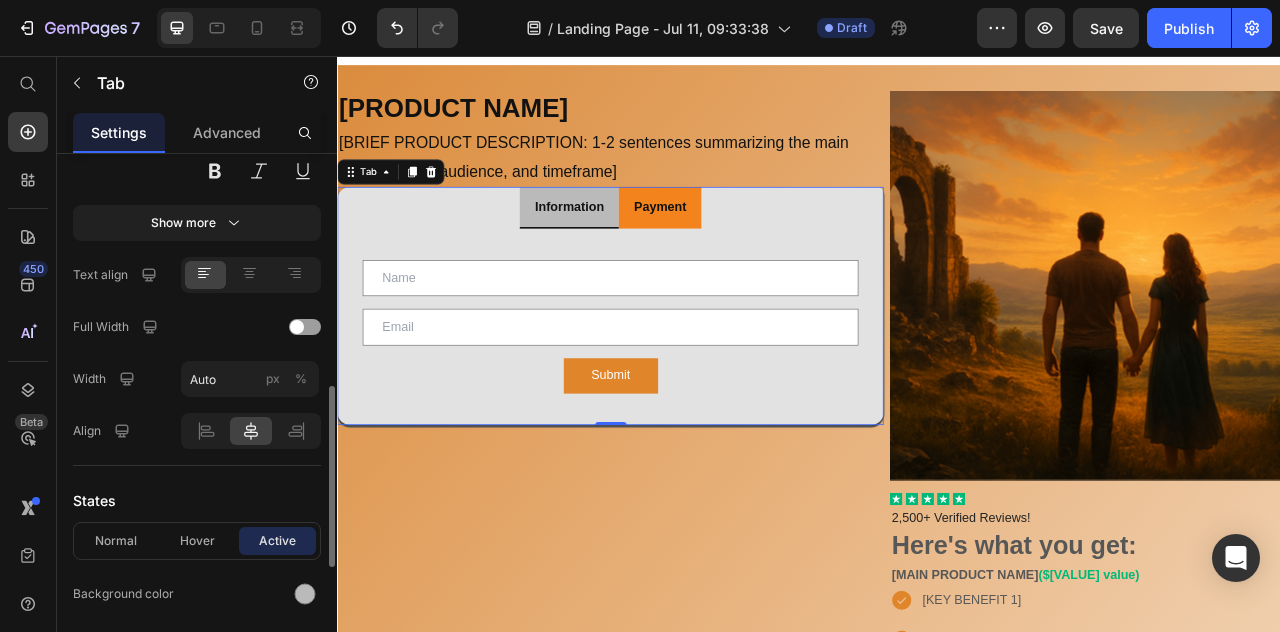 scroll, scrollTop: 677, scrollLeft: 0, axis: vertical 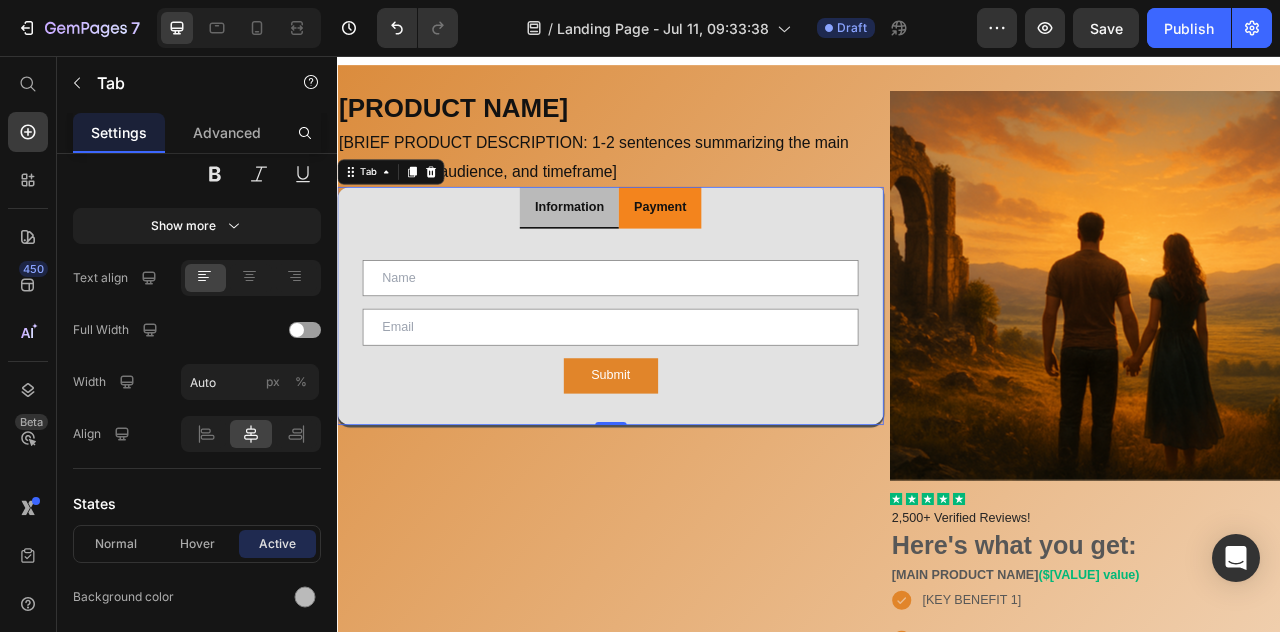 click on "Information" at bounding box center (632, 248) 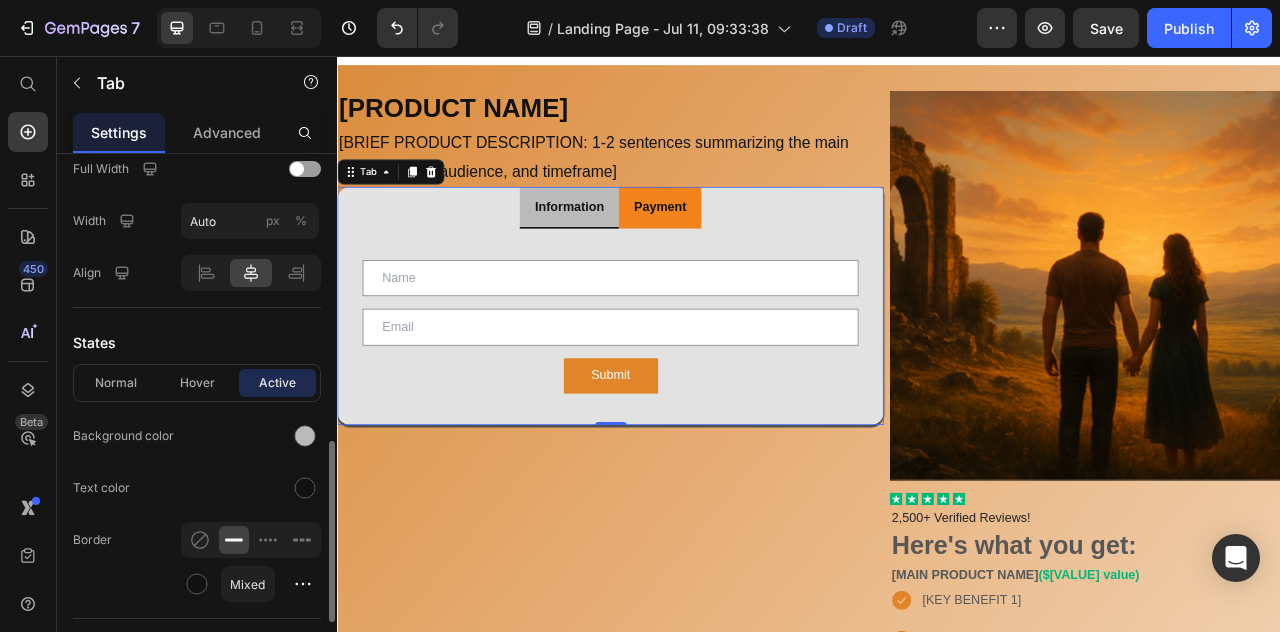 scroll, scrollTop: 840, scrollLeft: 0, axis: vertical 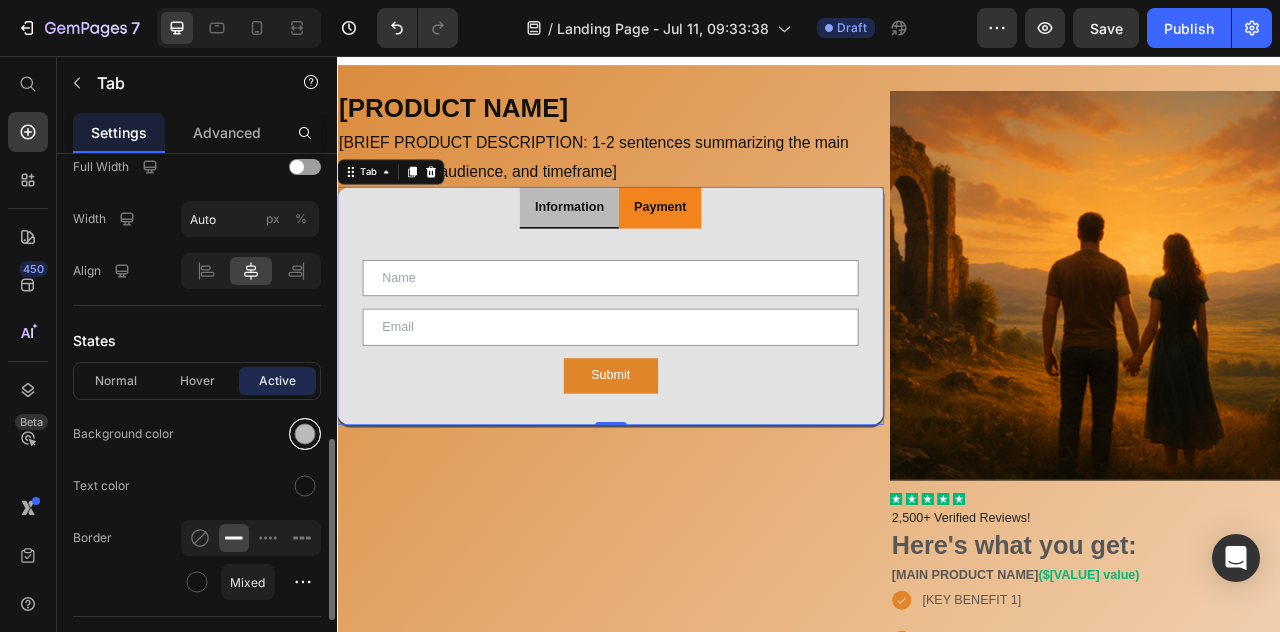 click at bounding box center [305, 434] 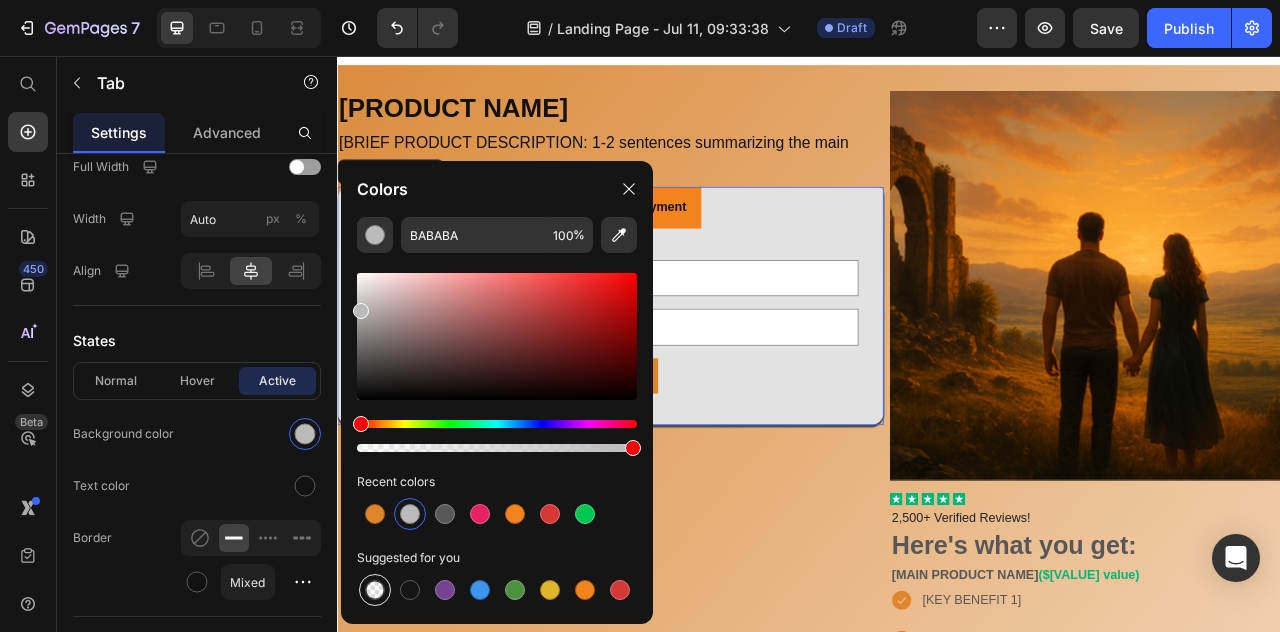 click at bounding box center (375, 590) 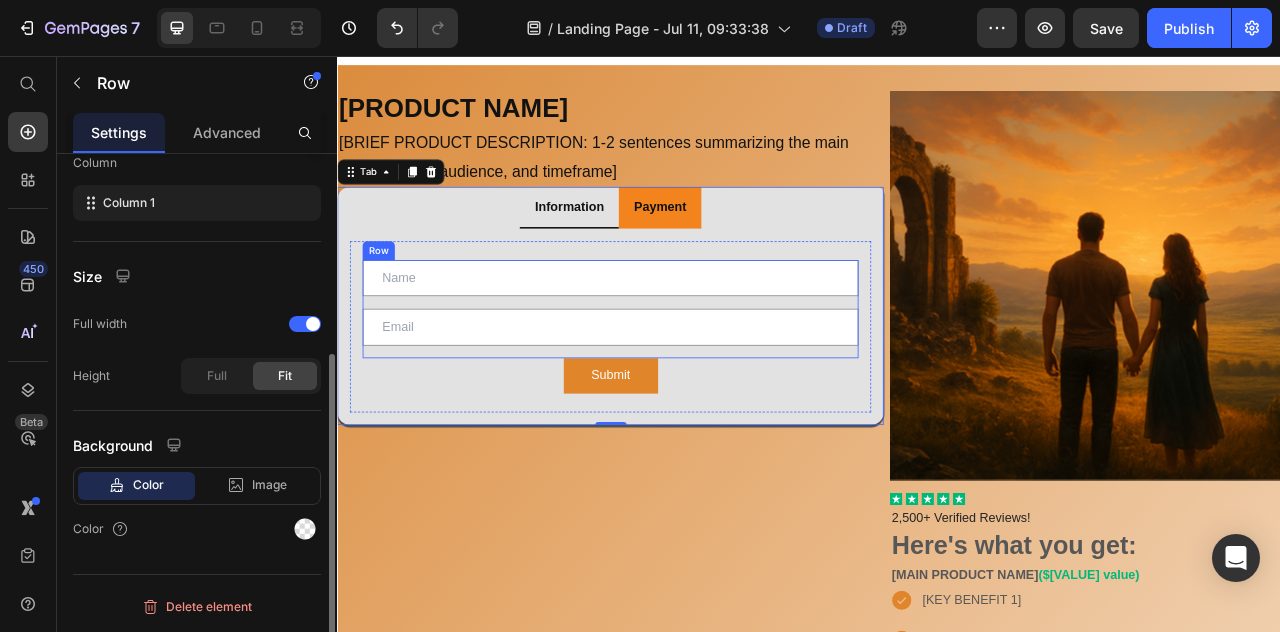 click on "Text Field Email Field" at bounding box center (684, 378) 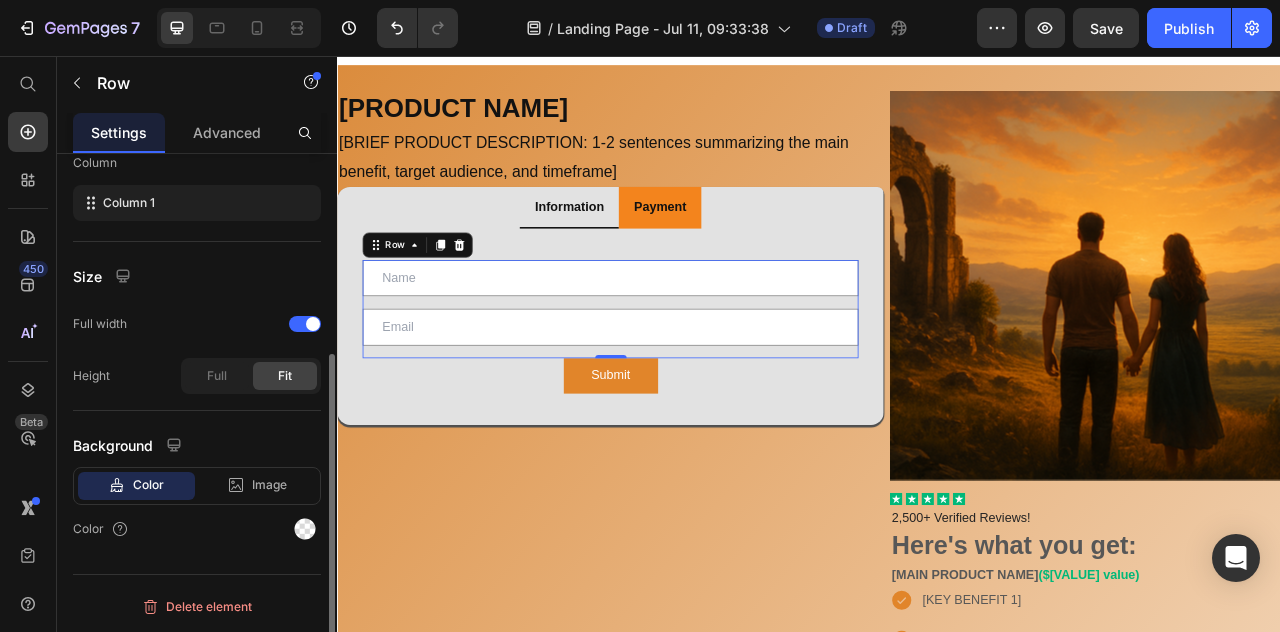 scroll, scrollTop: 0, scrollLeft: 0, axis: both 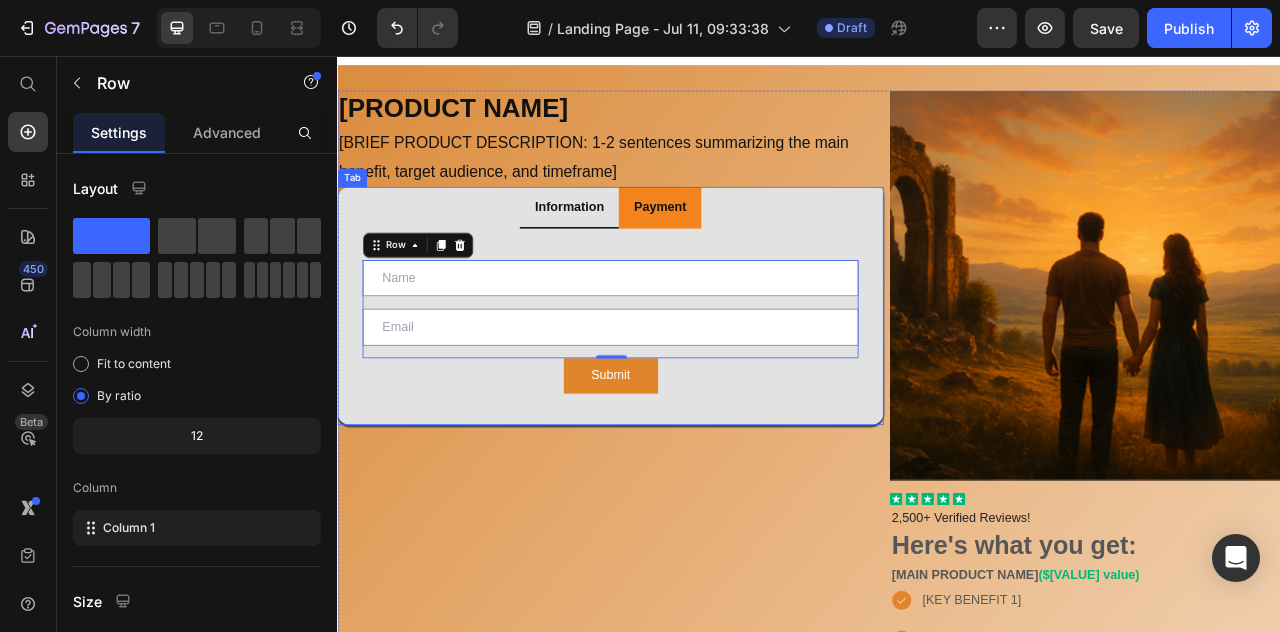 click on "Payment" at bounding box center [747, 246] 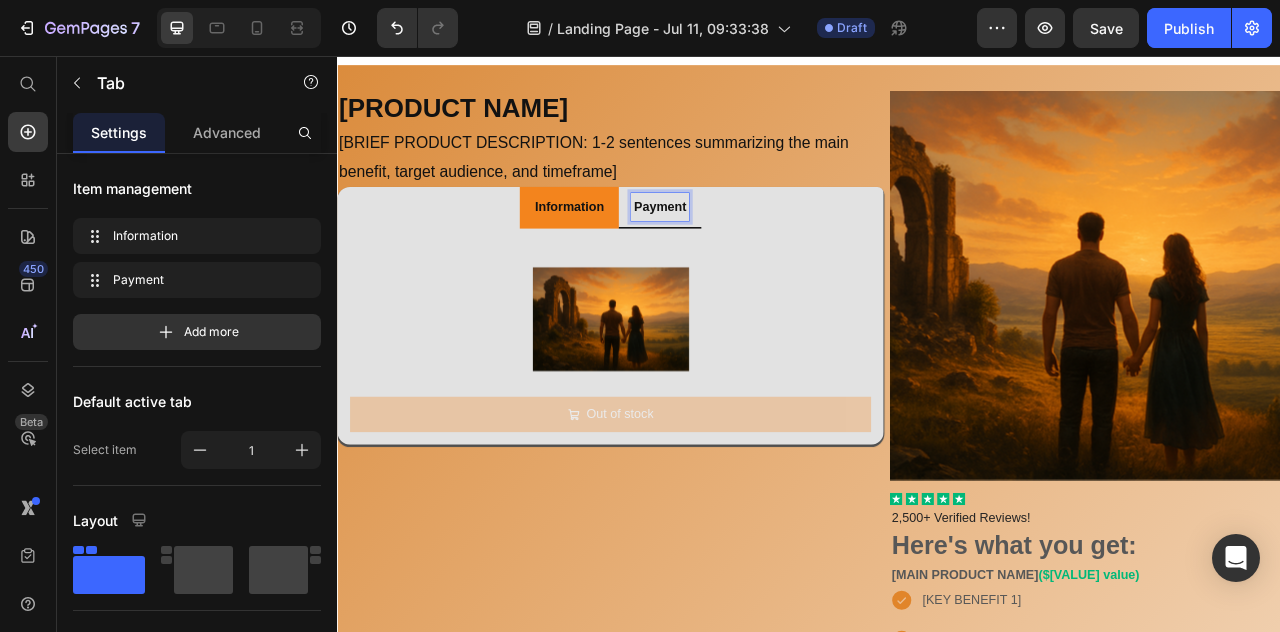 click on "Payment" at bounding box center [747, 248] 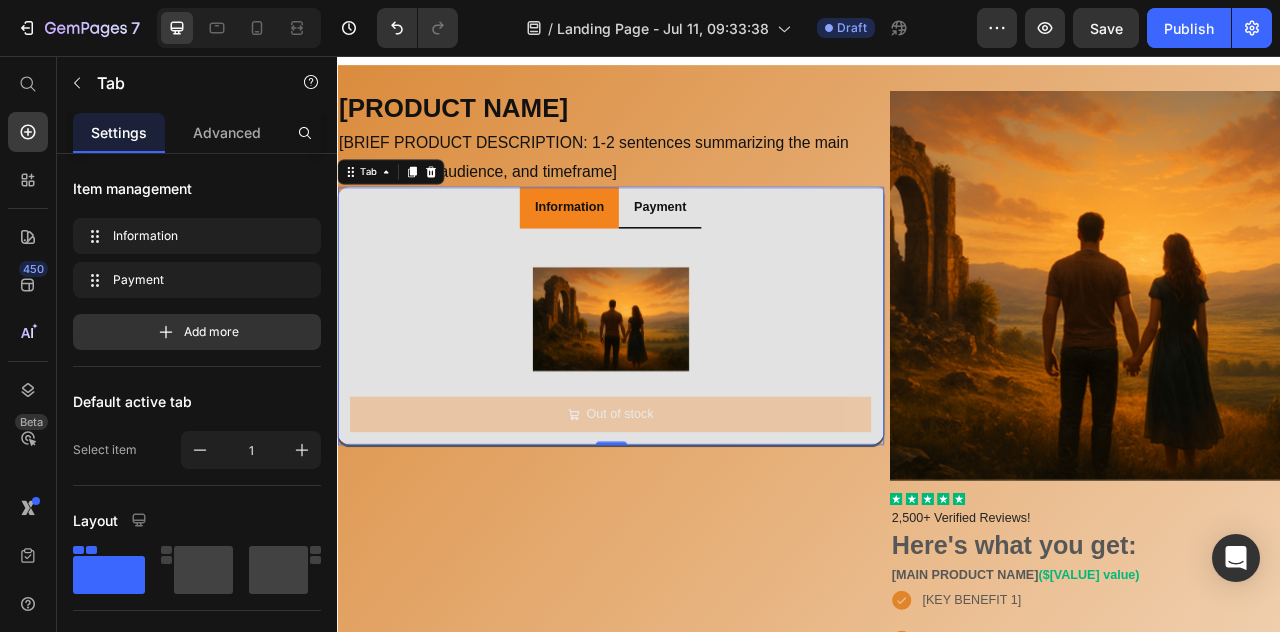 click on "Payment" at bounding box center (747, 248) 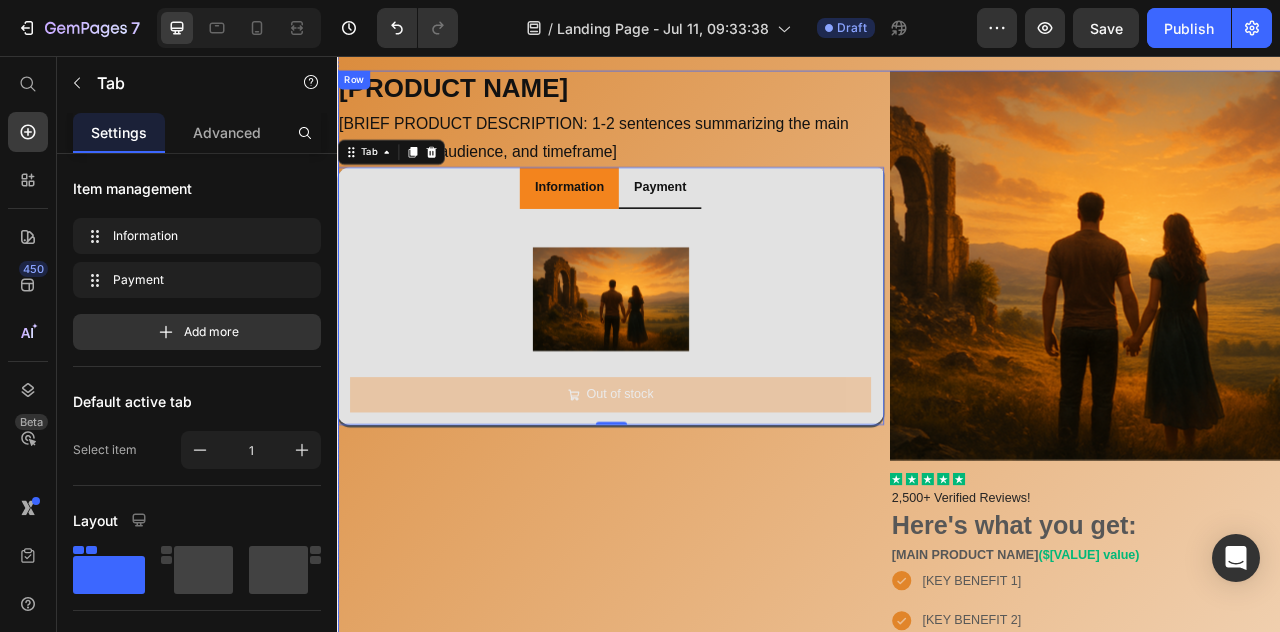scroll, scrollTop: 235, scrollLeft: 0, axis: vertical 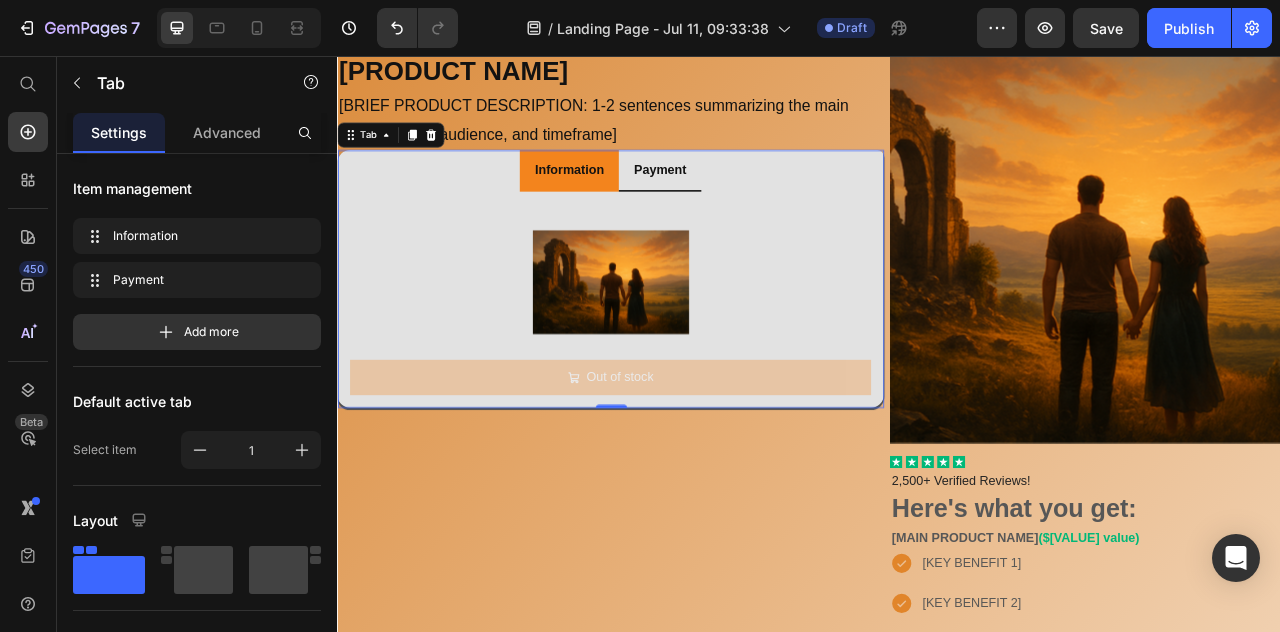click on "Payment" at bounding box center (747, 199) 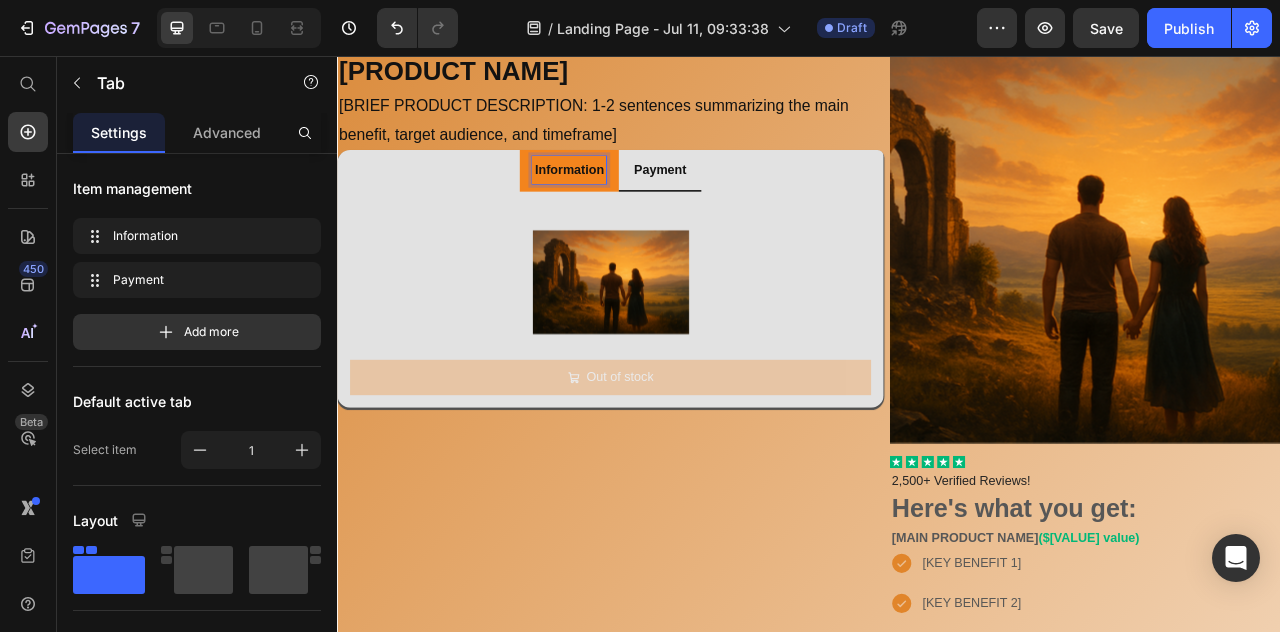 click on "Information" at bounding box center [632, 199] 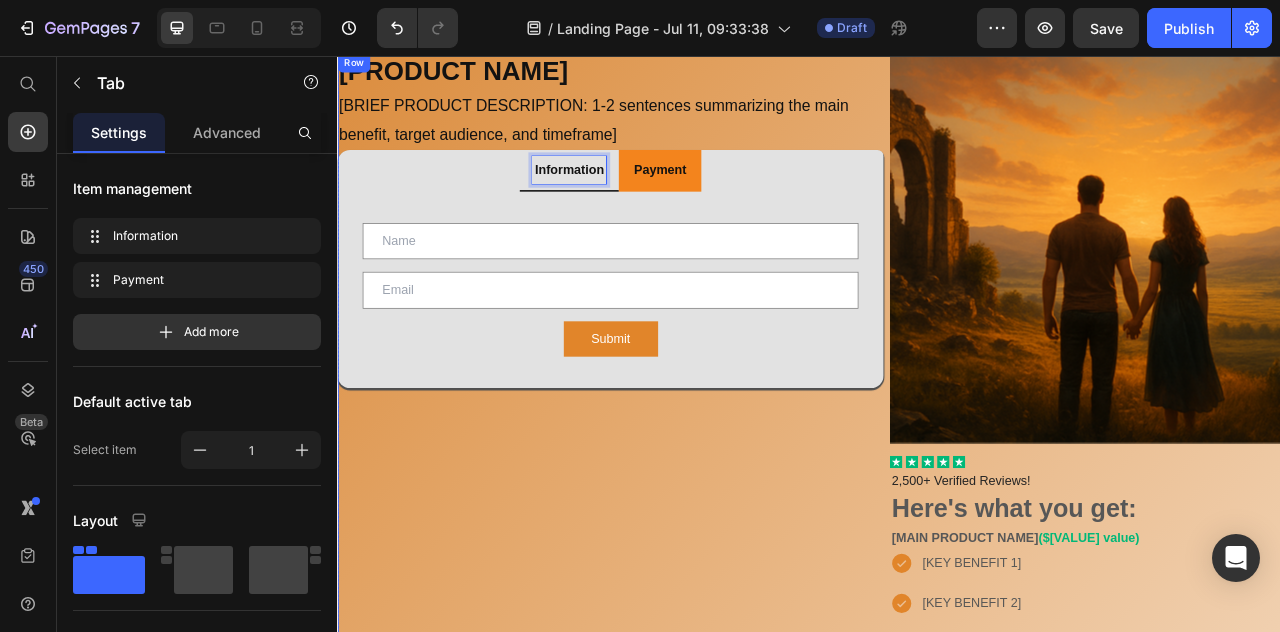 click on "[PRODUCT NAME] Heading [BRIEF PRODUCT DESCRIPTION: 1-2 sentences summarizing the main benefit, target audience, and timeframe] Text Block Row Information Payment Text Field Email Field Row Submit Submit Button Contact Form Product Images
Out of stock Add to Cart Product Tab   0" at bounding box center (684, 1172) 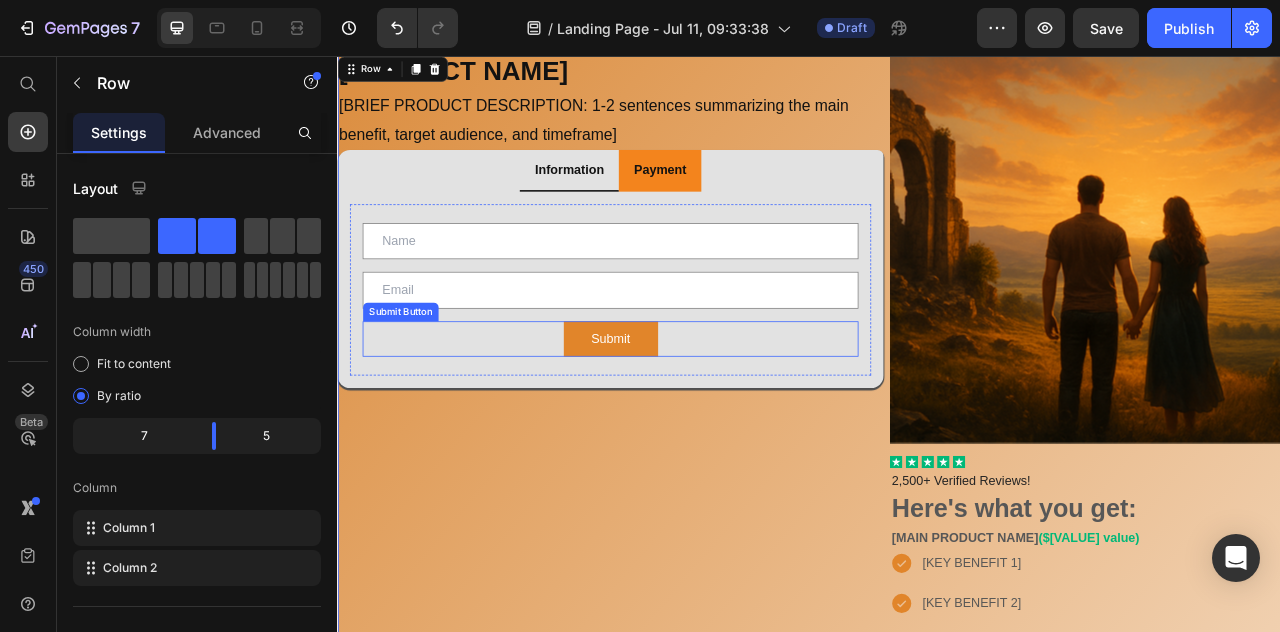 click on "Submit Submit Button" at bounding box center (684, 415) 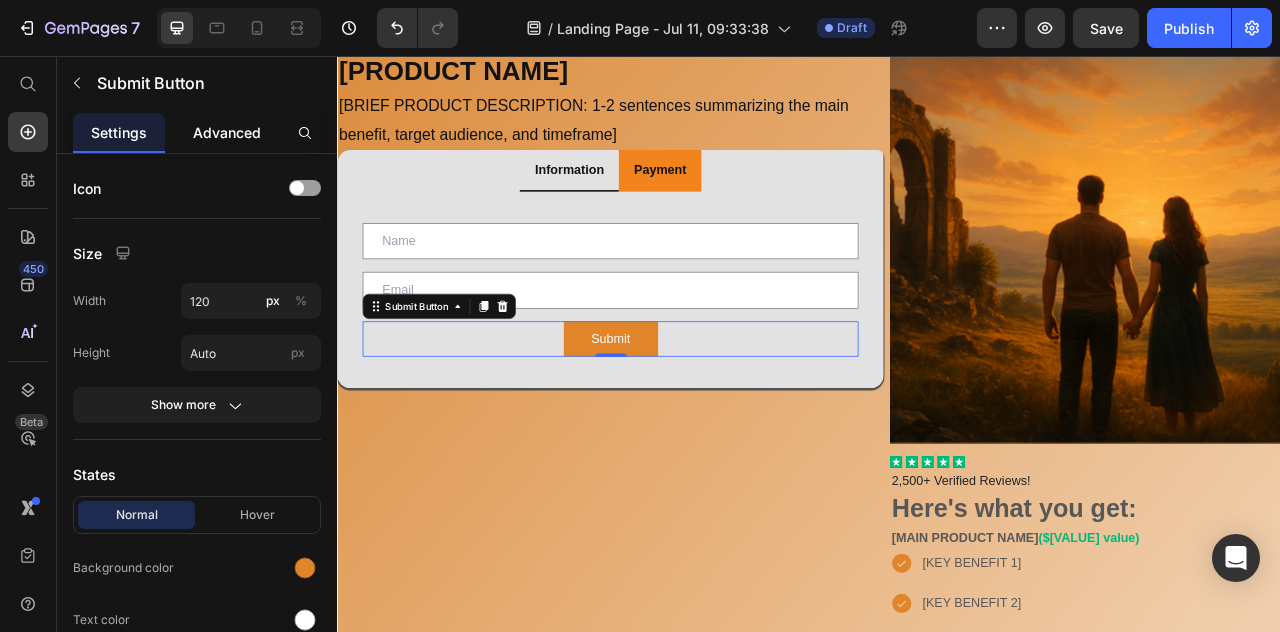click on "Advanced" at bounding box center (227, 132) 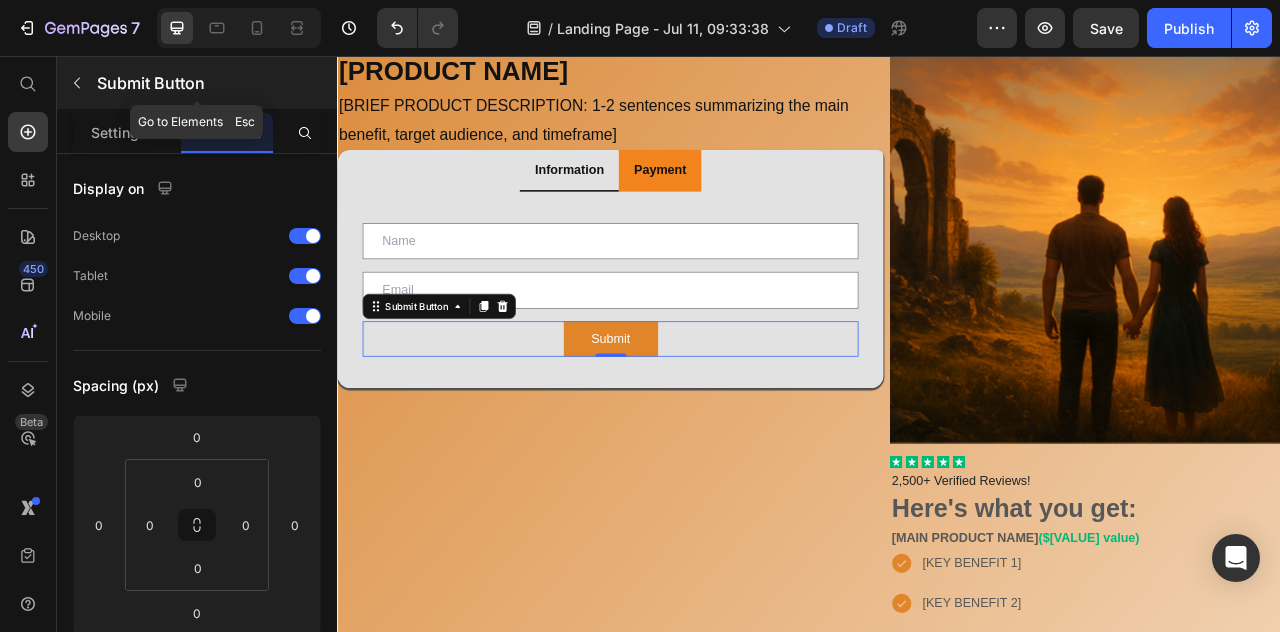 click at bounding box center [77, 83] 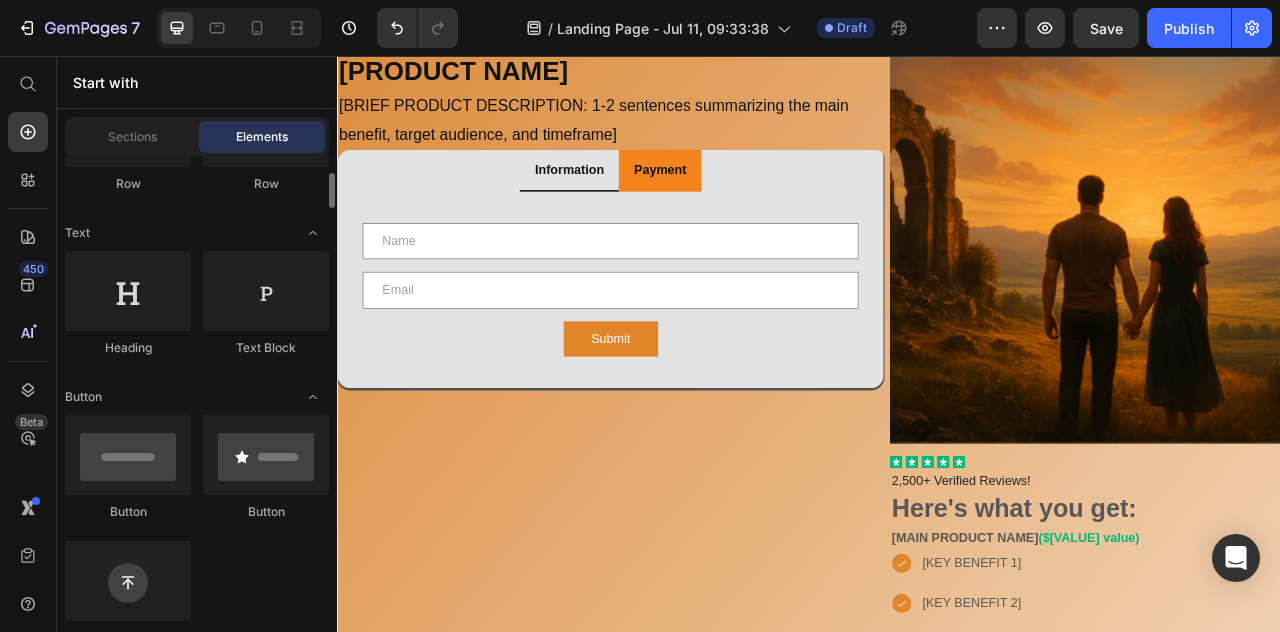 scroll, scrollTop: 224, scrollLeft: 0, axis: vertical 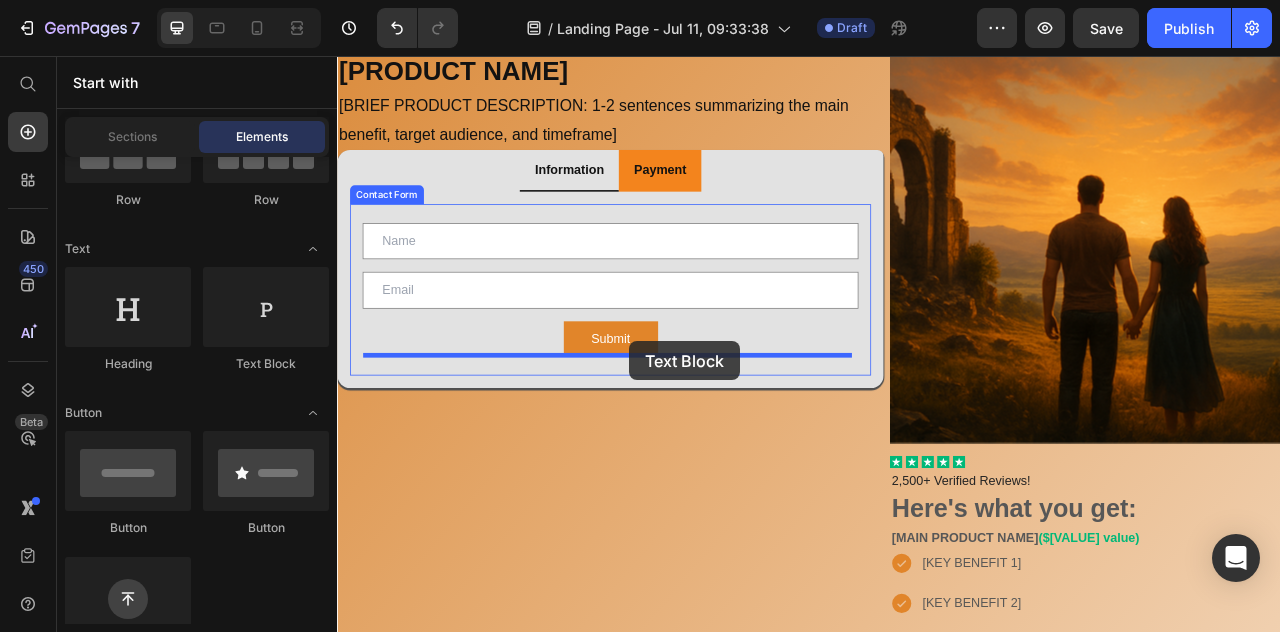 drag, startPoint x: 619, startPoint y: 391, endPoint x: 708, endPoint y: 419, distance: 93.30059 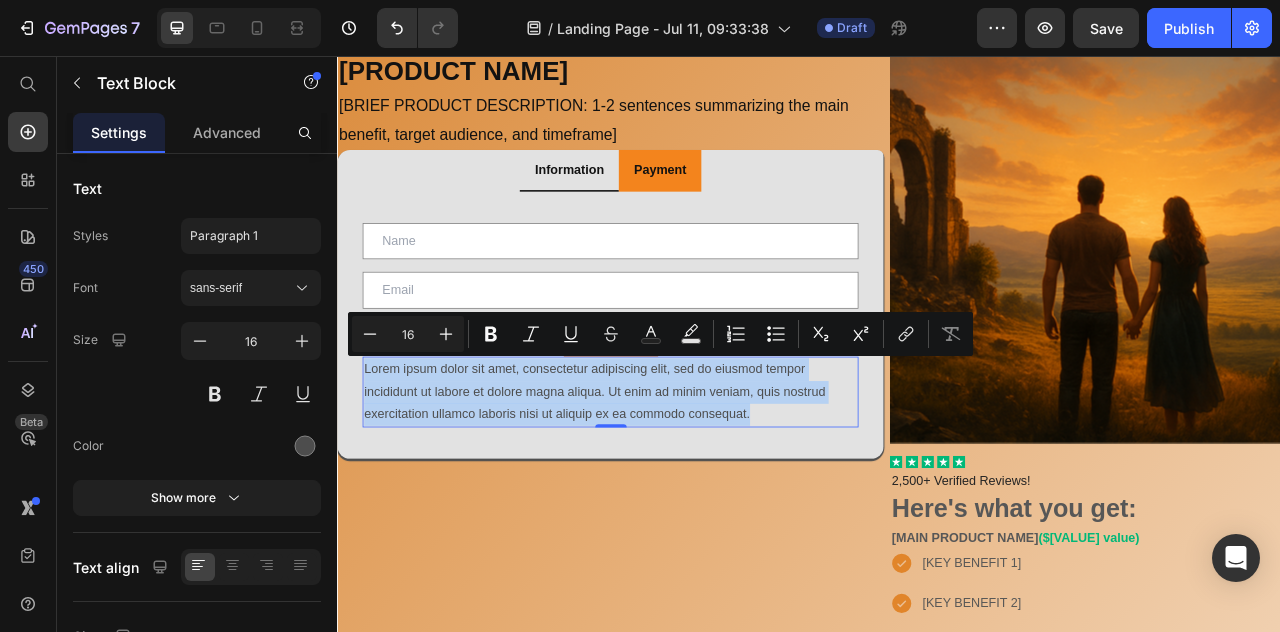 type on "12" 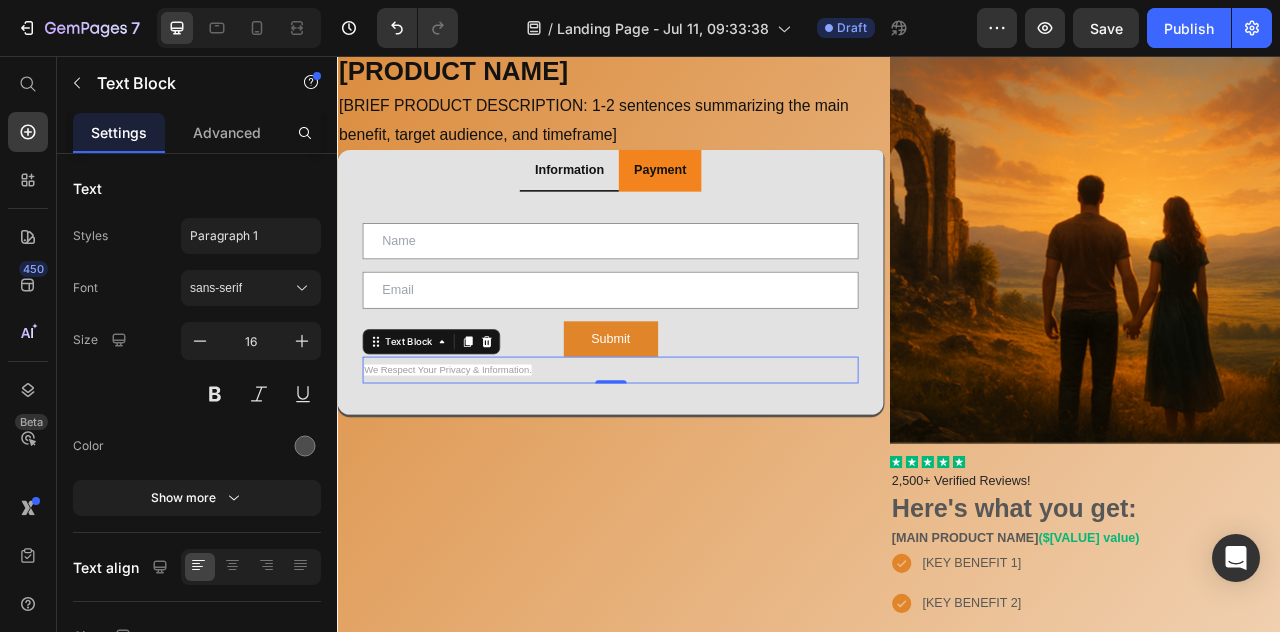 click on "We Respect Your Privacy & Information." at bounding box center (477, 455) 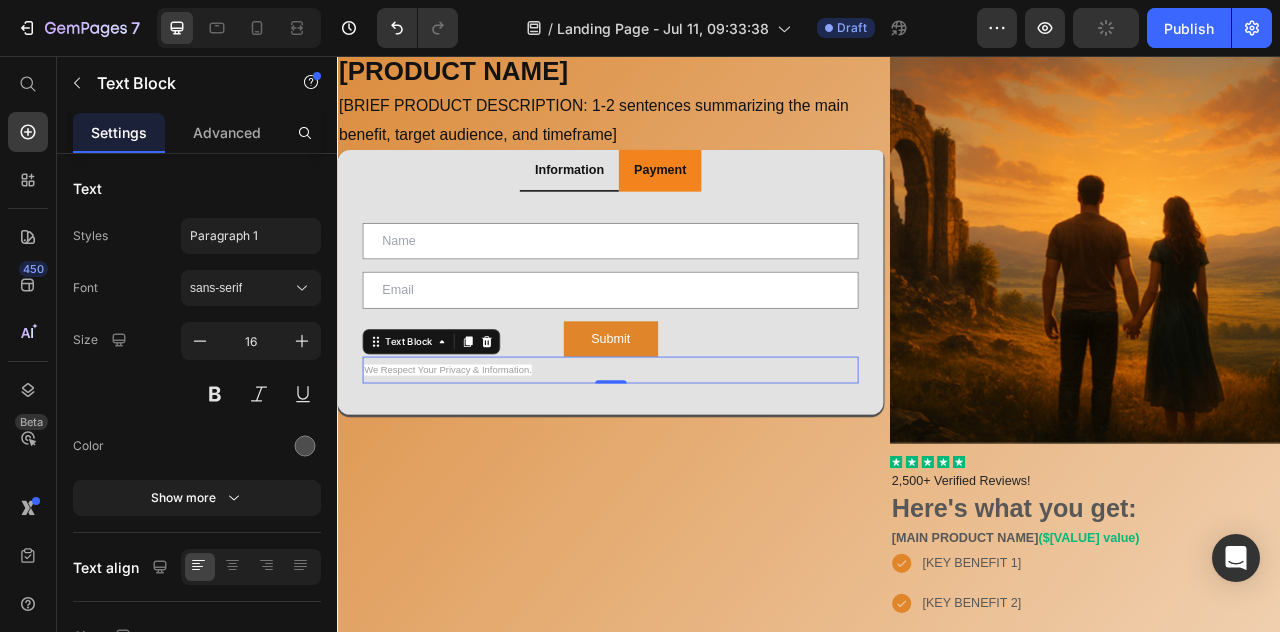 click on "We Respect Your Privacy & Information." at bounding box center [477, 455] 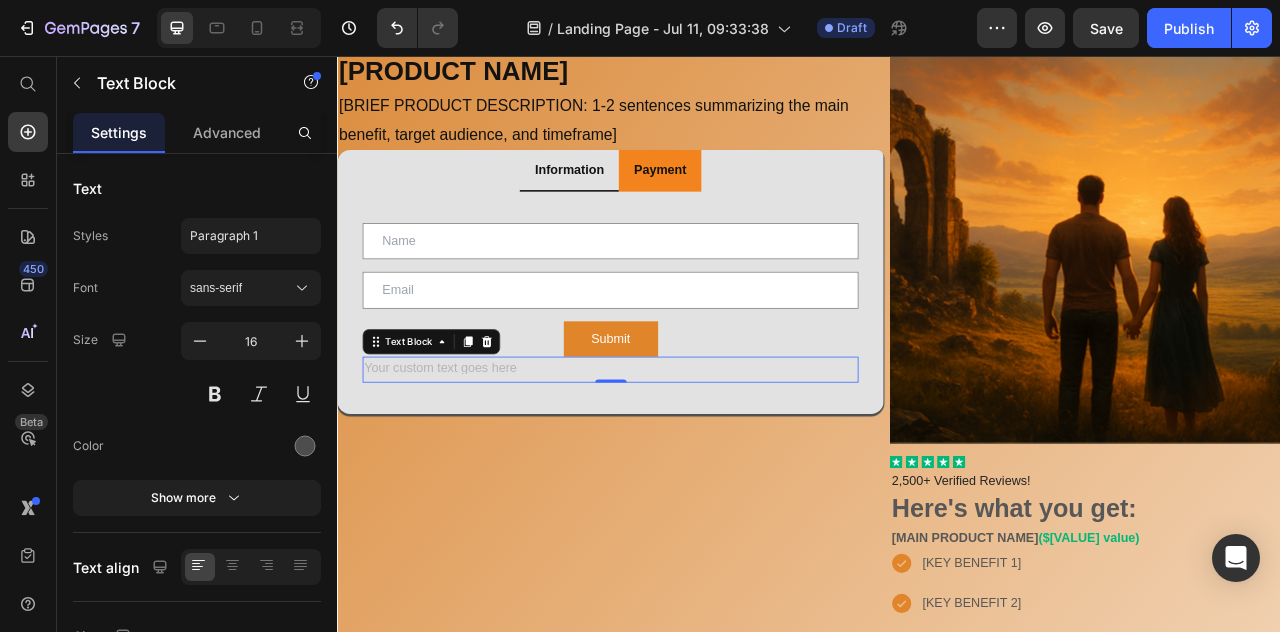 click at bounding box center (684, 454) 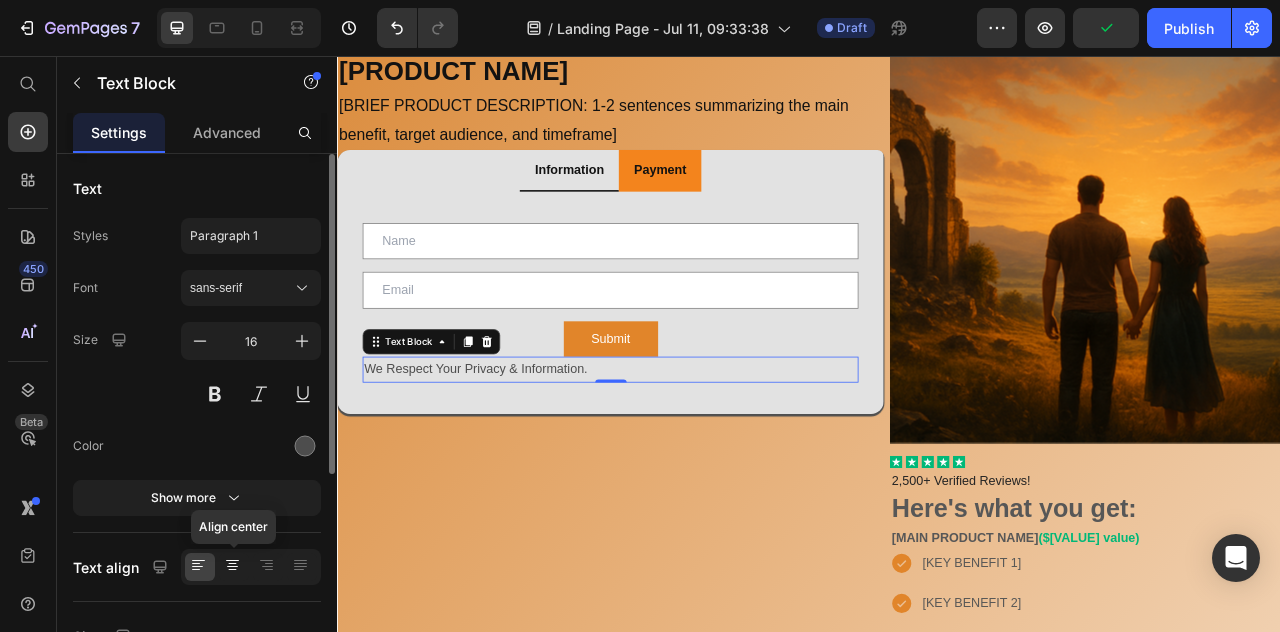 click 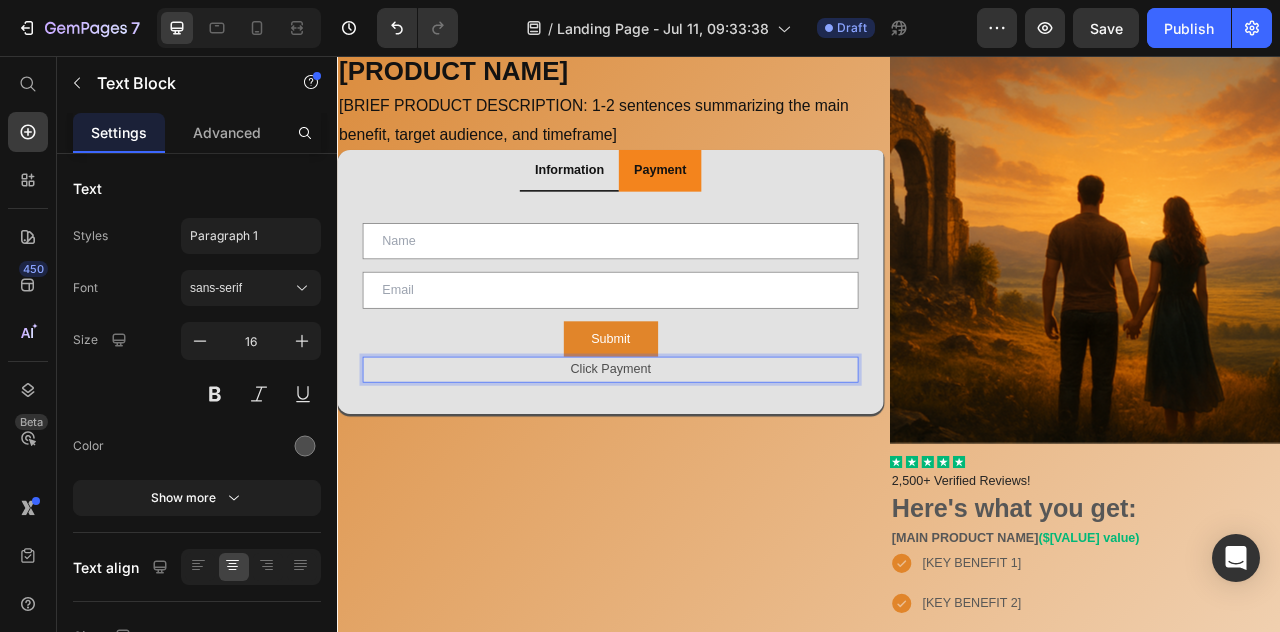 click on "Click Payment" at bounding box center [684, 454] 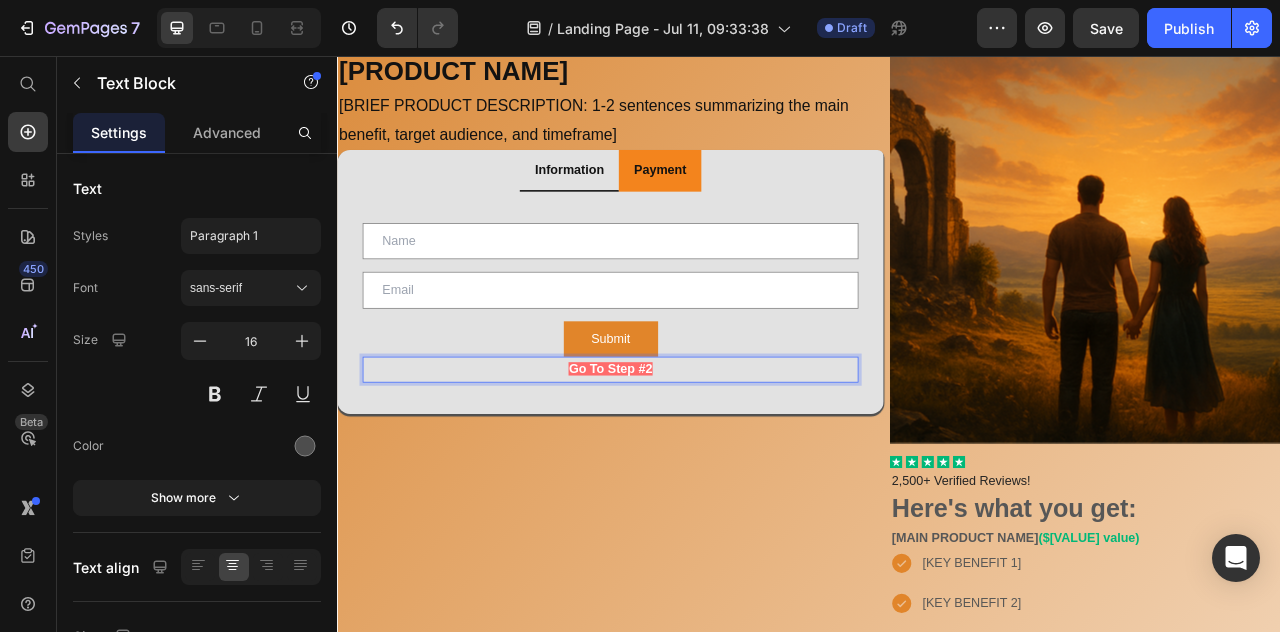 click on "Go To Step #2" at bounding box center [684, 453] 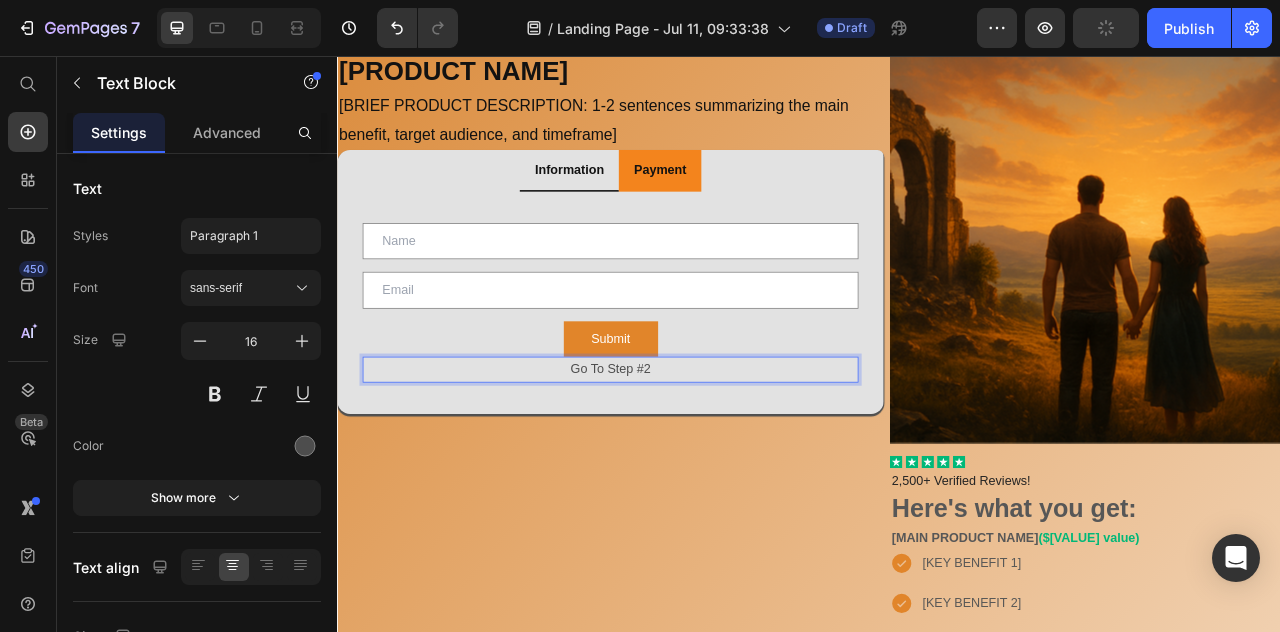 click on "Go To Step #2" at bounding box center [684, 454] 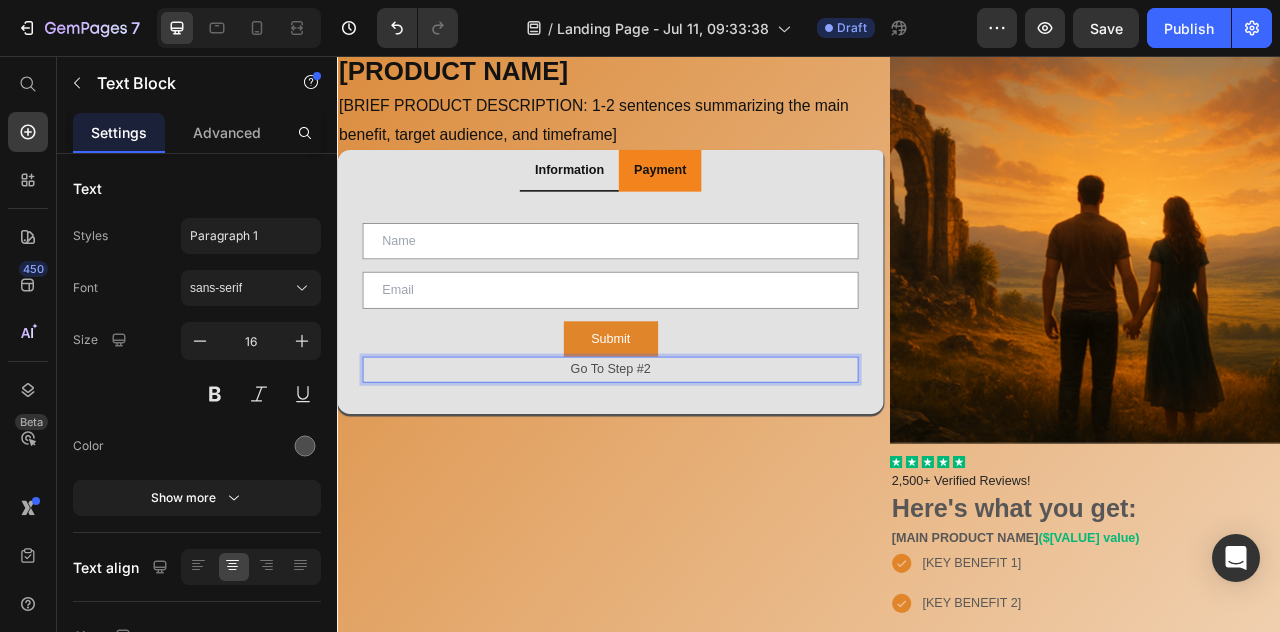 click on "Go To Step #2" at bounding box center (684, 454) 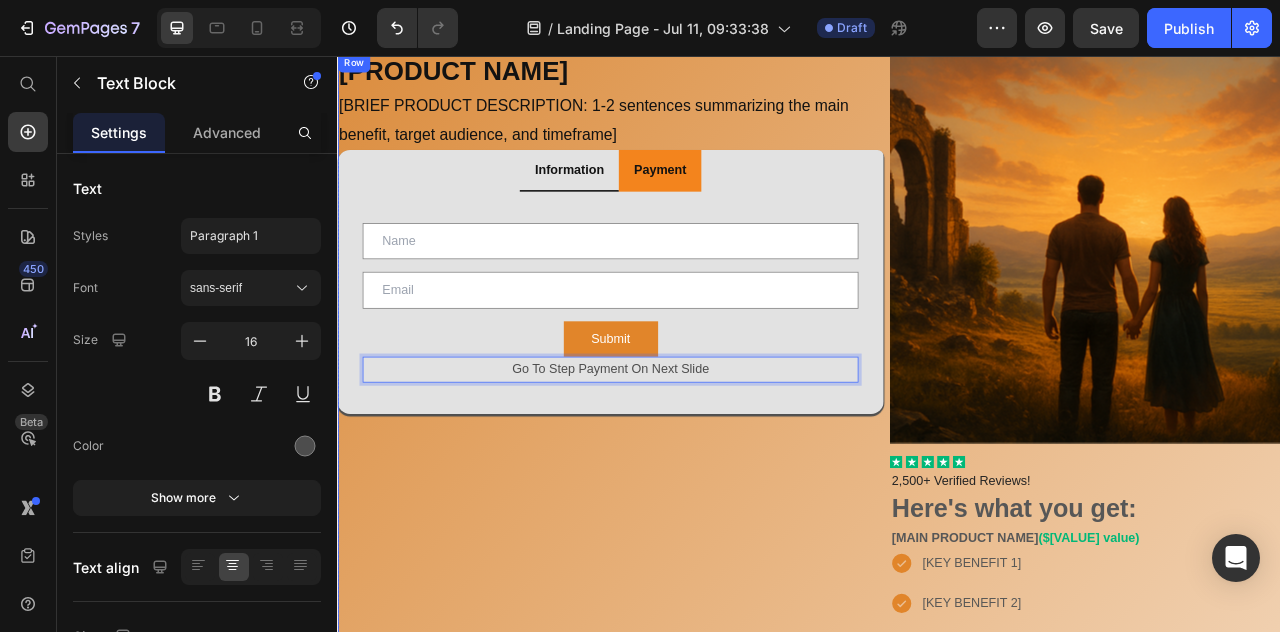 click on "[PRODUCT NAME] Heading [BRIEF PRODUCT DESCRIPTION: 1-2 sentences summarizing the main benefit, target audience, and timeframe] Text Block Row Information Payment Text Field Email Field Row Submit Submit Button Go To Step Payment On Next Slide Text Block   0 Contact Form Product Images
Out of stock Add to Cart Product Tab" at bounding box center (684, 1172) 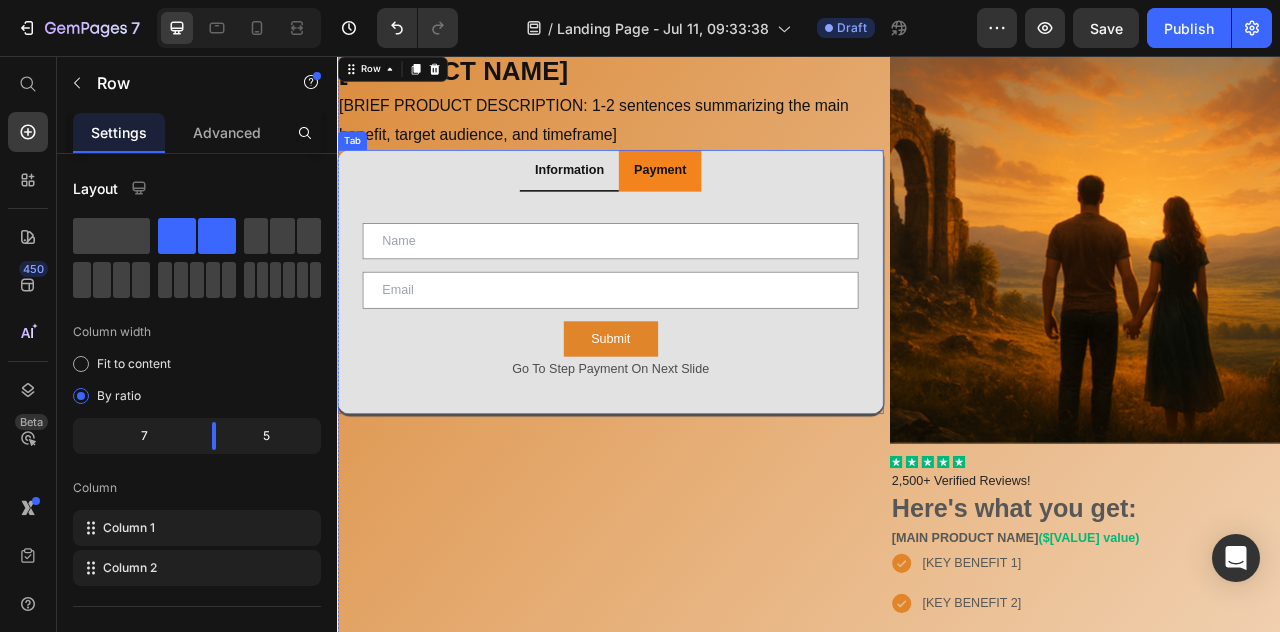 click on "Text Field Email Field Row Submit Submit Button Go To Step Payment On Next Slide Text Block Contact Form Product Images
Out of stock Add to Cart Product" at bounding box center (684, 361) 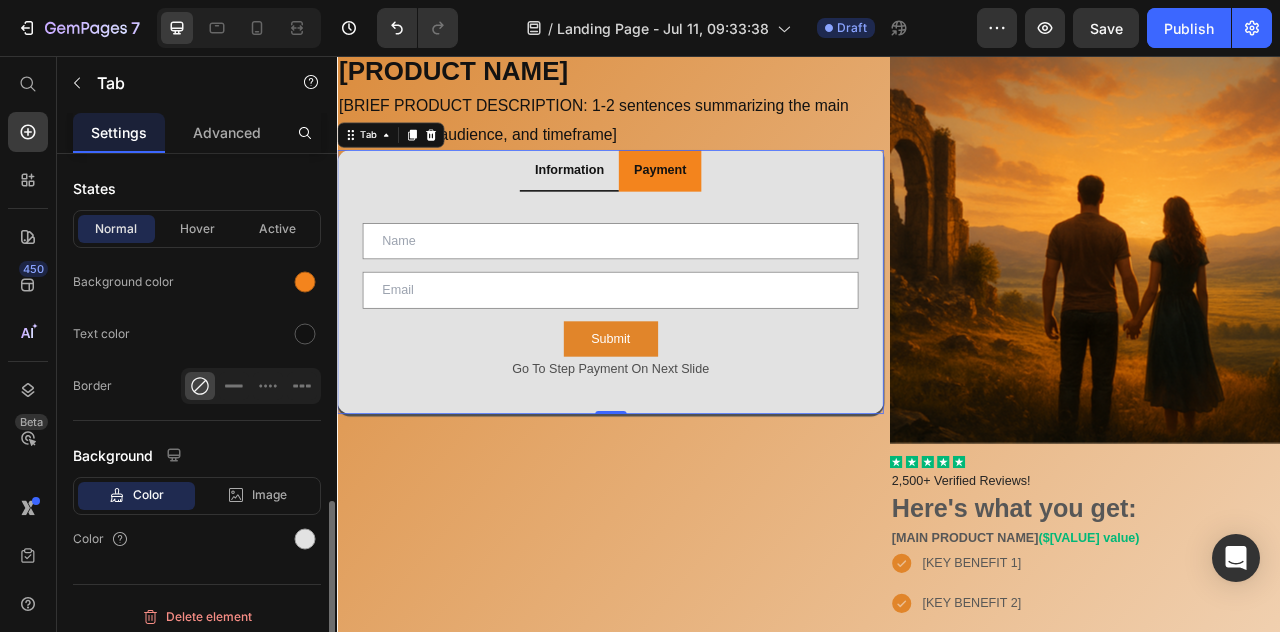 scroll, scrollTop: 997, scrollLeft: 0, axis: vertical 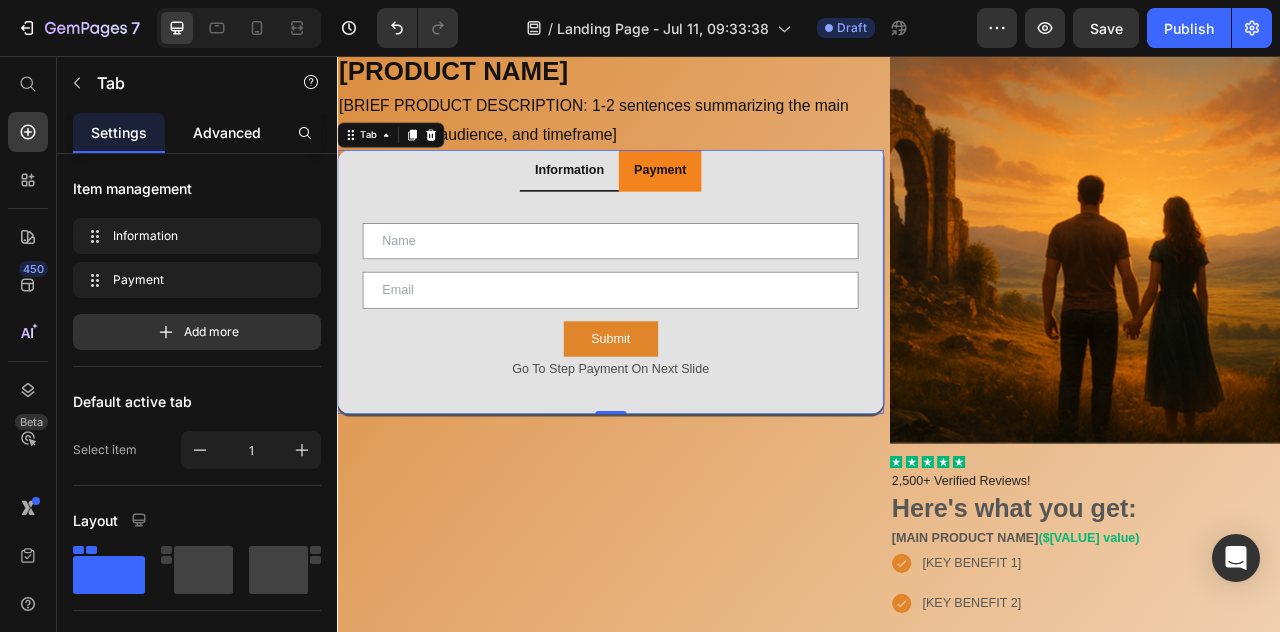 click on "Advanced" at bounding box center [227, 132] 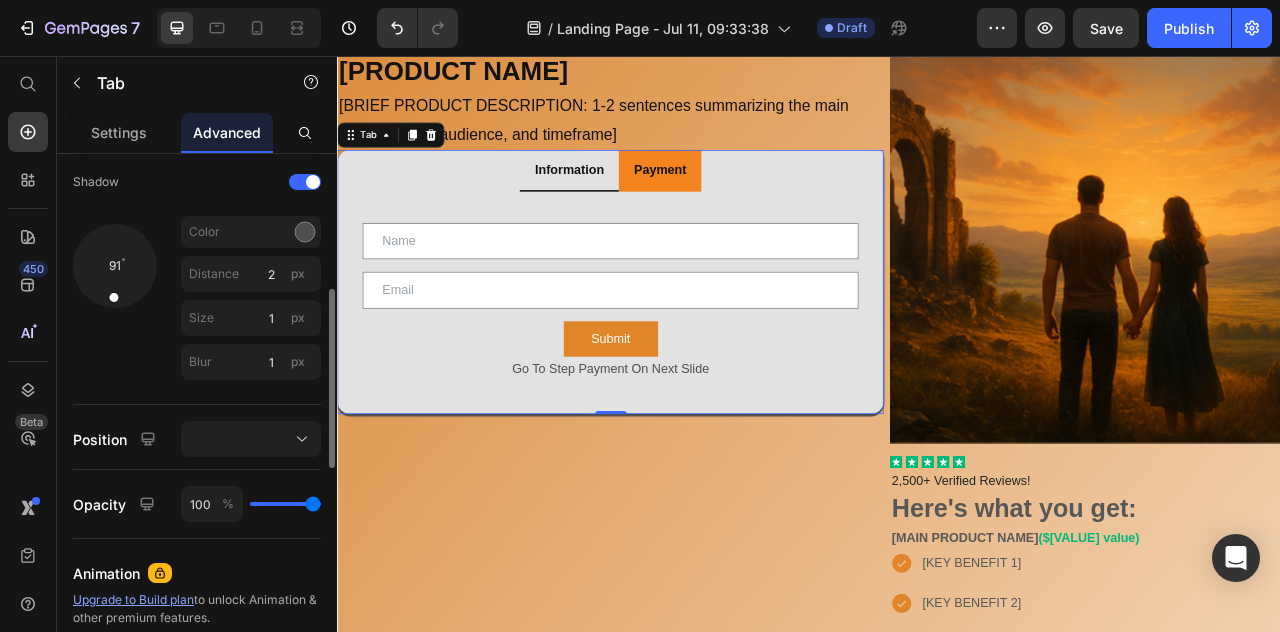 scroll, scrollTop: 666, scrollLeft: 0, axis: vertical 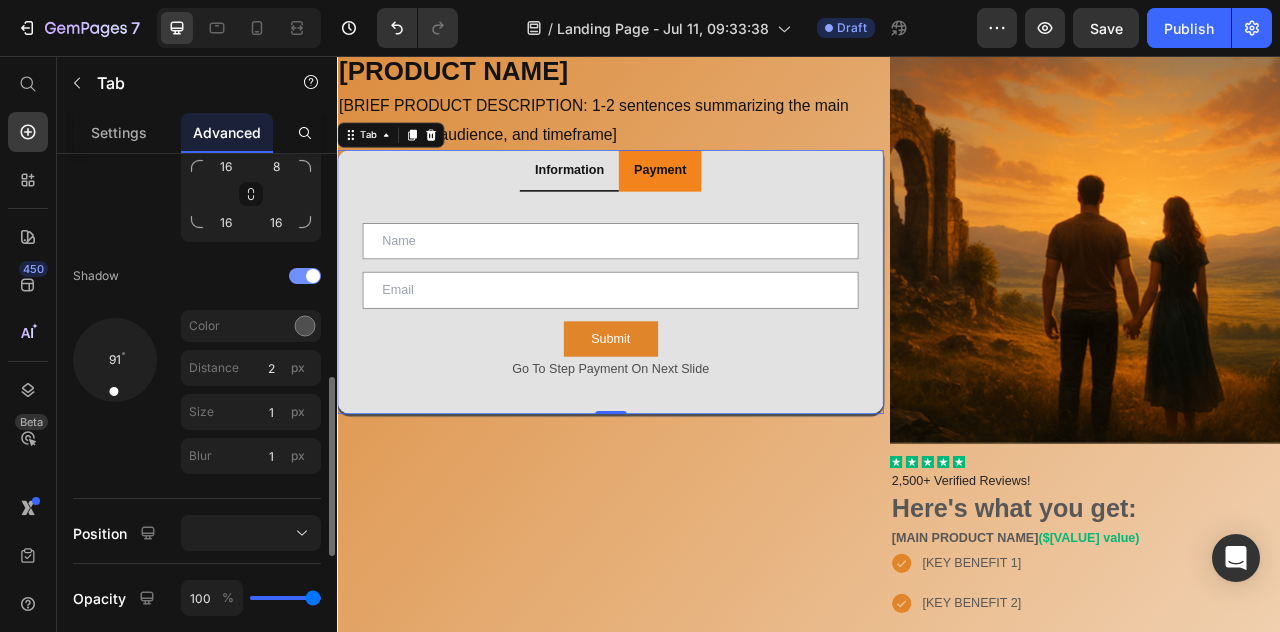 click at bounding box center [305, 276] 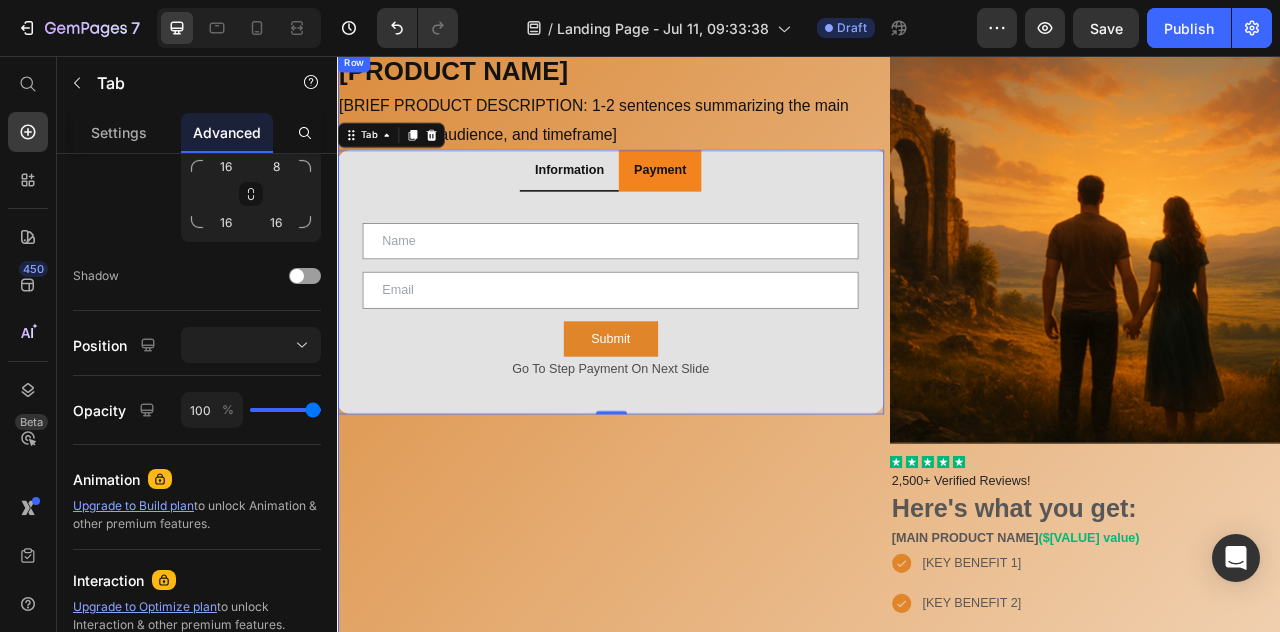 click on "[PRODUCT NAME] Heading [BRIEF PRODUCT DESCRIPTION: 1-2 sentences summarizing the main benefit, target audience, and timeframe] Text Block Row Information Payment Text Field Email Field Row Submit Submit Button Go To Step Payment On Next Slide Text Block Contact Form Product Images
Out of stock Add to Cart Product Tab   0" at bounding box center (684, 1172) 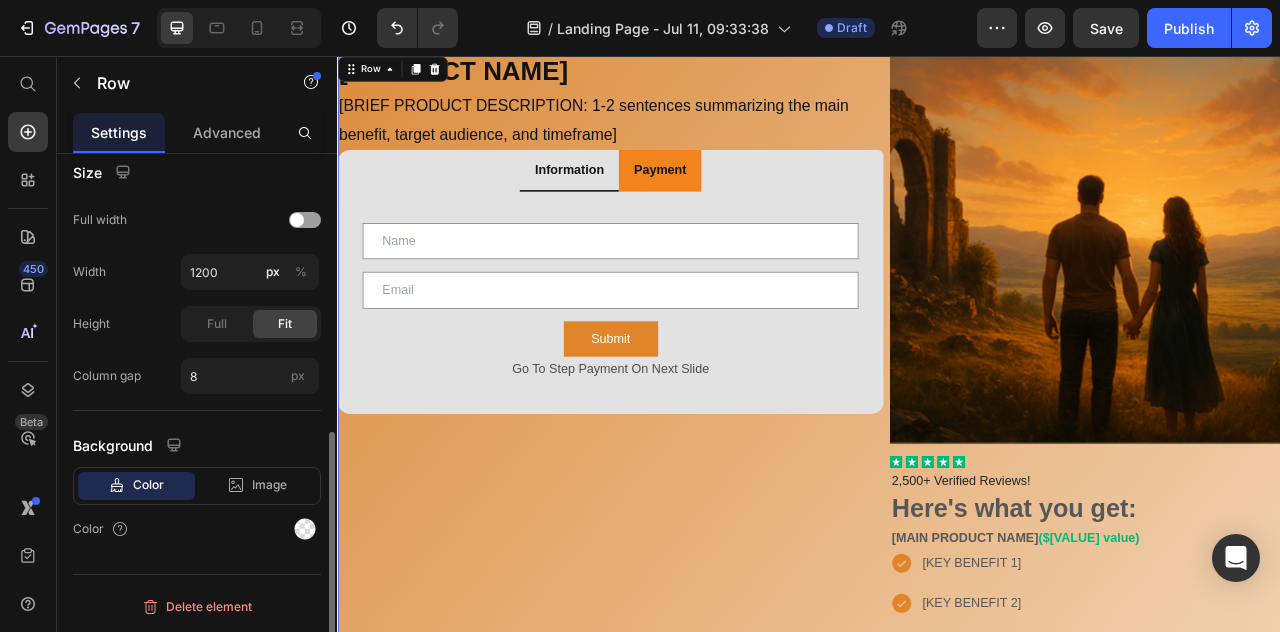 scroll, scrollTop: 0, scrollLeft: 0, axis: both 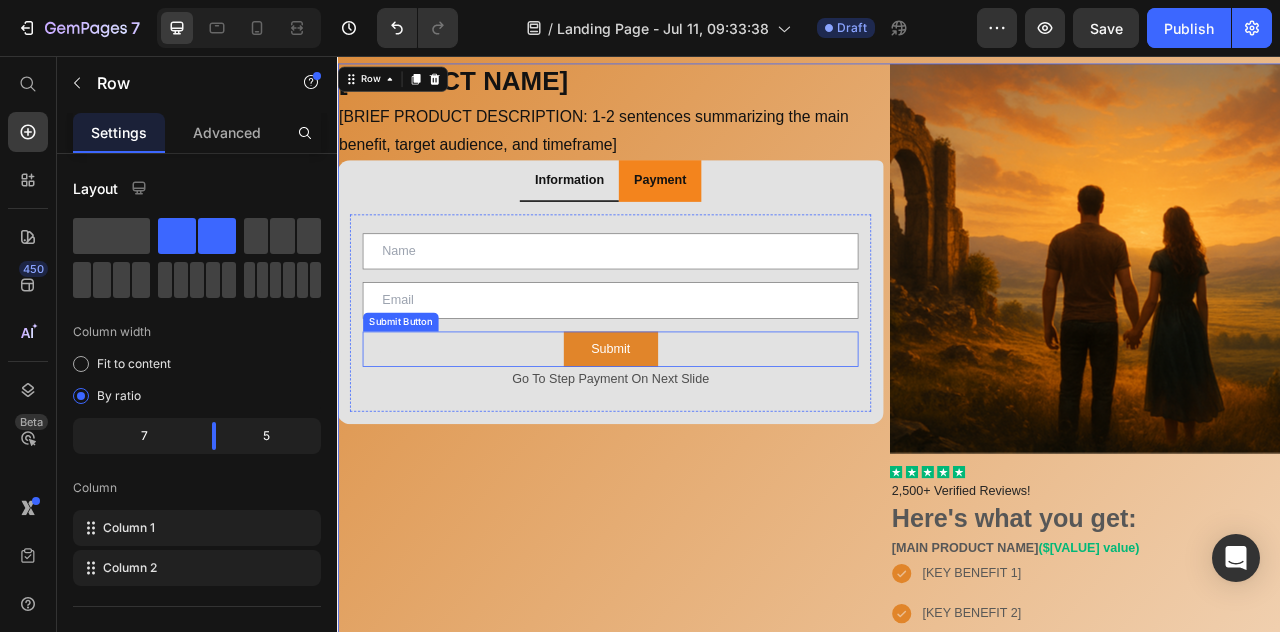 click on "Submit Submit Button" at bounding box center (684, 428) 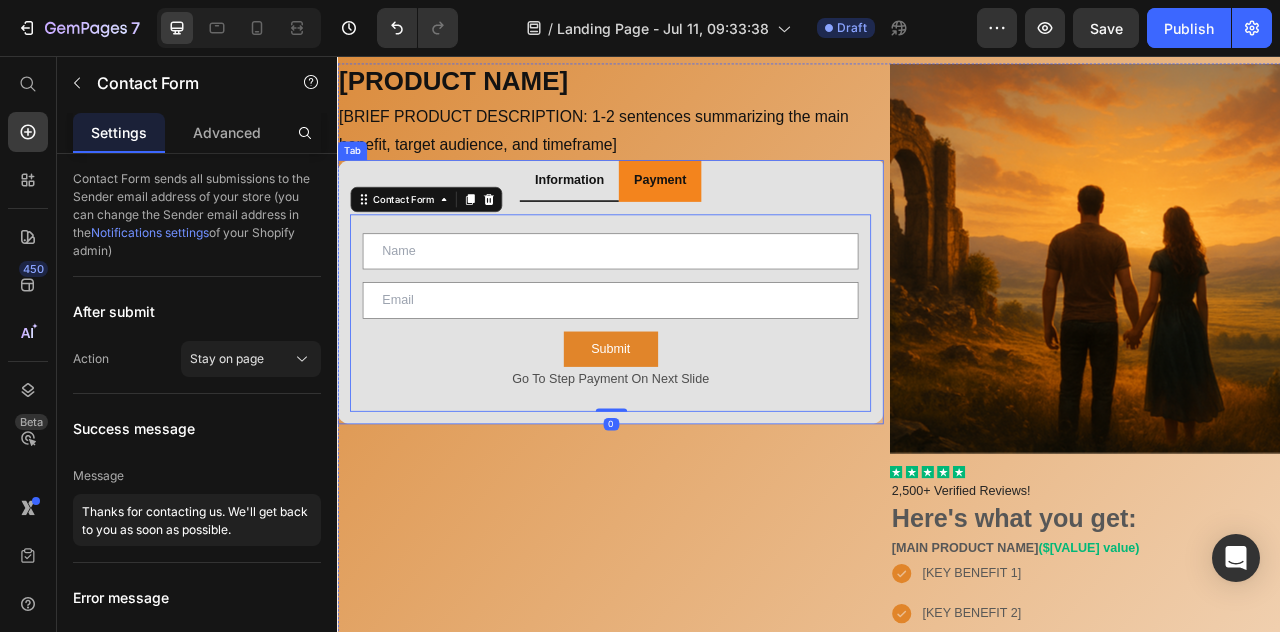 click on "Information Payment" at bounding box center (684, 214) 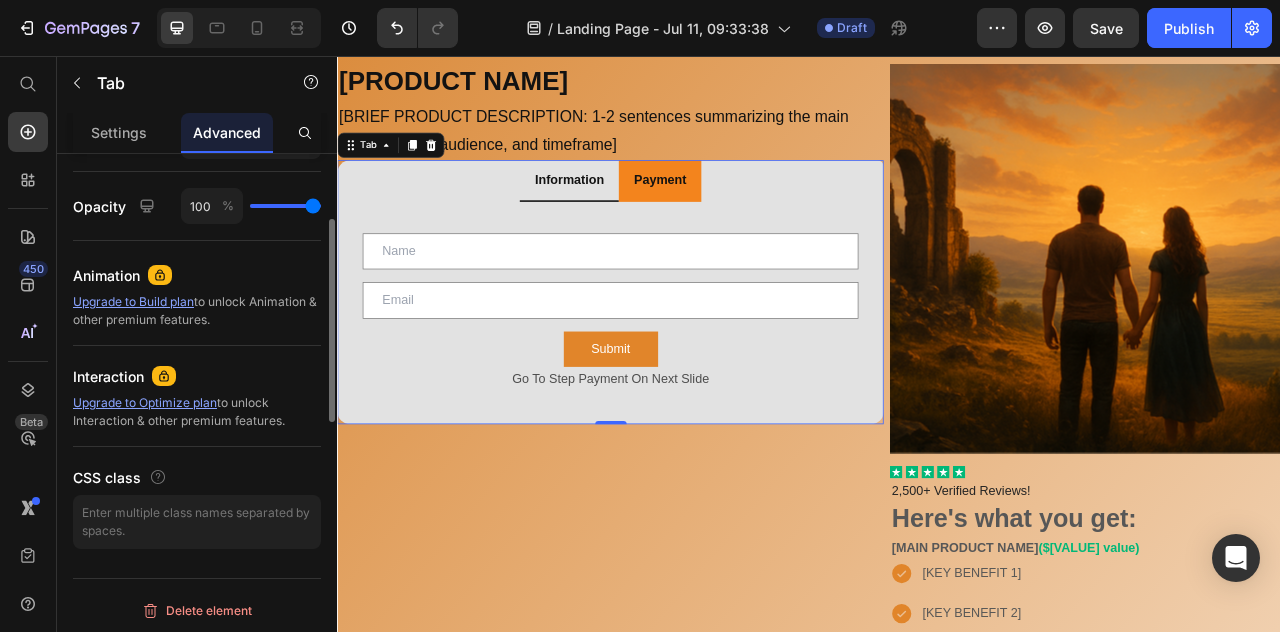 scroll, scrollTop: 676, scrollLeft: 0, axis: vertical 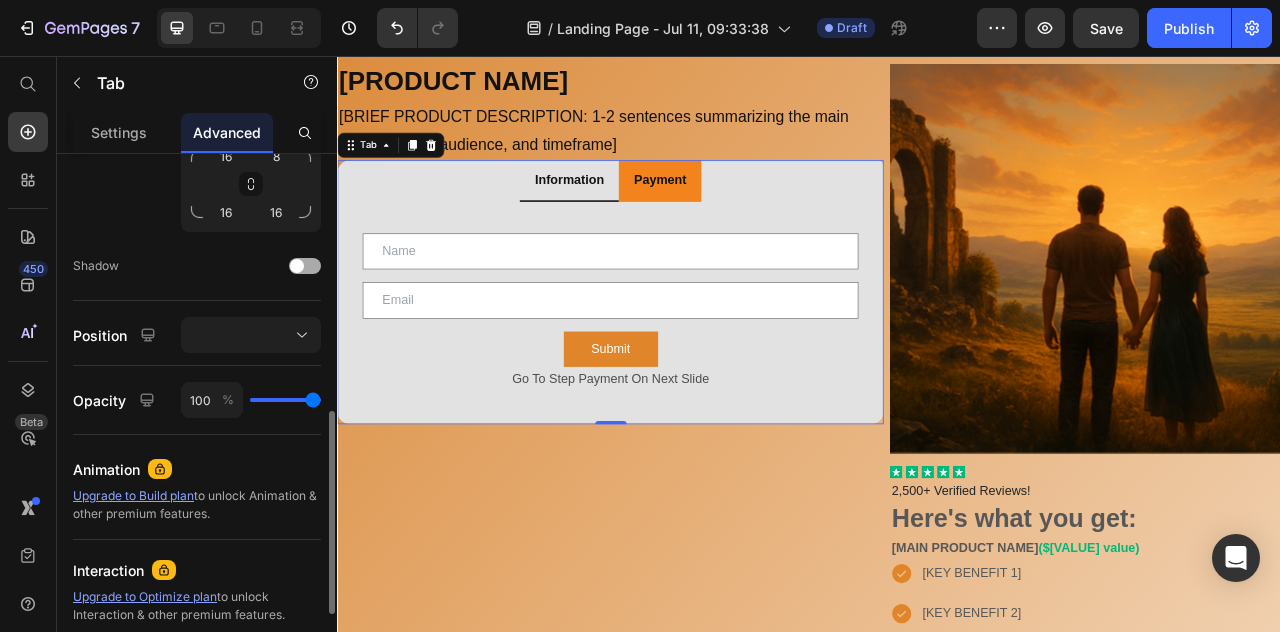 click at bounding box center [297, 266] 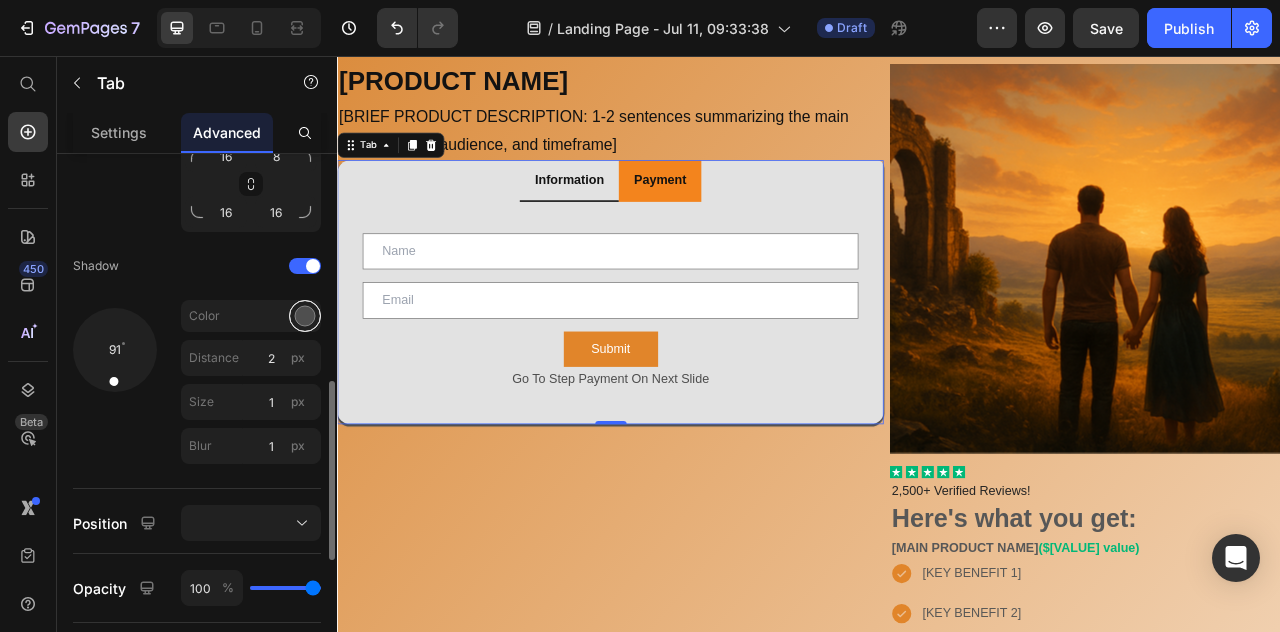 click at bounding box center [305, 316] 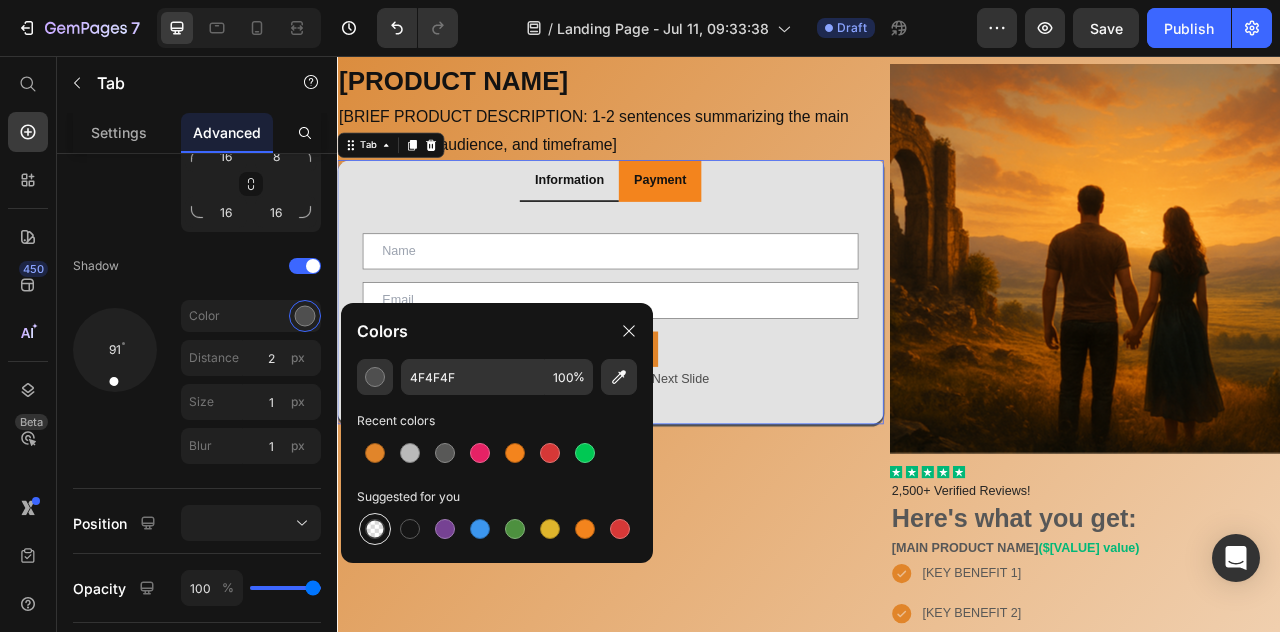 click at bounding box center [375, 529] 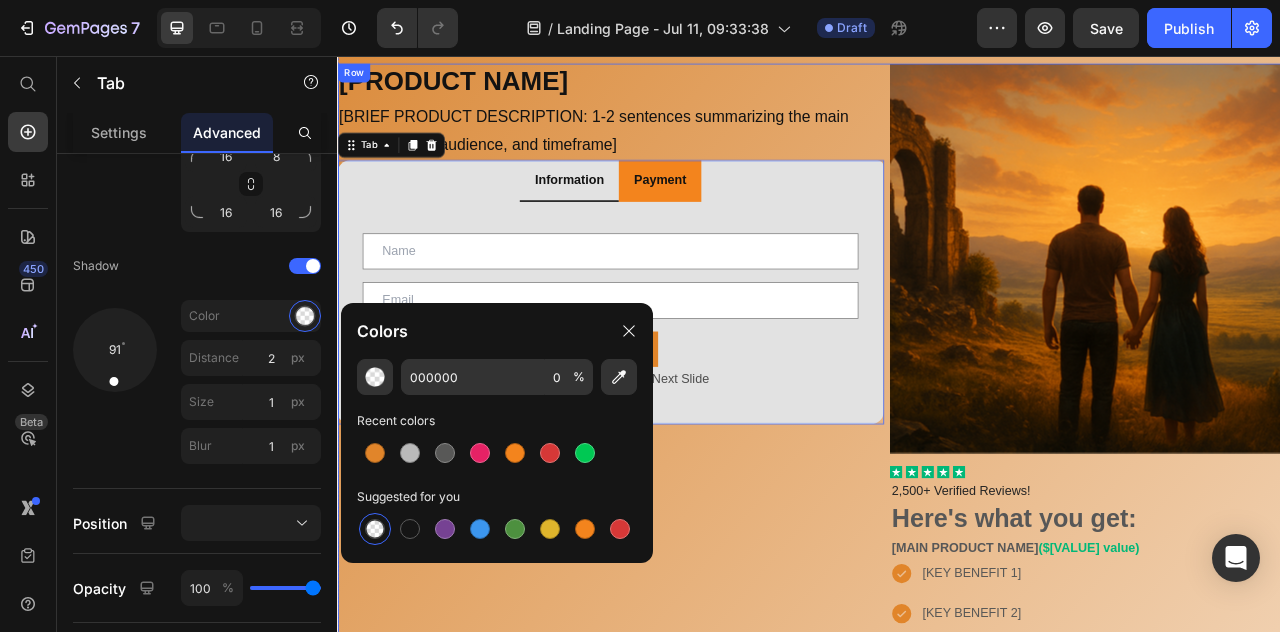 click on "[PRODUCT NAME] Heading [BRIEF PRODUCT DESCRIPTION: 1-2 sentences summarizing the main benefit, target audience, and timeframe] Text Block Row Information Payment Text Field Email Field Row Submit Submit Button Go To Step Payment On Next Slide Text Block Contact Form Product Images
Out of stock Add to Cart Product Tab   0" at bounding box center (684, 1185) 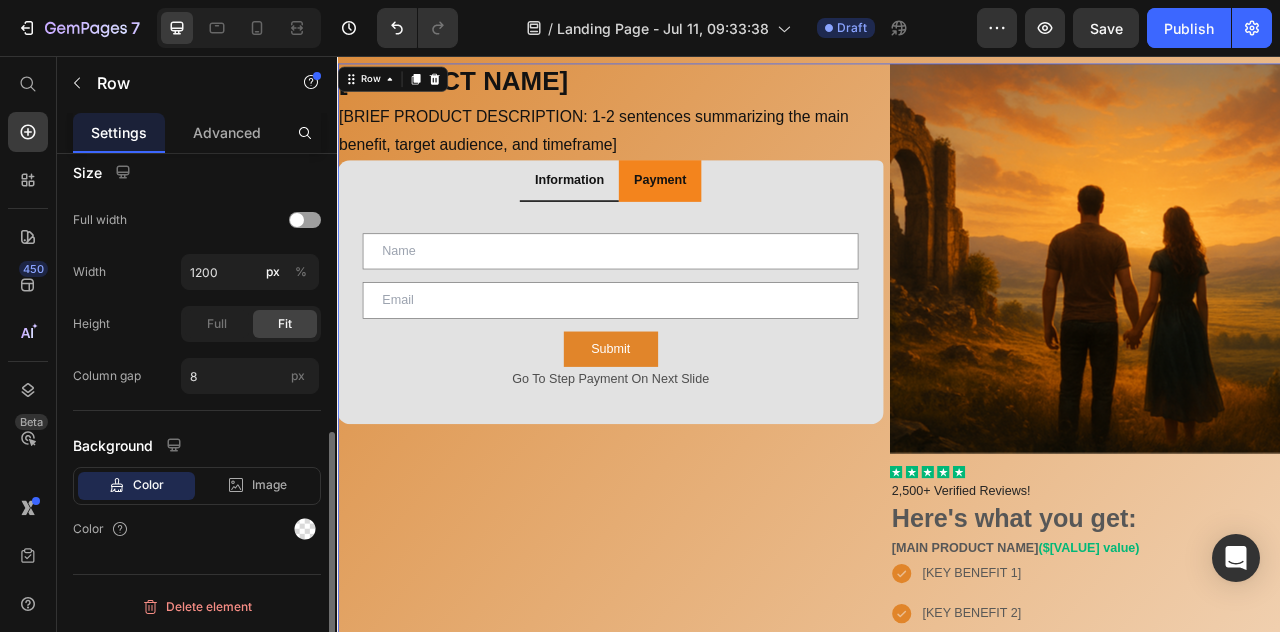 scroll, scrollTop: 0, scrollLeft: 0, axis: both 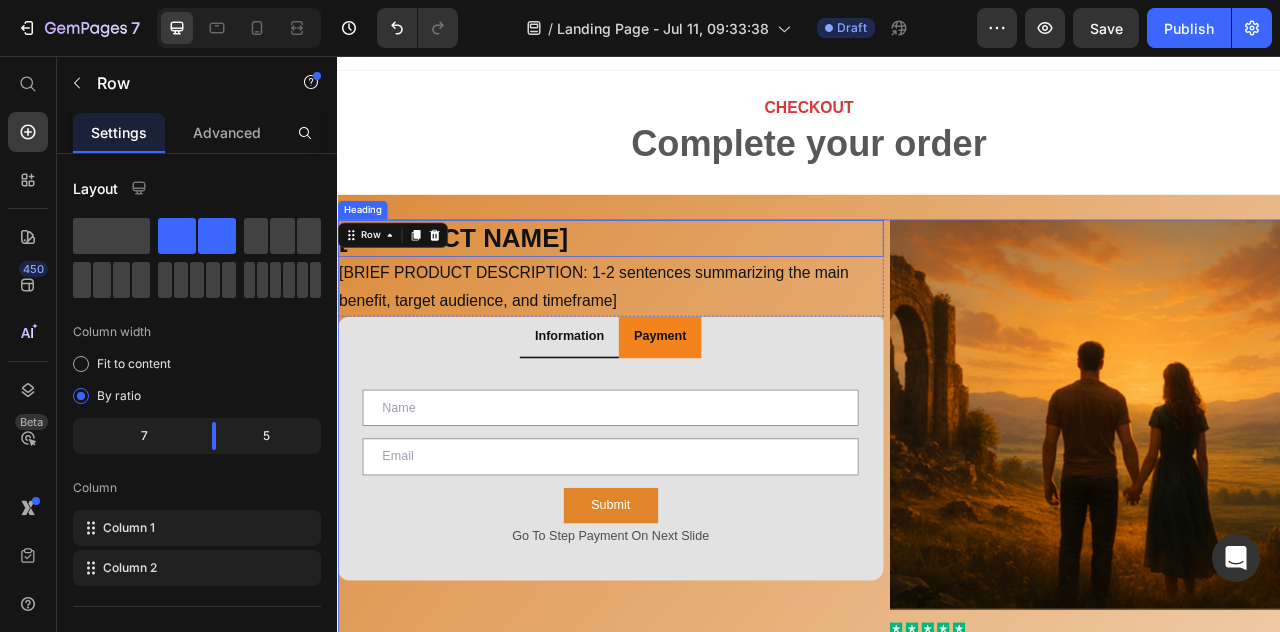 click on "[PRODUCT NAME]" at bounding box center (684, 287) 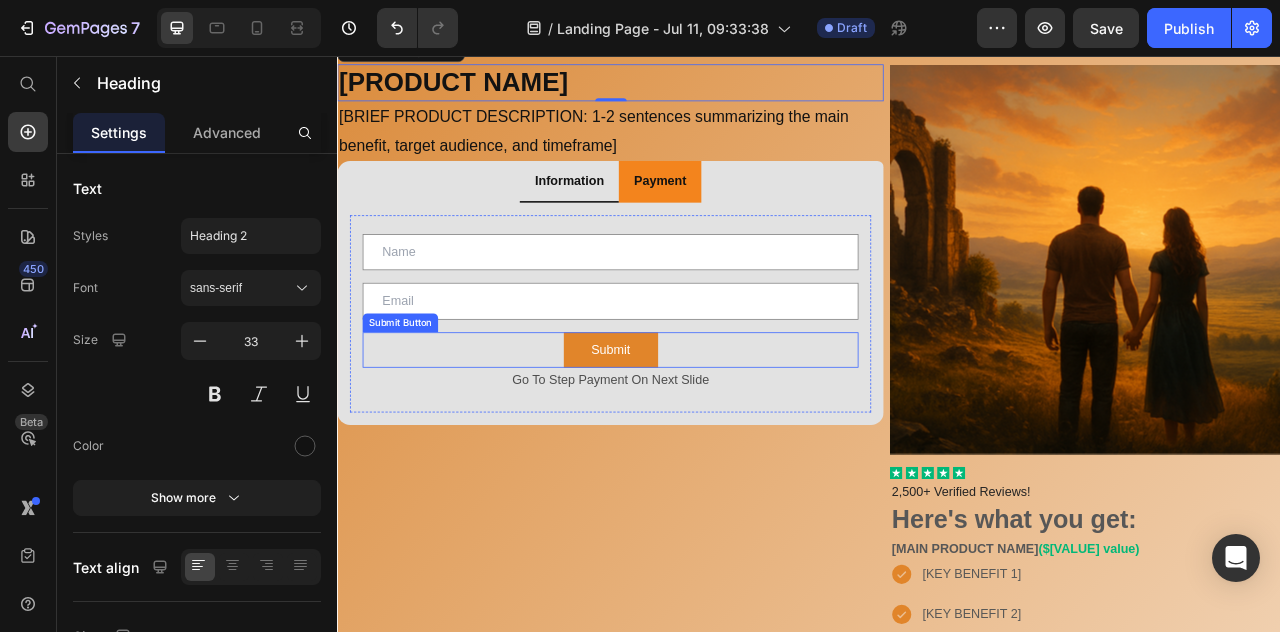 scroll, scrollTop: 228, scrollLeft: 0, axis: vertical 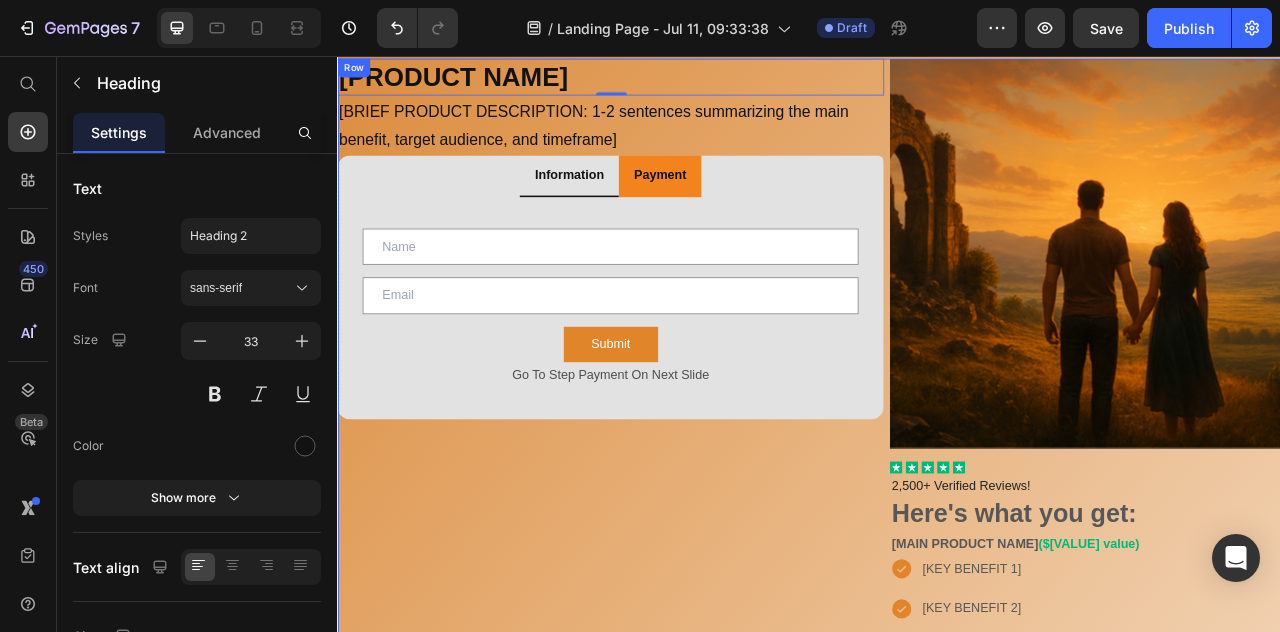 click on "[PRODUCT NAME] Heading   0 [BRIEF PRODUCT DESCRIPTION: 1-2 sentences summarizing the main benefit, target audience, and timeframe] Text Block Row Information Payment Text Field Email Field Row Submit Submit Button Go To Step Payment On Next Slide Text Block Contact Form Product Images
Out of stock Add to Cart Product Tab" at bounding box center (684, 1179) 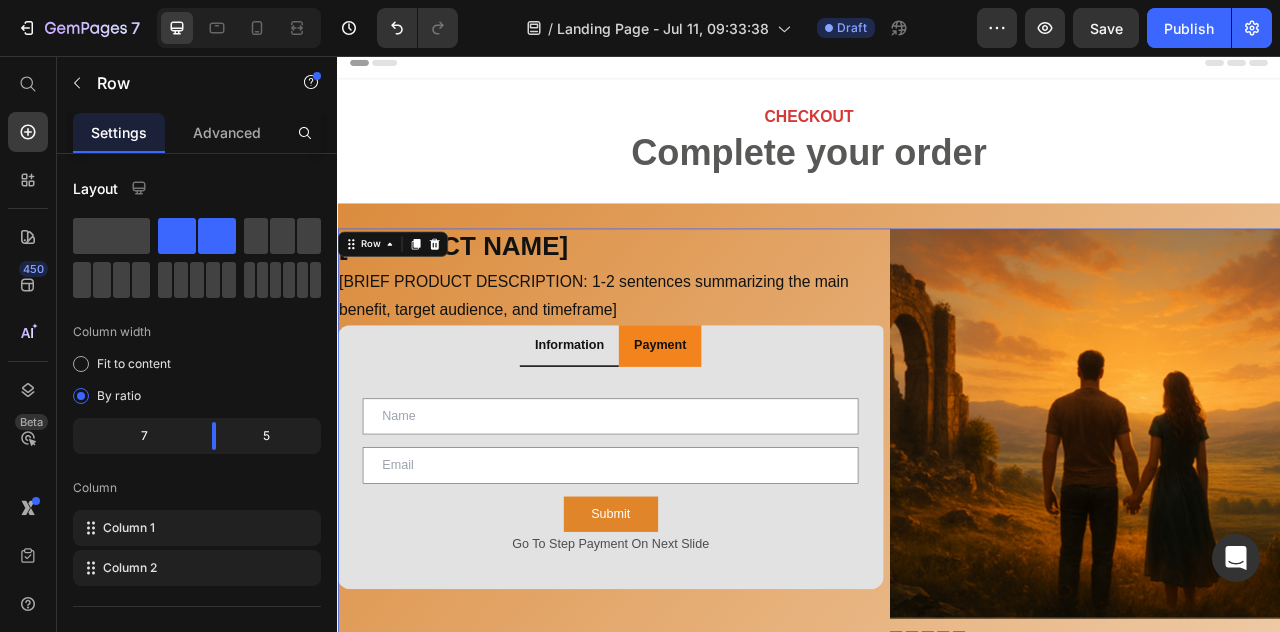 scroll, scrollTop: 0, scrollLeft: 0, axis: both 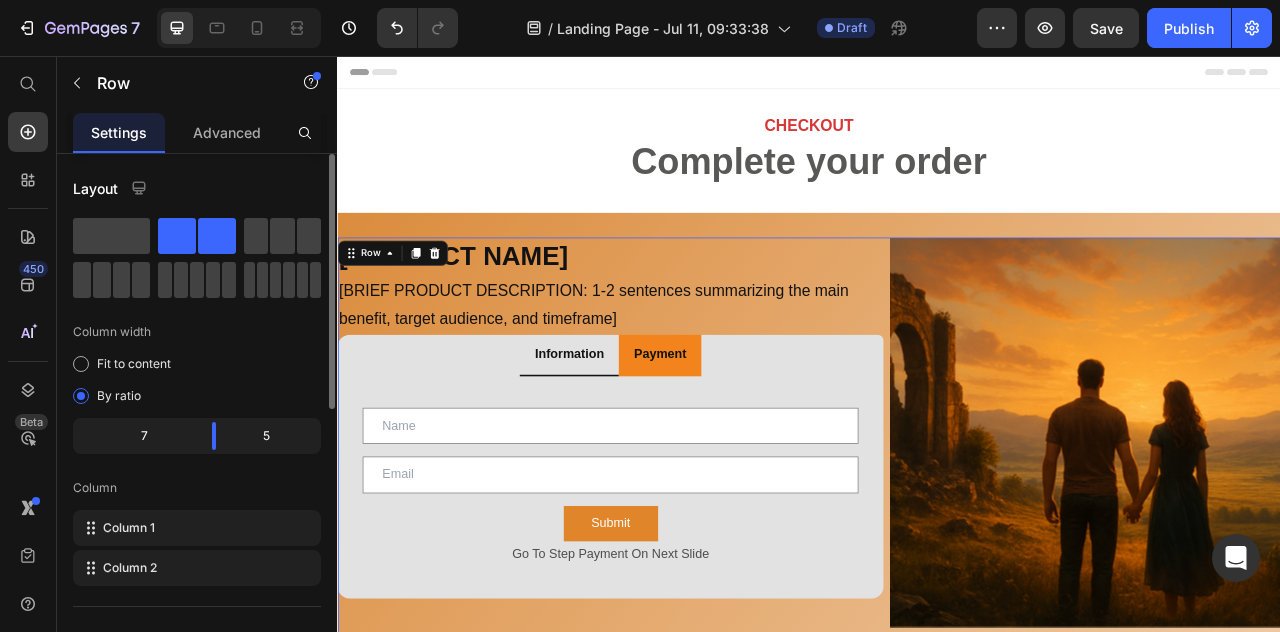 click 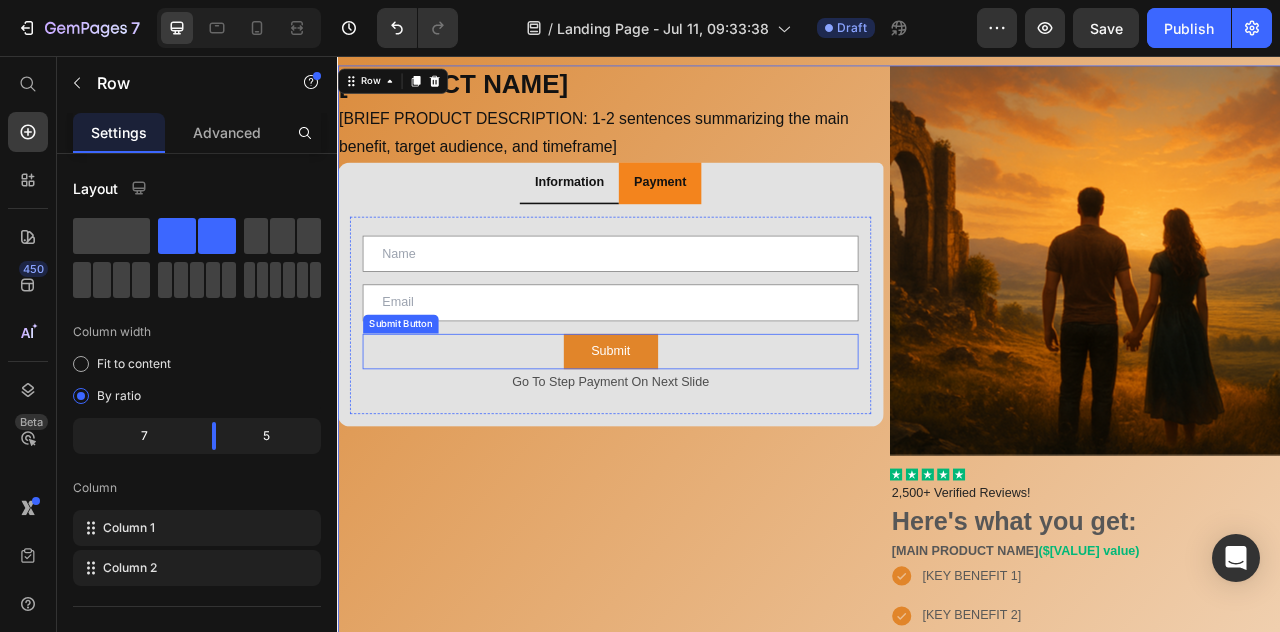 scroll, scrollTop: 221, scrollLeft: 0, axis: vertical 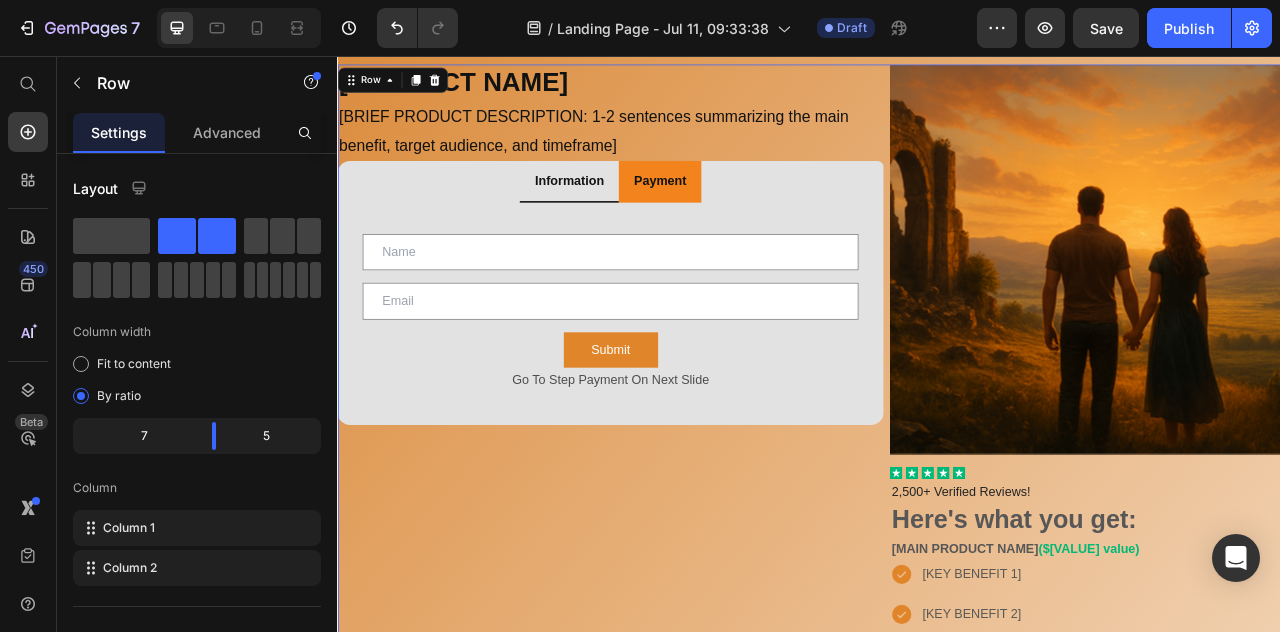 click on "[PRODUCT NAME] Heading [BRIEF PRODUCT DESCRIPTION: 1-2 sentences summarizing the main benefit, target audience, and timeframe] Text Block Row Information Payment Text Field Email Field Row Submit Submit Button Go To Step Payment On Next Slide Text Block Contact Form Product Images
Out of stock Add to Cart Product Tab" at bounding box center [684, 1186] 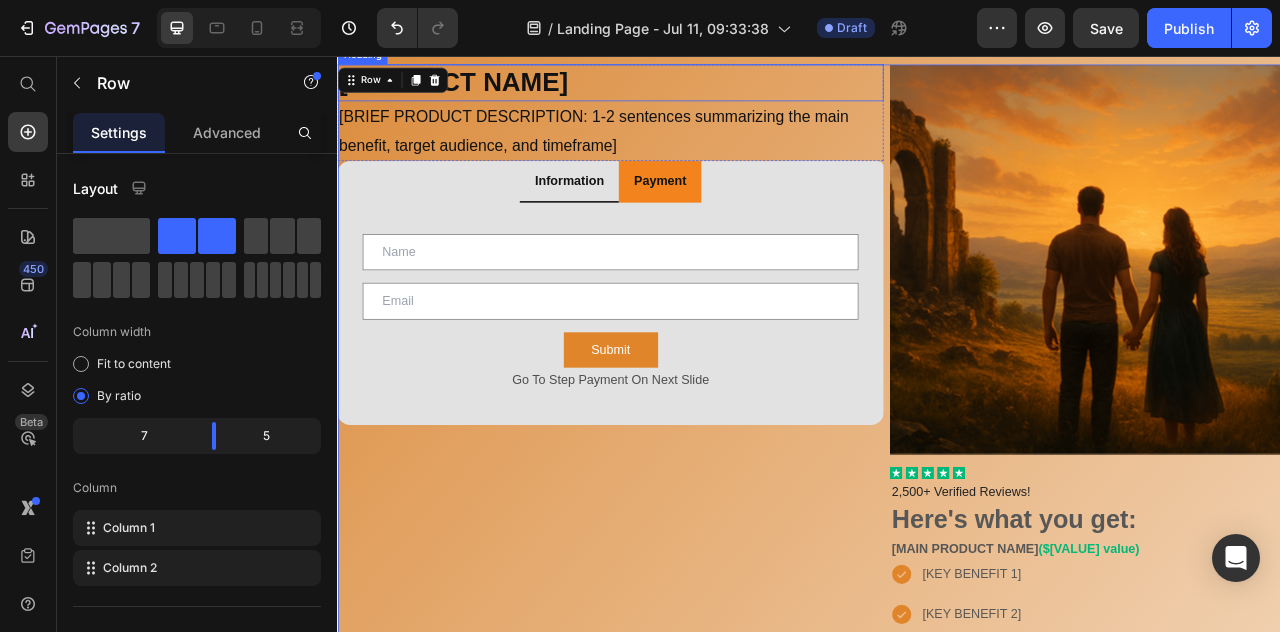 scroll, scrollTop: 0, scrollLeft: 0, axis: both 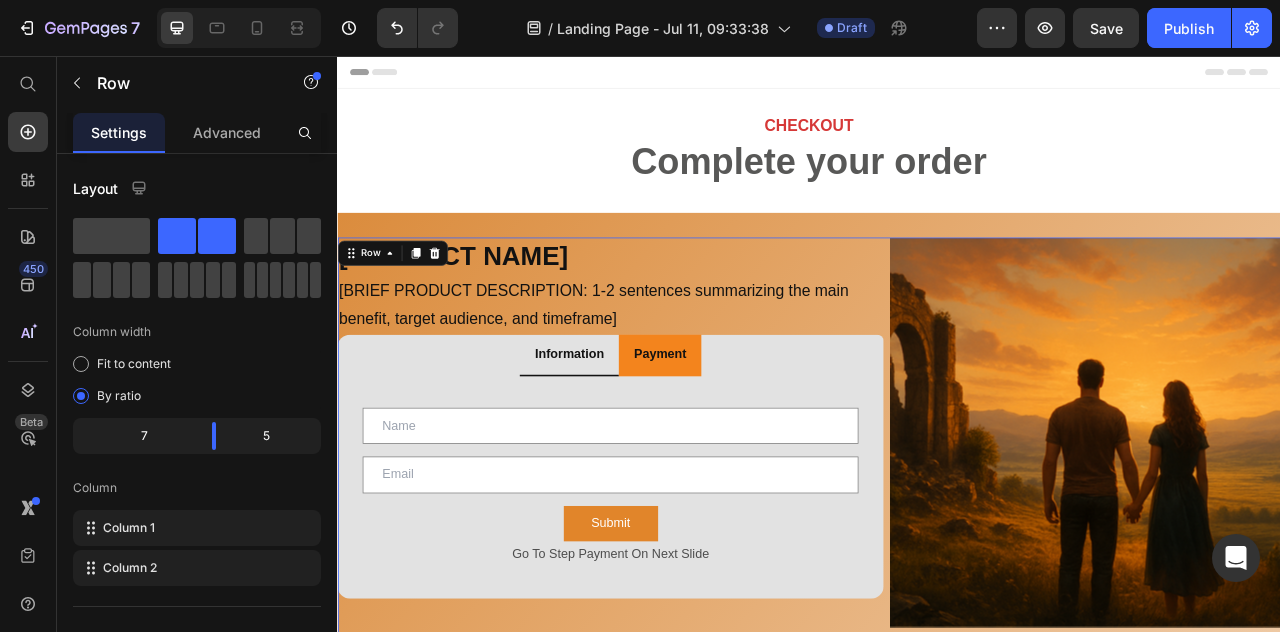 click on "[PRODUCT NAME] Heading [BRIEF PRODUCT DESCRIPTION: 1-2 sentences summarizing the main benefit, target audience, and timeframe] Text Block Row Information Payment Text Field Email Field Row Submit Submit Button Go To Step Payment On Next Slide Text Block Contact Form Product Images
Out of stock Add to Cart Product Tab Product Images
Icon
Icon
Icon
Icon
Icon Icon List 2,500+ Verified Reviews! Text Block Here's what you get: Text Block [MAIN PRODUCT NAME]  ($[VALUE] value) Text Block [KEY BENEFIT 1] [KEY BENEFIT 2] [KEY BENEFIT 3] [KEY BENEFIT 4] Item List [MAIN PRODUCT NAME]  ($[VALUE] value) Text Block [KEY BENEFIT 1] [KEY BENEFIT 2] [KEY BENEFIT 3] [KEY BENEFIT 4] Item List [MAIN PRODUCT NAME]  ($[VALUE] value) Text Block [KEY BENEFIT 1] [KEY BENEFIT 2] [KEY BENEFIT 3] [KEY BENEFIT 4] Item List [MAIN PRODUCT NAME]  ($[VALUE] value) Text Block [KEY BENEFIT 1] [KEY BENEFIT 2] [KEY BENEFIT 3] [KEY BENEFIT 4] Item List [MAIN PRODUCT NAME]  ($[VALUE] value) Text Block" at bounding box center [937, 1407] 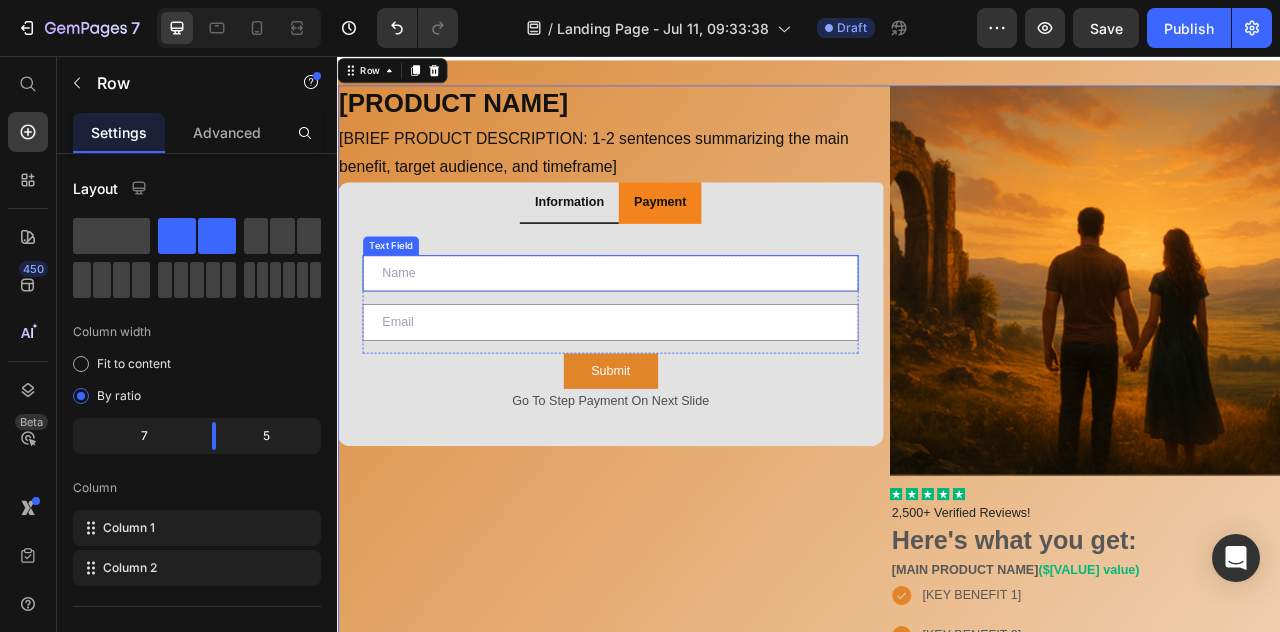 scroll, scrollTop: 203, scrollLeft: 0, axis: vertical 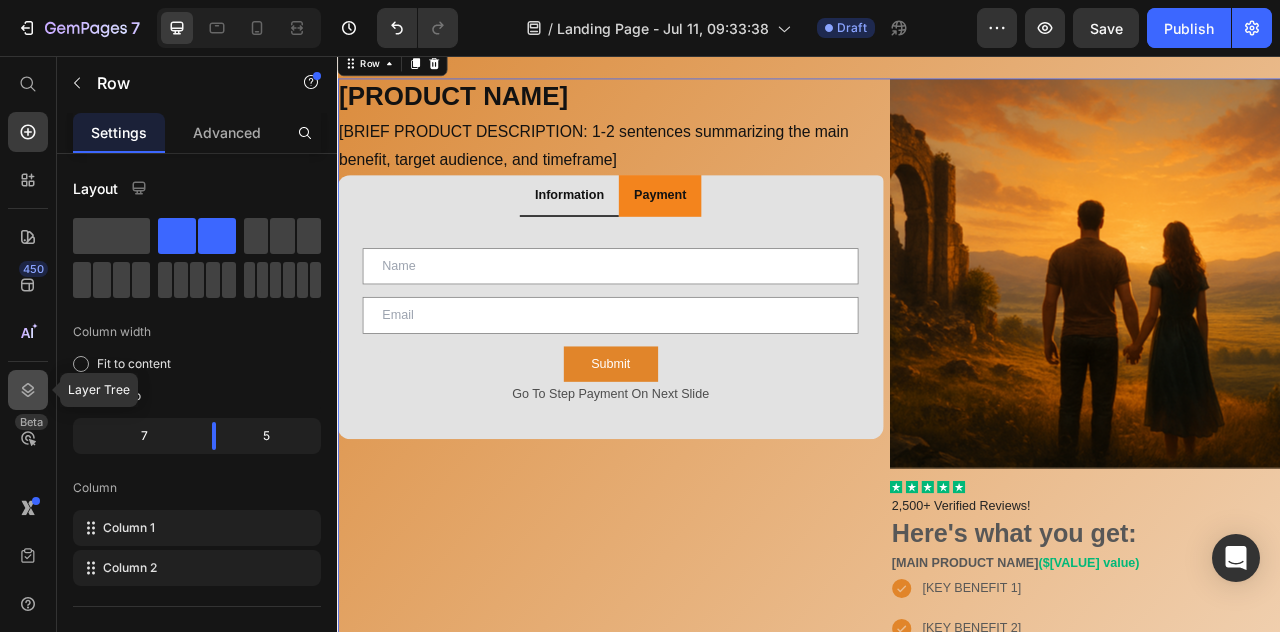 click 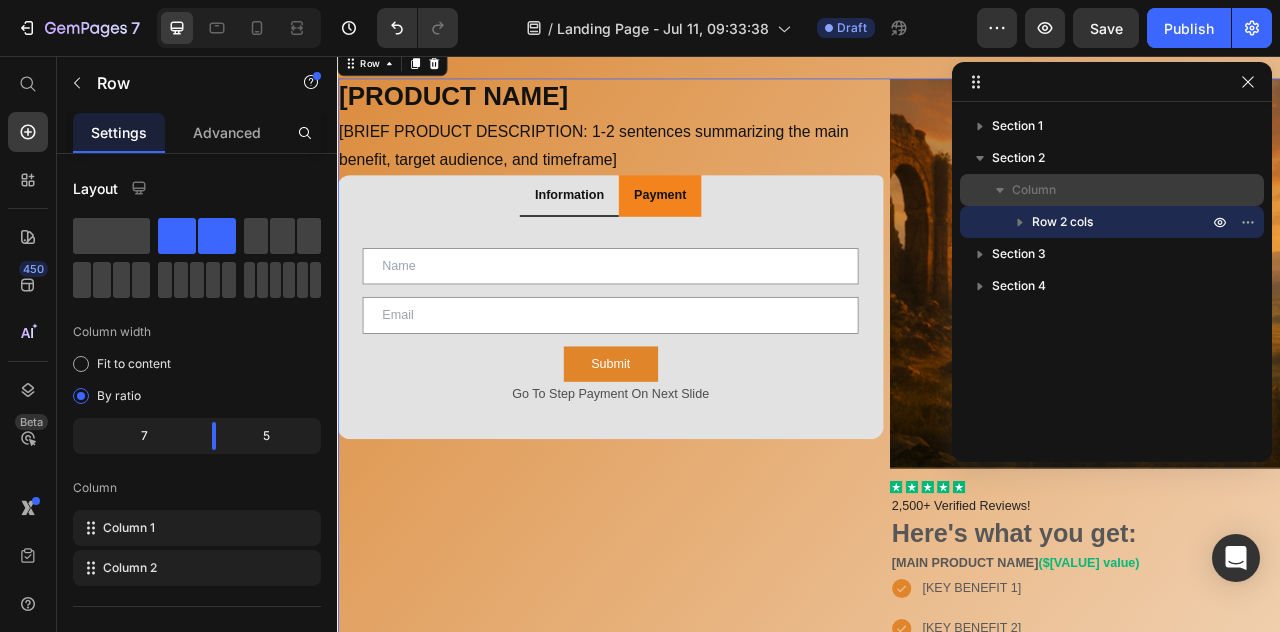 click on "Column" at bounding box center (1112, 190) 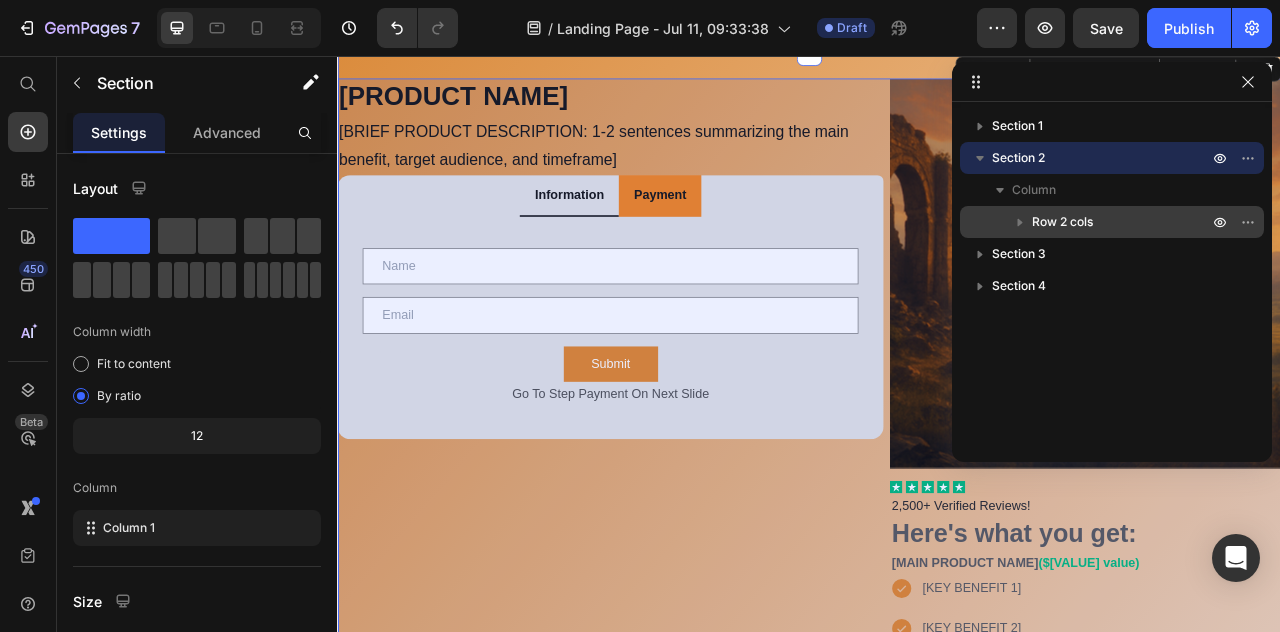 click 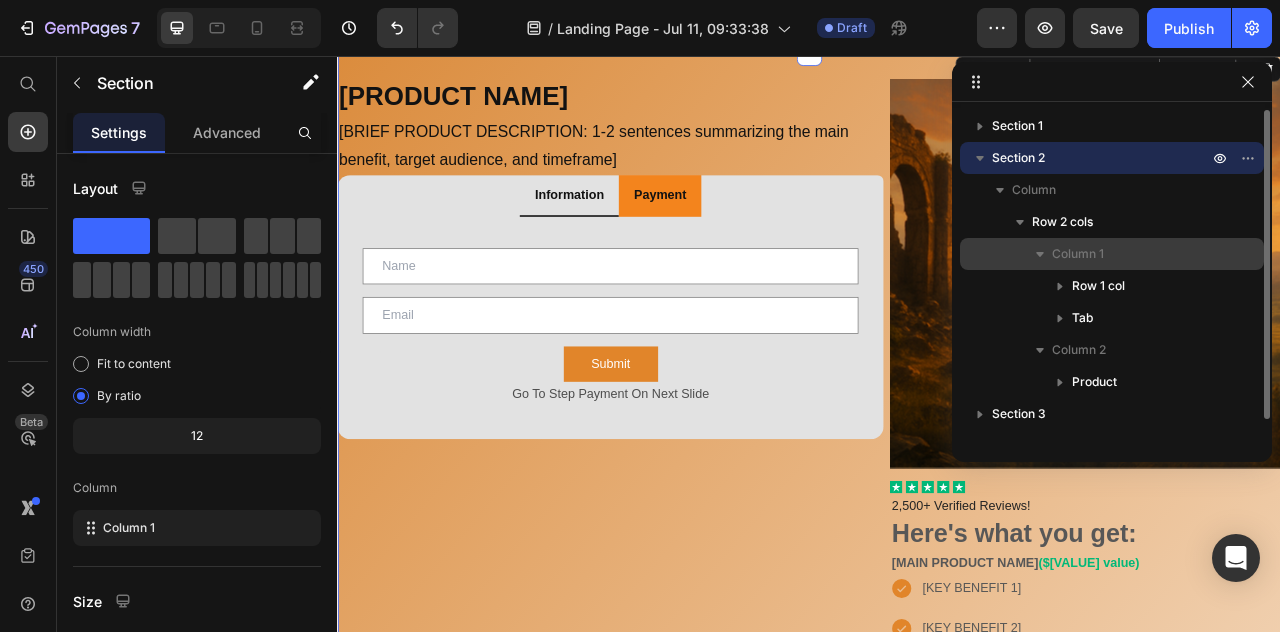 click on "Column 1" at bounding box center [1078, 254] 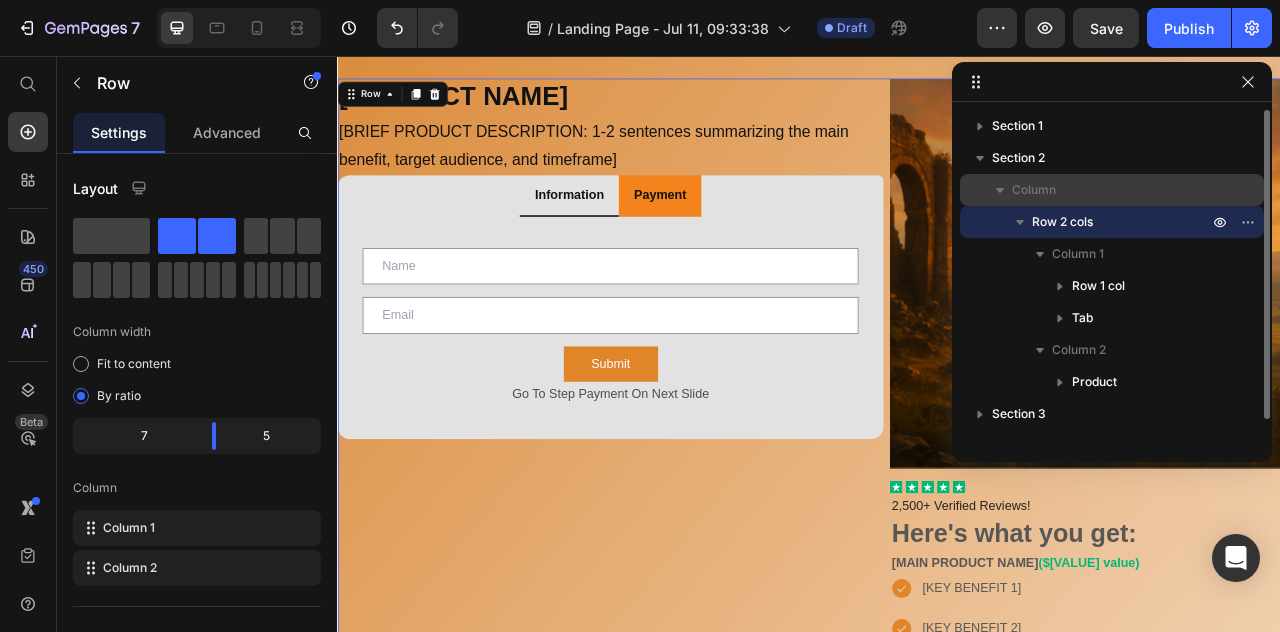 click on "Column" at bounding box center [1112, 190] 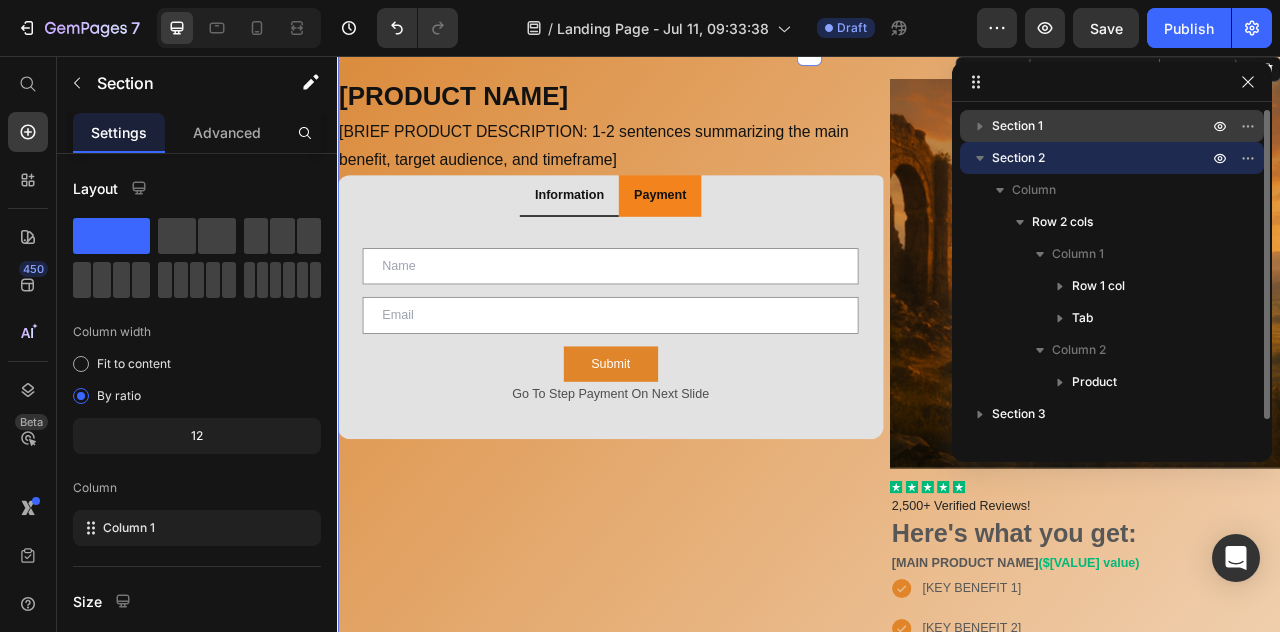 drag, startPoint x: 1245, startPoint y: 79, endPoint x: 1111, endPoint y: 129, distance: 143.02448 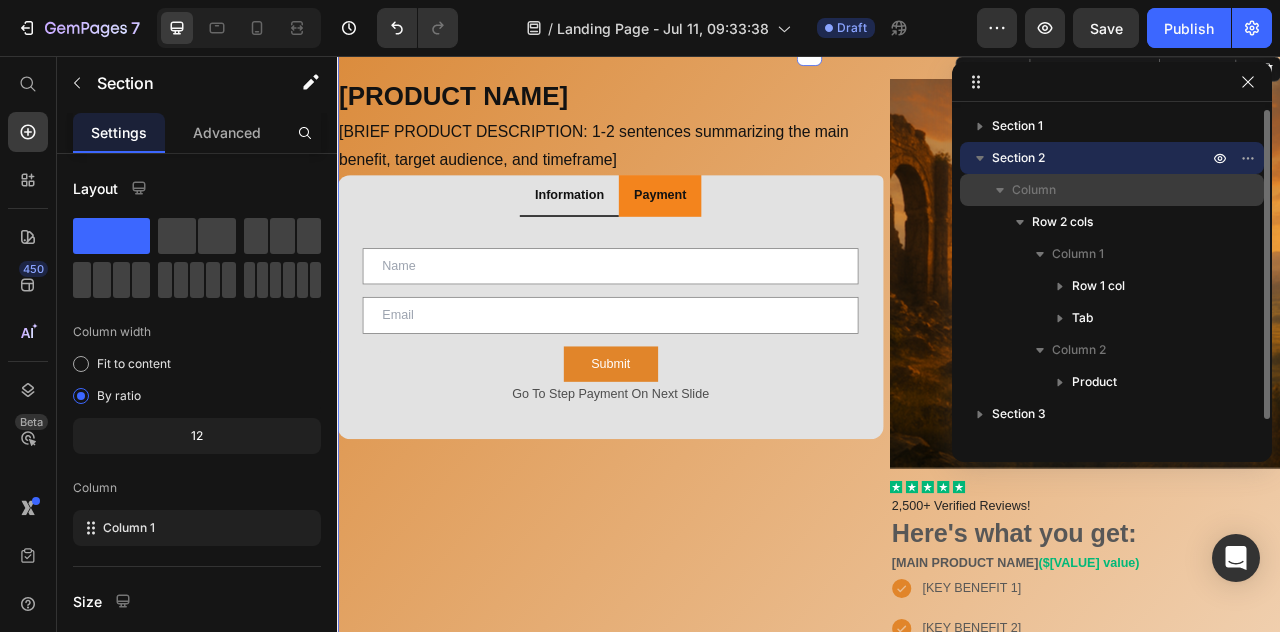 click on "Column" at bounding box center [1034, 190] 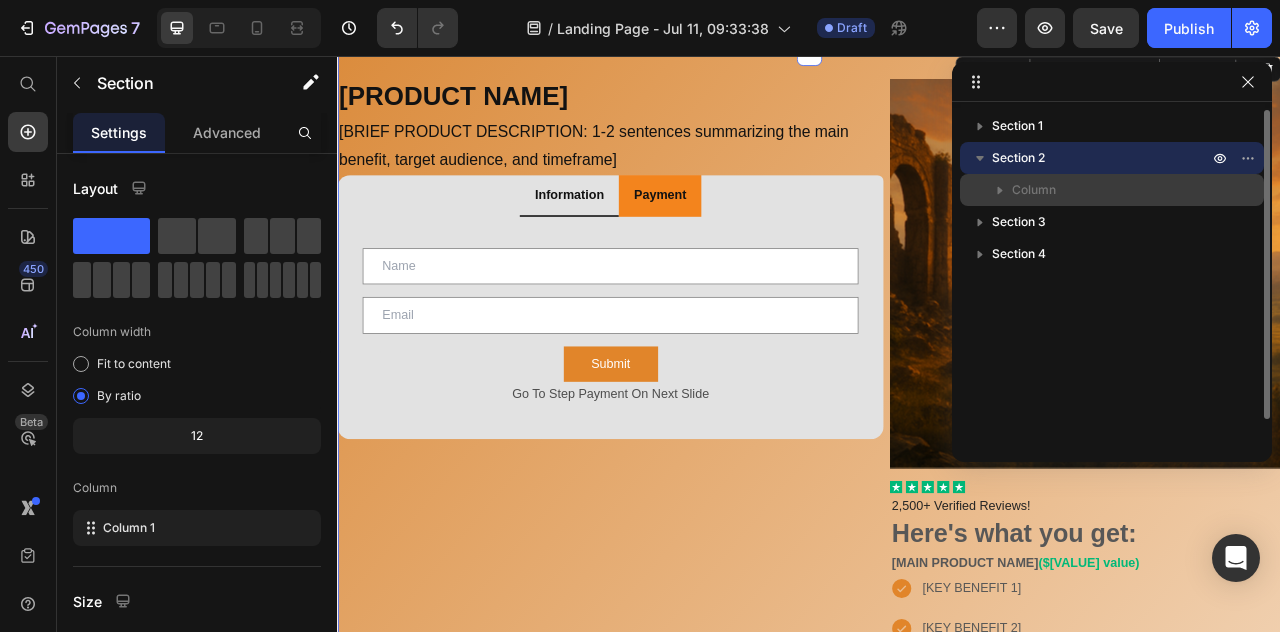 click on "Column" at bounding box center [1034, 190] 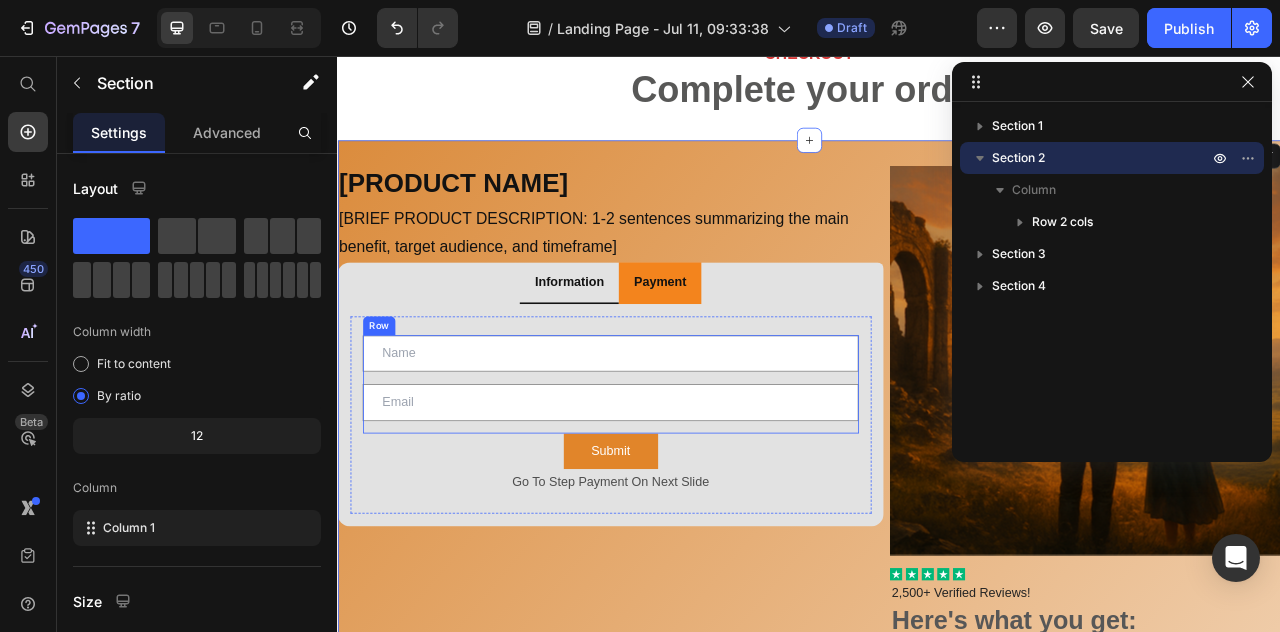 scroll, scrollTop: 91, scrollLeft: 0, axis: vertical 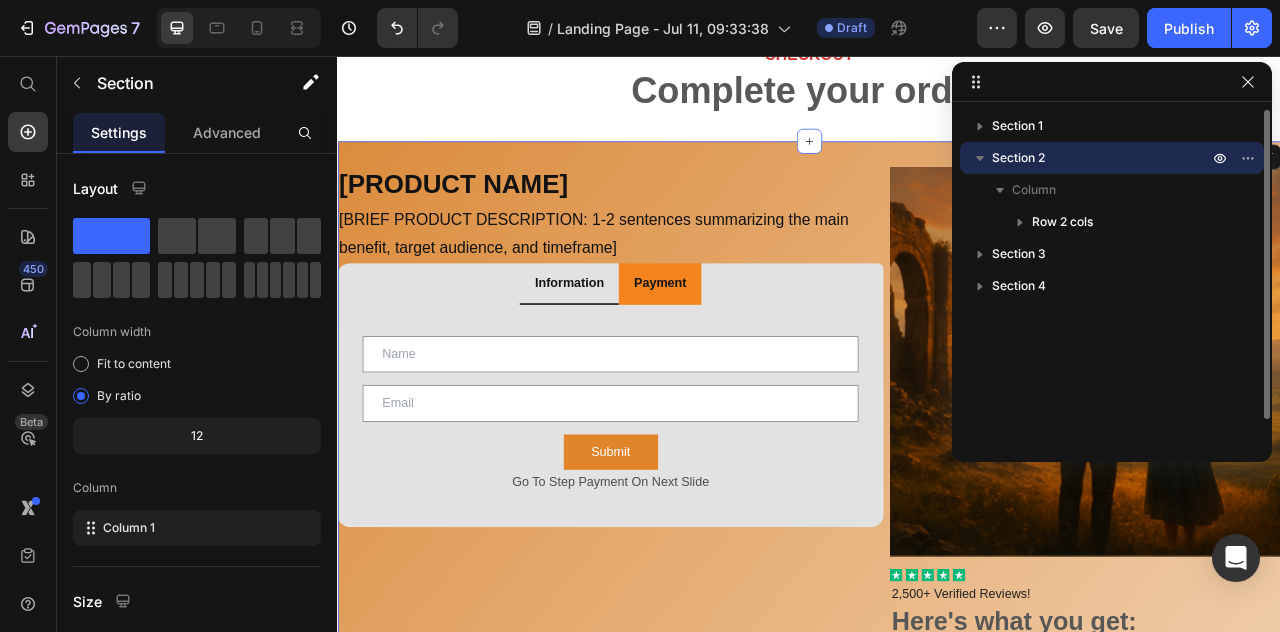 click on "Section 2" at bounding box center (1018, 158) 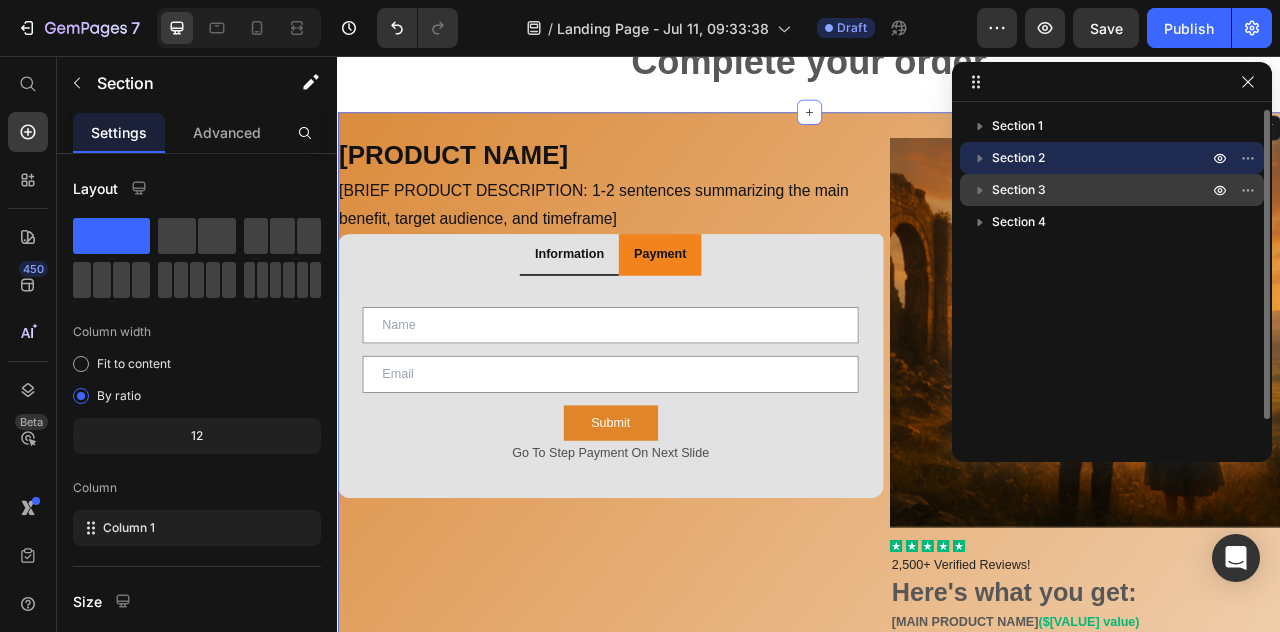 click on "Section 3" at bounding box center (1019, 190) 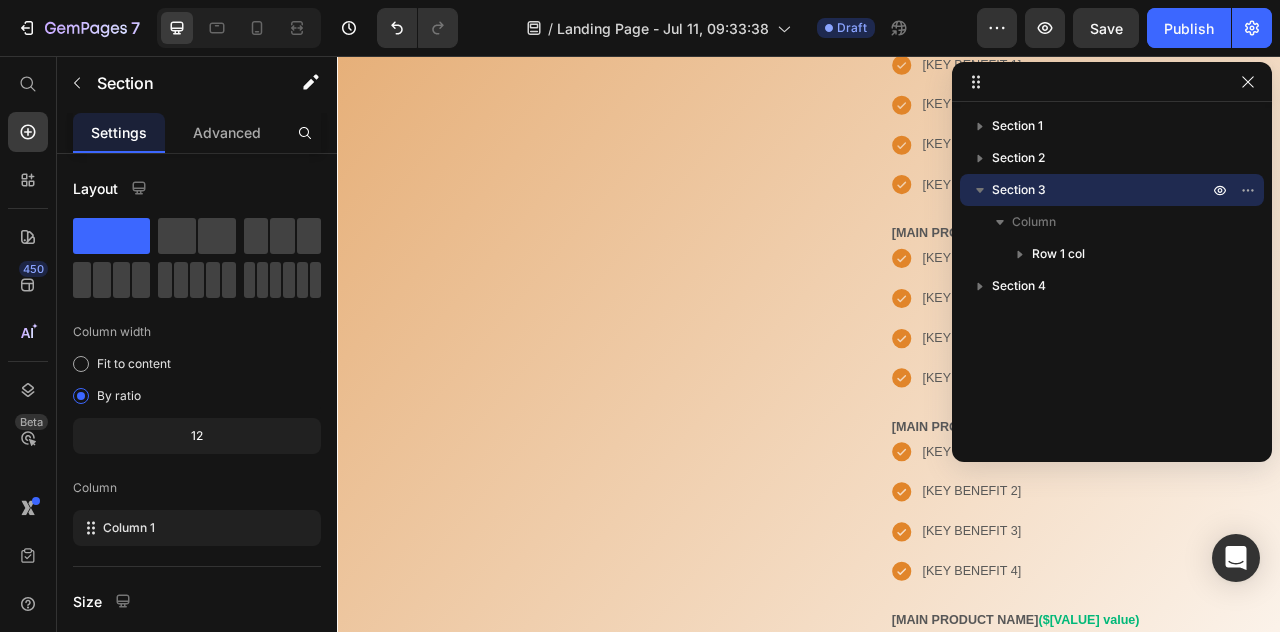 scroll, scrollTop: 2410, scrollLeft: 0, axis: vertical 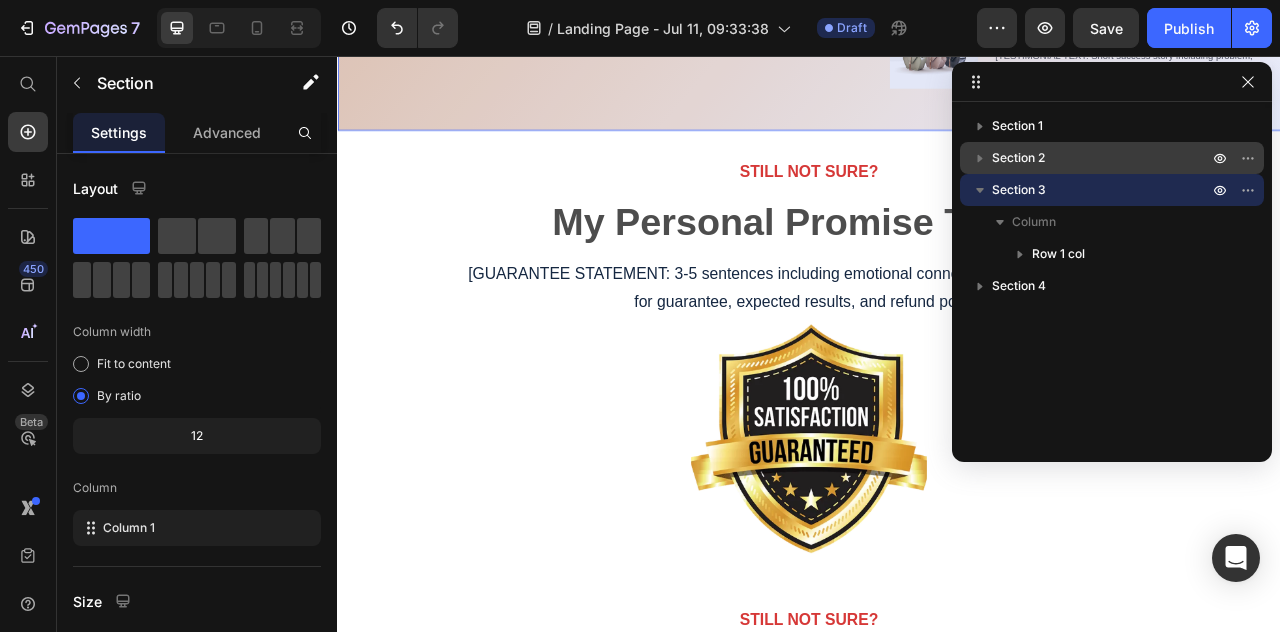 click 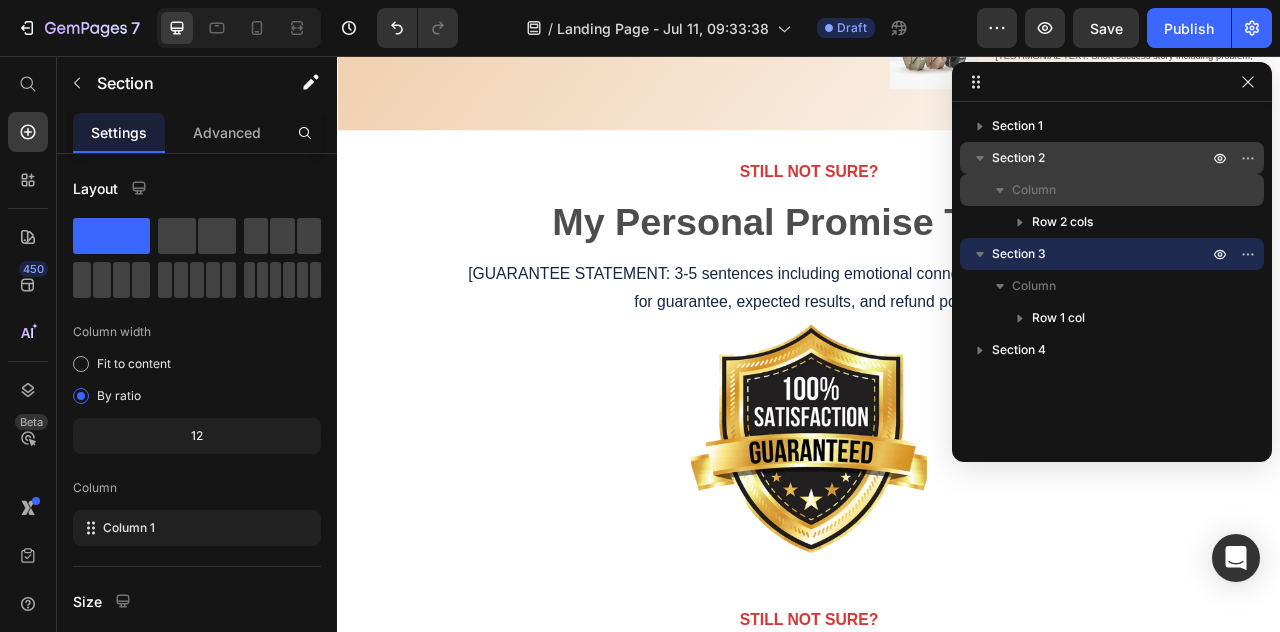 click on "Column" at bounding box center [1112, 190] 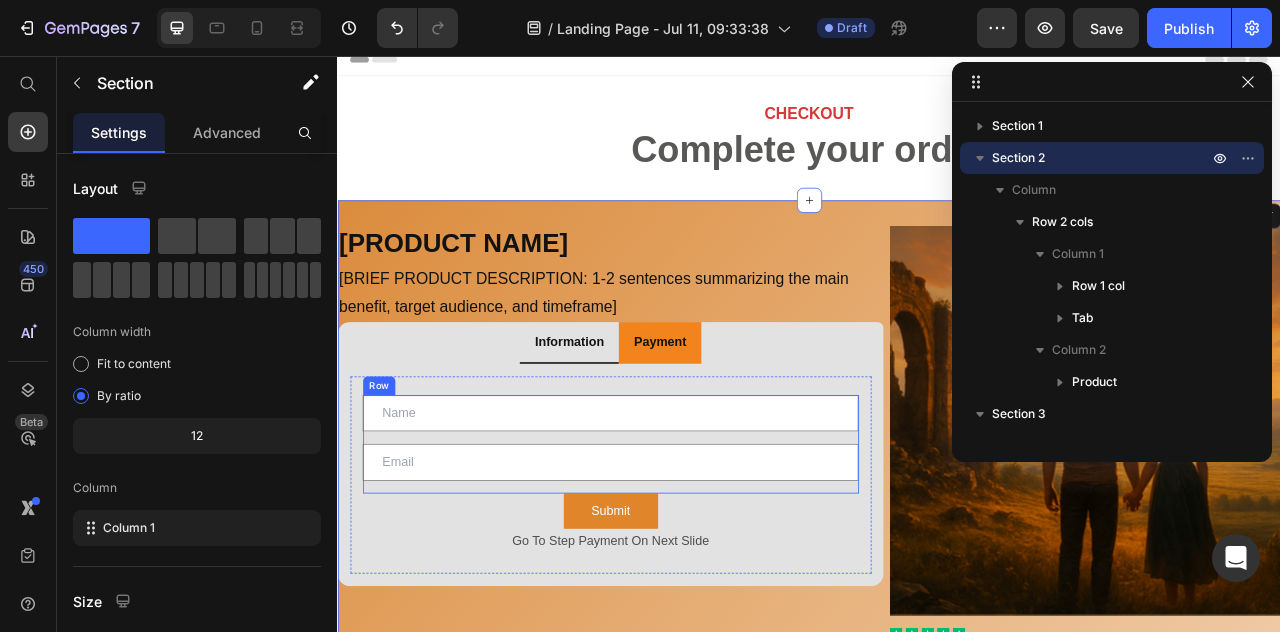 scroll, scrollTop: 0, scrollLeft: 0, axis: both 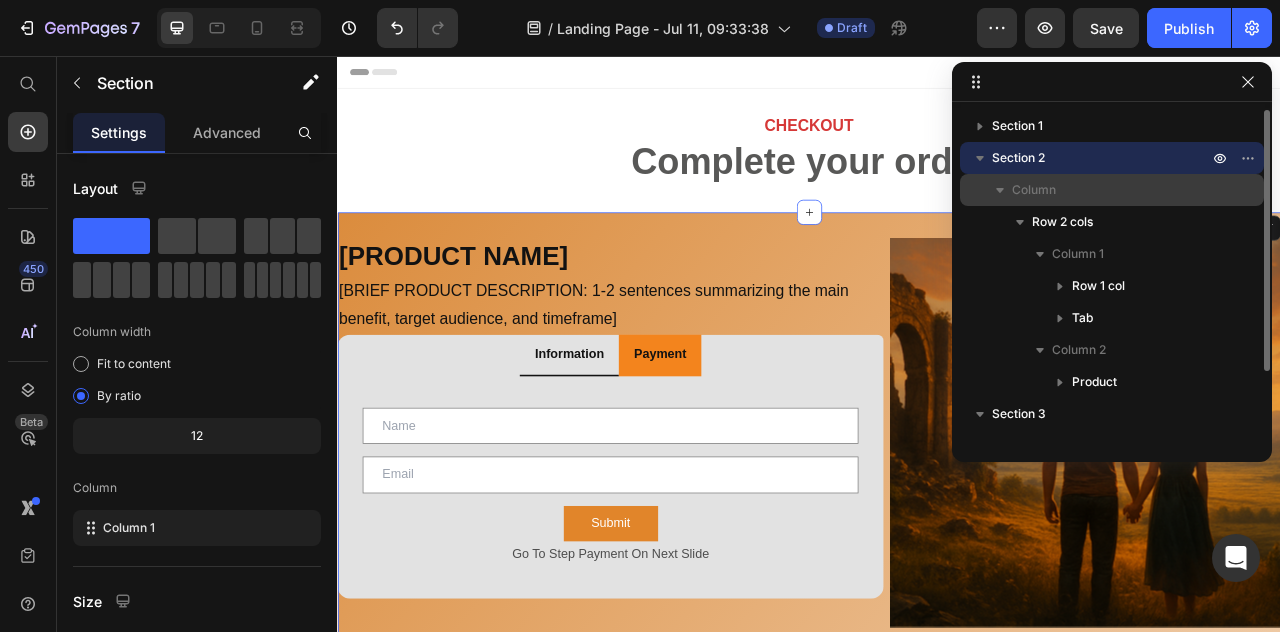 click on "Column" at bounding box center (1112, 190) 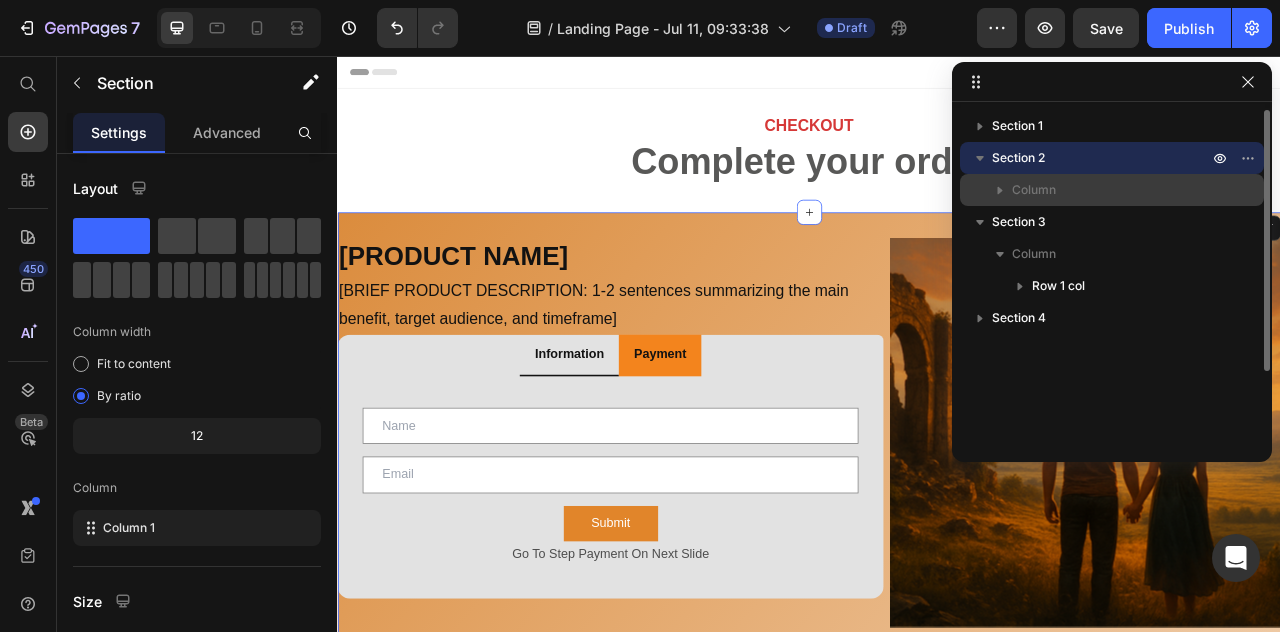 click 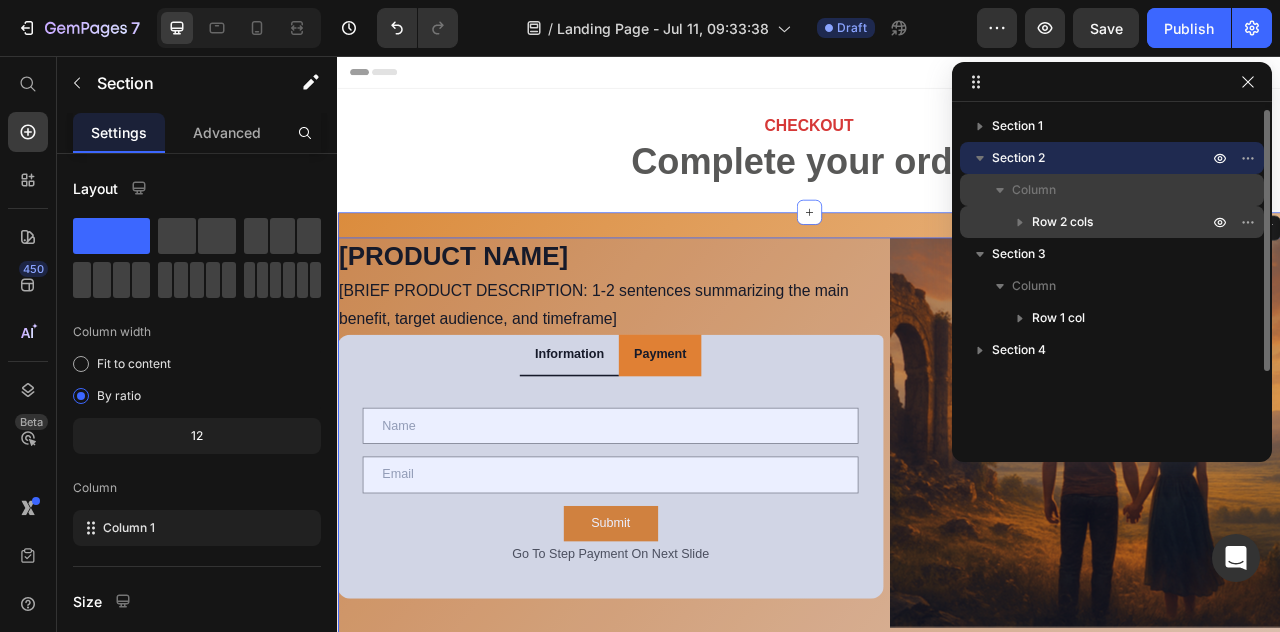 click 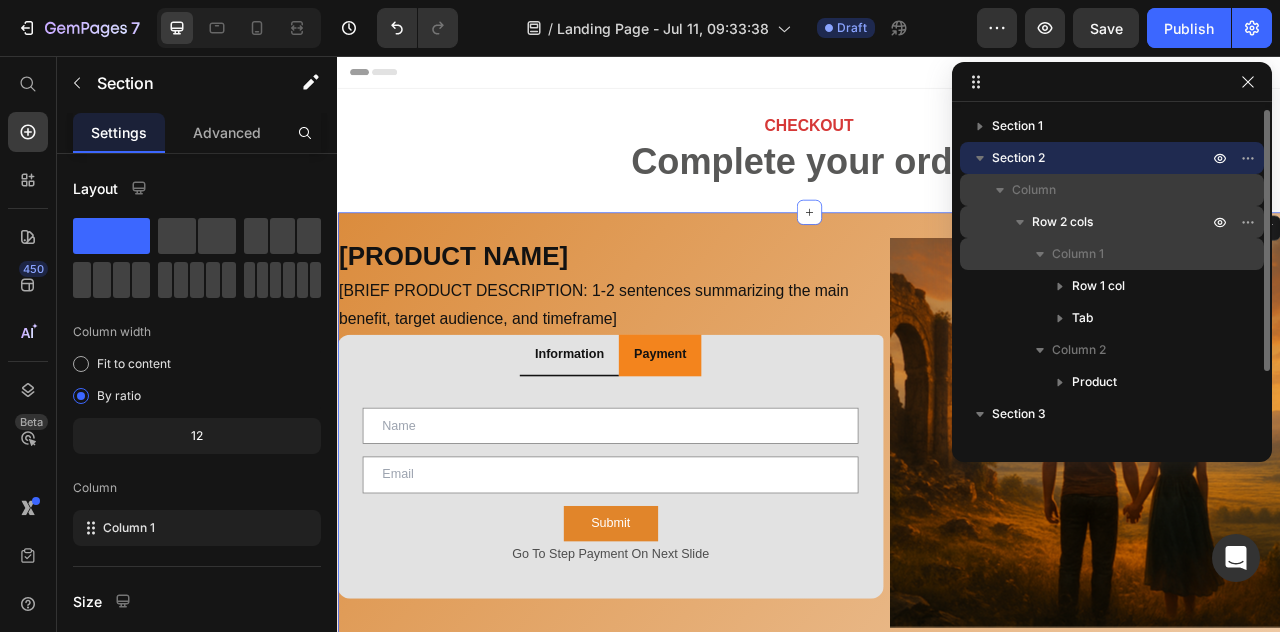 click 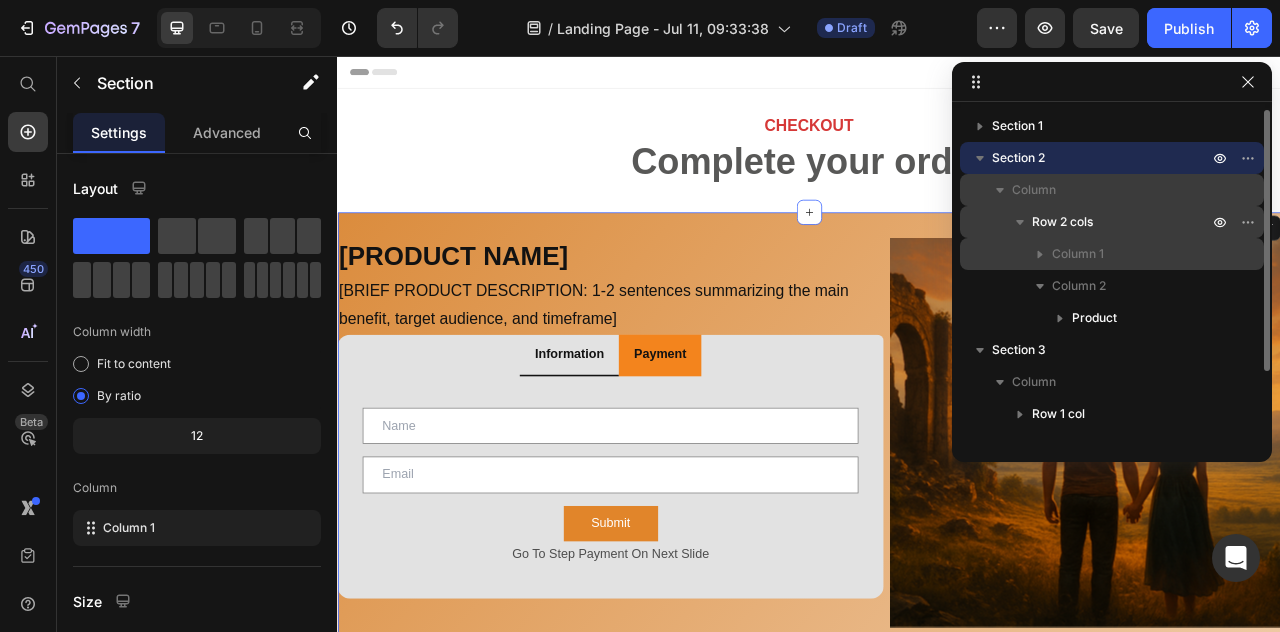 click 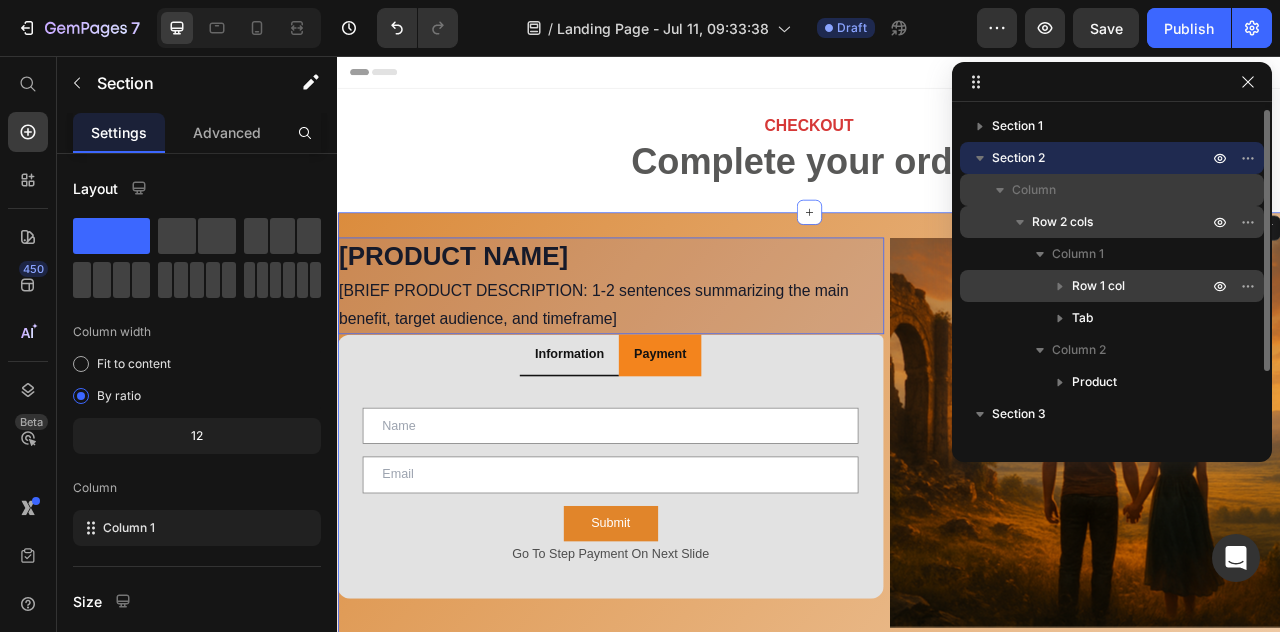 click 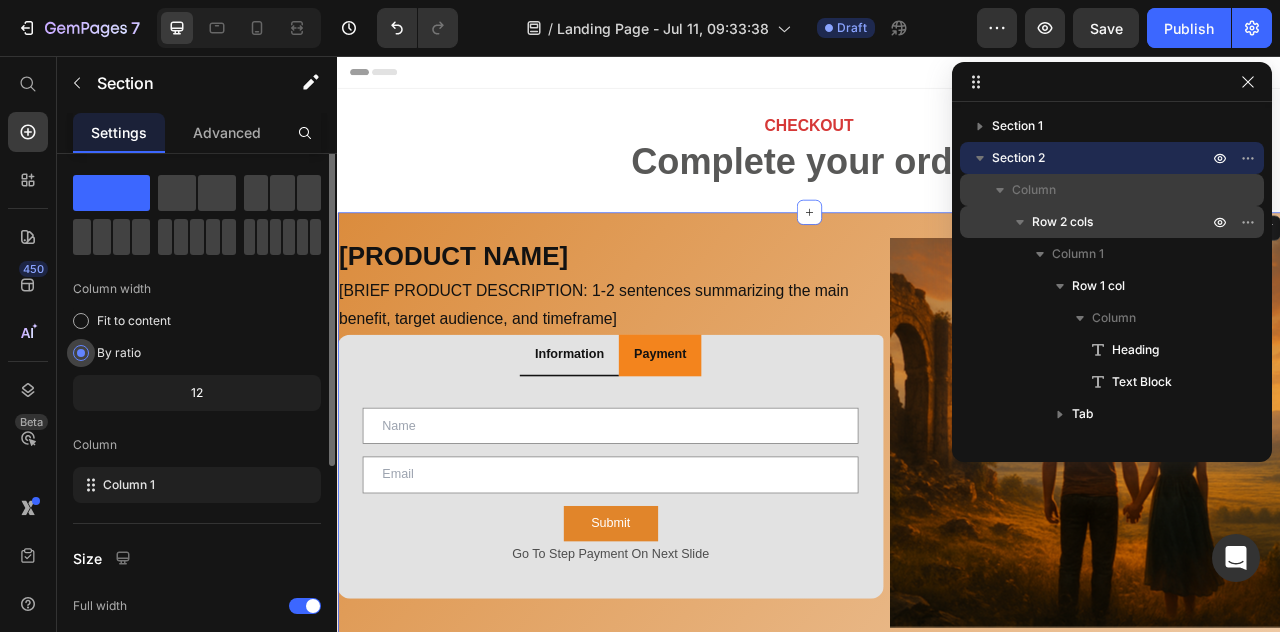 scroll, scrollTop: 0, scrollLeft: 0, axis: both 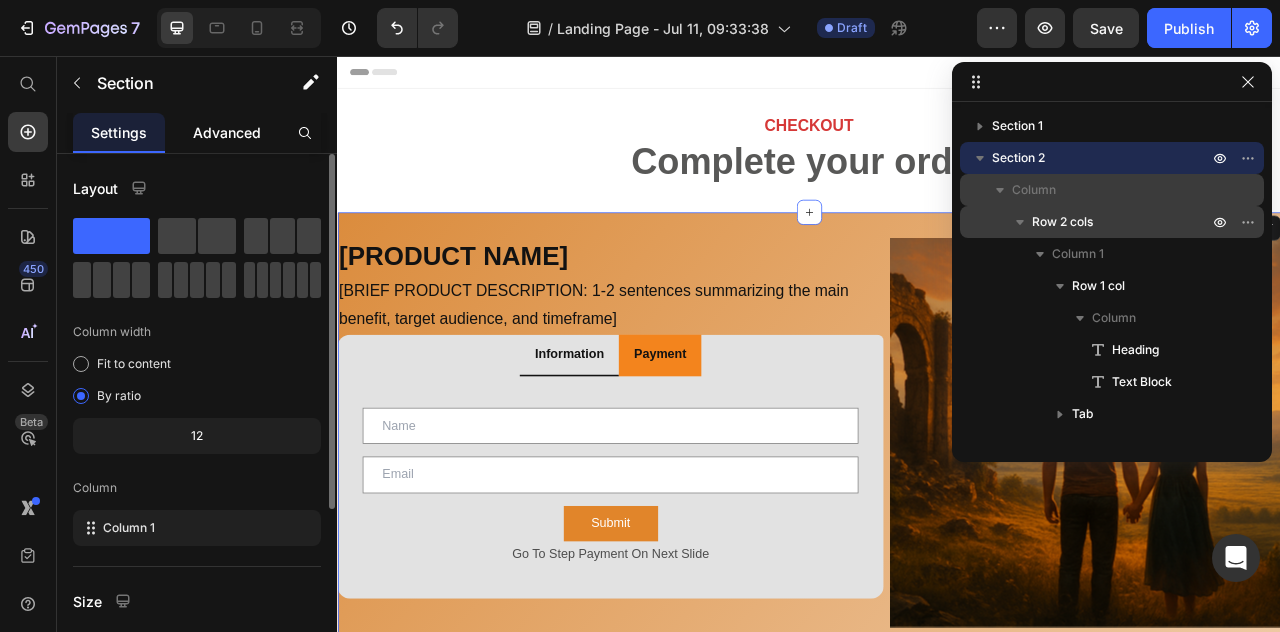 click on "Advanced" at bounding box center (227, 132) 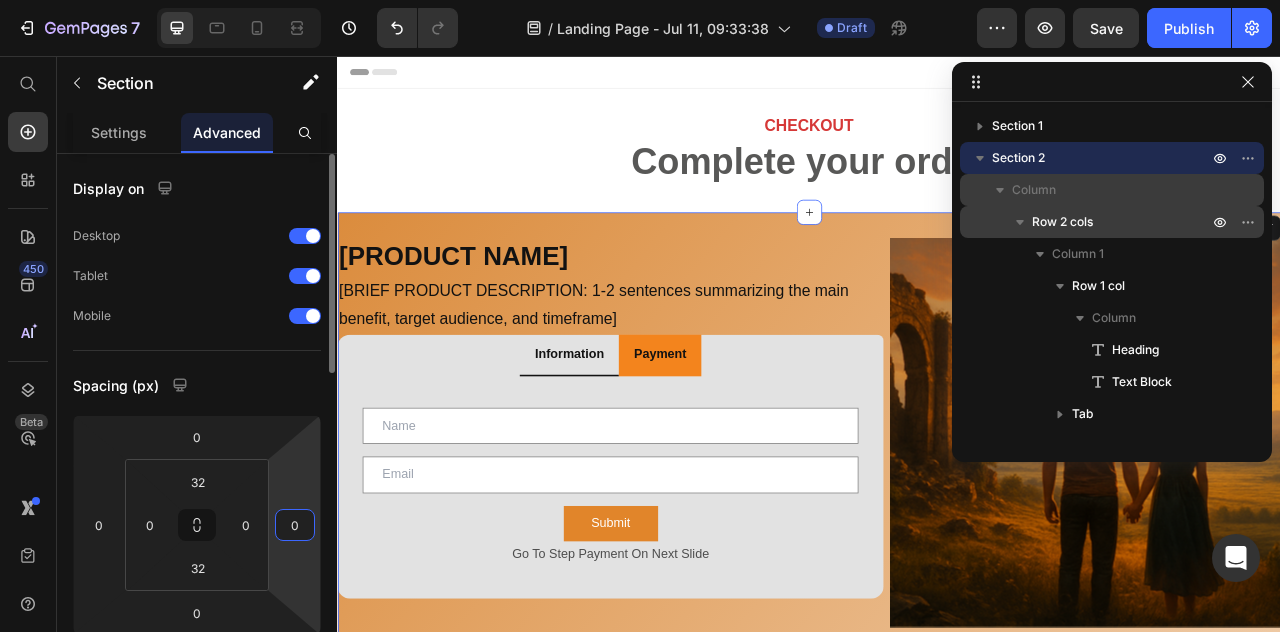 click on "0" at bounding box center [295, 525] 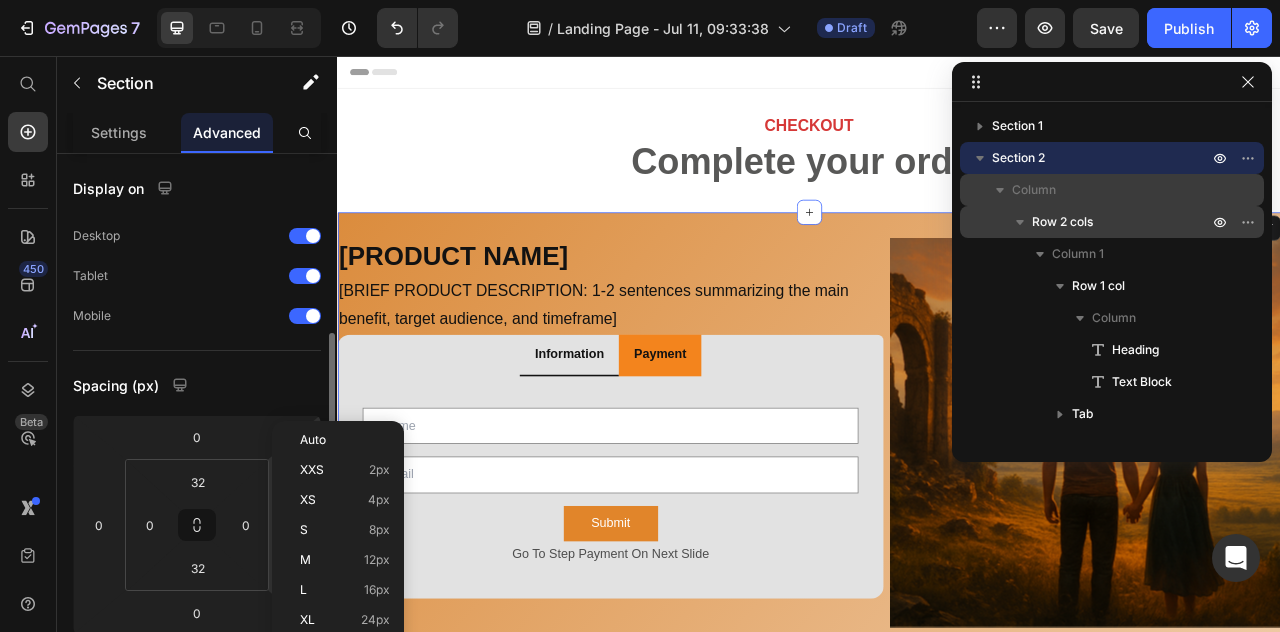 scroll, scrollTop: 127, scrollLeft: 0, axis: vertical 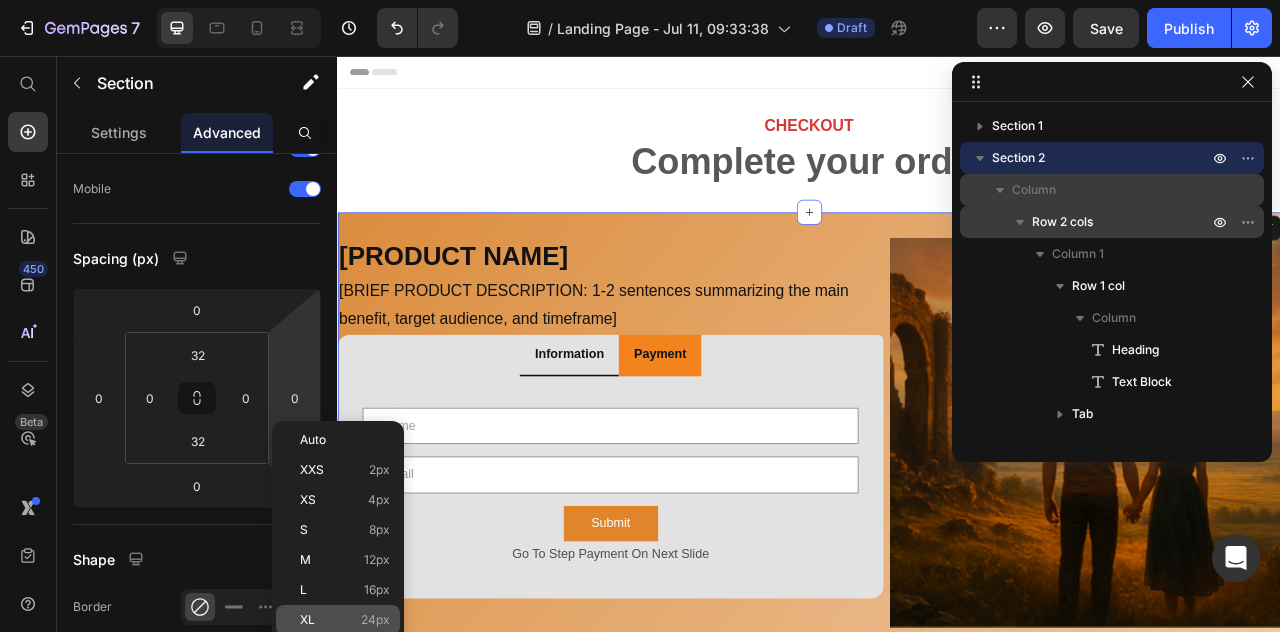 click on "XL 24px" 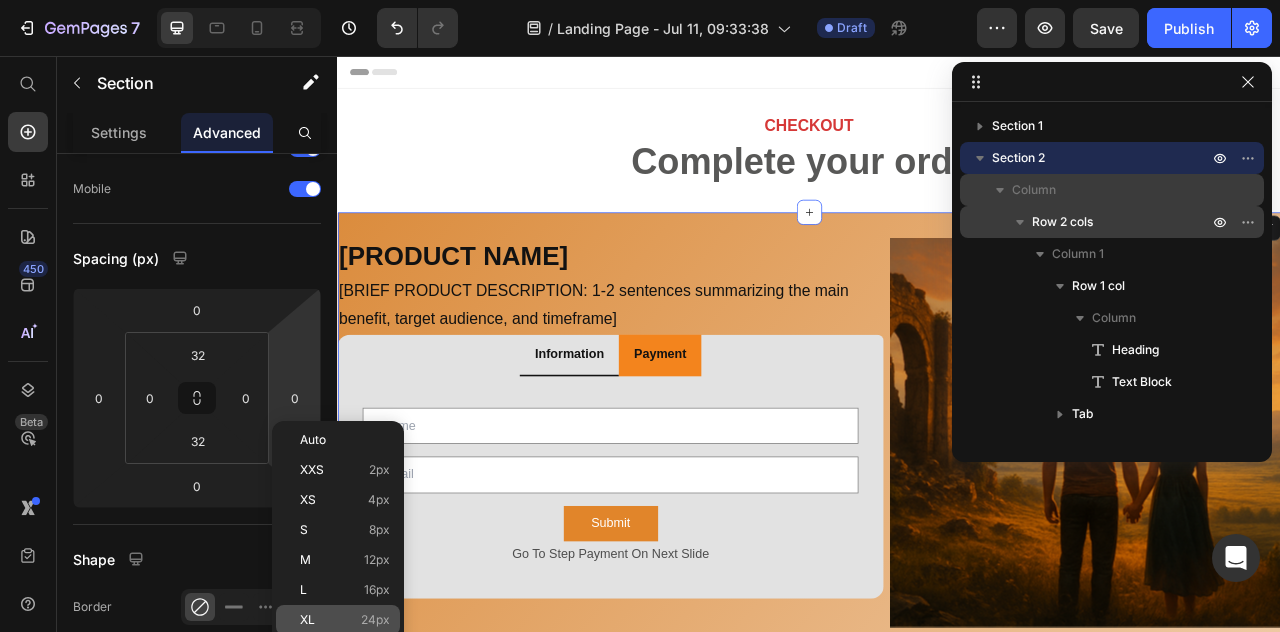 type on "24" 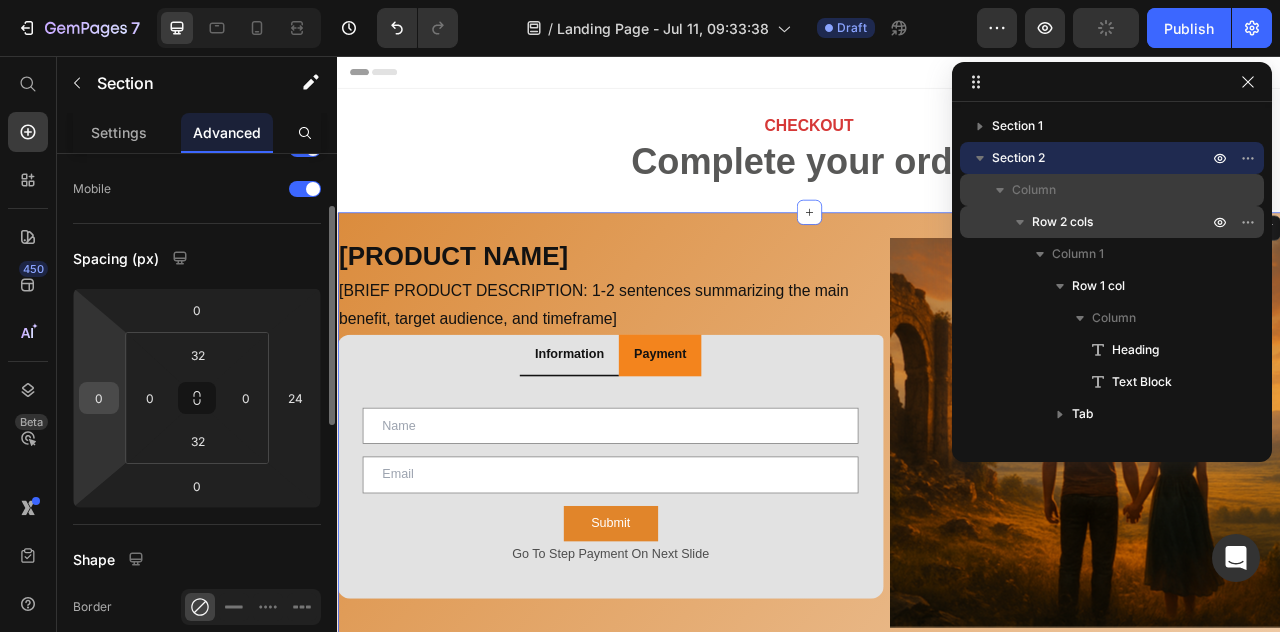 click on "0" at bounding box center (99, 398) 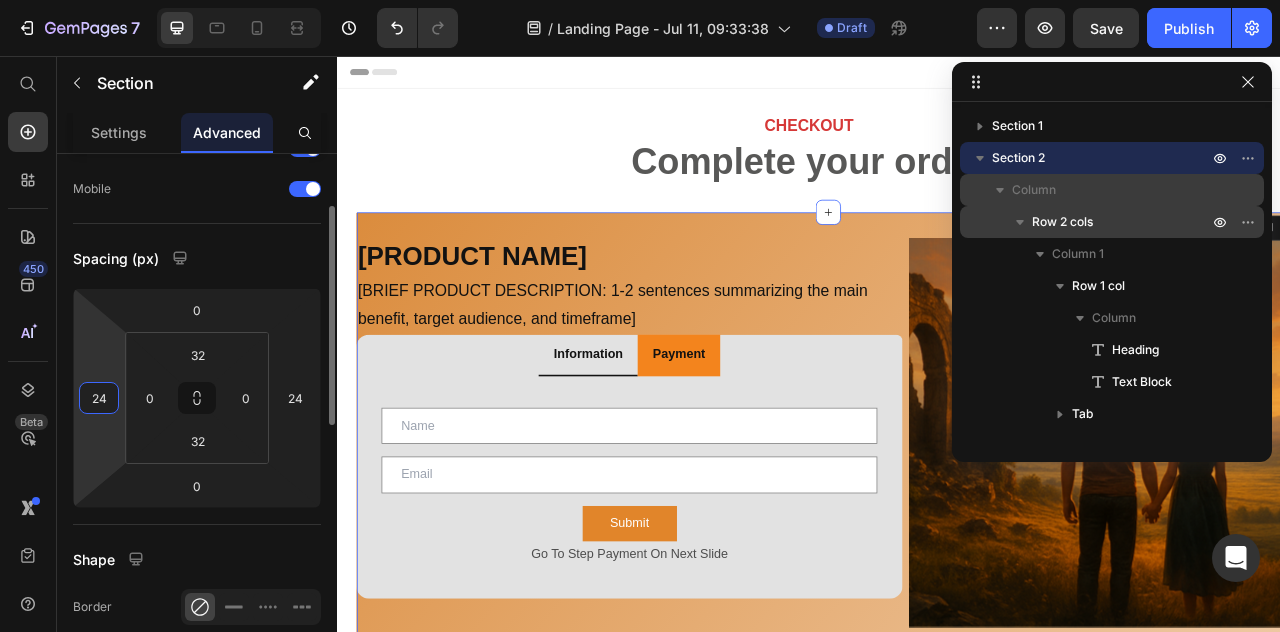 type on "2" 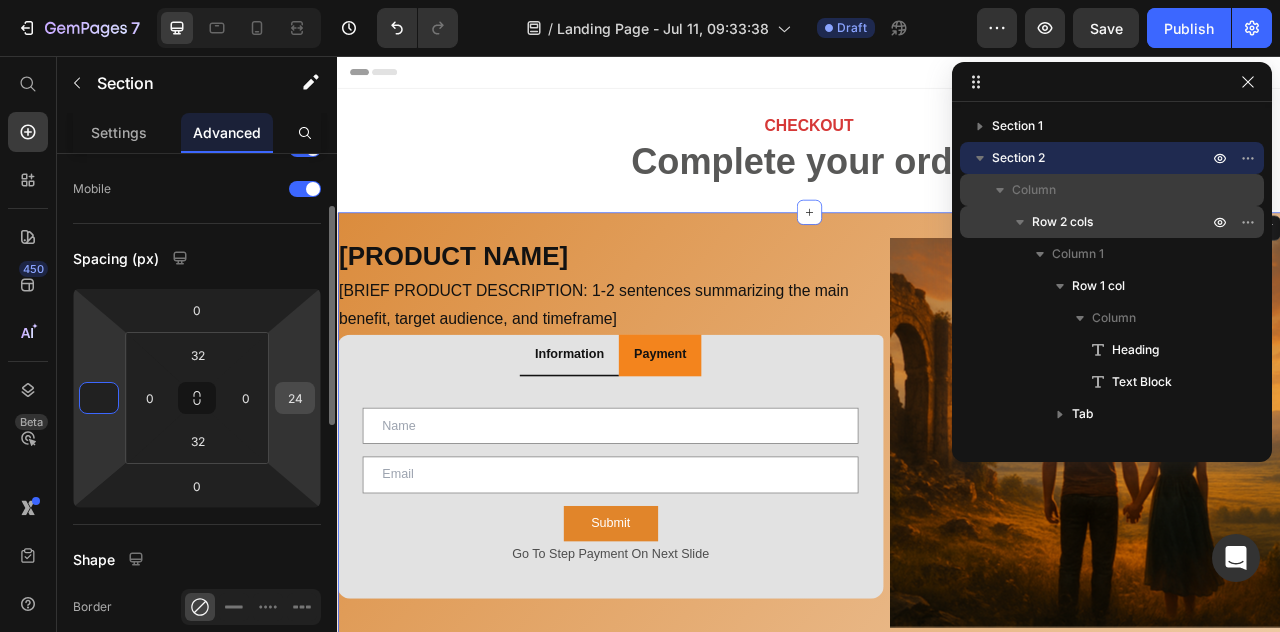 type on "0" 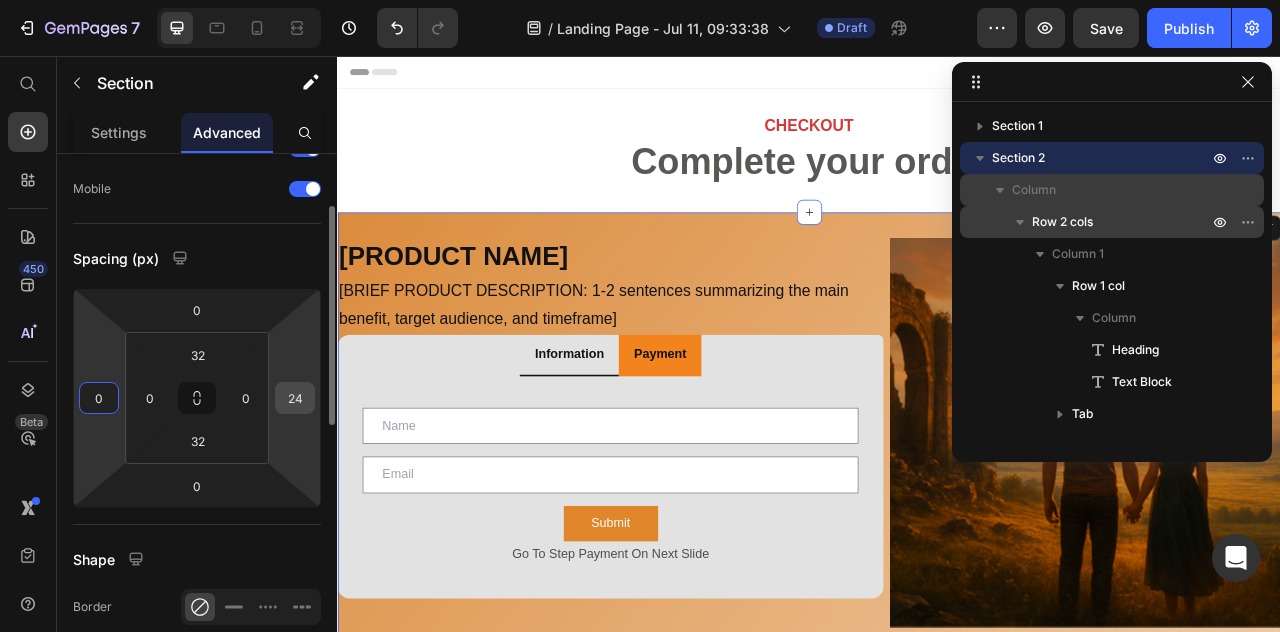 click on "24" at bounding box center (295, 398) 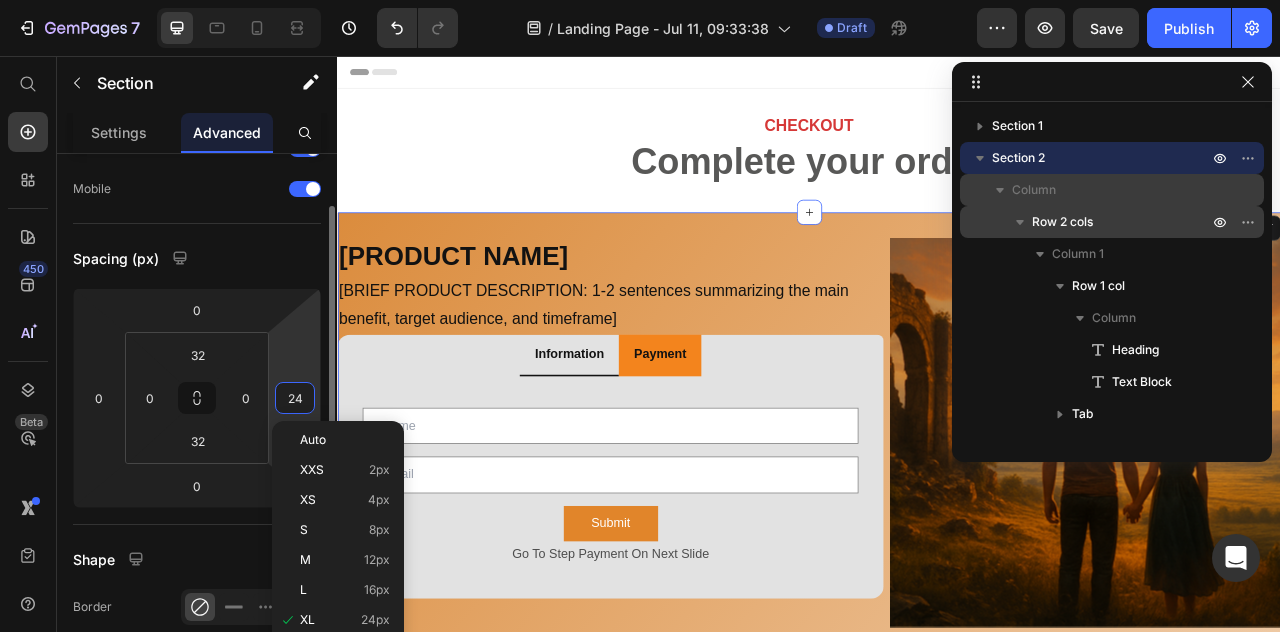 type 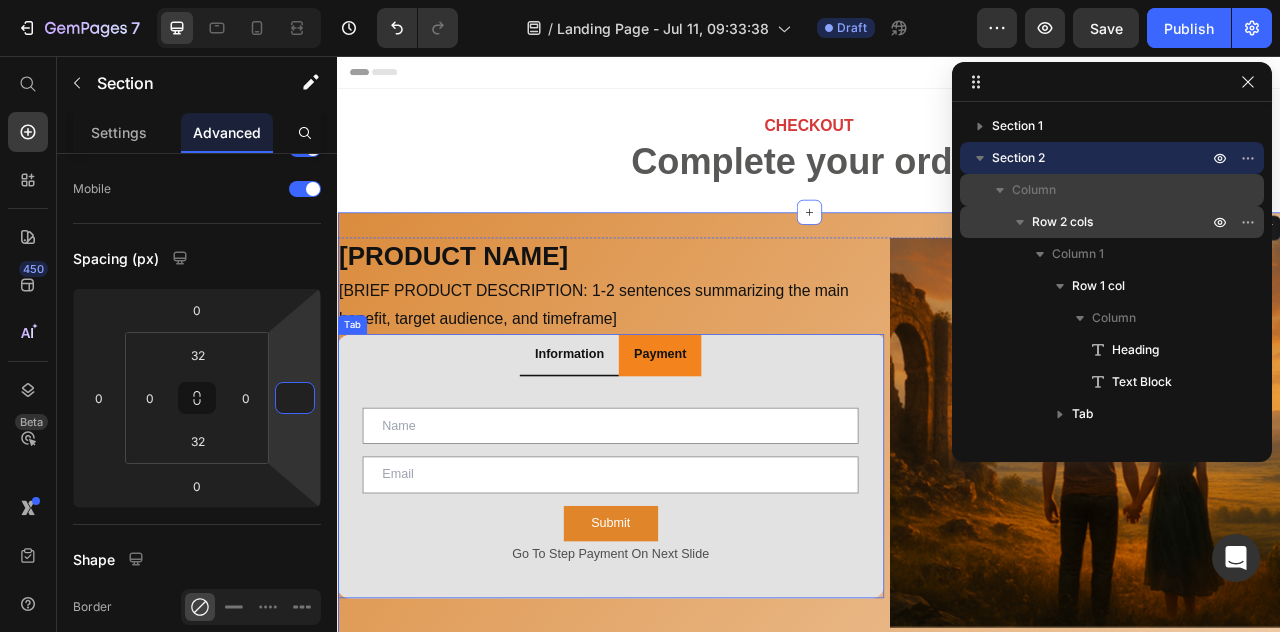 click on "Information Payment" at bounding box center (684, 436) 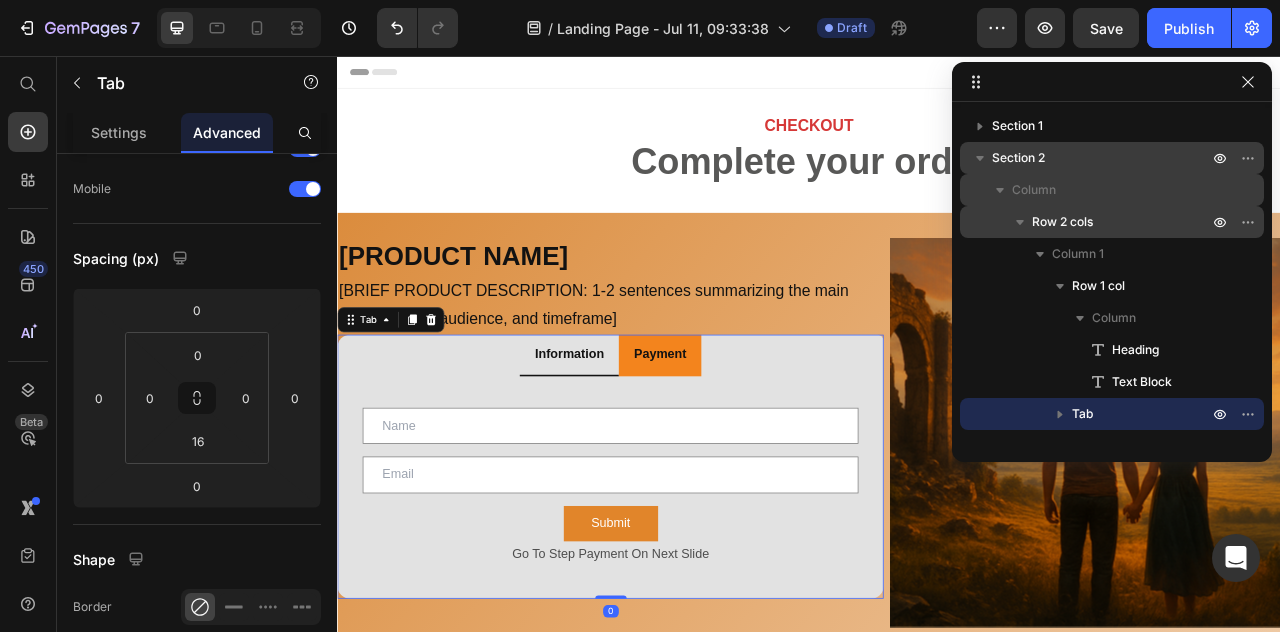 scroll, scrollTop: 0, scrollLeft: 0, axis: both 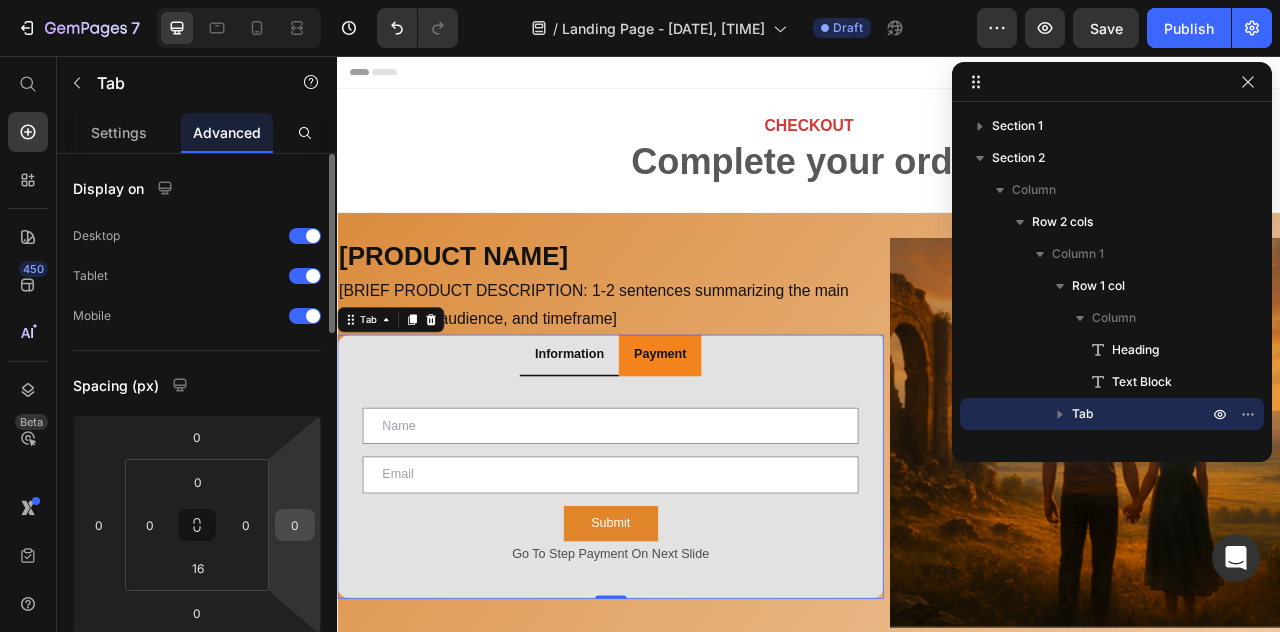 click on "0" at bounding box center [295, 525] 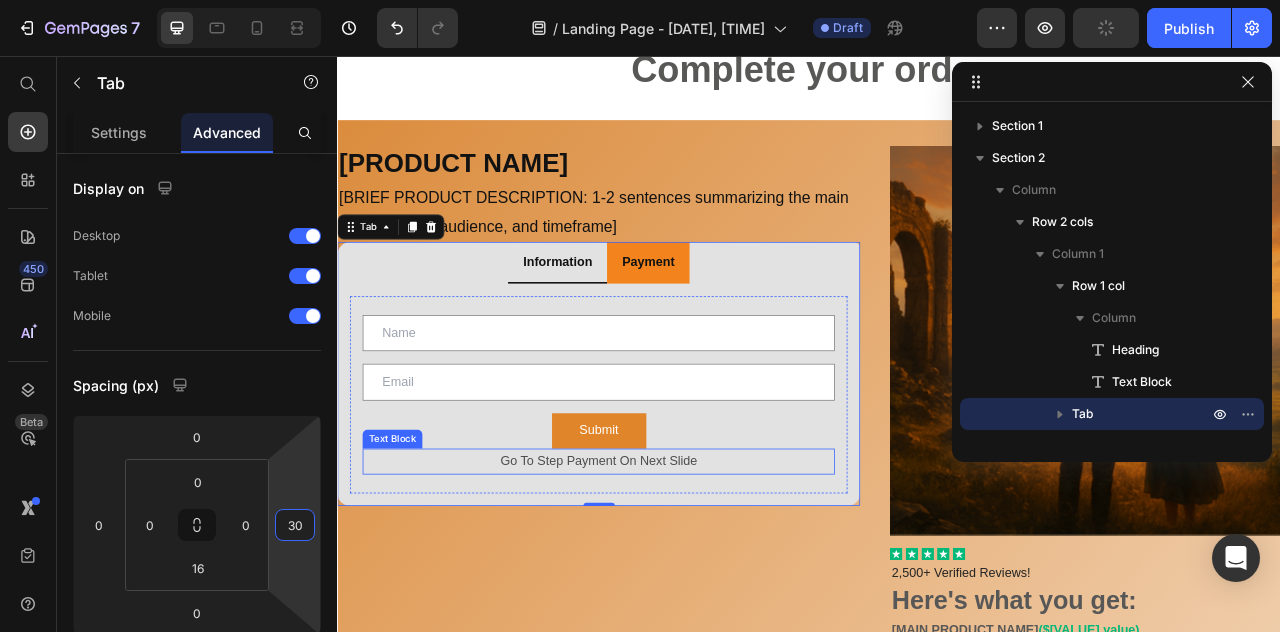 scroll, scrollTop: 127, scrollLeft: 0, axis: vertical 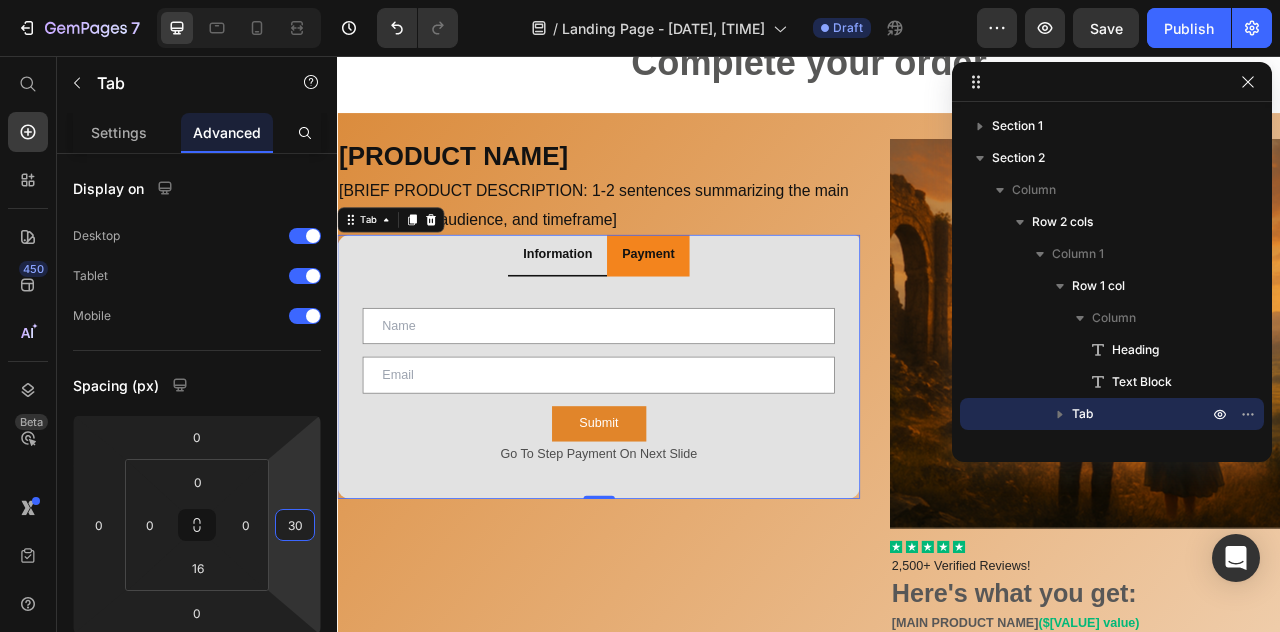 type on "30" 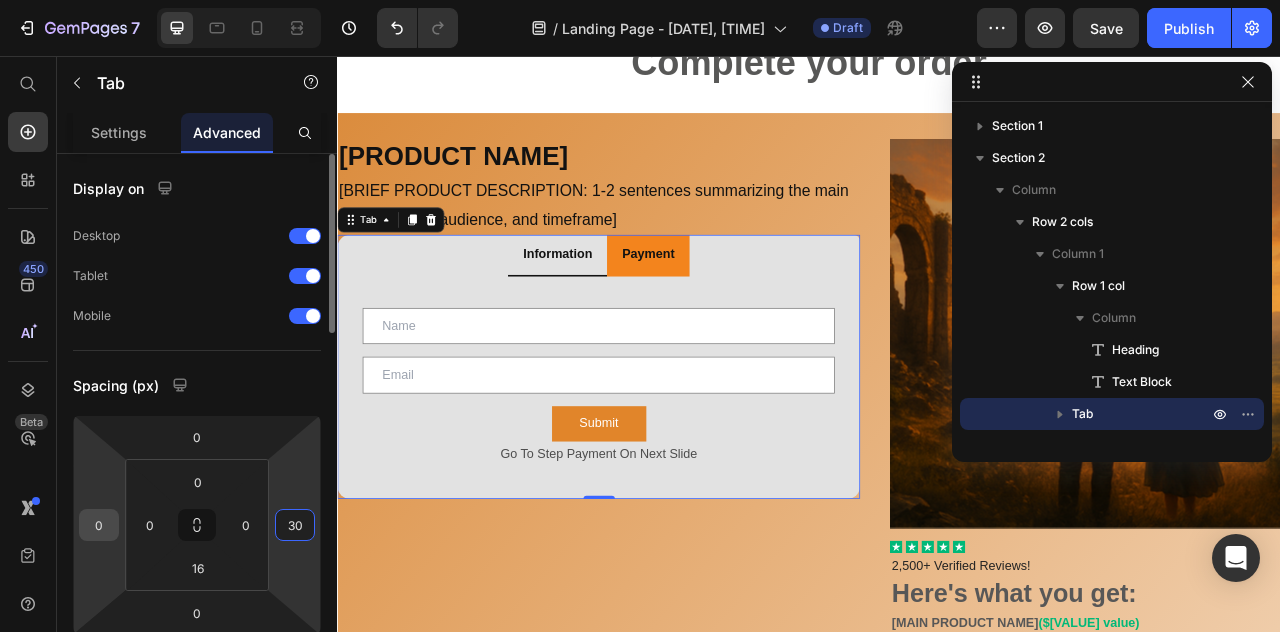 click on "0" at bounding box center [99, 525] 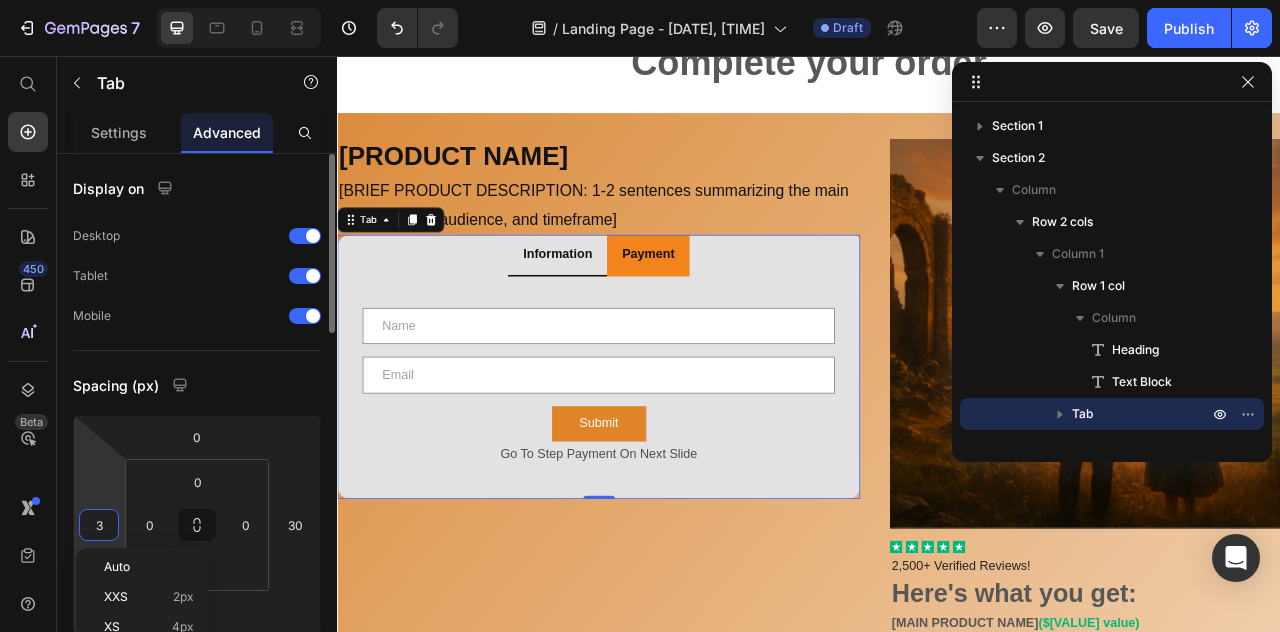 type on "30" 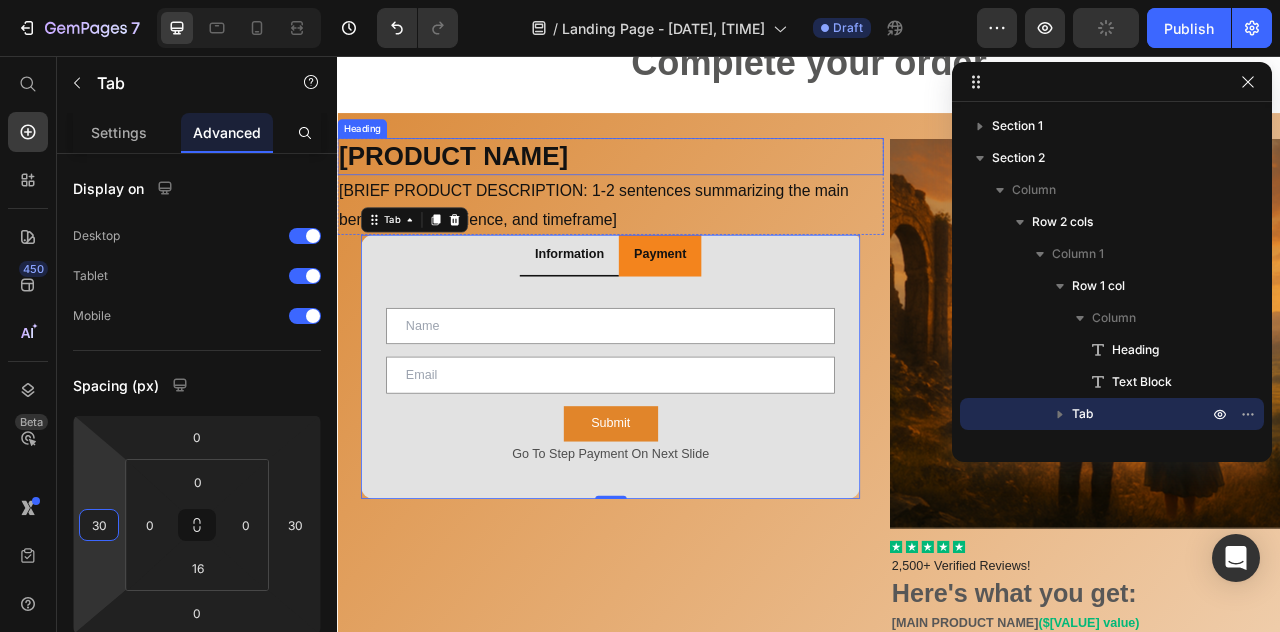 click on "[PRODUCT NAME]" at bounding box center [484, 182] 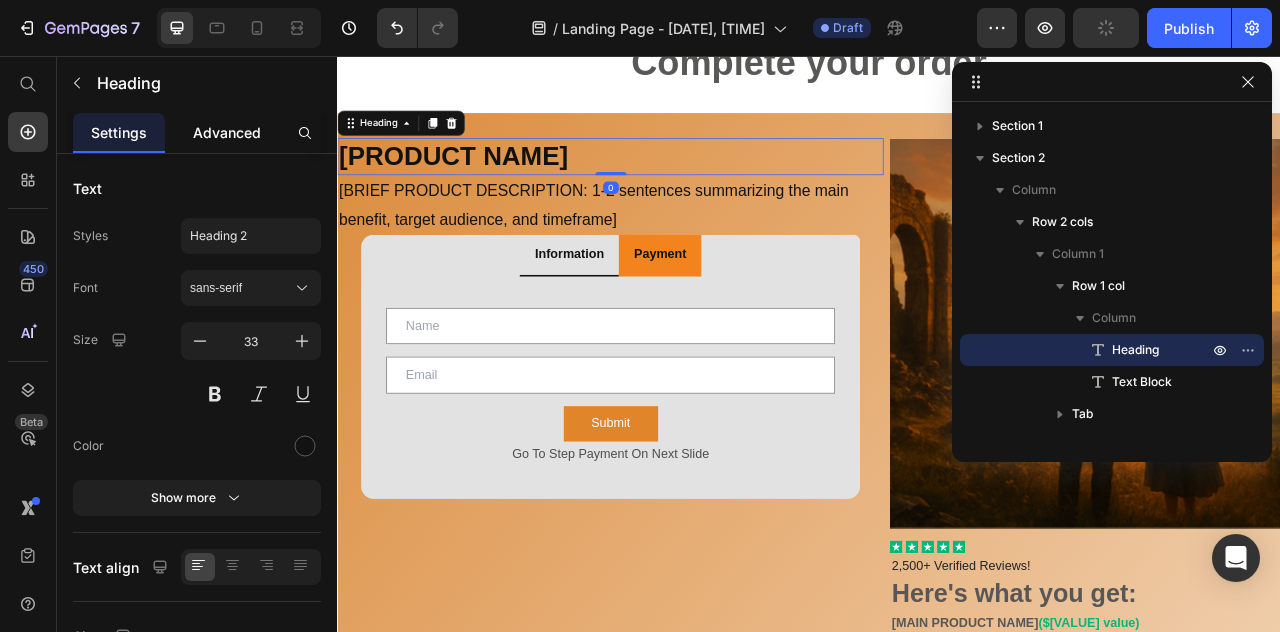 click on "Advanced" 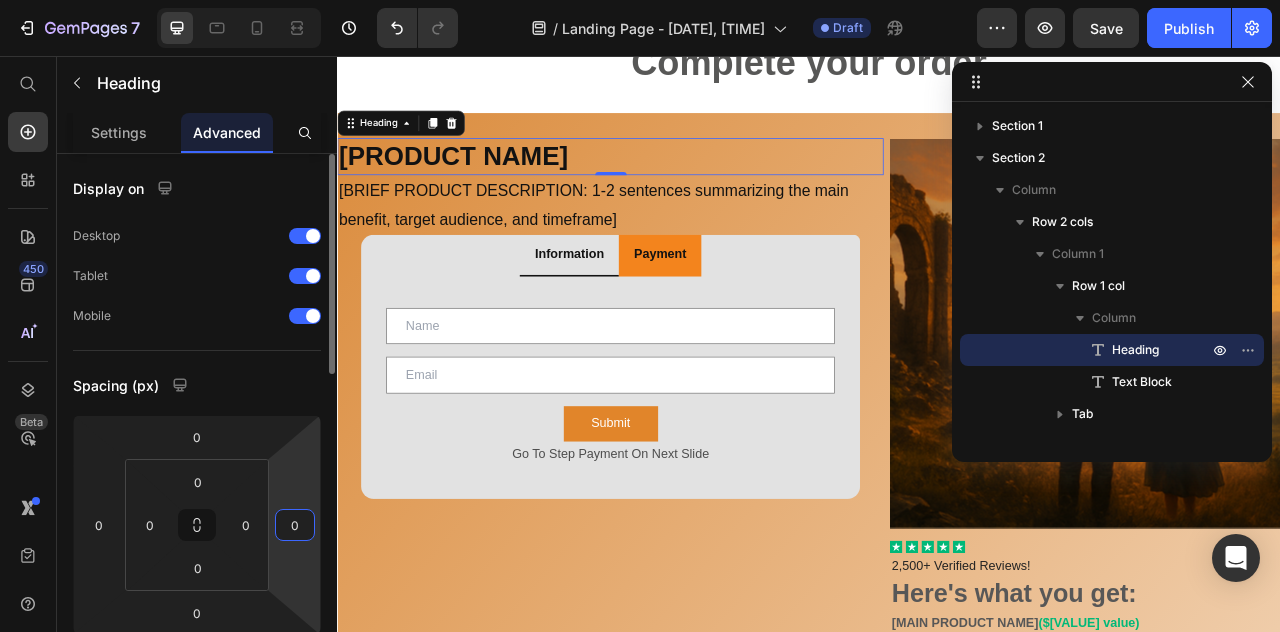 click on "0" at bounding box center (295, 525) 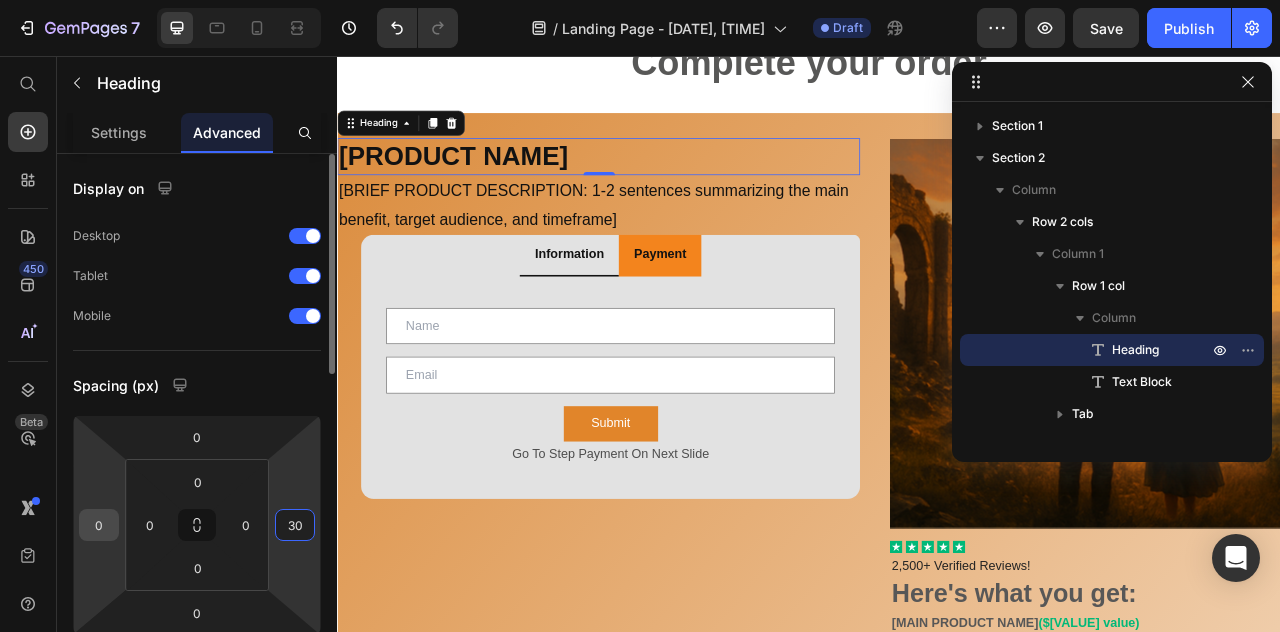 type on "30" 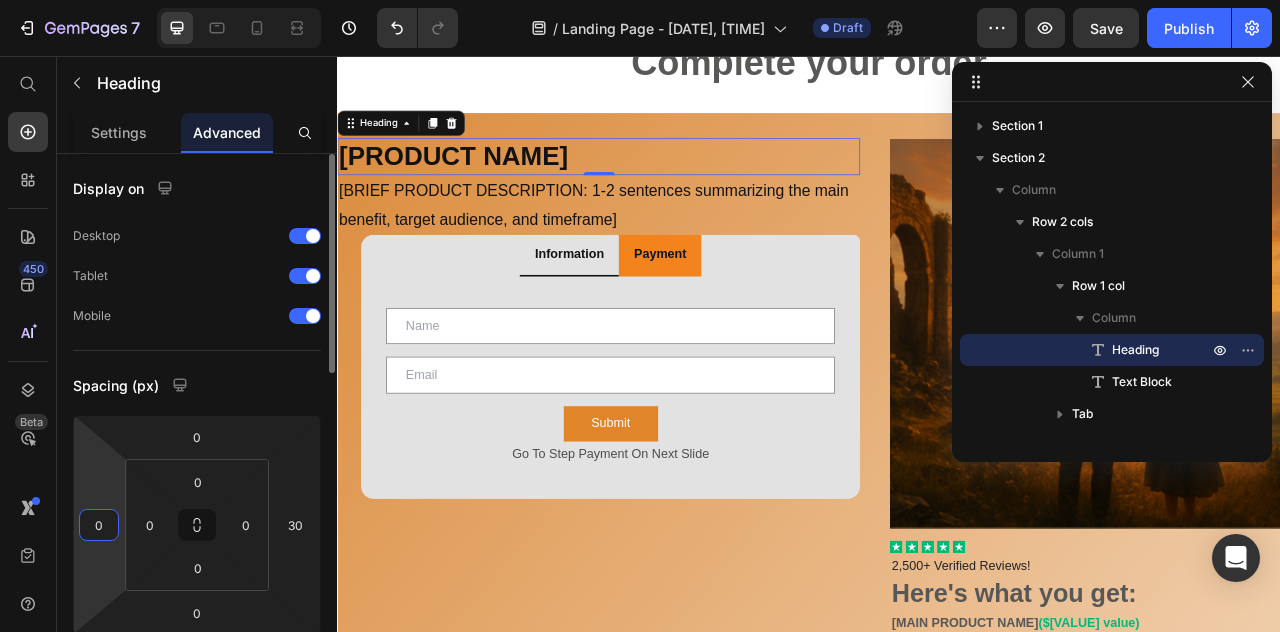 click on "0" at bounding box center [99, 525] 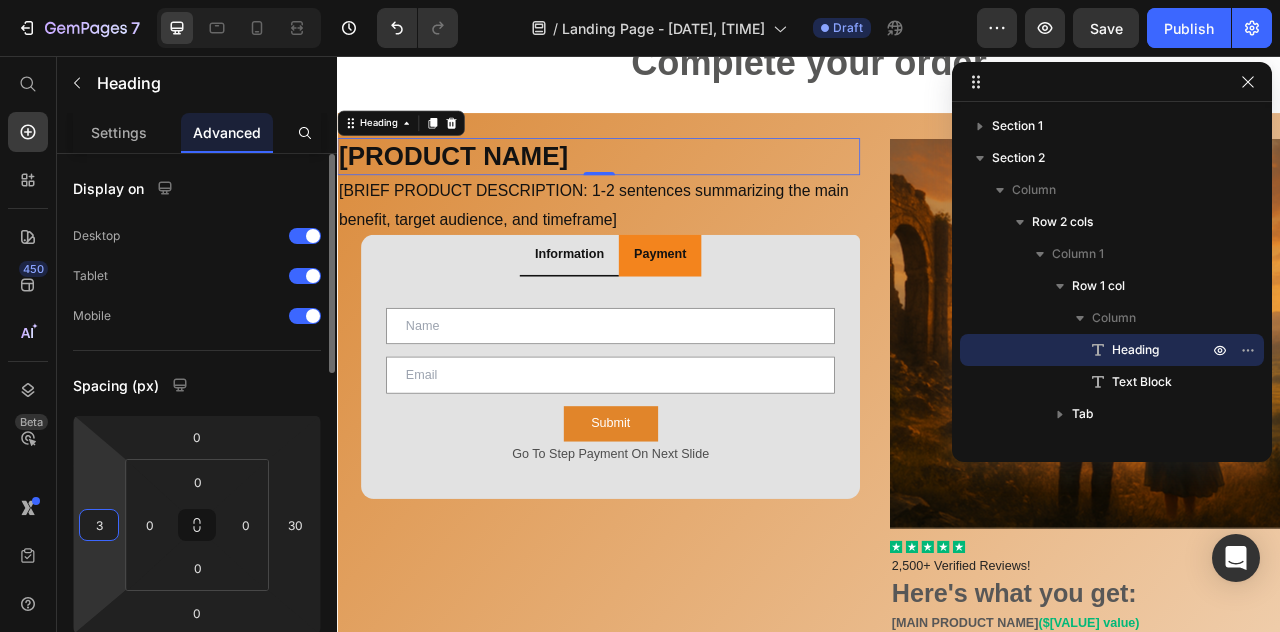 type on "30" 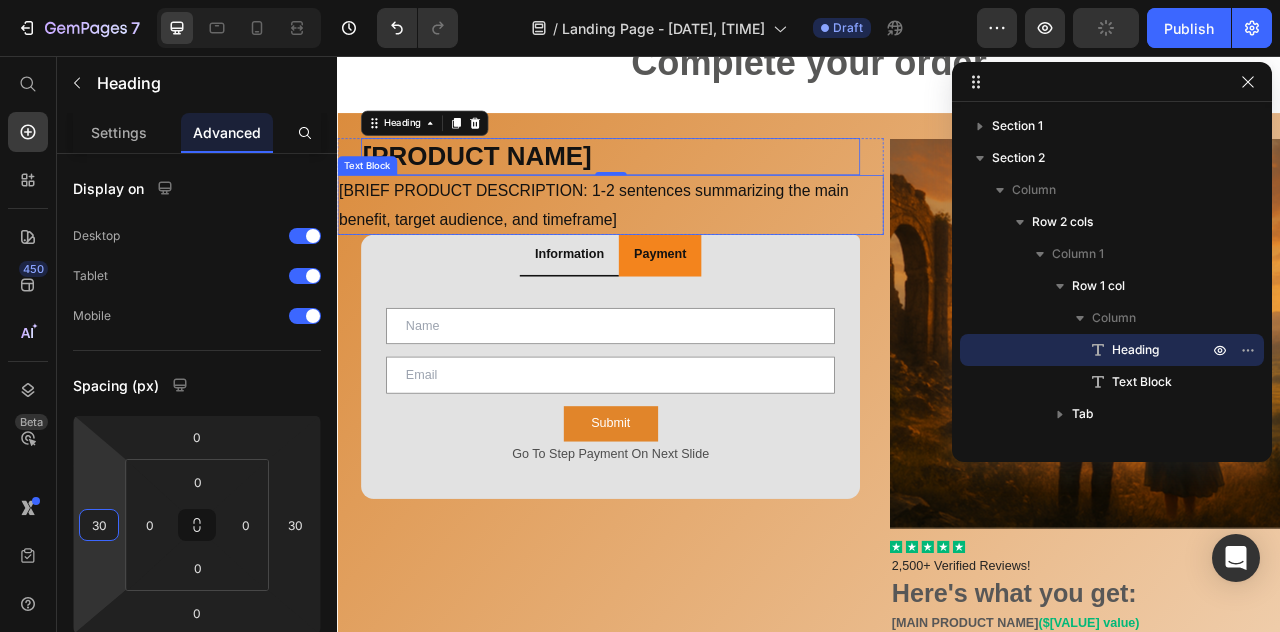 click on "[BRIEF PRODUCT DESCRIPTION: 1-2 sentences summarizing the main benefit, target audience, and timeframe]" at bounding box center (684, 245) 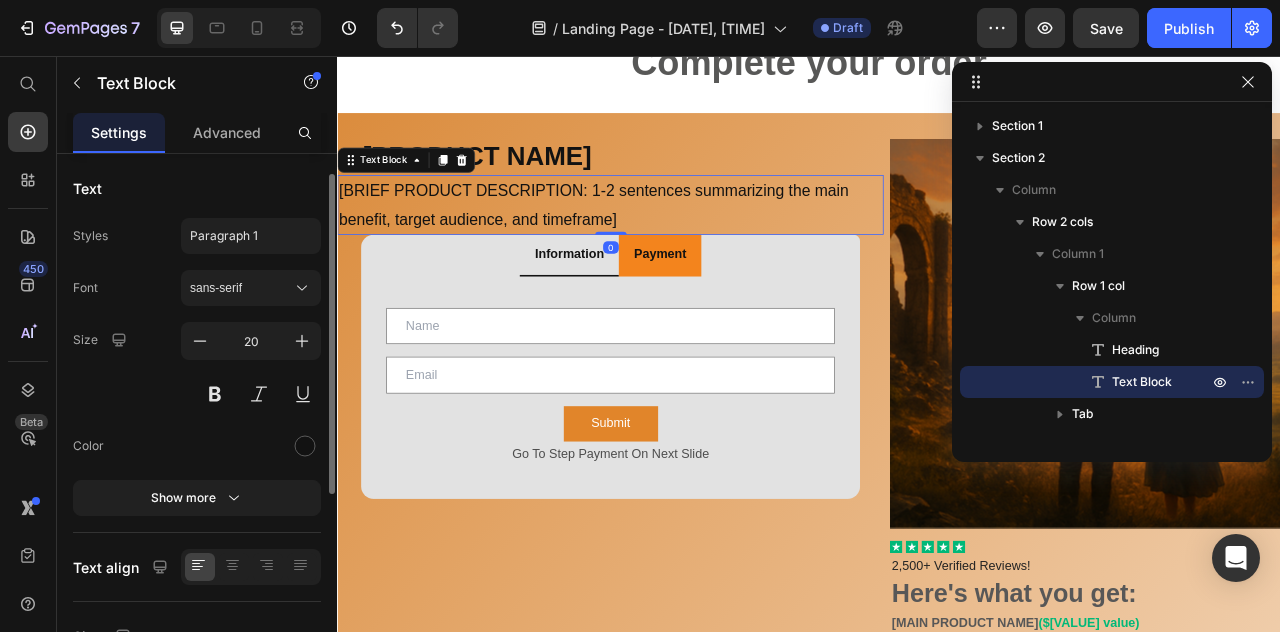 scroll, scrollTop: 32, scrollLeft: 0, axis: vertical 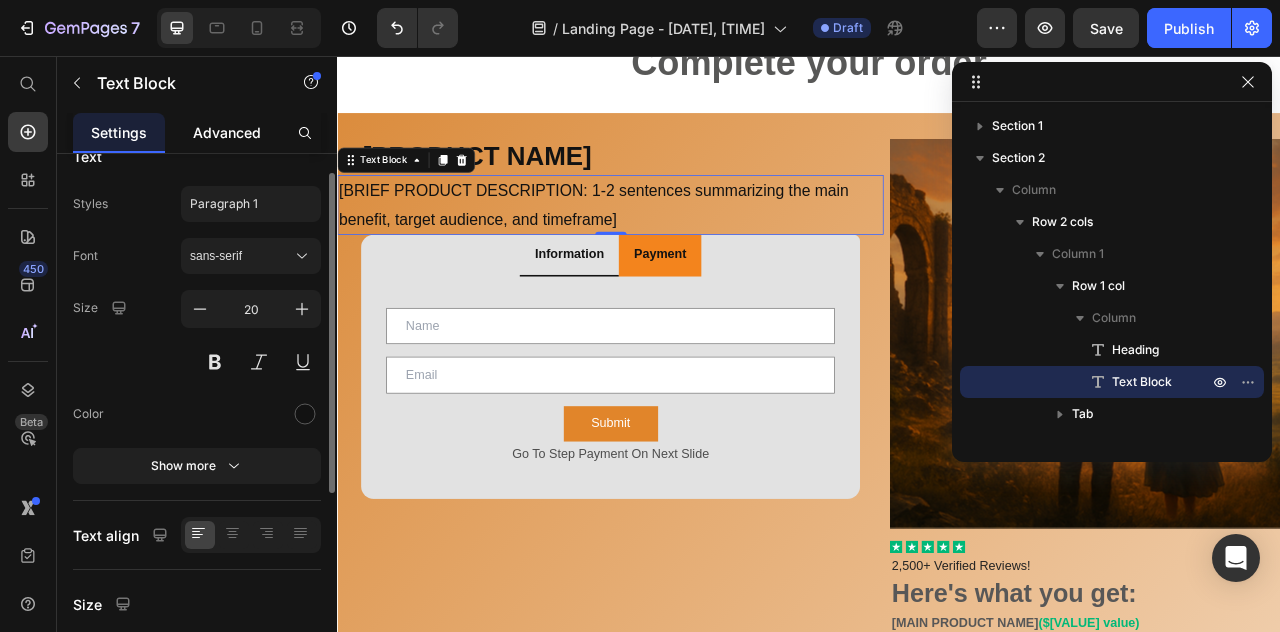 click on "Advanced" at bounding box center [227, 132] 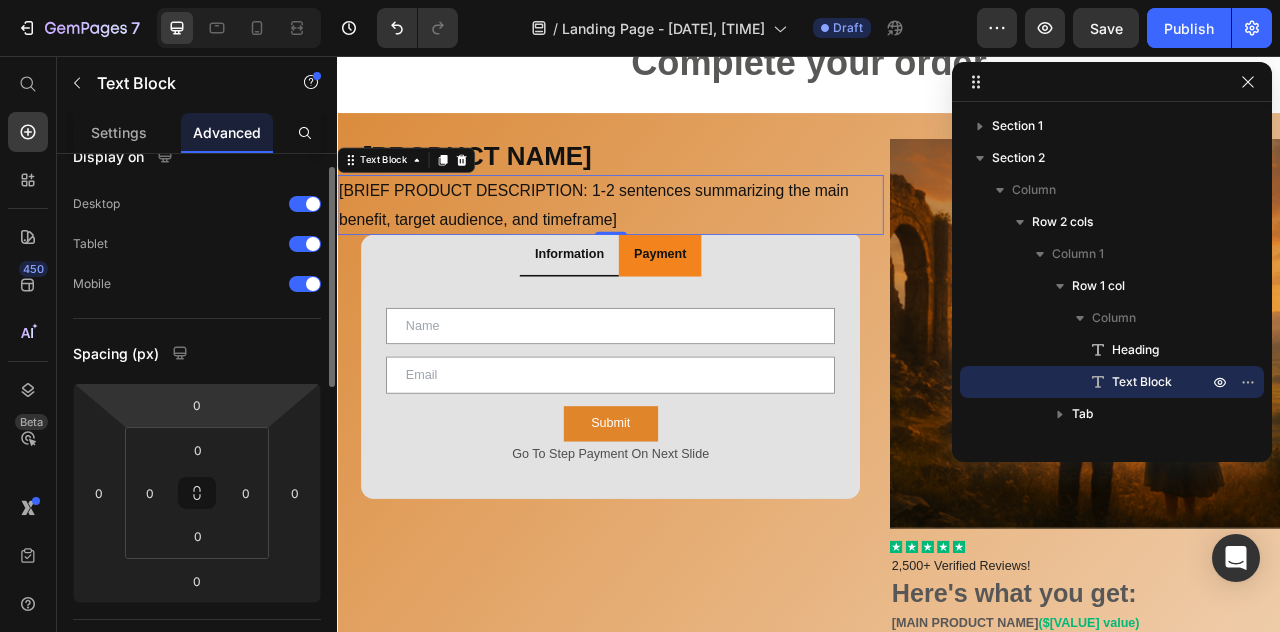scroll, scrollTop: 0, scrollLeft: 0, axis: both 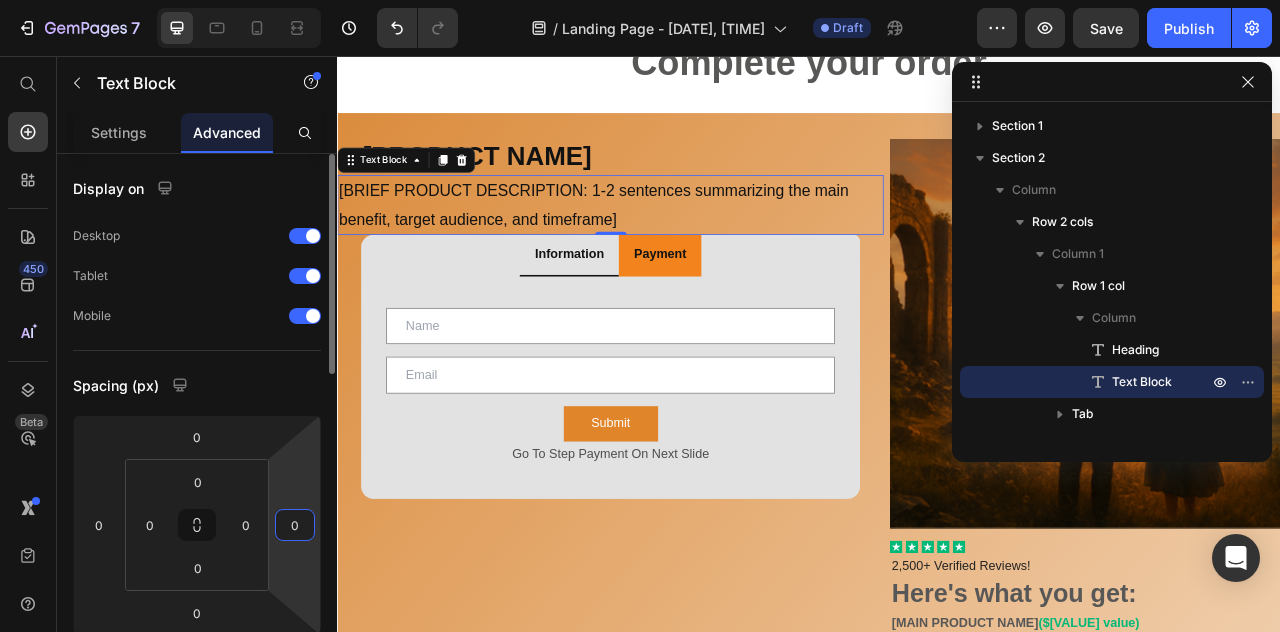click on "0" at bounding box center [295, 525] 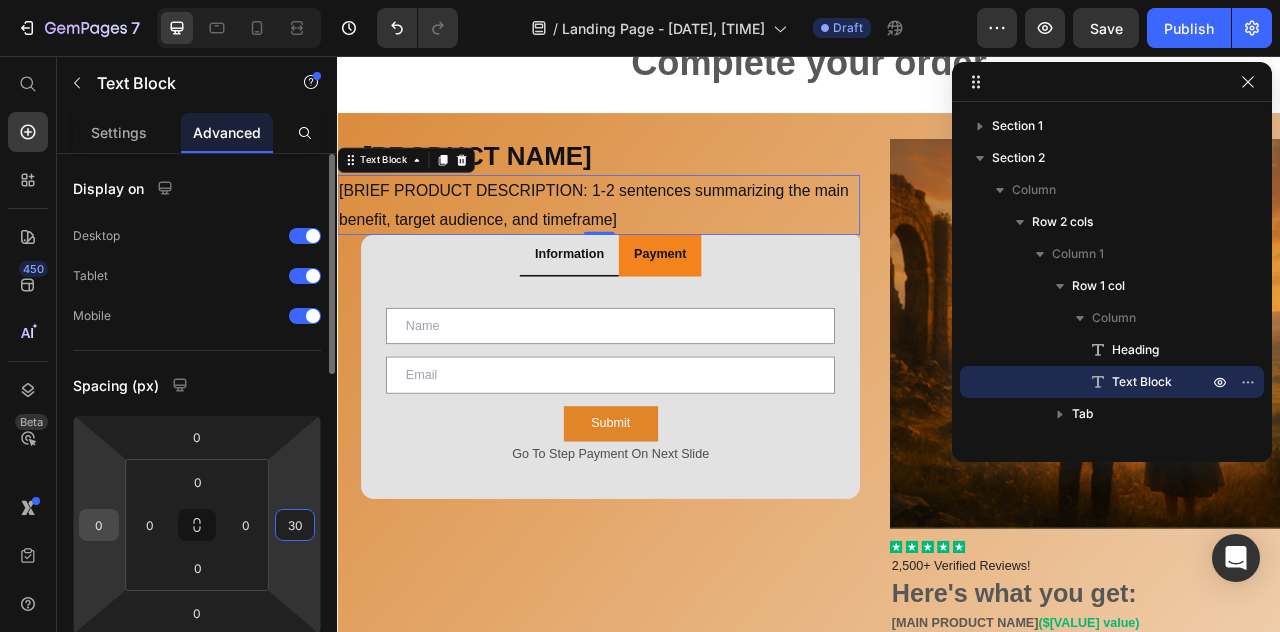 type on "30" 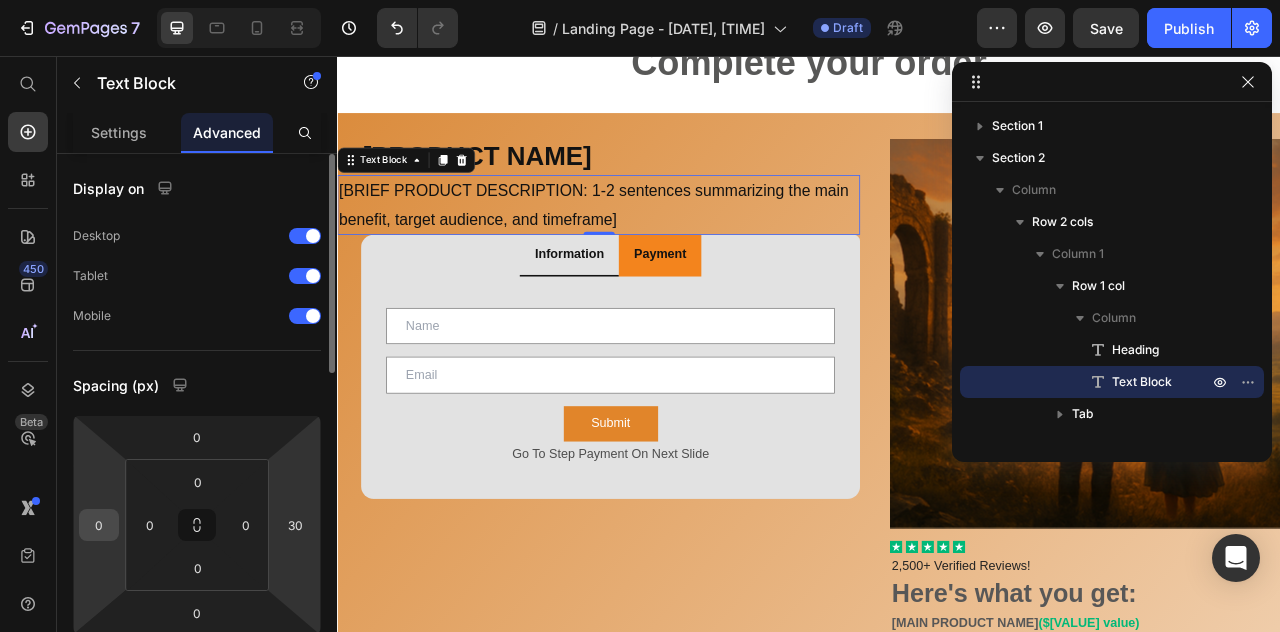 click on "0" at bounding box center [99, 525] 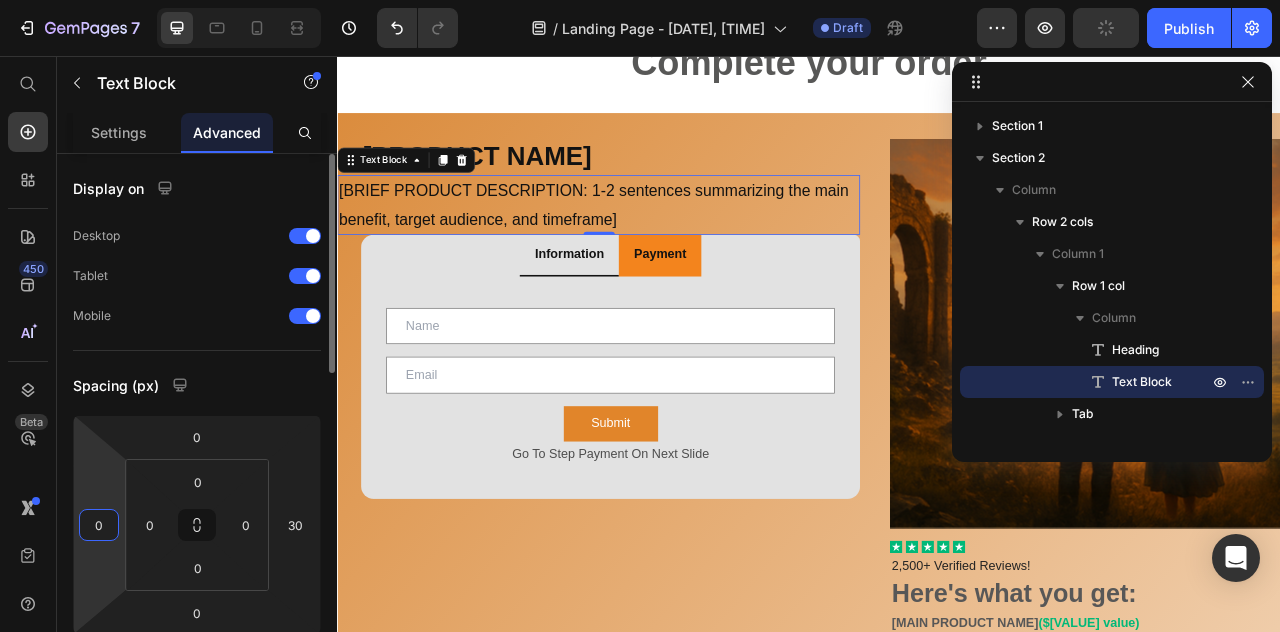 click on "0" at bounding box center (99, 525) 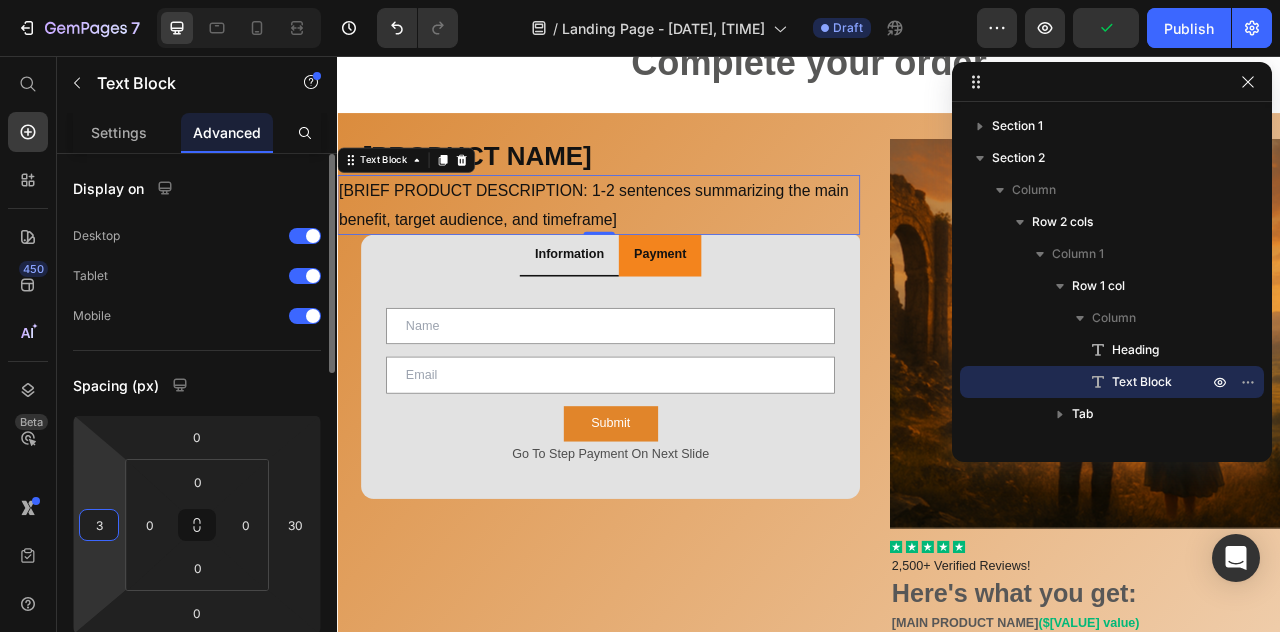 type on "30" 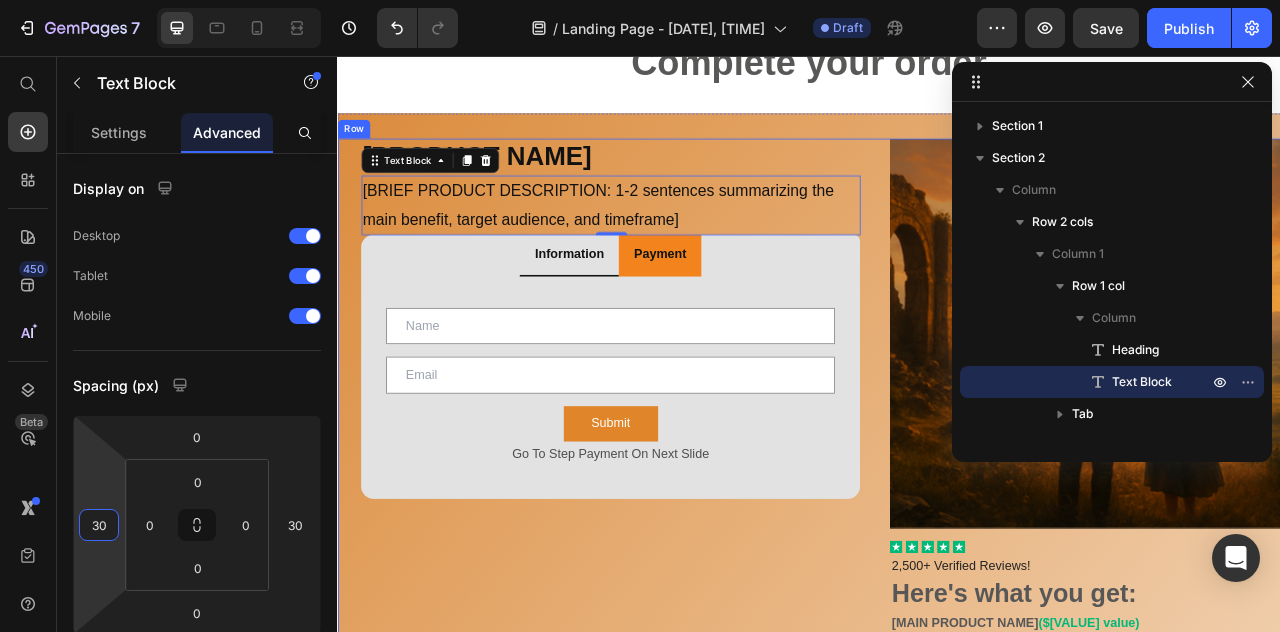 click on "[PRODUCT NAME] Heading [BRIEF PRODUCT DESCRIPTION: 1-2 sentences summarizing the main benefit, target audience, and timeframe] Text Block   0 Row Information Payment Text Field Email Field Row Submit Submit Button Go To Step Payment On Next Slide Text Block Contact Form Product Images
Out of stock Add to Cart Product Tab" at bounding box center (684, 1280) 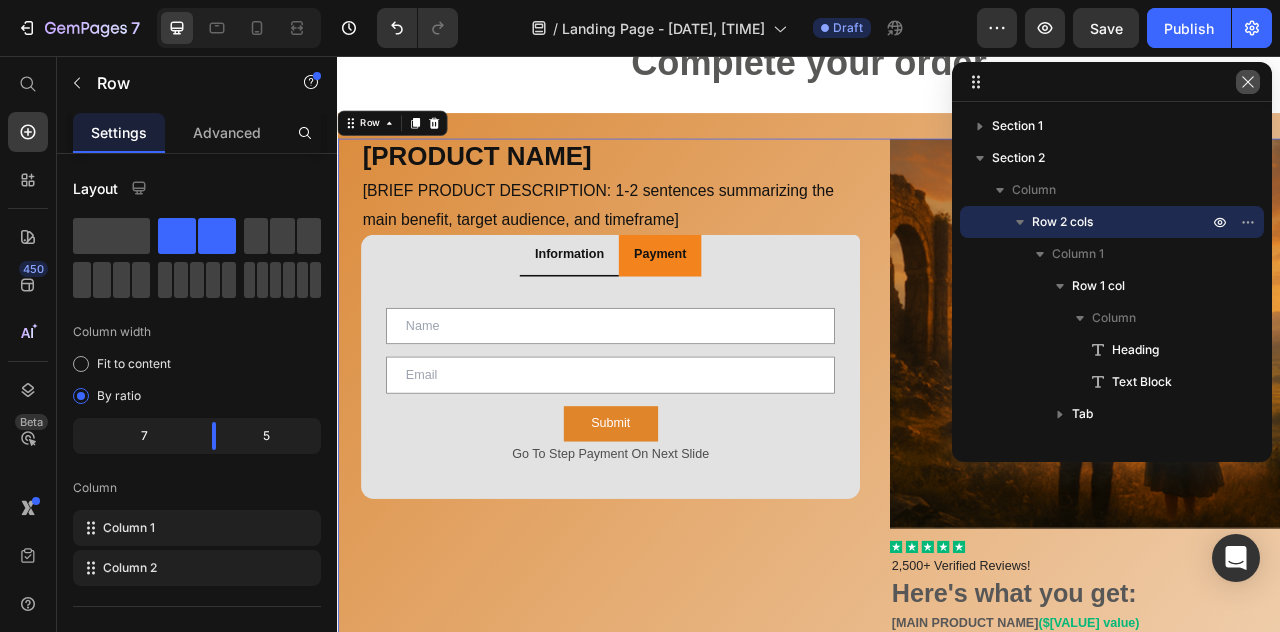 click 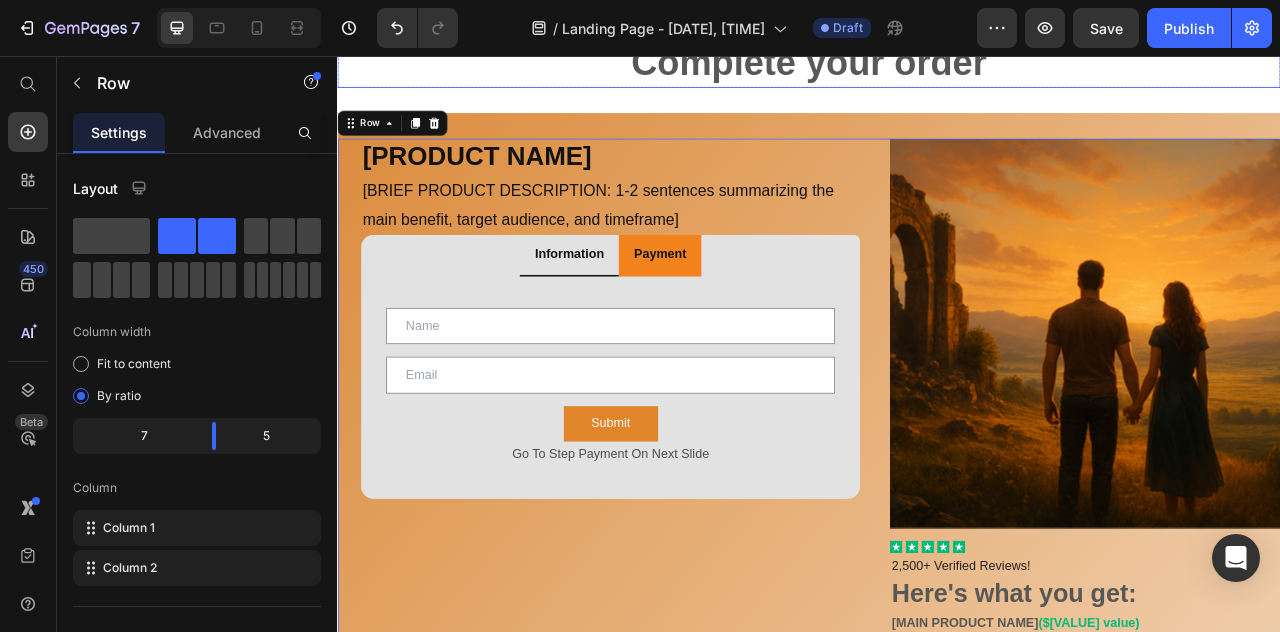 click on "Complete your order" at bounding box center [937, 64] 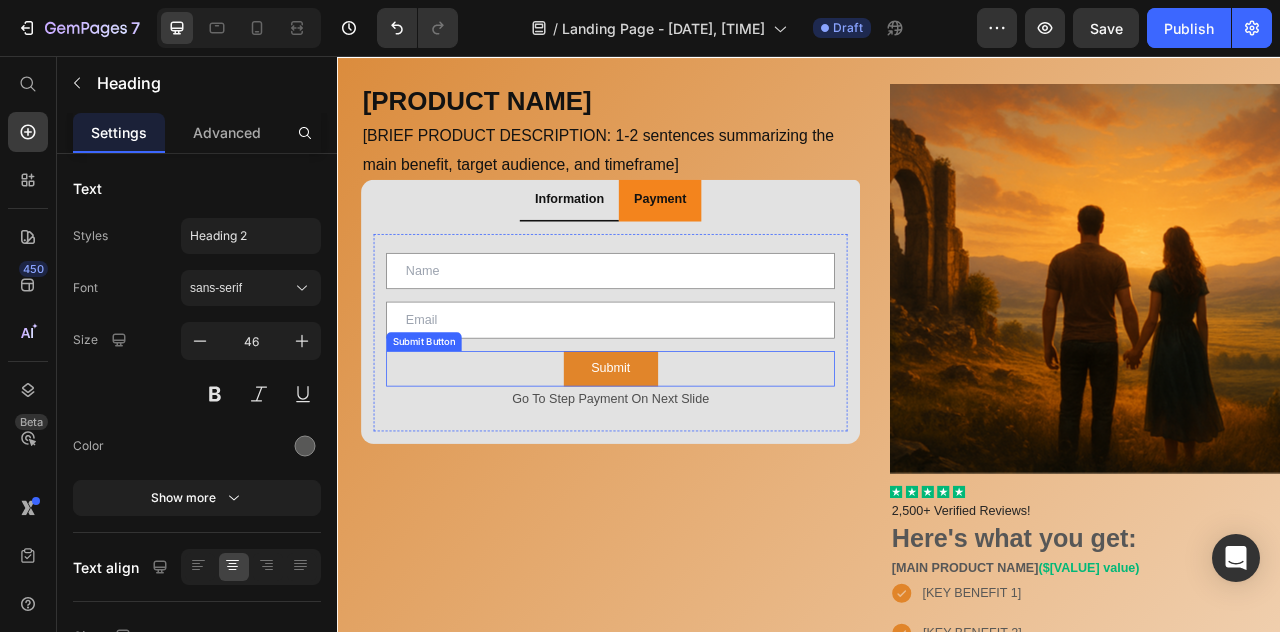 scroll, scrollTop: 195, scrollLeft: 0, axis: vertical 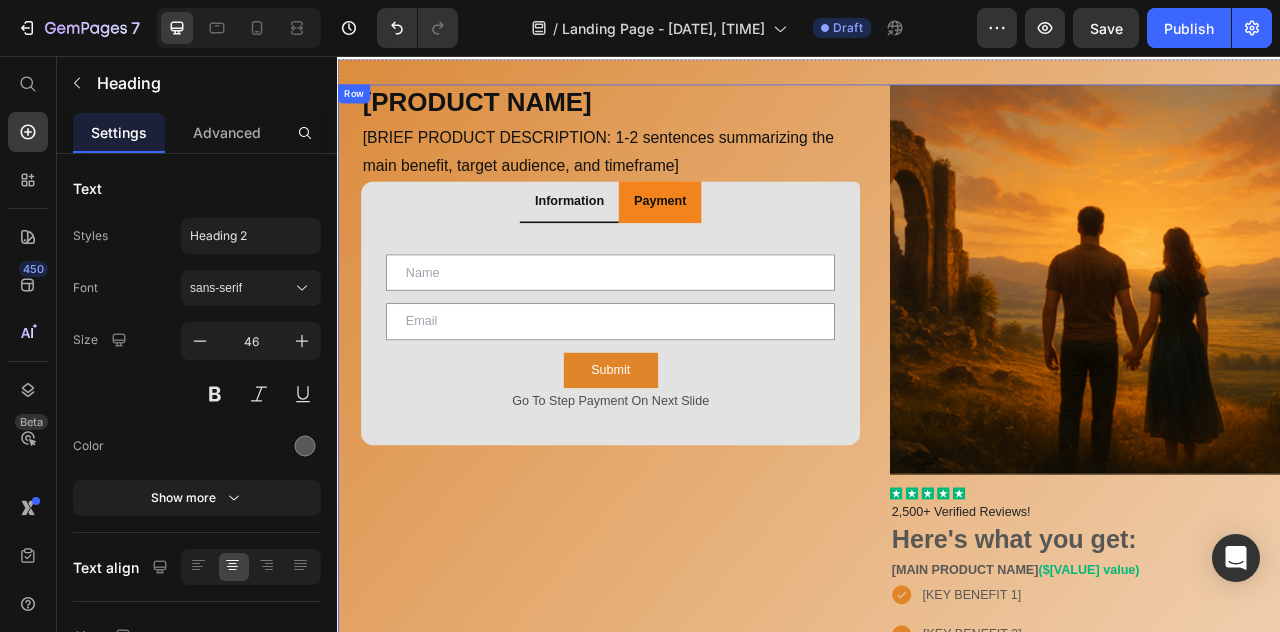 click on "[PRODUCT NAME] Heading [BRIEF PRODUCT DESCRIPTION: 1-2 sentences summarizing the main benefit, target audience, and timeframe] Text Block Row Information Payment Text Field Email Field Row Submit Submit Button Go To Step Payment On Next Slide Text Block Contact Form Product Images
Out of stock Add to Cart Product Tab" at bounding box center (684, 1212) 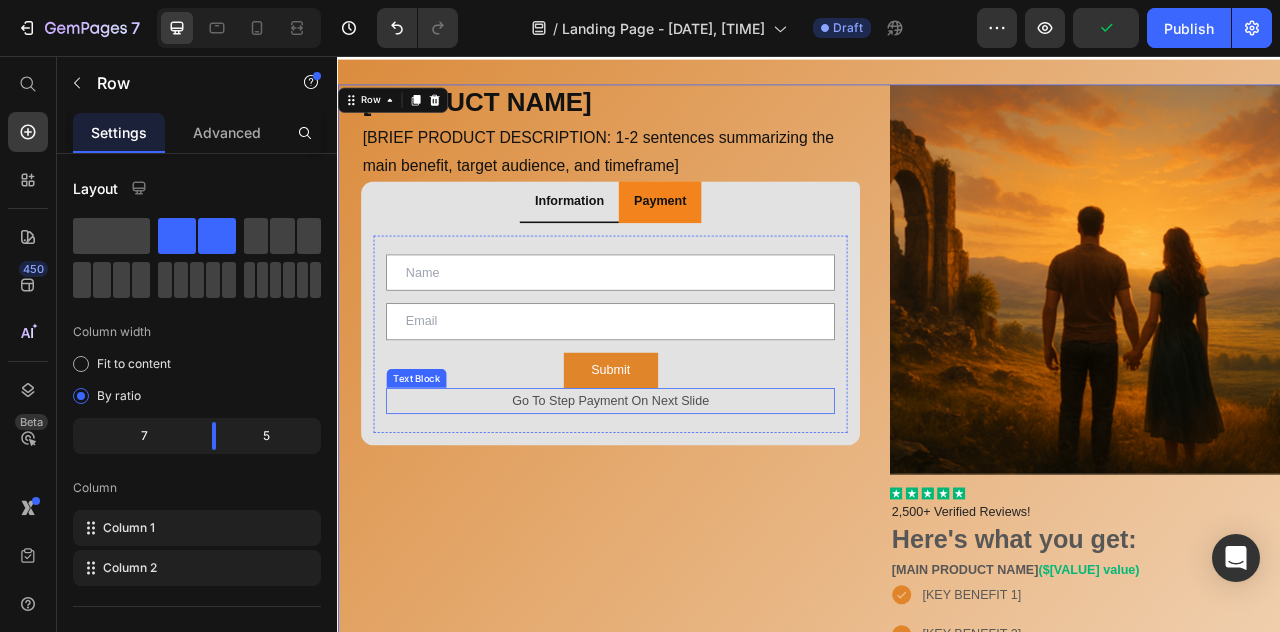 click on "Go To Step Payment On Next Slide" at bounding box center (684, 494) 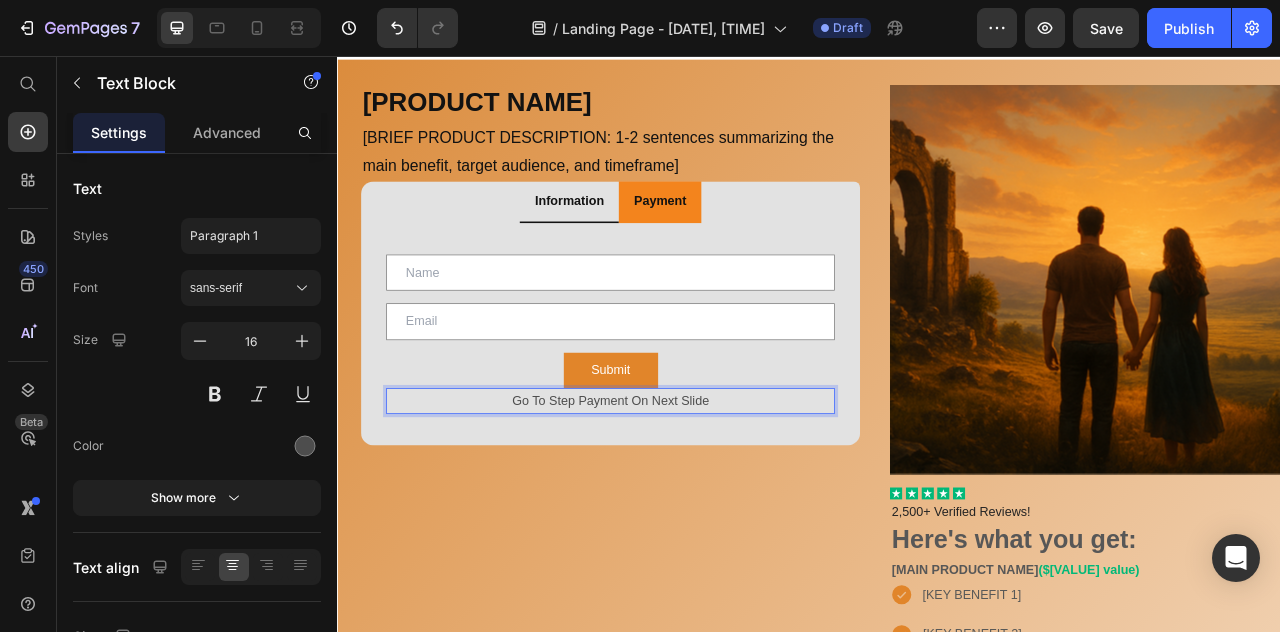 click on "Go To Step Payment On Next Slide" at bounding box center (684, 494) 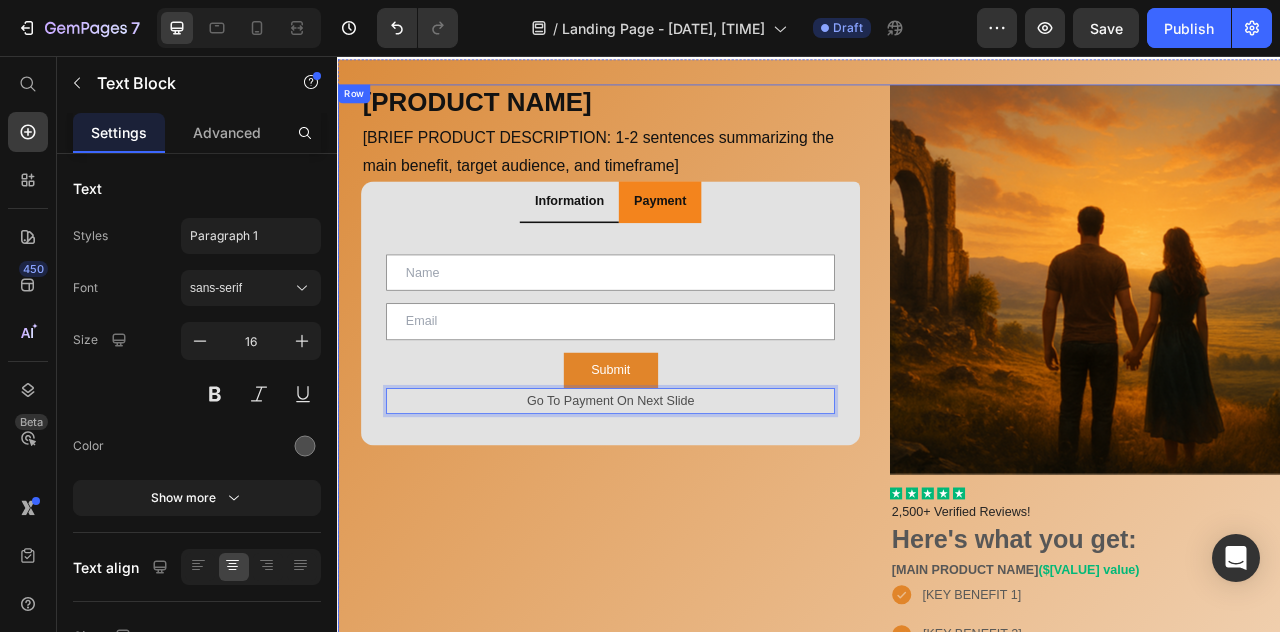 click on "[PRODUCT NAME] Heading [BRIEF PRODUCT DESCRIPTION: 1-2 sentences summarizing the main benefit, target audience, and timeframe] Text Block Row Information Payment Text Field Email Field Row Submit Submit Button Go To Payment On Next Slide Text Block   0 Contact Form Product Images
Out of stock Add to Cart Product Tab" at bounding box center [684, 1212] 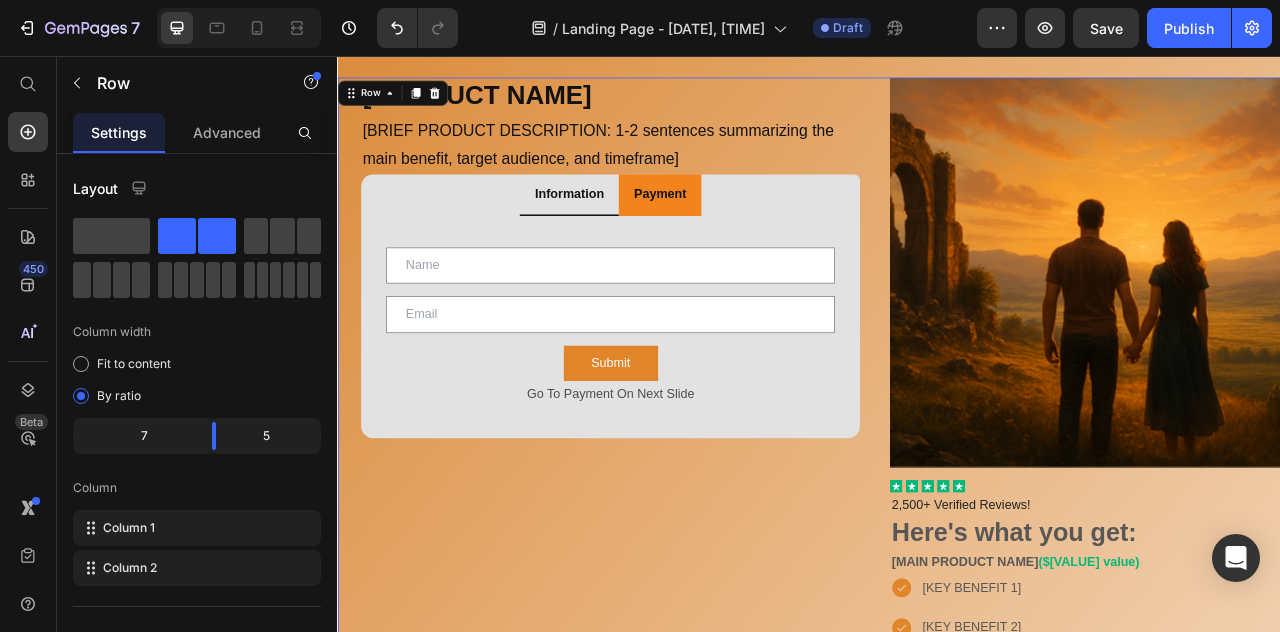 scroll, scrollTop: 209, scrollLeft: 0, axis: vertical 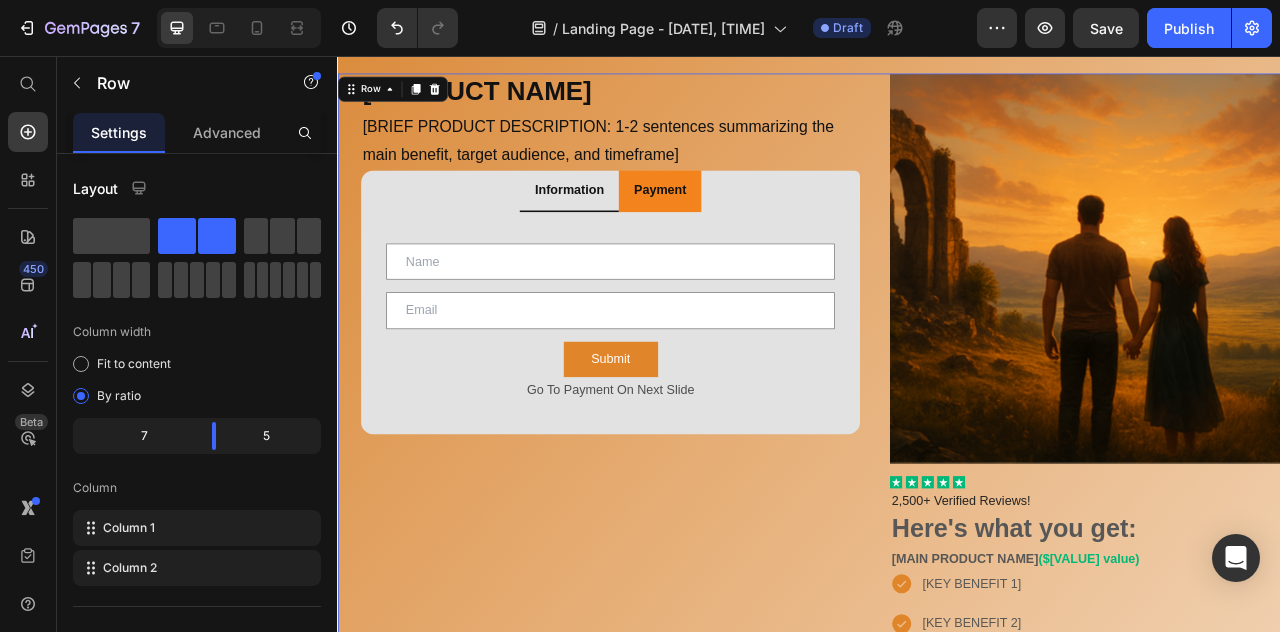 click on "[PRODUCT NAME] Heading [BRIEF PRODUCT DESCRIPTION: 1-2 sentences summarizing the main benefit, target audience, and timeframe] Text Block Row Information Payment Text Field Email Field Row Submit Submit Button Go To Payment On Next Slide Text Block Contact Form Product Images
Out of stock Add to Cart Product Tab" at bounding box center [684, 1198] 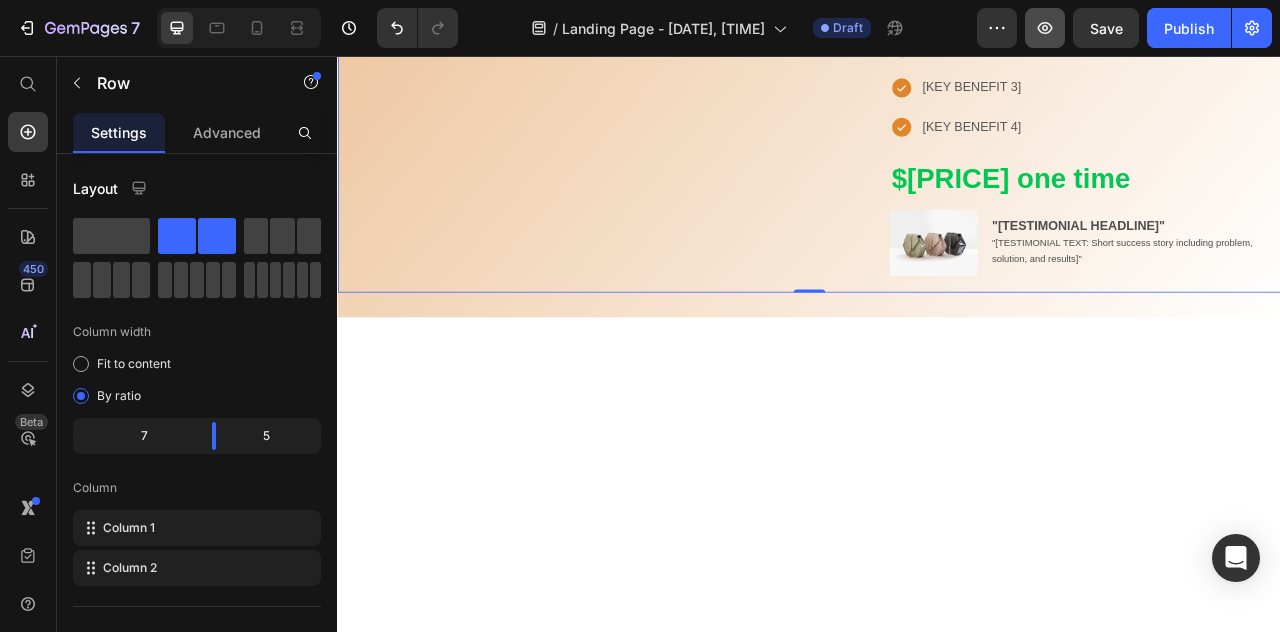 scroll, scrollTop: 335, scrollLeft: 0, axis: vertical 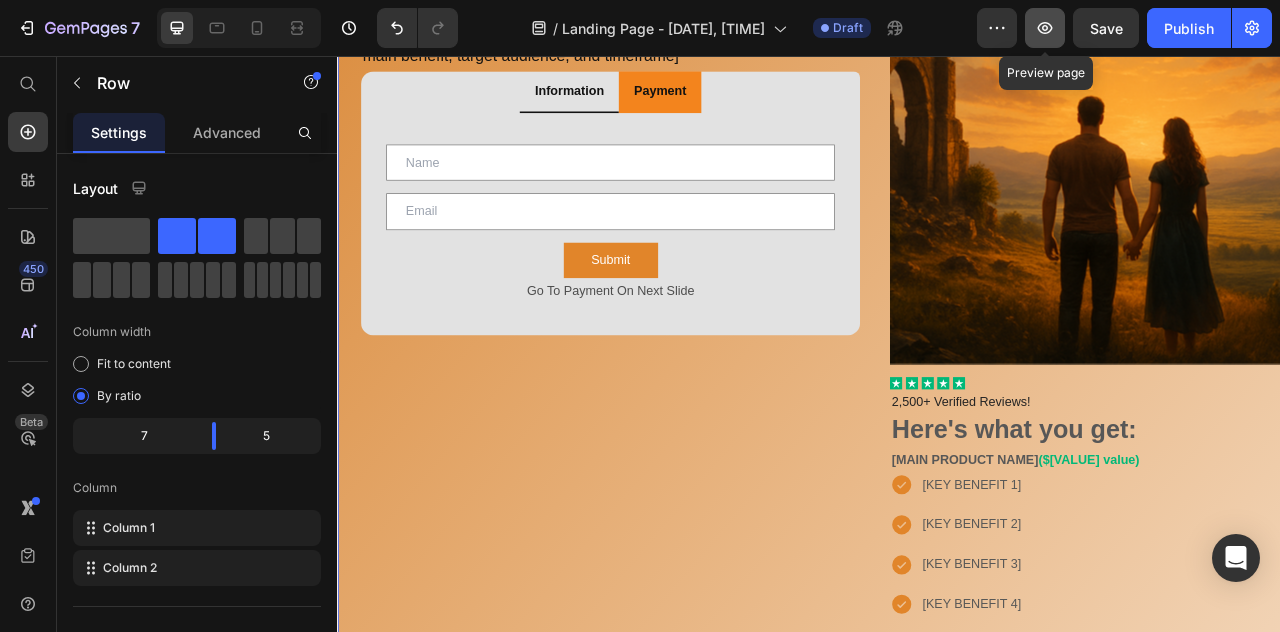 click 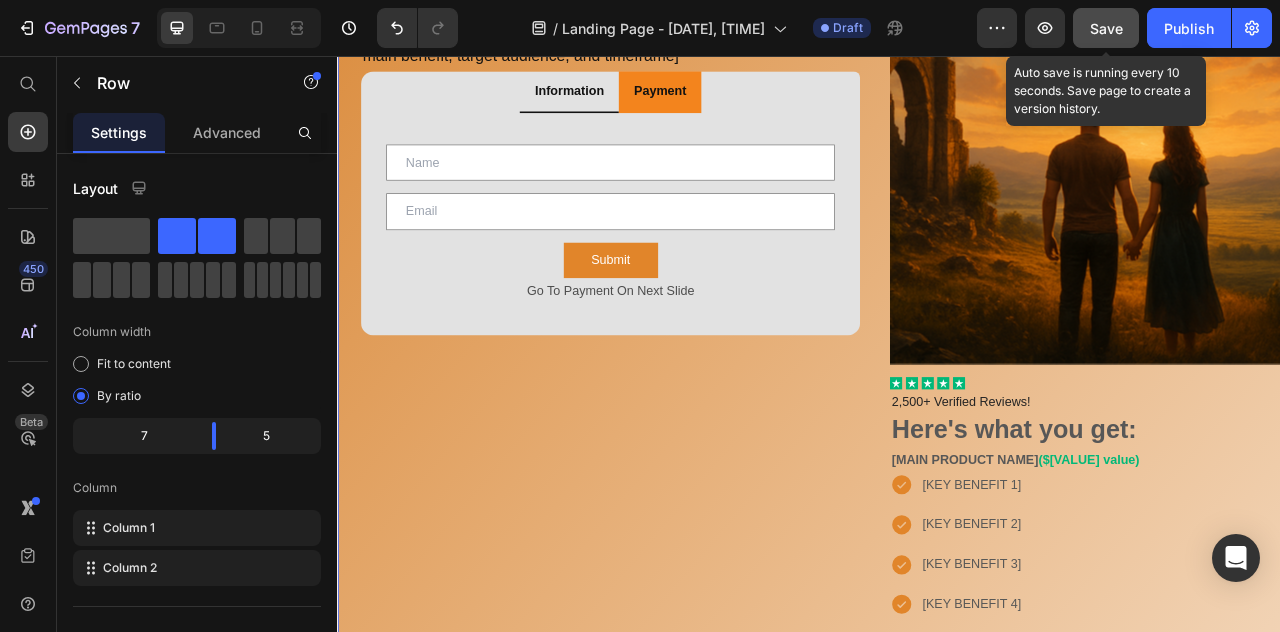 click on "Save" at bounding box center [1106, 28] 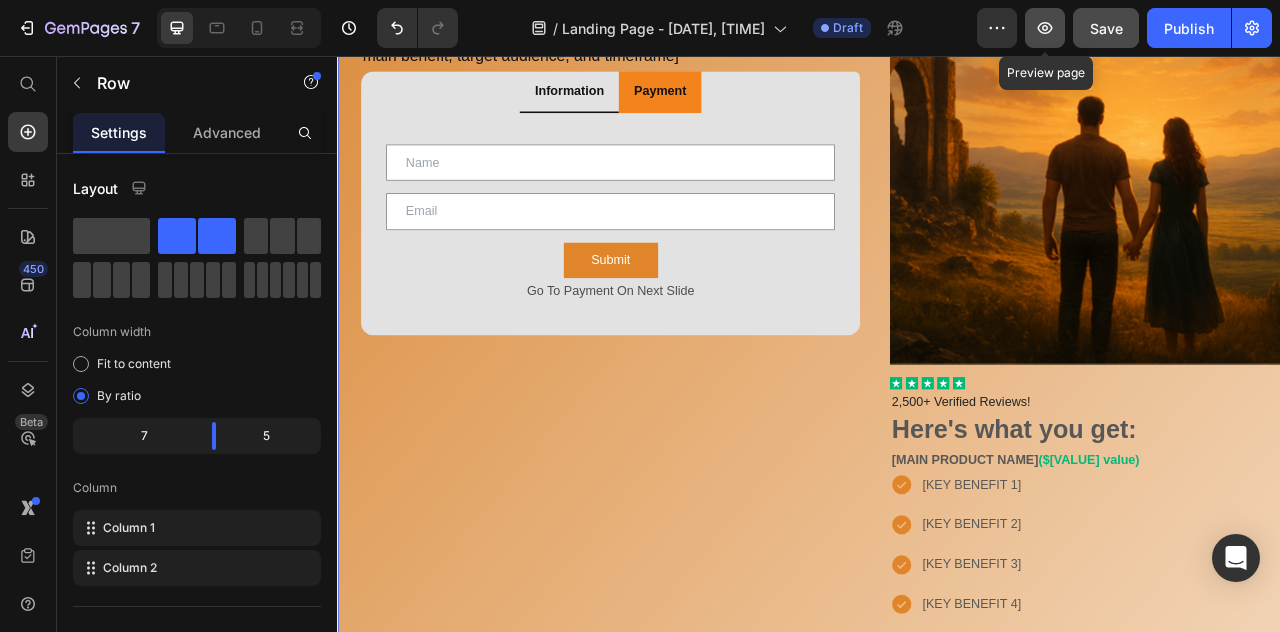 click 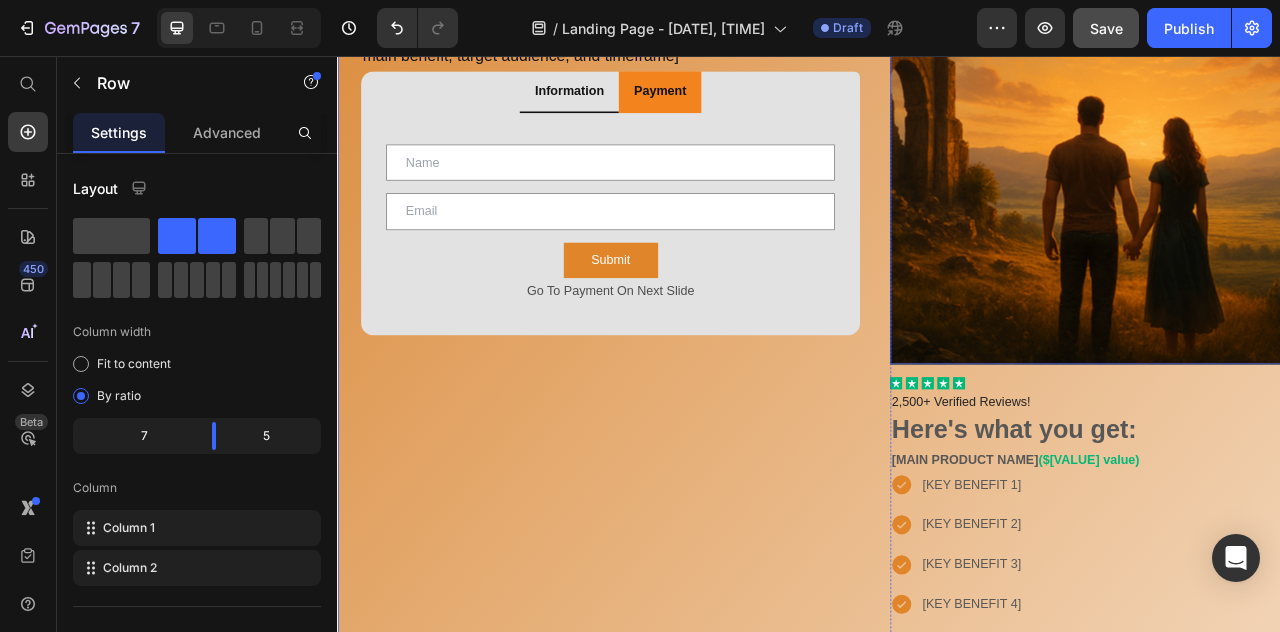 click at bounding box center [1288, 200] 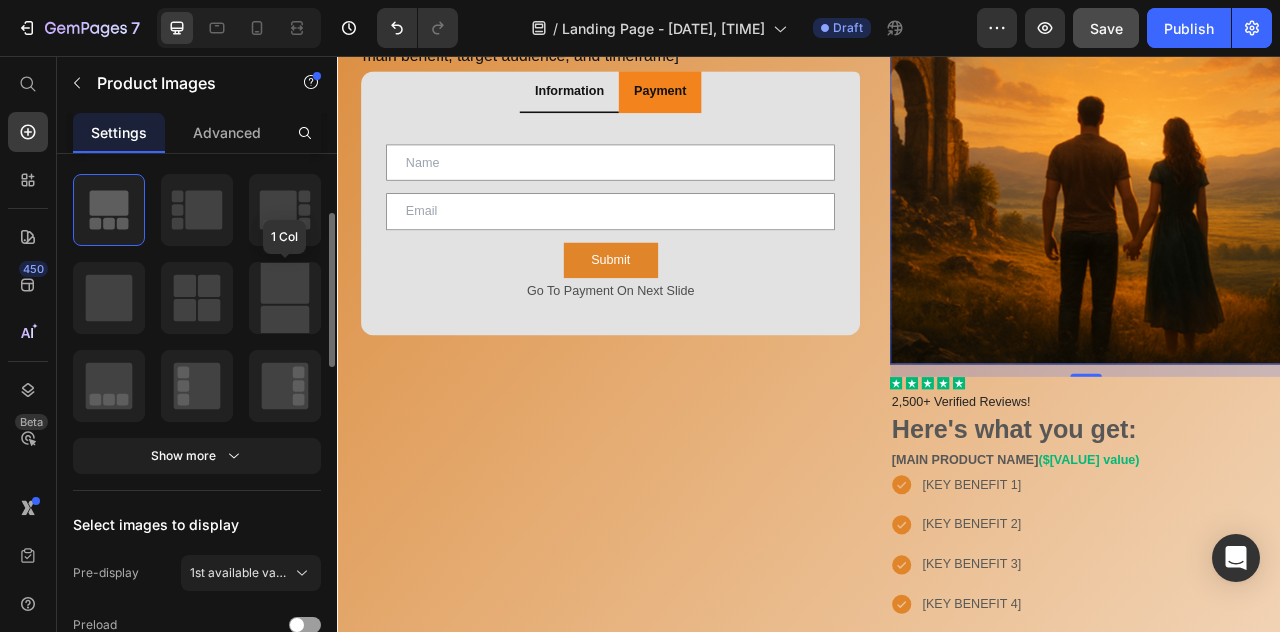 scroll, scrollTop: 0, scrollLeft: 0, axis: both 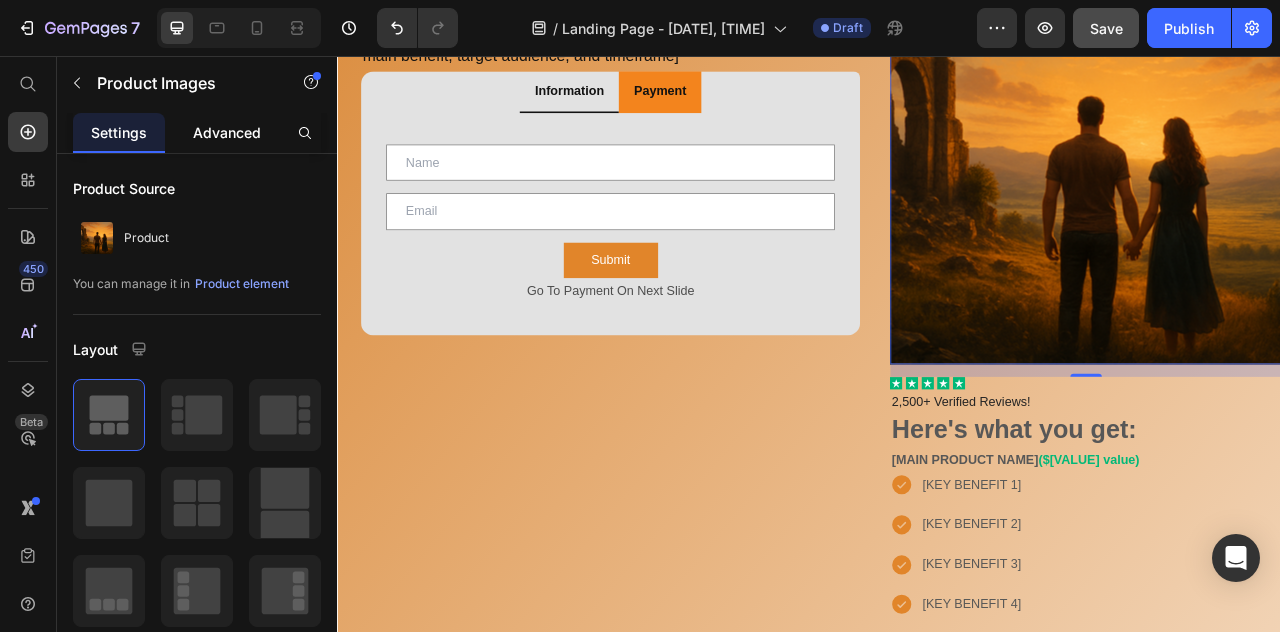 click on "Advanced" at bounding box center [227, 132] 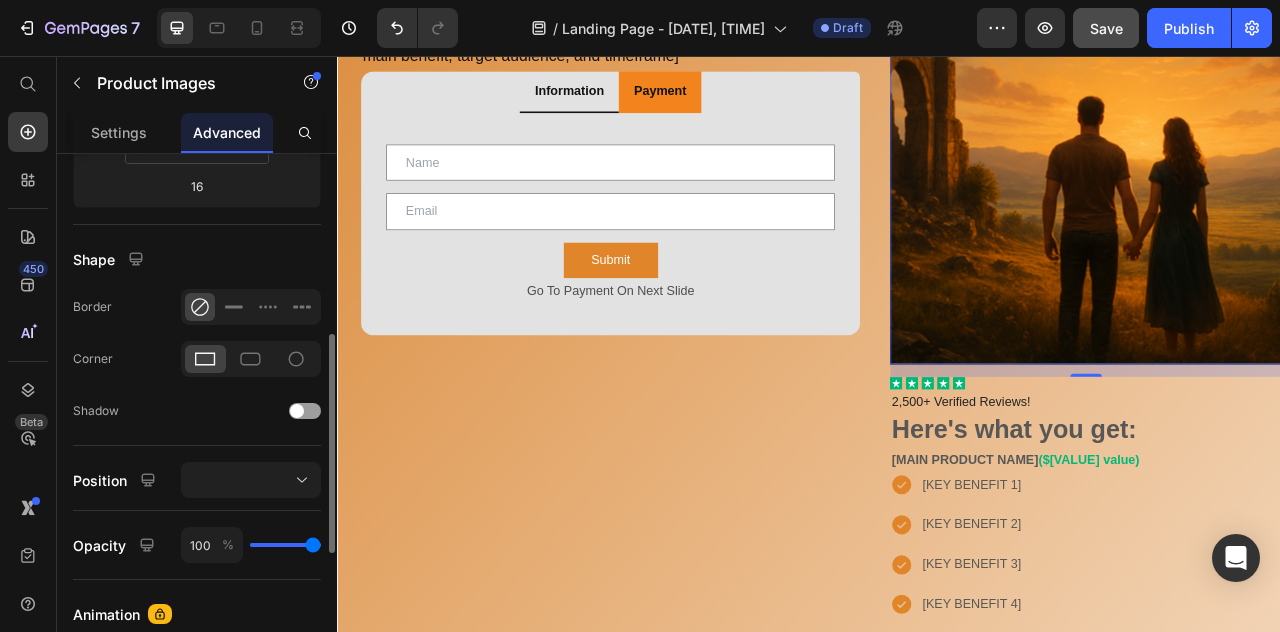 scroll, scrollTop: 431, scrollLeft: 0, axis: vertical 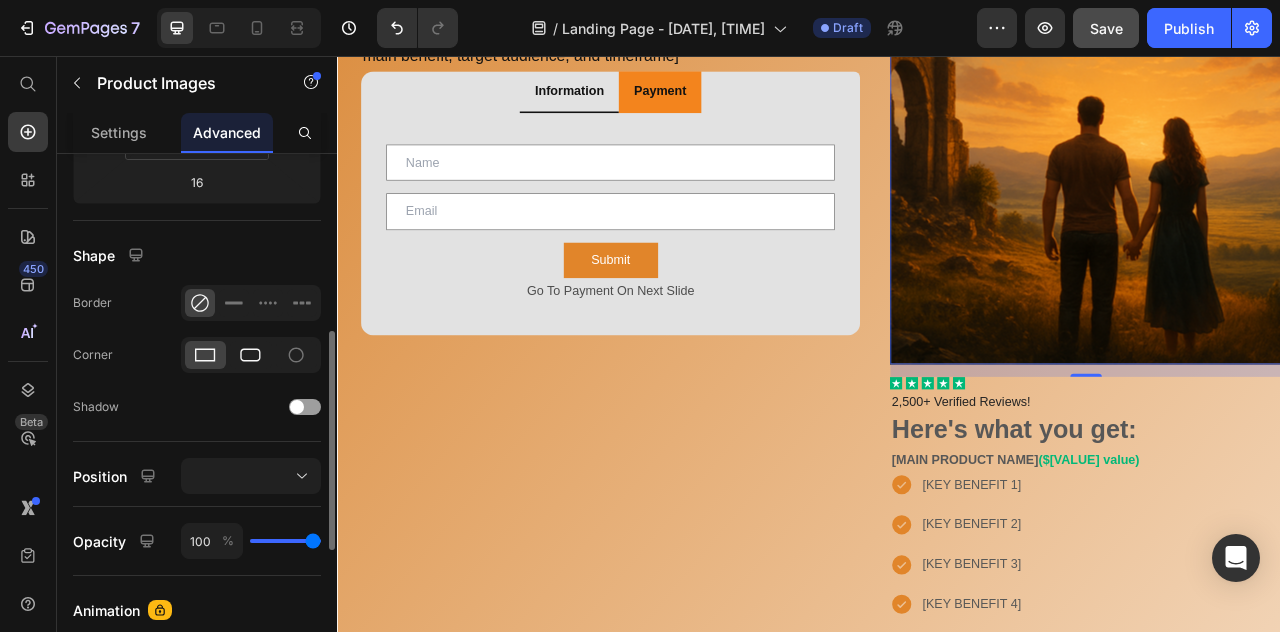 click 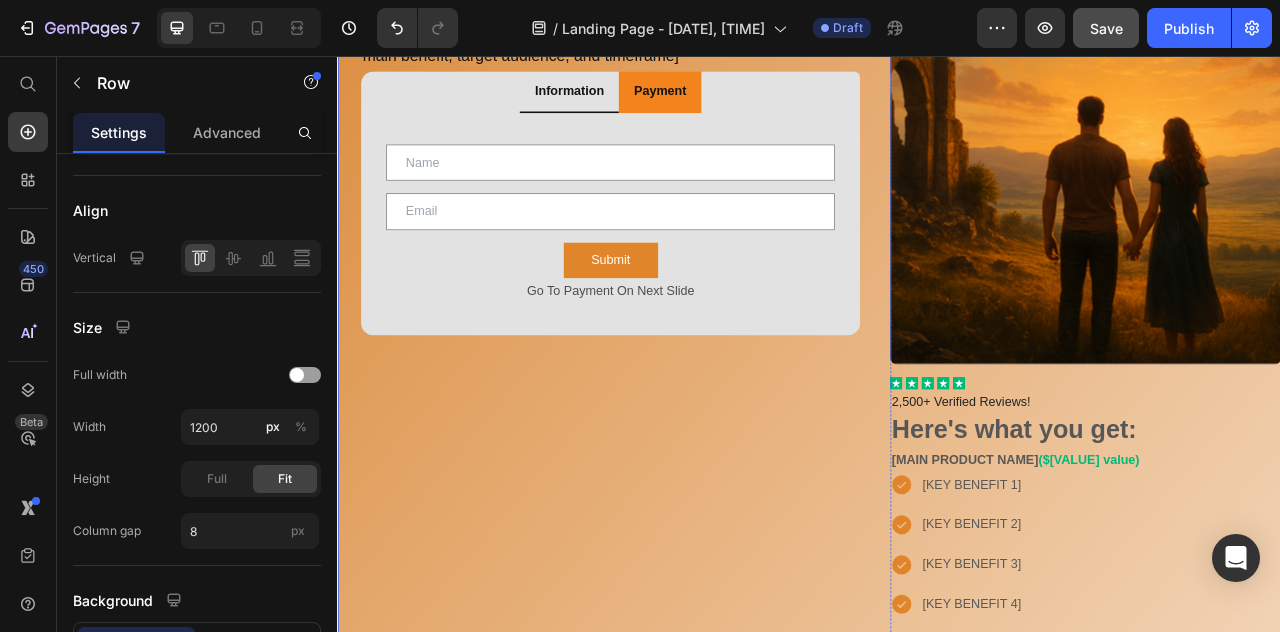 scroll, scrollTop: 0, scrollLeft: 0, axis: both 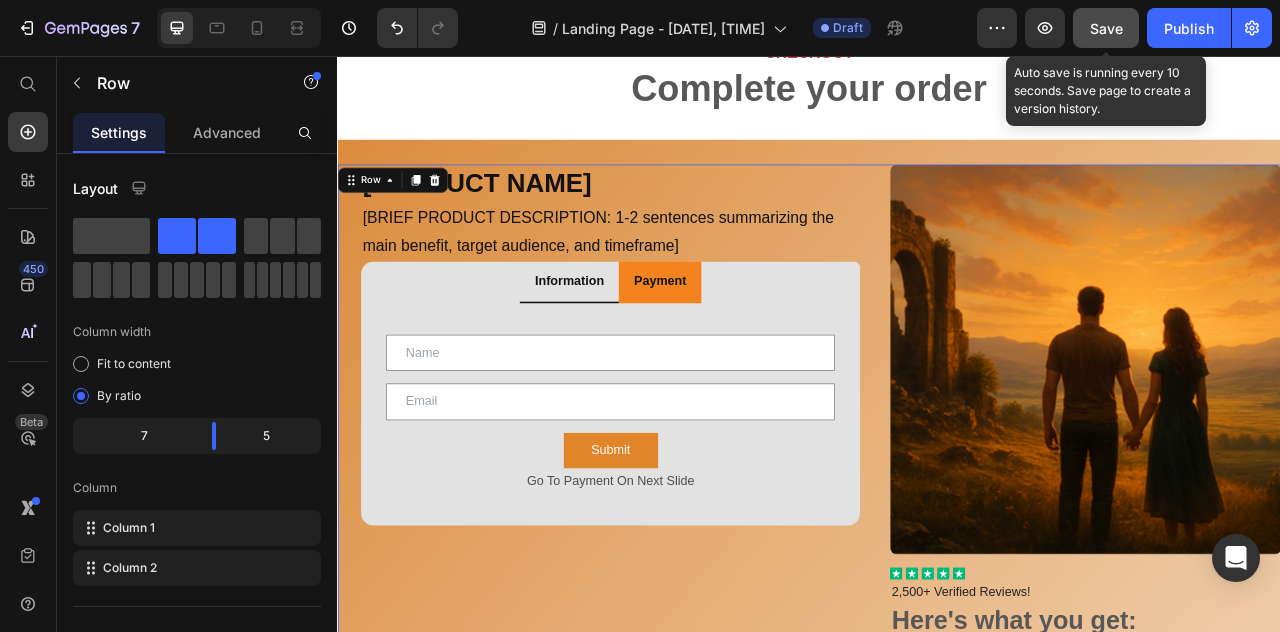 click on "Save" 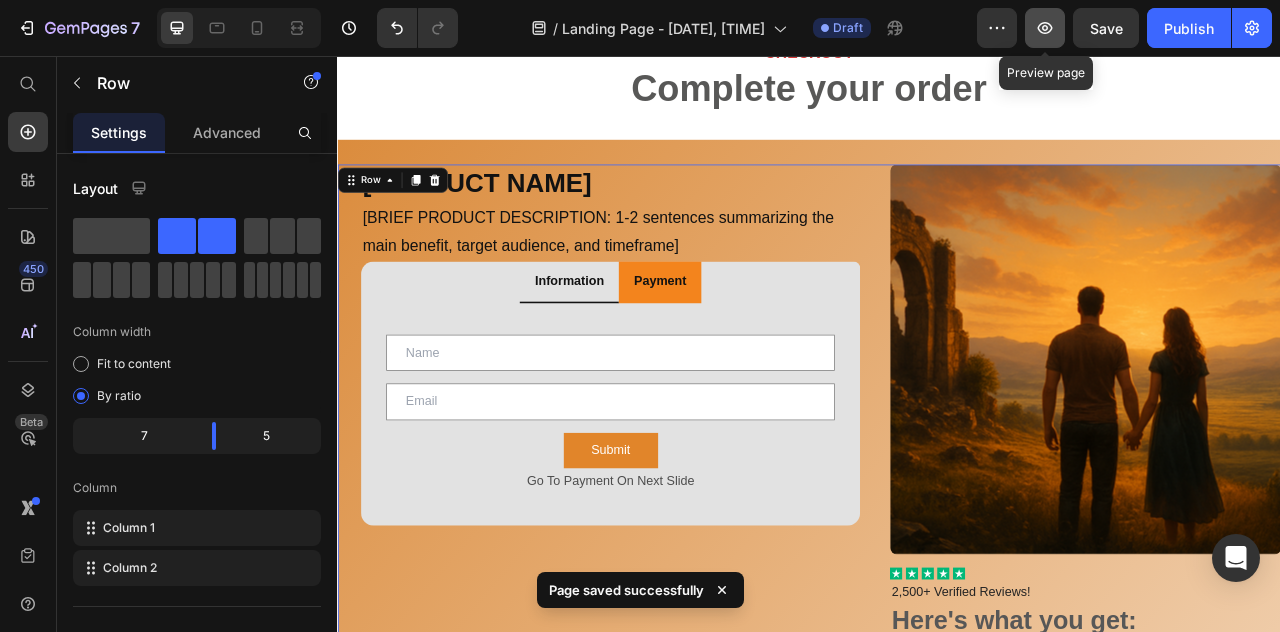click 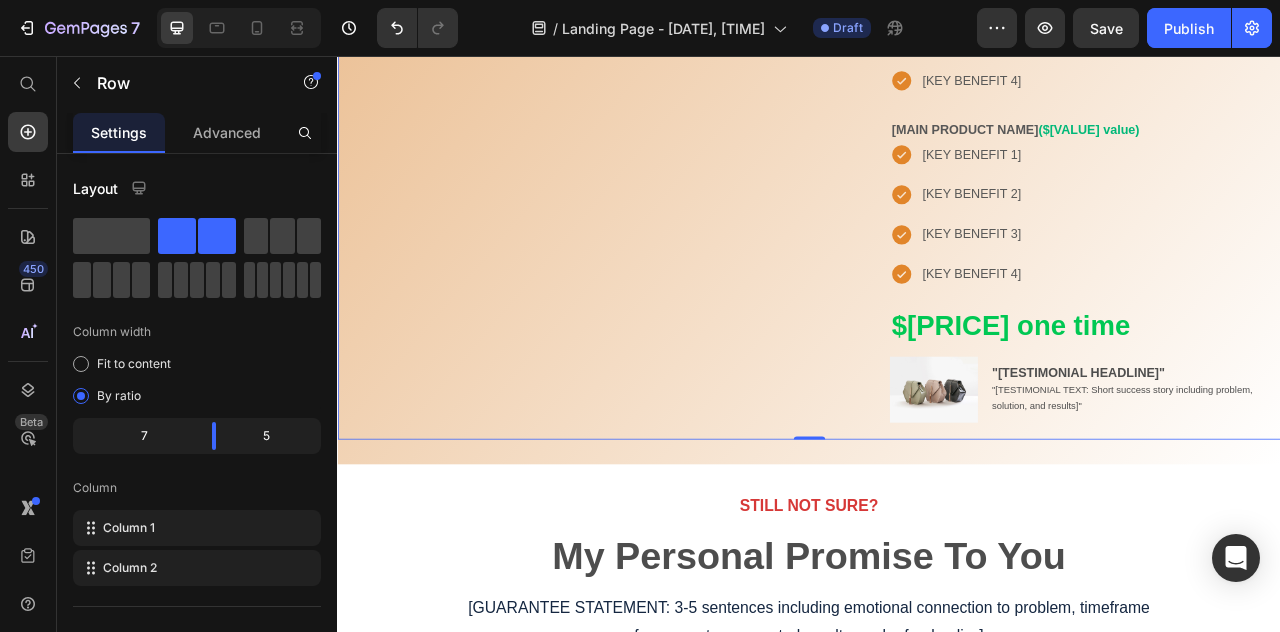 scroll, scrollTop: 1988, scrollLeft: 0, axis: vertical 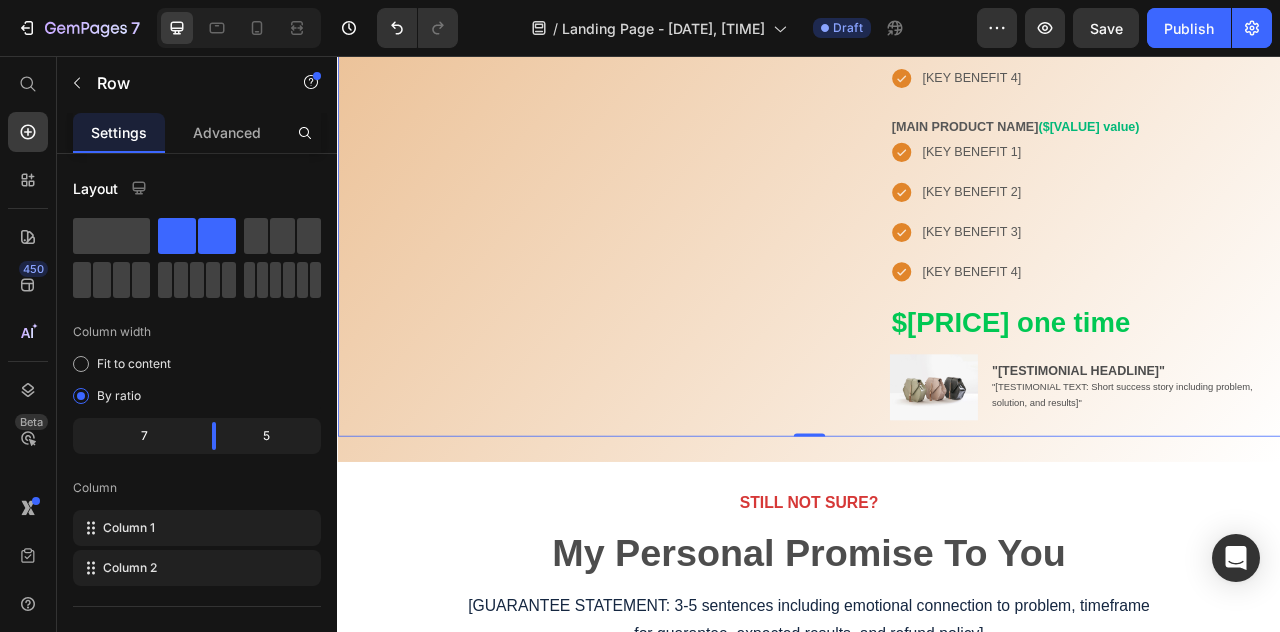 click on "[PRODUCT NAME] Heading [BRIEF PRODUCT DESCRIPTION: 1-2 sentences summarizing the main benefit, target audience, and timeframe] Text Block Row Information Payment Text Field Email Field Row Submit Submit Button Go To Payment On Next Slide Text Block Contact Form Product Images
Out of stock Add to Cart Product Tab Product Images
Icon
Icon
Icon
Icon
Icon Icon List 2,500+ Verified Reviews! Text Block Here's what you get: Text Block [MAIN PRODUCT NAME]  ($[VALUE] value) Text Block [KEY BENEFIT 1] [KEY BENEFIT 2] [KEY BENEFIT 3] [KEY BENEFIT 4] Item List [MAIN PRODUCT NAME]  ($[VALUE] value) Text Block [KEY BENEFIT 1] [KEY BENEFIT 2] [KEY BENEFIT 3] [KEY BENEFIT 4] Item List [MAIN PRODUCT NAME]  ($[VALUE] value) Text Block [KEY BENEFIT 1] [KEY BENEFIT 2] [KEY BENEFIT 3] [KEY BENEFIT 4] Item List [MAIN PRODUCT NAME]  ($[VALUE] value) Text Block [KEY BENEFIT 1] [KEY BENEFIT 2] [KEY BENEFIT 3] [KEY BENEFIT 4] Item List [MAIN PRODUCT NAME]  ($[VALUE] value) Text Block Image" at bounding box center [937, -581] 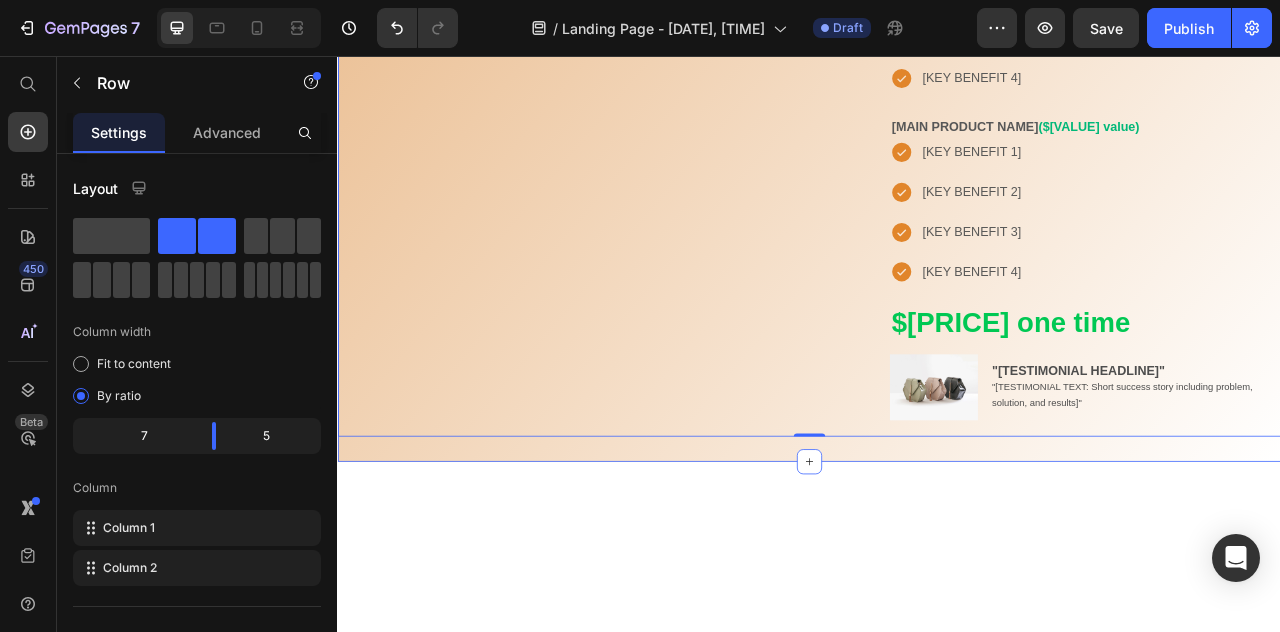 scroll, scrollTop: 0, scrollLeft: 0, axis: both 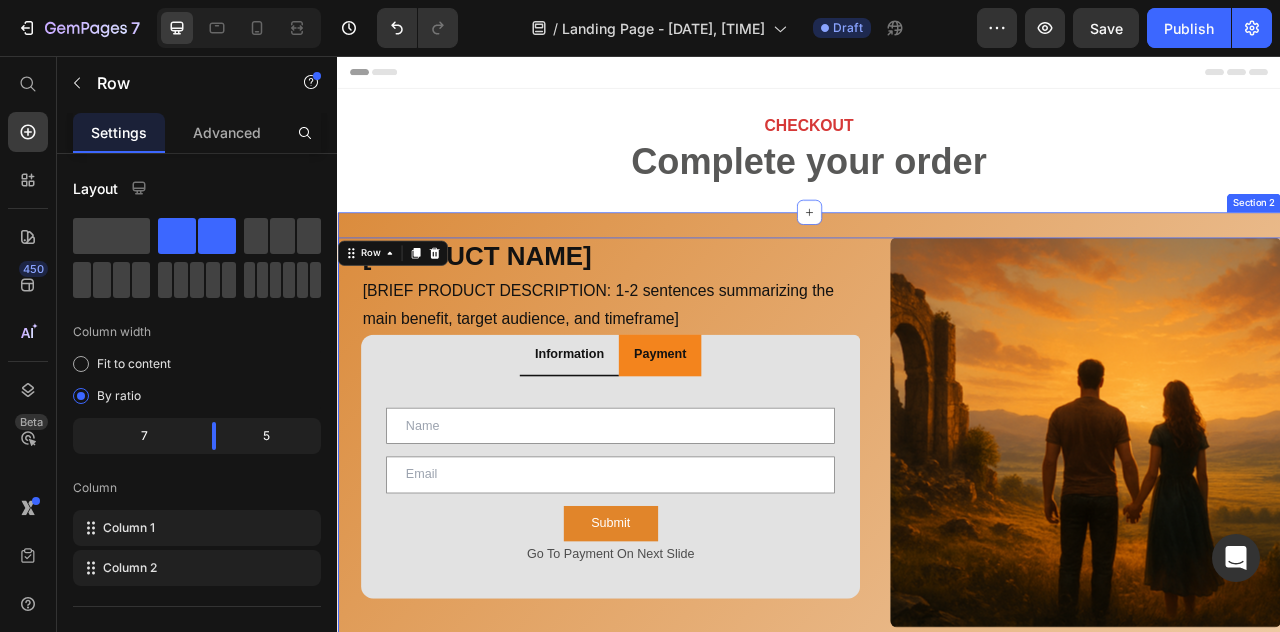 click on "[PRODUCT NAME] Heading [BRIEF PRODUCT DESCRIPTION: 1-2 sentences summarizing the main benefit, target audience, and timeframe] Text Block Row Information Payment Text Field Email Field Row Submit Submit Button Go To Payment On Next Slide Text Block Contact Form Product Images
Out of stock Add to Cart Product Tab Product Images
Icon
Icon
Icon
Icon
Icon Icon List 2,500+ Verified Reviews! Text Block Here's what you get: Text Block [MAIN PRODUCT NAME]  ($[VALUE] value) Text Block [KEY BENEFIT 1] [KEY BENEFIT 2] [KEY BENEFIT 3] [KEY BENEFIT 4] Item List [MAIN PRODUCT NAME]  ($[VALUE] value) Text Block [KEY BENEFIT 1] [KEY BENEFIT 2] [KEY BENEFIT 3] [KEY BENEFIT 4] Item List [MAIN PRODUCT NAME]  ($[VALUE] value) Text Block [KEY BENEFIT 1] [KEY BENEFIT 2] [KEY BENEFIT 3] [KEY BENEFIT 4] Item List [MAIN PRODUCT NAME]  ($[VALUE] value) Text Block [KEY BENEFIT 1] [KEY BENEFIT 2] [KEY BENEFIT 3] [KEY BENEFIT 4] Item List [MAIN PRODUCT NAME]  ($[VALUE] value) Text Block Image" at bounding box center (937, 1407) 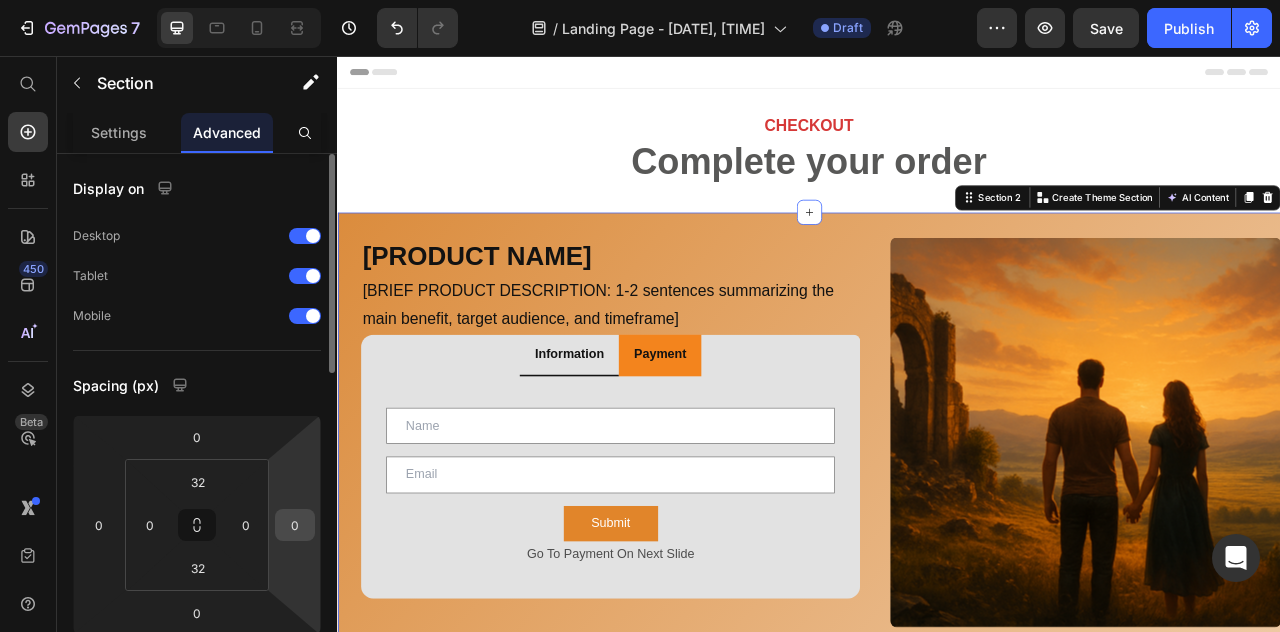 click on "0" at bounding box center [295, 525] 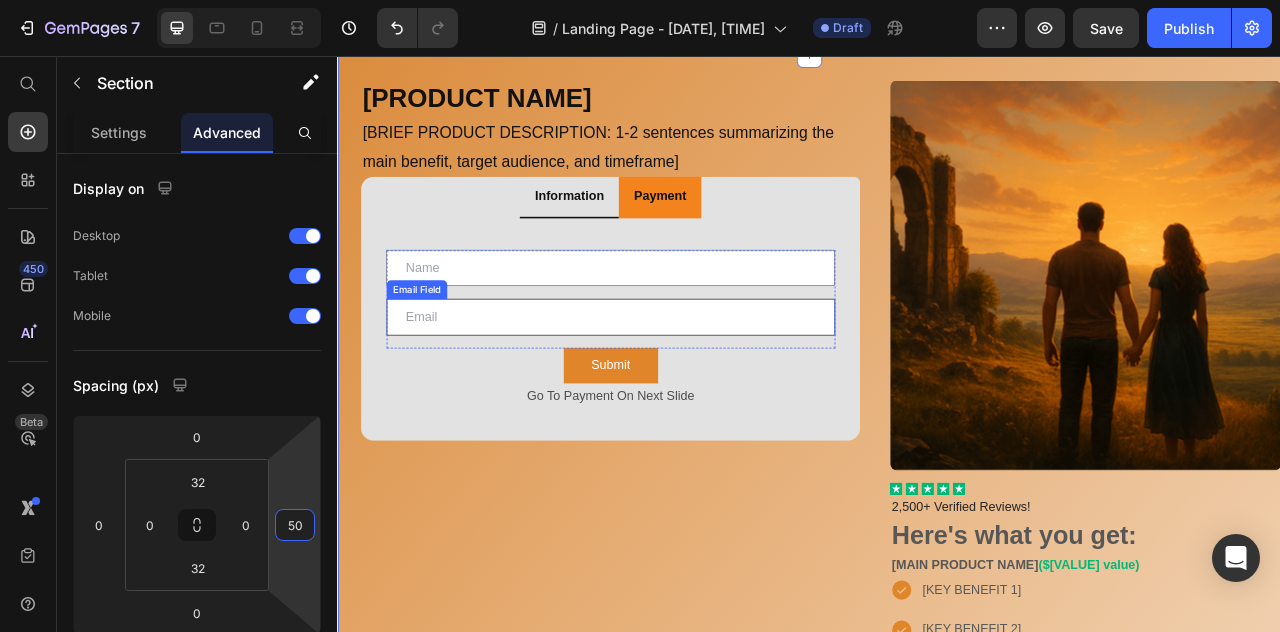 scroll, scrollTop: 251, scrollLeft: 0, axis: vertical 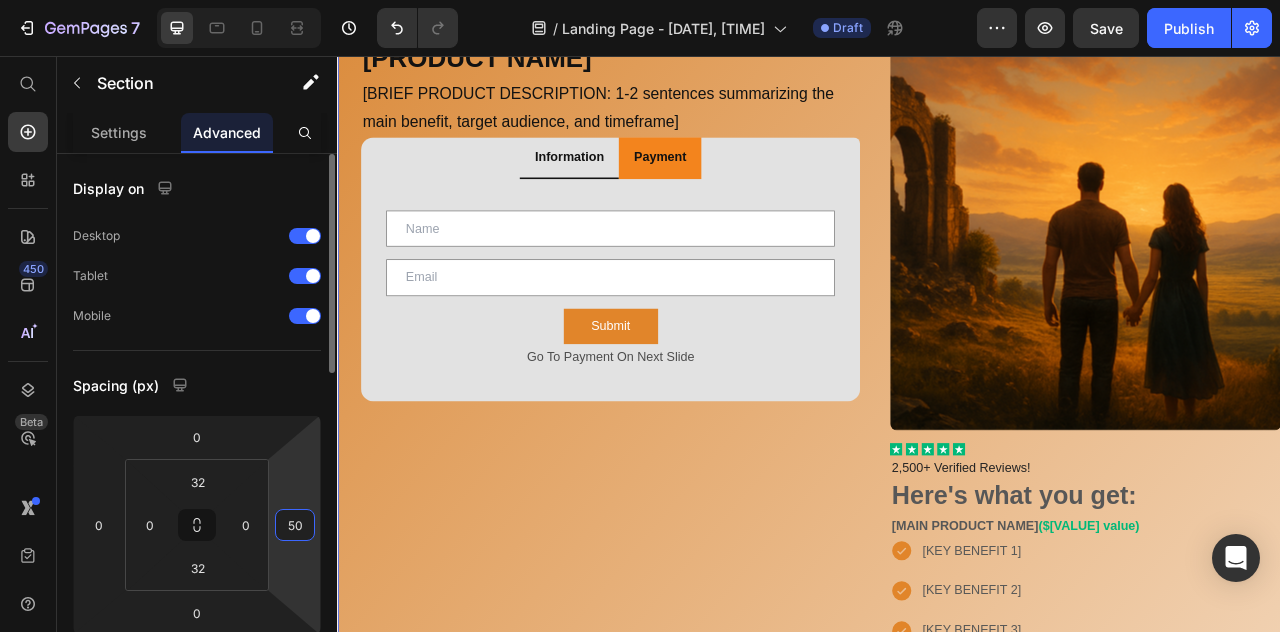 type on "5" 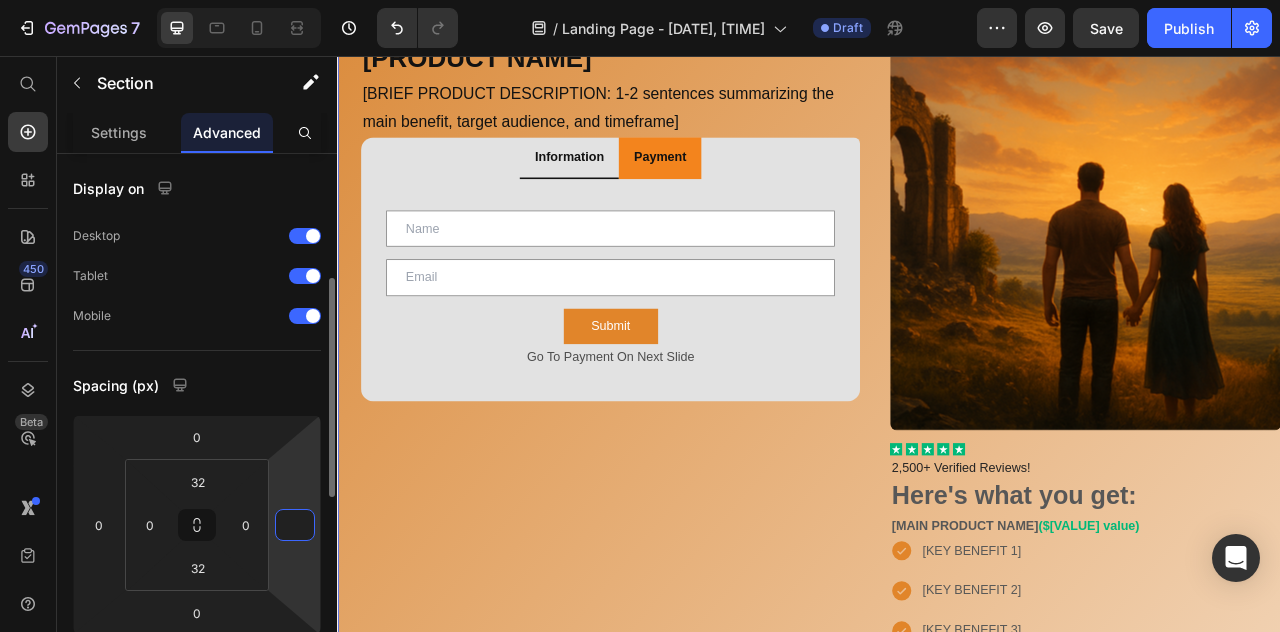 scroll, scrollTop: 97, scrollLeft: 0, axis: vertical 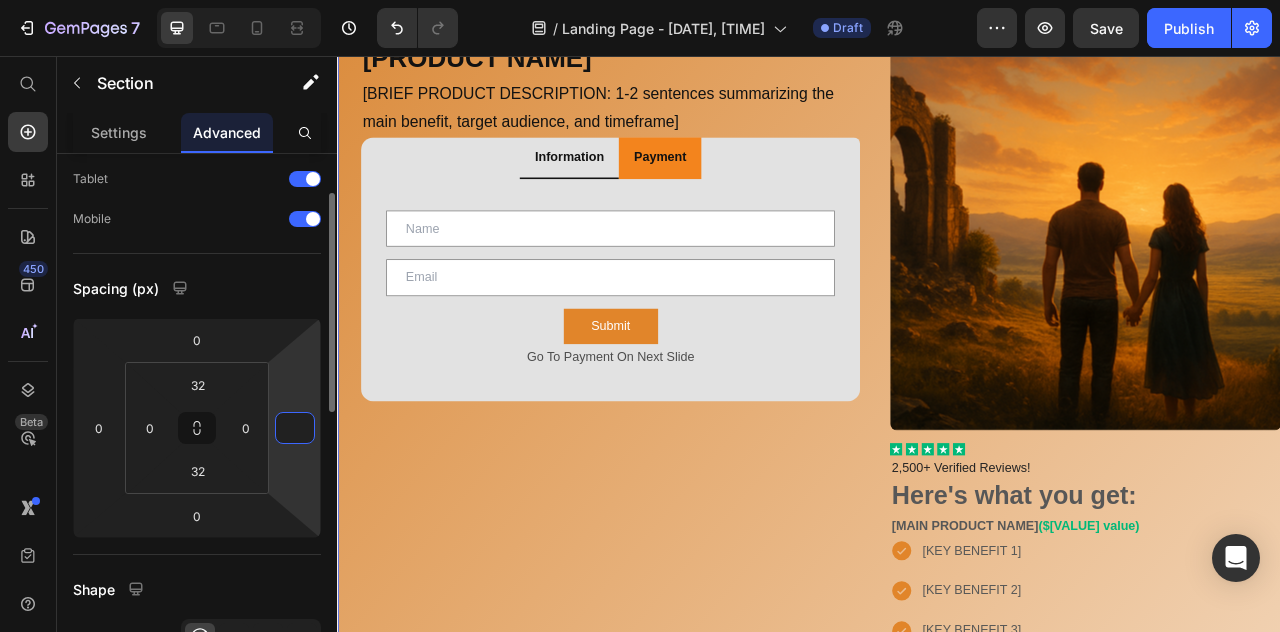 type on "0" 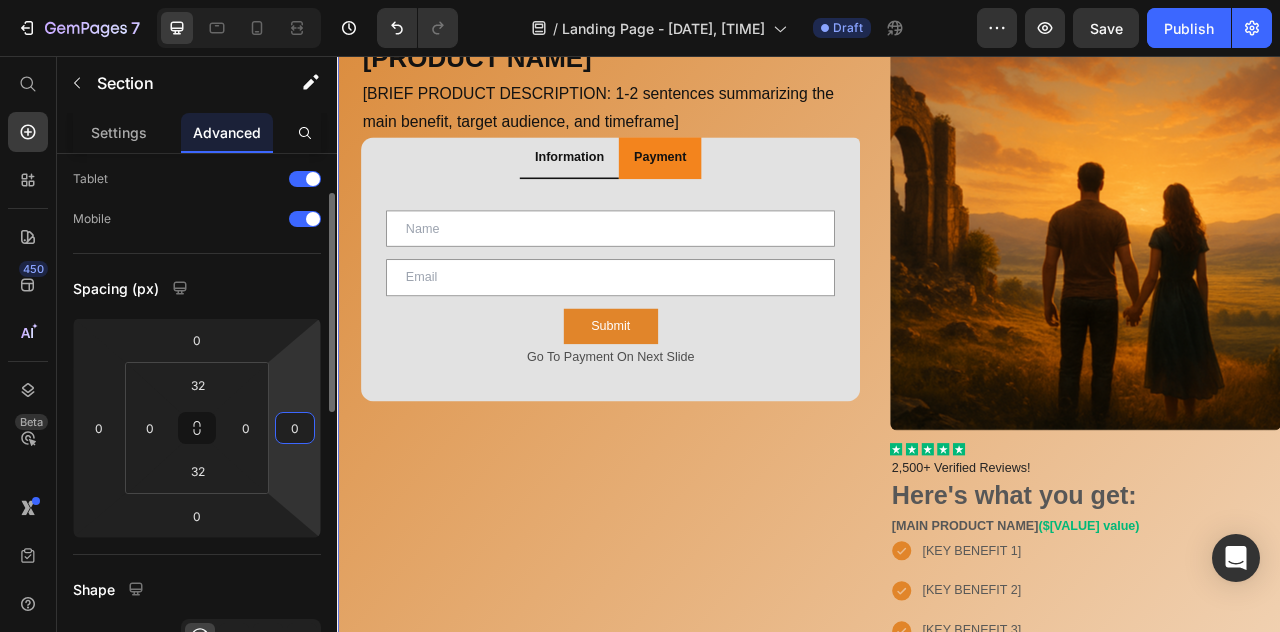 click on "Shape" at bounding box center (197, 589) 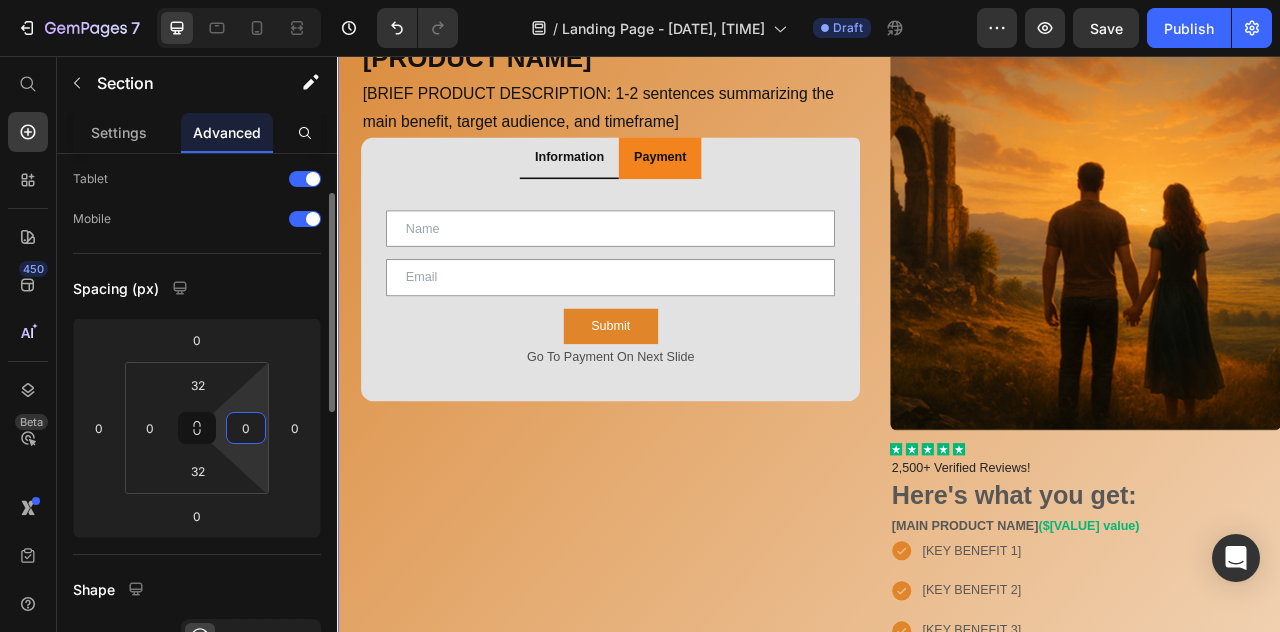 click on "0" at bounding box center [246, 428] 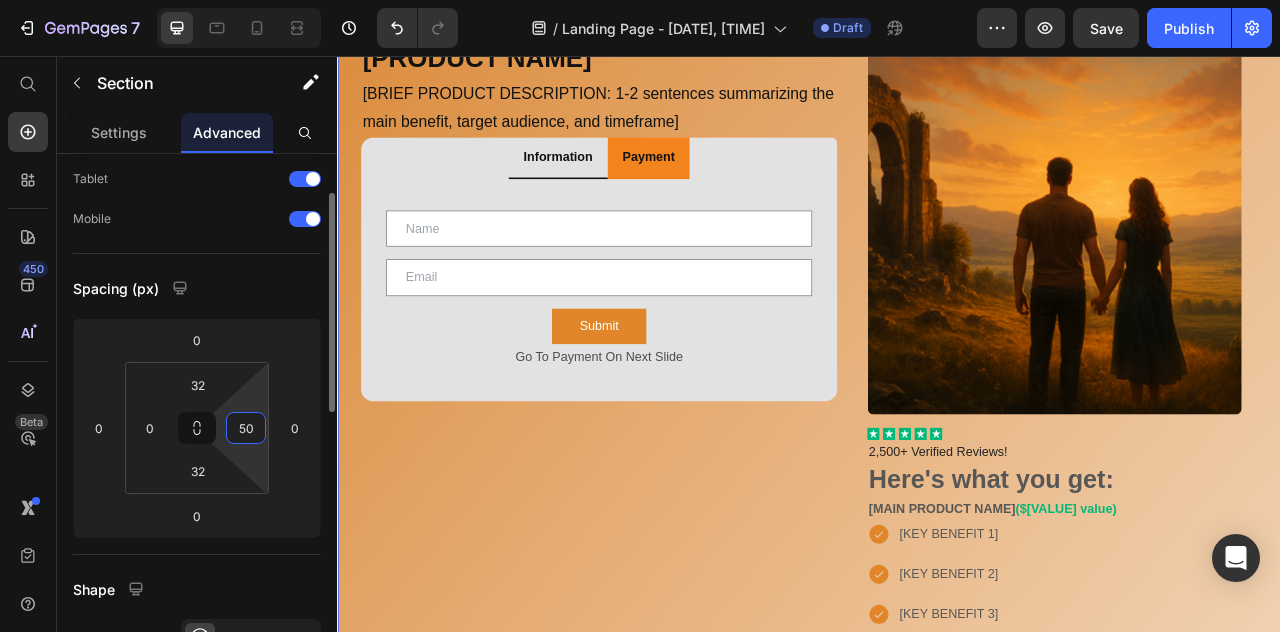 type on "5" 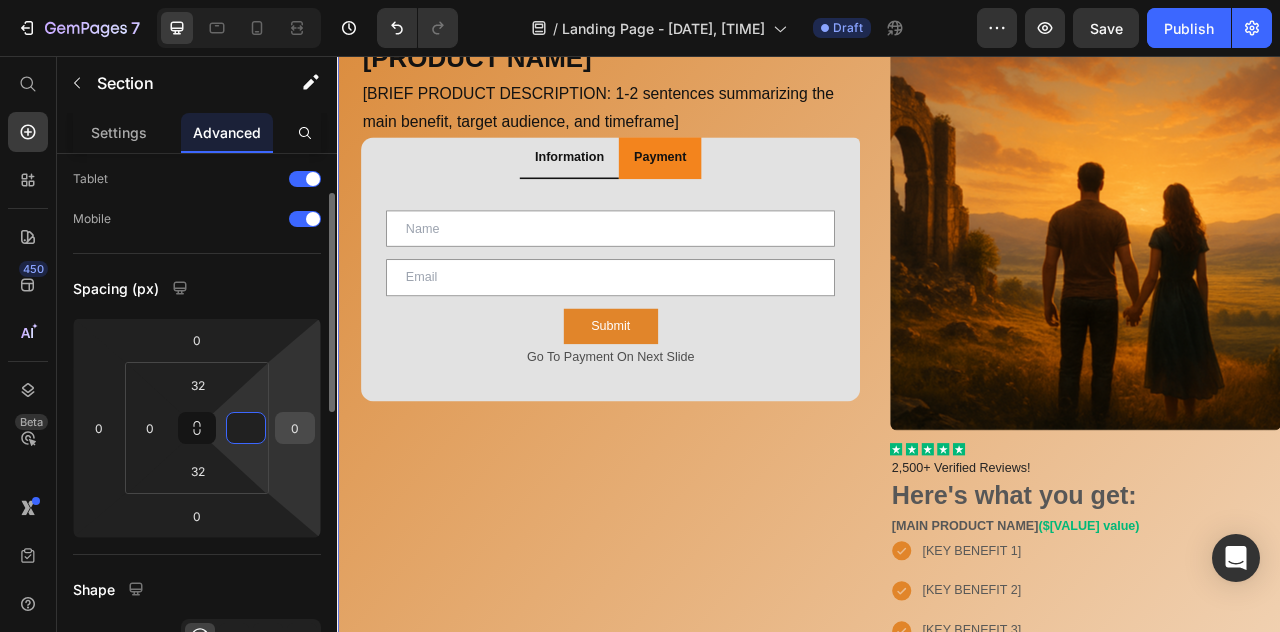 type on "0" 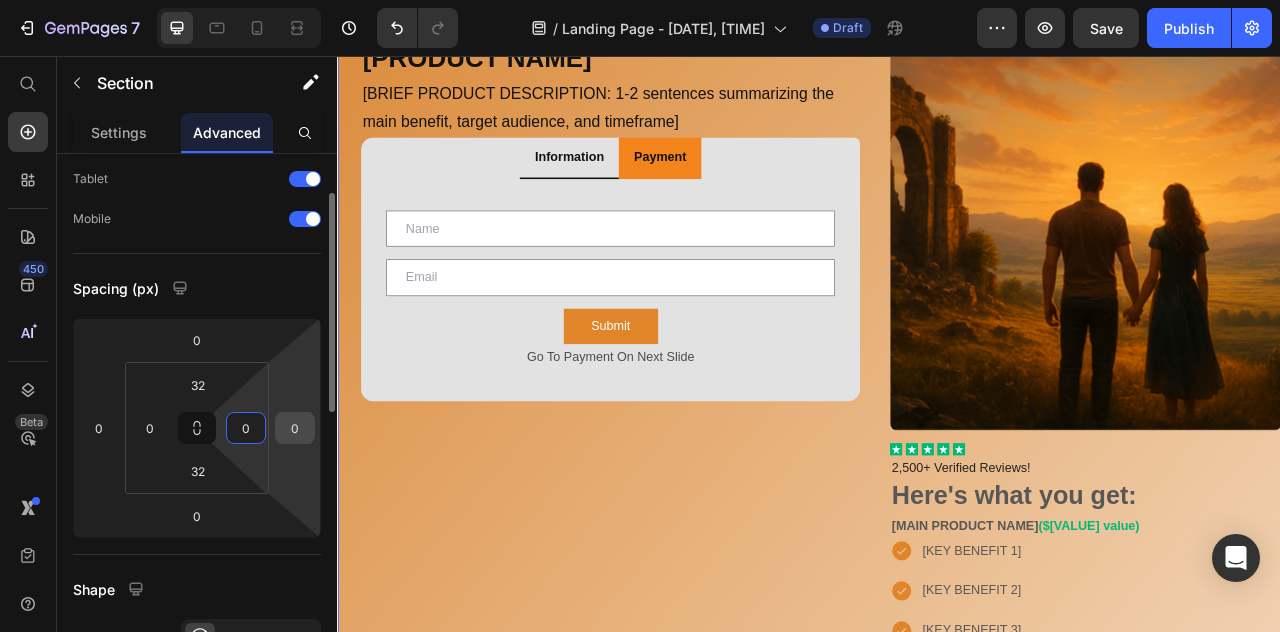click on "0" at bounding box center [295, 428] 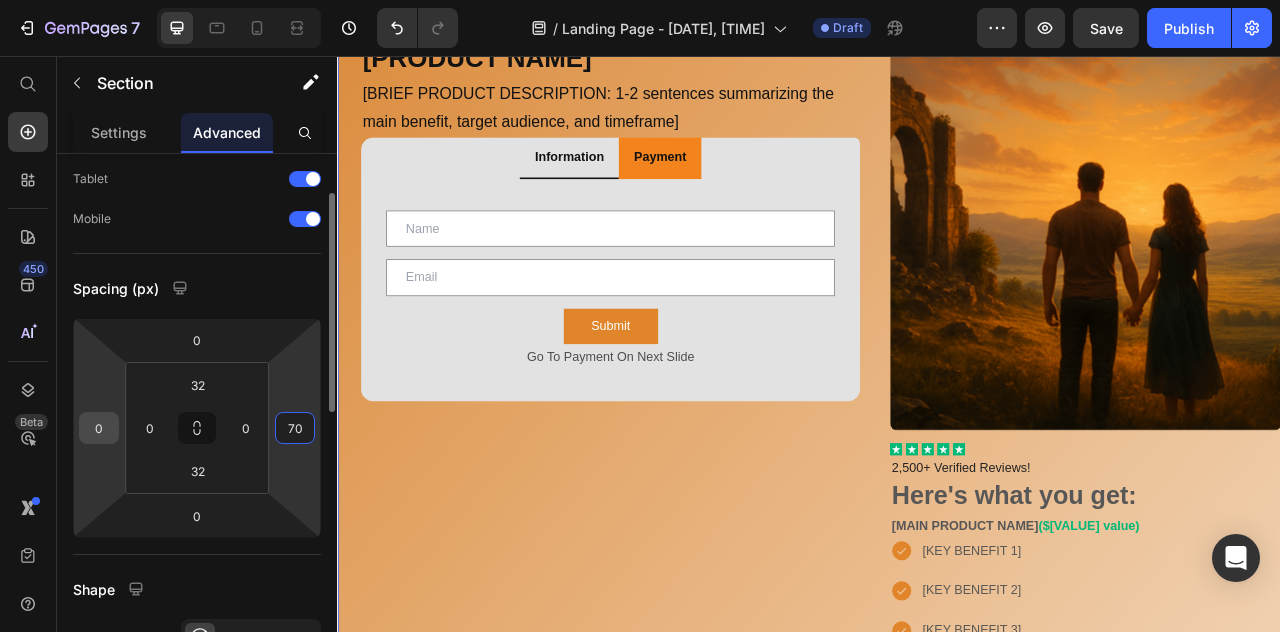 type on "70" 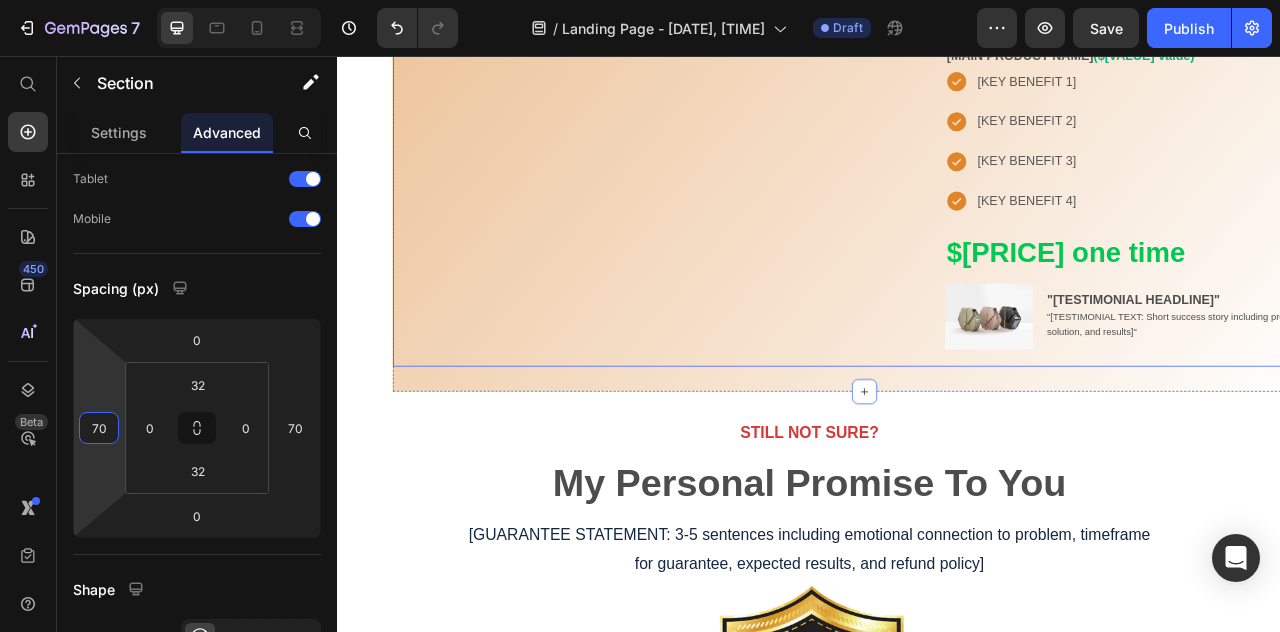 scroll, scrollTop: 2084, scrollLeft: 0, axis: vertical 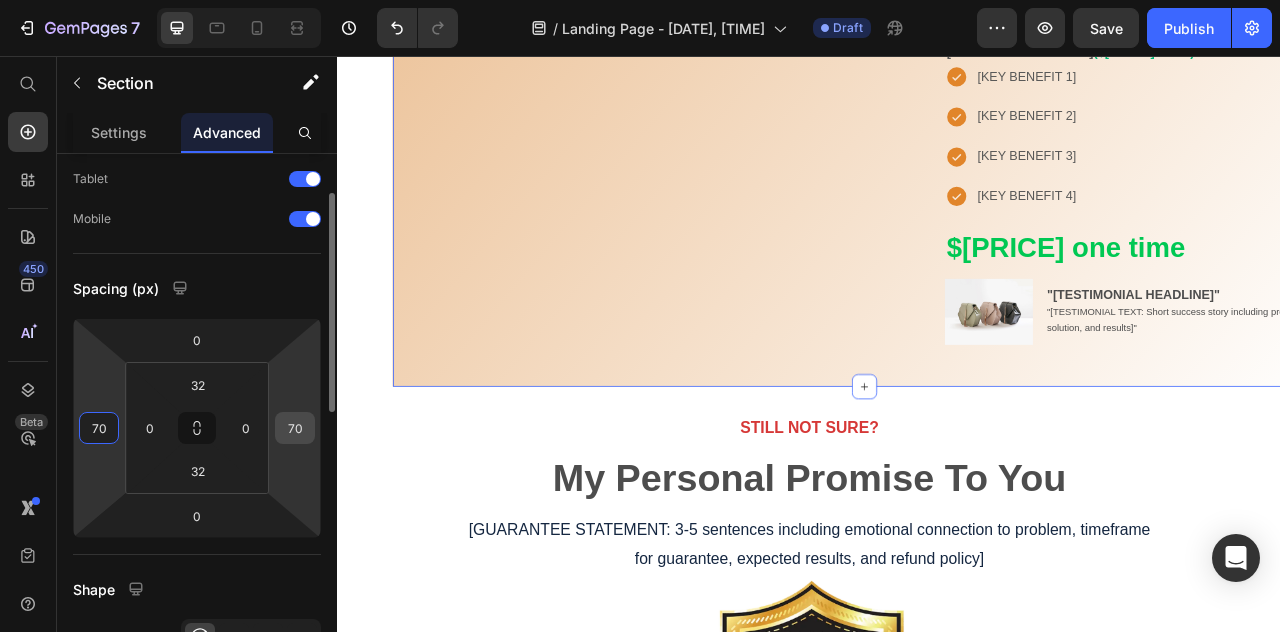 type on "70" 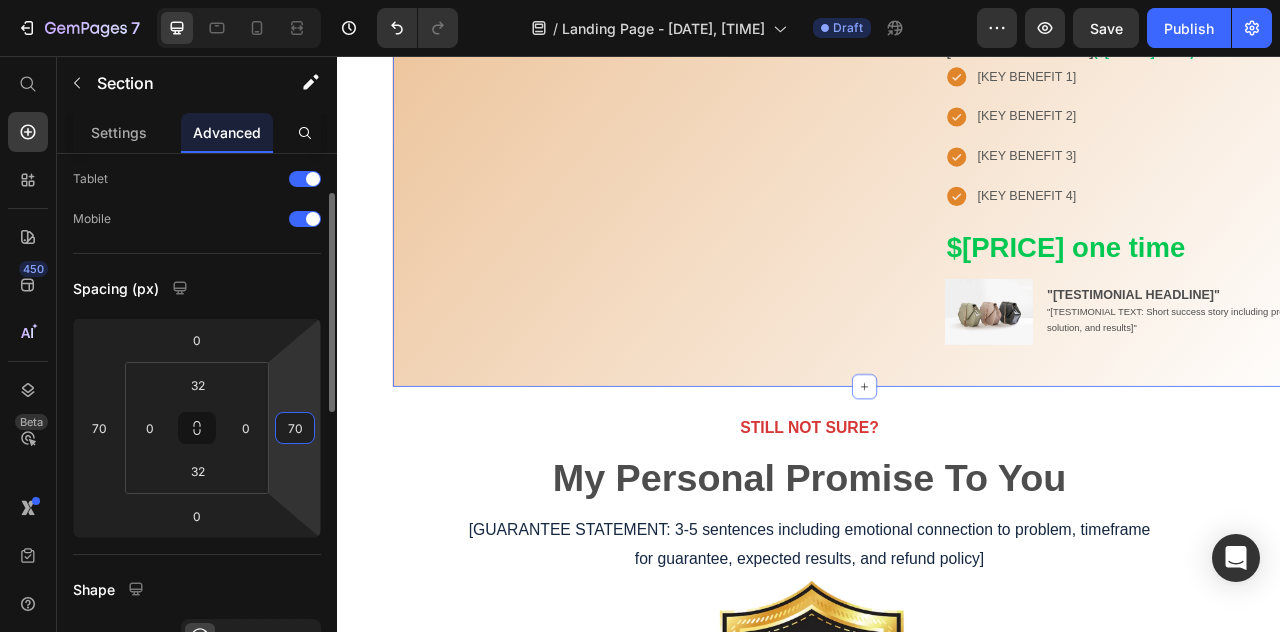 click on "70" at bounding box center (295, 428) 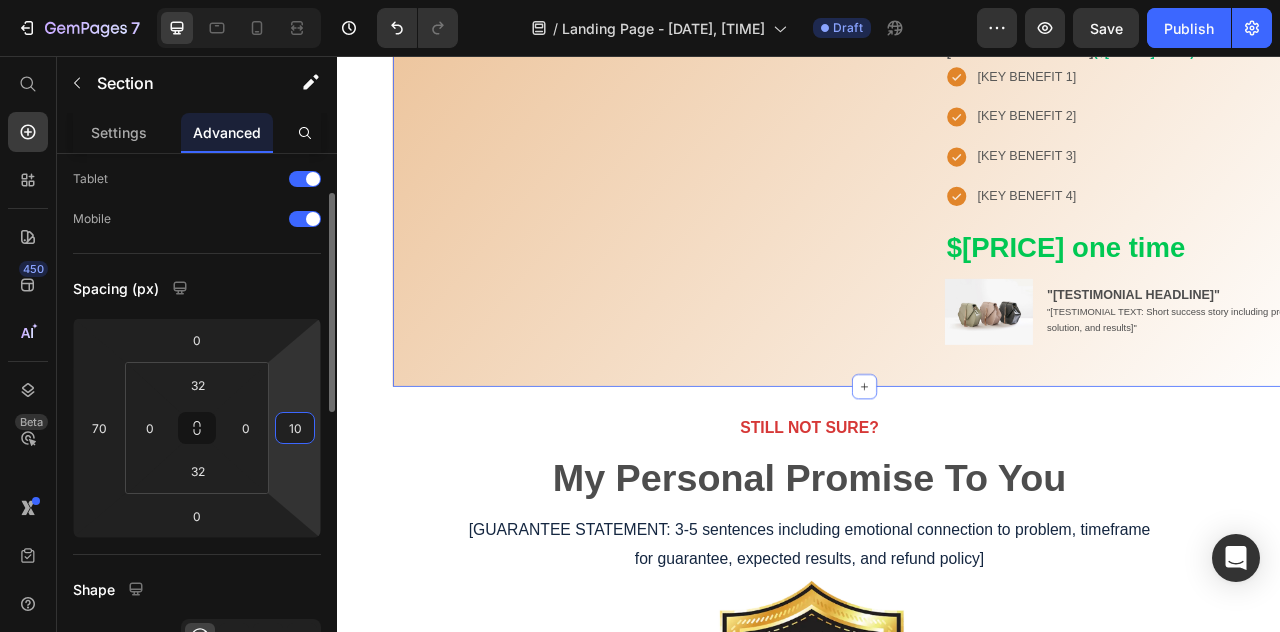 type on "1" 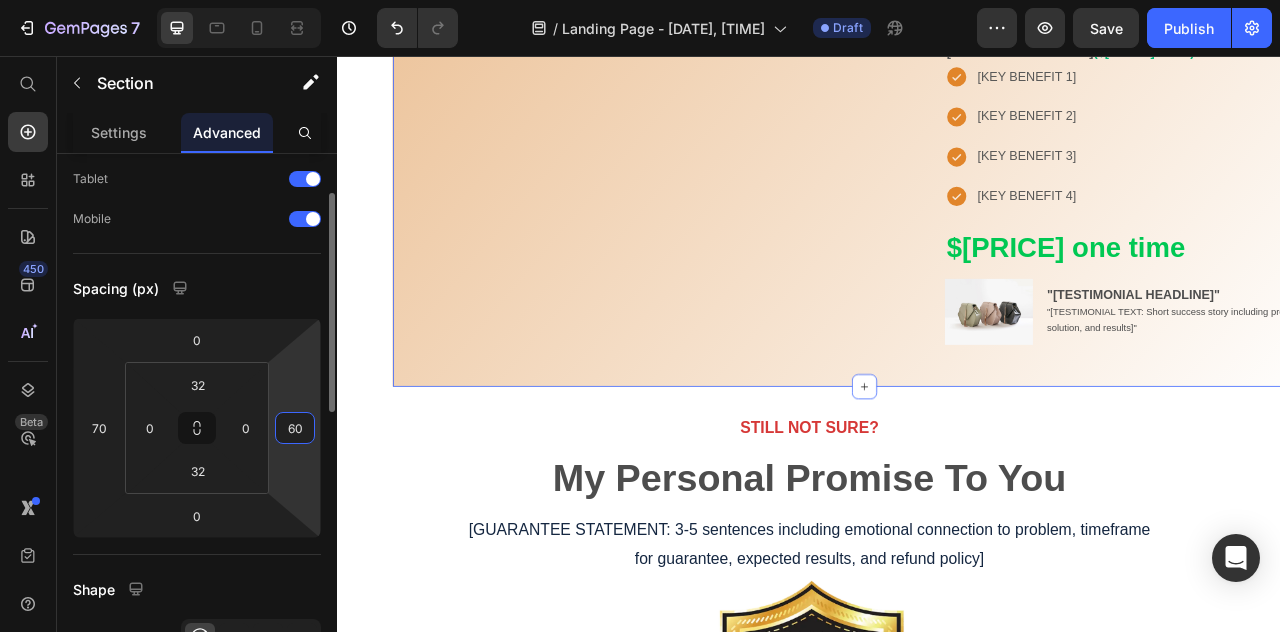 type on "6" 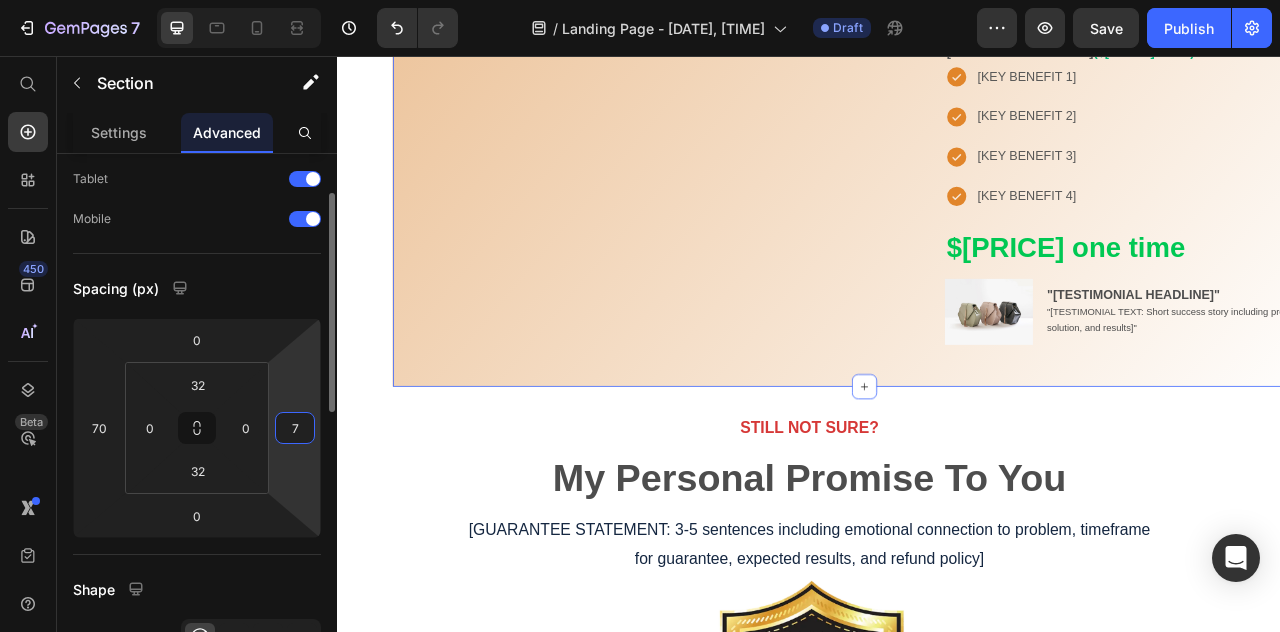 type on "70" 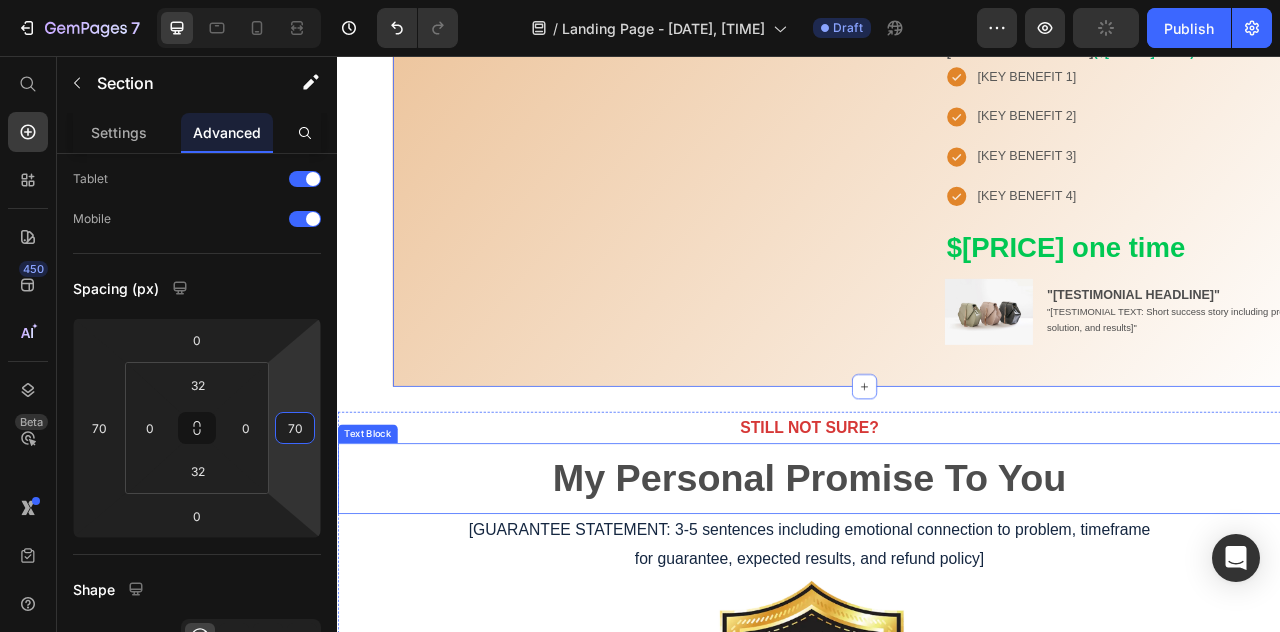 click on "My Personal Promise To You" at bounding box center (937, 593) 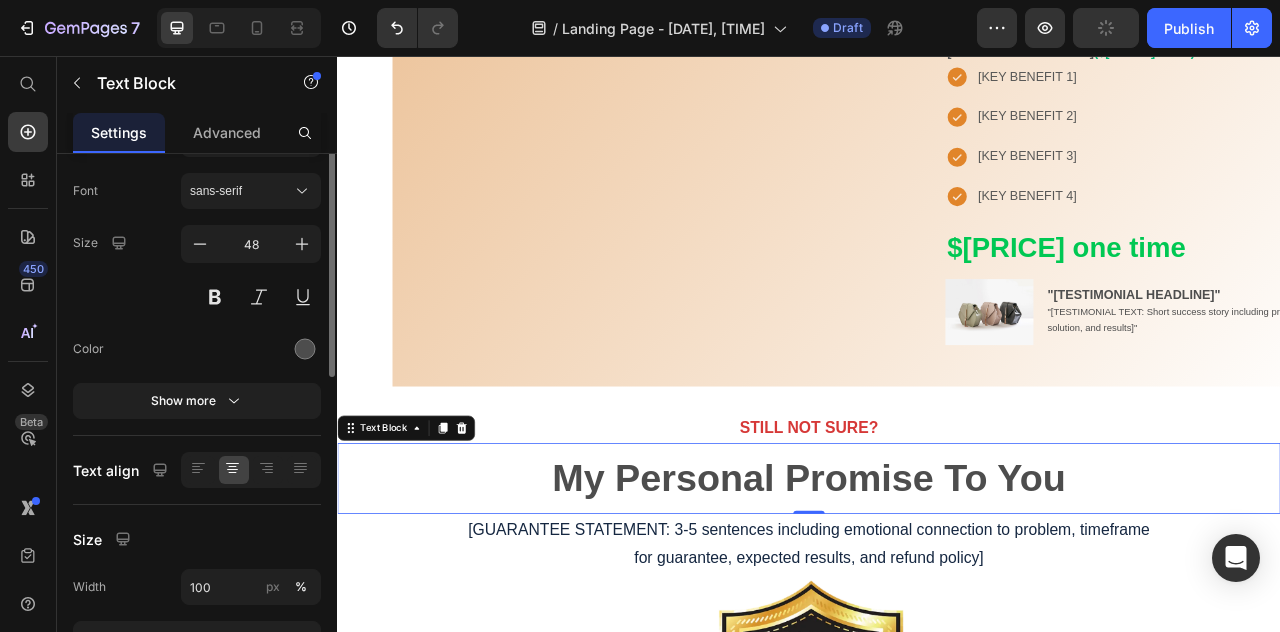 scroll, scrollTop: 0, scrollLeft: 0, axis: both 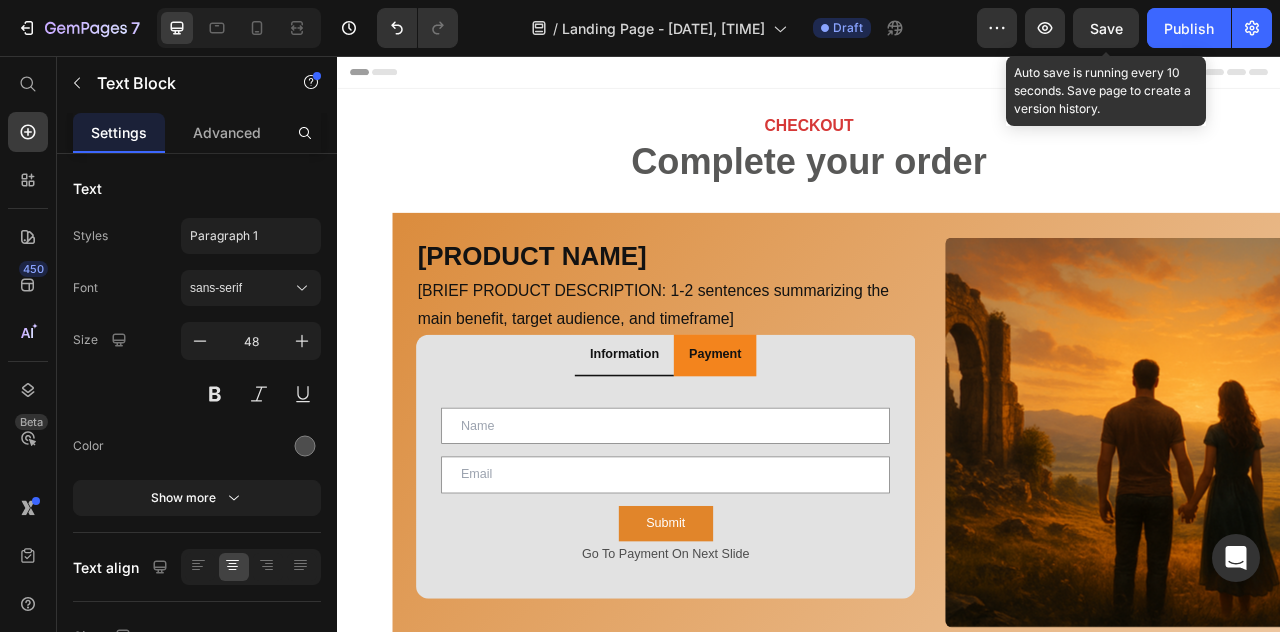 click on "Save" at bounding box center (1106, 28) 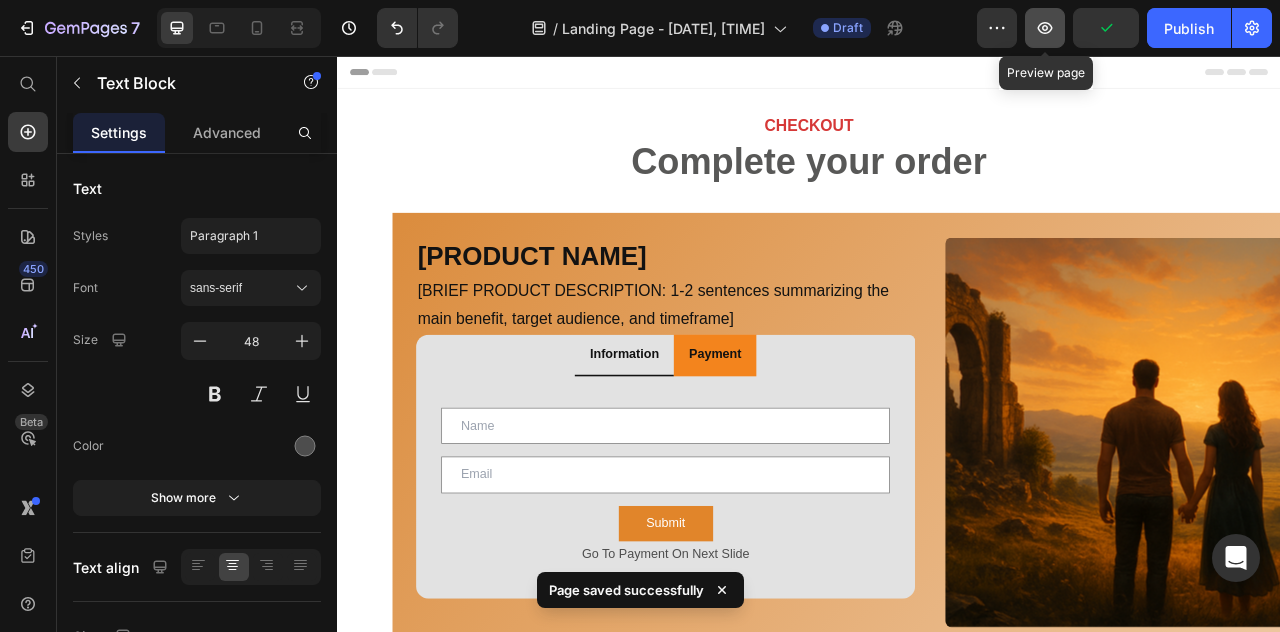 click 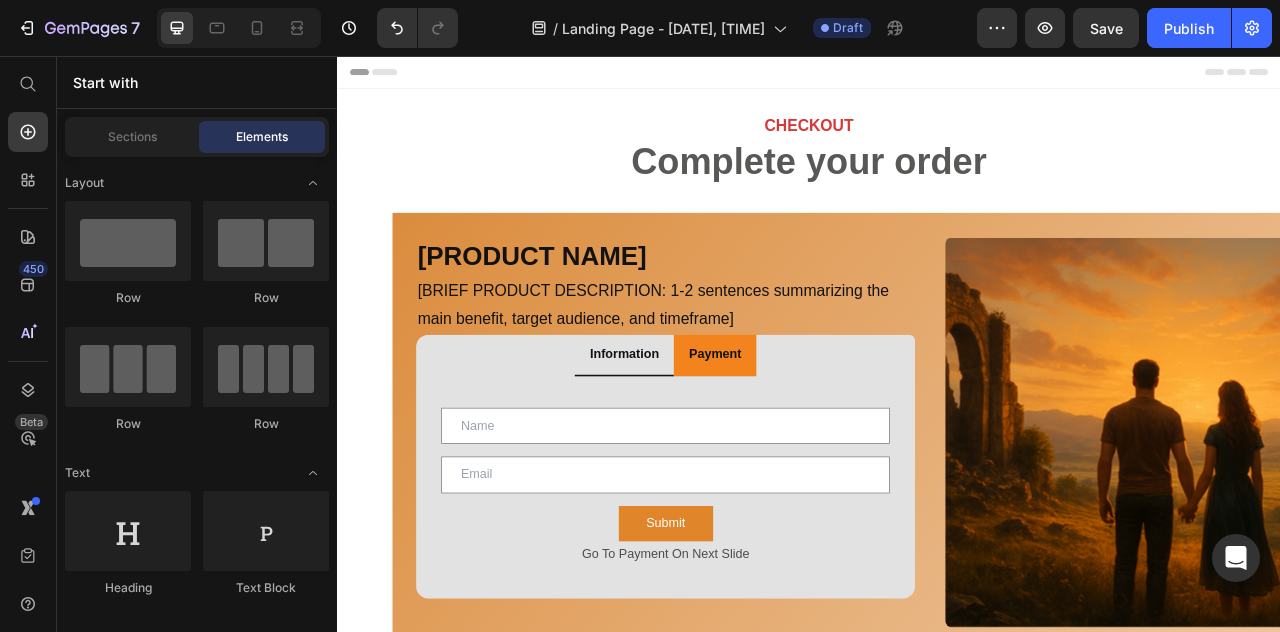 click on "[PRODUCT NAME] Heading [BRIEF PRODUCT DESCRIPTION: 1-2 sentences summarizing the main benefit, target audience, and timeframe] Text Block Row Information Payment Text Field Email Field Row Submit Submit Button Go To Payment On Next Slide Text Block Contact Form Product Images
Out of stock Add to Cart Product Tab Product Images
Icon
Icon
Icon
Icon
Icon Icon List 2,500+ Verified Reviews! Text Block Here's what you get: Text Block [MAIN PRODUCT NAME]  ($[VALUE] value) Text Block [KEY BENEFIT 1] [KEY BENEFIT 2] [KEY BENEFIT 3] [KEY BENEFIT 4] Item List [MAIN PRODUCT NAME]  ($[VALUE] value) Text Block [KEY BENEFIT 1] [KEY BENEFIT 2] [KEY BENEFIT 3] [KEY BENEFIT 4] Item List [MAIN PRODUCT NAME]  ($[VALUE] value) Text Block [KEY BENEFIT 1] [KEY BENEFIT 2] [KEY BENEFIT 3] [KEY BENEFIT 4] Item List [MAIN PRODUCT NAME]  ($[VALUE] value) Text Block [KEY BENEFIT 1] [KEY BENEFIT 2] [KEY BENEFIT 3] [KEY BENEFIT 4] Item List [MAIN PRODUCT NAME]  ($[VALUE] value) Text Block Image" at bounding box center (937, 1407) 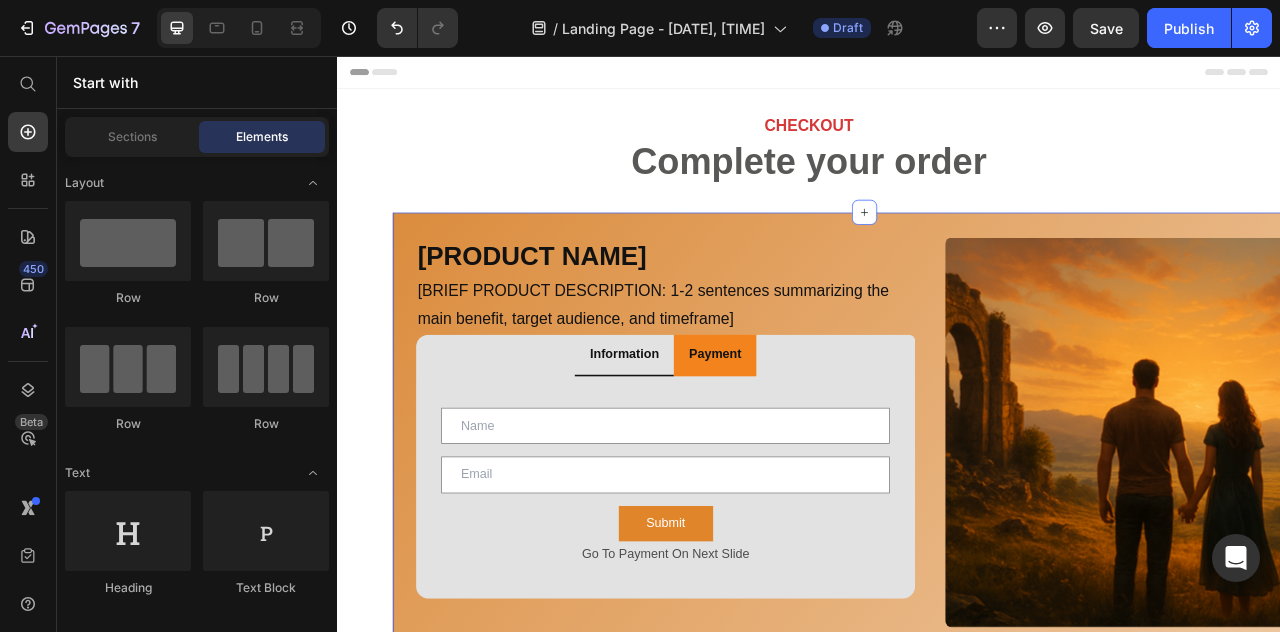 click on "[PRODUCT NAME] Heading [BRIEF PRODUCT DESCRIPTION: 1-2 sentences summarizing the main benefit, target audience, and timeframe] Text Block Row Information Payment Text Field Email Field Row Submit Submit Button Go To Payment On Next Slide Text Block Contact Form Product Images
Out of stock Add to Cart Product Tab Product Images
Icon
Icon
Icon
Icon
Icon Icon List 2,500+ Verified Reviews! Text Block Here's what you get: Text Block [MAIN PRODUCT NAME]  ($[VALUE] value) Text Block [KEY BENEFIT 1] [KEY BENEFIT 2] [KEY BENEFIT 3] [KEY BENEFIT 4] Item List [MAIN PRODUCT NAME]  ($[VALUE] value) Text Block [KEY BENEFIT 1] [KEY BENEFIT 2] [KEY BENEFIT 3] [KEY BENEFIT 4] Item List [MAIN PRODUCT NAME]  ($[VALUE] value) Text Block [KEY BENEFIT 1] [KEY BENEFIT 2] [KEY BENEFIT 3] [KEY BENEFIT 4] Item List [MAIN PRODUCT NAME]  ($[VALUE] value) Text Block [KEY BENEFIT 1] [KEY BENEFIT 2] [KEY BENEFIT 3] [KEY BENEFIT 4] Item List [MAIN PRODUCT NAME]  ($[VALUE] value) Text Block Image" at bounding box center (1007, 1407) 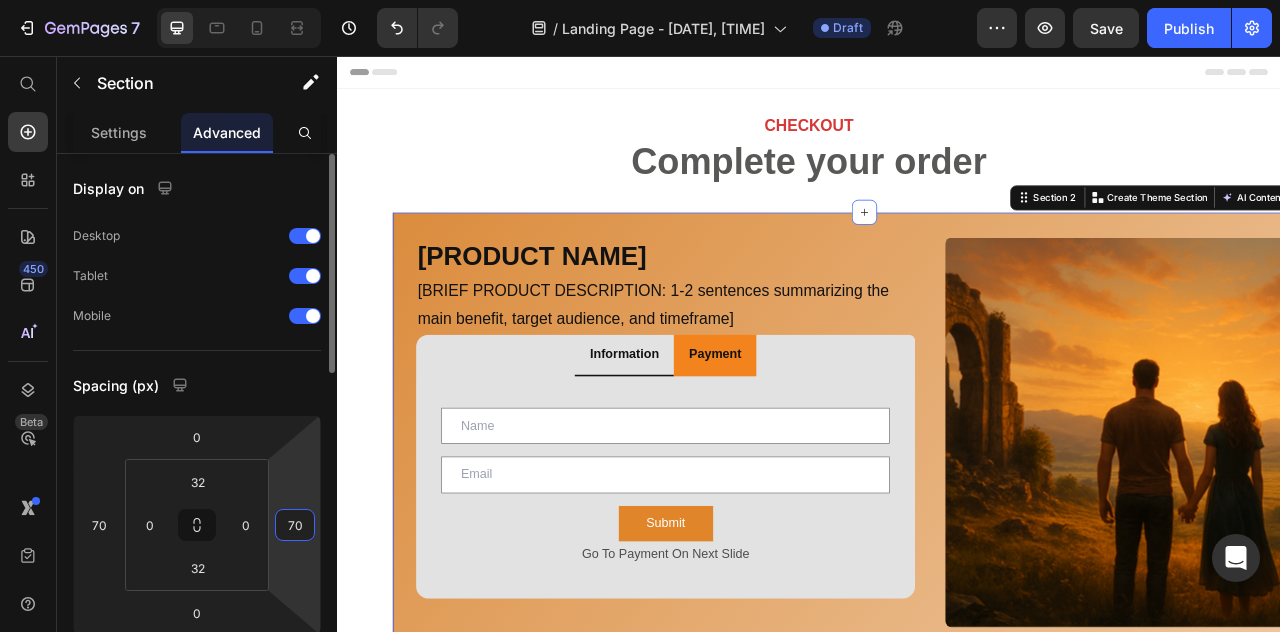 click on "70" at bounding box center (295, 525) 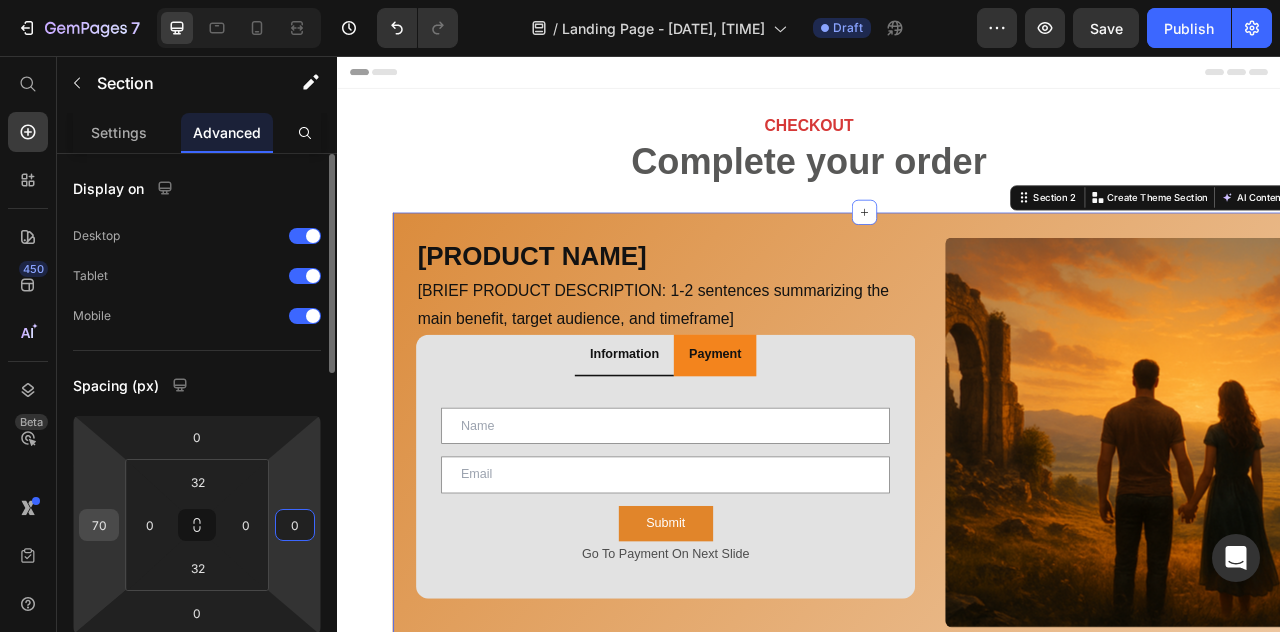 type on "0" 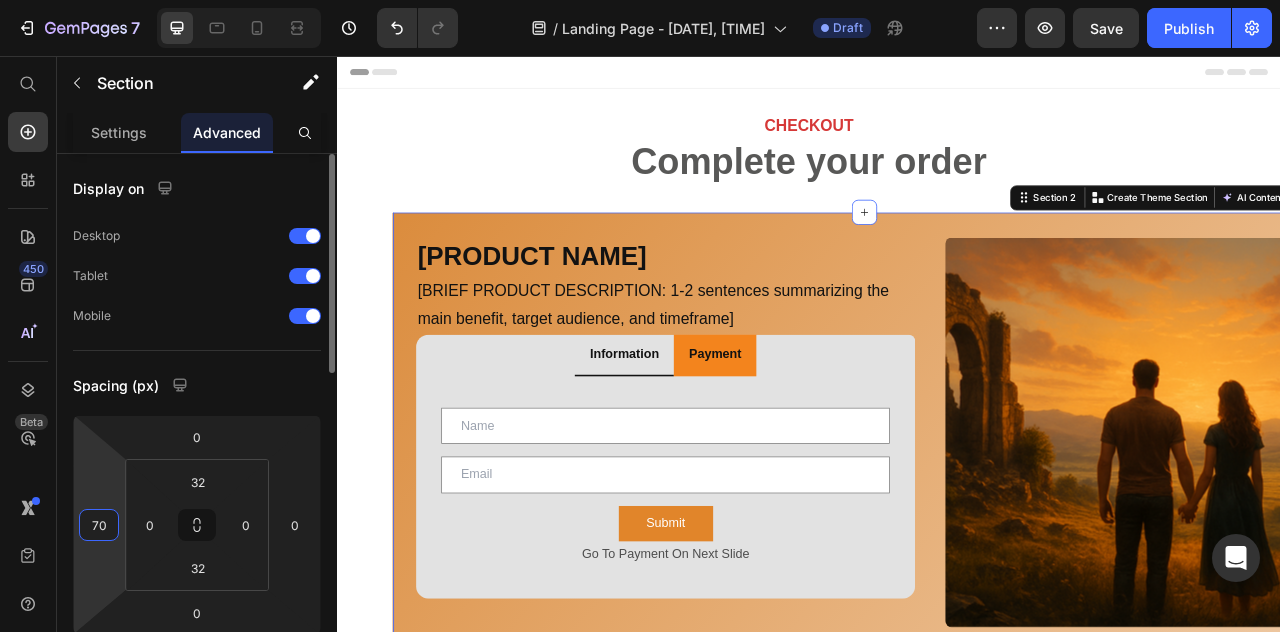 click on "70" at bounding box center (99, 525) 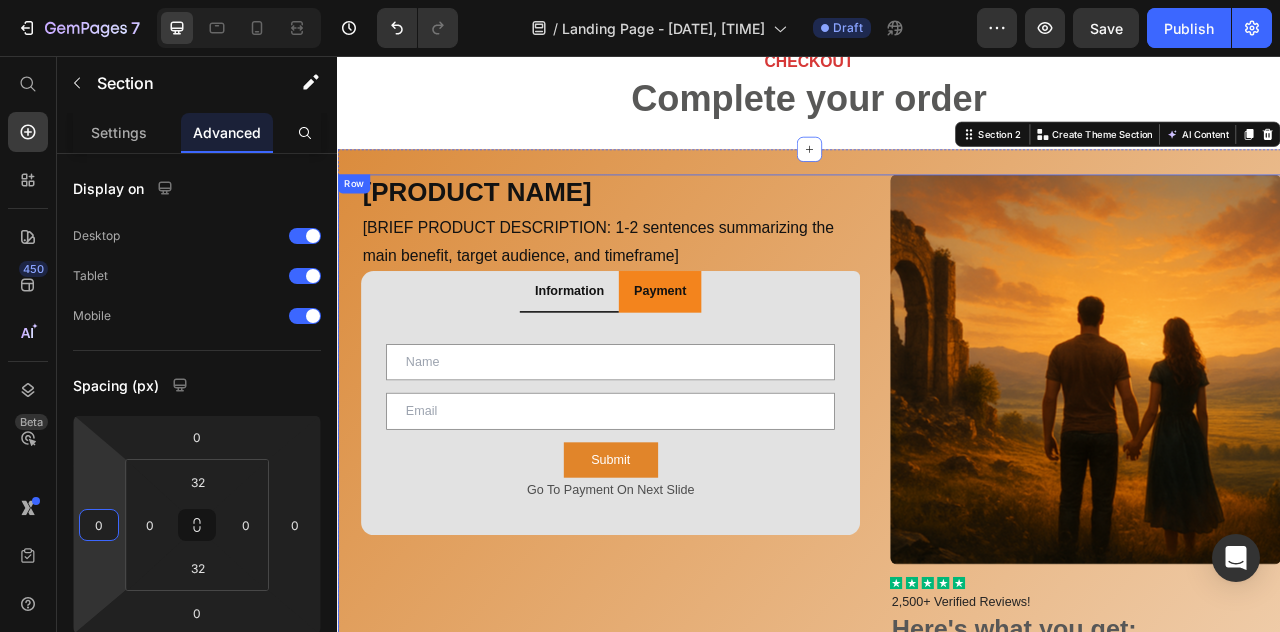 scroll, scrollTop: 0, scrollLeft: 0, axis: both 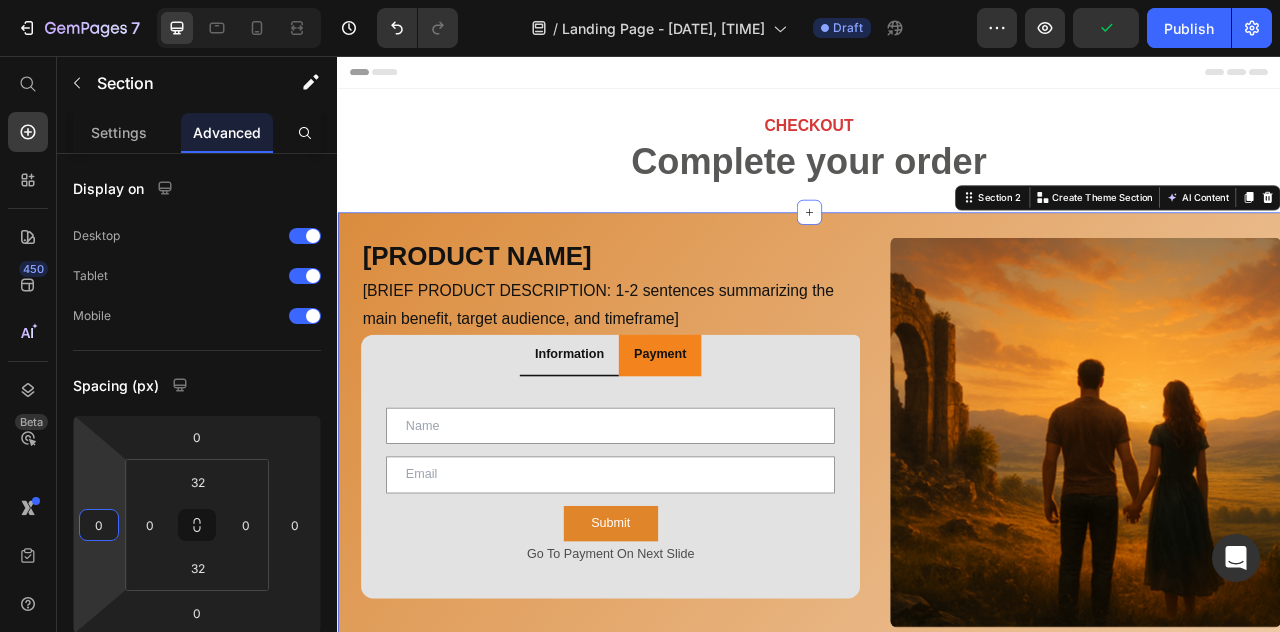 type on "0" 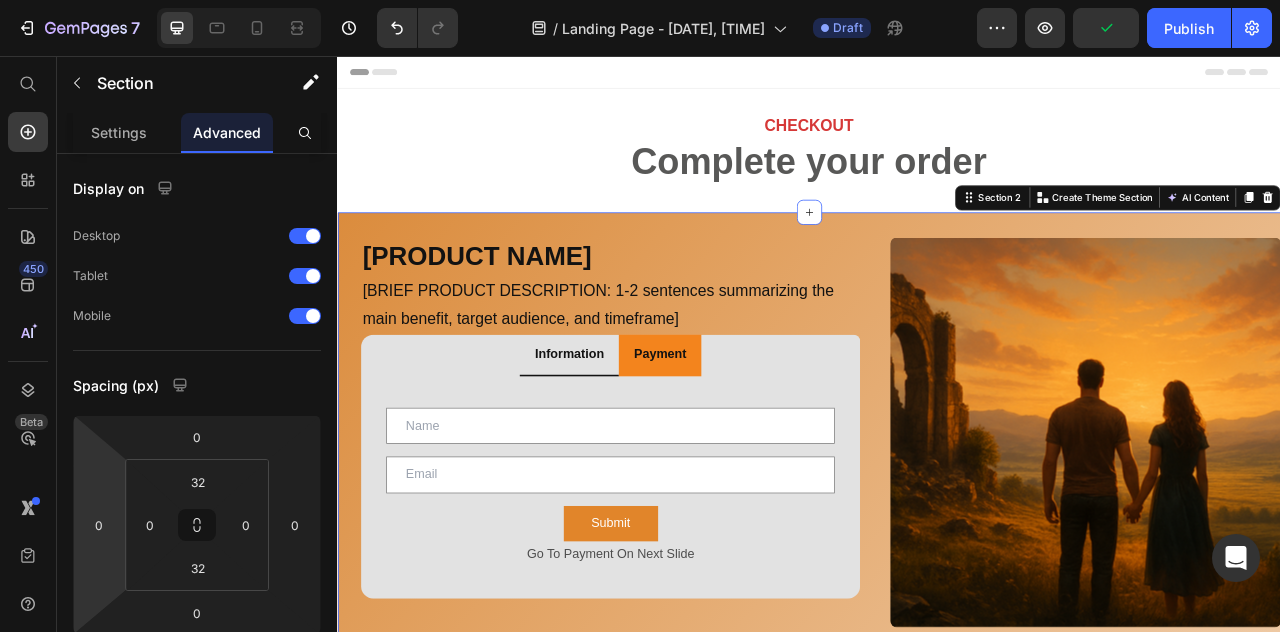 click on "[PRODUCT NAME] Heading [BRIEF PRODUCT DESCRIPTION: 1-2 sentences summarizing the main benefit, target audience, and timeframe] Text Block Row Information Payment Text Field Email Field Row Submit Submit Button Go To Payment On Next Slide Text Block Contact Form Product Images
Out of stock Add to Cart Product Tab Product Images
Icon
Icon
Icon
Icon
Icon Icon List 2,500+ Verified Reviews! Text Block Here's what you get: Text Block [MAIN PRODUCT NAME]  ($[VALUE] value) Text Block [KEY BENEFIT 1] [KEY BENEFIT 2] [KEY BENEFIT 3] [KEY BENEFIT 4] Item List [MAIN PRODUCT NAME]  ($[VALUE] value) Text Block [KEY BENEFIT 1] [KEY BENEFIT 2] [KEY BENEFIT 3] [KEY BENEFIT 4] Item List [MAIN PRODUCT NAME]  ($[VALUE] value) Text Block [KEY BENEFIT 1] [KEY BENEFIT 2] [KEY BENEFIT 3] [KEY BENEFIT 4] Item List [MAIN PRODUCT NAME]  ($[VALUE] value) Text Block [KEY BENEFIT 1] [KEY BENEFIT 2] [KEY BENEFIT 3] [KEY BENEFIT 4] Item List [MAIN PRODUCT NAME]  ($[VALUE] value) Text Block Image" at bounding box center (937, 1407) 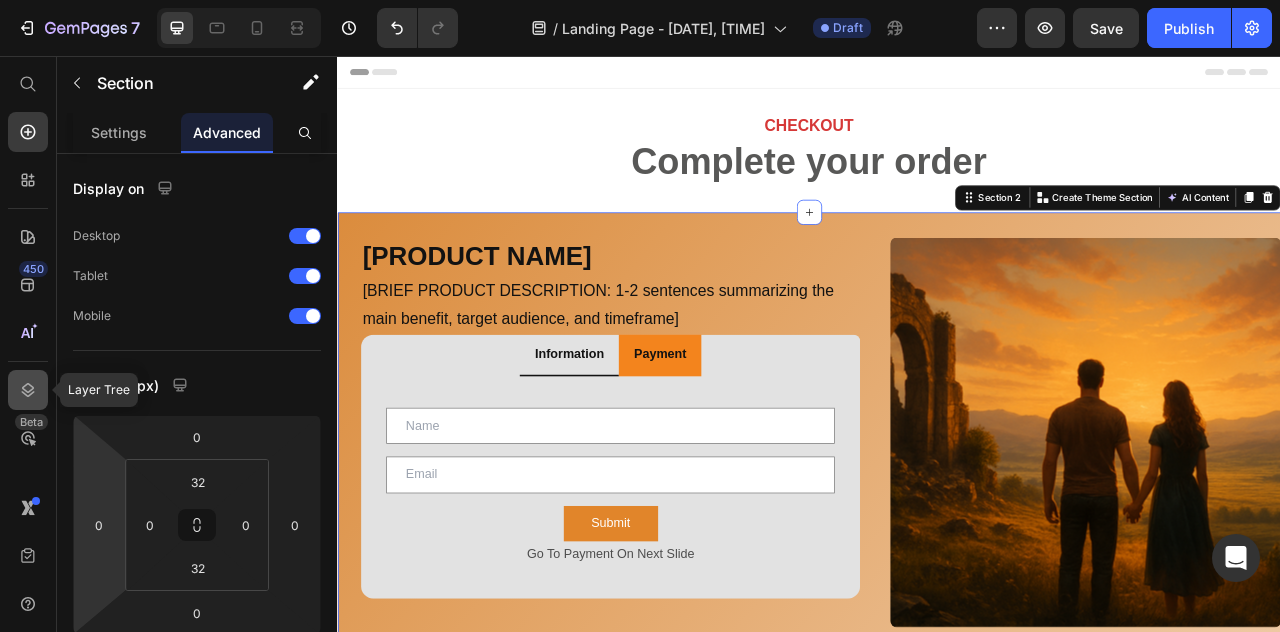 click 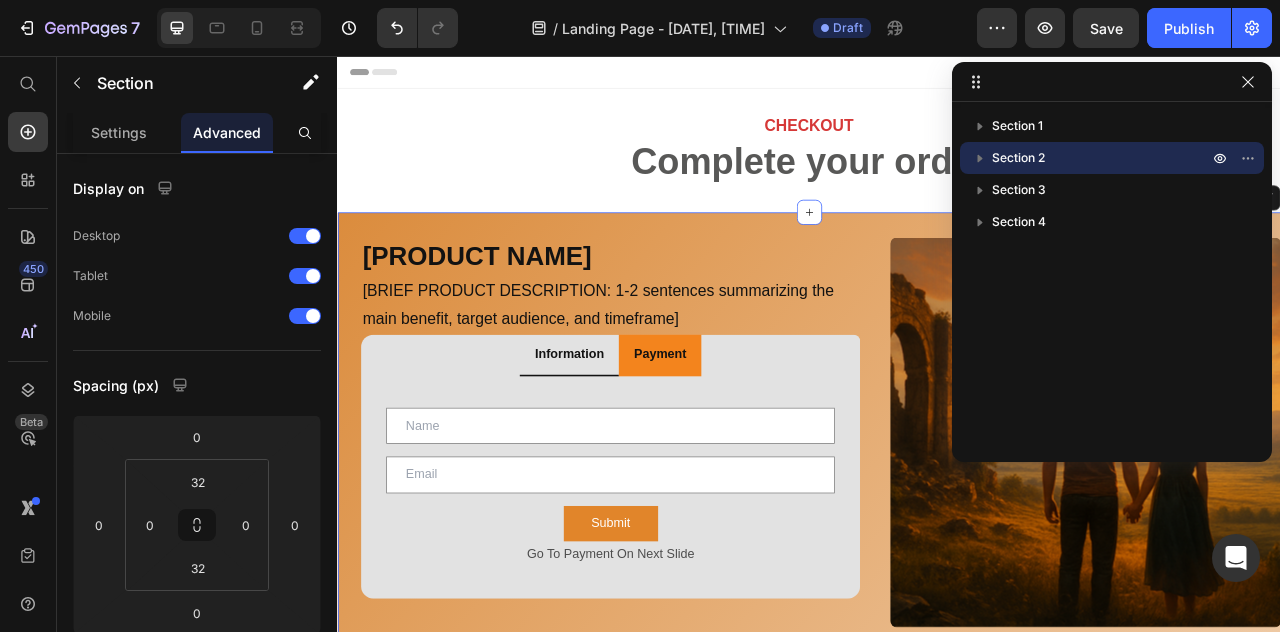 click on "Section 2" at bounding box center [1018, 158] 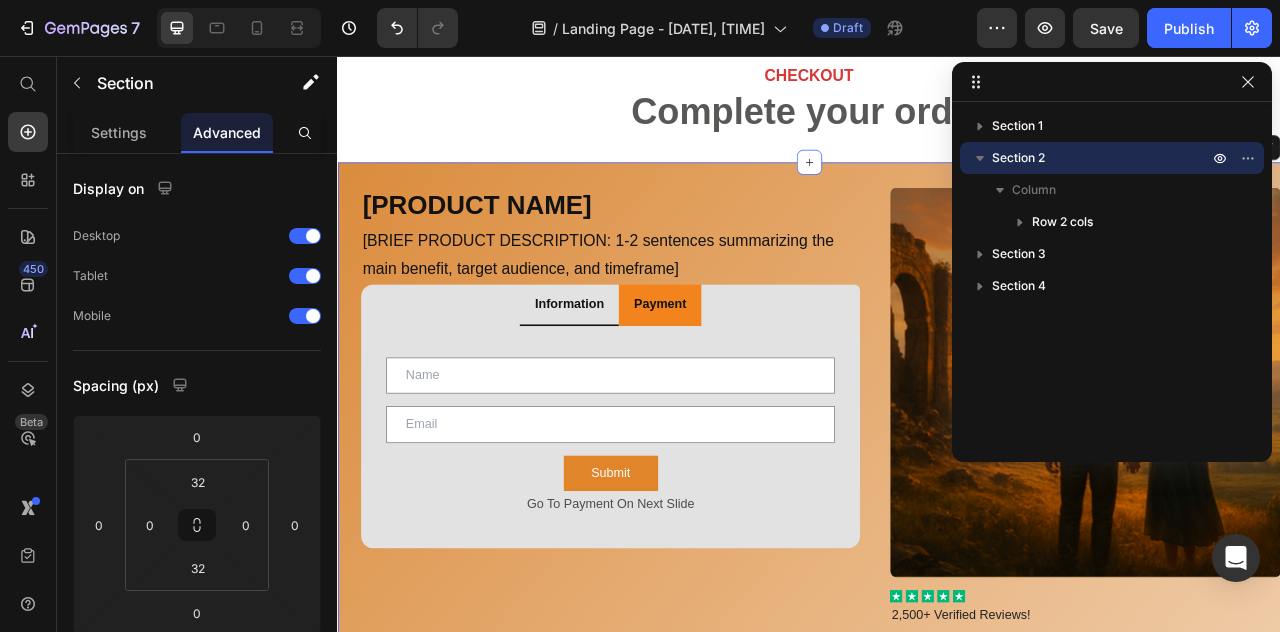 scroll, scrollTop: 128, scrollLeft: 0, axis: vertical 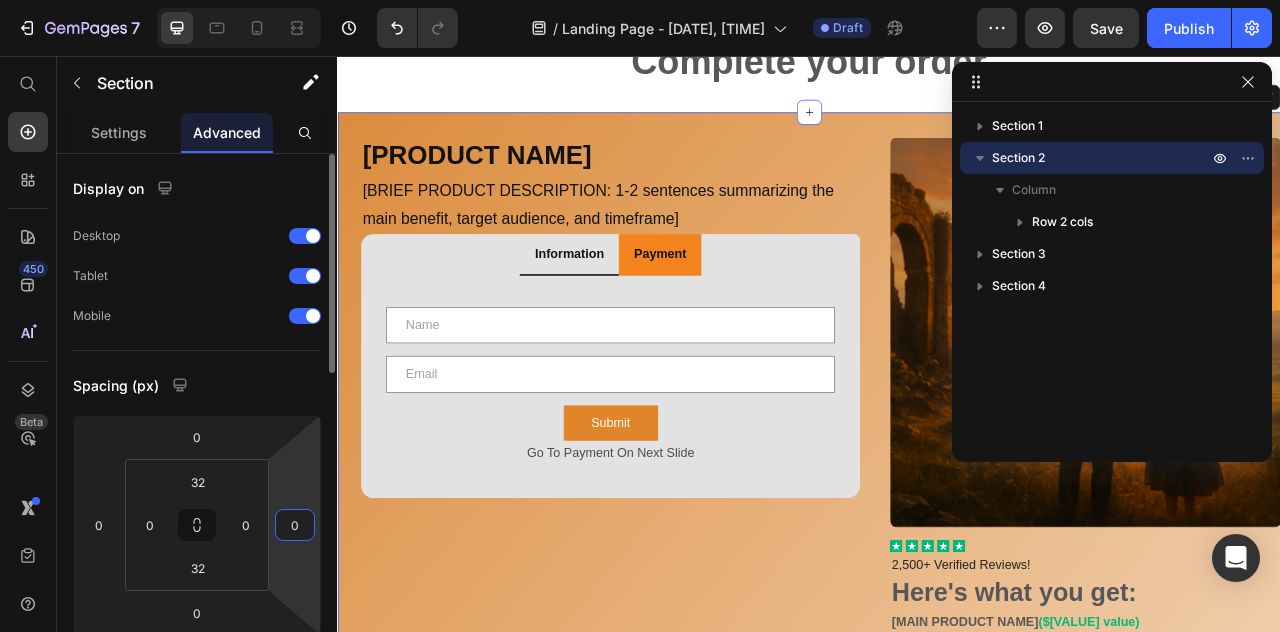 click on "0" at bounding box center (295, 525) 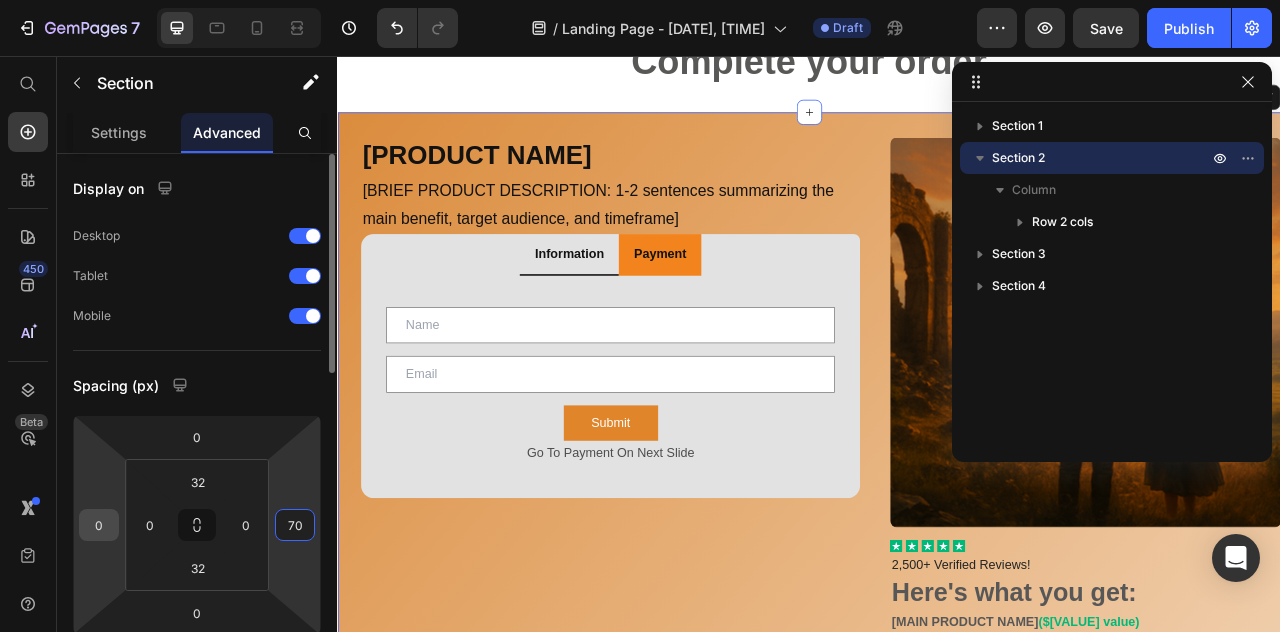 type on "70" 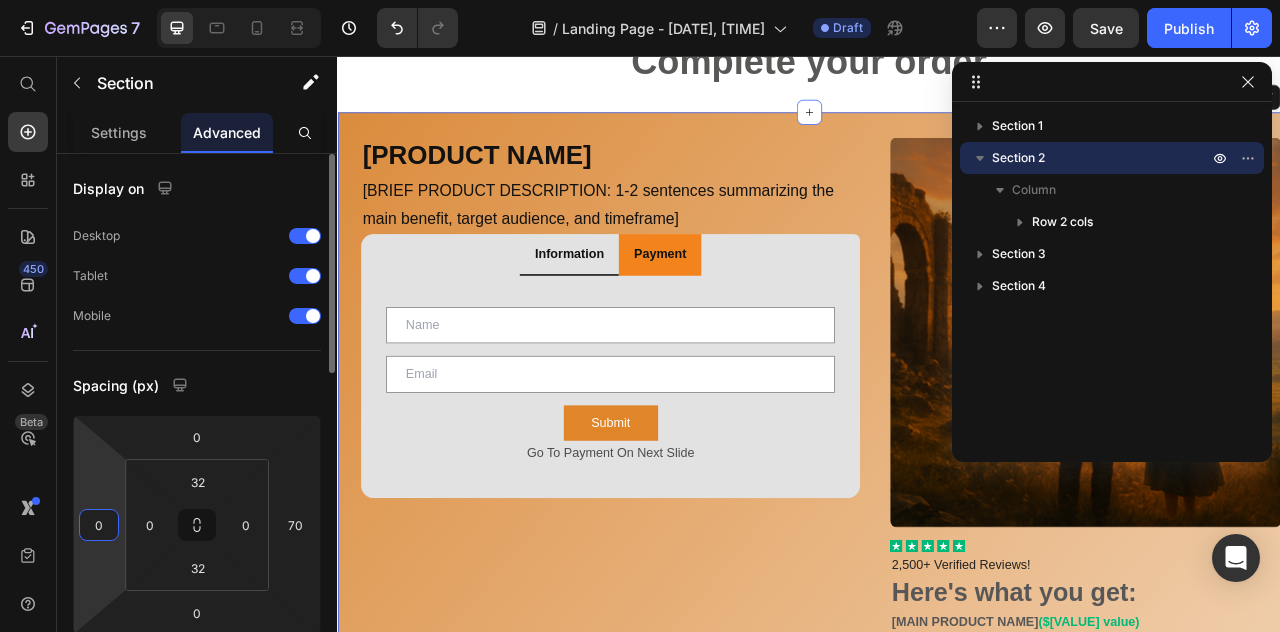 click on "0" at bounding box center (99, 525) 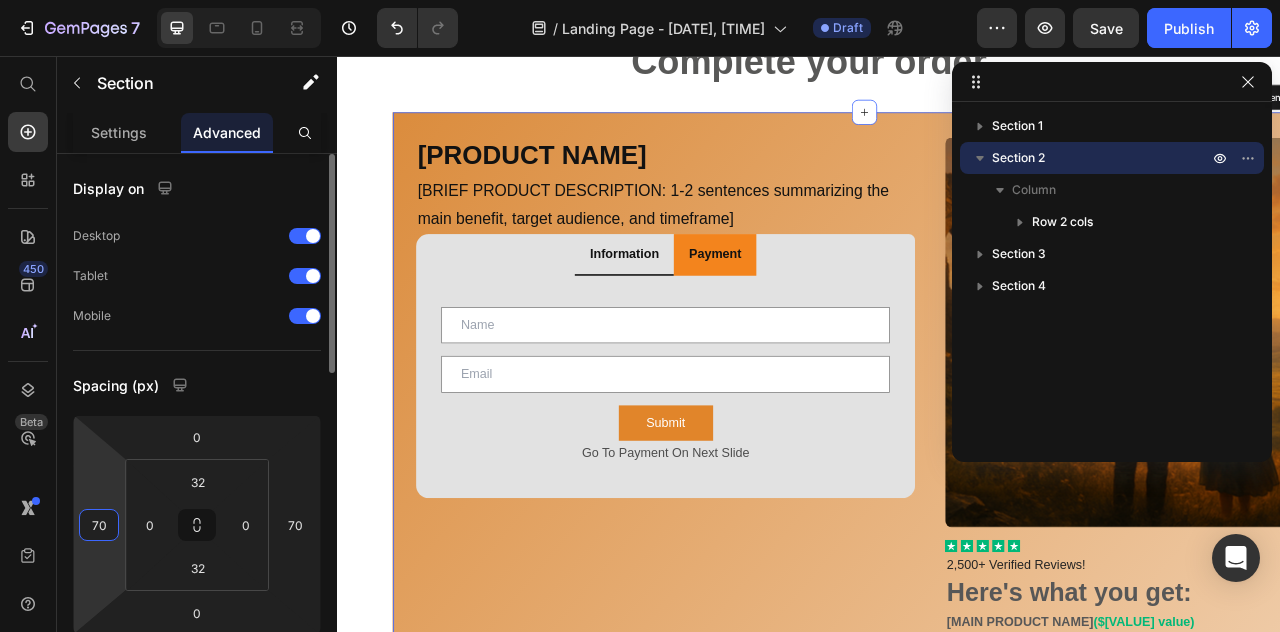 type on "7" 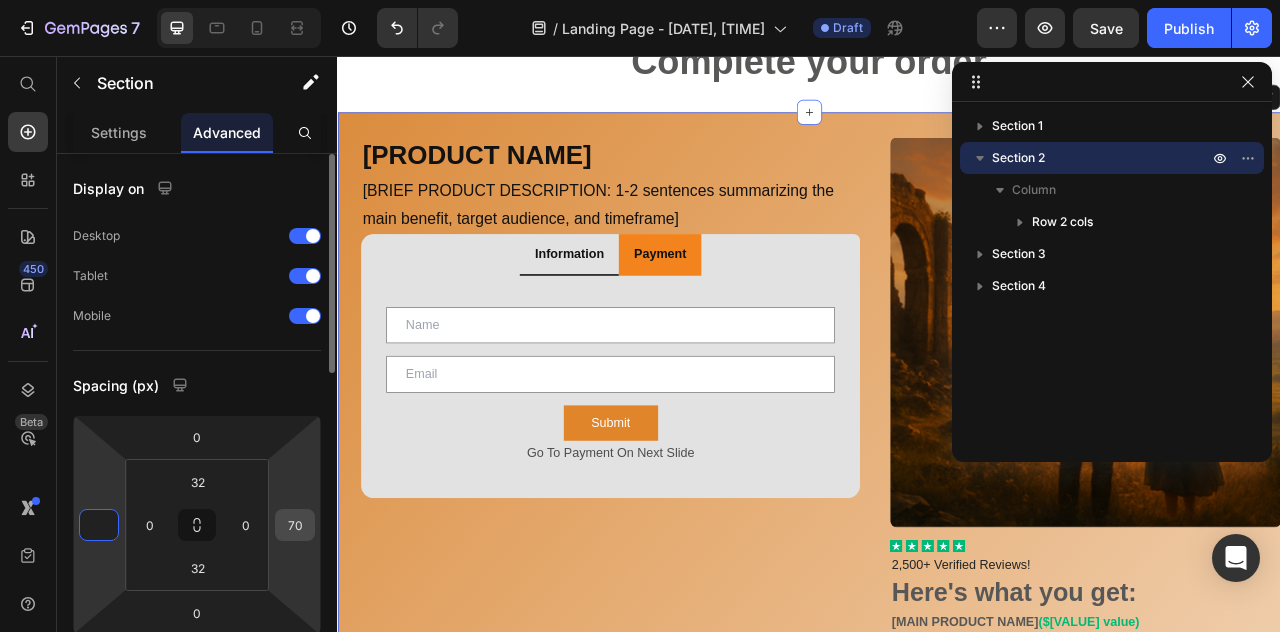type on "0" 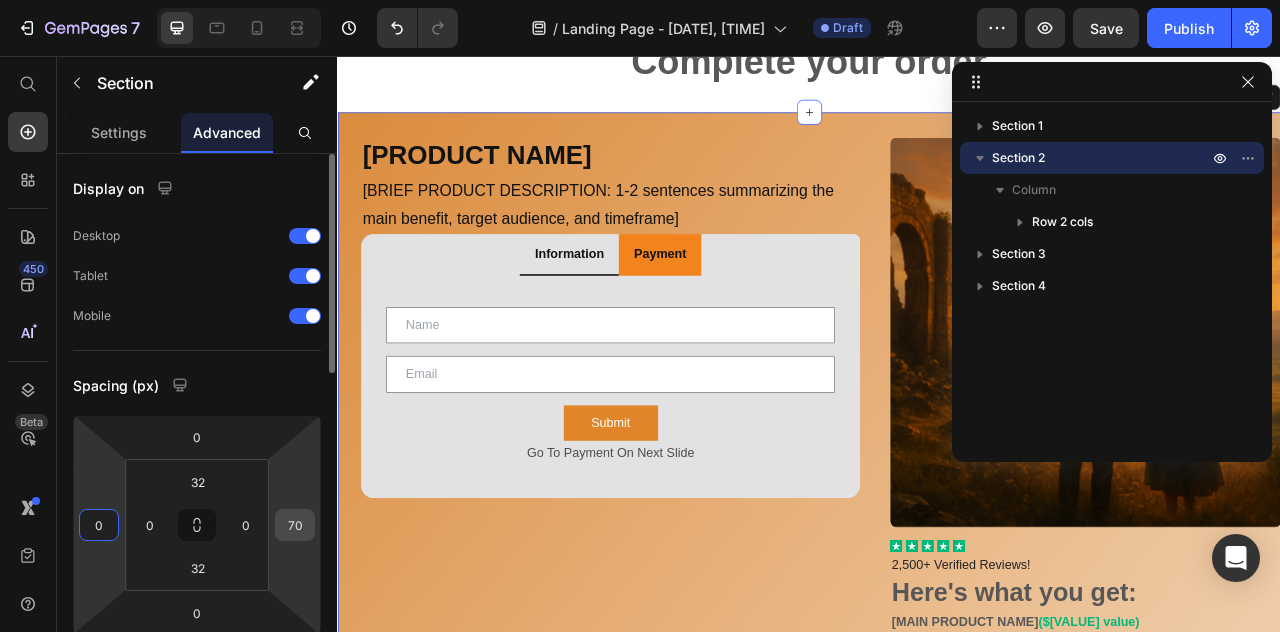 click on "70" at bounding box center (295, 525) 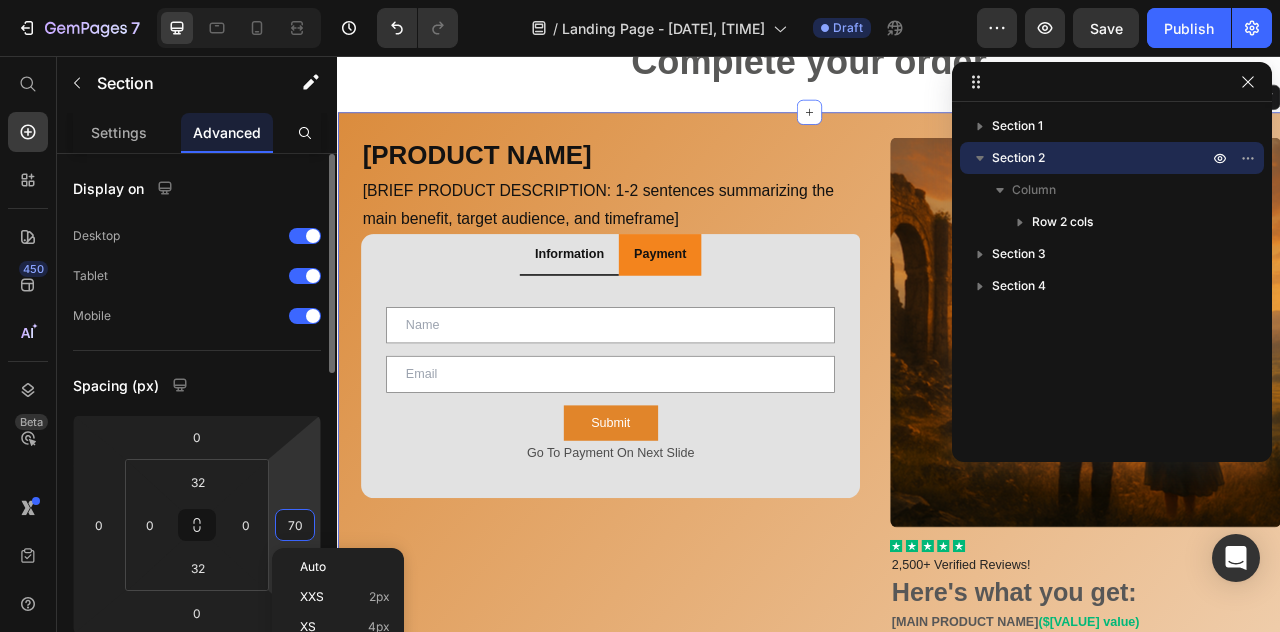 type 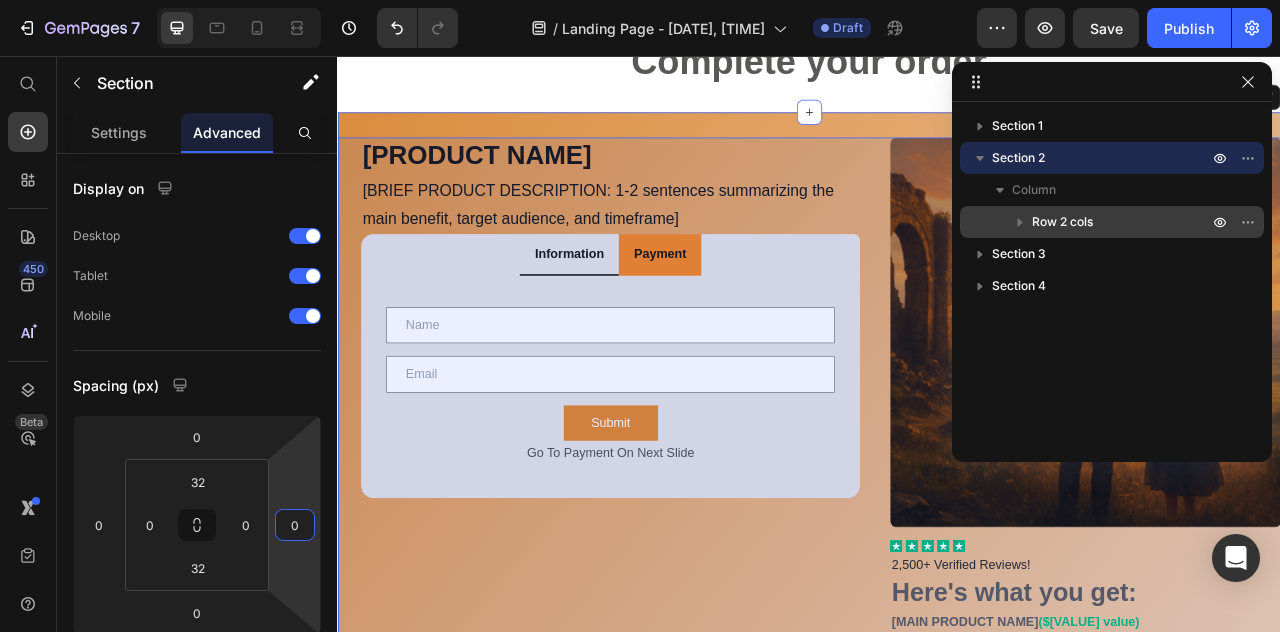 click on "Row 2 cols" at bounding box center [1062, 222] 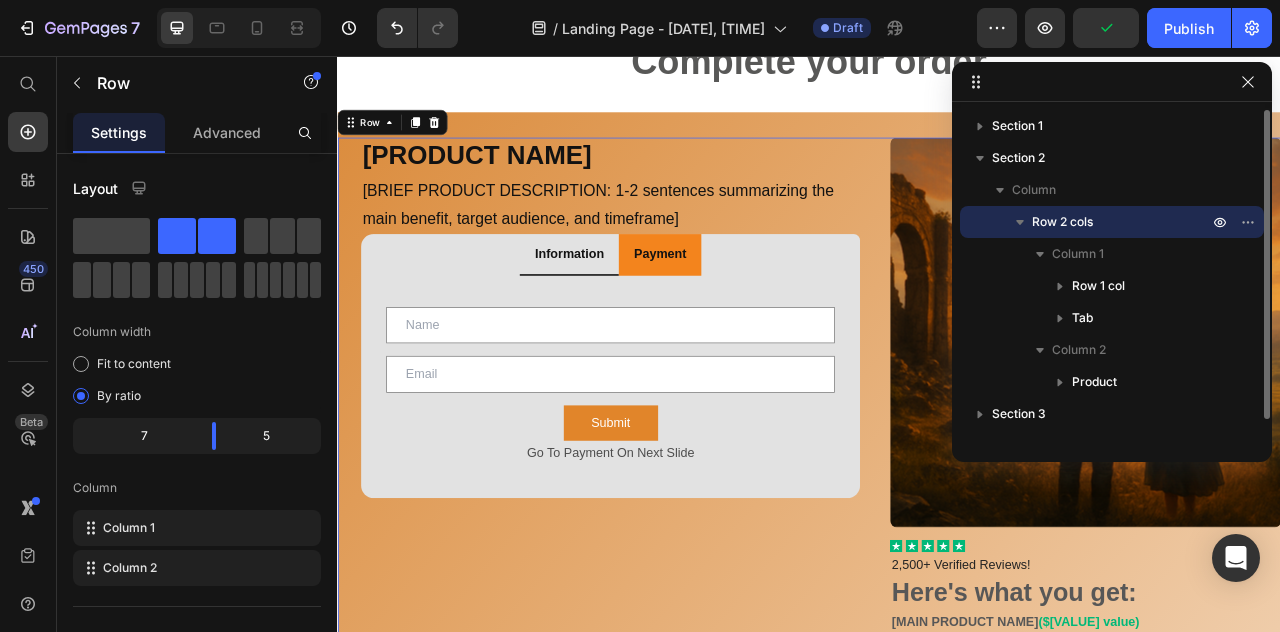 scroll, scrollTop: 160, scrollLeft: 0, axis: vertical 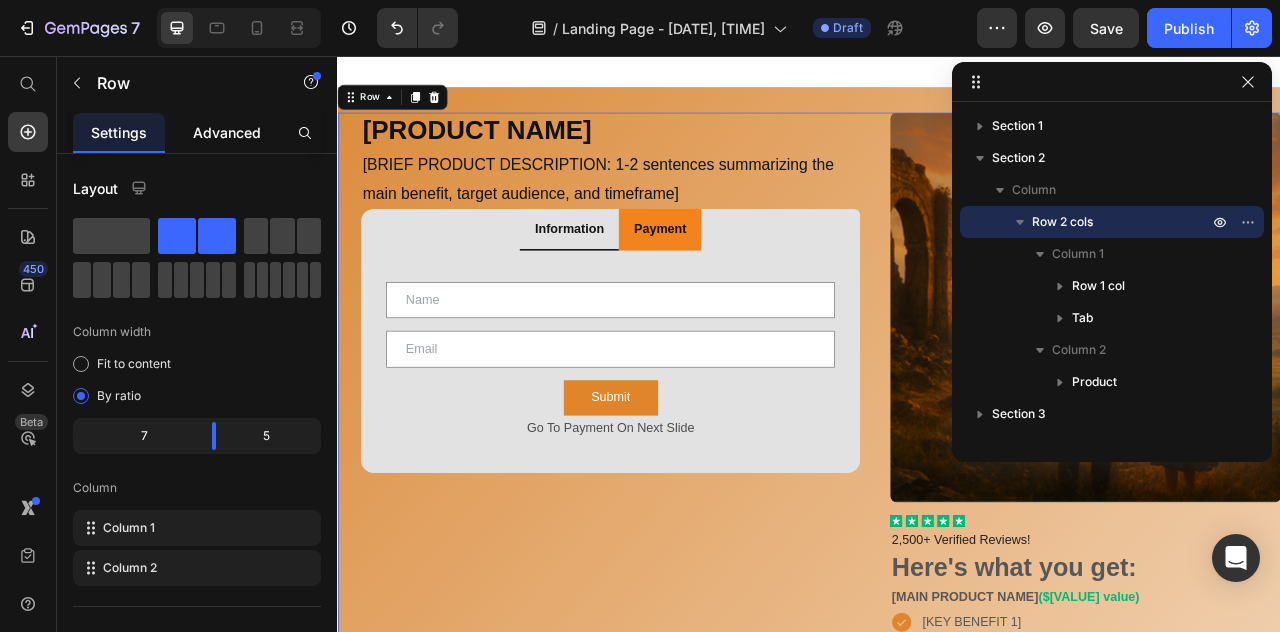 click on "Advanced" at bounding box center (227, 132) 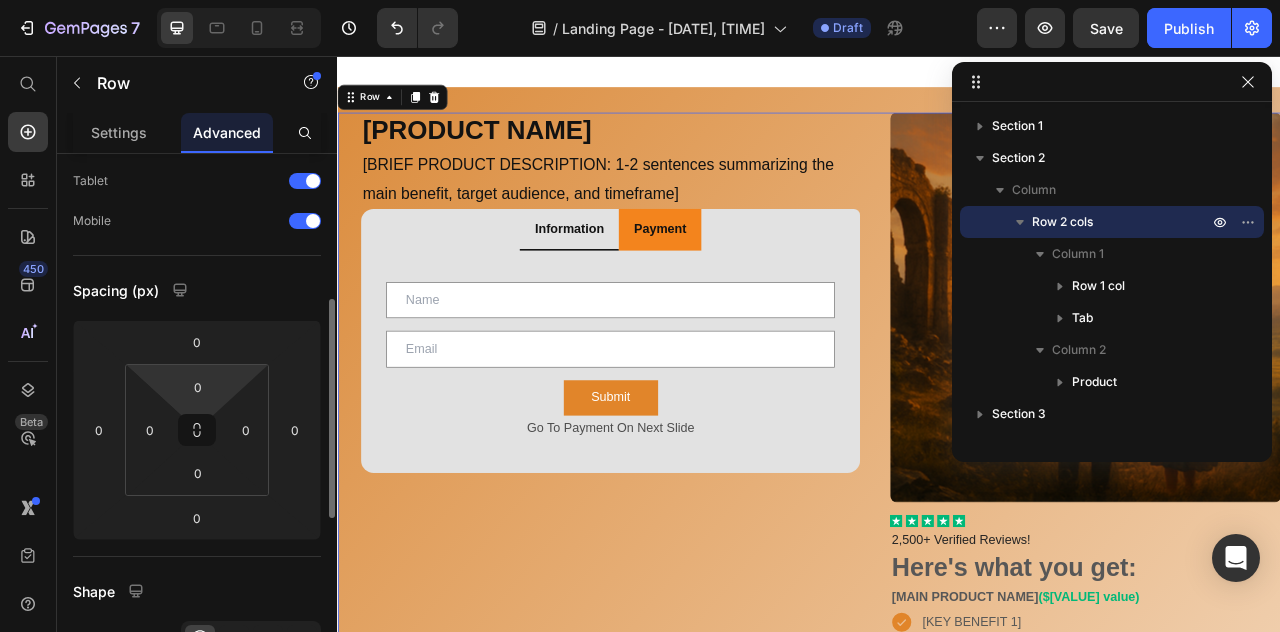 scroll, scrollTop: 173, scrollLeft: 0, axis: vertical 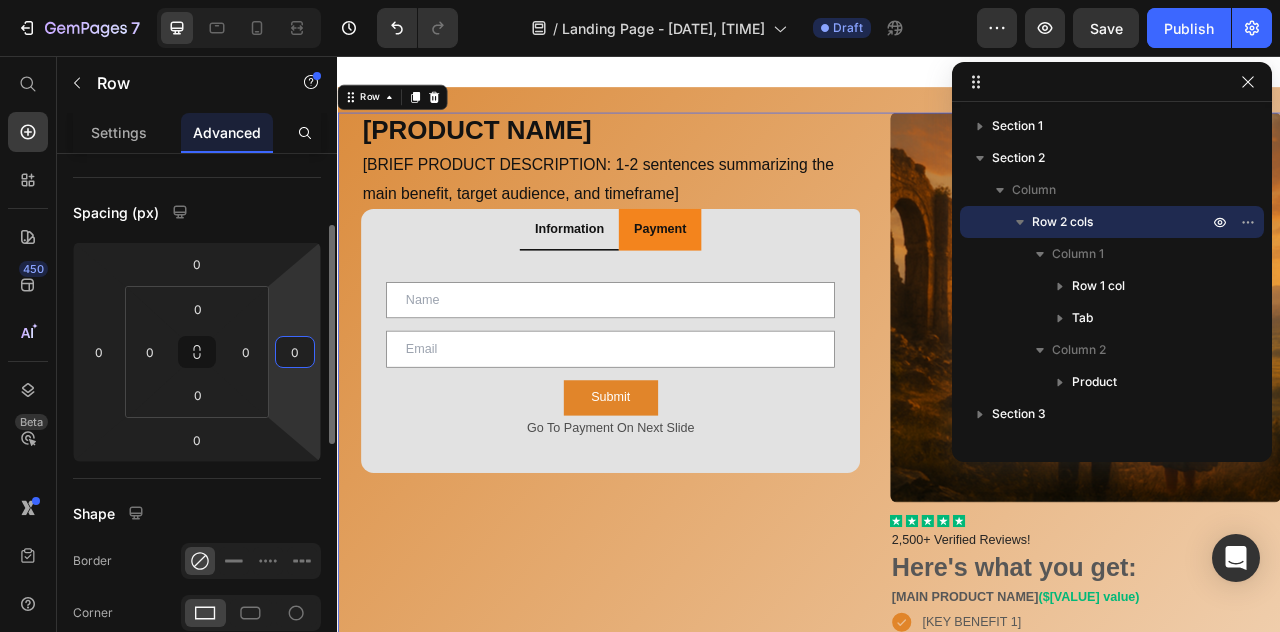 click on "0" at bounding box center (295, 352) 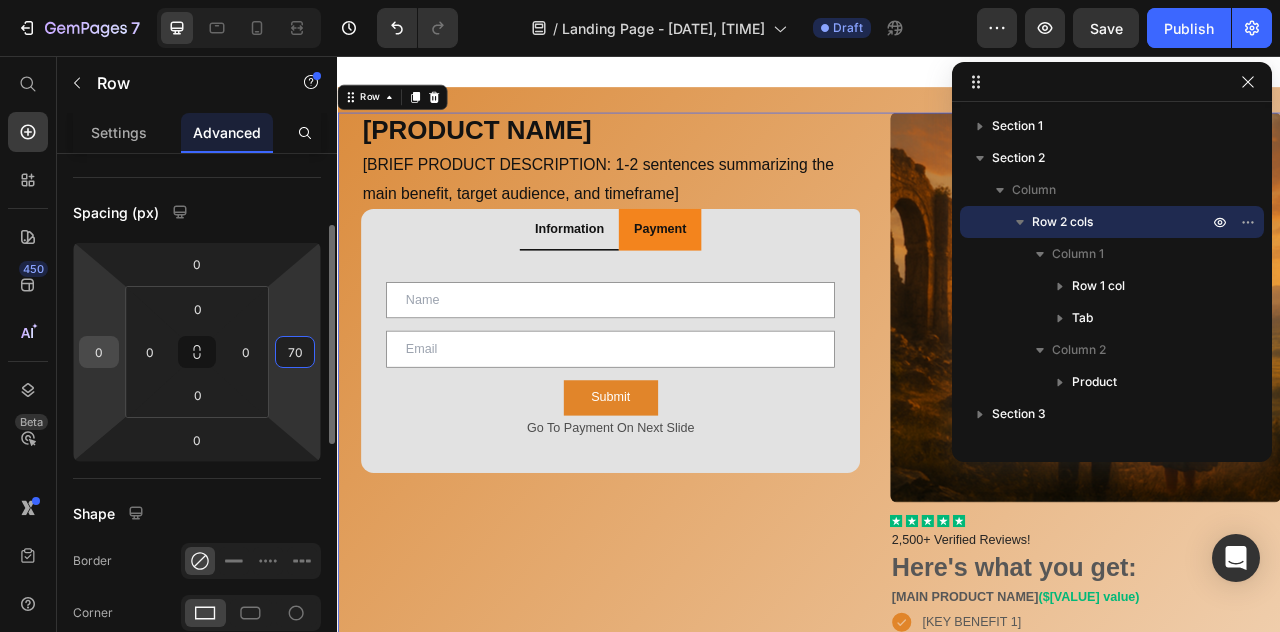 type on "70" 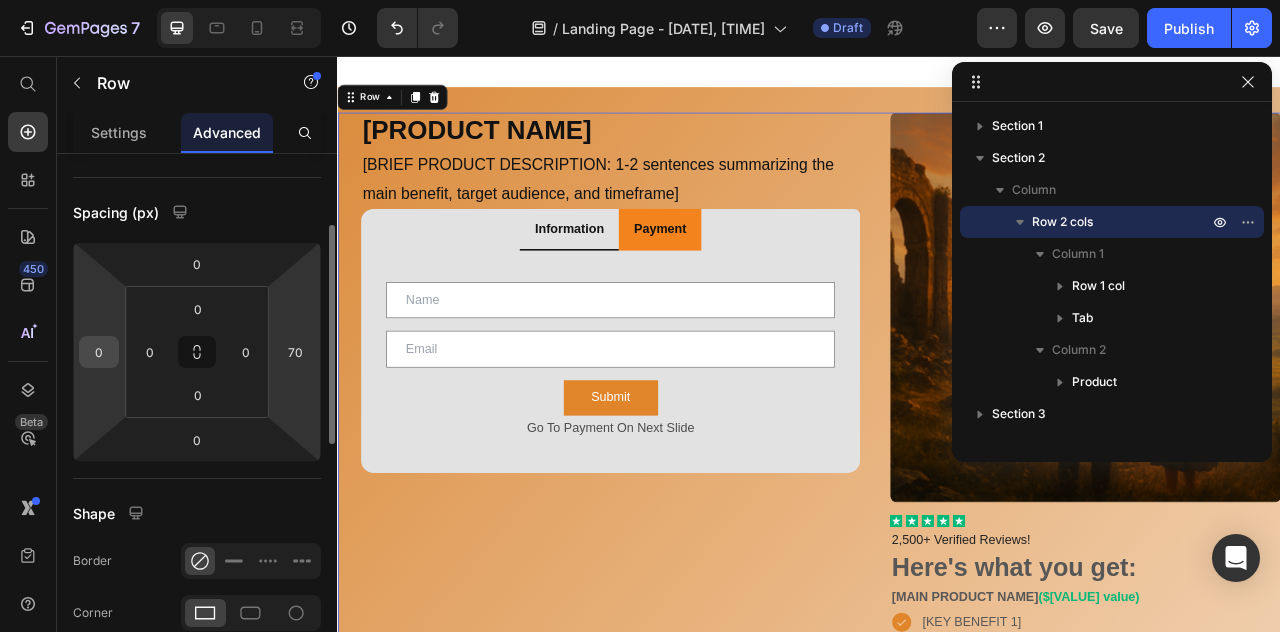 click on "0" at bounding box center [99, 352] 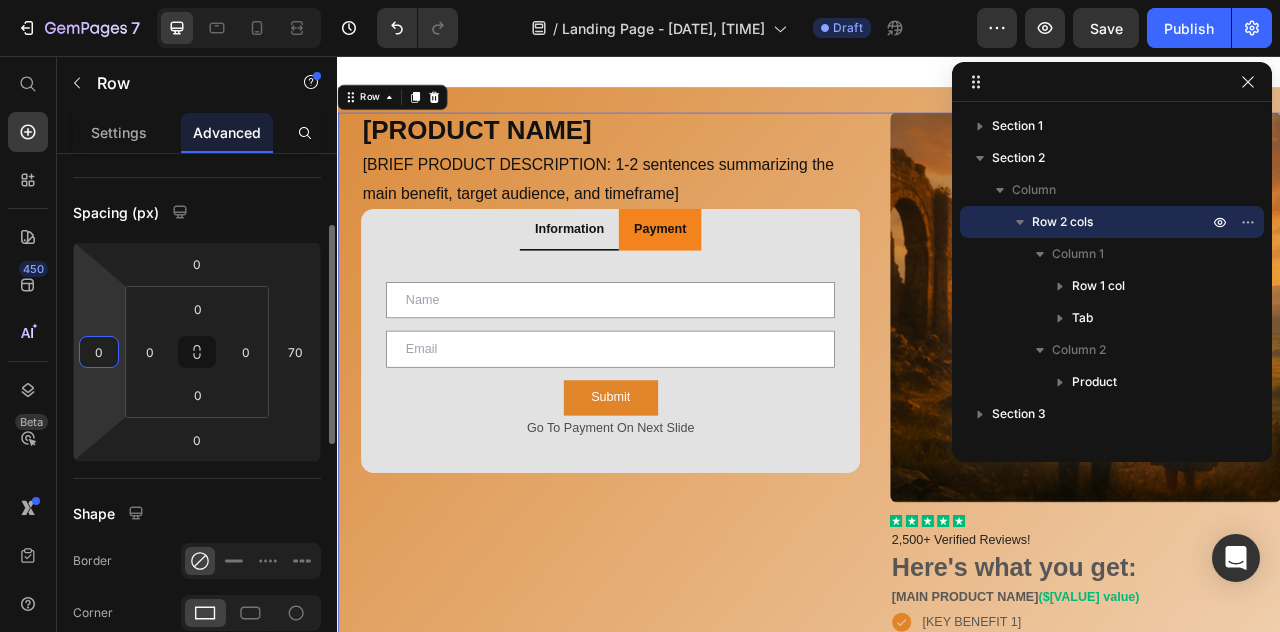 click on "0" at bounding box center (99, 352) 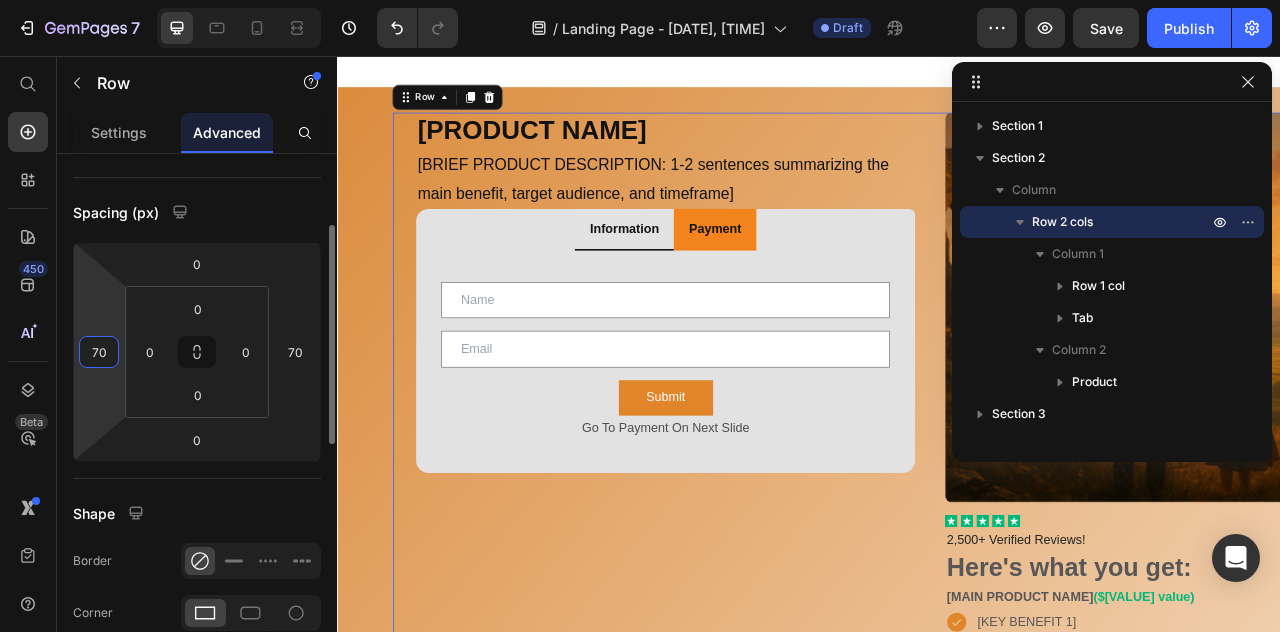 type on "7" 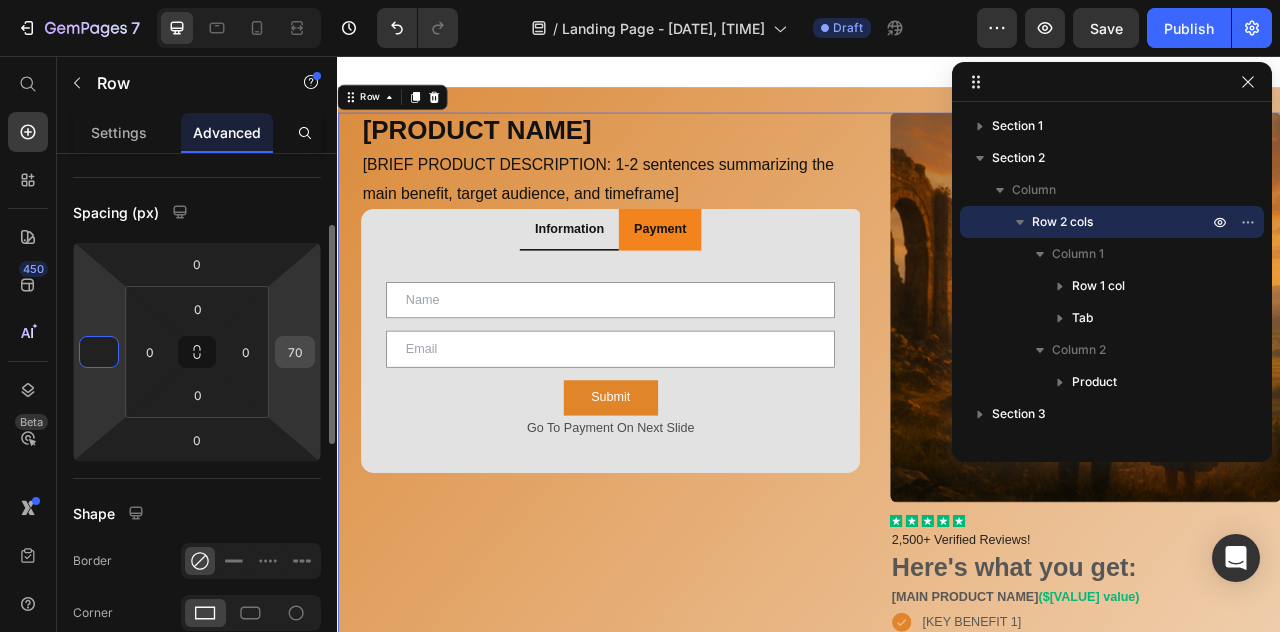 type on "0" 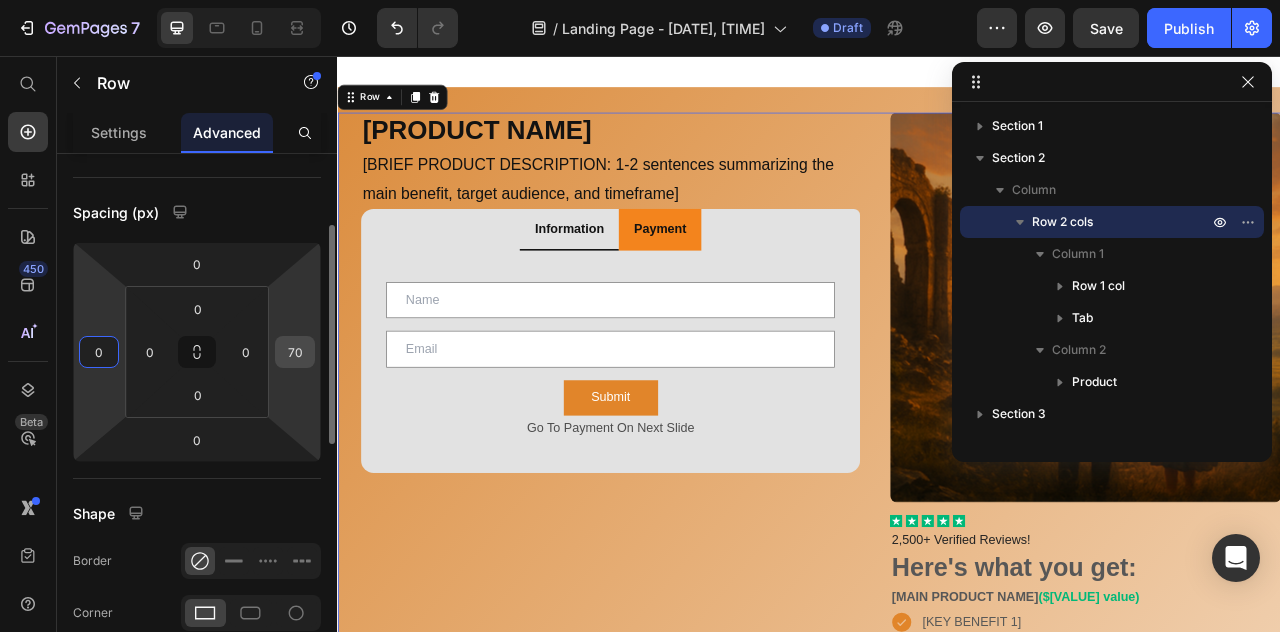 click on "70" at bounding box center [295, 352] 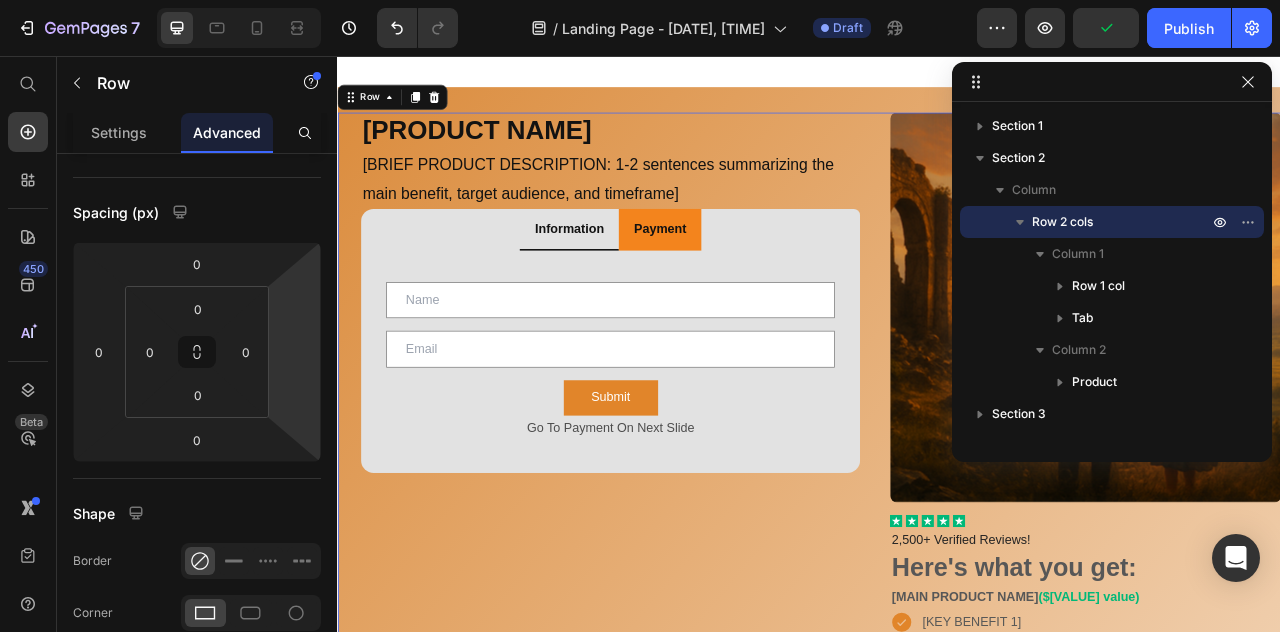 type on "0" 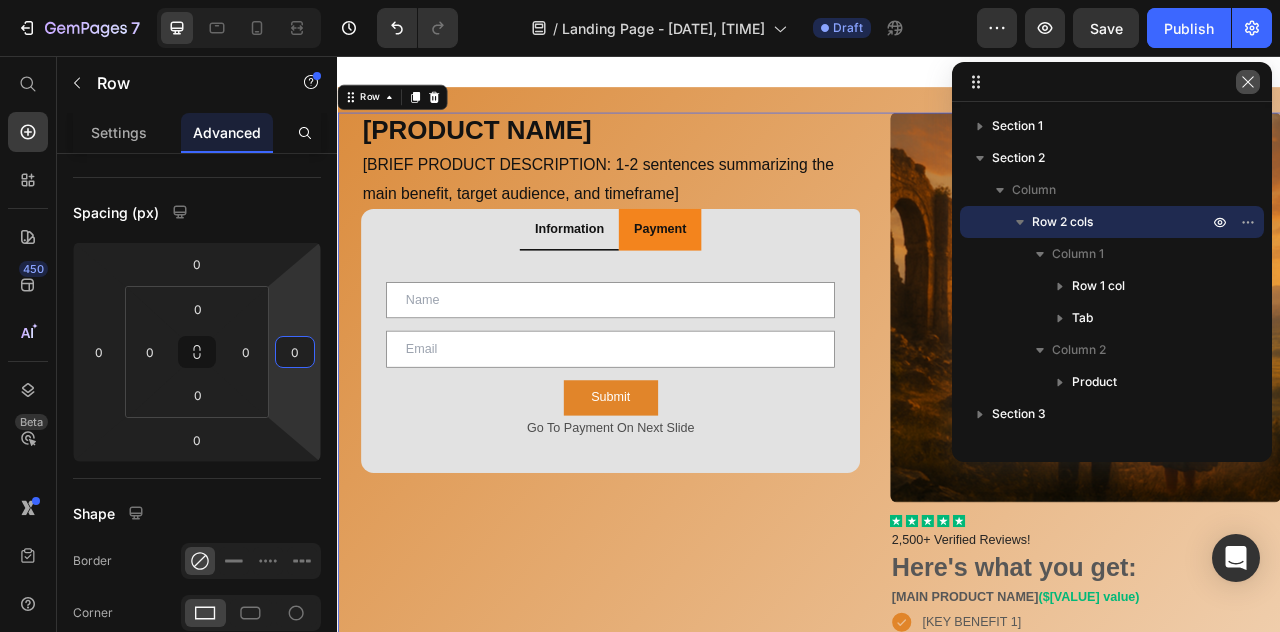 click at bounding box center (1248, 82) 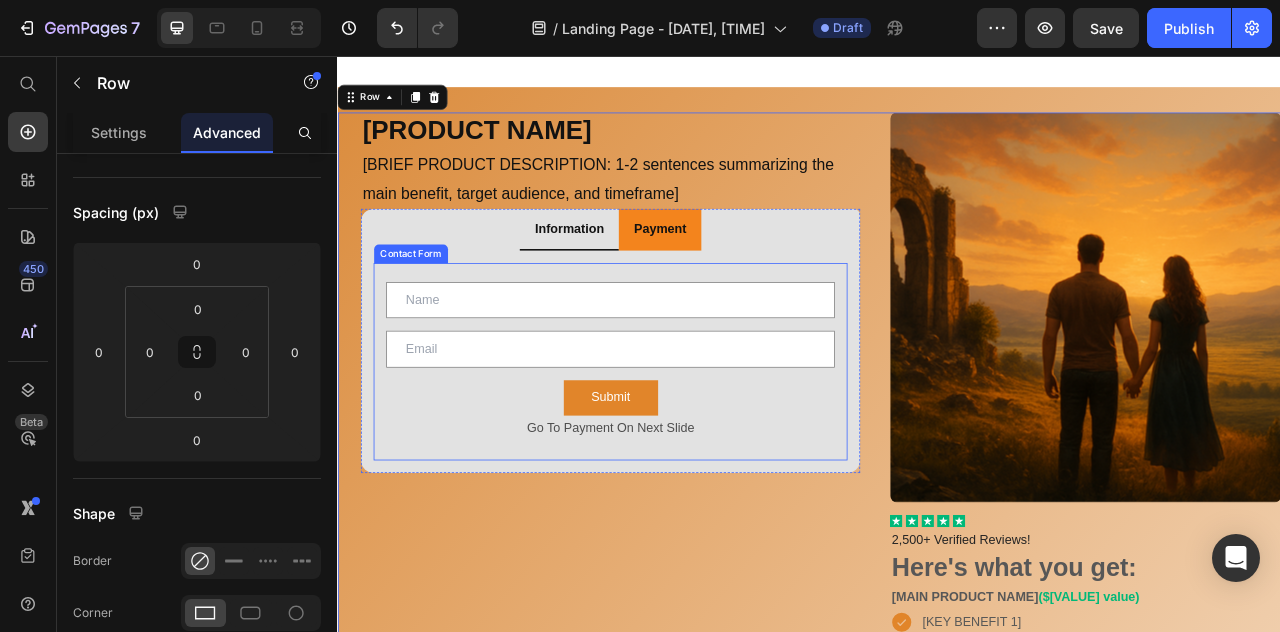 scroll, scrollTop: 0, scrollLeft: 0, axis: both 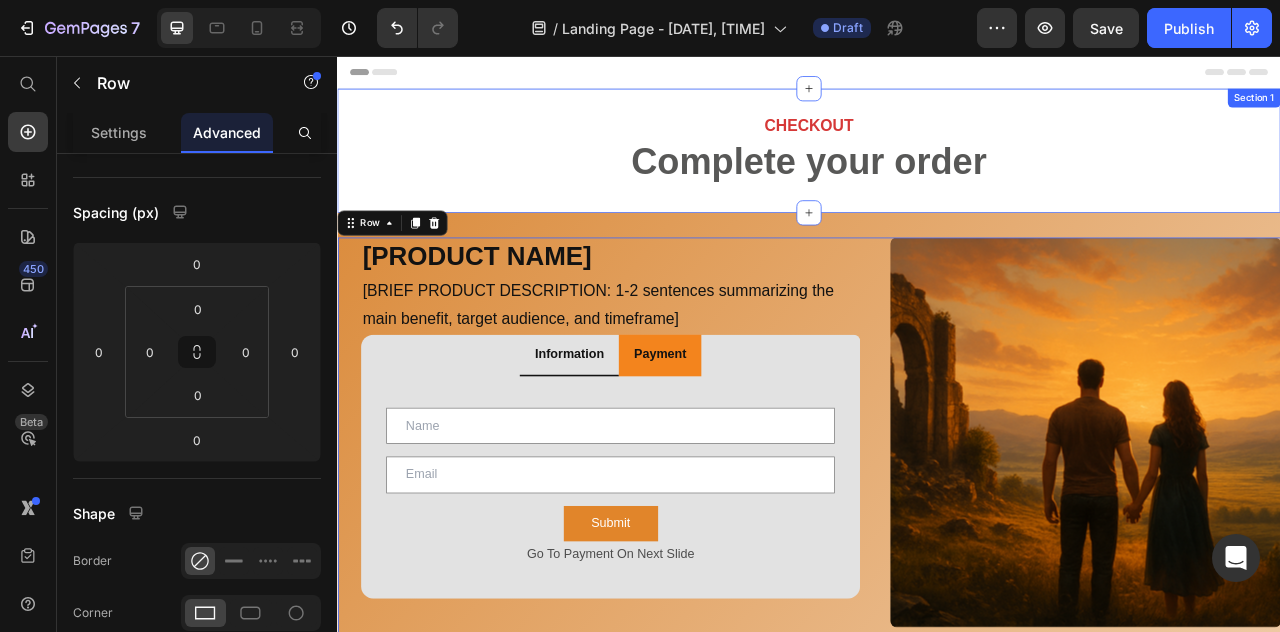 click on "CHECKOUT Heading Complete your order Heading Row Section 1" at bounding box center [937, 176] 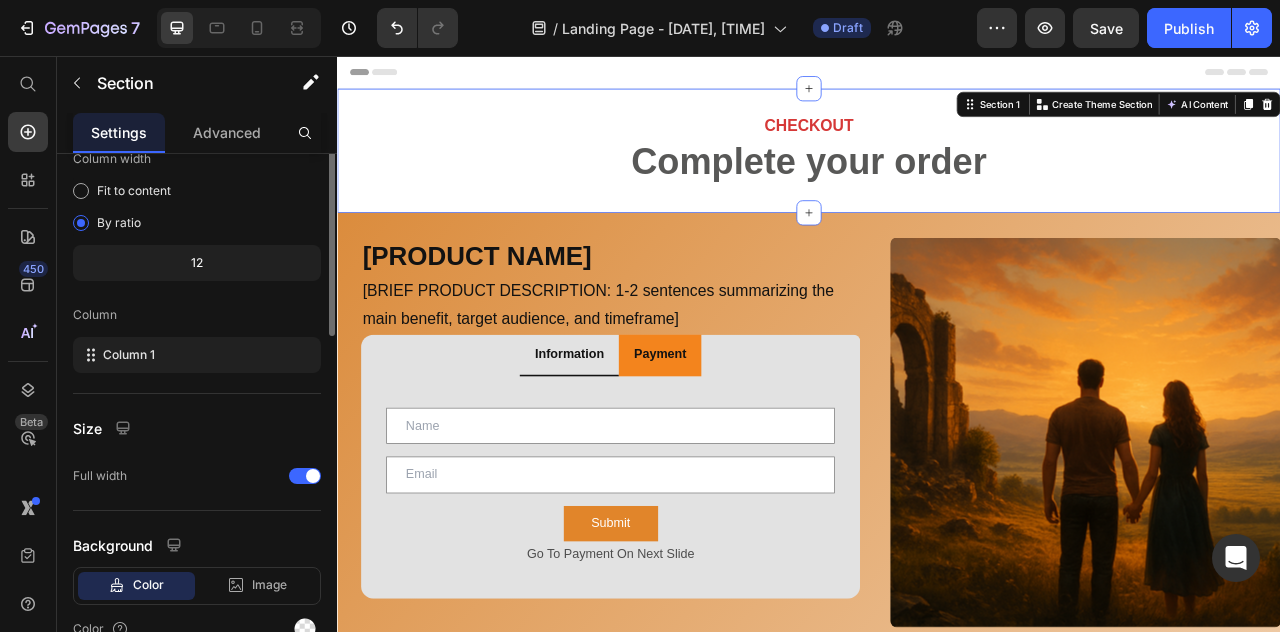 scroll, scrollTop: 0, scrollLeft: 0, axis: both 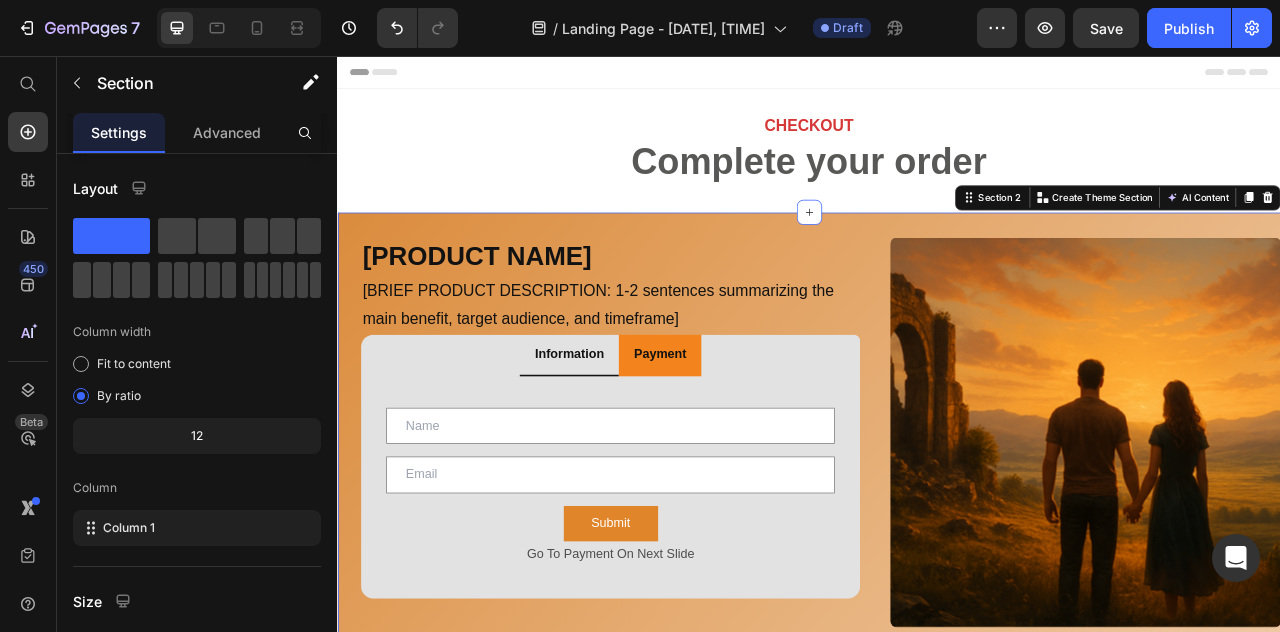 click on "[PRODUCT NAME] Heading [BRIEF PRODUCT DESCRIPTION: 1-2 sentences summarizing the main benefit, target audience, and timeframe] Text Block Row Information Payment Text Field Email Field Row Submit Submit Button Go To Payment On Next Slide Text Block Contact Form Product Images
Out of stock Add to Cart Product Tab Product Images
Icon
Icon
Icon
Icon
Icon Icon List 2,500+ Verified Reviews! Text Block Here's what you get: Text Block [MAIN PRODUCT NAME]  ($[VALUE] value) Text Block [KEY BENEFIT 1] [KEY BENEFIT 2] [KEY BENEFIT 3] [KEY BENEFIT 4] Item List [MAIN PRODUCT NAME]  ($[VALUE] value) Text Block [KEY BENEFIT 1] [KEY BENEFIT 2] [KEY BENEFIT 3] [KEY BENEFIT 4] Item List [MAIN PRODUCT NAME]  ($[VALUE] value) Text Block [KEY BENEFIT 1] [KEY BENEFIT 2] [KEY BENEFIT 3] [KEY BENEFIT 4] Item List [MAIN PRODUCT NAME]  ($[VALUE] value) Text Block [KEY BENEFIT 1] [KEY BENEFIT 2] [KEY BENEFIT 3] [KEY BENEFIT 4] Item List [MAIN PRODUCT NAME]  ($[VALUE] value) Text Block Image" at bounding box center [937, 1407] 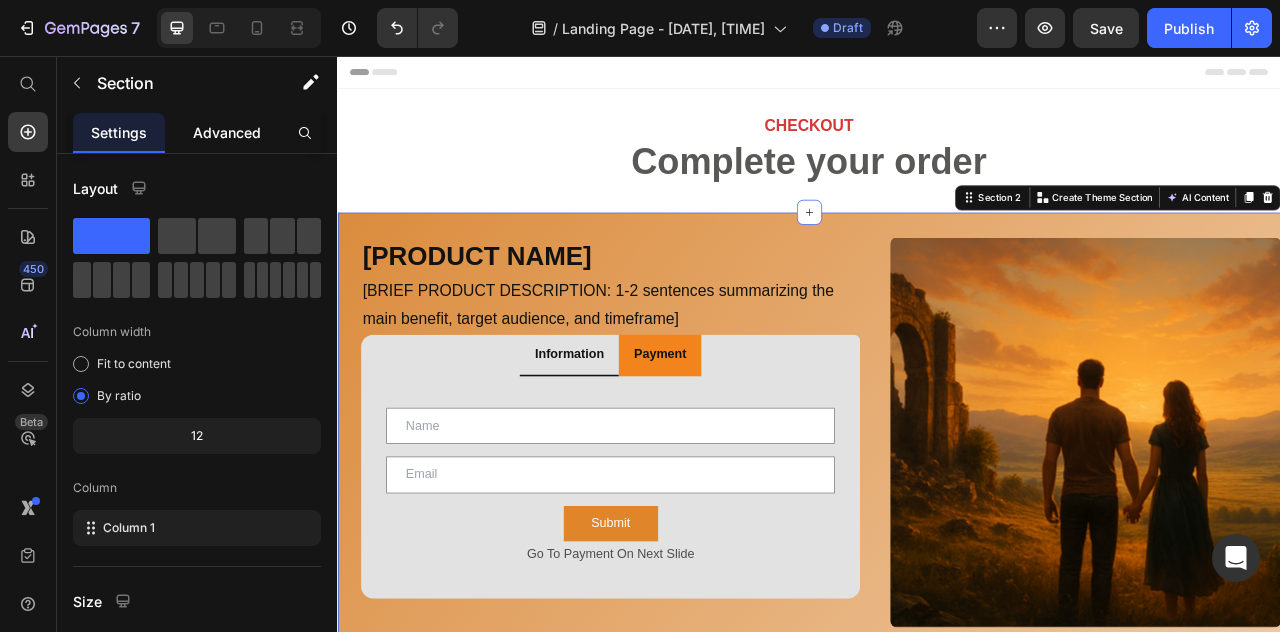 click on "Advanced" at bounding box center (227, 132) 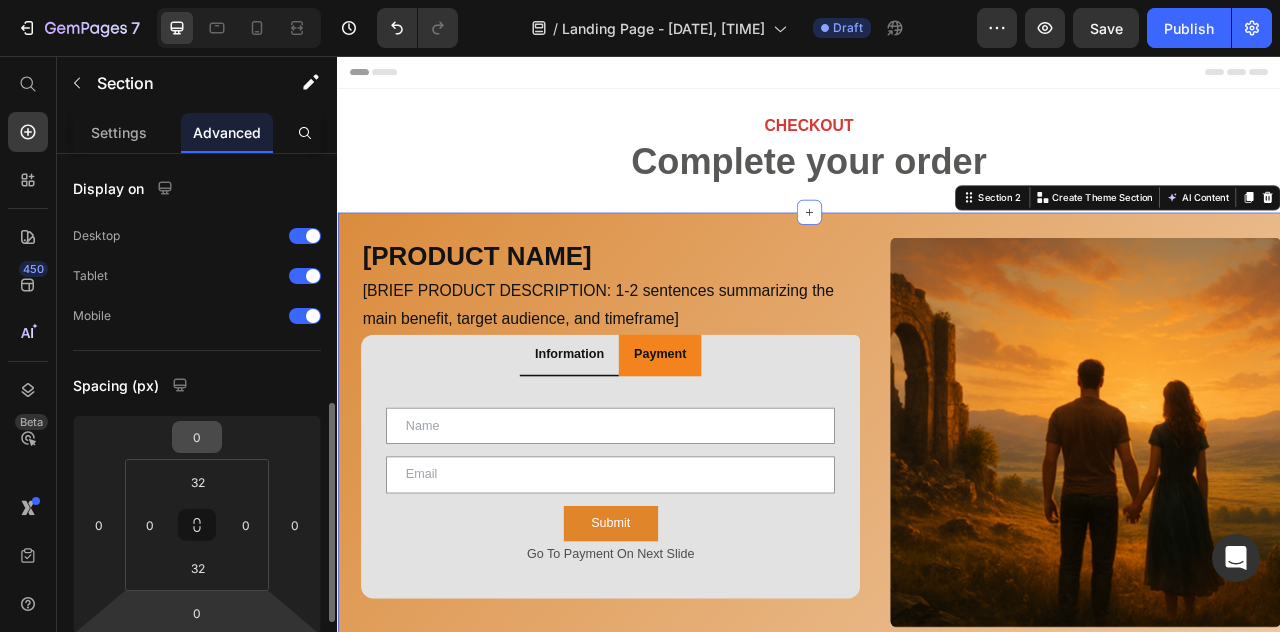 scroll, scrollTop: 181, scrollLeft: 0, axis: vertical 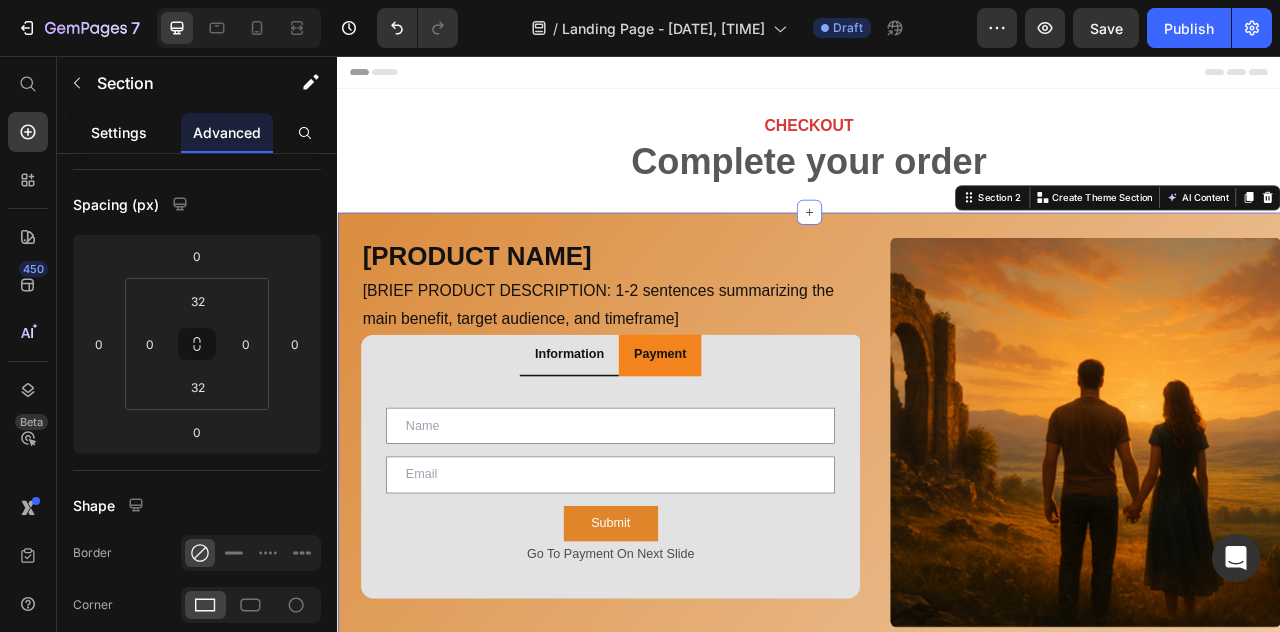 click on "Settings" at bounding box center (119, 132) 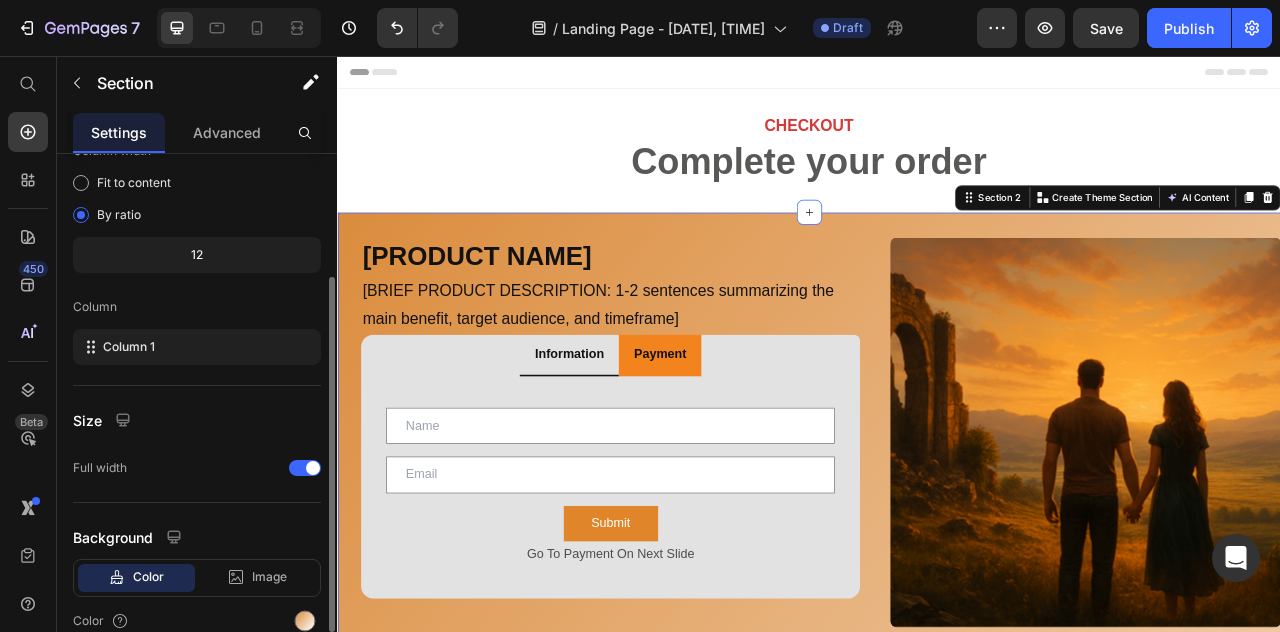 click on "Settings" at bounding box center (119, 132) 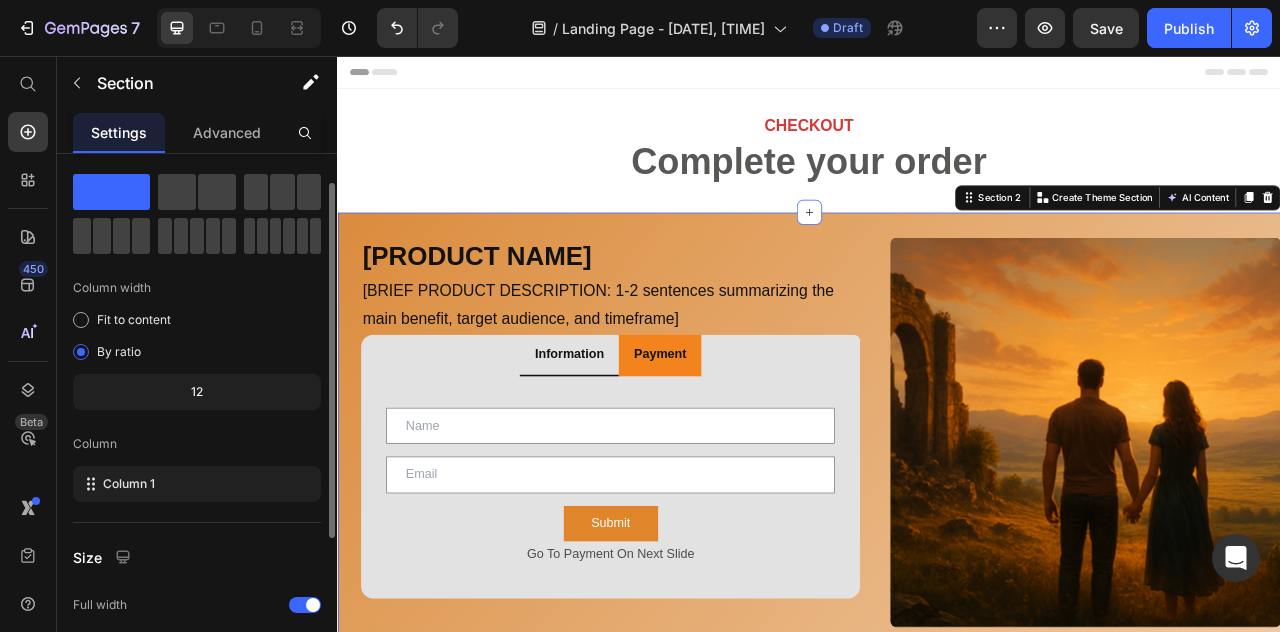 scroll, scrollTop: 0, scrollLeft: 0, axis: both 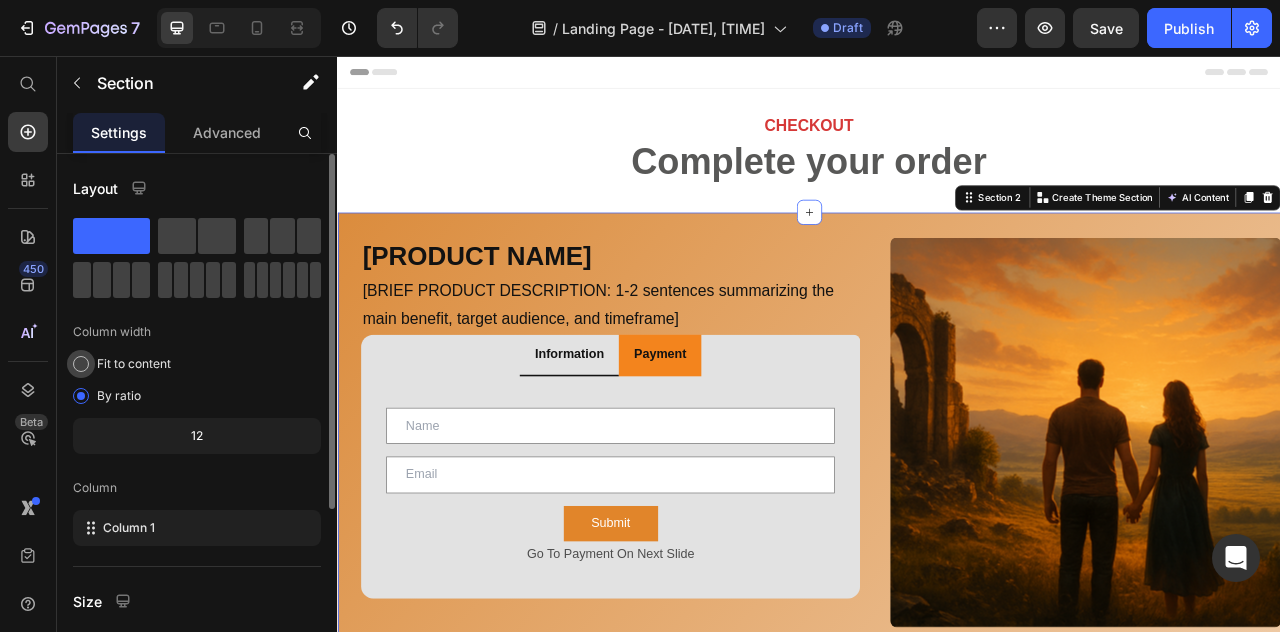 click at bounding box center [81, 364] 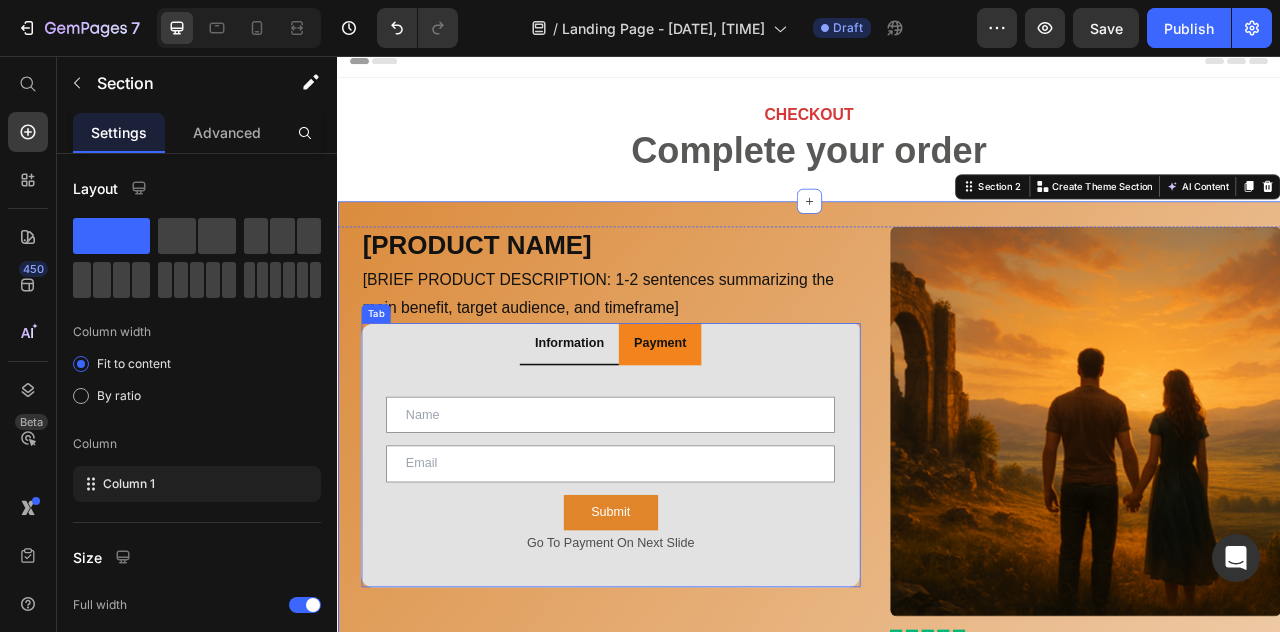 scroll, scrollTop: 0, scrollLeft: 0, axis: both 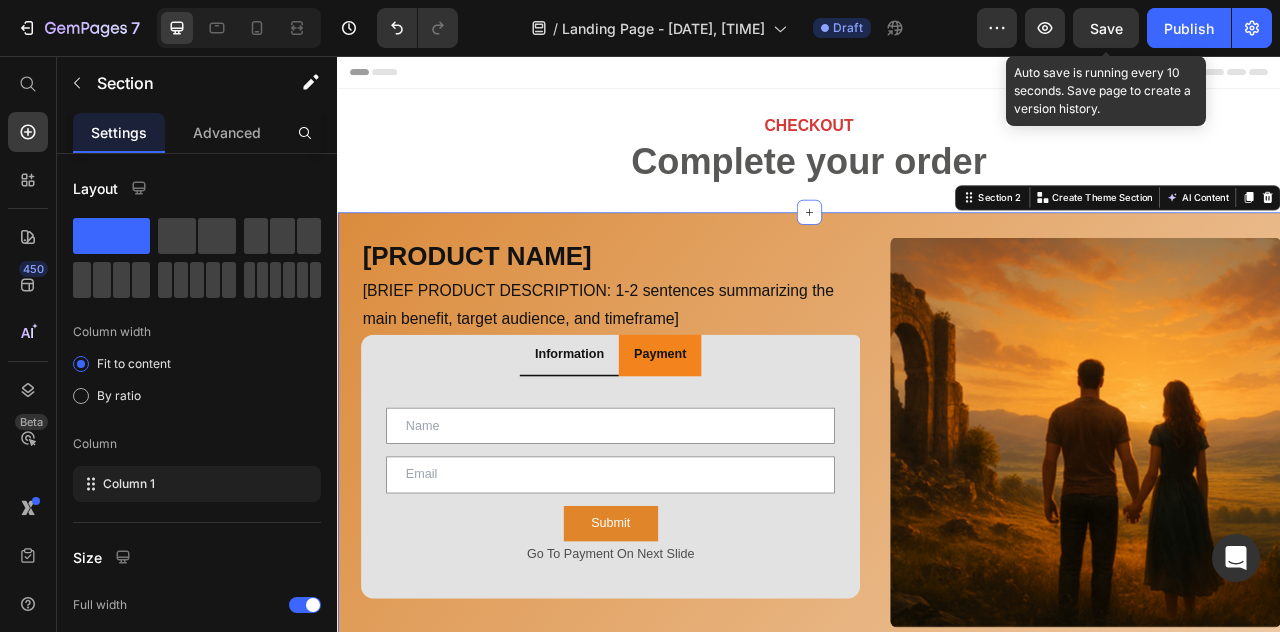 click on "Save" at bounding box center [1106, 28] 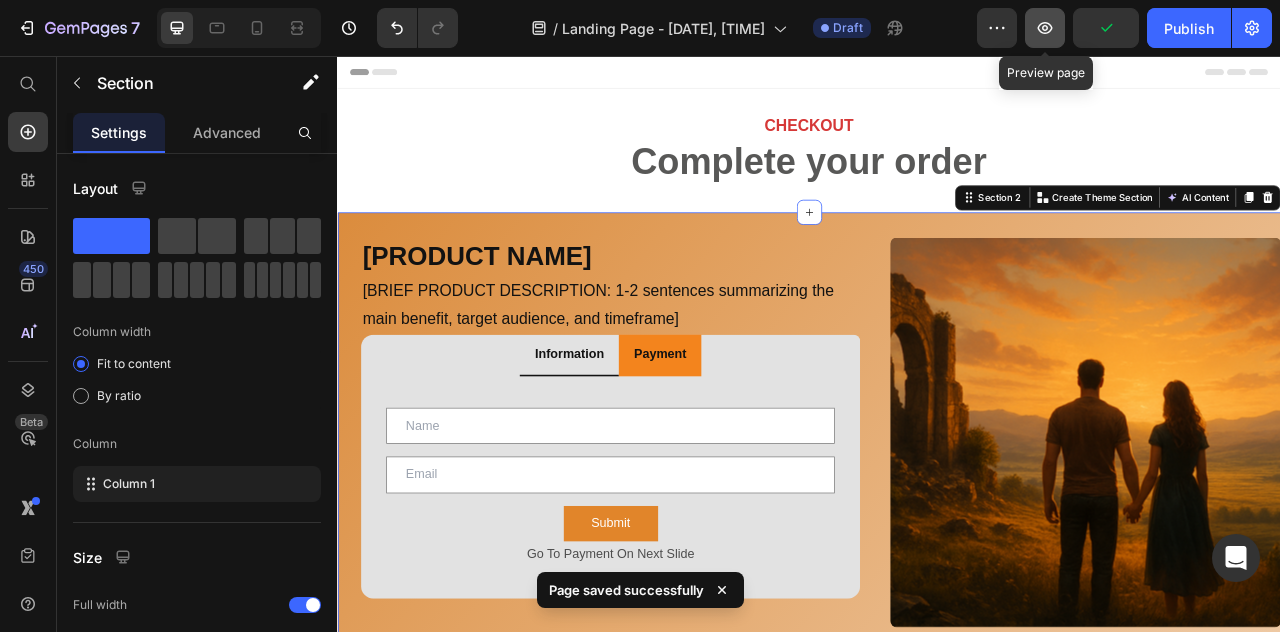 click 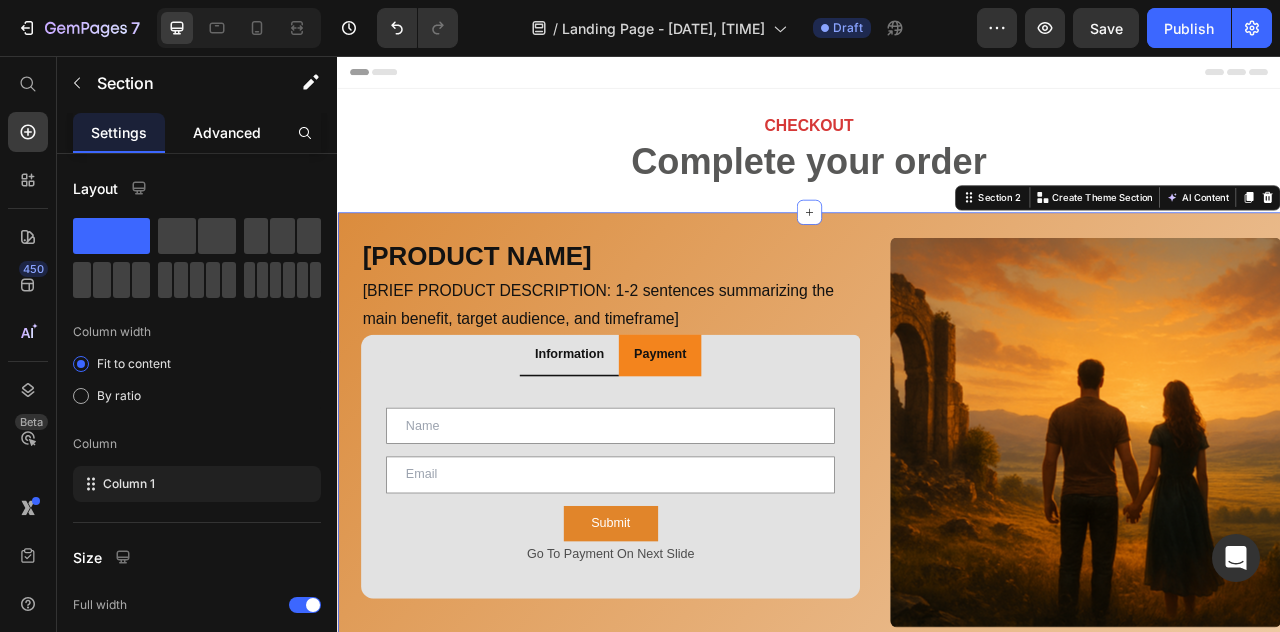 click on "Advanced" at bounding box center [227, 132] 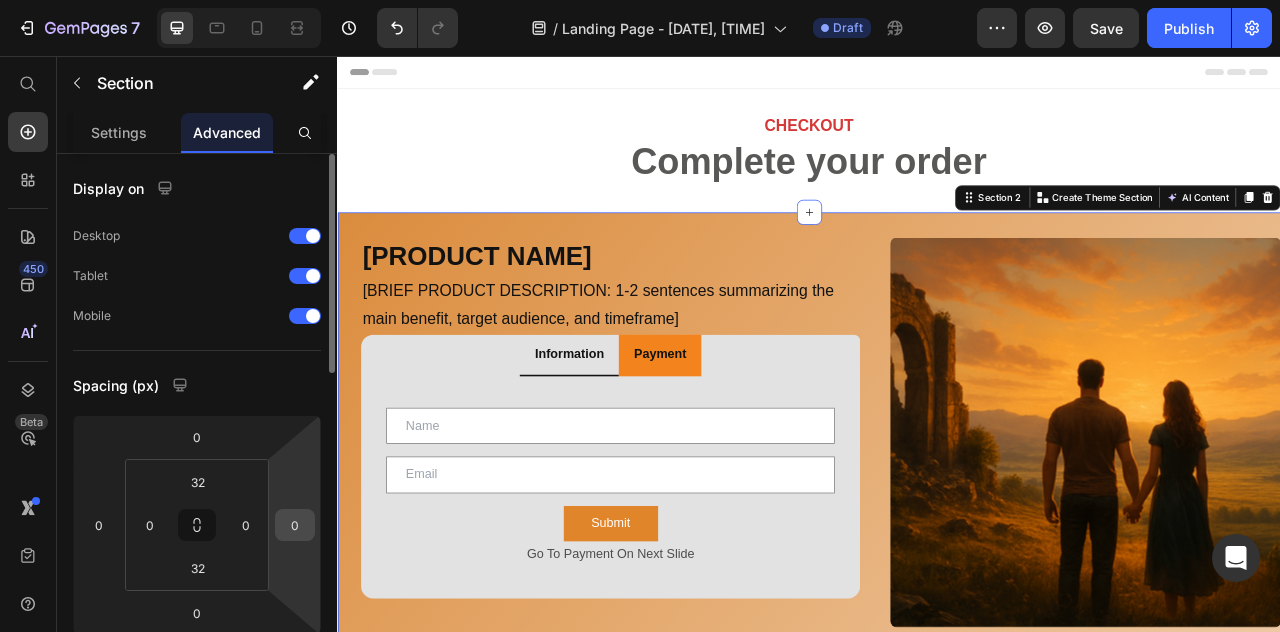 click on "0" at bounding box center [295, 525] 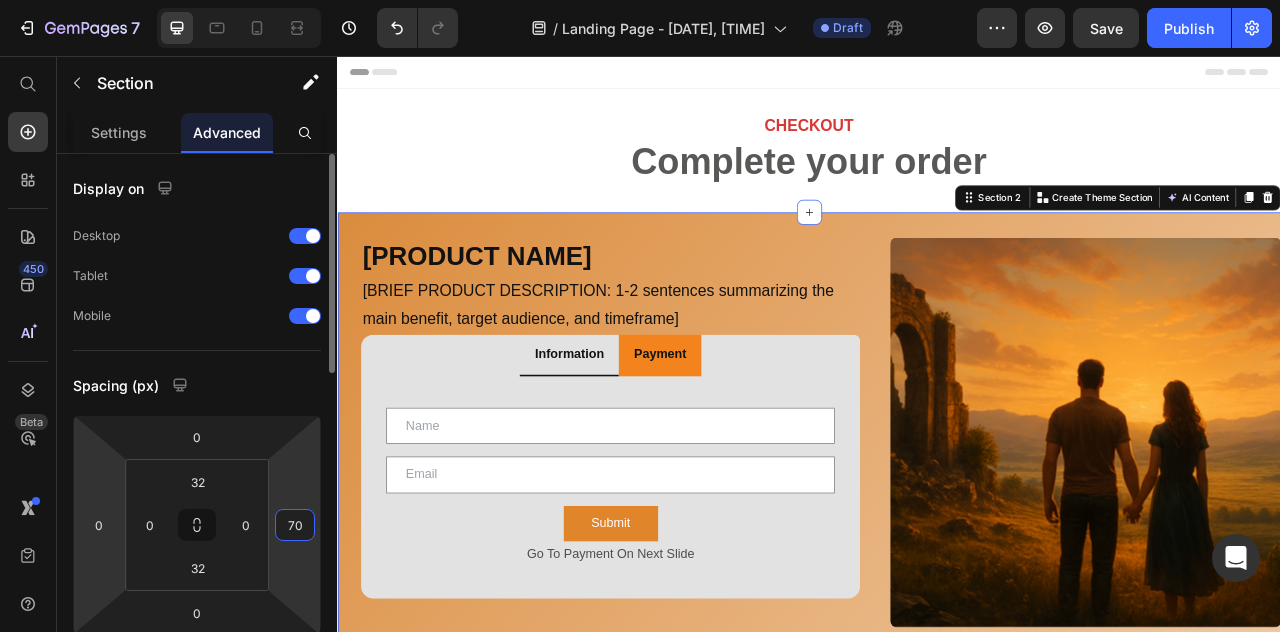 type on "70" 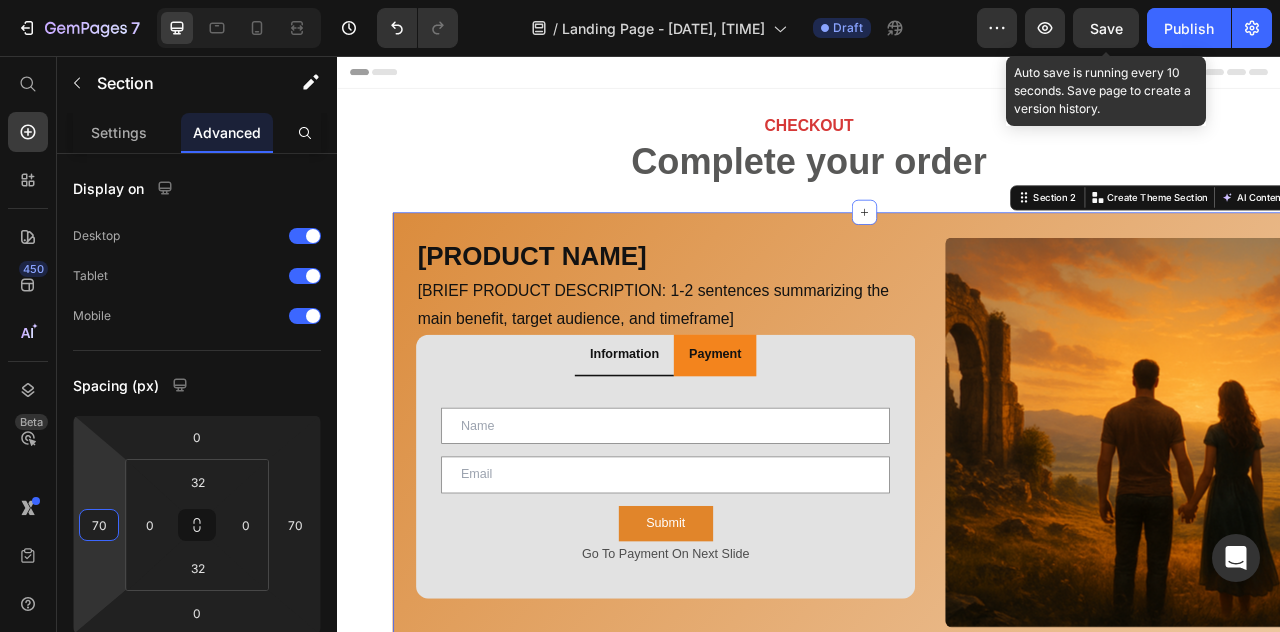 type on "70" 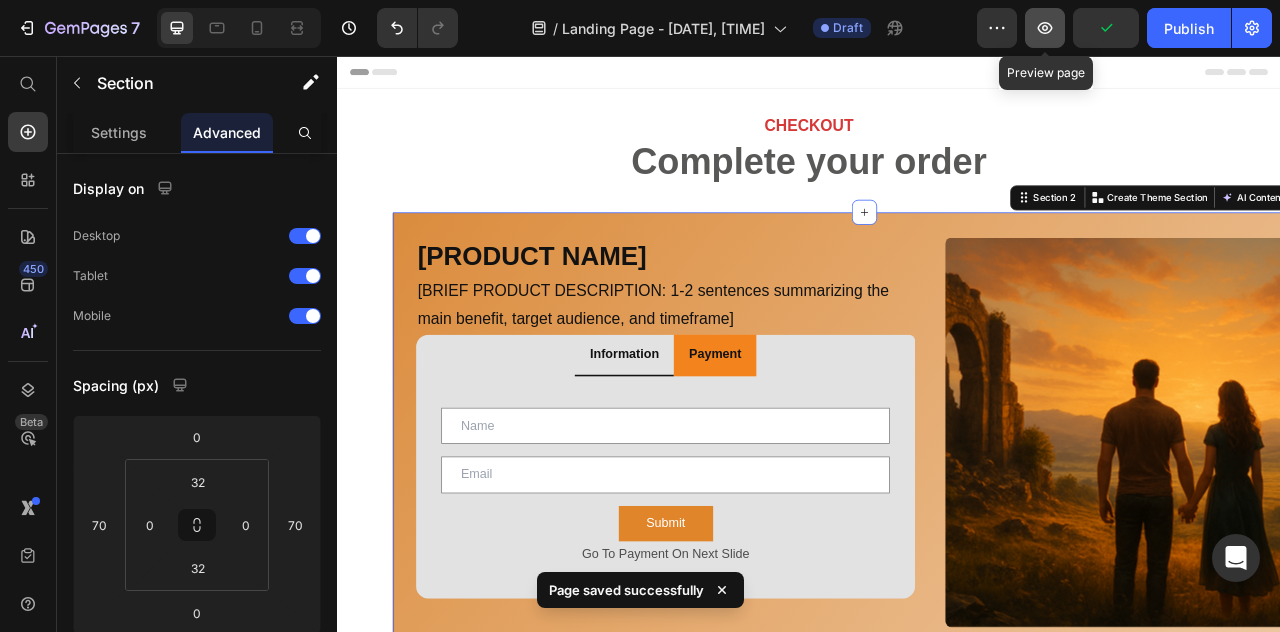 click 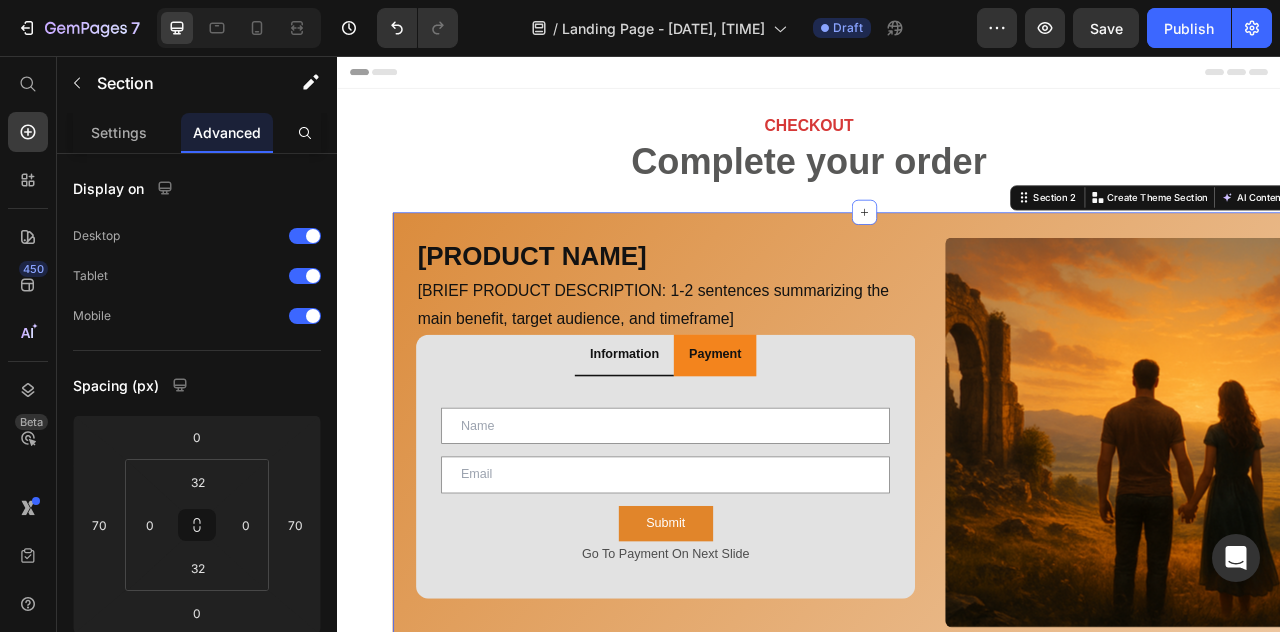 click on "[PRODUCT NAME] Heading [BRIEF PRODUCT DESCRIPTION: 1-2 sentences summarizing the main benefit, target audience, and timeframe] Text Block Row Information Payment Text Field Email Field Row Submit Submit Button Go To Payment On Next Slide Text Block Contact Form Product Images
Out of stock Add to Cart Product Tab Product Images
Icon
Icon
Icon
Icon
Icon Icon List 2,500+ Verified Reviews! Text Block Here's what you get: Text Block [MAIN PRODUCT NAME]  ($[VALUE] value) Text Block [KEY BENEFIT 1] [KEY BENEFIT 2] [KEY BENEFIT 3] [KEY BENEFIT 4] Item List [MAIN PRODUCT NAME]  ($[VALUE] value) Text Block [KEY BENEFIT 1] [KEY BENEFIT 2] [KEY BENEFIT 3] [KEY BENEFIT 4] Item List [MAIN PRODUCT NAME]  ($[VALUE] value) Text Block [KEY BENEFIT 1] [KEY BENEFIT 2] [KEY BENEFIT 3] [KEY BENEFIT 4] Item List [MAIN PRODUCT NAME]  ($[VALUE] value) Text Block [KEY BENEFIT 1] [KEY BENEFIT 2] [KEY BENEFIT 3] [KEY BENEFIT 4] Item List [MAIN PRODUCT NAME]  ($[VALUE] value) Text Block Image" at bounding box center [1007, 1407] 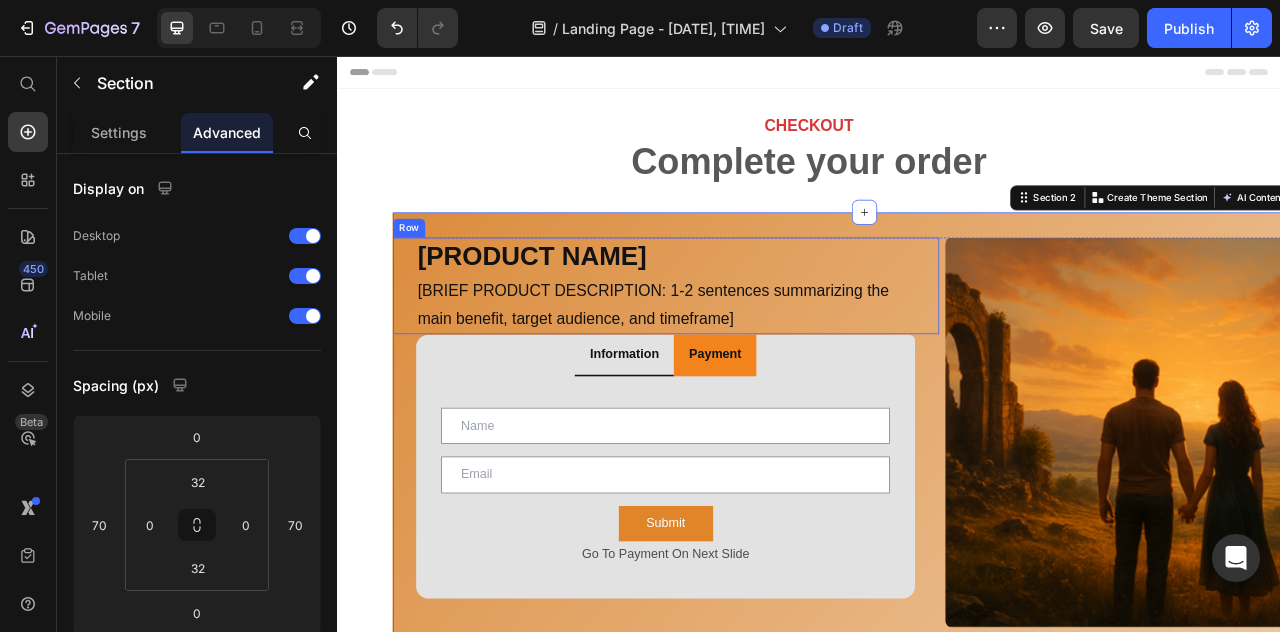 click on "[PRODUCT NAME] Heading [BRIEF PRODUCT DESCRIPTION: 1-2 sentences summarizing the main benefit, target audience, and timeframe] Text Block" at bounding box center (754, 348) 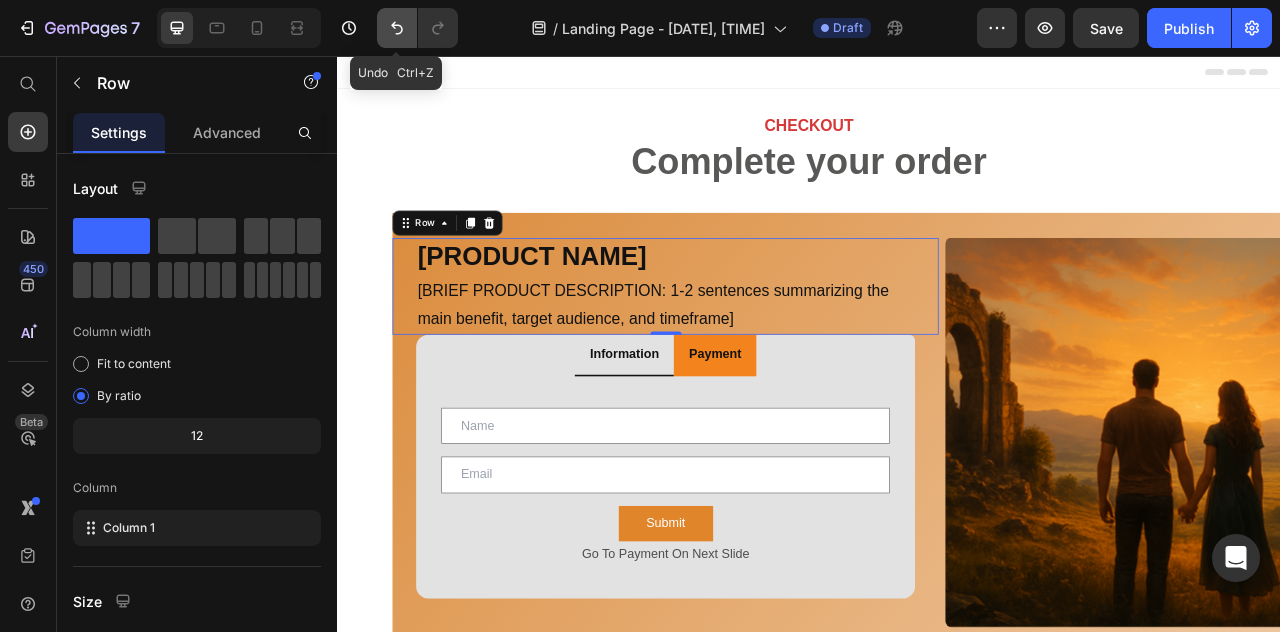 click 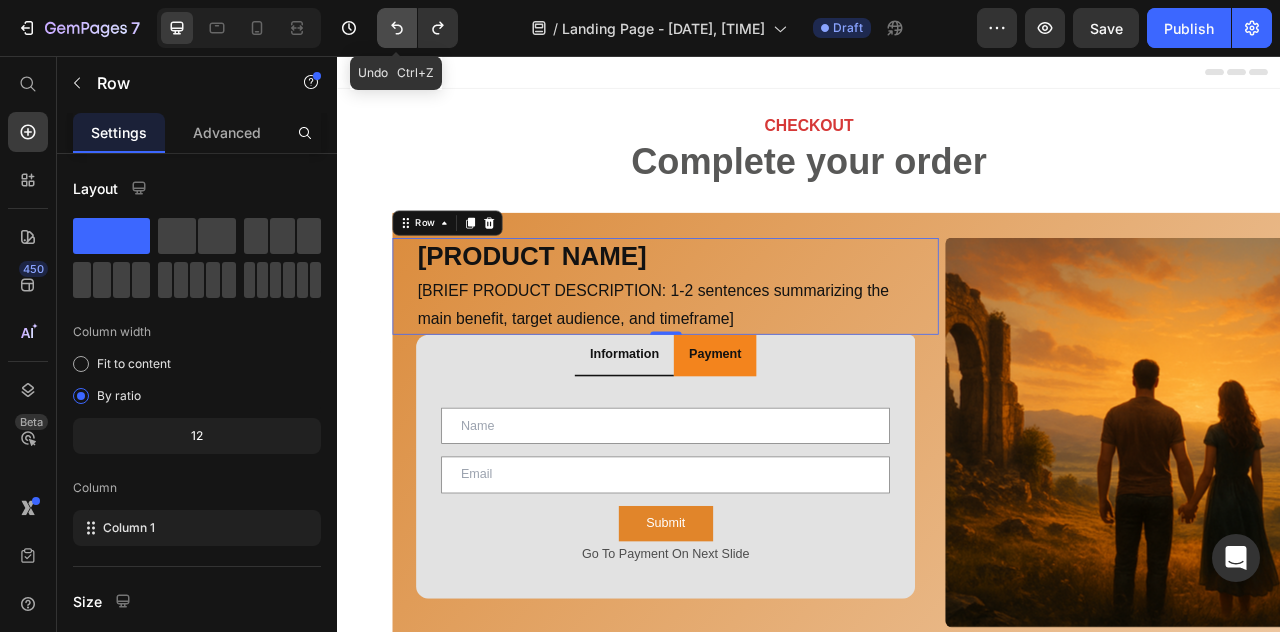 click 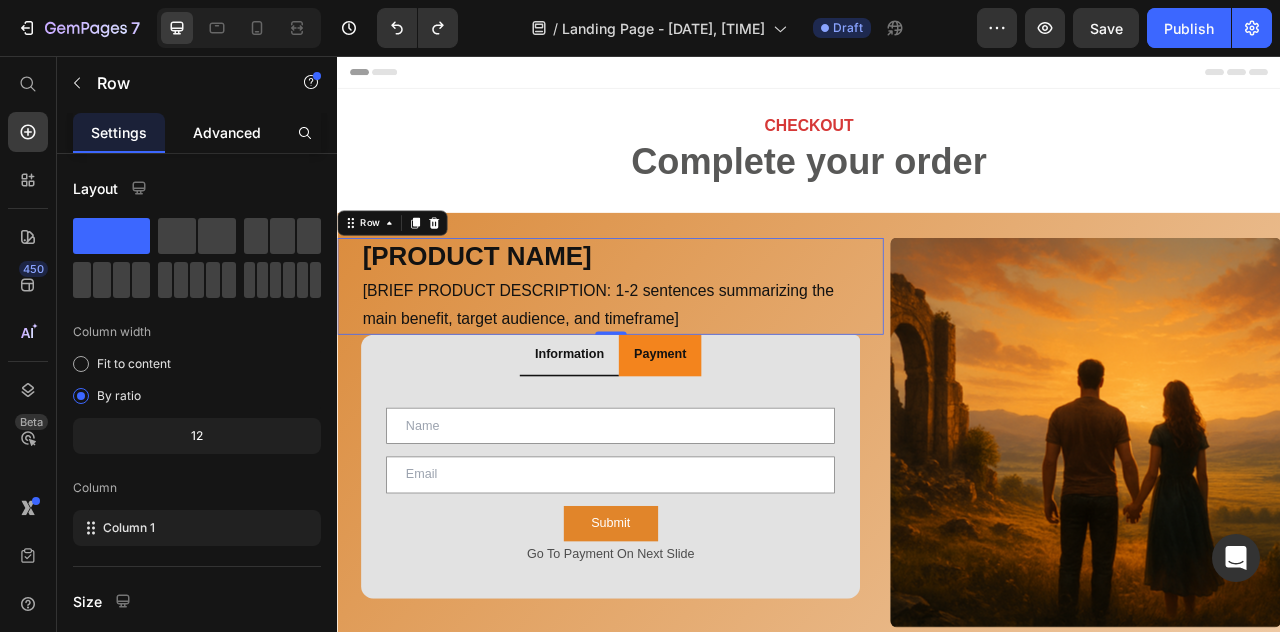 click on "Advanced" at bounding box center [227, 132] 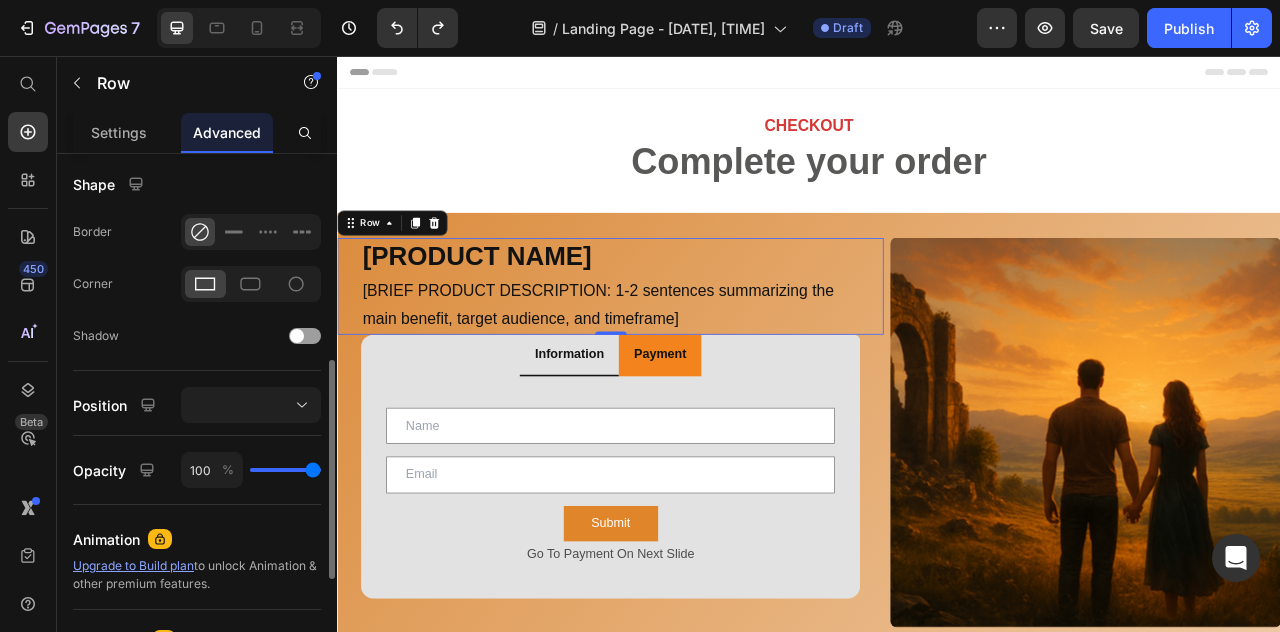 scroll, scrollTop: 503, scrollLeft: 0, axis: vertical 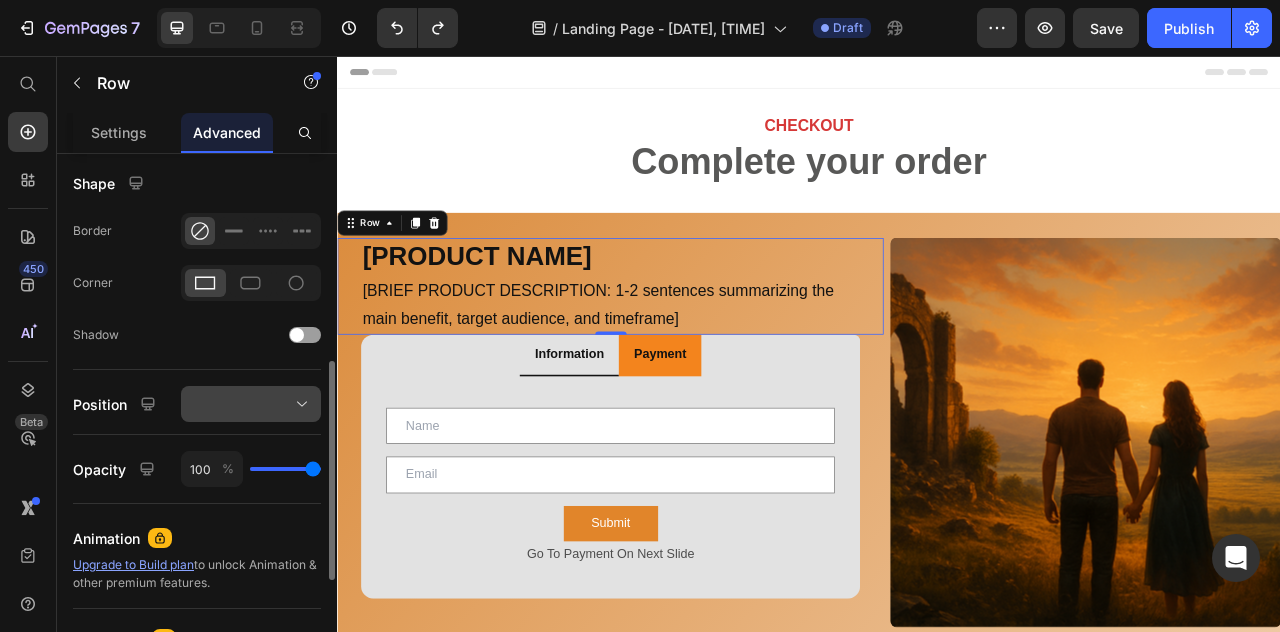 click 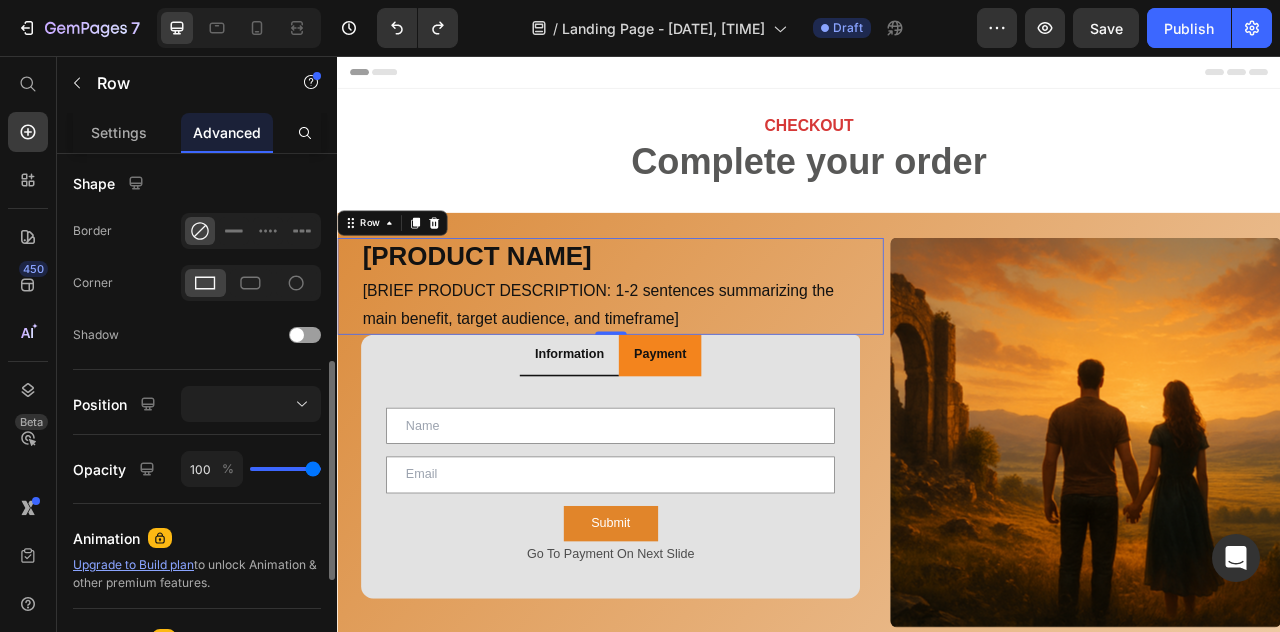 click on "Display on Desktop Tablet Mobile Spacing (px) 0 0 0 0 0 0 0 0 Shape Border Corner Shadow Position Opacity 100 % Animation Upgrade to Build plan  to unlock Animation & other premium features. Interaction Upgrade to Optimize plan  to unlock Interaction & other premium features. CSS class" at bounding box center (197, 254) 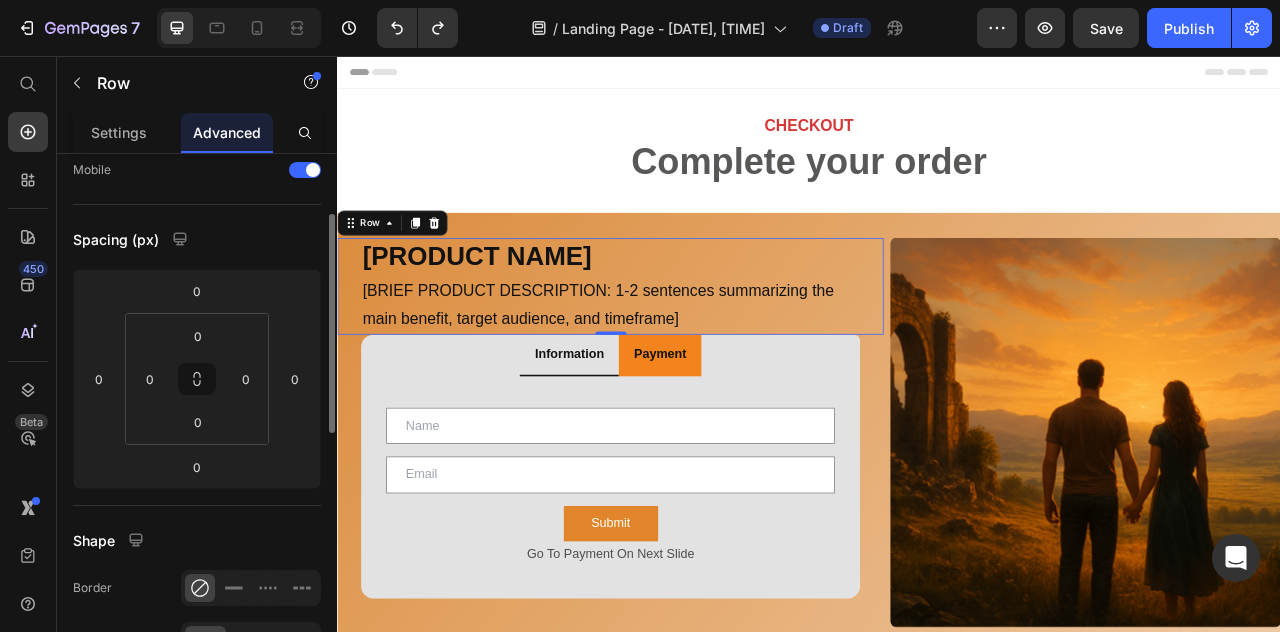 scroll, scrollTop: 0, scrollLeft: 0, axis: both 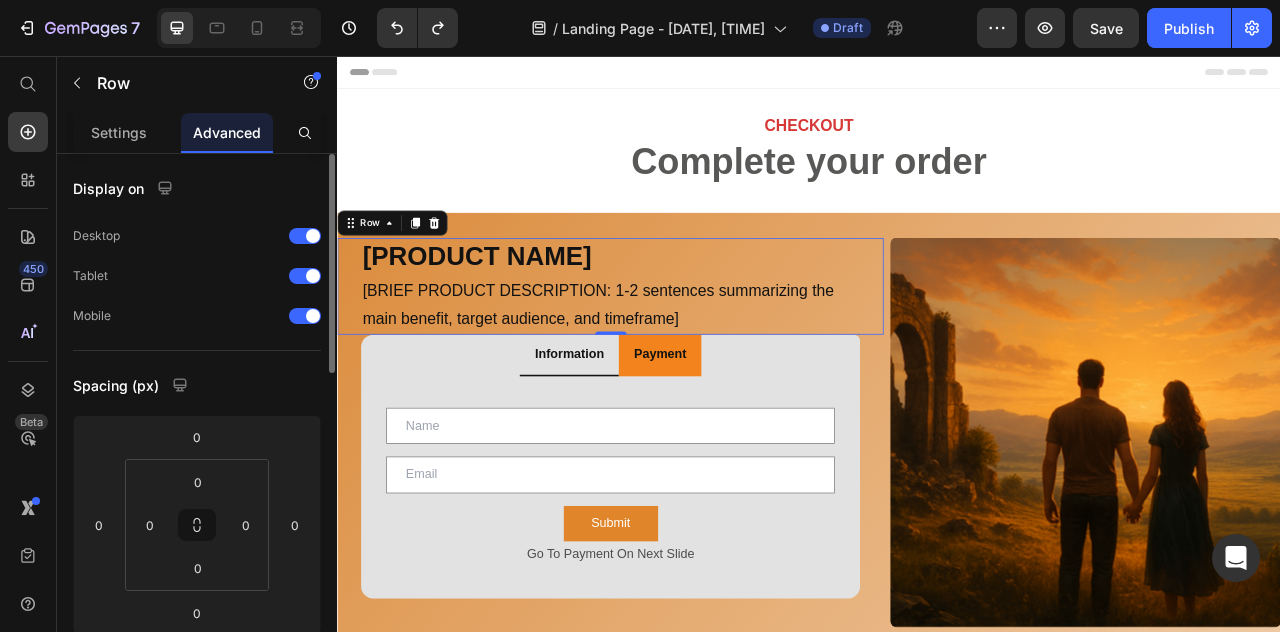 click on "Spacing (px)" at bounding box center (116, 385) 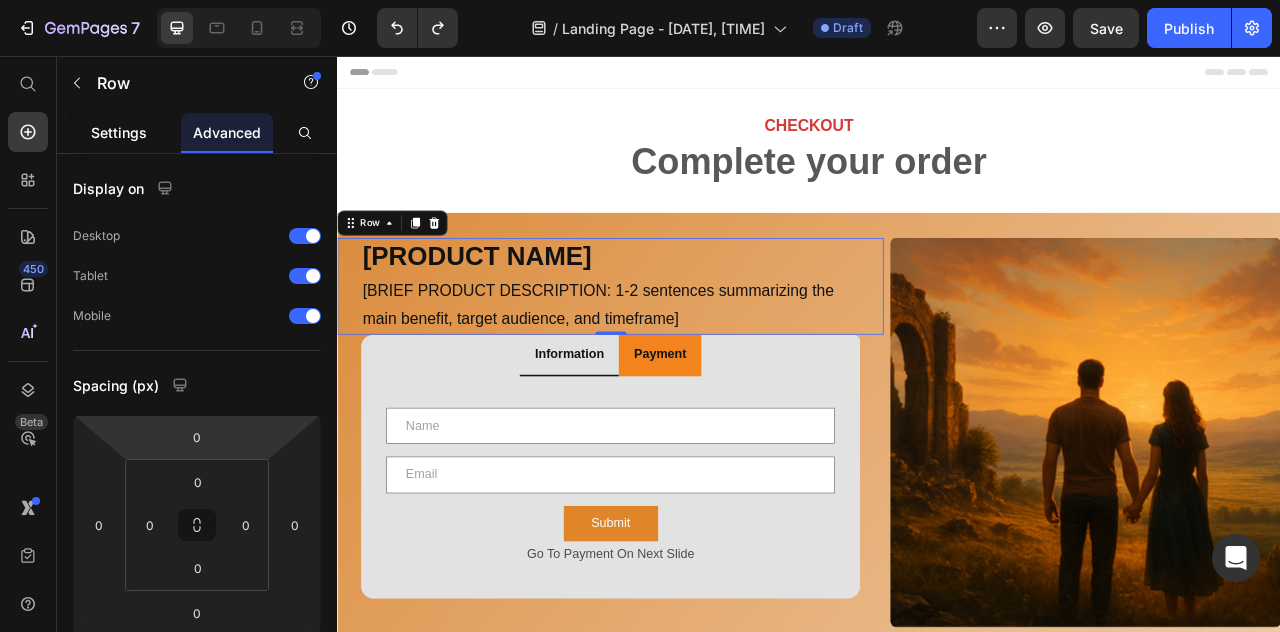 click on "Settings" at bounding box center [119, 132] 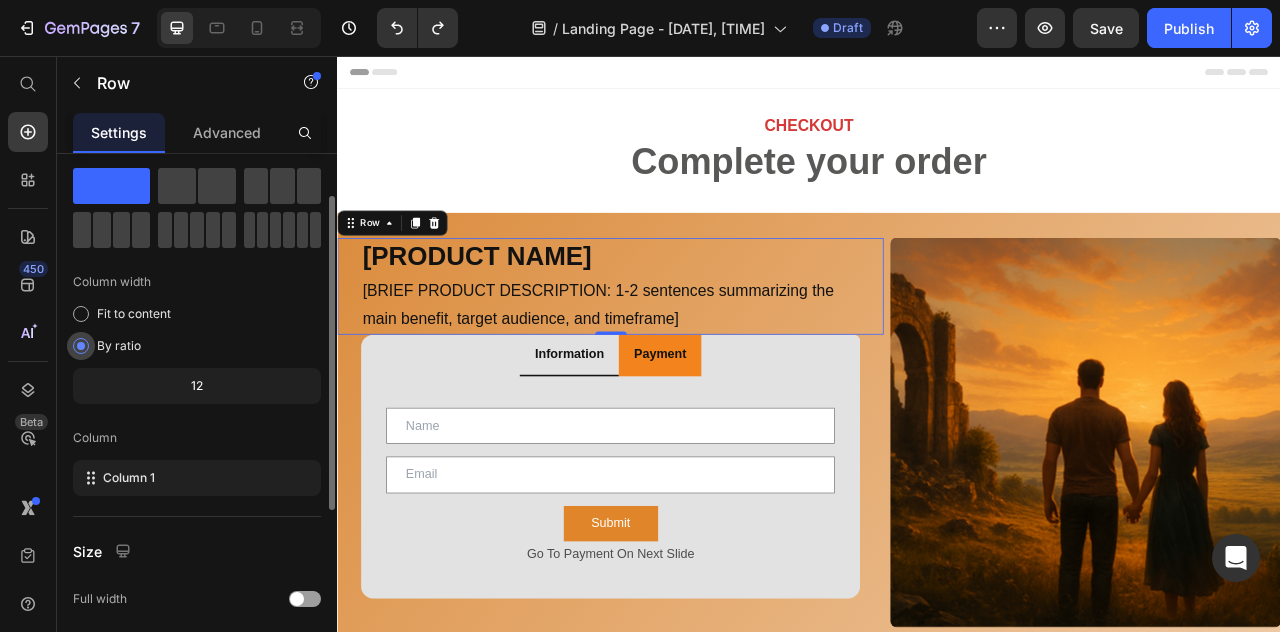 scroll, scrollTop: 60, scrollLeft: 0, axis: vertical 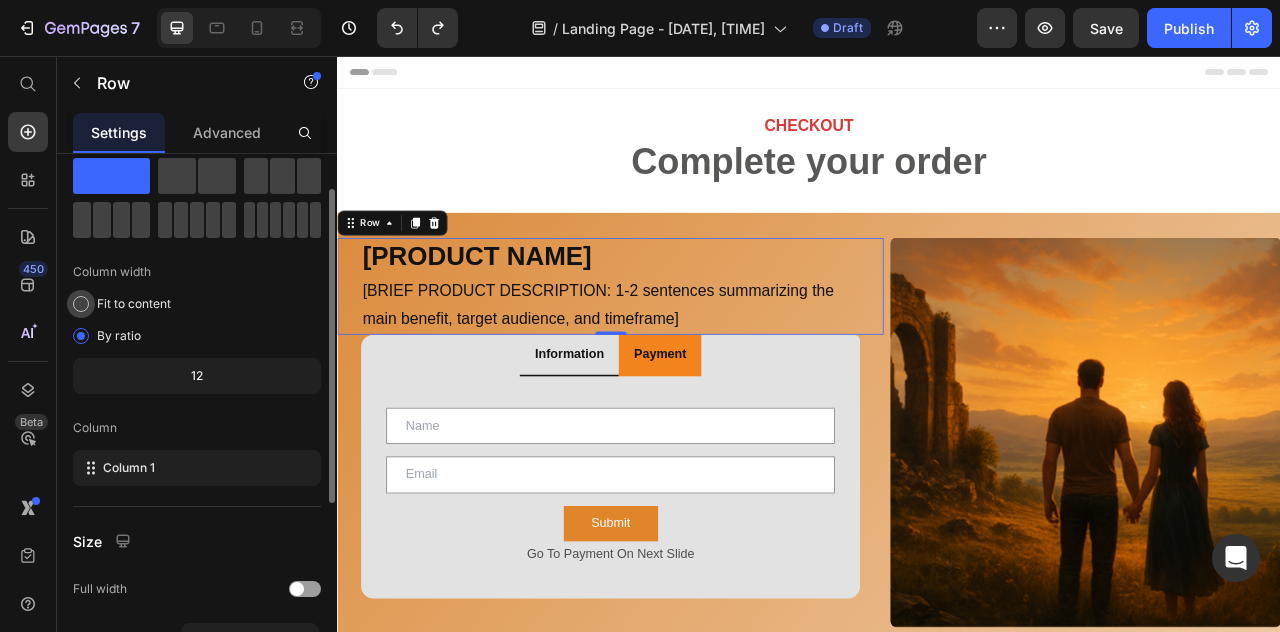 click at bounding box center [81, 304] 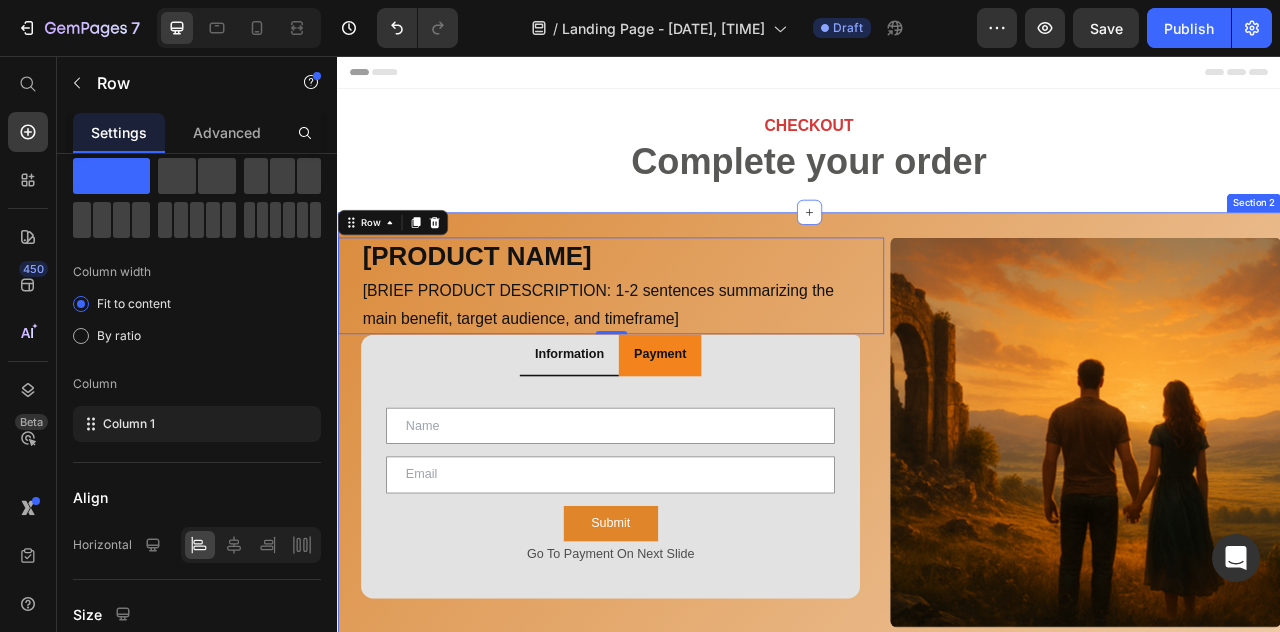 click on "[PRODUCT NAME] Heading [BRIEF PRODUCT DESCRIPTION: 1-2 sentences summarizing the main benefit, target audience, and timeframe] Text Block Row   0 Information Payment Text Field Email Field Row Submit Submit Button Go To Payment On Next Slide Text Block Contact Form Product Images
Out of stock Add to Cart Product Tab Product Images
Icon
Icon
Icon
Icon
Icon Icon List 2,500+ Verified Reviews! Text Block Here's what you get: Text Block [MAIN PRODUCT NAME]  ($[VALUE] value) Text Block [KEY BENEFIT 1] [KEY BENEFIT 2] [KEY BENEFIT 3] [KEY BENEFIT 4] Item List [MAIN PRODUCT NAME]  ($[VALUE] value) Text Block [KEY BENEFIT 1] [KEY BENEFIT 2] [KEY BENEFIT 3] [KEY BENEFIT 4] Item List [MAIN PRODUCT NAME]  ($[VALUE] value) Text Block [KEY BENEFIT 1] [KEY BENEFIT 2] [KEY BENEFIT 3] [KEY BENEFIT 4] Item List [MAIN PRODUCT NAME]  ($[VALUE] value) Text Block [KEY BENEFIT 1] [KEY BENEFIT 2] [KEY BENEFIT 3] [KEY BENEFIT 4] Item List [MAIN PRODUCT NAME]  ($[VALUE] value) Text Block" at bounding box center (937, 1407) 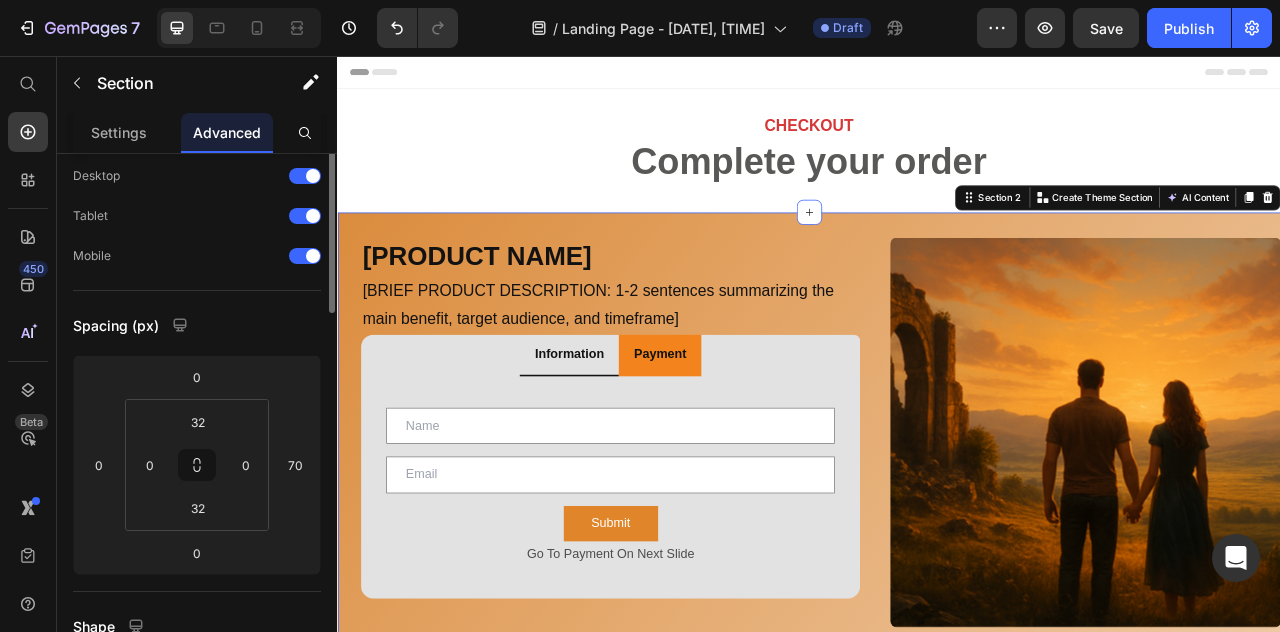 scroll, scrollTop: 0, scrollLeft: 0, axis: both 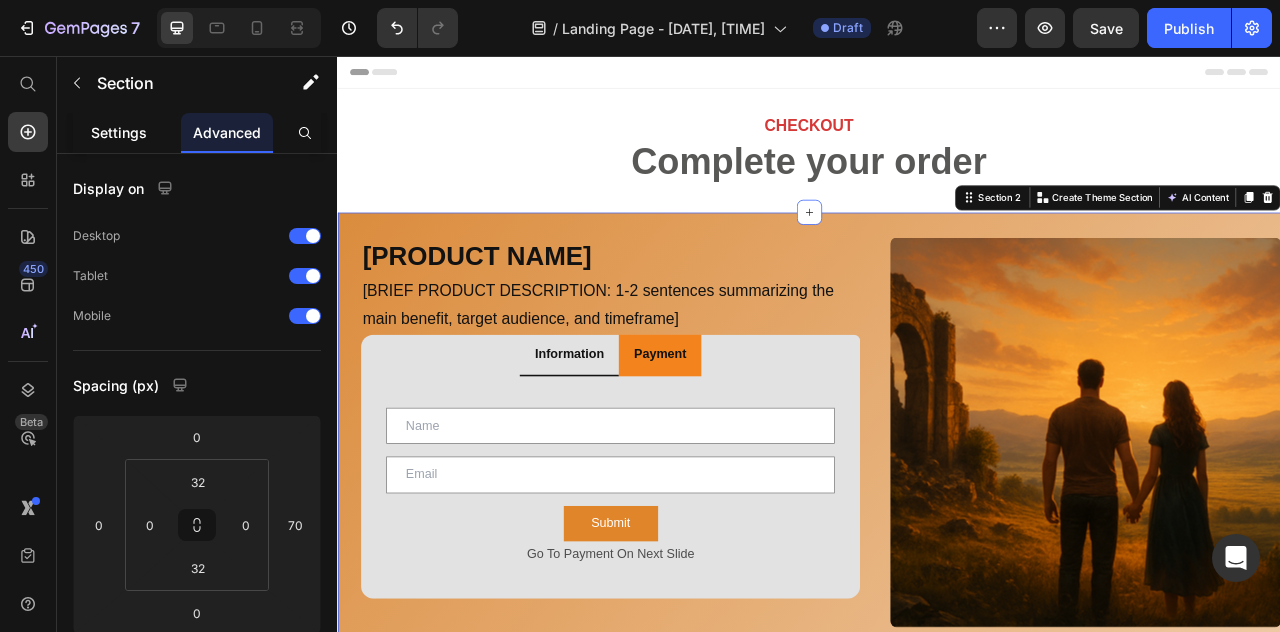 click on "Settings" at bounding box center [119, 132] 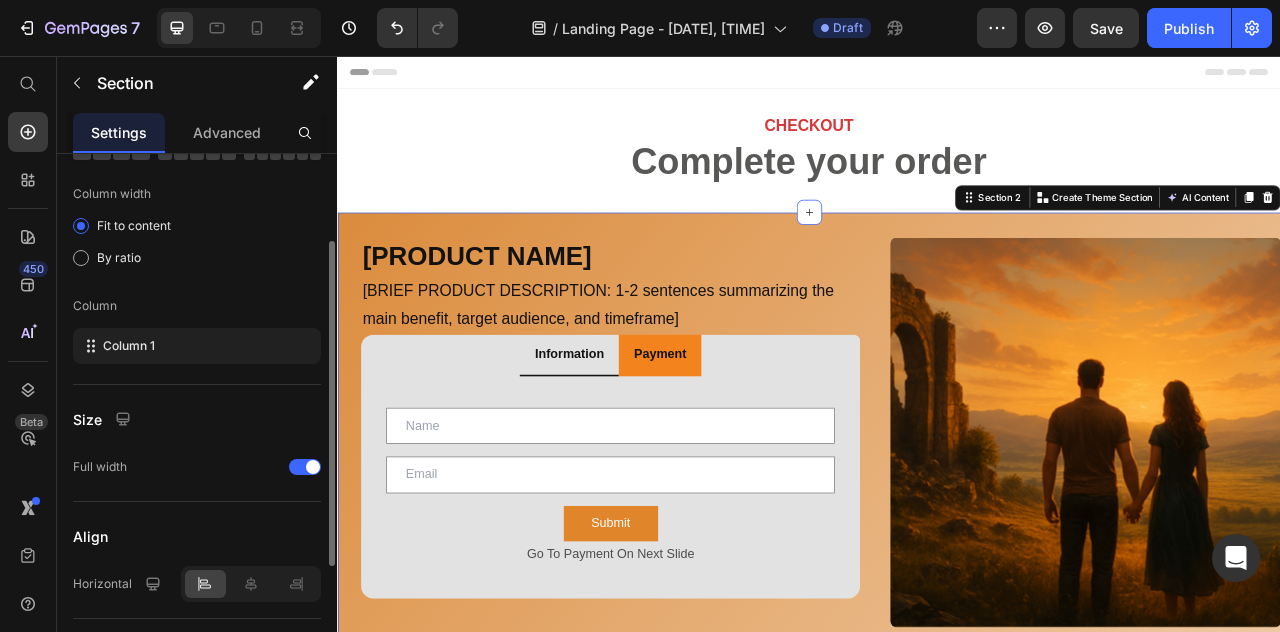 scroll, scrollTop: 141, scrollLeft: 0, axis: vertical 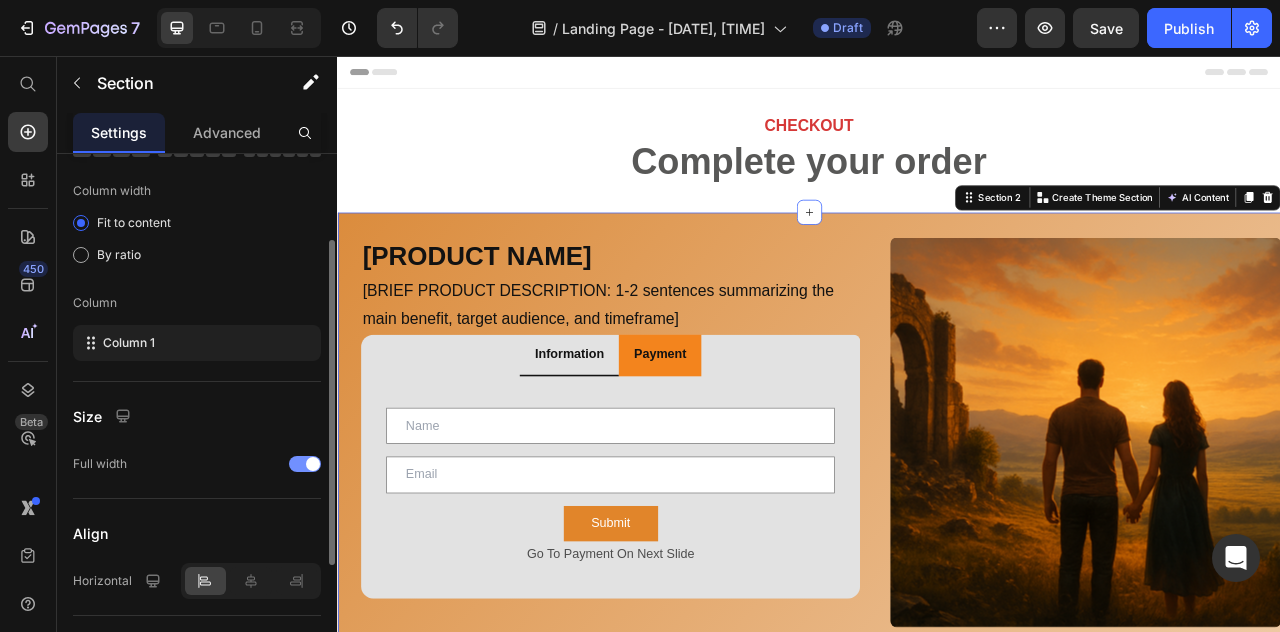 click at bounding box center [305, 464] 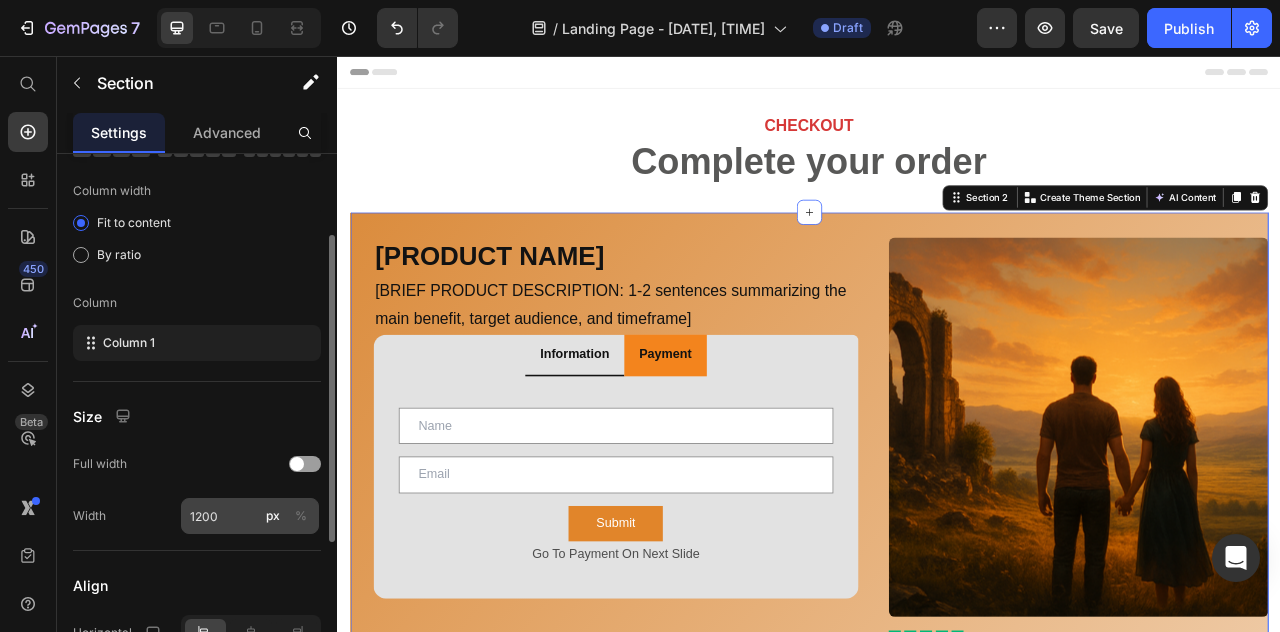 click on "%" at bounding box center [301, 516] 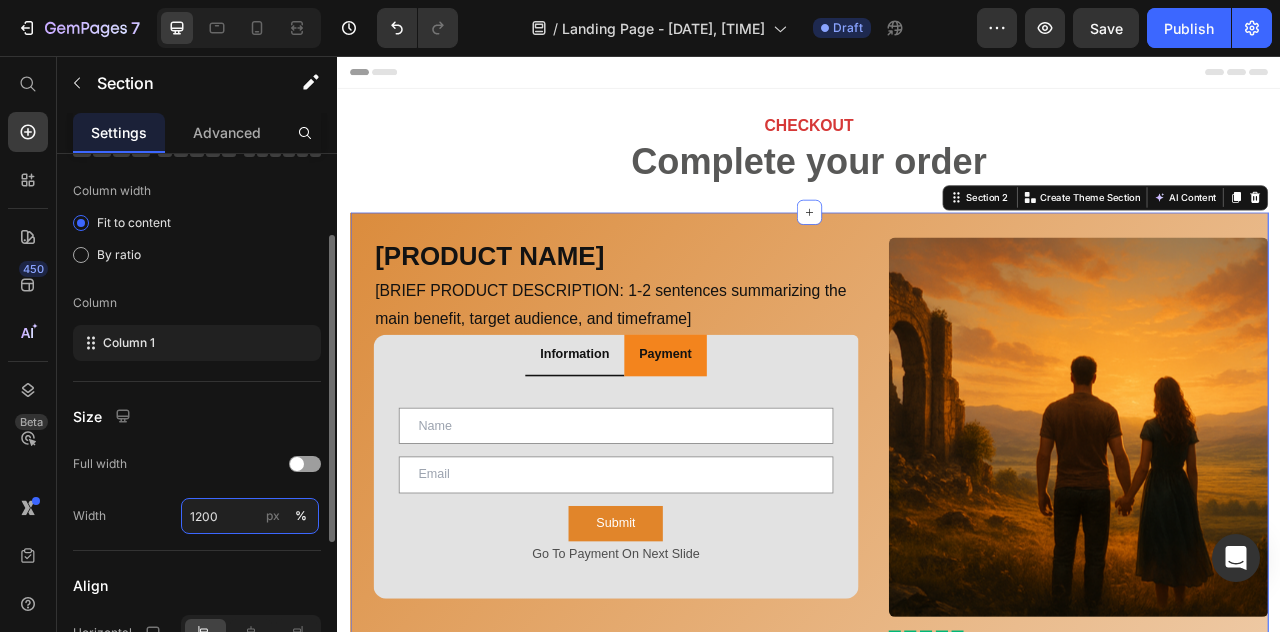click on "1200" at bounding box center (250, 516) 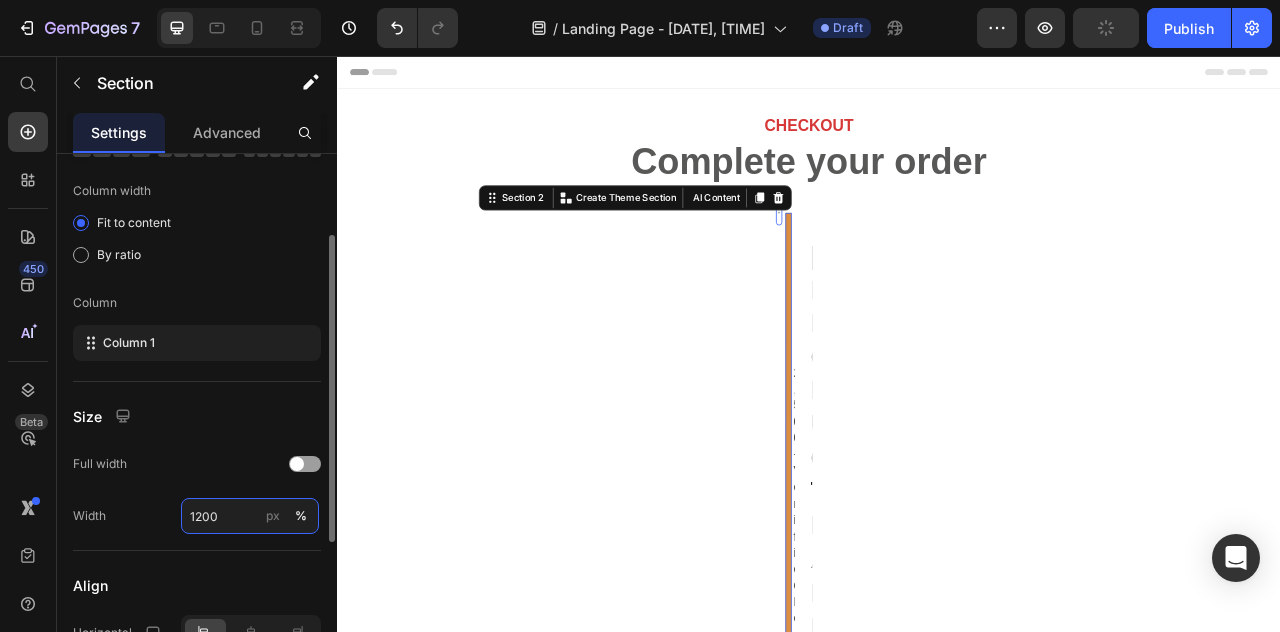 type on "12000" 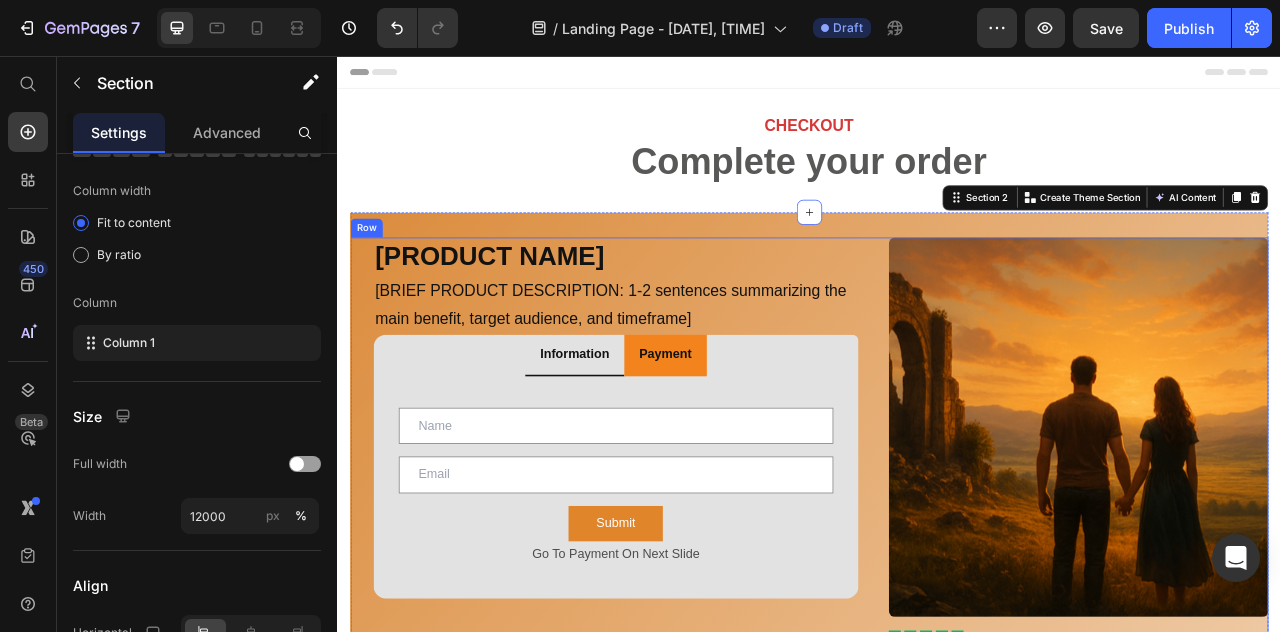 click on "[PRODUCT NAME] Heading [BRIEF PRODUCT DESCRIPTION: 1-2 sentences summarizing the main benefit, target audience, and timeframe] Text Block Row Information Payment Text Field Email Field Row Submit Submit Button Go To Payment On Next Slide Text Block Contact Form Product Images
Out of stock Add to Cart Product Tab Product Images
Icon
Icon
Icon
Icon
Icon Icon List 2,500+ Verified Reviews! Text Block Here's what you get: Text Block [MAIN PRODUCT NAME]  ($[VALUE] value) Text Block [KEY BENEFIT 1] [KEY BENEFIT 2] [KEY BENEFIT 3] [KEY BENEFIT 4] Item List [MAIN PRODUCT NAME]  ($[VALUE] value) Text Block [KEY BENEFIT 1] [KEY BENEFIT 2] [KEY BENEFIT 3] [KEY BENEFIT 4] Item List [MAIN PRODUCT NAME]  ($[VALUE] value) Text Block [KEY BENEFIT 1] [KEY BENEFIT 2] [KEY BENEFIT 3] [KEY BENEFIT 4] Item List [MAIN PRODUCT NAME]  ($[VALUE] value) Text Block [KEY BENEFIT 1] [KEY BENEFIT 2] [KEY BENEFIT 3] [KEY BENEFIT 4] Item List [MAIN PRODUCT NAME]  ($[VALUE] value) Text Block Image" at bounding box center (937, 1400) 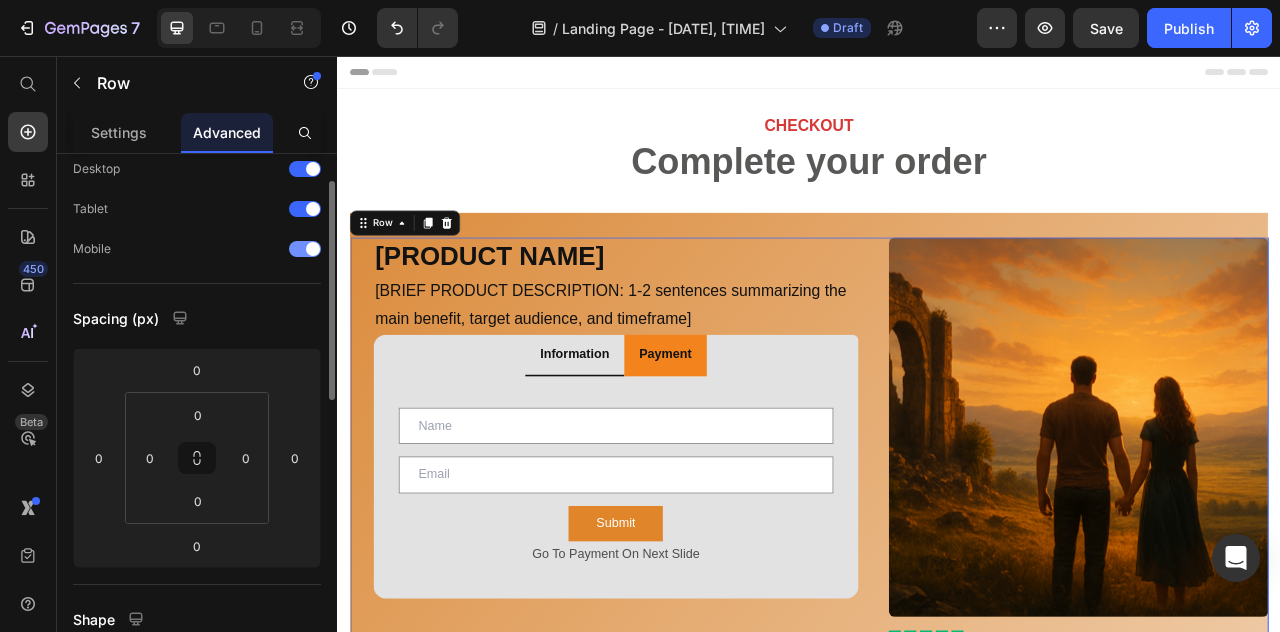scroll, scrollTop: 72, scrollLeft: 0, axis: vertical 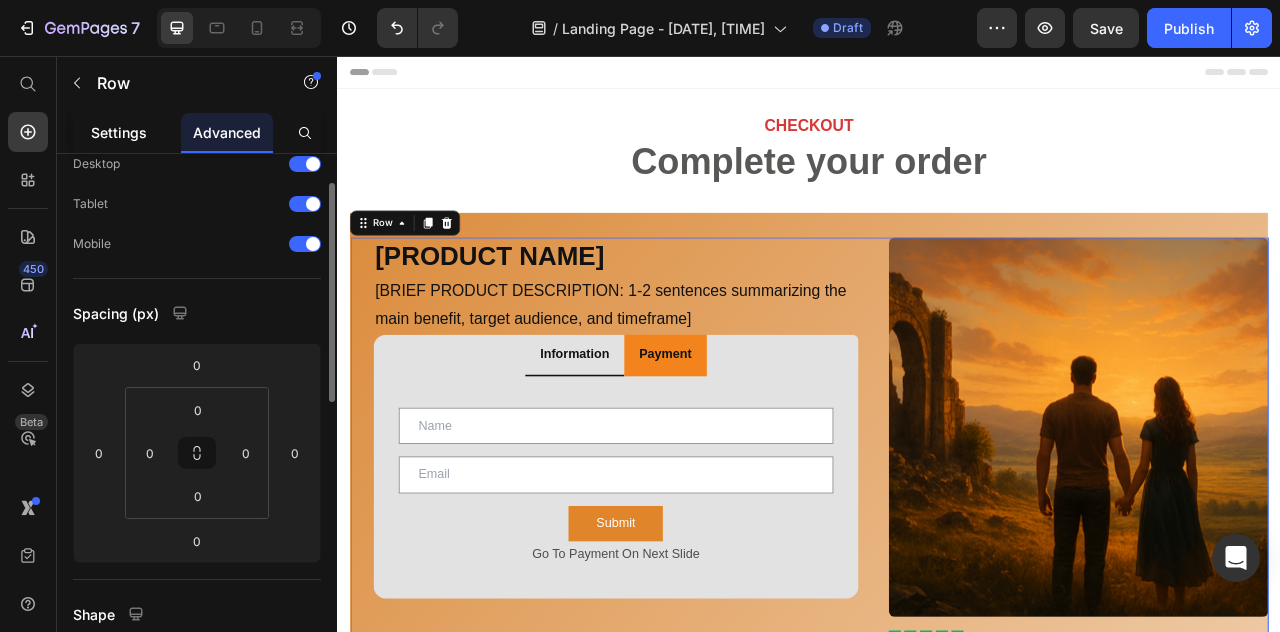 click on "Settings" 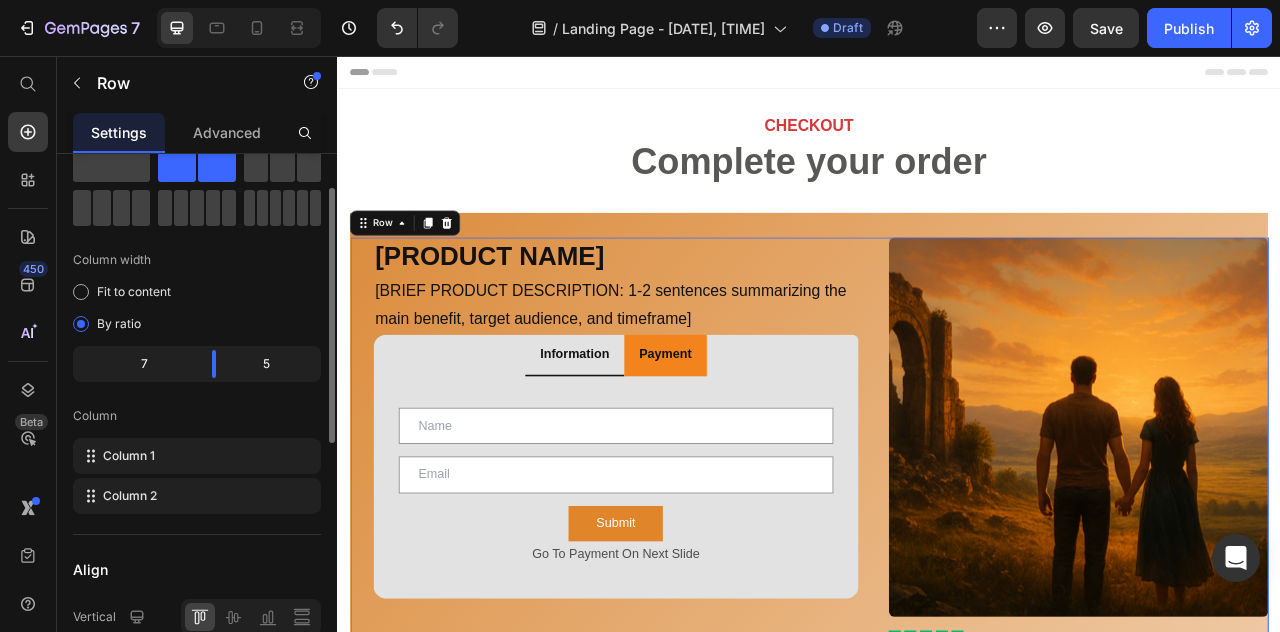 scroll, scrollTop: 0, scrollLeft: 0, axis: both 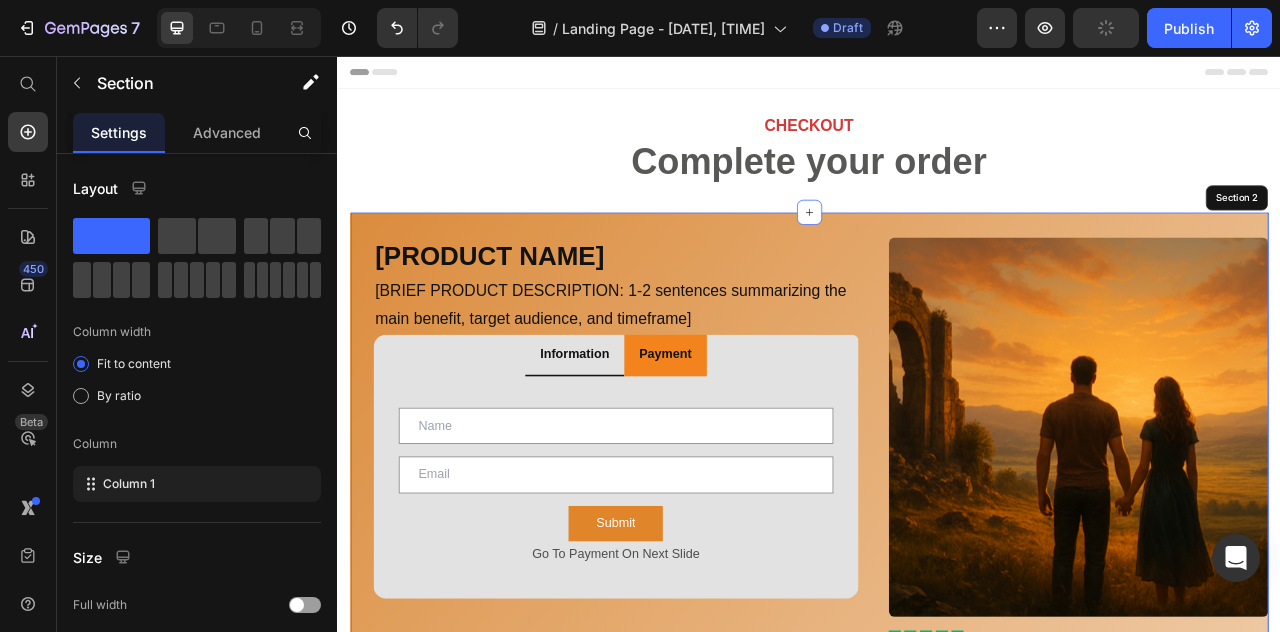click on "[PRODUCT NAME] Heading [BRIEF PRODUCT DESCRIPTION: 1-2 sentences summarizing the main benefit, target audience, and timeframe] Text Block Row Information Payment Text Field Email Field Row Submit Submit Button Go To Payment On Next Slide Text Block Contact Form Product Images
Out of stock Add to Cart Product Tab Product Images
Icon
Icon
Icon
Icon
Icon Icon List 2,500+ Verified Reviews! Text Block Here's what you get: Text Block [MAIN PRODUCT NAME]  ($[VALUE] value) Text Block [KEY BENEFIT 1] [KEY BENEFIT 2] [KEY BENEFIT 3] [KEY BENEFIT 4] Item List [MAIN PRODUCT NAME]  ($[VALUE] value) Text Block [KEY BENEFIT 1] [KEY BENEFIT 2] [KEY BENEFIT 3] [KEY BENEFIT 4] Item List [MAIN PRODUCT NAME]  ($[VALUE] value) Text Block [KEY BENEFIT 1] [KEY BENEFIT 2] [KEY BENEFIT 3] [KEY BENEFIT 4] Item List [MAIN PRODUCT NAME]  ($[VALUE] value) Text Block [KEY BENEFIT 1] [KEY BENEFIT 2] [KEY BENEFIT 3] [KEY BENEFIT 4] Item List [MAIN PRODUCT NAME]  ($[VALUE] value) Text Block Image" at bounding box center [937, 1400] 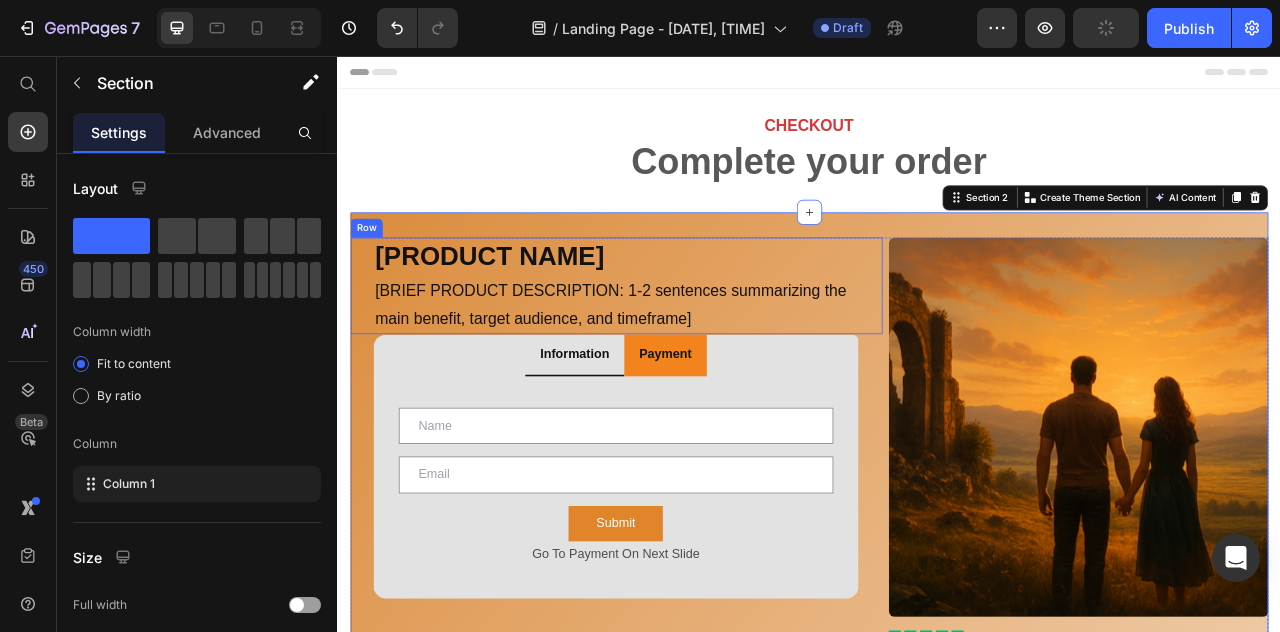 click on "[PRODUCT NAME] Heading [BRIEF PRODUCT DESCRIPTION: 1-2 sentences summarizing the main benefit, target audience, and timeframe] Text Block" at bounding box center (691, 348) 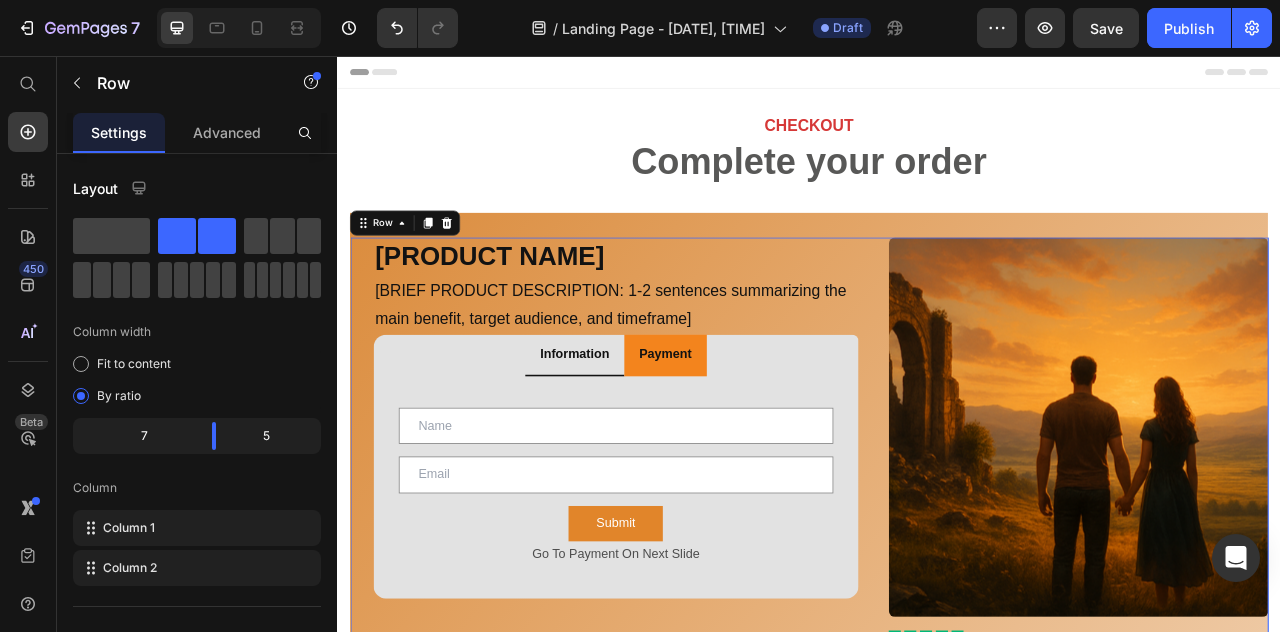 click on "[PRODUCT NAME] Heading [BRIEF PRODUCT DESCRIPTION: 1-2 sentences summarizing the main benefit, target audience, and timeframe] Text Block Row Information Payment Text Field Email Field Row Submit Submit Button Go To Payment On Next Slide Text Block Contact Form Product Images
Out of stock Add to Cart Product Tab Product Images
Icon
Icon
Icon
Icon
Icon Icon List 2,500+ Verified Reviews! Text Block Here's what you get: Text Block [MAIN PRODUCT NAME]  ($[VALUE] value) Text Block [KEY BENEFIT 1] [KEY BENEFIT 2] [KEY BENEFIT 3] [KEY BENEFIT 4] Item List [MAIN PRODUCT NAME]  ($[VALUE] value) Text Block [KEY BENEFIT 1] [KEY BENEFIT 2] [KEY BENEFIT 3] [KEY BENEFIT 4] Item List [MAIN PRODUCT NAME]  ($[VALUE] value) Text Block [KEY BENEFIT 1] [KEY BENEFIT 2] [KEY BENEFIT 3] [KEY BENEFIT 4] Item List [MAIN PRODUCT NAME]  ($[VALUE] value) Text Block [KEY BENEFIT 1] [KEY BENEFIT 2] [KEY BENEFIT 3] [KEY BENEFIT 4] Item List [MAIN PRODUCT NAME]  ($[VALUE] value) Text Block Image" at bounding box center [937, 1400] 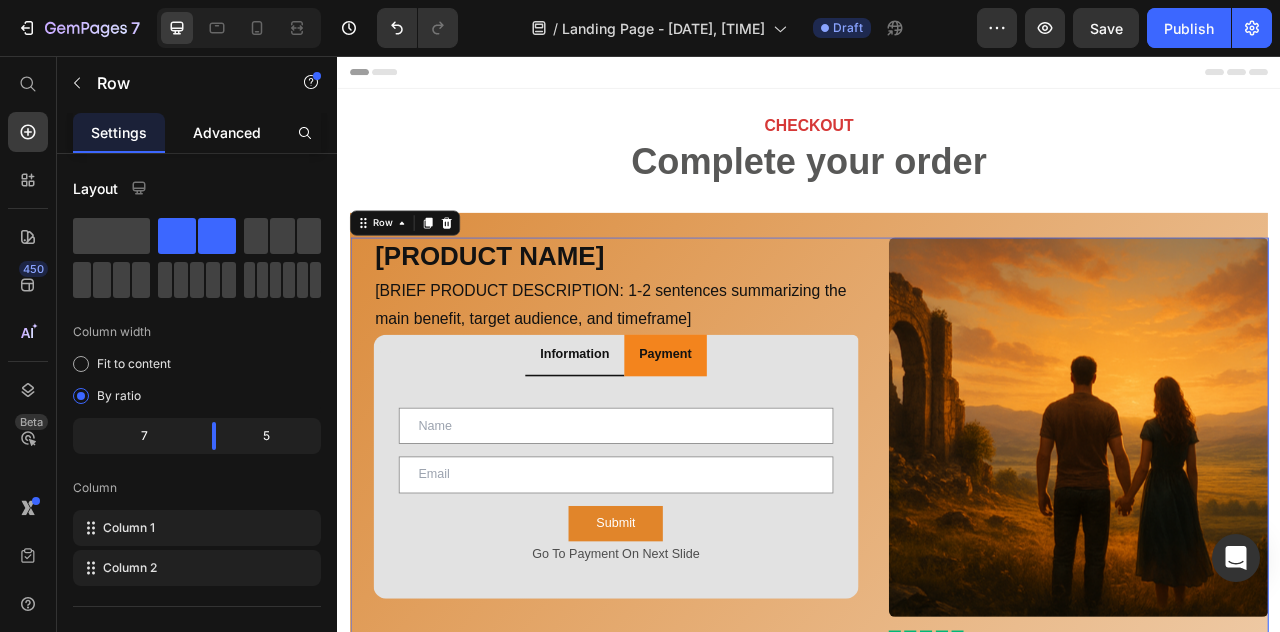 click on "Advanced" 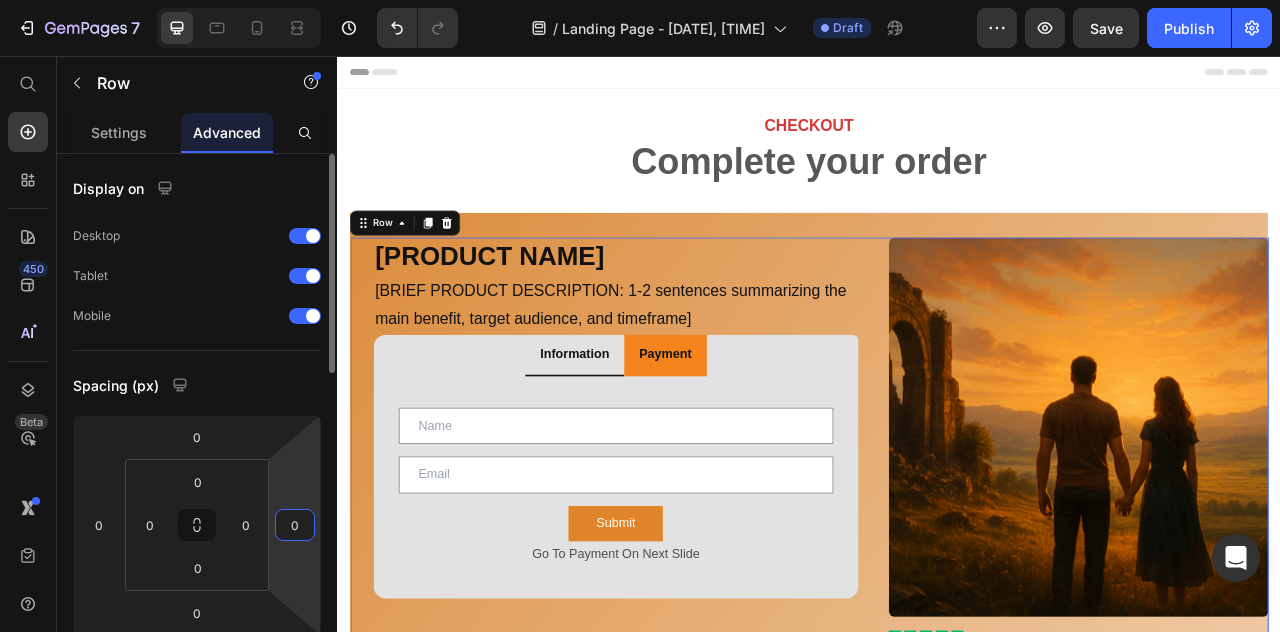 click on "7   /  Landing Page - Jul 11, 09:33:38 Draft Preview  Save   Publish  450 Beta Start with Sections Elements Hero Section Product Detail Brands Trusted Badges Guarantee Product Breakdown How to use Testimonials Compare Bundle FAQs Social Proof Brand Story Product List Collection Blog List Contact Sticky Add to Cart Custom Footer Browse Library 450 Layout
Row
Row
Row
Row Text
Heading
Text Block Button
Button
Button
Sticky Back to top Media
Image" at bounding box center [640, 0] 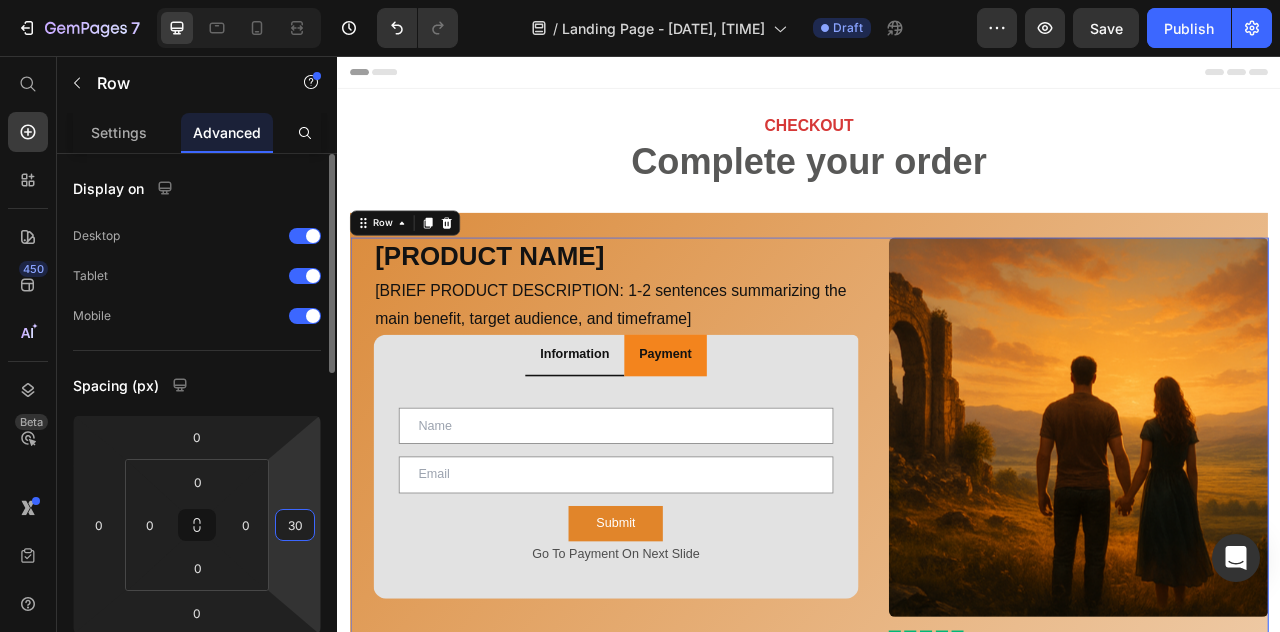 type on "3" 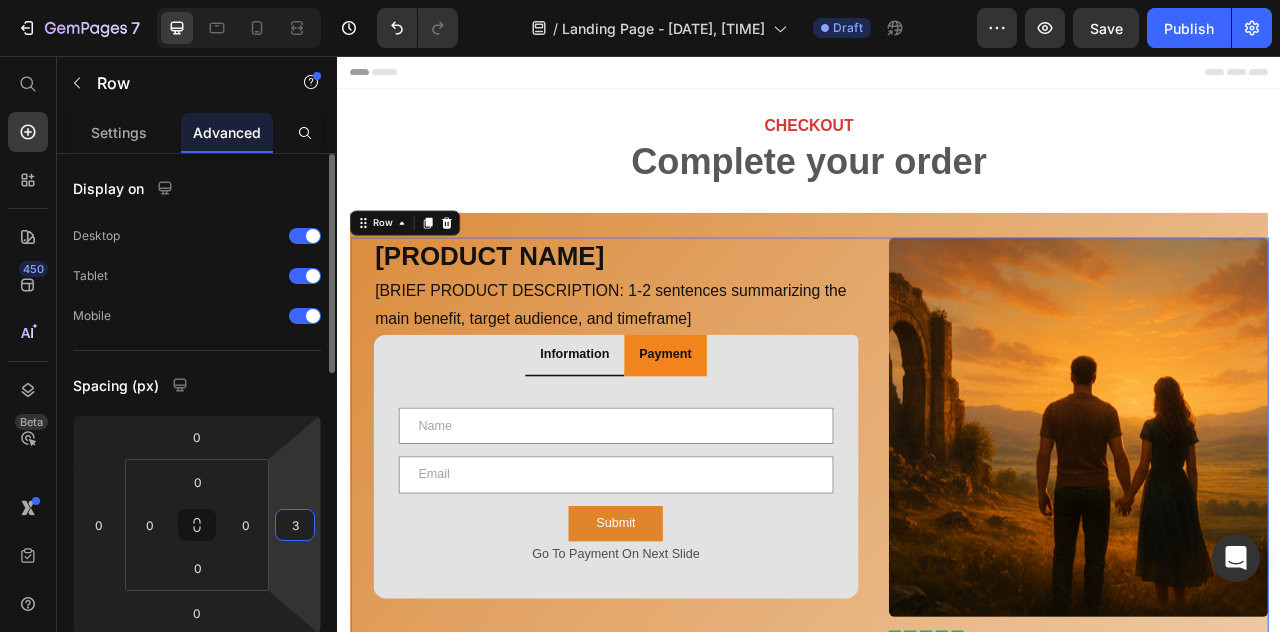 type 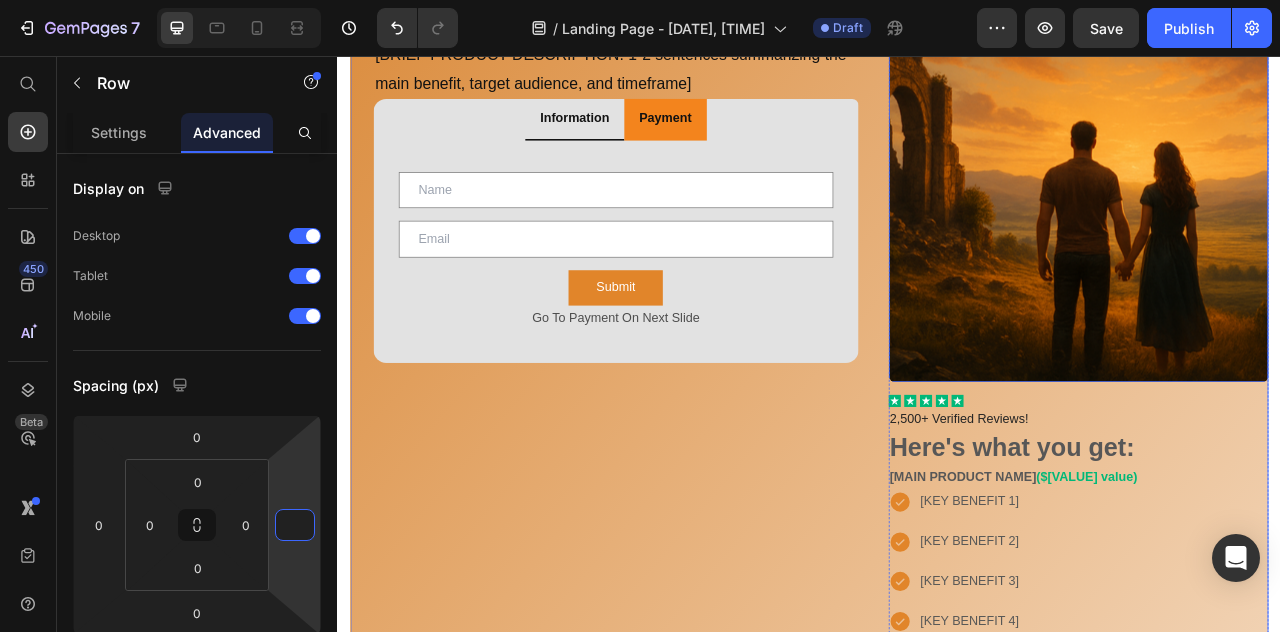 scroll, scrollTop: 301, scrollLeft: 0, axis: vertical 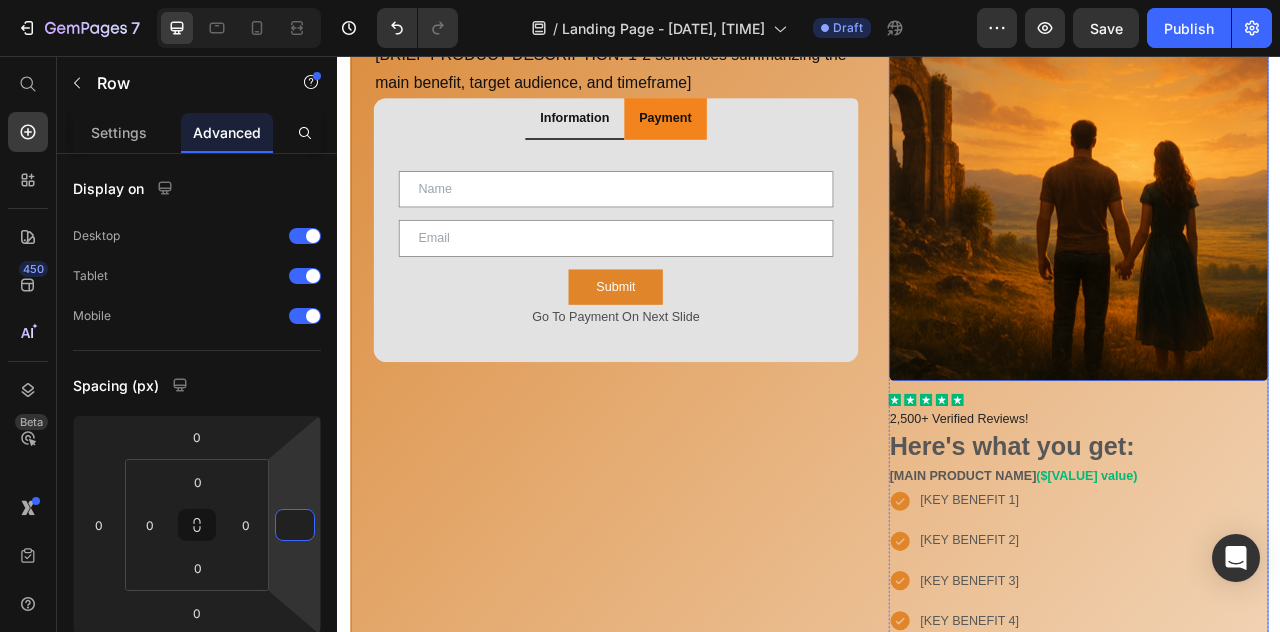click at bounding box center (1279, 227) 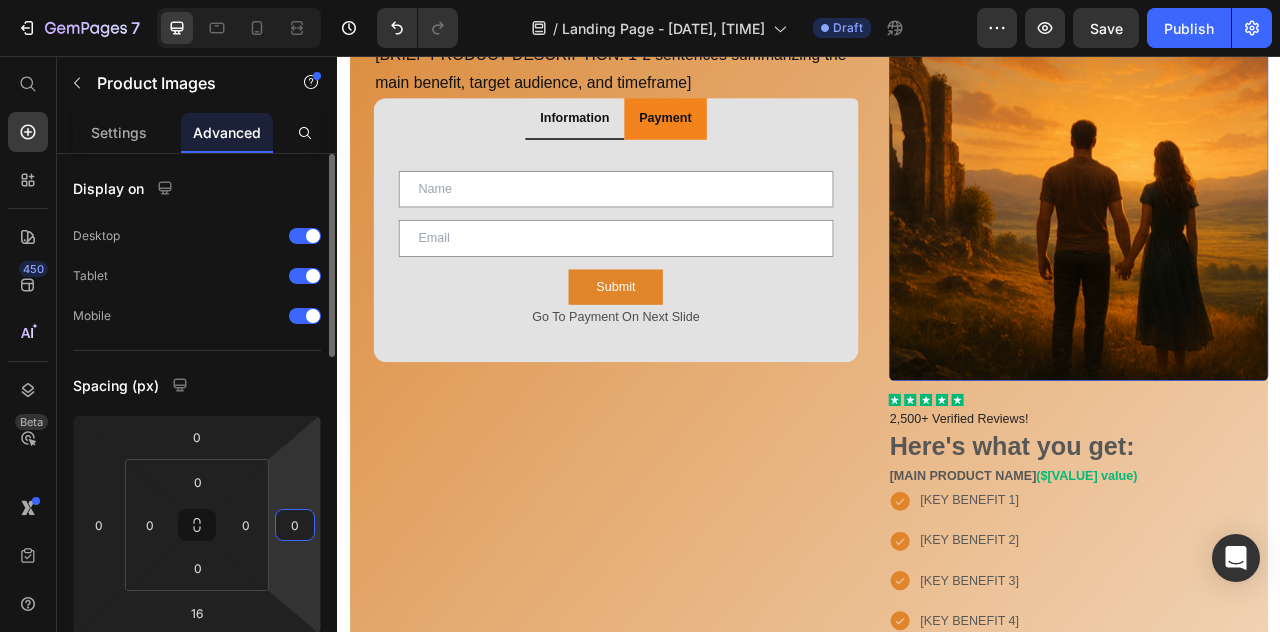 click on "0" at bounding box center (295, 525) 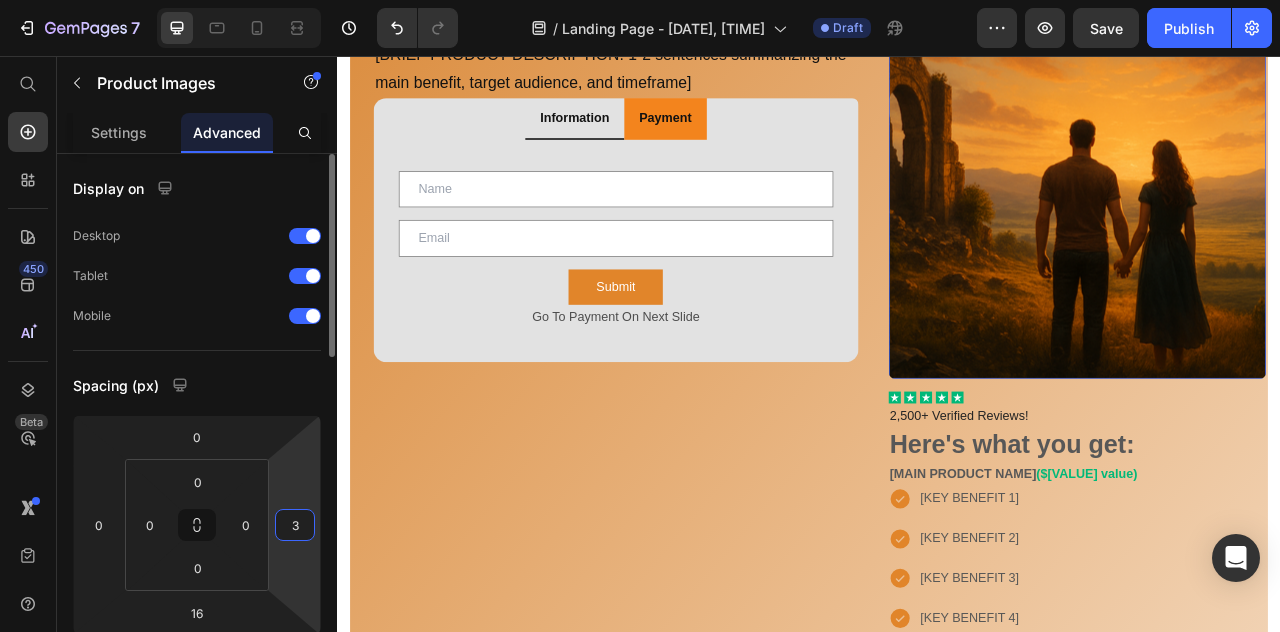 type on "30" 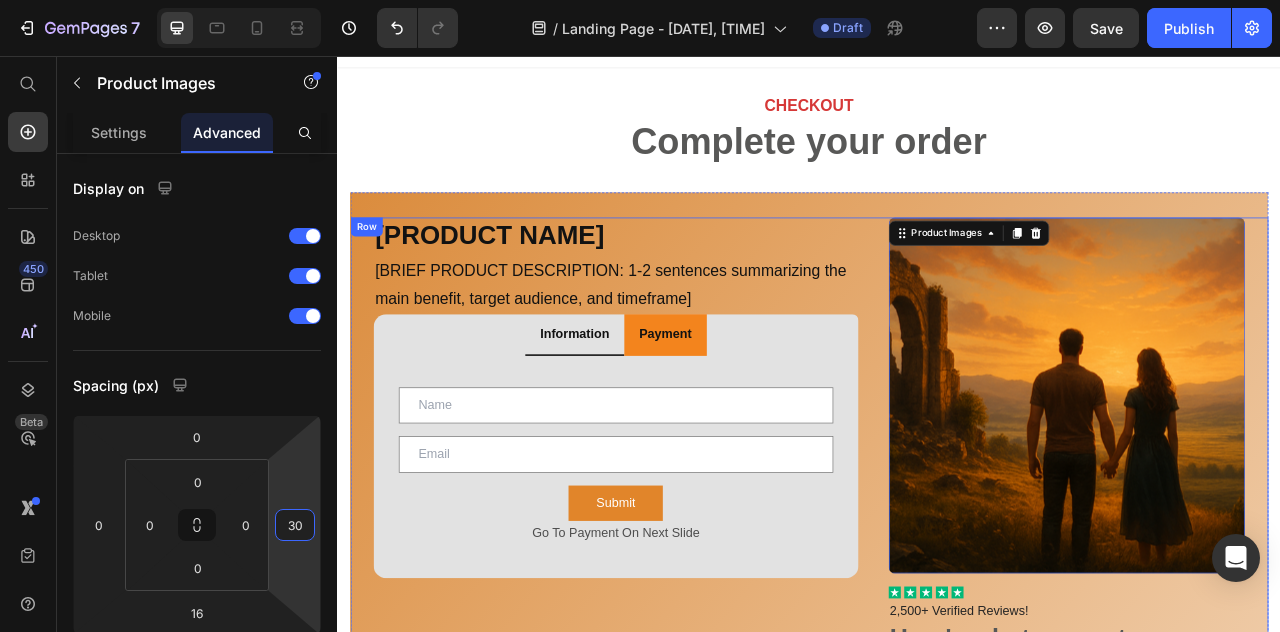 scroll, scrollTop: 25, scrollLeft: 0, axis: vertical 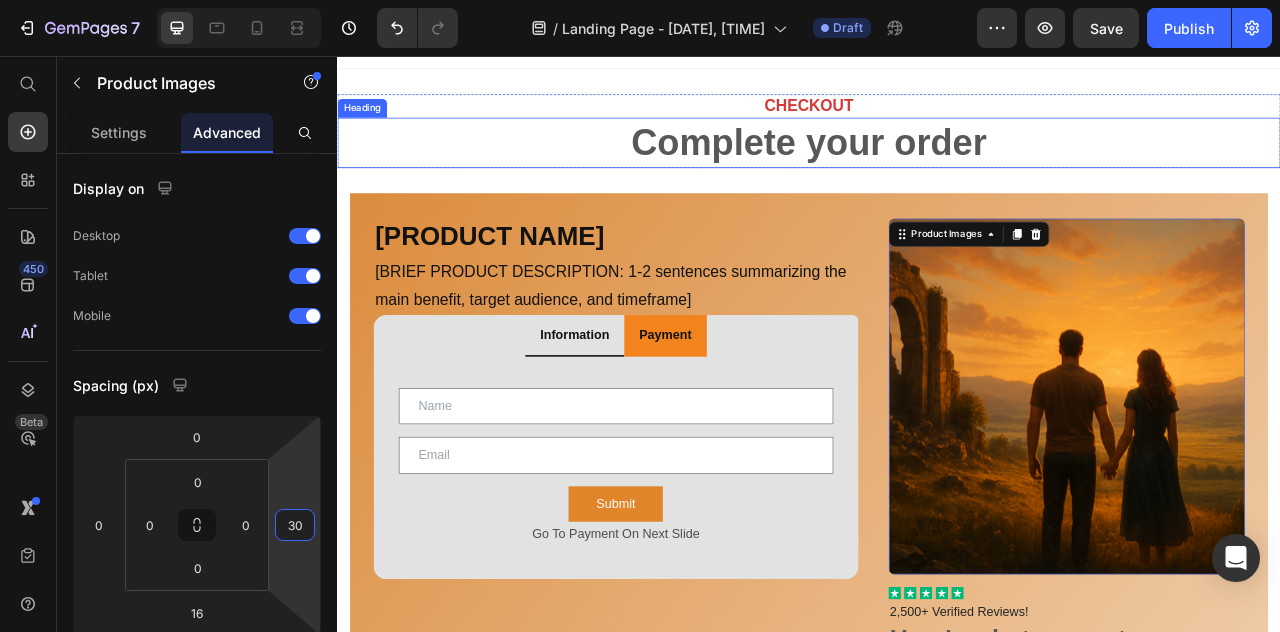 click on "Complete your order" at bounding box center (937, 166) 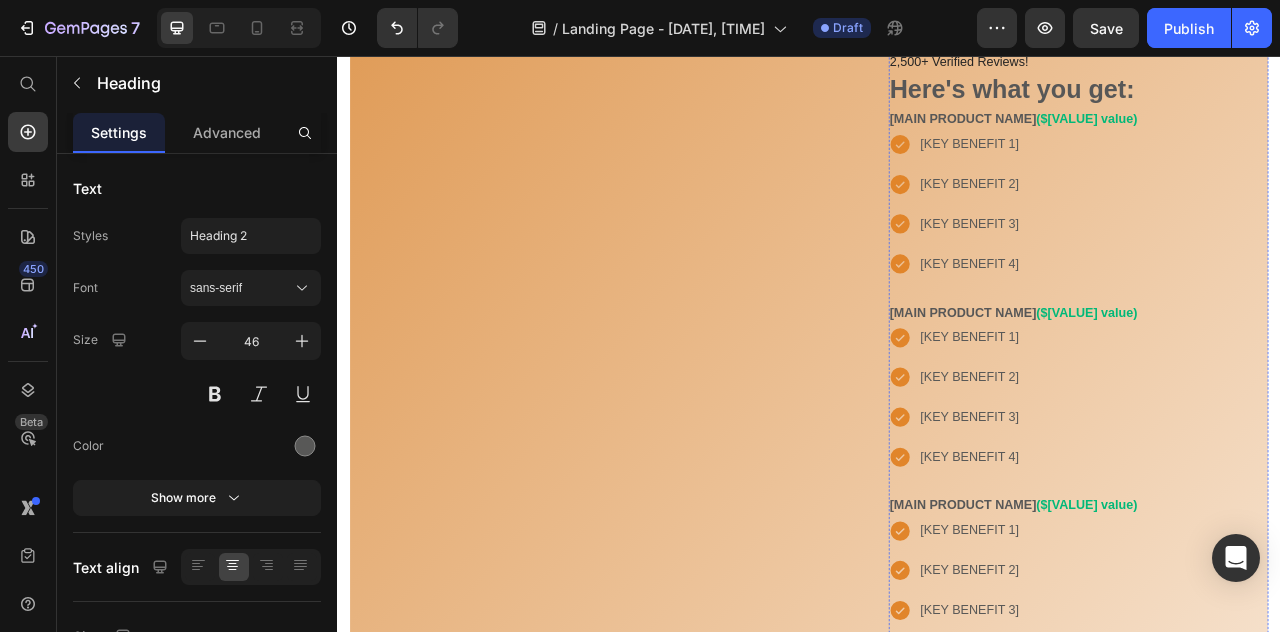 scroll, scrollTop: 0, scrollLeft: 0, axis: both 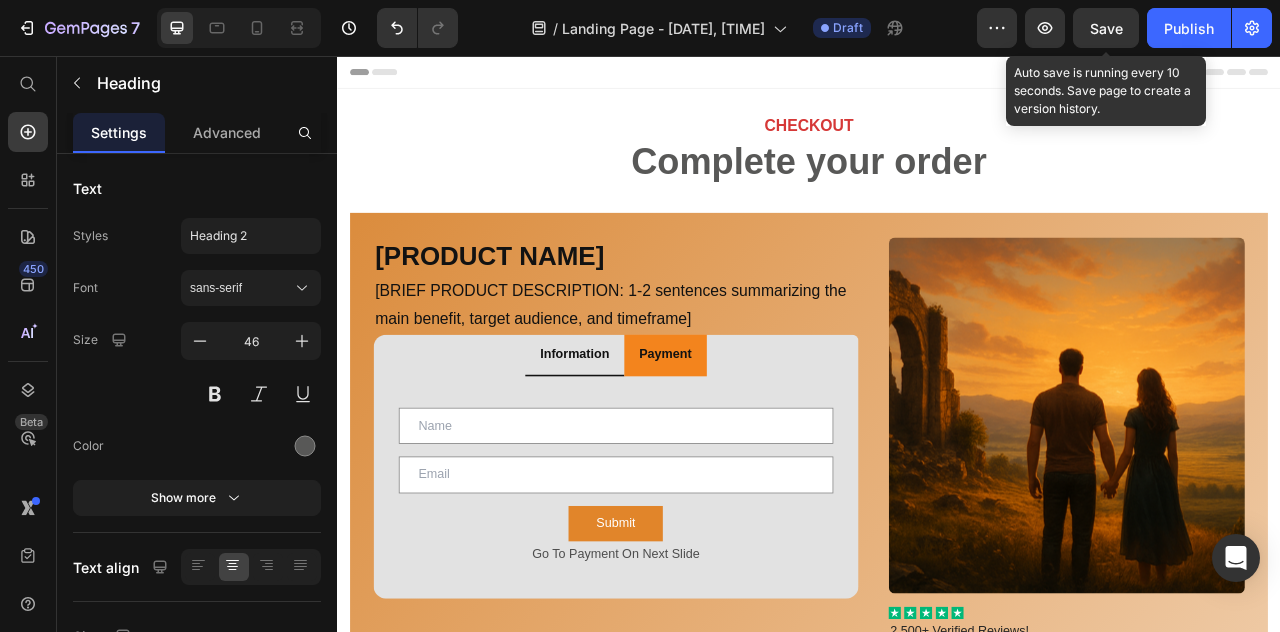 click on "Save" at bounding box center [1106, 28] 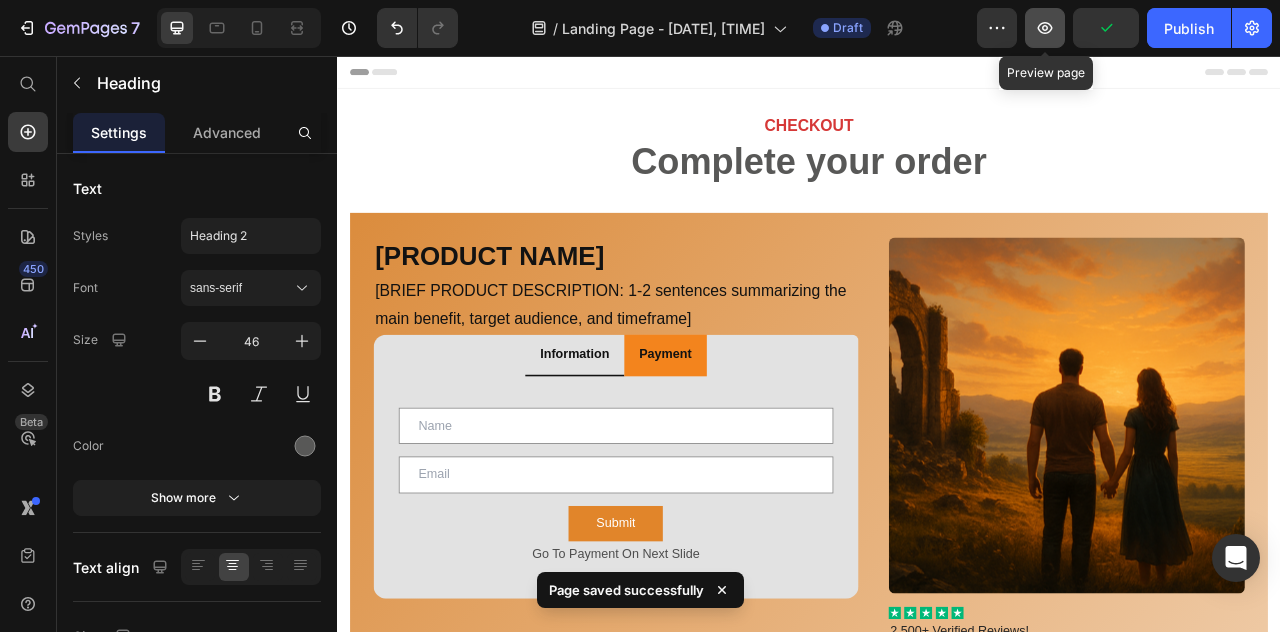 click 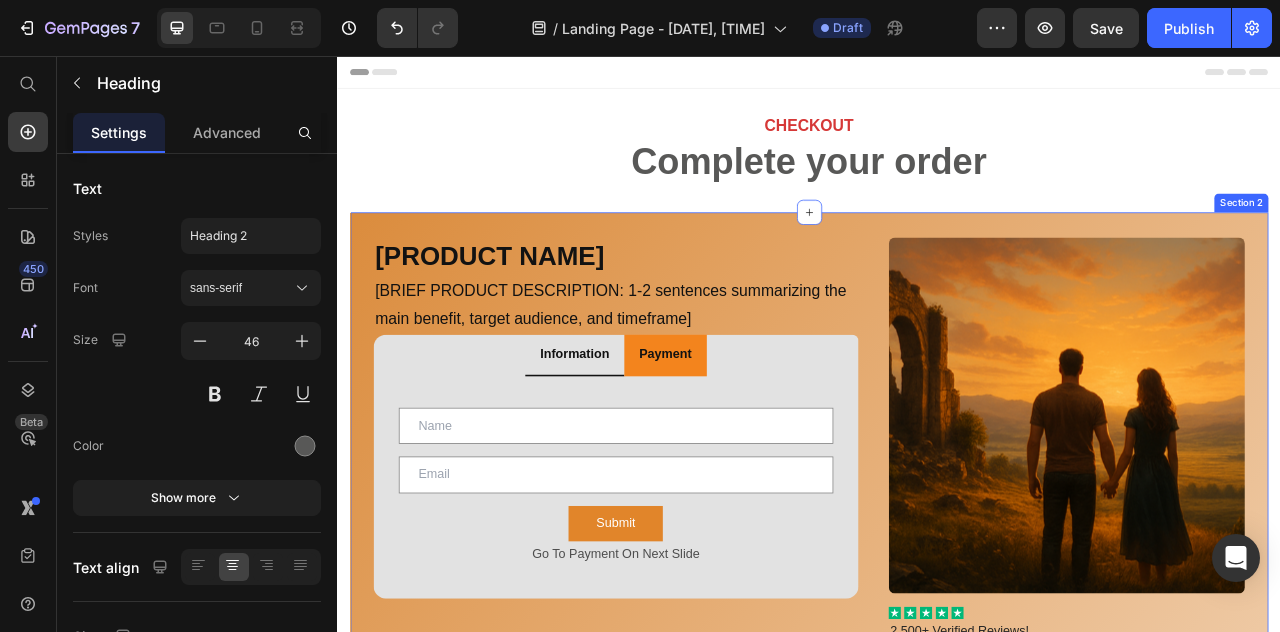 click on "[PRODUCT NAME] Heading [BRIEF PRODUCT DESCRIPTION: 1-2 sentences summarizing the main benefit, target audience, and timeframe] Text Block Row Information Payment Text Field Email Field Row Submit Submit Button Go To Payment On Next Slide Text Block Contact Form Product Images
Out of stock Add to Cart Product Tab Product Images
Icon
Icon
Icon
Icon
Icon Icon List 2,500+ Verified Reviews! Text Block Here's what you get: Text Block [MAIN PRODUCT NAME]  ($[VALUE] value) Text Block [KEY BENEFIT 1] [KEY BENEFIT 2] [KEY BENEFIT 3] [KEY BENEFIT 4] Item List [MAIN PRODUCT NAME]  ($[VALUE] value) Text Block [KEY BENEFIT 1] [KEY BENEFIT 2] [KEY BENEFIT 3] [KEY BENEFIT 4] Item List [MAIN PRODUCT NAME]  ($[VALUE] value) Text Block [KEY BENEFIT 1] [KEY BENEFIT 2] [KEY BENEFIT 3] [KEY BENEFIT 4] Item List [MAIN PRODUCT NAME]  ($[VALUE] value) Text Block [KEY BENEFIT 1] [KEY BENEFIT 2] [KEY BENEFIT 3] [KEY BENEFIT 4] Item List [MAIN PRODUCT NAME]  ($[VALUE] value) Text Block Image" at bounding box center [937, 1385] 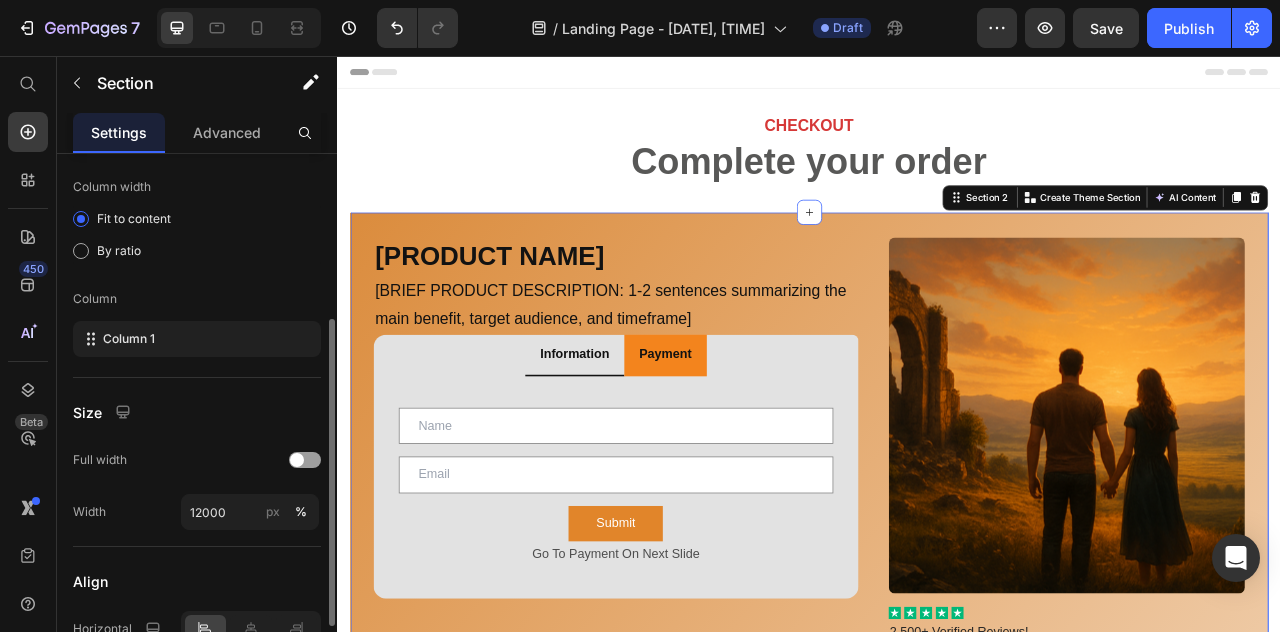 scroll, scrollTop: 204, scrollLeft: 0, axis: vertical 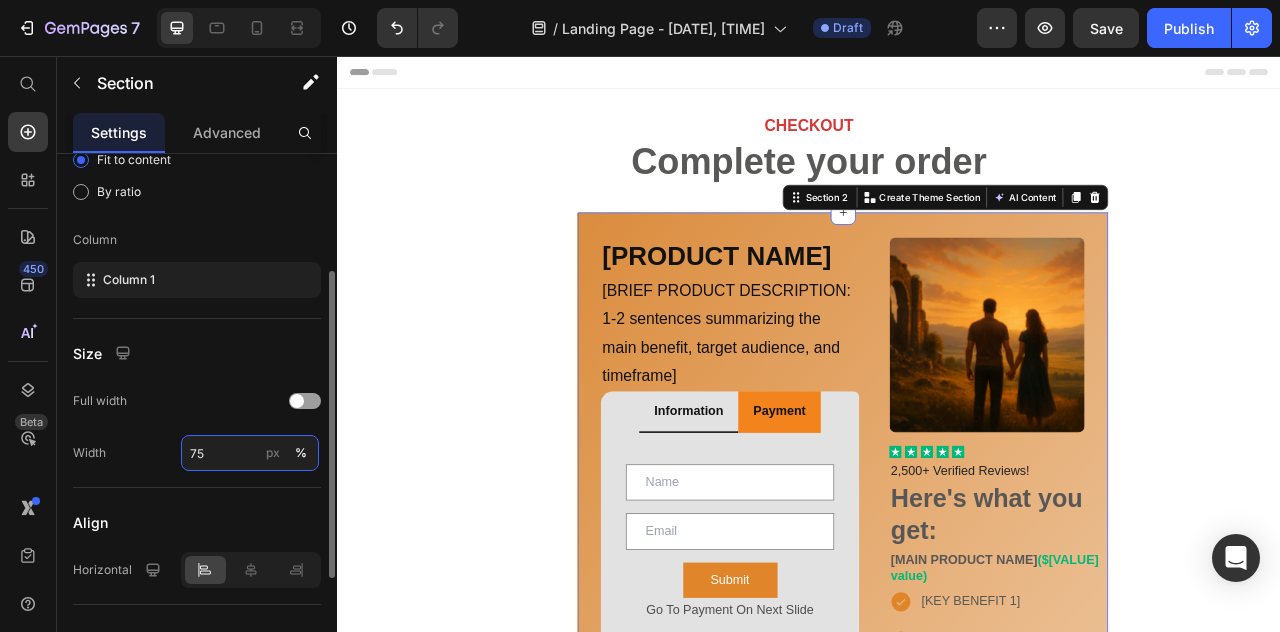 type on "7" 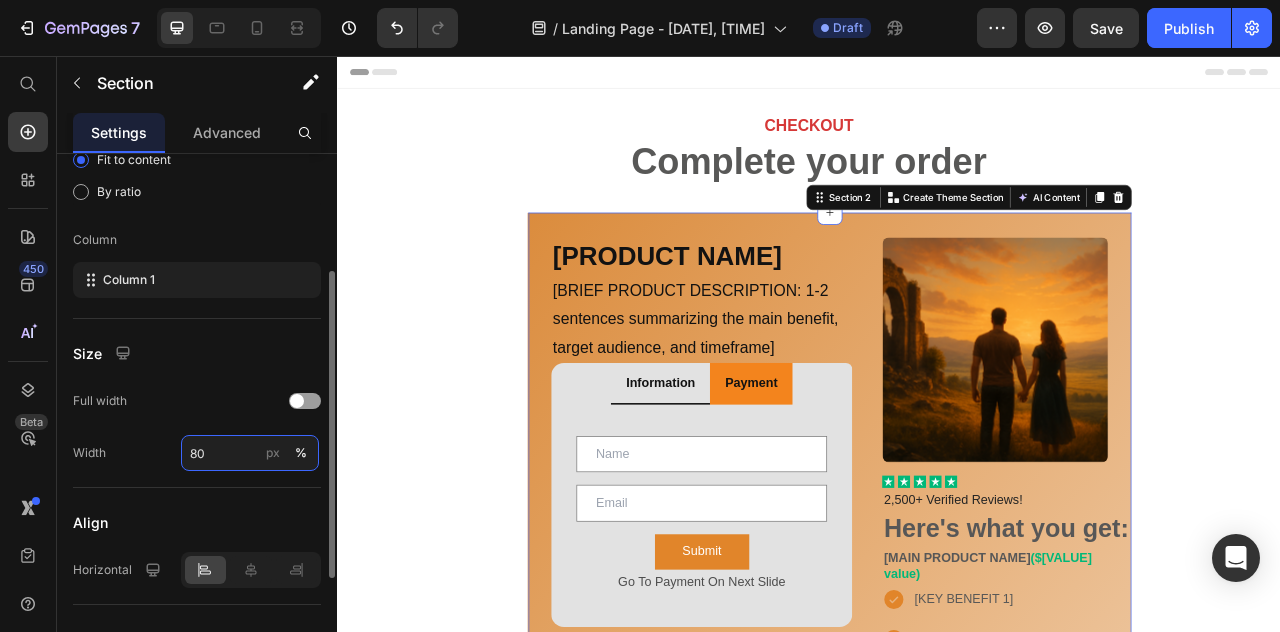 type on "8" 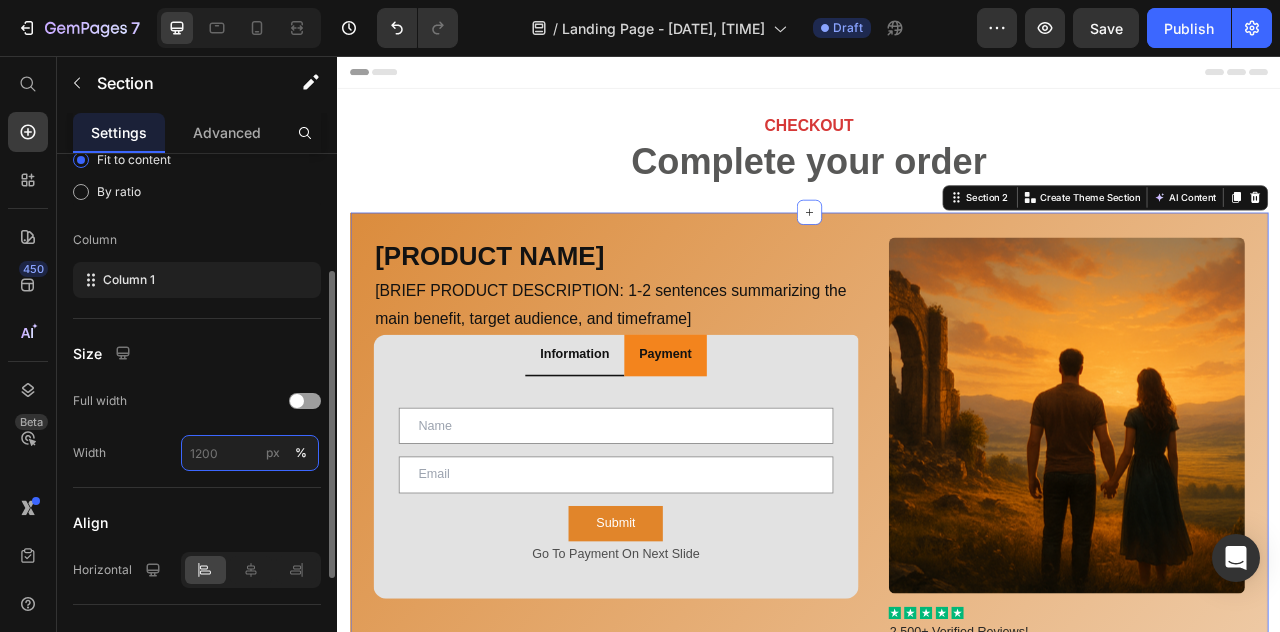 type on "8" 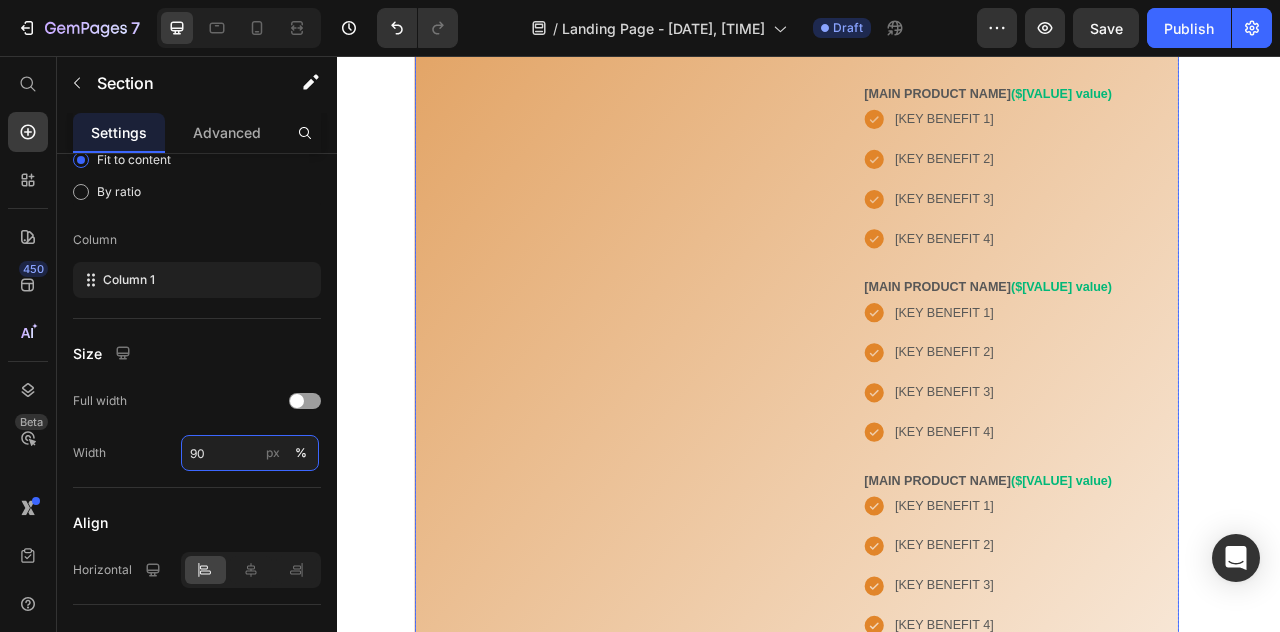 scroll, scrollTop: 0, scrollLeft: 0, axis: both 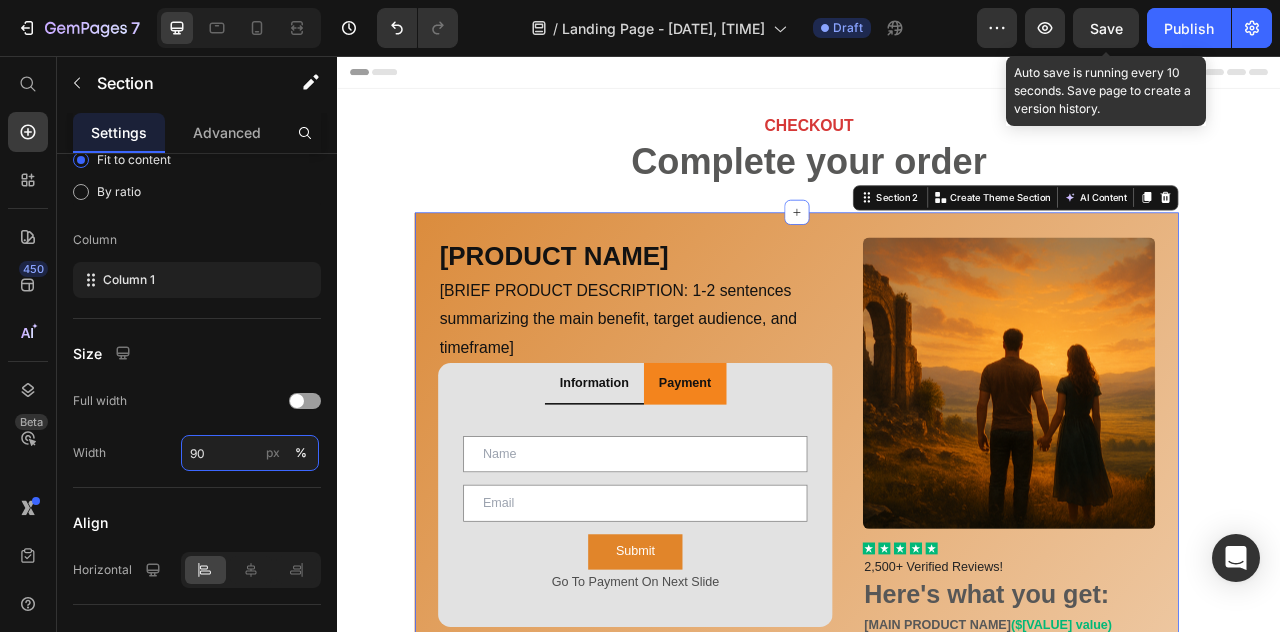 type on "90" 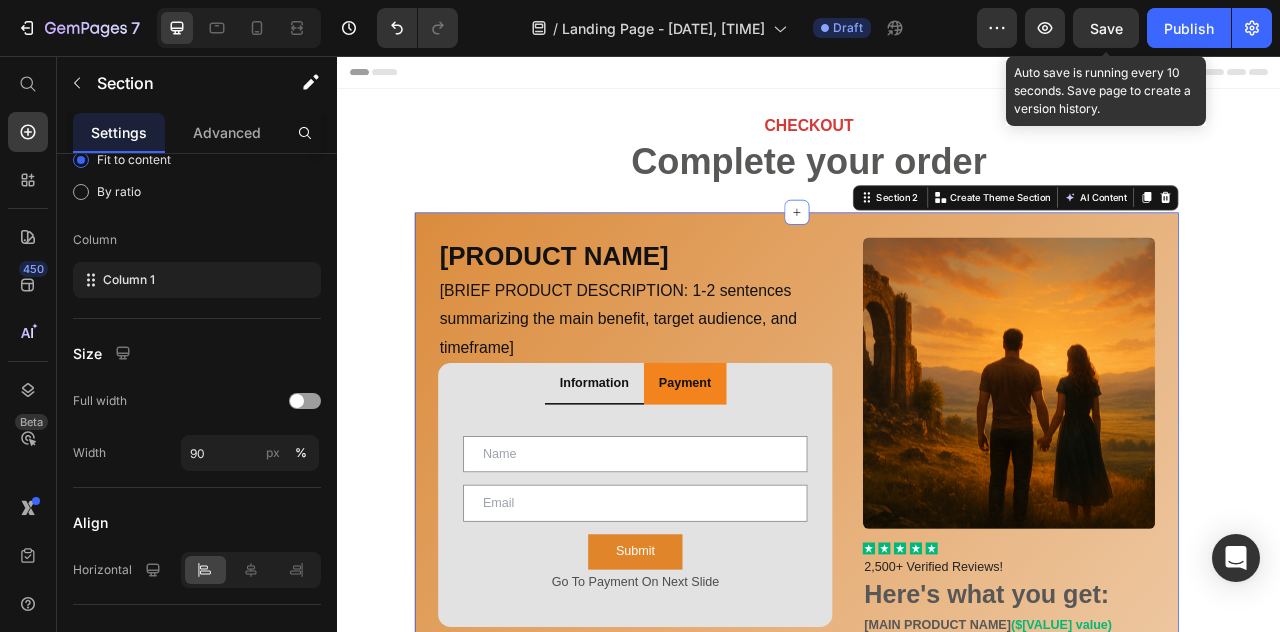 click on "Save" 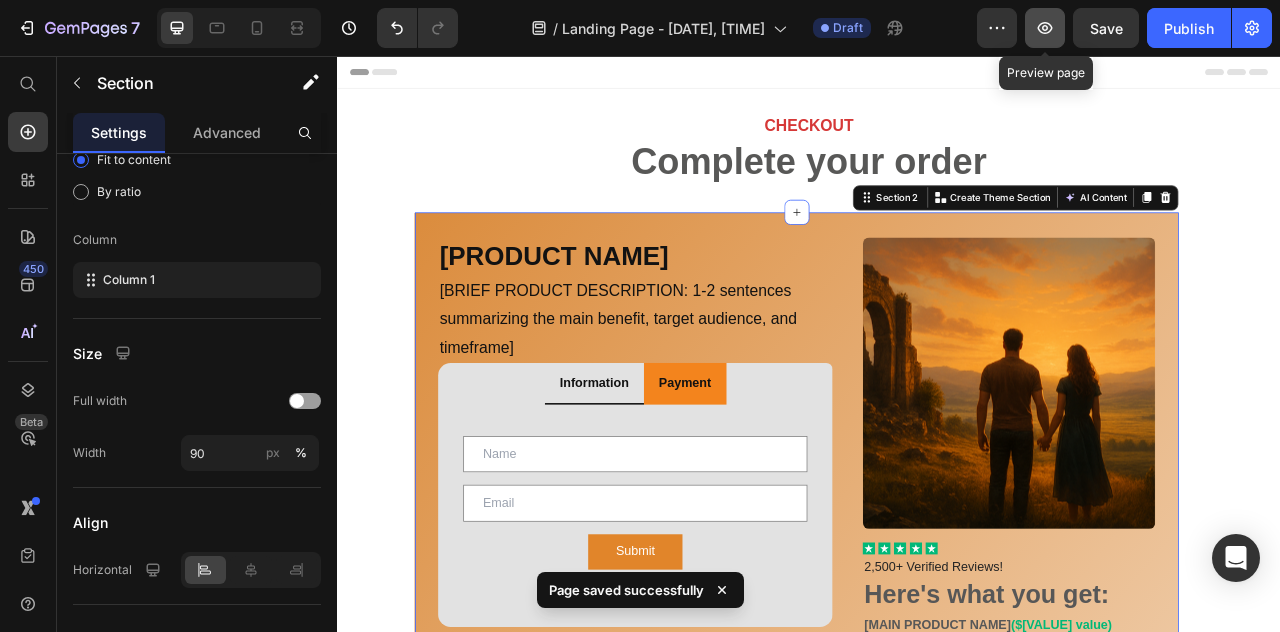 click 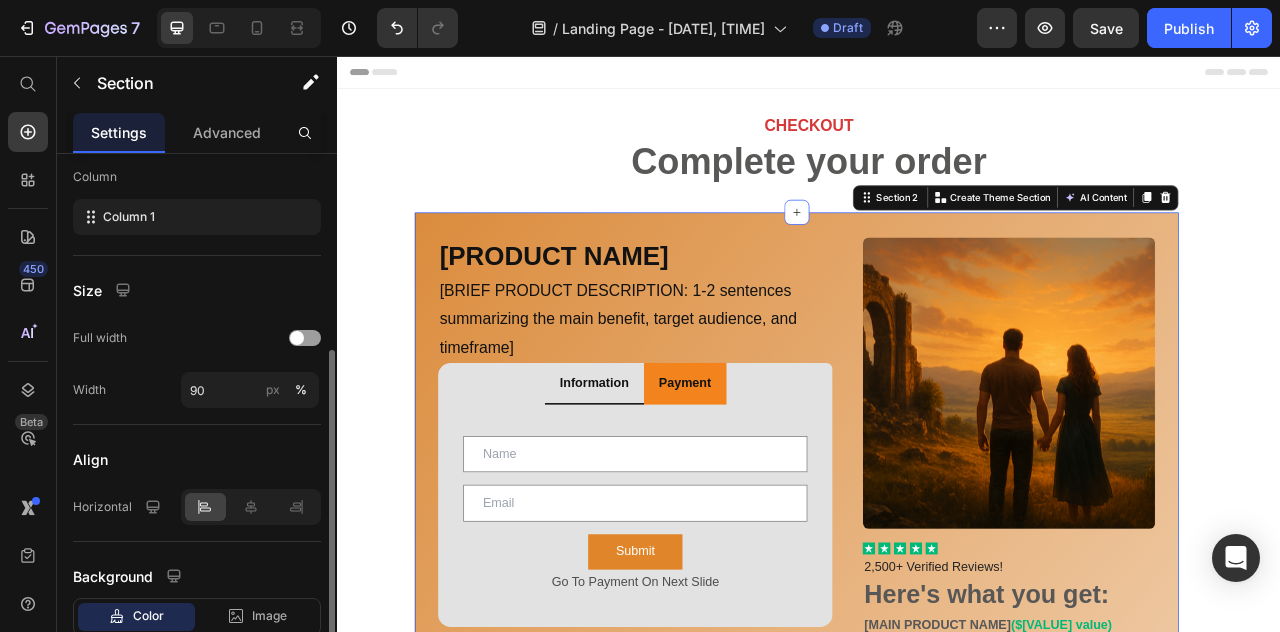 scroll, scrollTop: 294, scrollLeft: 0, axis: vertical 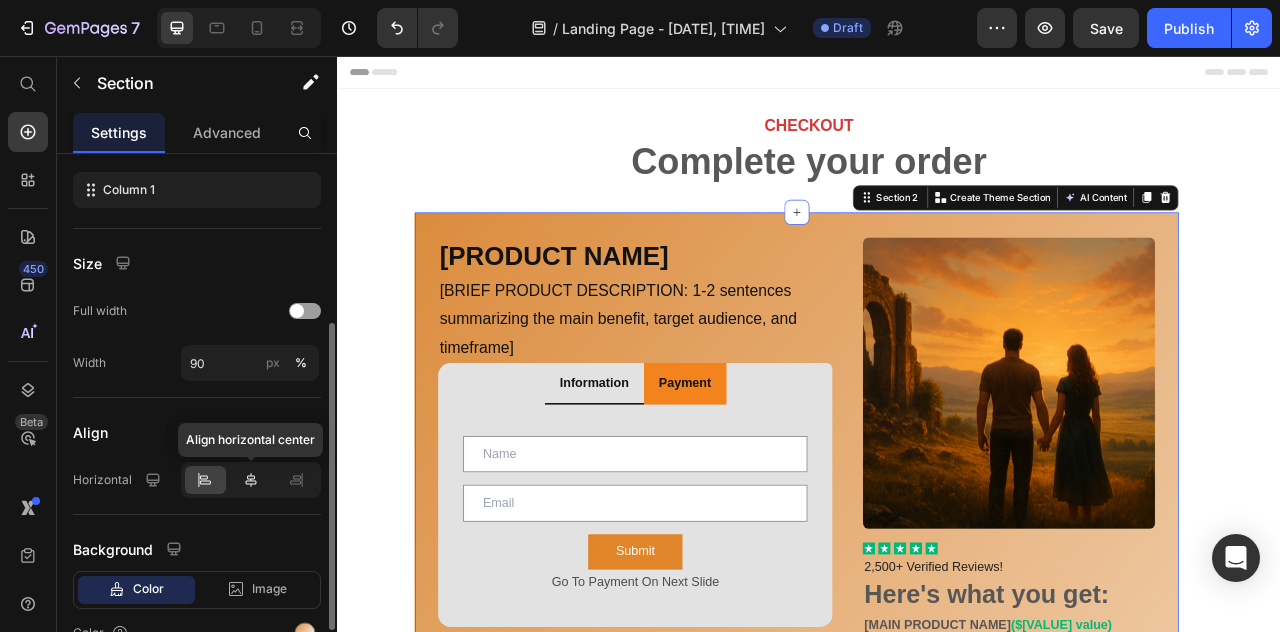 click 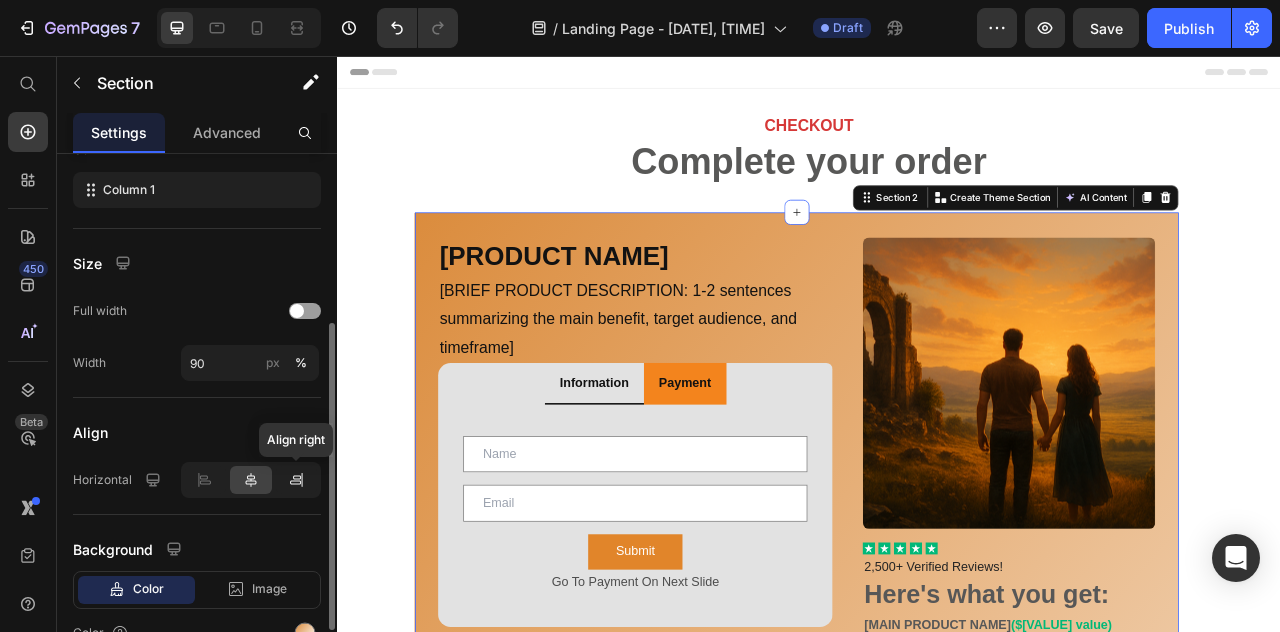 click 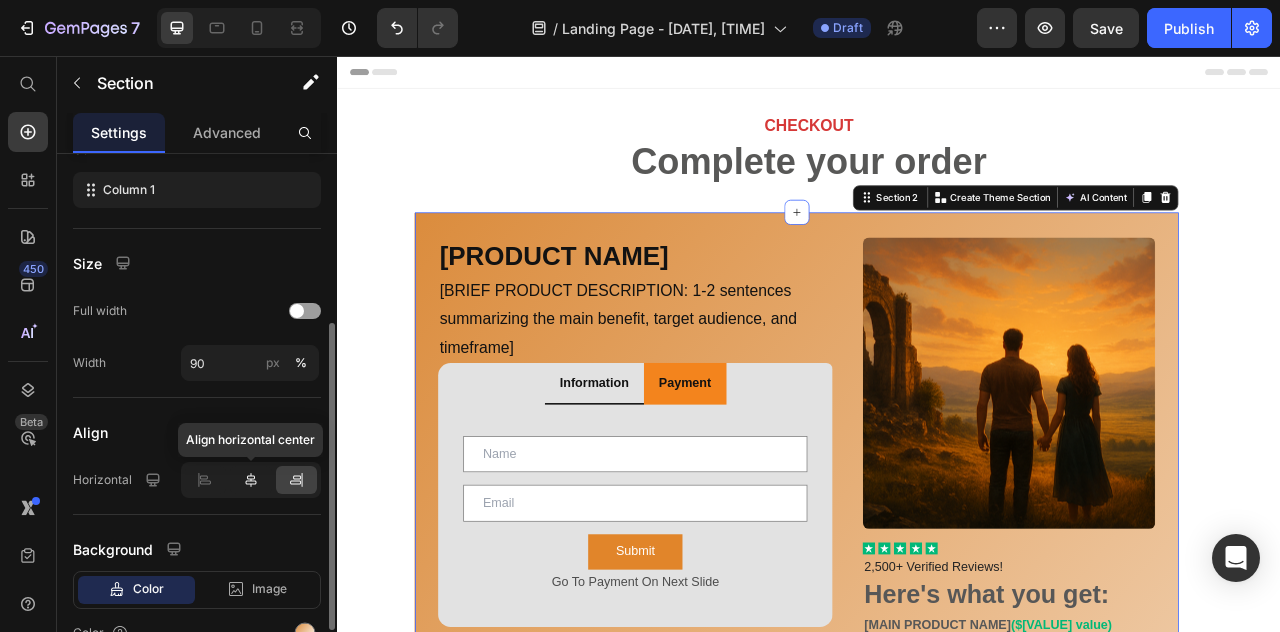 click 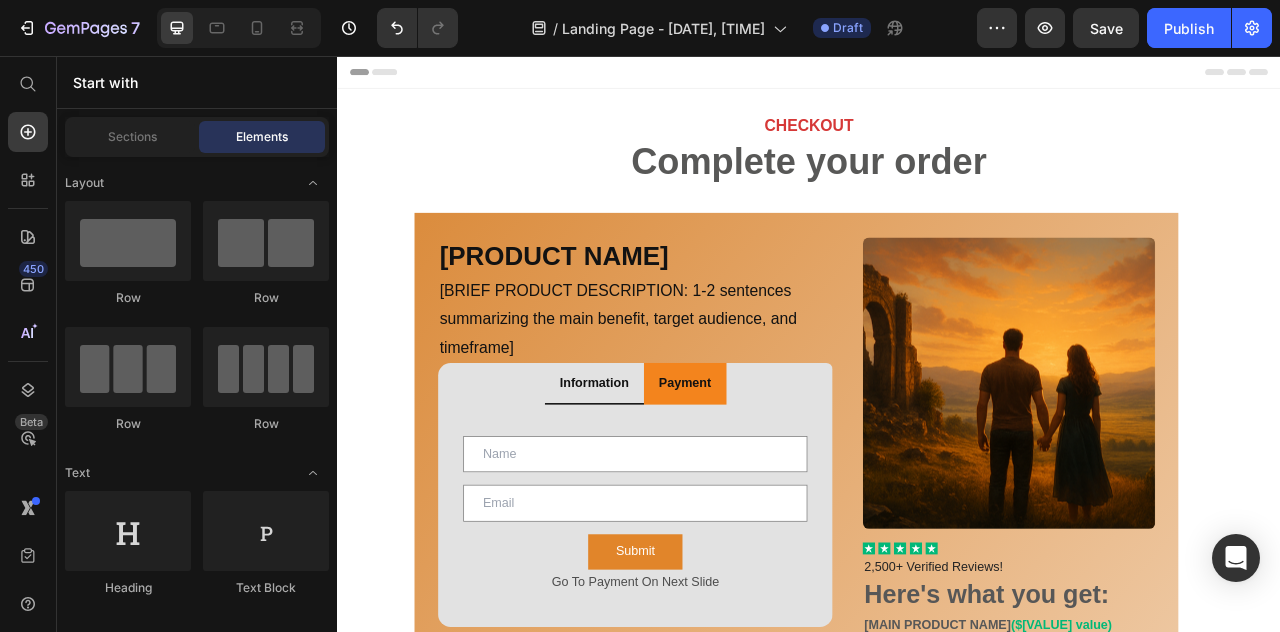 click on "[PRODUCT NAME] Heading [BRIEF PRODUCT DESCRIPTION: 1-2 sentences summarizing the main benefit, target audience, and timeframe] Text Block Row Information Payment Text Field Email Field Row Submit Submit Button Go To Payment On Next Slide Text Block Contact Form Product Images
Out of stock Add to Cart Product Tab Product Images
Icon
Icon
Icon
Icon
Icon Icon List 2,500+ Verified Reviews! Text Block Here's what you get: Text Block [MAIN PRODUCT NAME]  ($[VALUE] value) Text Block [KEY BENEFIT 1] [KEY BENEFIT 2] [KEY BENEFIT 3] [KEY BENEFIT 4] Item List [MAIN PRODUCT NAME]  ($[VALUE] value) Text Block [KEY BENEFIT 1] [KEY BENEFIT 2] [KEY BENEFIT 3] [KEY BENEFIT 4] Item List [MAIN PRODUCT NAME]  ($[VALUE] value) Text Block [KEY BENEFIT 1] [KEY BENEFIT 2] [KEY BENEFIT 3] [KEY BENEFIT 4] Item List [MAIN PRODUCT NAME]  ($[VALUE] value) Text Block [KEY BENEFIT 1] [KEY BENEFIT 2] [KEY BENEFIT 3] [KEY BENEFIT 4] Item List [MAIN PRODUCT NAME]  ($[VALUE] value) Text Block Image" at bounding box center (937, 1341) 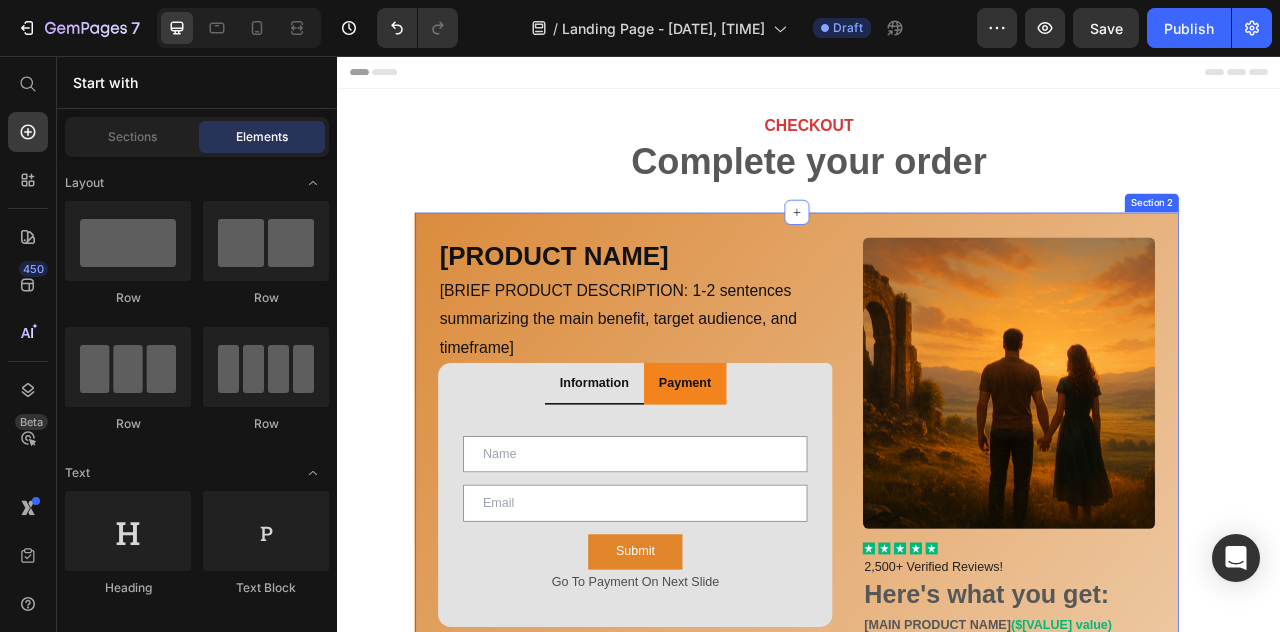 click on "[PRODUCT NAME] Heading [BRIEF PRODUCT DESCRIPTION: 1-2 sentences summarizing the main benefit, target audience, and timeframe] Text Block Row Information Payment Text Field Email Field Row Submit Submit Button Go To Payment On Next Slide Text Block Contact Form Product Images
Out of stock Add to Cart Product Tab Product Images
Icon
Icon
Icon
Icon
Icon Icon List 2,500+ Verified Reviews! Text Block Here's what you get: Text Block [MAIN PRODUCT NAME]  ($[VALUE] value) Text Block [KEY BENEFIT 1] [KEY BENEFIT 2] [KEY BENEFIT 3] [KEY BENEFIT 4] Item List [MAIN PRODUCT NAME]  ($[VALUE] value) Text Block [KEY BENEFIT 1] [KEY BENEFIT 2] [KEY BENEFIT 3] [KEY BENEFIT 4] Item List [MAIN PRODUCT NAME]  ($[VALUE] value) Text Block [KEY BENEFIT 1] [KEY BENEFIT 2] [KEY BENEFIT 3] [KEY BENEFIT 4] Item List [MAIN PRODUCT NAME]  ($[VALUE] value) Text Block [KEY BENEFIT 1] [KEY BENEFIT 2] [KEY BENEFIT 3] [KEY BENEFIT 4] Item List [MAIN PRODUCT NAME]  ($[VALUE] value) Text Block Image" at bounding box center (921, 1341) 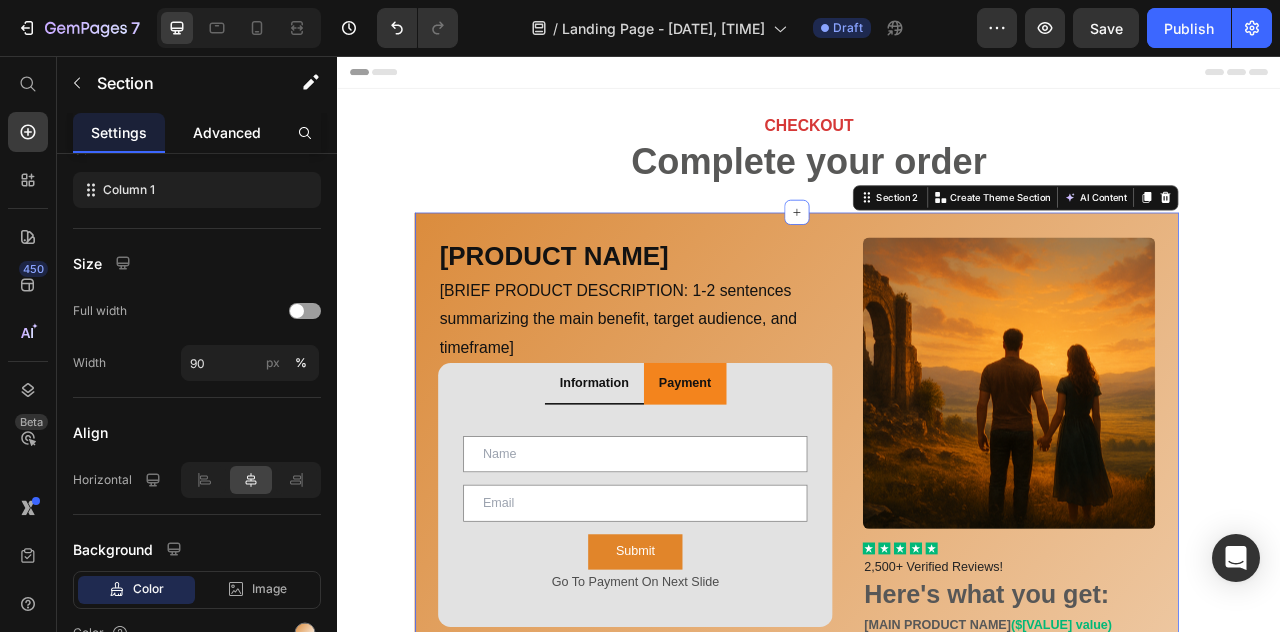 click on "Advanced" 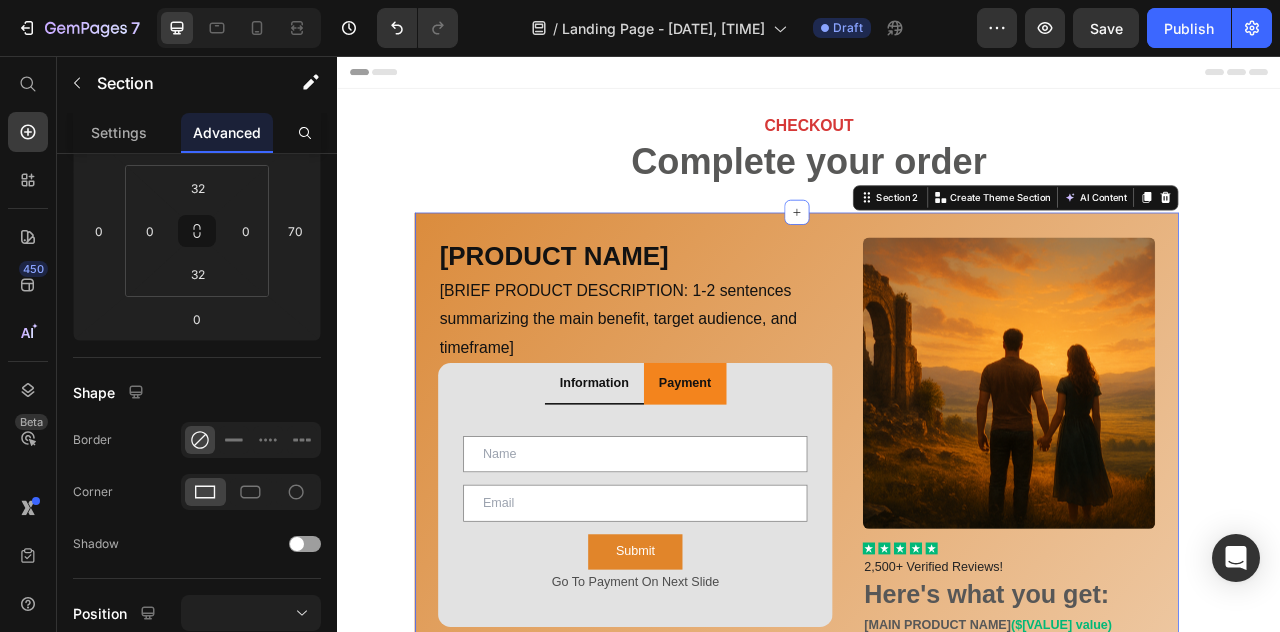 scroll, scrollTop: 0, scrollLeft: 0, axis: both 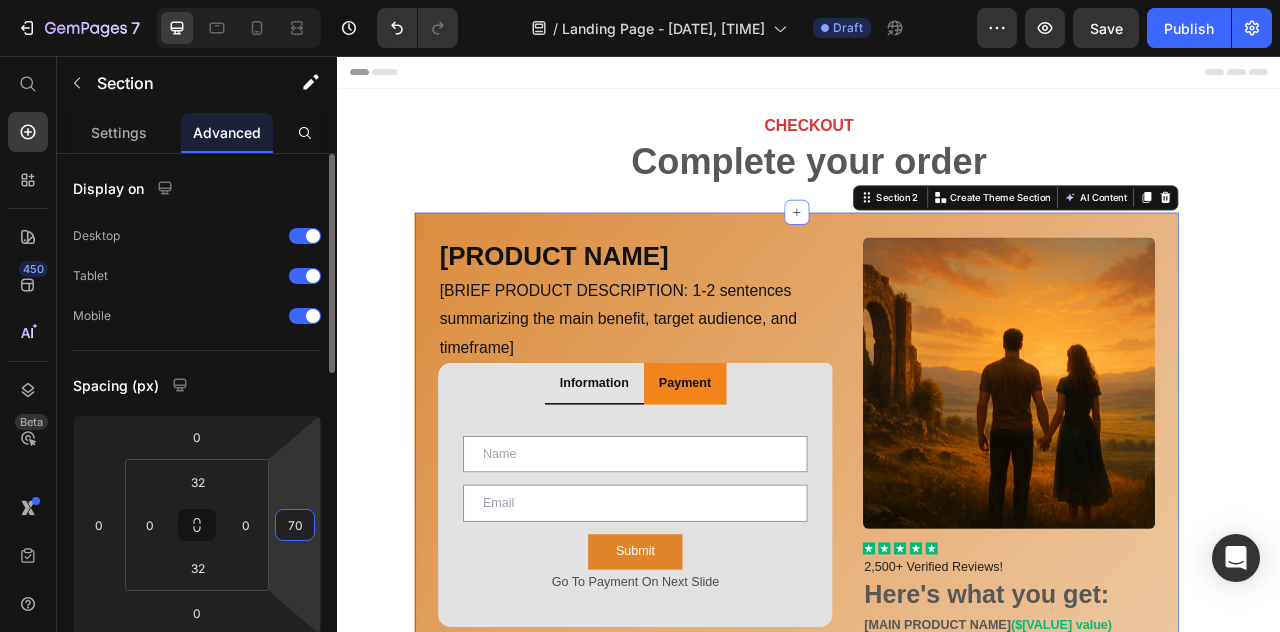 click on "70" at bounding box center [295, 525] 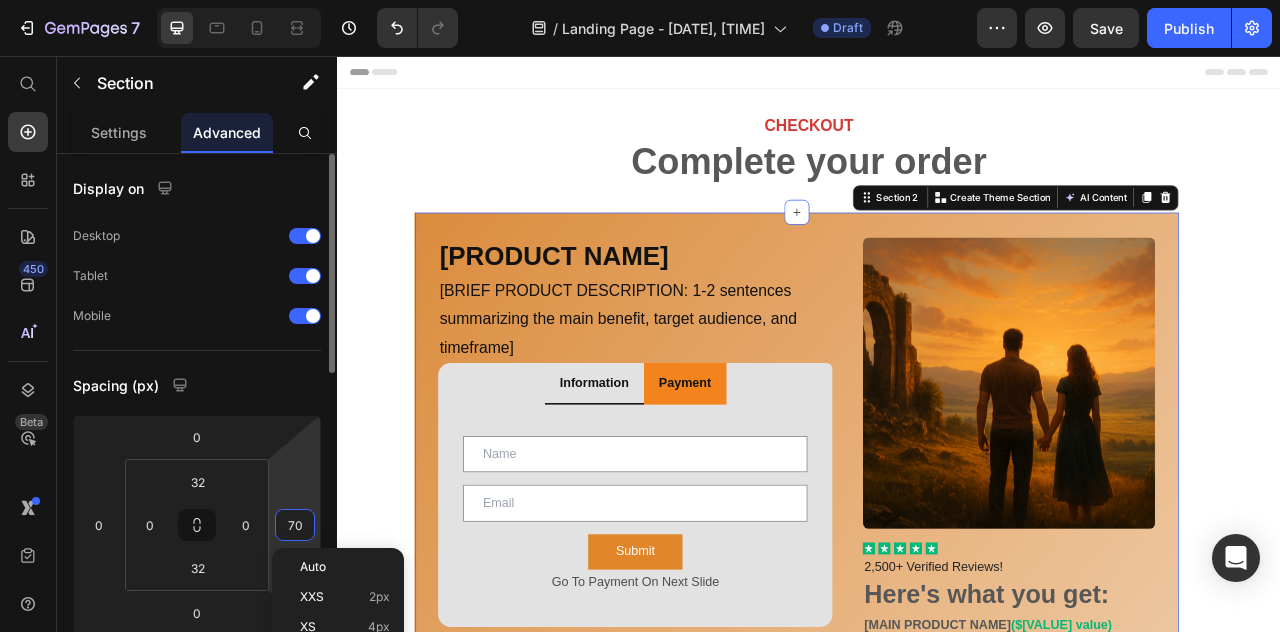 type on "0" 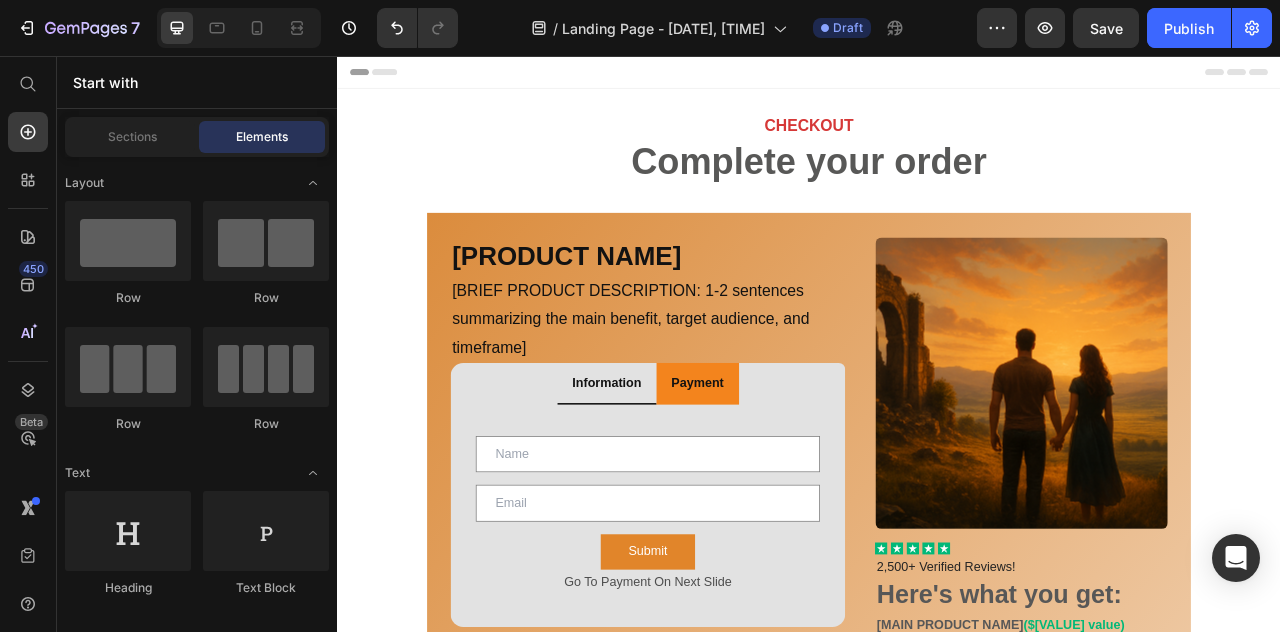 click on "CHECKOUT Heading Complete your order Heading Row Section 1 [PRODUCT NAME] Heading [BRIEF PRODUCT DESCRIPTION: 1-2 sentences summarizing the main benefit, target audience, and timeframe] Text Block Row Information Payment Text Field Email Field Row Submit Submit Button Go To Payment On Next Slide Text Block Contact Form Product Images
Out of stock Add to Cart Product Tab Product Images
Icon
Icon
Icon
Icon
Icon Icon List 2,500+ Verified Reviews! Text Block Here's what you get: Text Block [MAIN PRODUCT NAME]  ($[VALUE] value) Text Block [KEY BENEFIT 1] [KEY BENEFIT 2] [KEY BENEFIT 3] [KEY BENEFIT 4] Item List [MAIN PRODUCT NAME]  ($[VALUE] value) Text Block [KEY BENEFIT 1] [KEY BENEFIT 2] [KEY BENEFIT 3] [KEY BENEFIT 4] Item List [MAIN PRODUCT NAME]  ($[VALUE] value) Text Block [KEY BENEFIT 1] [KEY BENEFIT 2] [KEY BENEFIT 3] [KEY BENEFIT 4] Item List [MAIN PRODUCT NAME]  ($[VALUE] value) Text Block [KEY BENEFIT 1] [KEY BENEFIT 2] [KEY BENEFIT 3] [KEY BENEFIT 4] Image" at bounding box center (937, 1887) 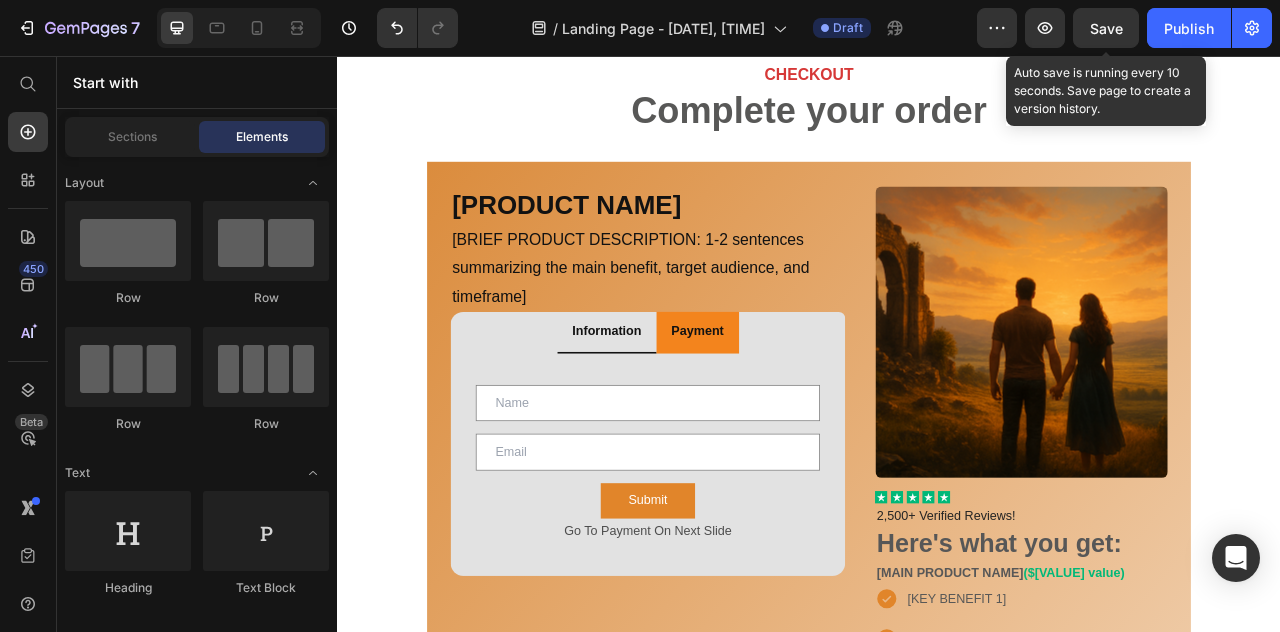 click on "Save" at bounding box center [1106, 28] 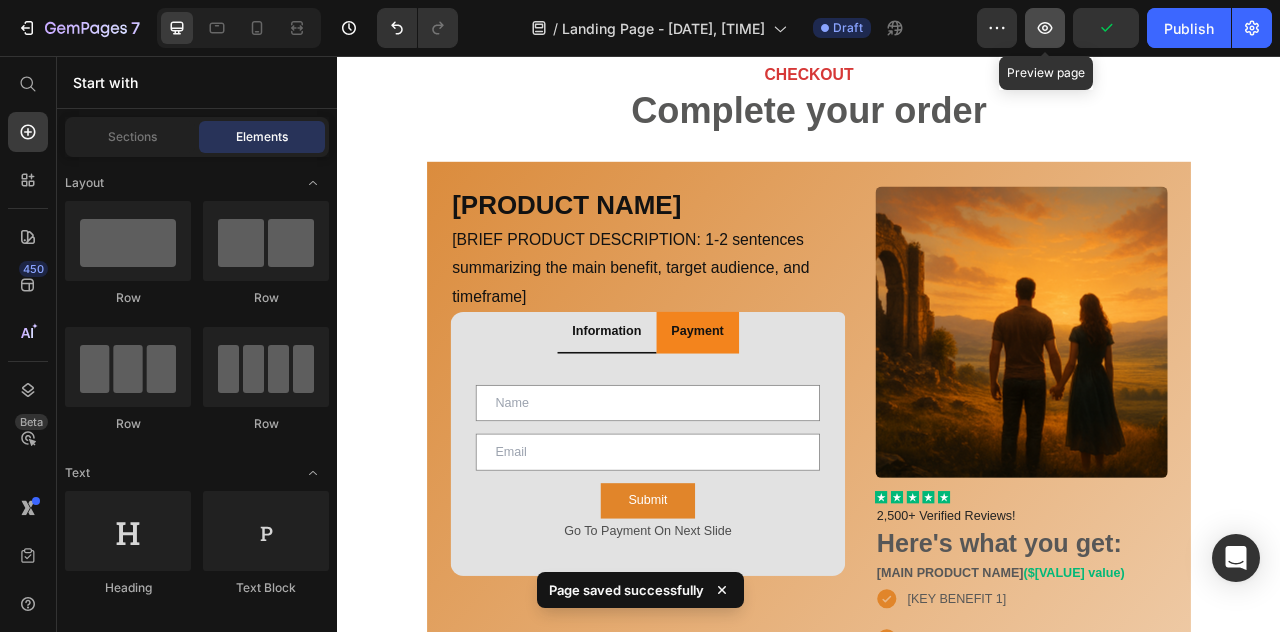 click 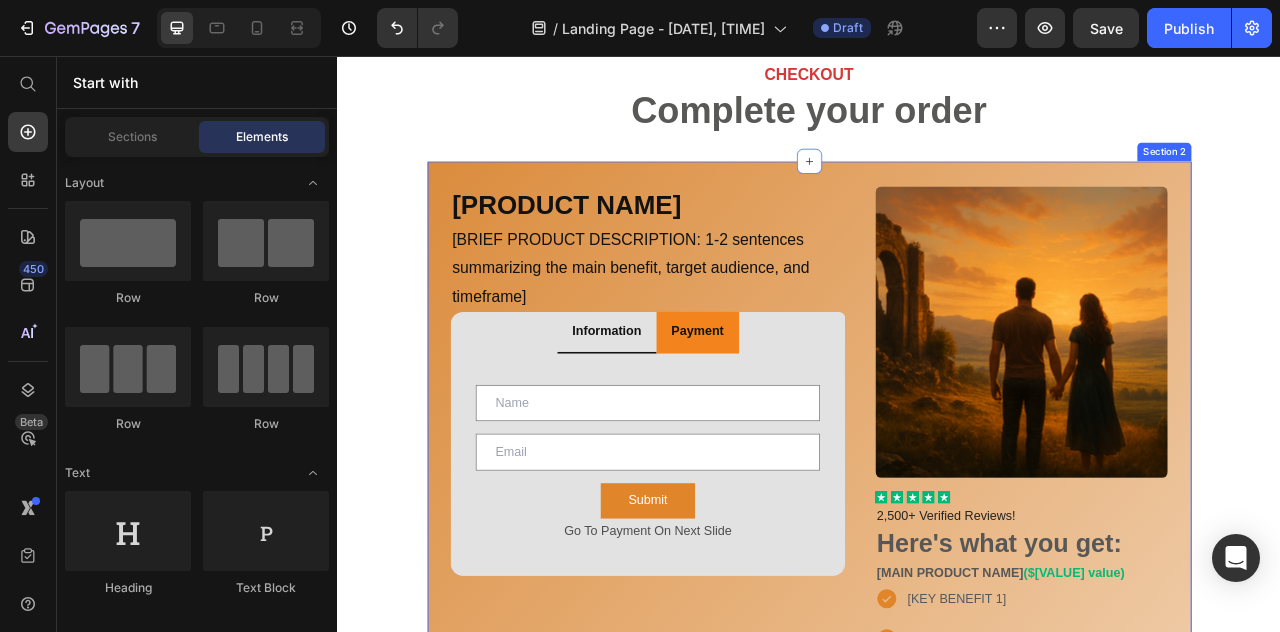 click on "[PRODUCT NAME] Heading [BRIEF PRODUCT DESCRIPTION: 1-2 sentences summarizing the main benefit, target audience, and timeframe] Text Block Row Information Payment Text Field Email Field Row Submit Submit Button Go To Payment On Next Slide Text Block Contact Form Product Images
Out of stock Add to Cart Product Tab Product Images
Icon
Icon
Icon
Icon
Icon Icon List 2,500+ Verified Reviews! Text Block Here's what you get: Text Block [MAIN PRODUCT NAME]  ($[VALUE] value) Text Block [KEY BENEFIT 1] [KEY BENEFIT 2] [KEY BENEFIT 3] [KEY BENEFIT 4] Item List [MAIN PRODUCT NAME]  ($[VALUE] value) Text Block [KEY BENEFIT 1] [KEY BENEFIT 2] [KEY BENEFIT 3] [KEY BENEFIT 4] Item List [MAIN PRODUCT NAME]  ($[VALUE] value) Text Block [KEY BENEFIT 1] [KEY BENEFIT 2] [KEY BENEFIT 3] [KEY BENEFIT 4] Item List [MAIN PRODUCT NAME]  ($[VALUE] value) Text Block [KEY BENEFIT 1] [KEY BENEFIT 2] [KEY BENEFIT 3] [KEY BENEFIT 4] Item List [MAIN PRODUCT NAME]  ($[VALUE] value) Text Block Image" at bounding box center [937, 1276] 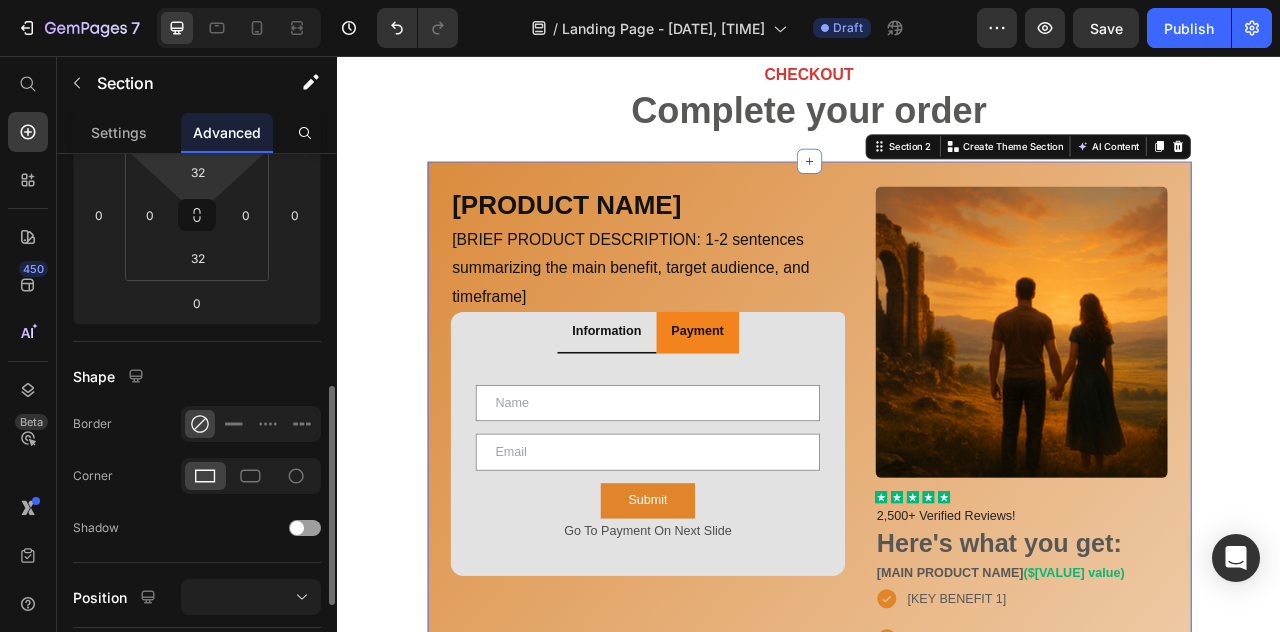 scroll, scrollTop: 385, scrollLeft: 0, axis: vertical 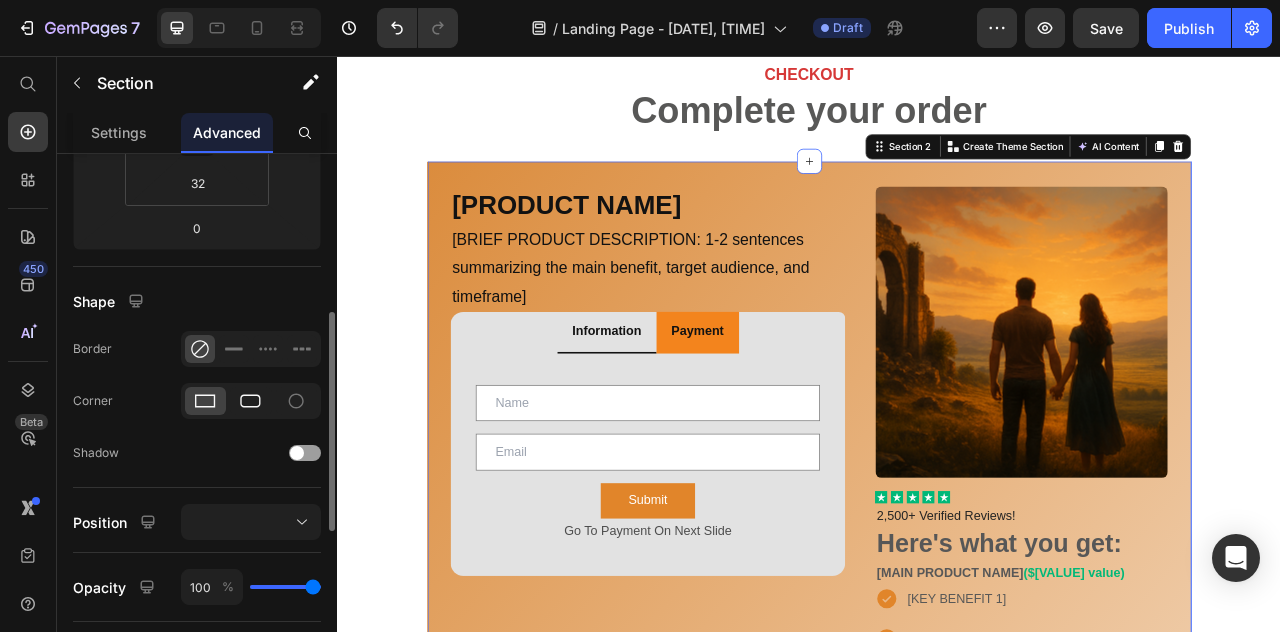 click 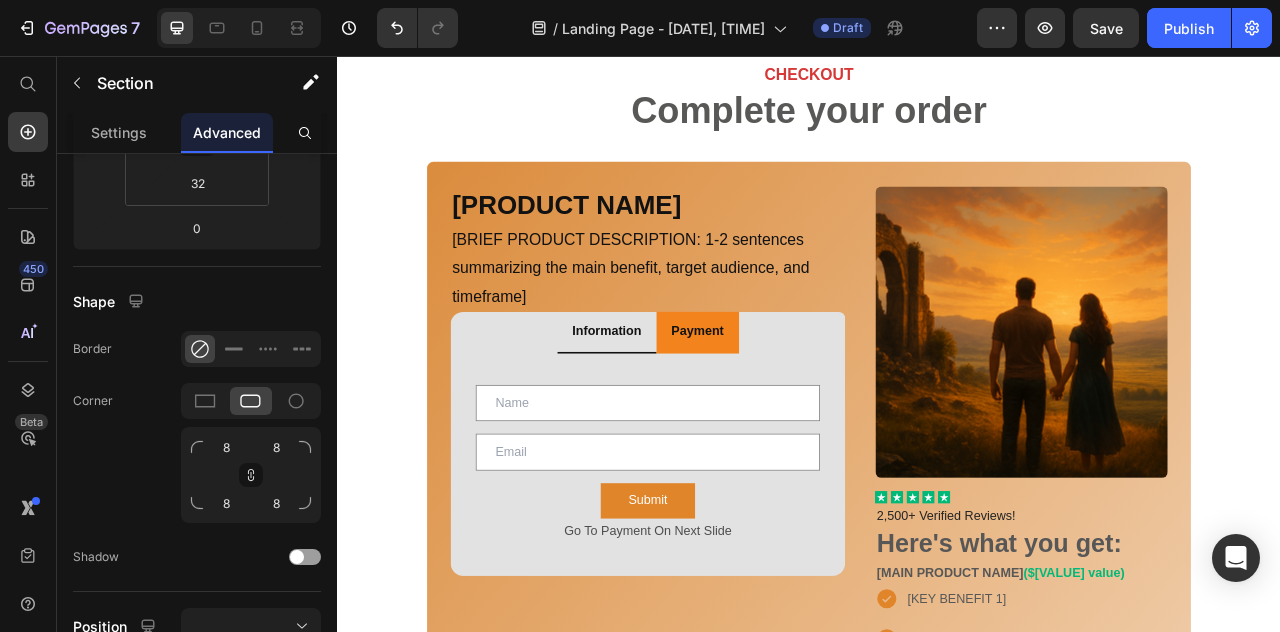 click on "[PRODUCT NAME] Heading [BRIEF PRODUCT DESCRIPTION: 1-2 sentences summarizing the main benefit, target audience, and timeframe] Text Block Row Information Payment Text Field Email Field Row Submit Submit Button Go To Payment On Next Slide Text Block Contact Form Product Images
Out of stock Add to Cart Product Tab Product Images
Icon
Icon
Icon
Icon
Icon Icon List 2,500+ Verified Reviews! Text Block Here's what you get: Text Block [MAIN PRODUCT NAME]  ($[VALUE] value) Text Block [KEY BENEFIT 1] [KEY BENEFIT 2] [KEY BENEFIT 3] [KEY BENEFIT 4] Item List [MAIN PRODUCT NAME]  ($[VALUE] value) Text Block [KEY BENEFIT 1] [KEY BENEFIT 2] [KEY BENEFIT 3] [KEY BENEFIT 4] Item List [MAIN PRODUCT NAME]  ($[VALUE] value) Text Block [KEY BENEFIT 1] [KEY BENEFIT 2] [KEY BENEFIT 3] [KEY BENEFIT 4] Item List [MAIN PRODUCT NAME]  ($[VALUE] value) Text Block [KEY BENEFIT 1] [KEY BENEFIT 2] [KEY BENEFIT 3] [KEY BENEFIT 4] Item List [MAIN PRODUCT NAME]  ($[VALUE] value) Text Block Image" at bounding box center [937, 1276] 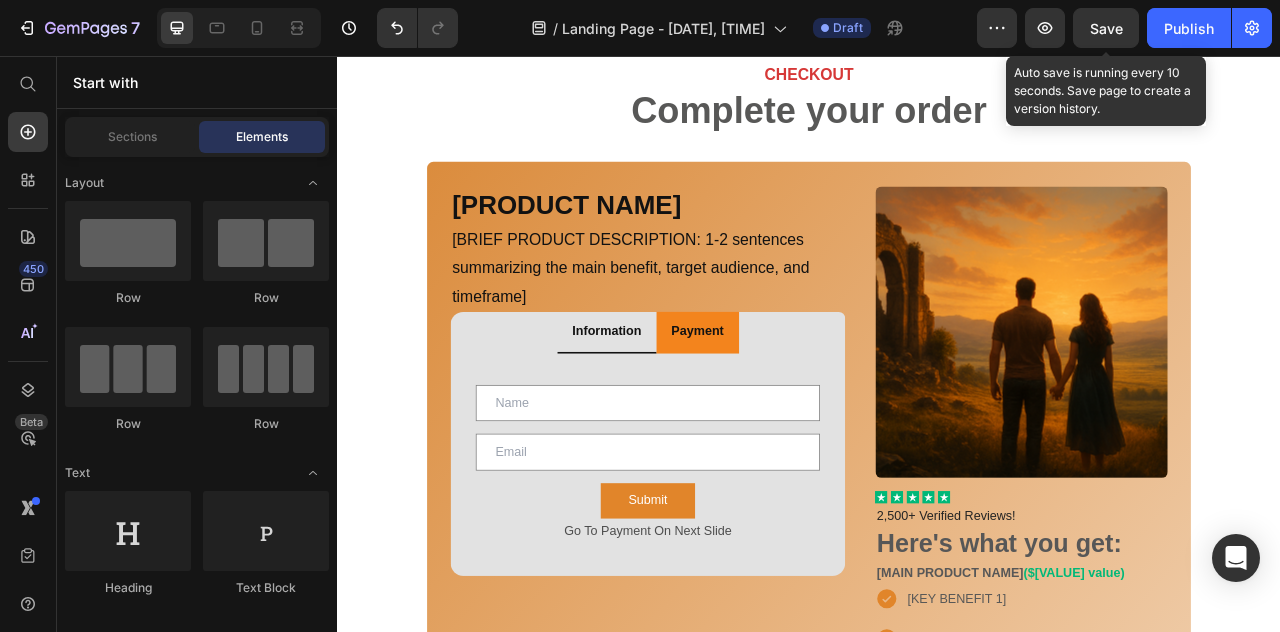 click on "Save" at bounding box center (1106, 28) 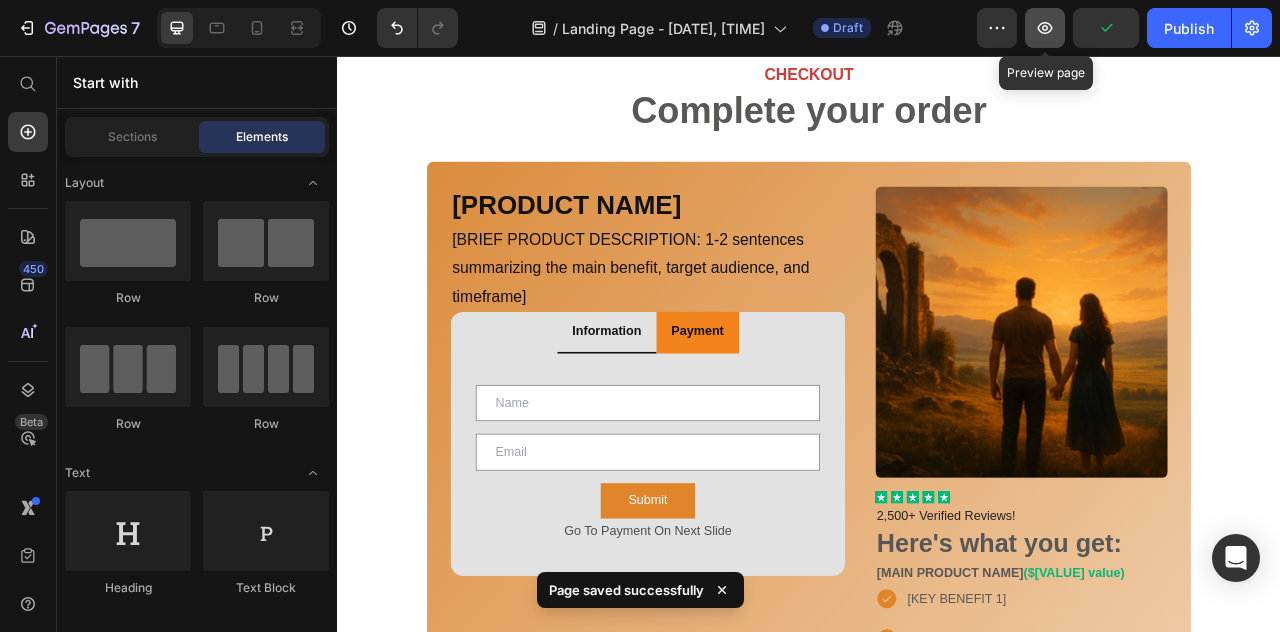 click 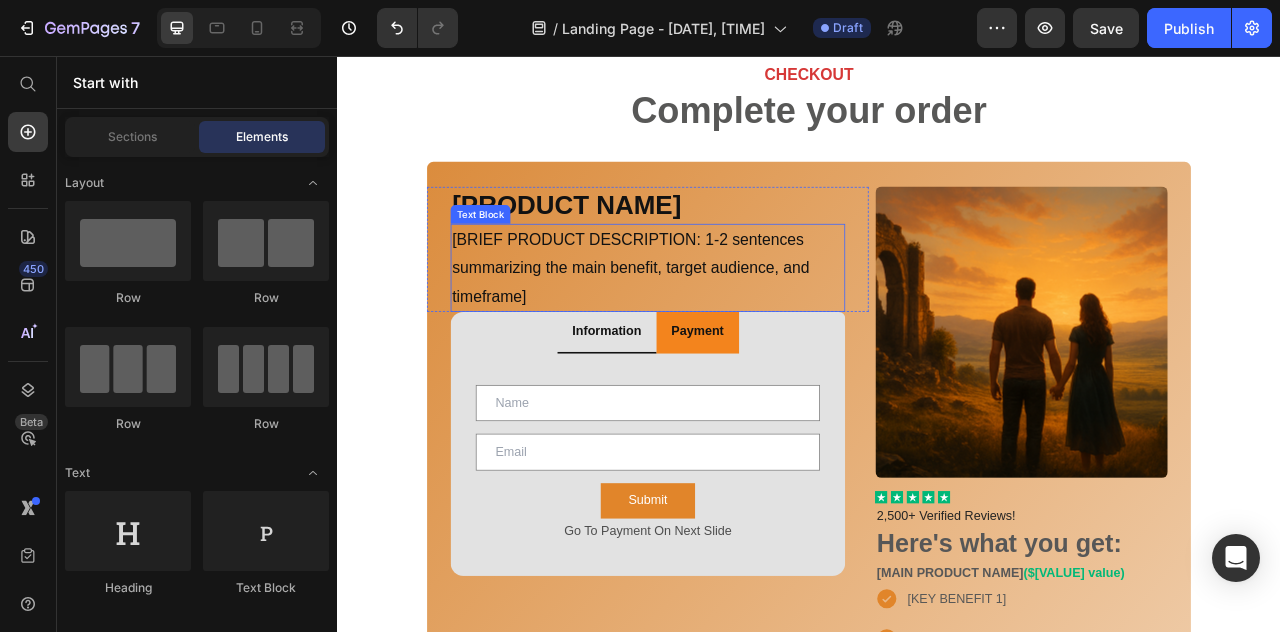 click on "[BRIEF PRODUCT DESCRIPTION: 1-2 sentences summarizing the main benefit, target audience, and timeframe]" at bounding box center (732, 325) 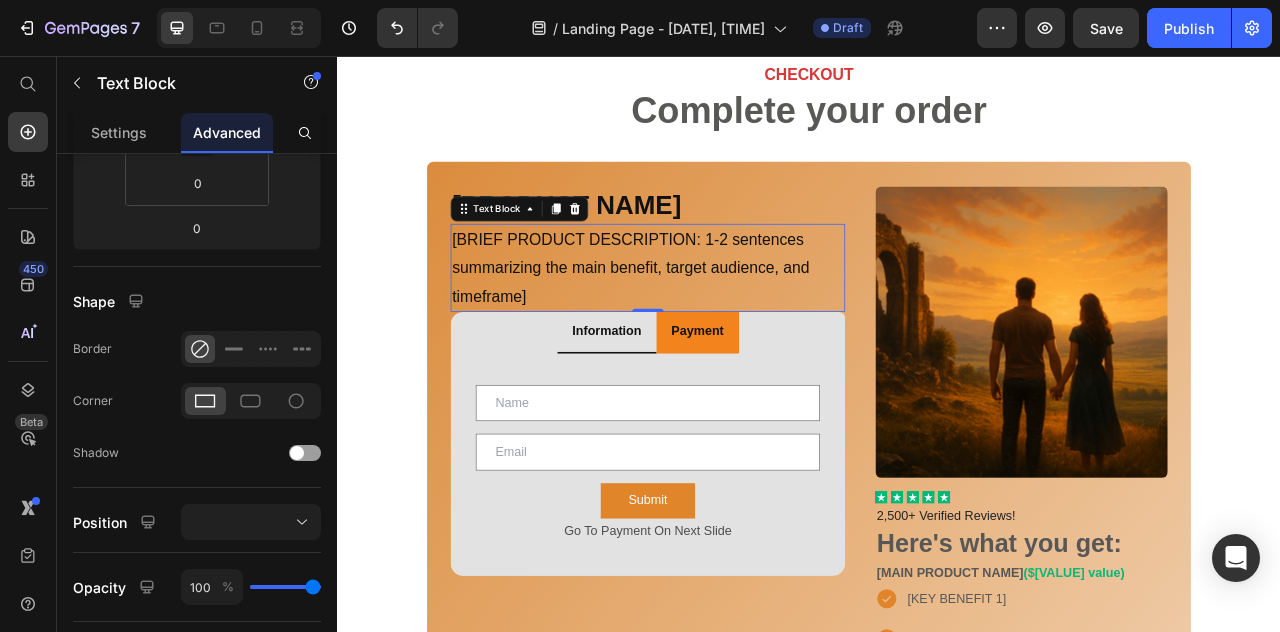 scroll, scrollTop: 0, scrollLeft: 0, axis: both 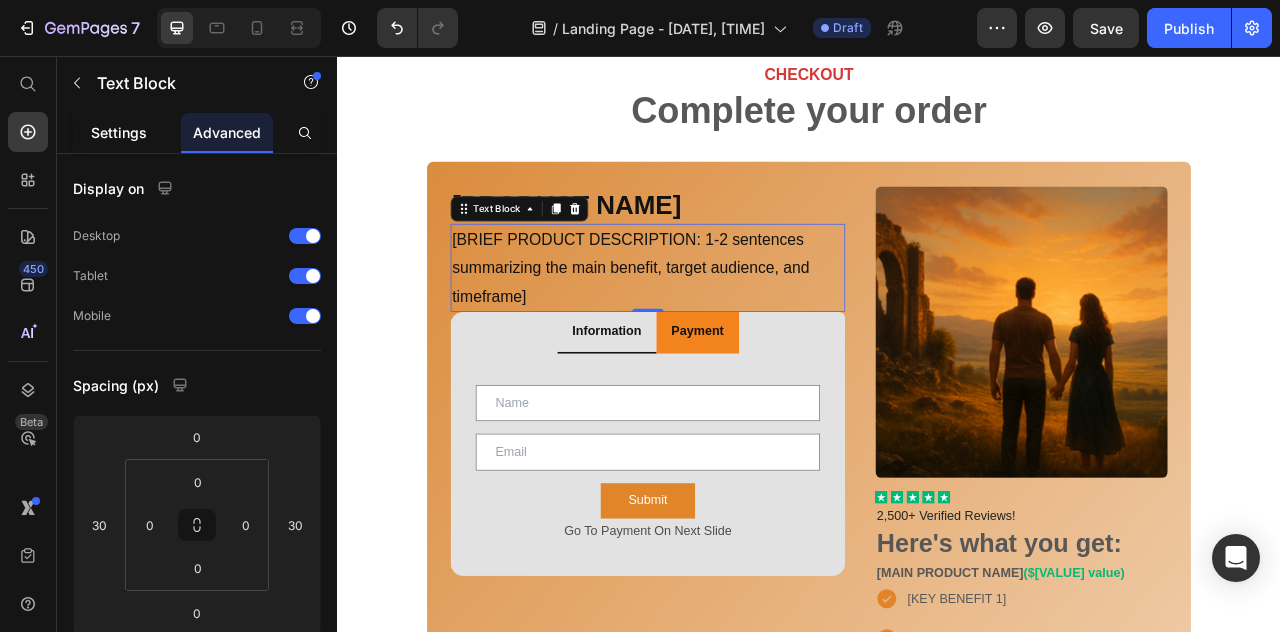 click on "Settings" at bounding box center [119, 132] 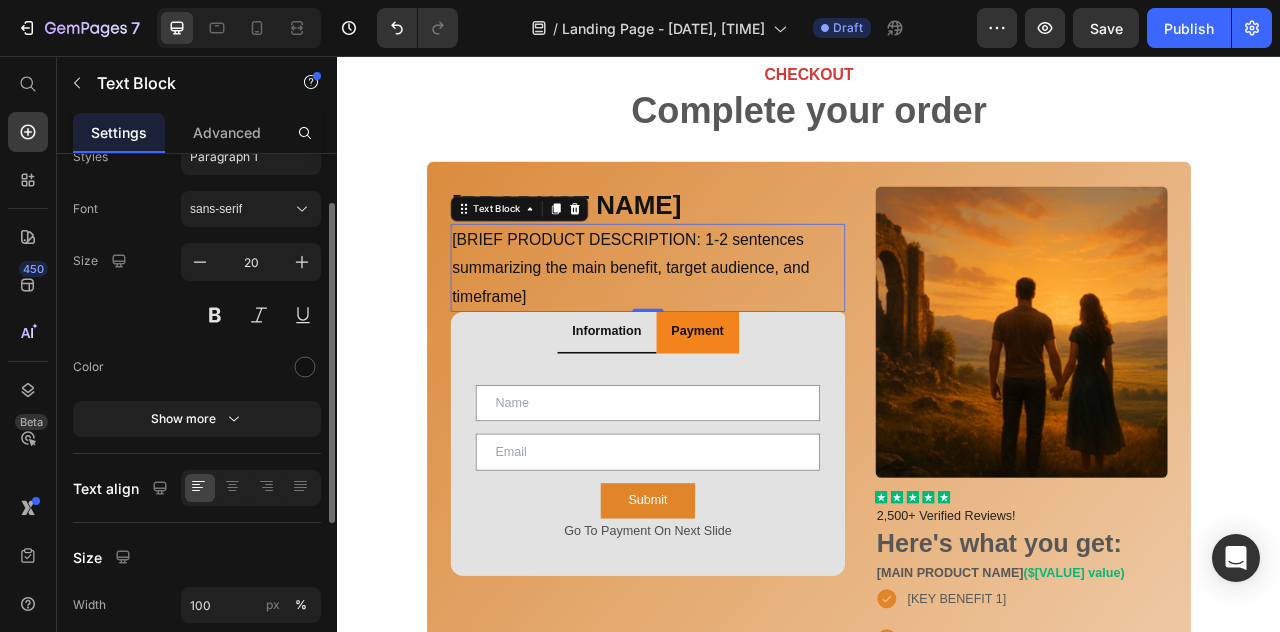 scroll, scrollTop: 80, scrollLeft: 0, axis: vertical 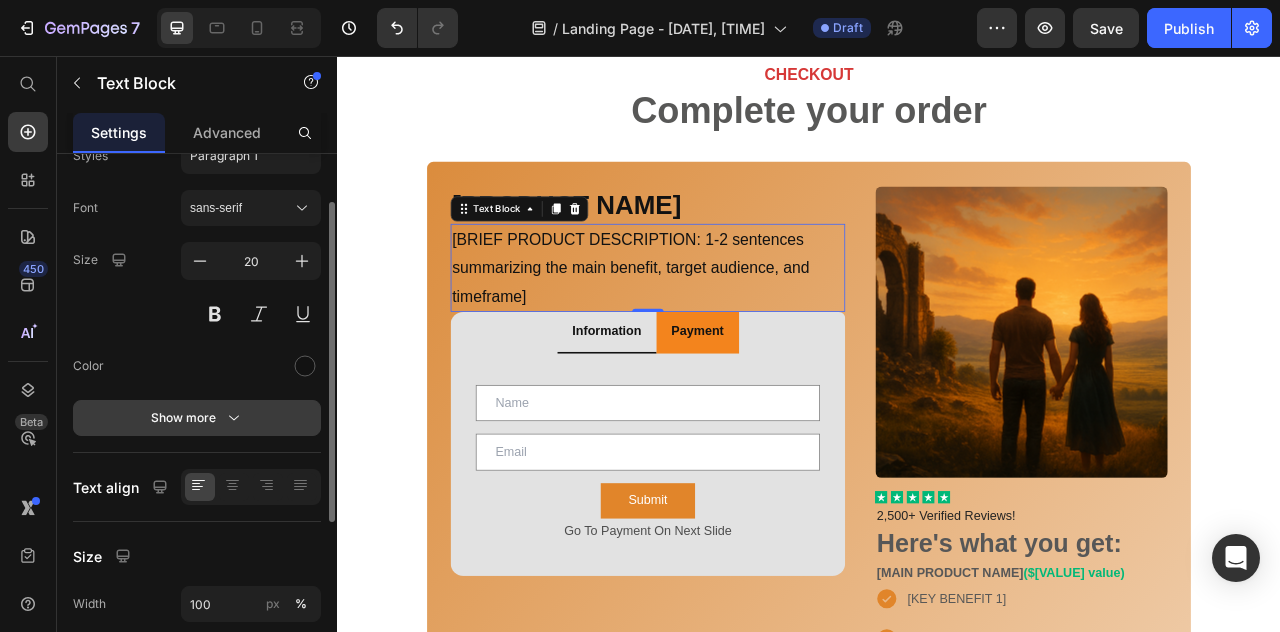 click on "Show more" at bounding box center (197, 418) 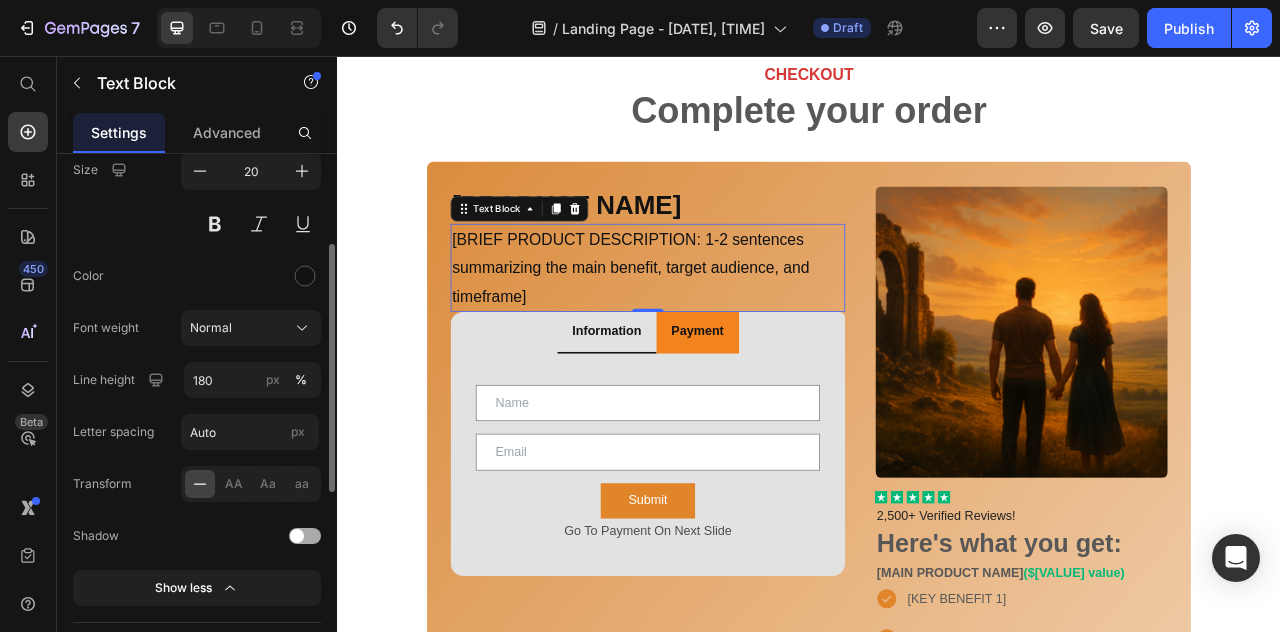 scroll, scrollTop: 182, scrollLeft: 0, axis: vertical 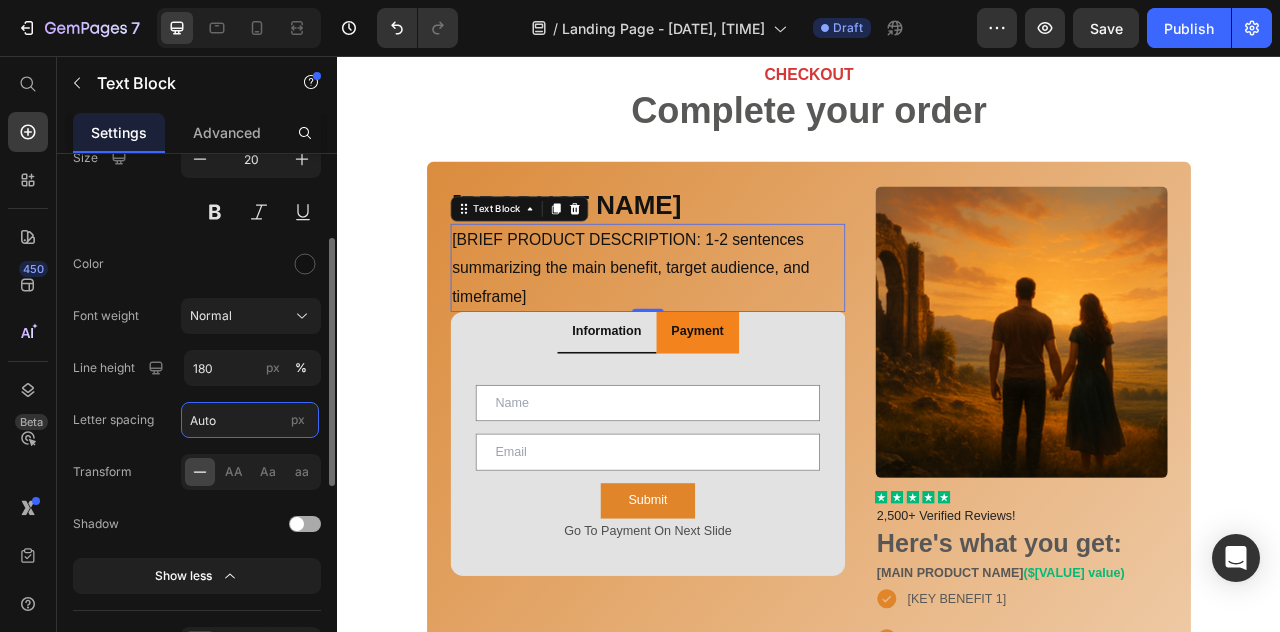click on "Auto" at bounding box center (250, 420) 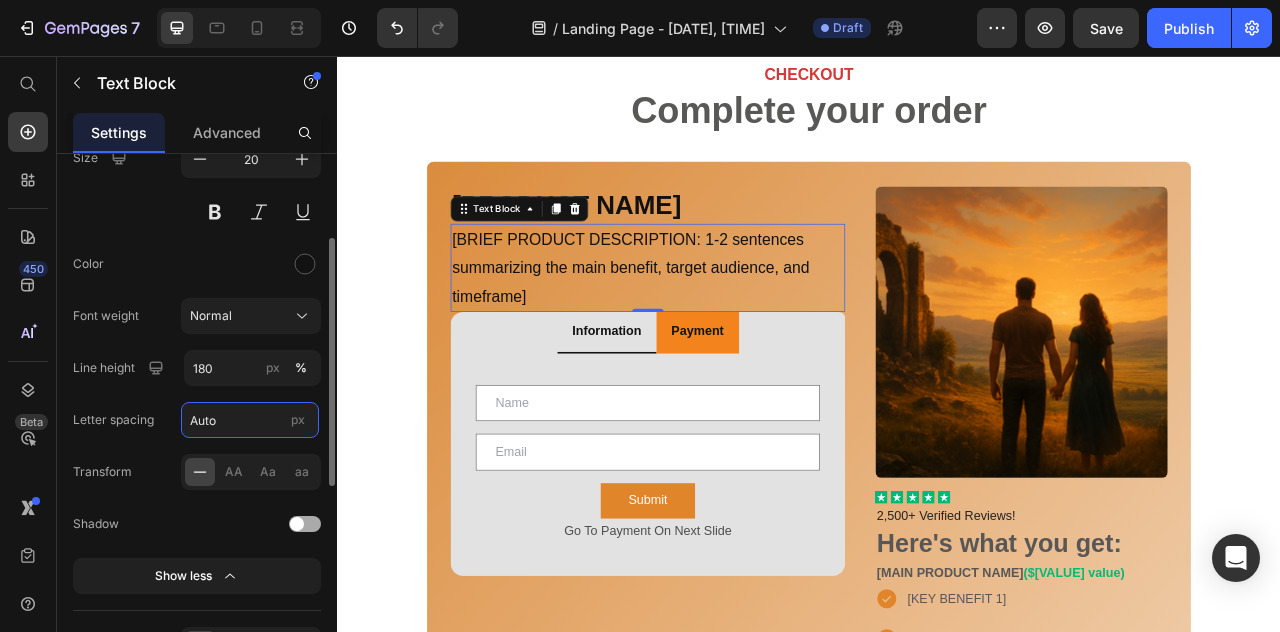 click on "Auto" at bounding box center (250, 420) 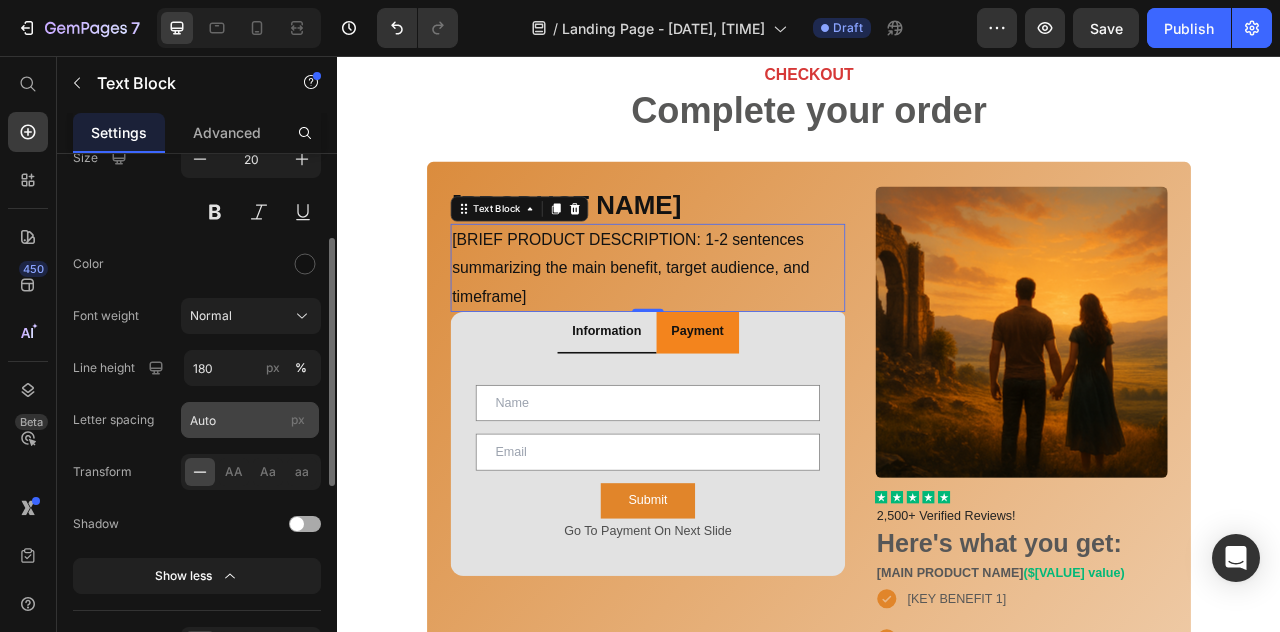 click on "px" at bounding box center [298, 419] 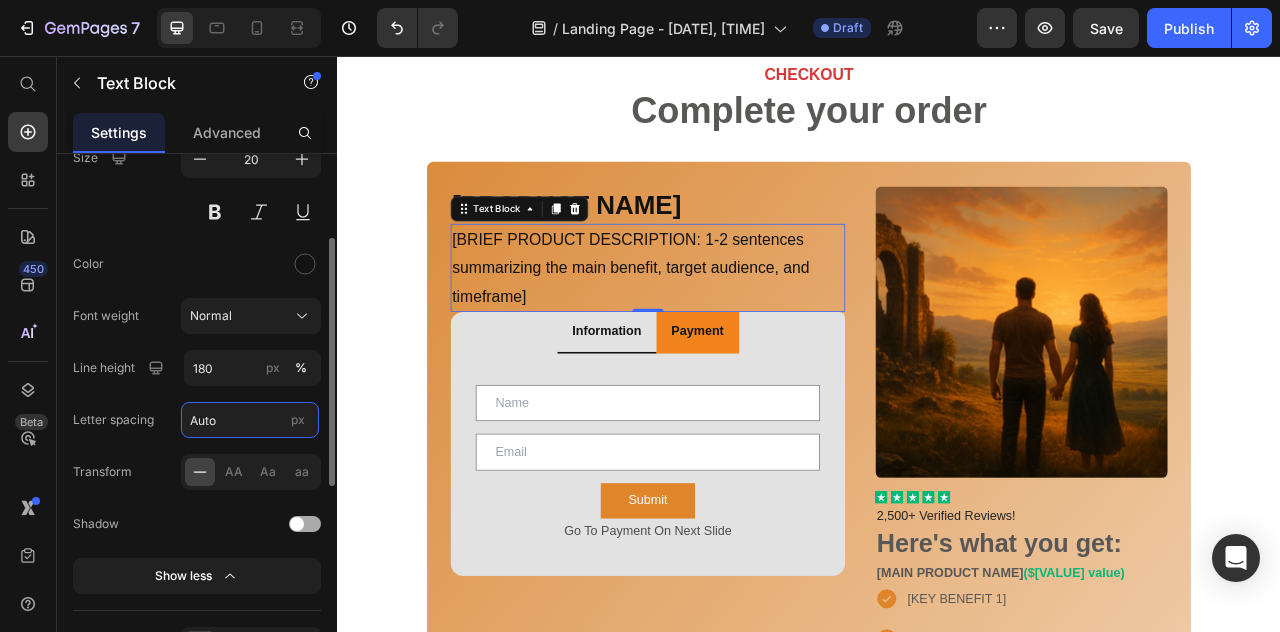 click on "Auto" at bounding box center (250, 420) 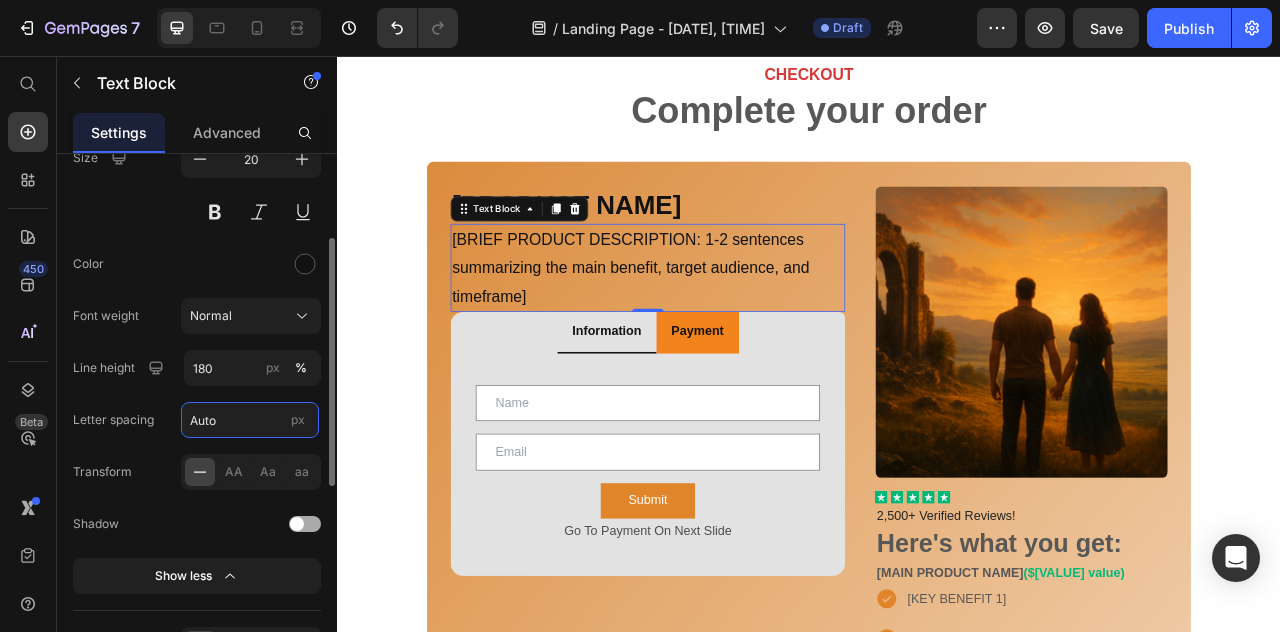 click on "Auto" at bounding box center (250, 420) 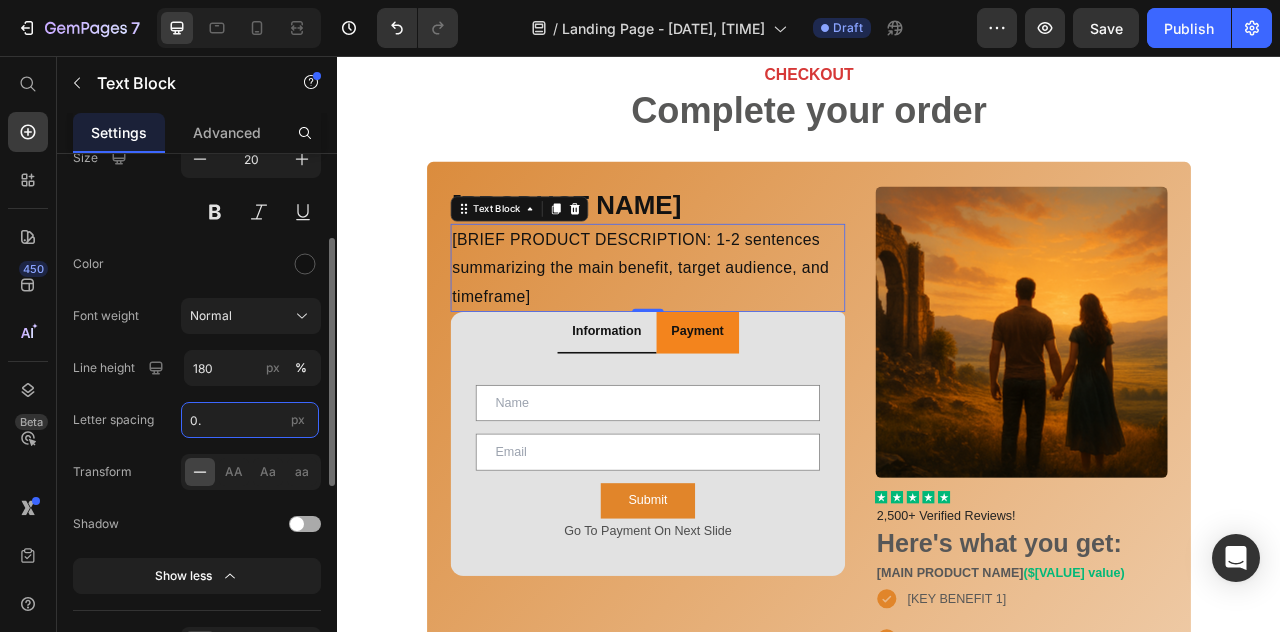 type on "0" 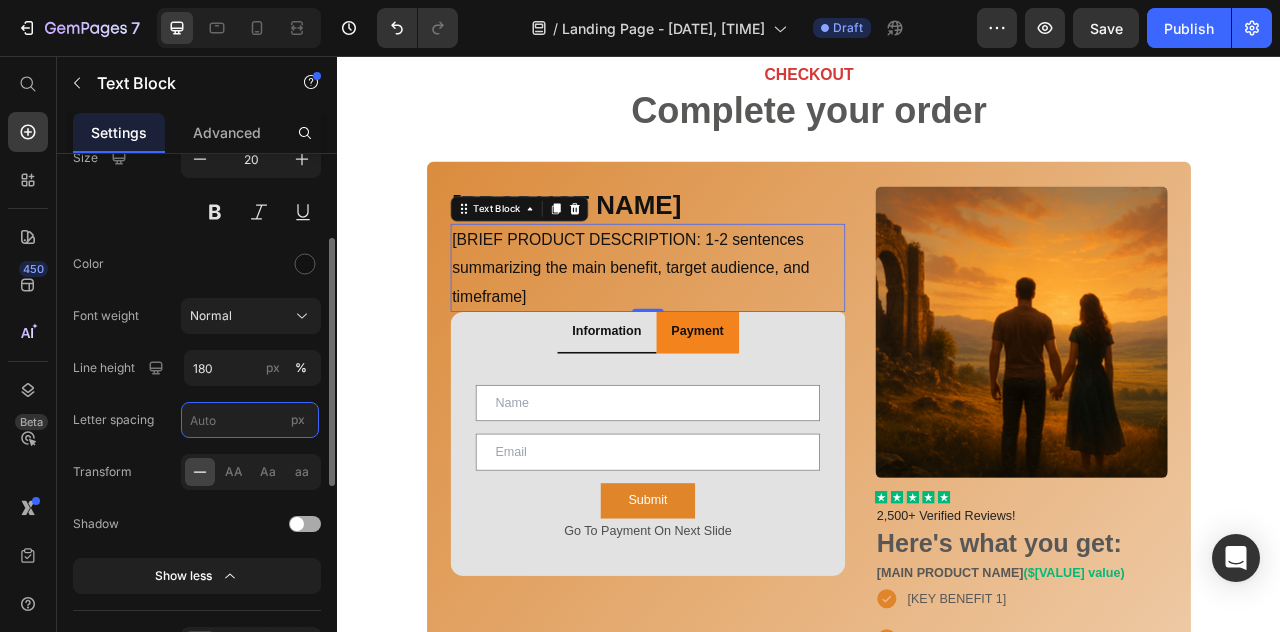 type on "o" 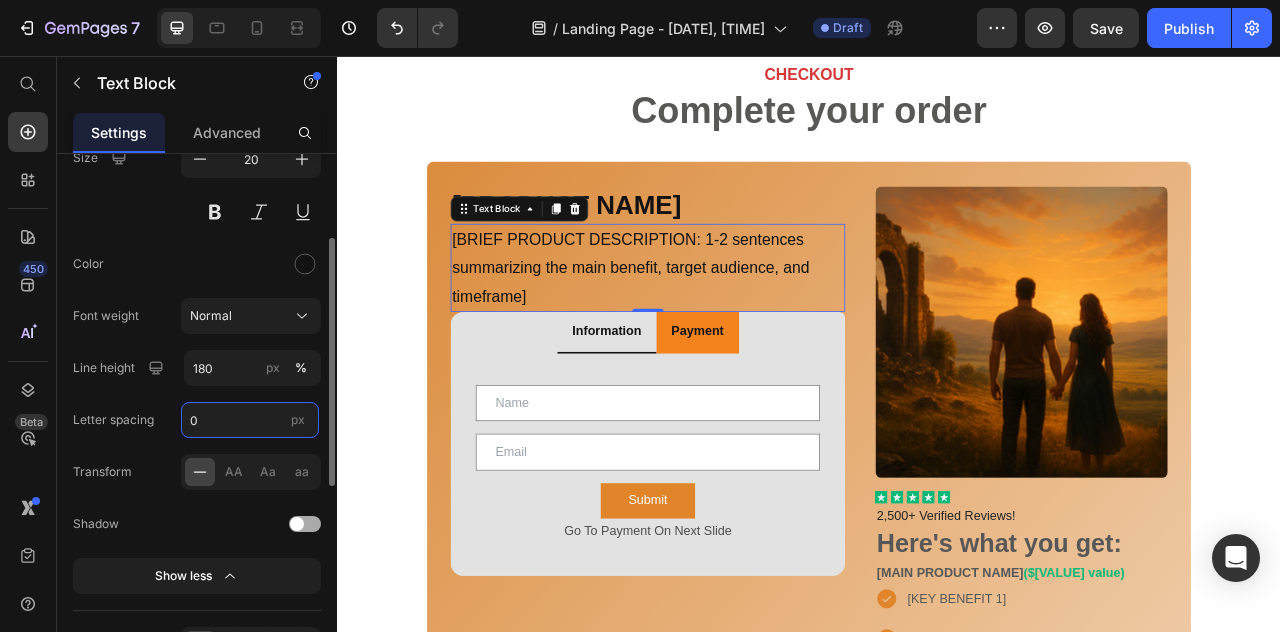 type on "0" 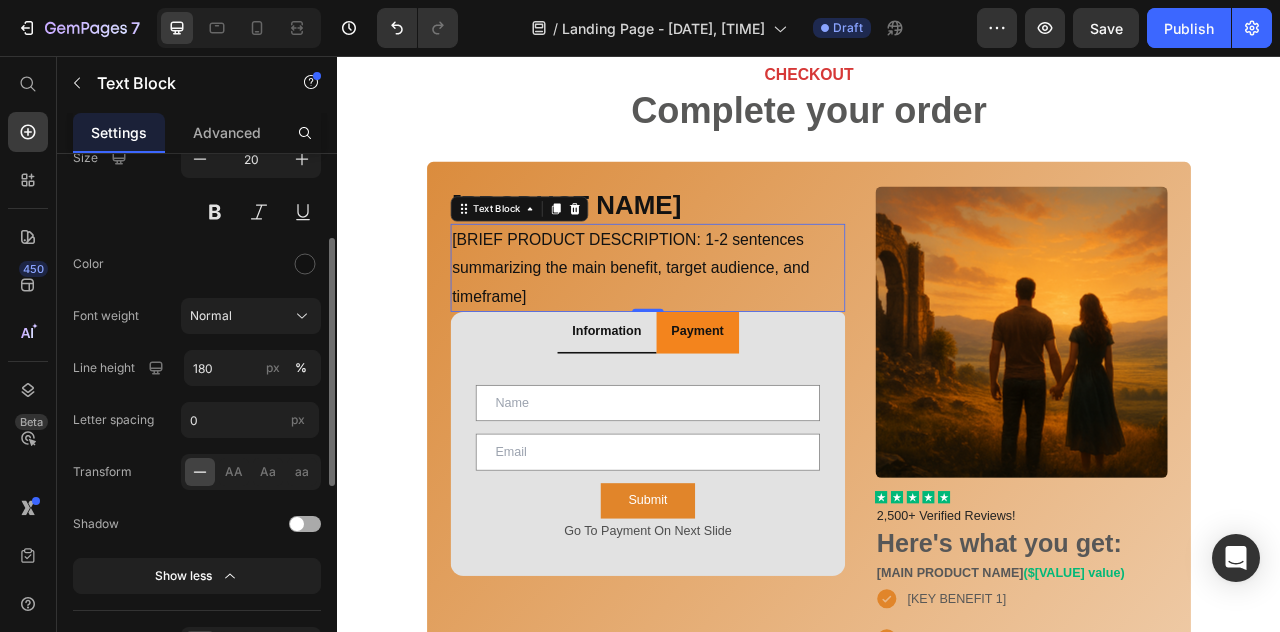 click on "Font sans-serif Size 20 Color Font weight Normal Line height 180 px % Letter spacing 0 px Transform
AA Aa aa Shadow Show less" at bounding box center [197, 341] 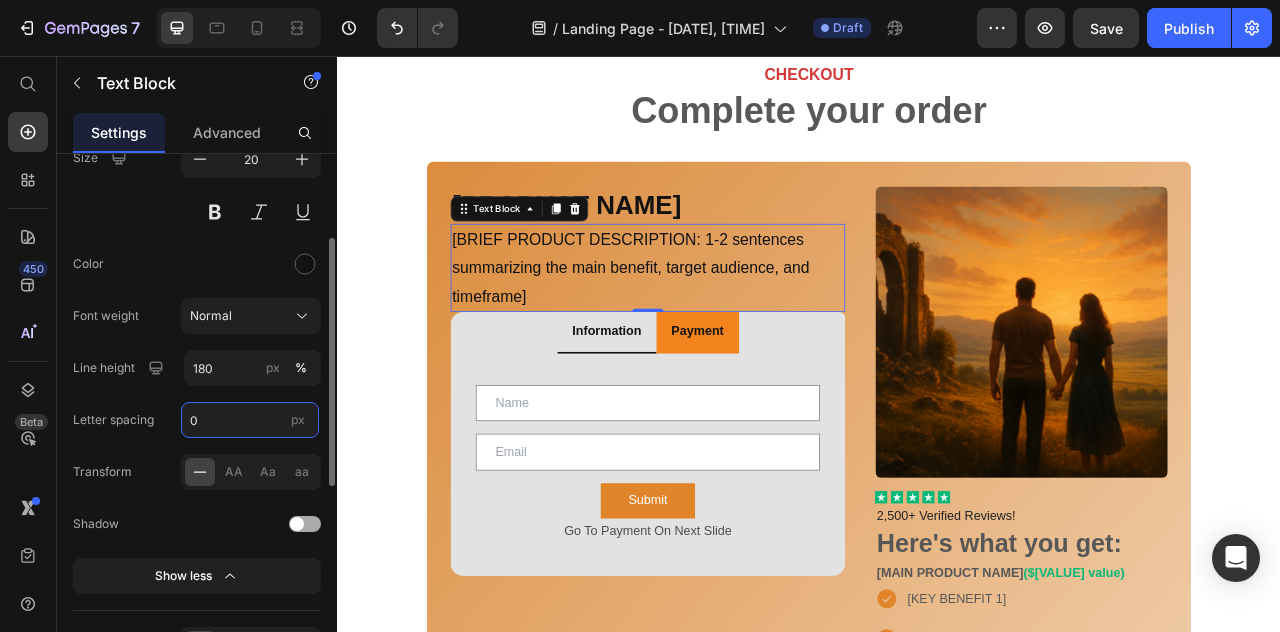 click on "0" at bounding box center (250, 420) 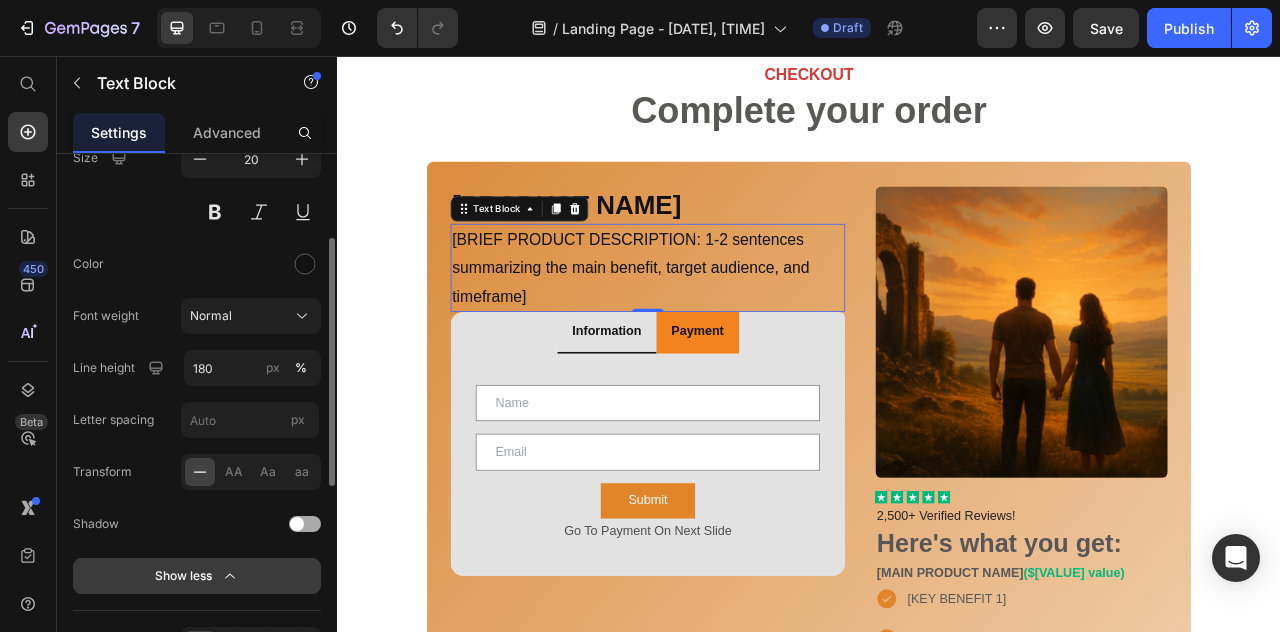 type on "0" 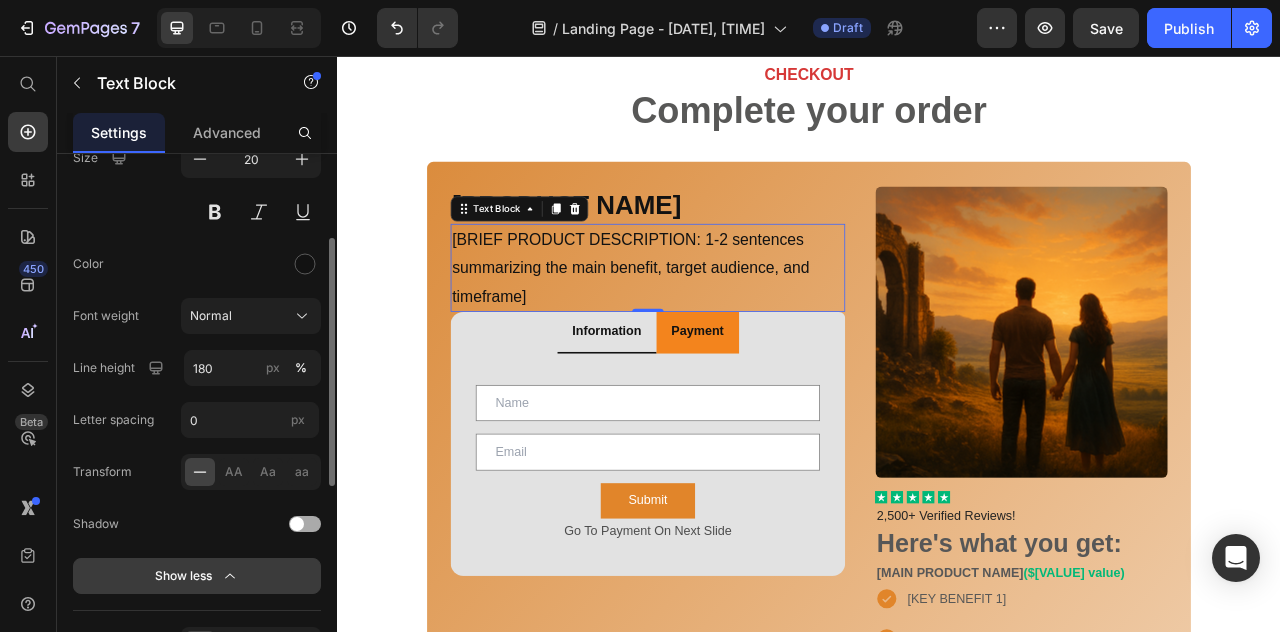 click on "Show less" 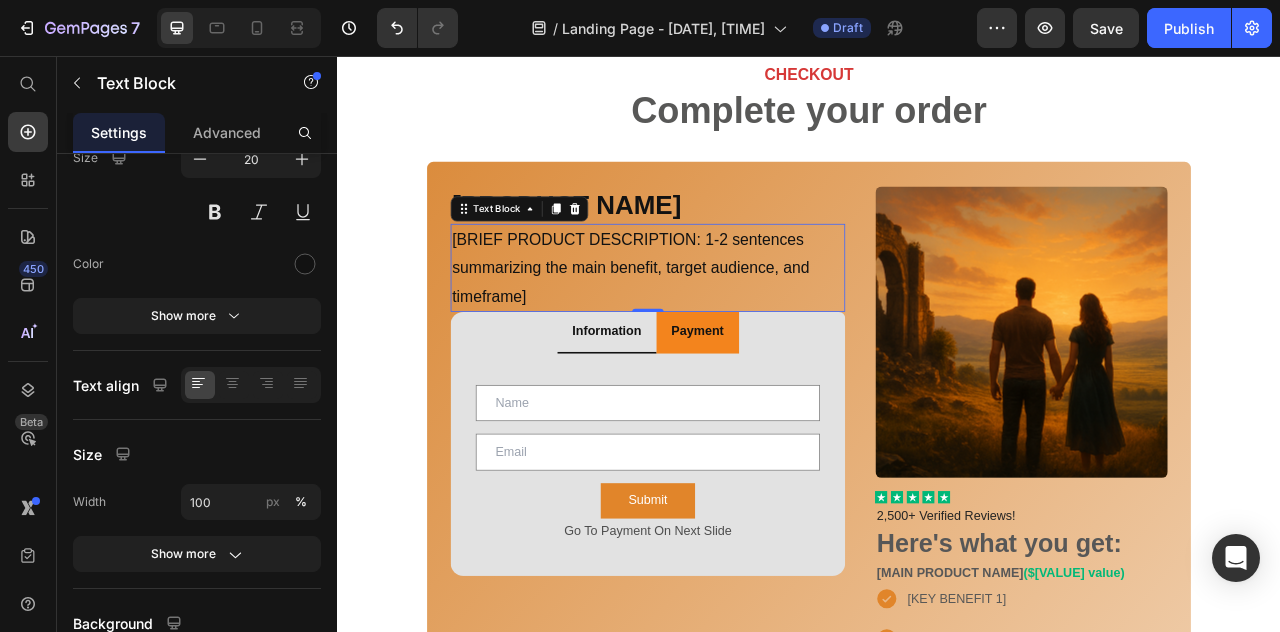 click on "[BRIEF PRODUCT DESCRIPTION: 1-2 sentences summarizing the main benefit, target audience, and timeframe]" at bounding box center (732, 325) 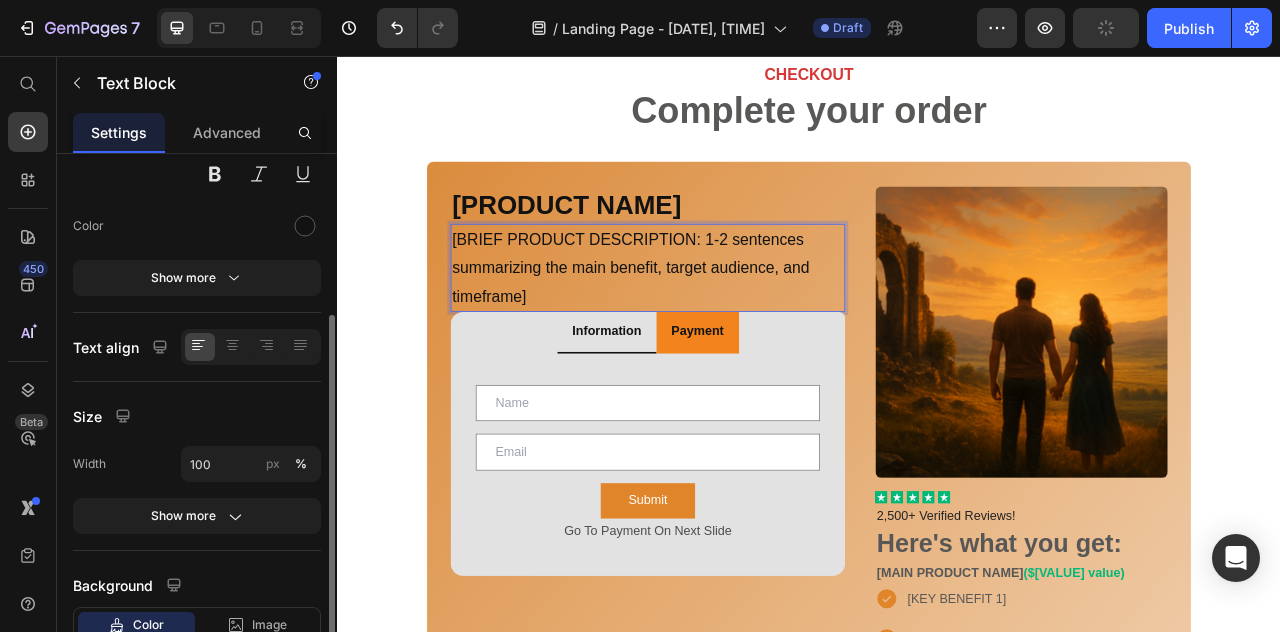 scroll, scrollTop: 246, scrollLeft: 0, axis: vertical 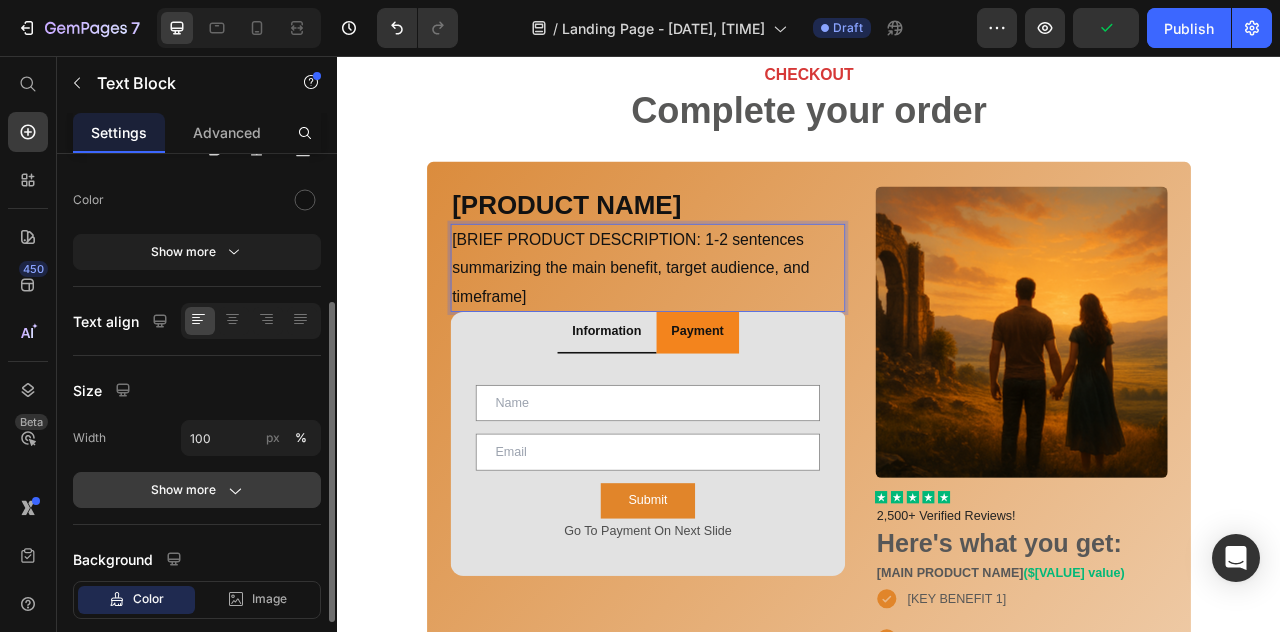click on "Show more" at bounding box center (197, 490) 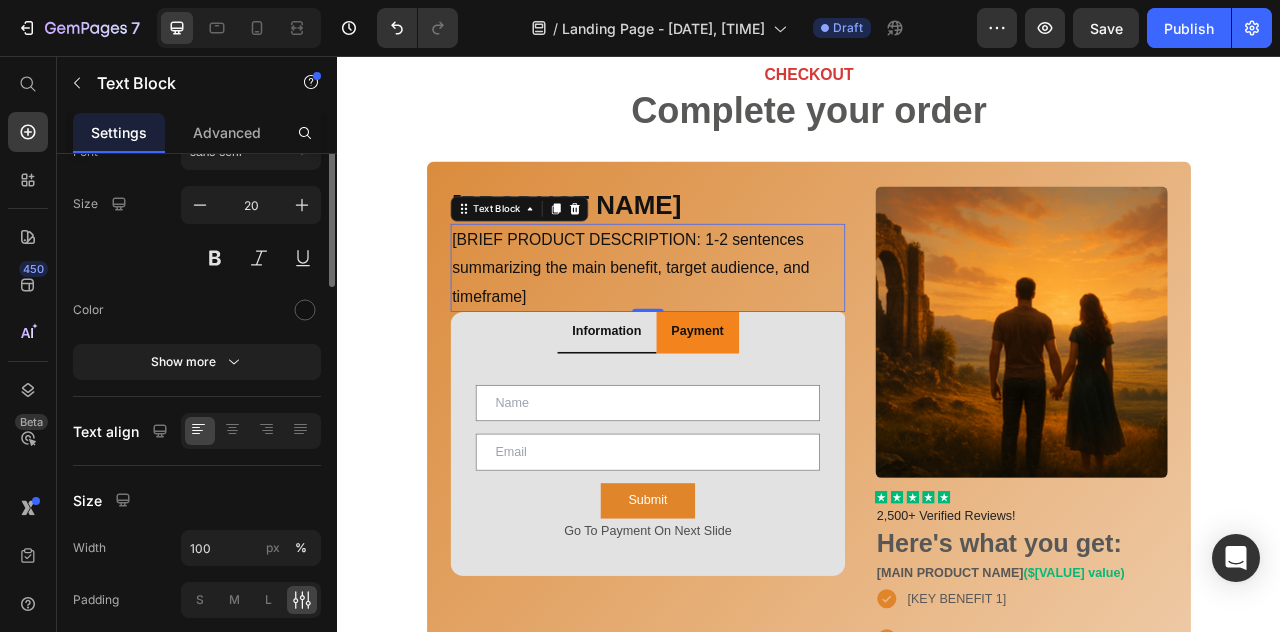 scroll, scrollTop: 0, scrollLeft: 0, axis: both 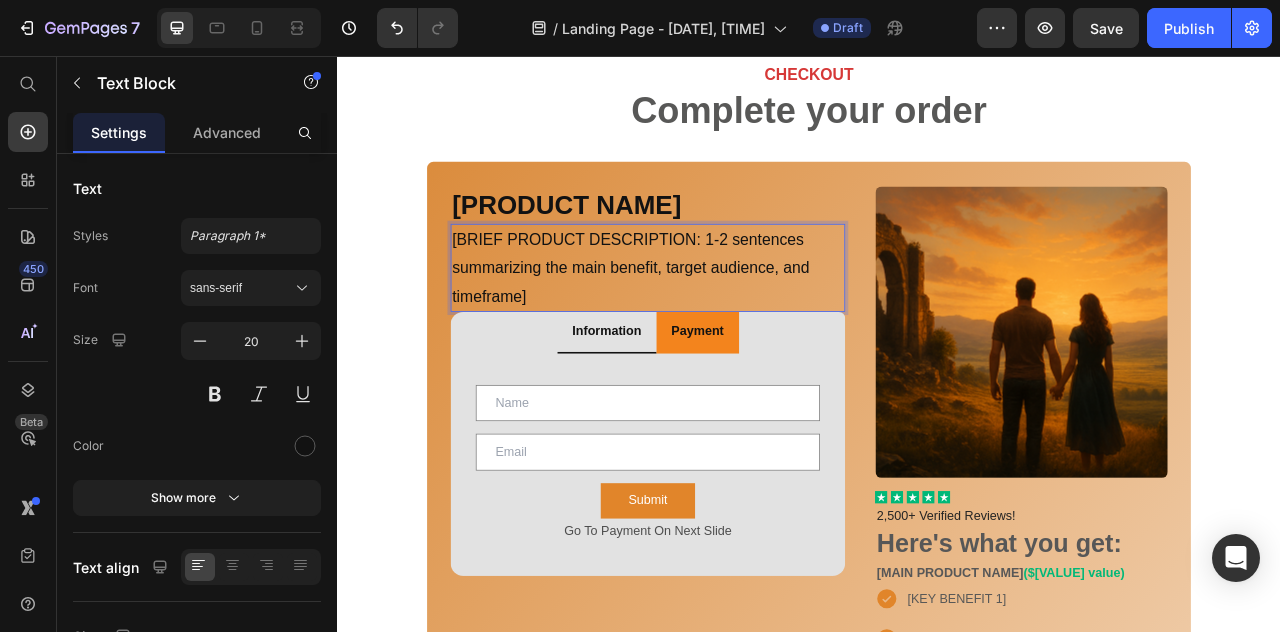click on "[BRIEF PRODUCT DESCRIPTION: 1-2 sentences summarizing the main benefit, target audience, and timeframe]" at bounding box center [732, 325] 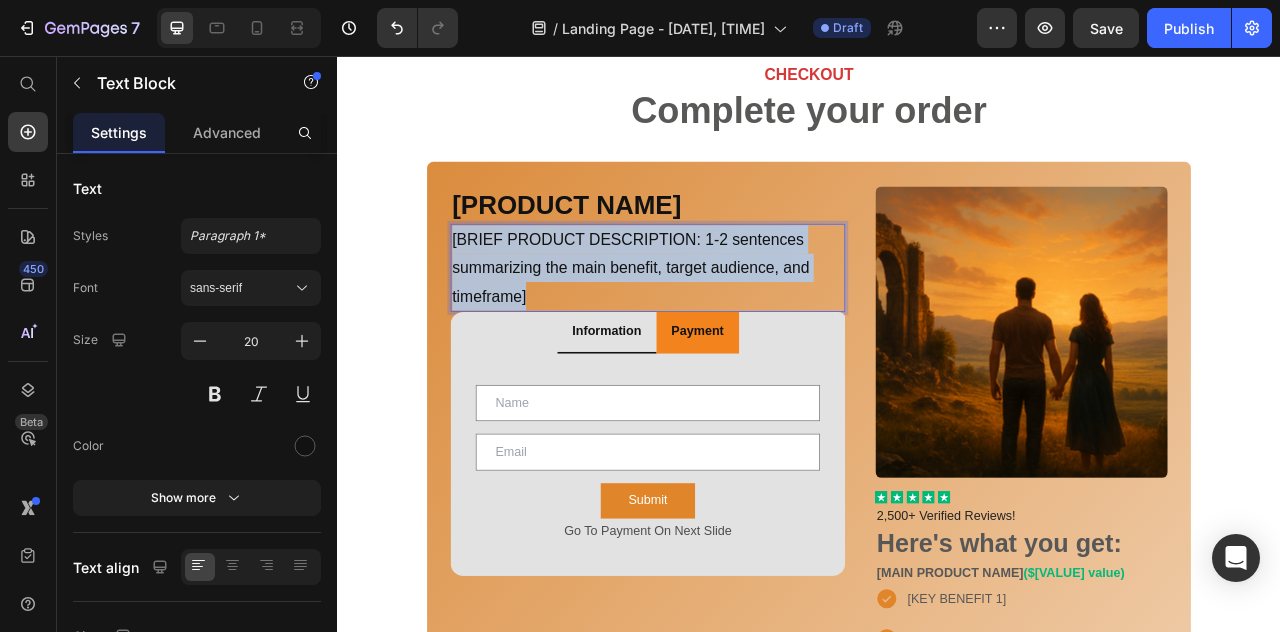 drag, startPoint x: 606, startPoint y: 365, endPoint x: 484, endPoint y: 280, distance: 148.69095 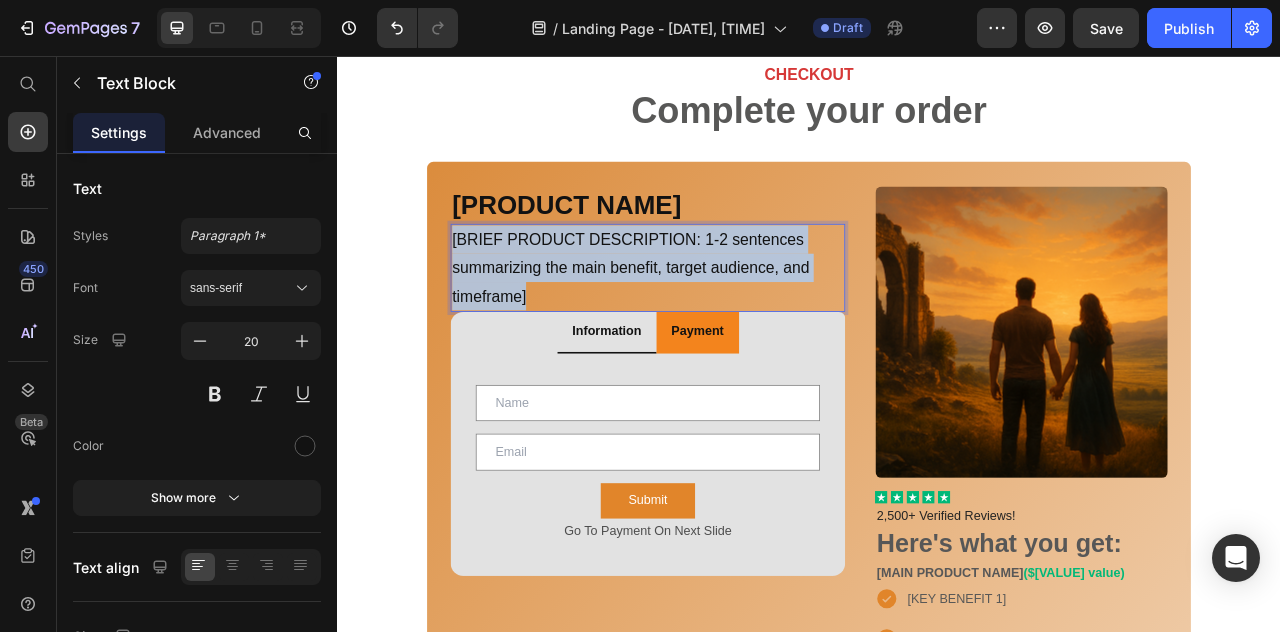 click on "[BRIEF PRODUCT DESCRIPTION: 1-2 sentences summarizing the main benefit, target audience, and timeframe]" at bounding box center [732, 325] 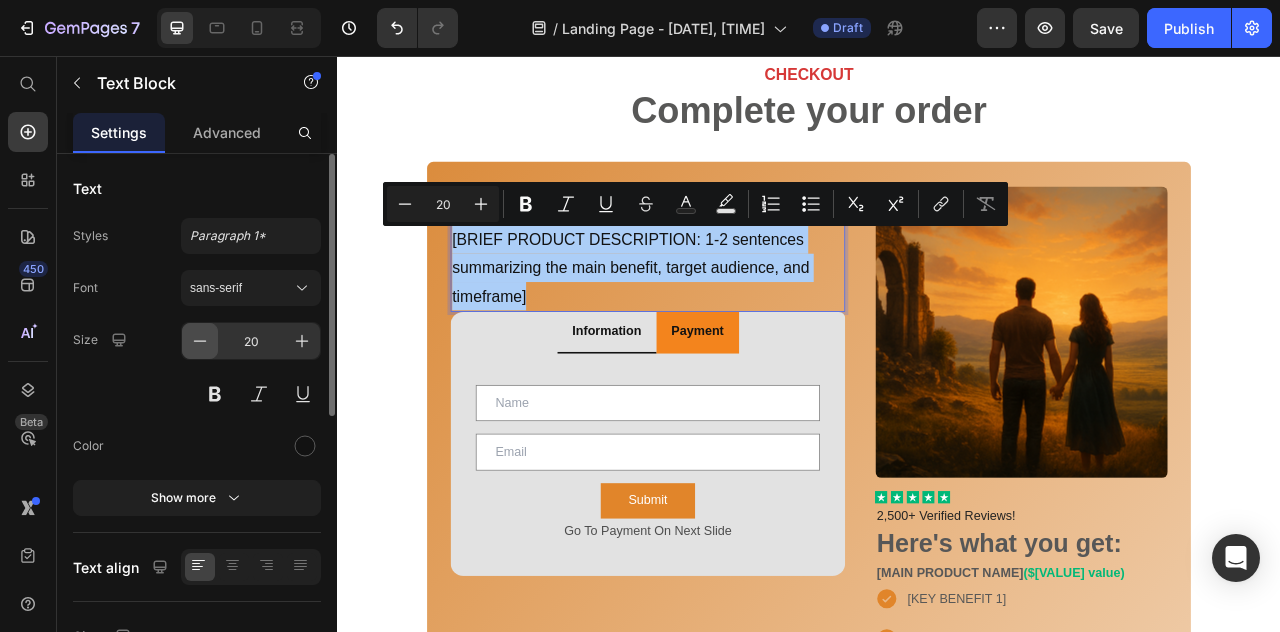 click at bounding box center [200, 341] 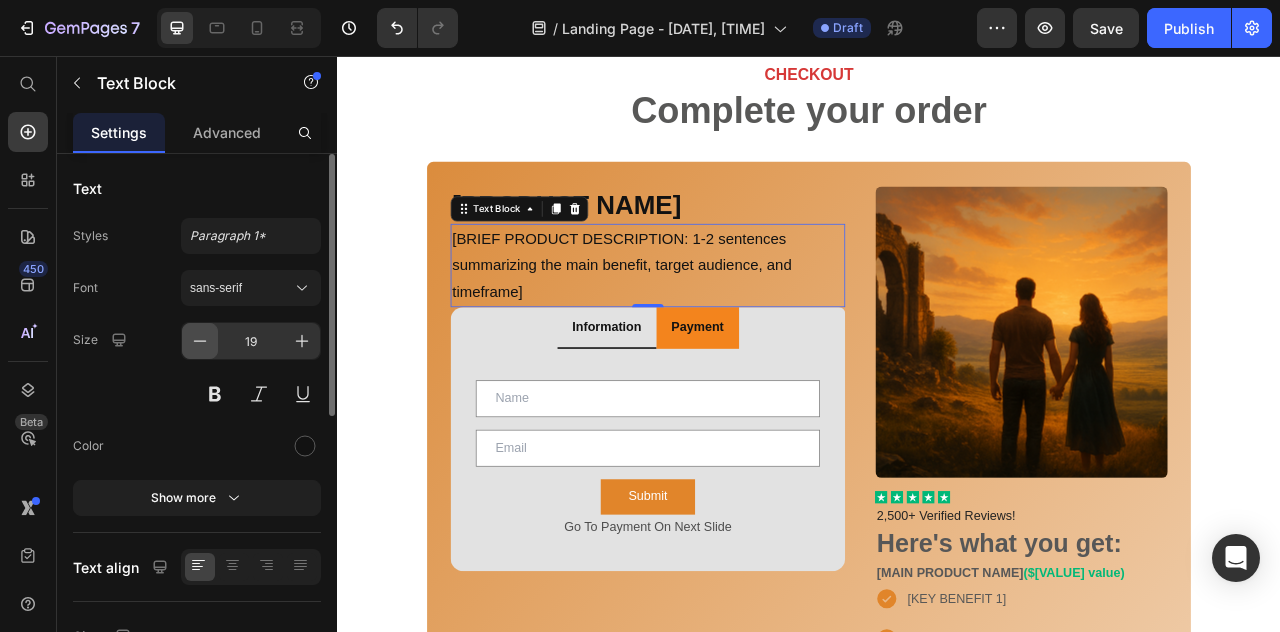 click at bounding box center (200, 341) 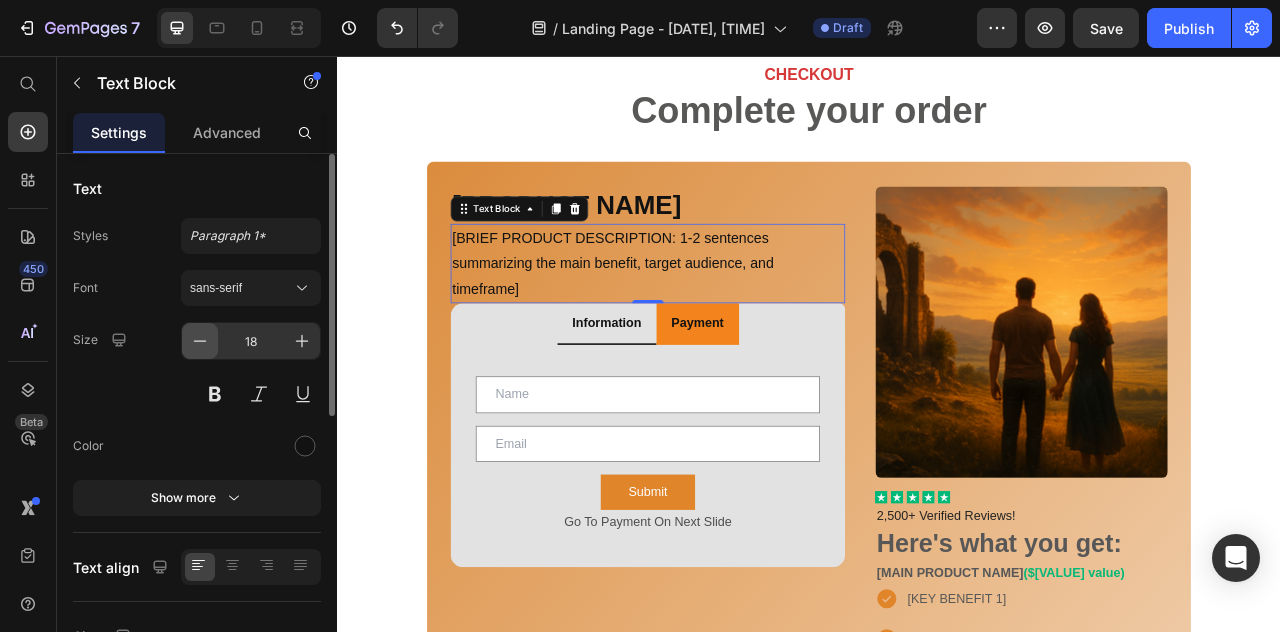 click at bounding box center (200, 341) 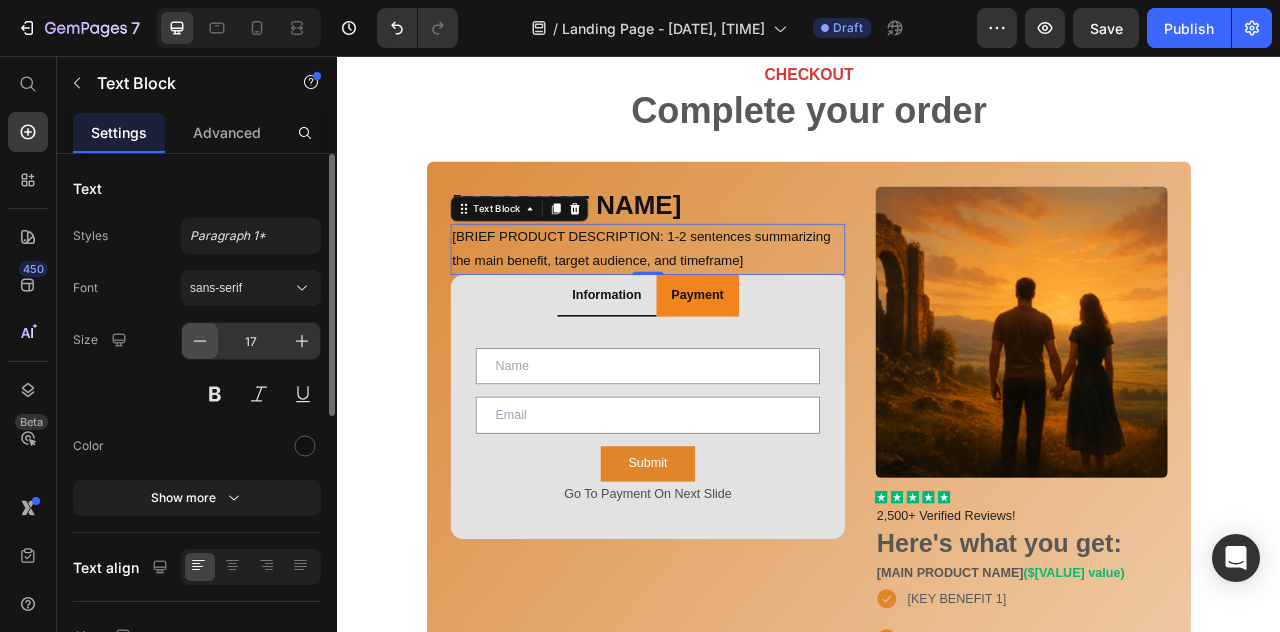 click at bounding box center (200, 341) 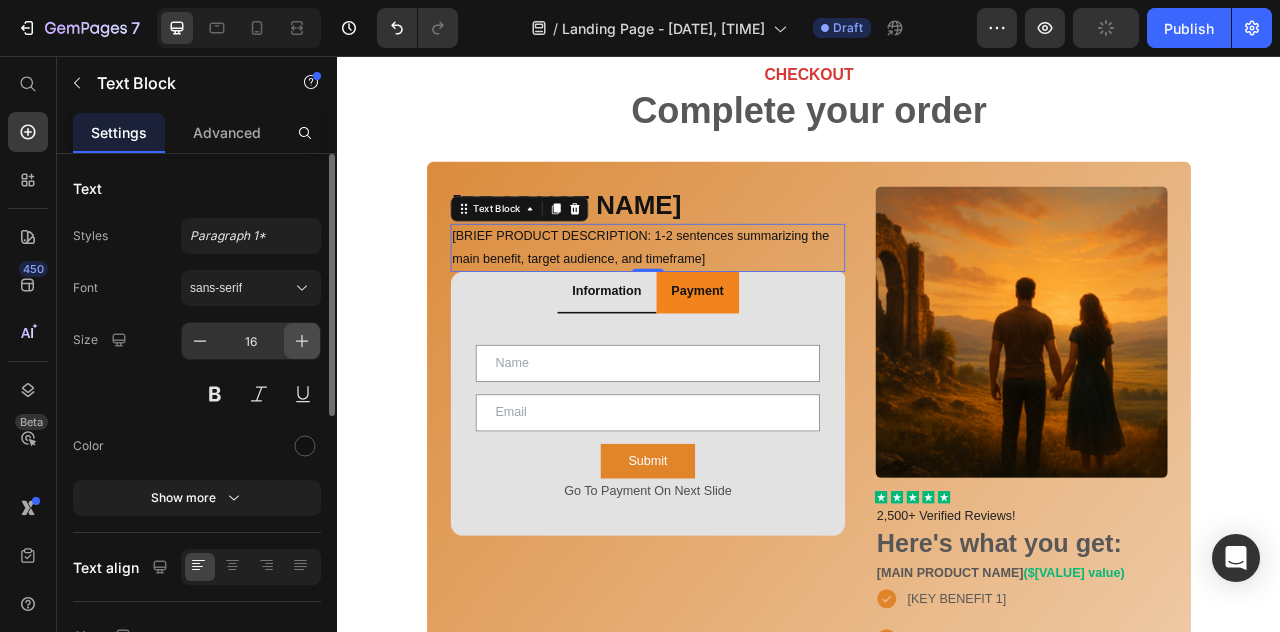 click 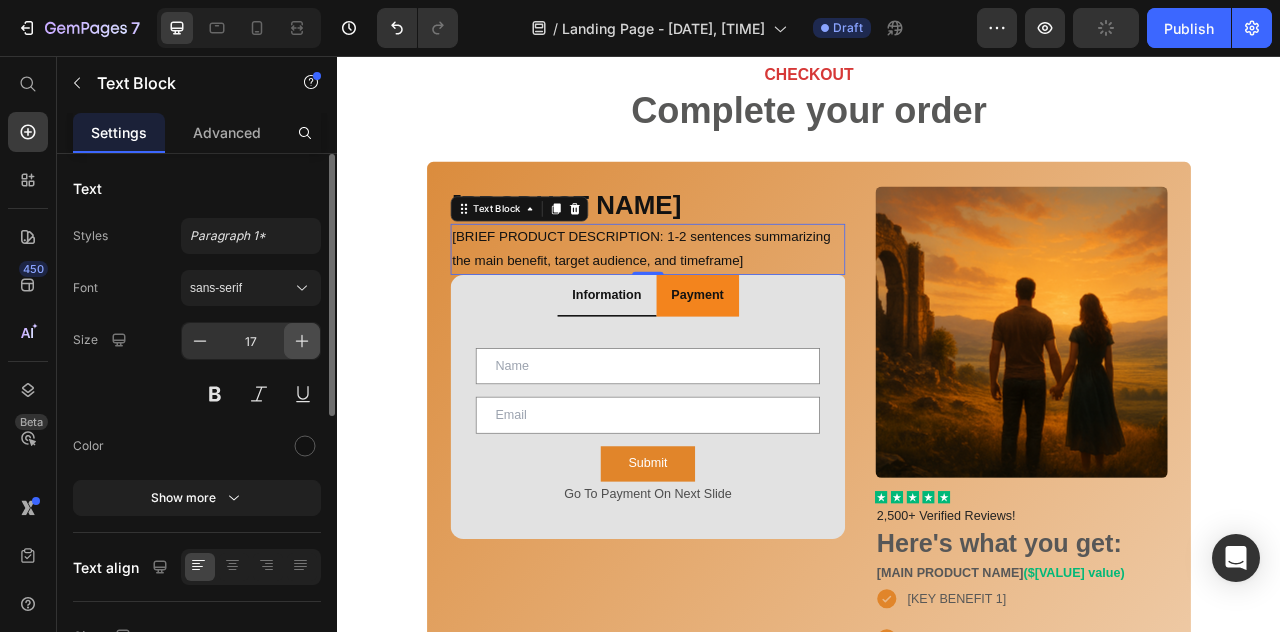 click 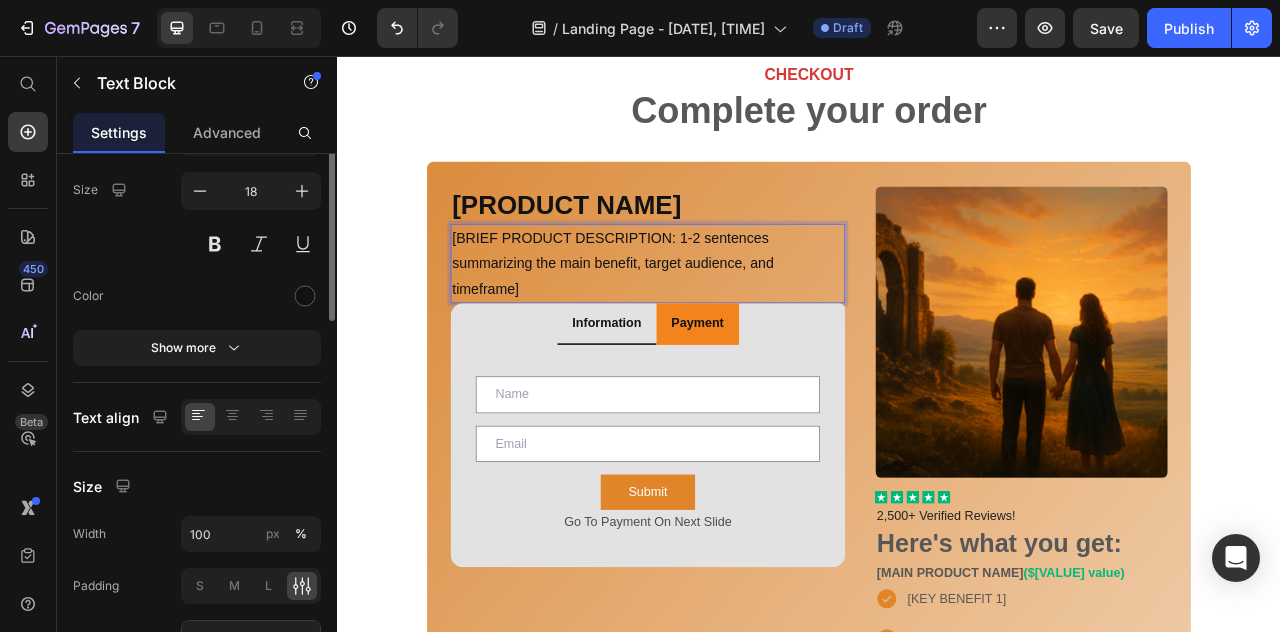 scroll, scrollTop: 0, scrollLeft: 0, axis: both 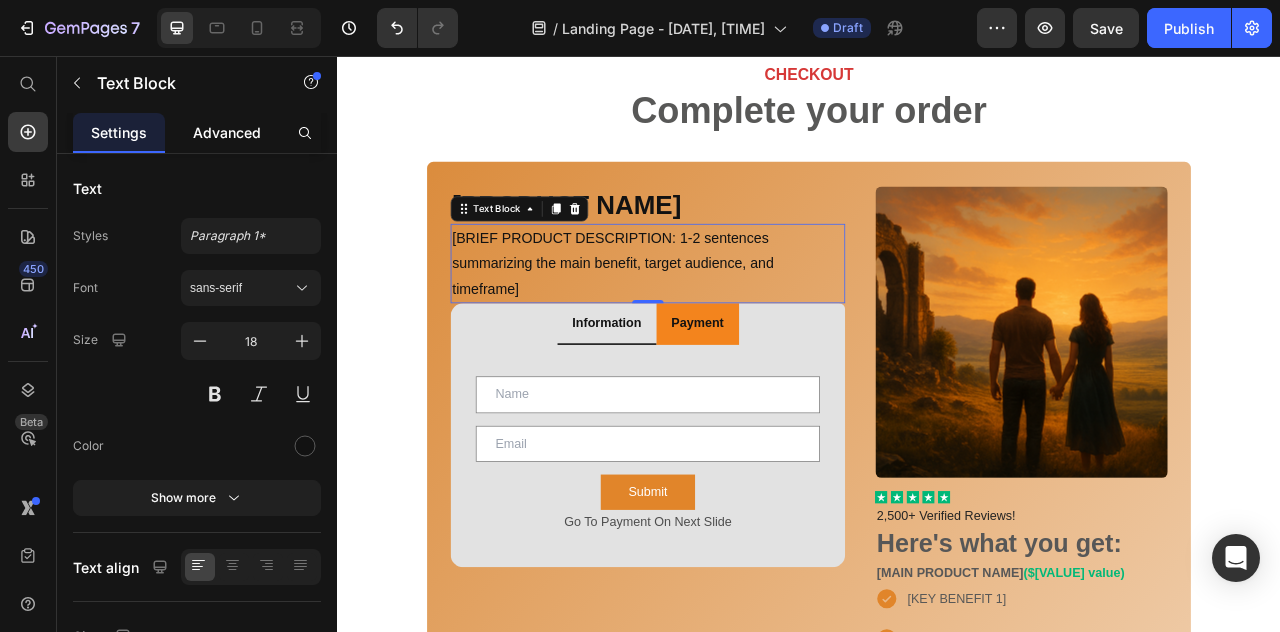 click on "Advanced" at bounding box center (227, 132) 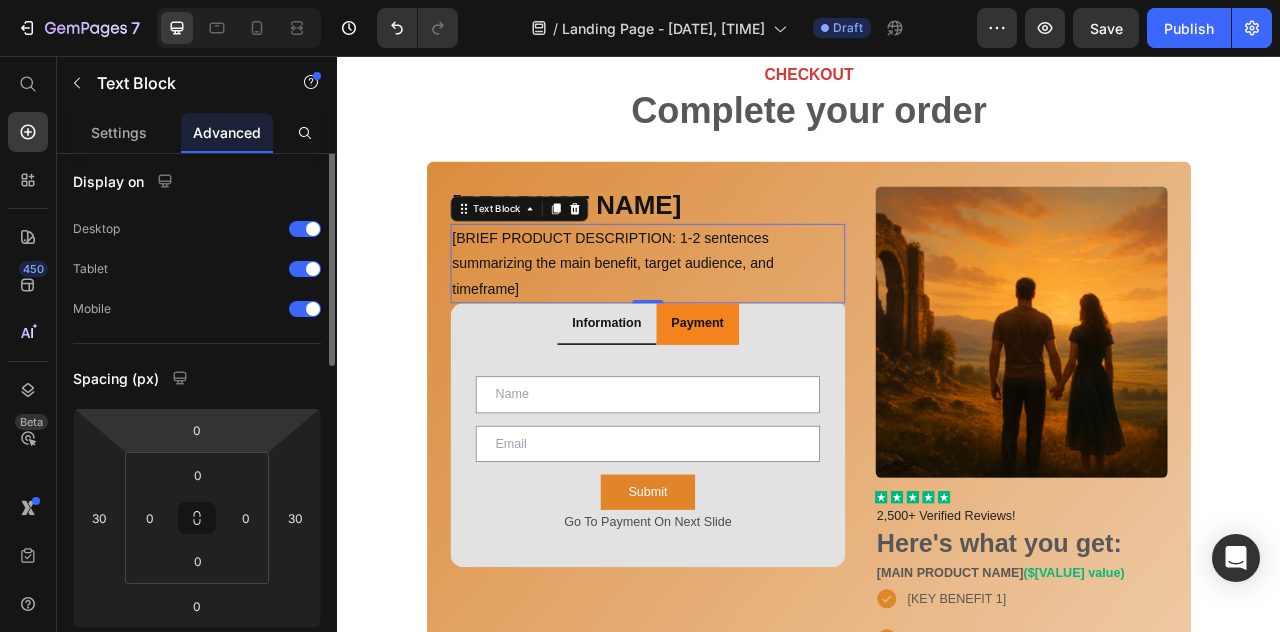 scroll, scrollTop: 0, scrollLeft: 0, axis: both 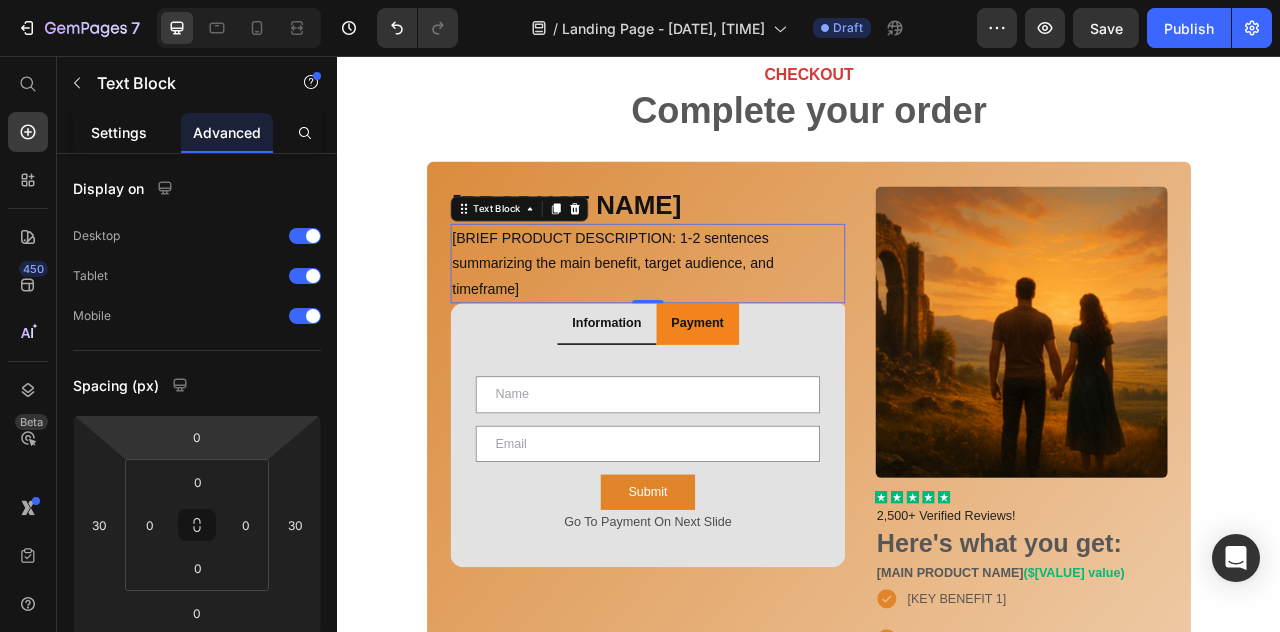 click on "Settings" at bounding box center [119, 132] 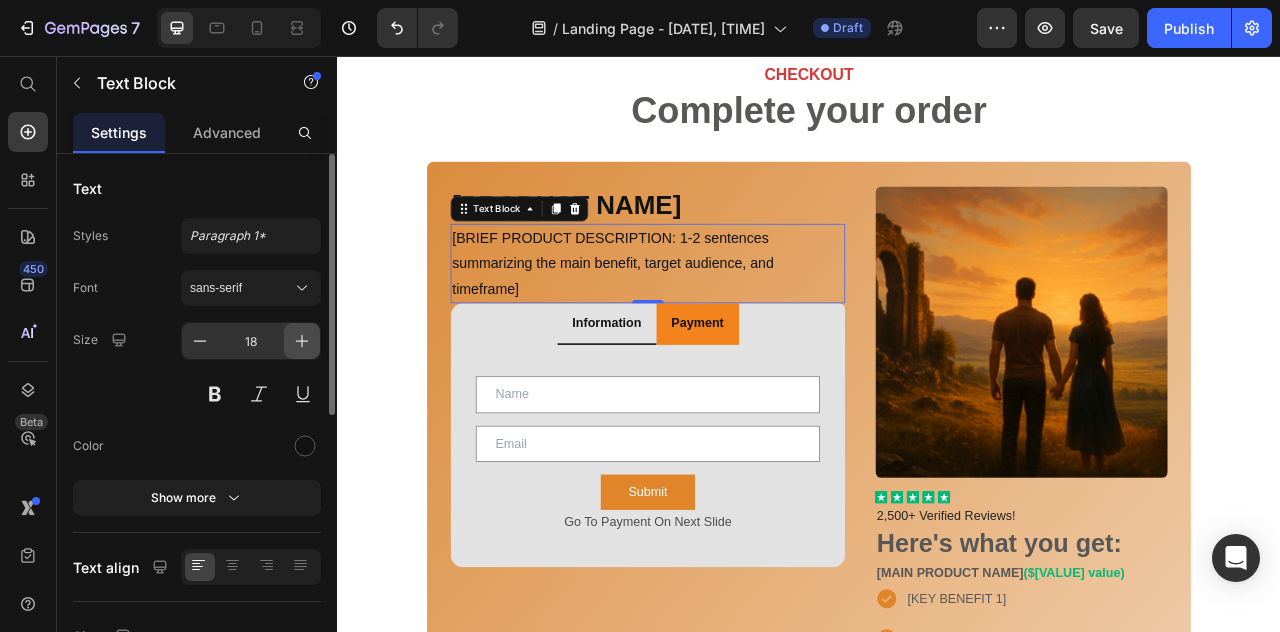 click 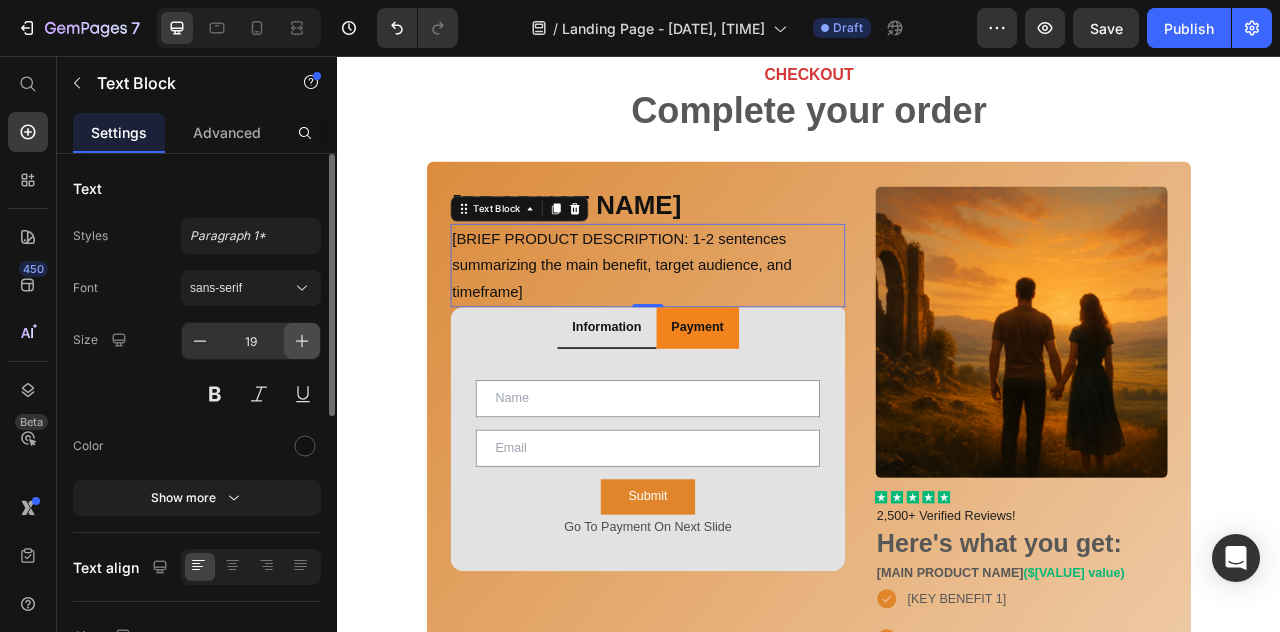 click 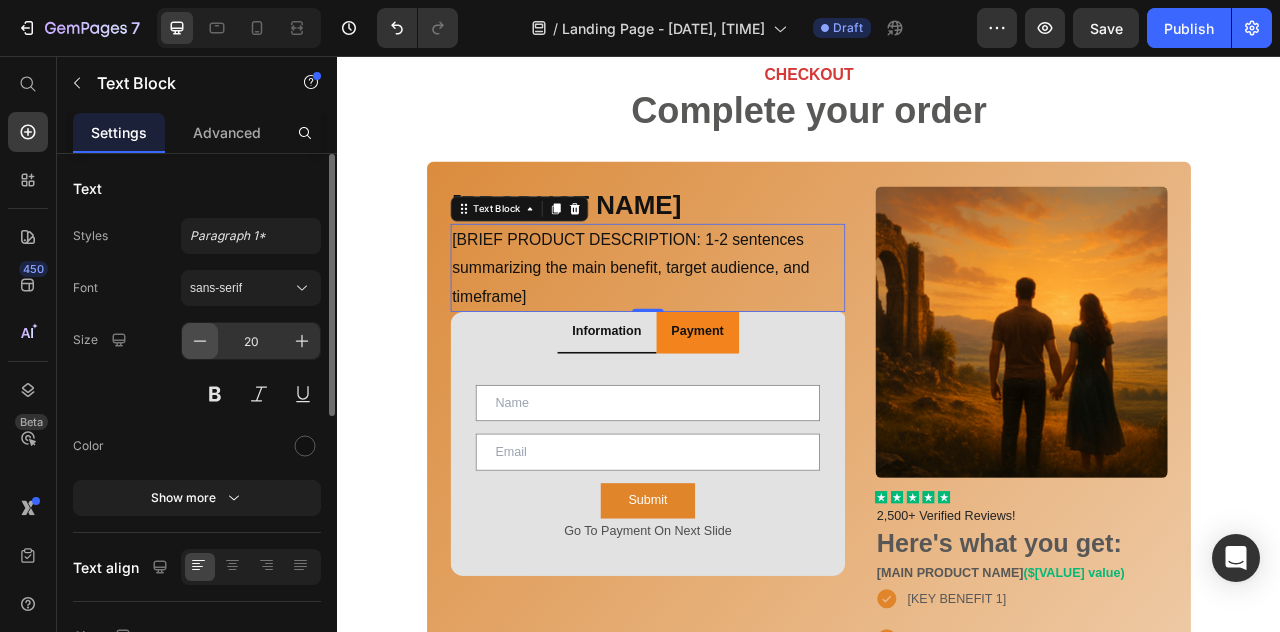 click 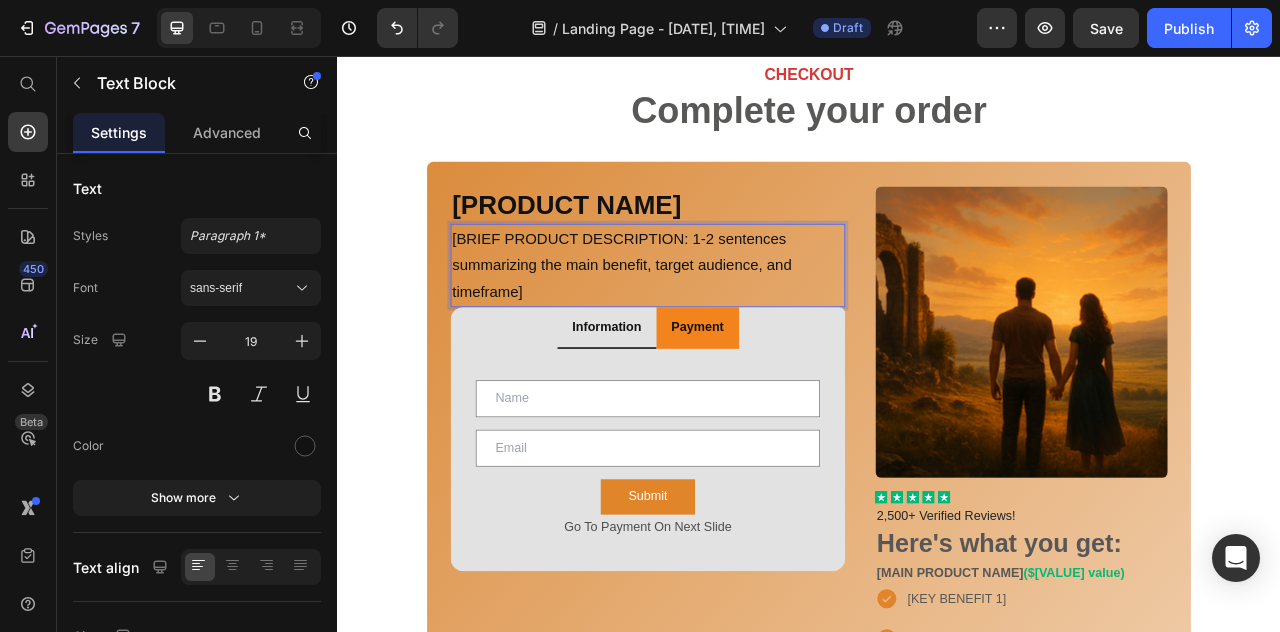 click on "[BRIEF PRODUCT DESCRIPTION: 1-2 sentences summarizing the main benefit, target audience, and timeframe]" at bounding box center (732, 322) 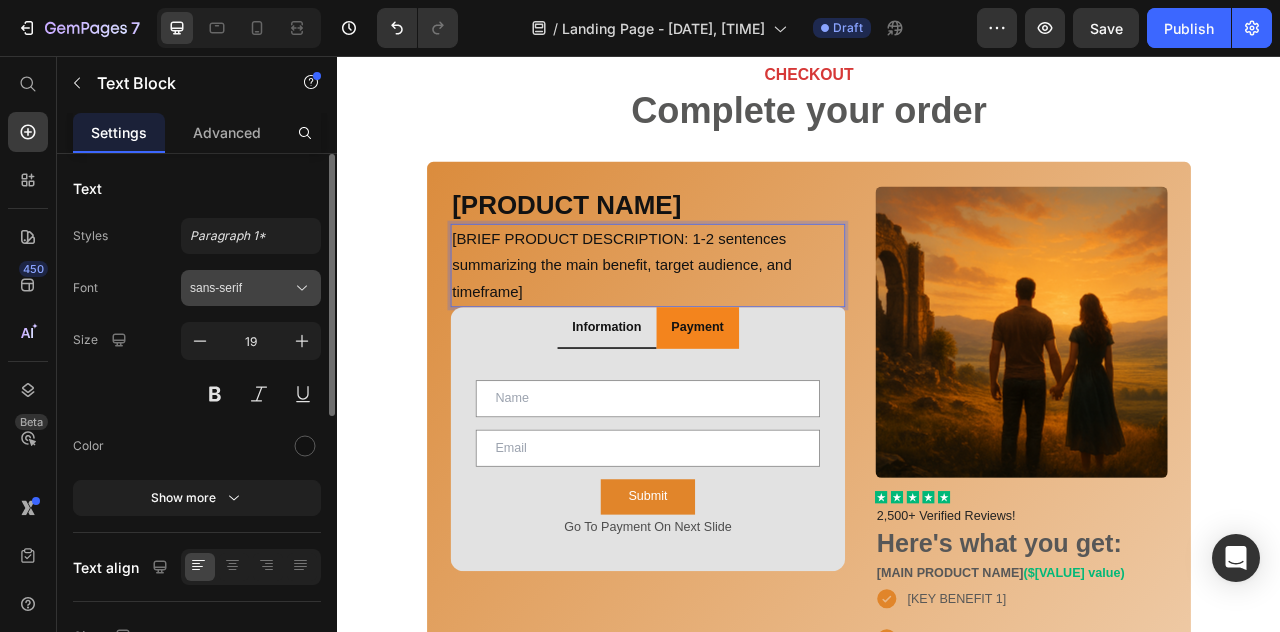 click 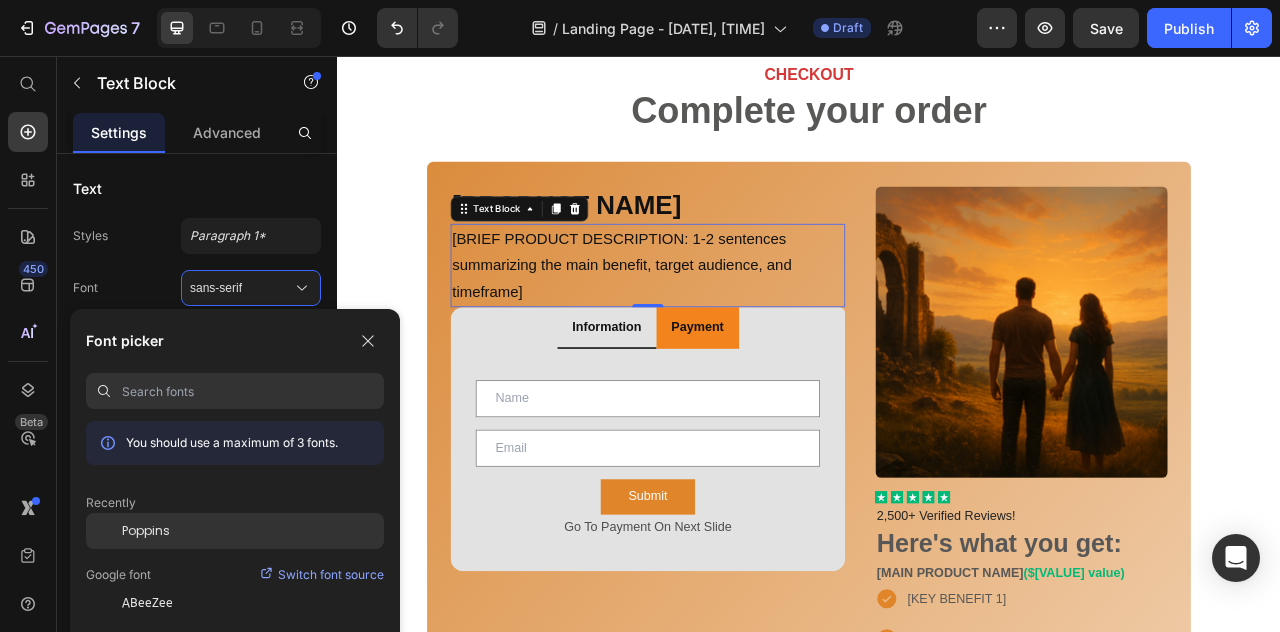 click on "Poppins" 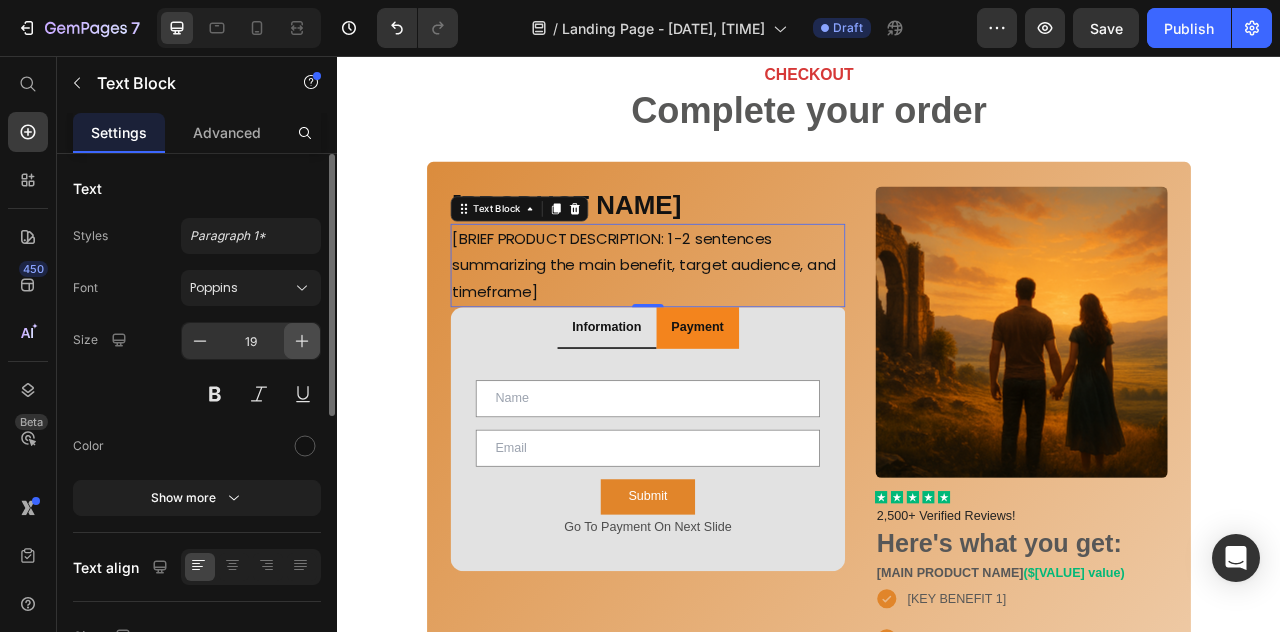click at bounding box center (302, 341) 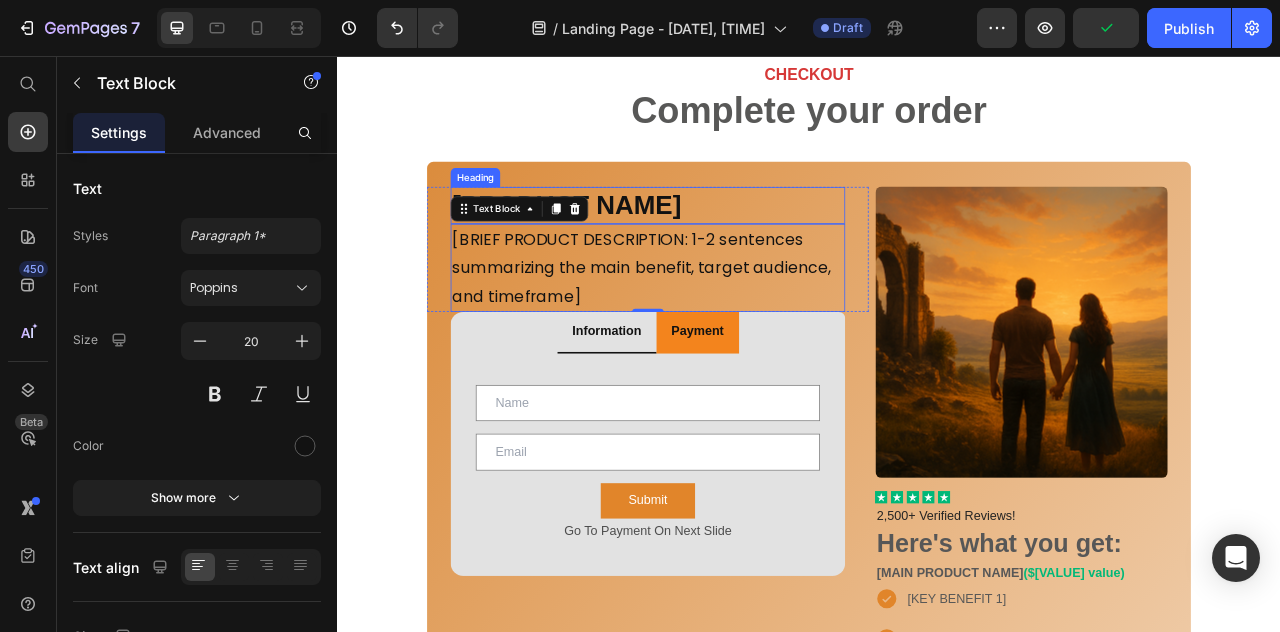 click on "[PRODUCT NAME]" at bounding box center (628, 244) 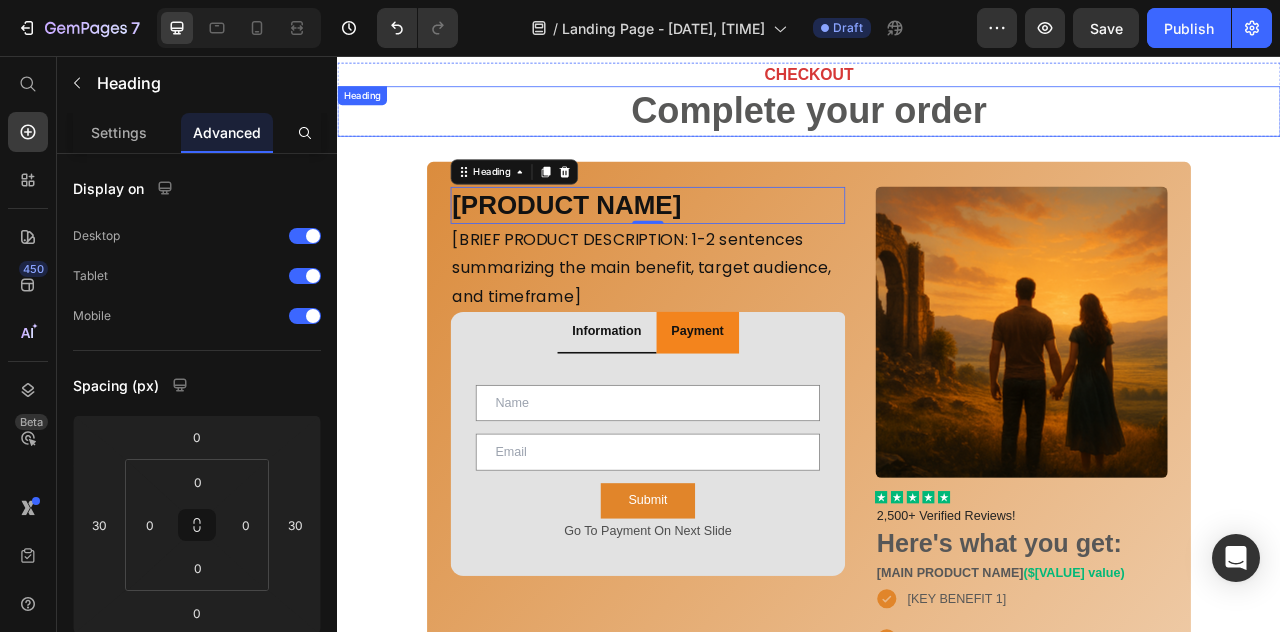 click on "Complete your order" at bounding box center [937, 126] 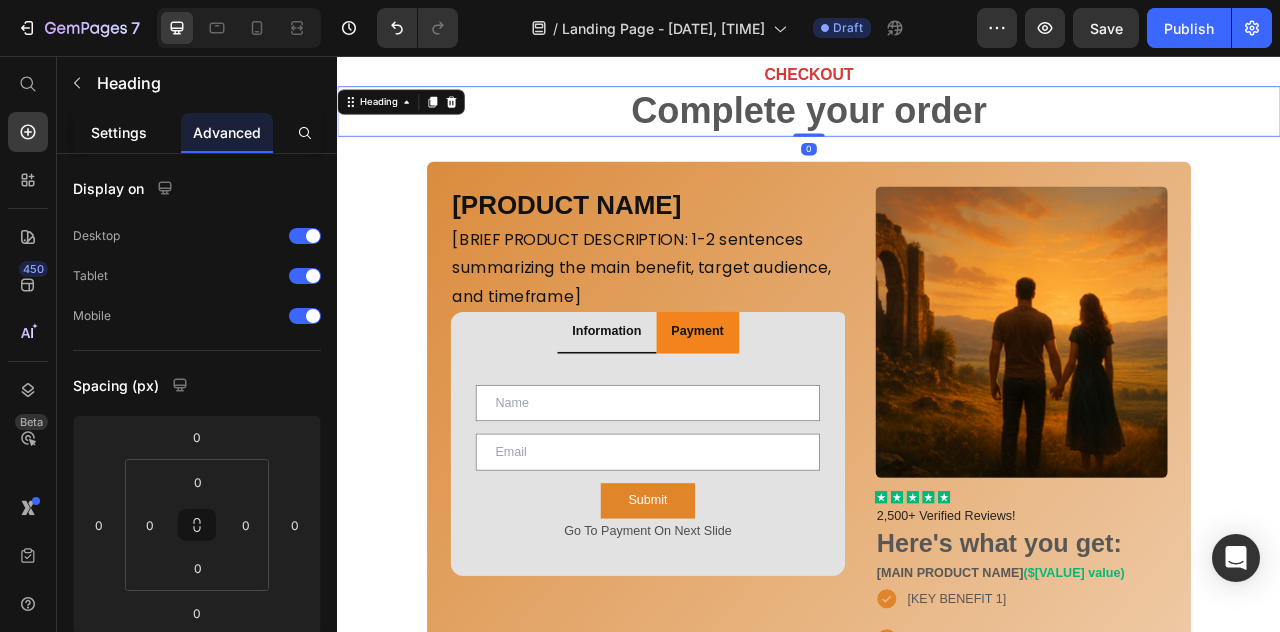 click on "Settings" at bounding box center (119, 132) 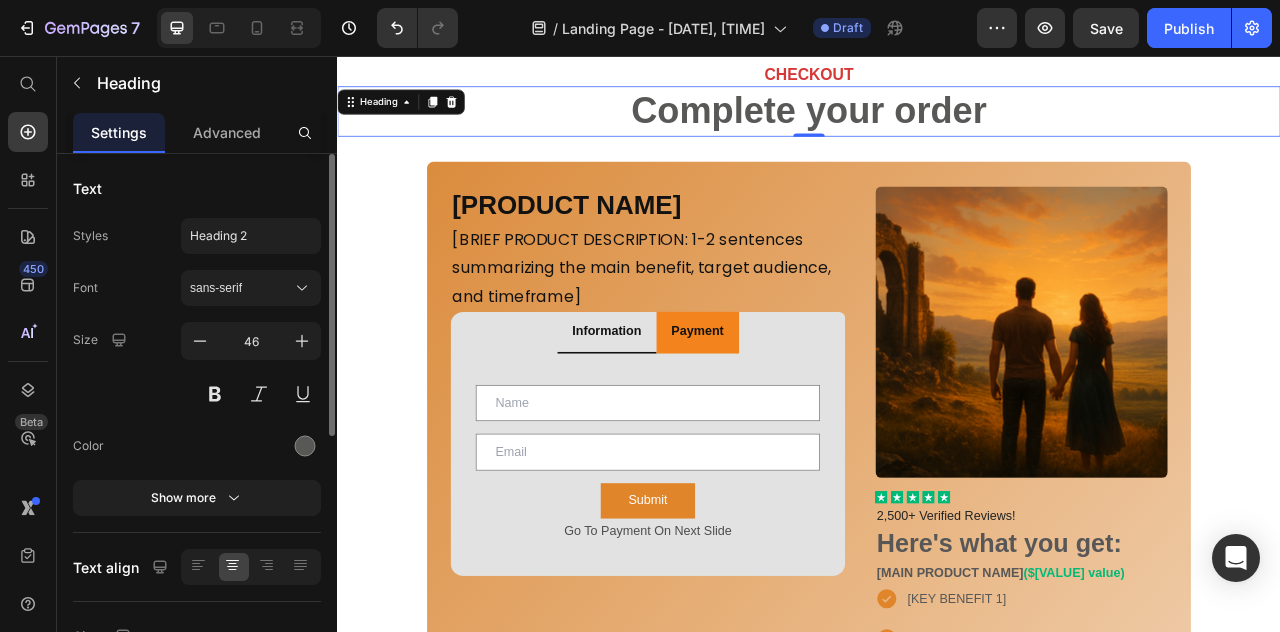 click on "Font sans-serif Size 46 Color Show more" at bounding box center [197, 393] 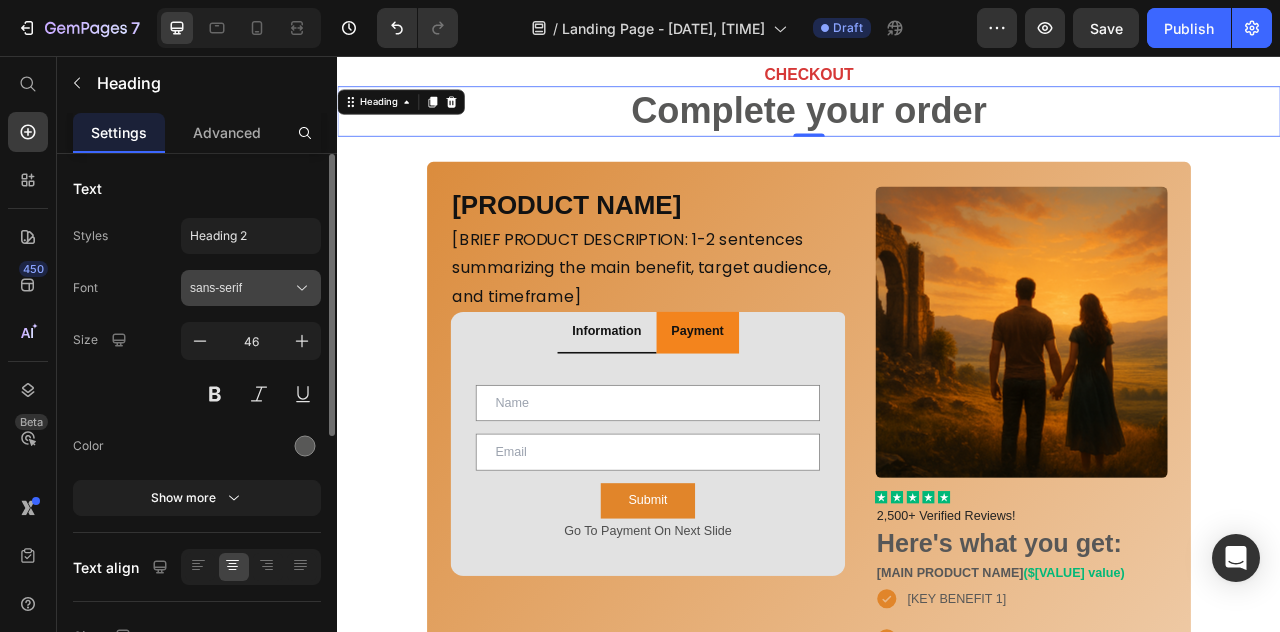 click on "sans-serif" at bounding box center (251, 288) 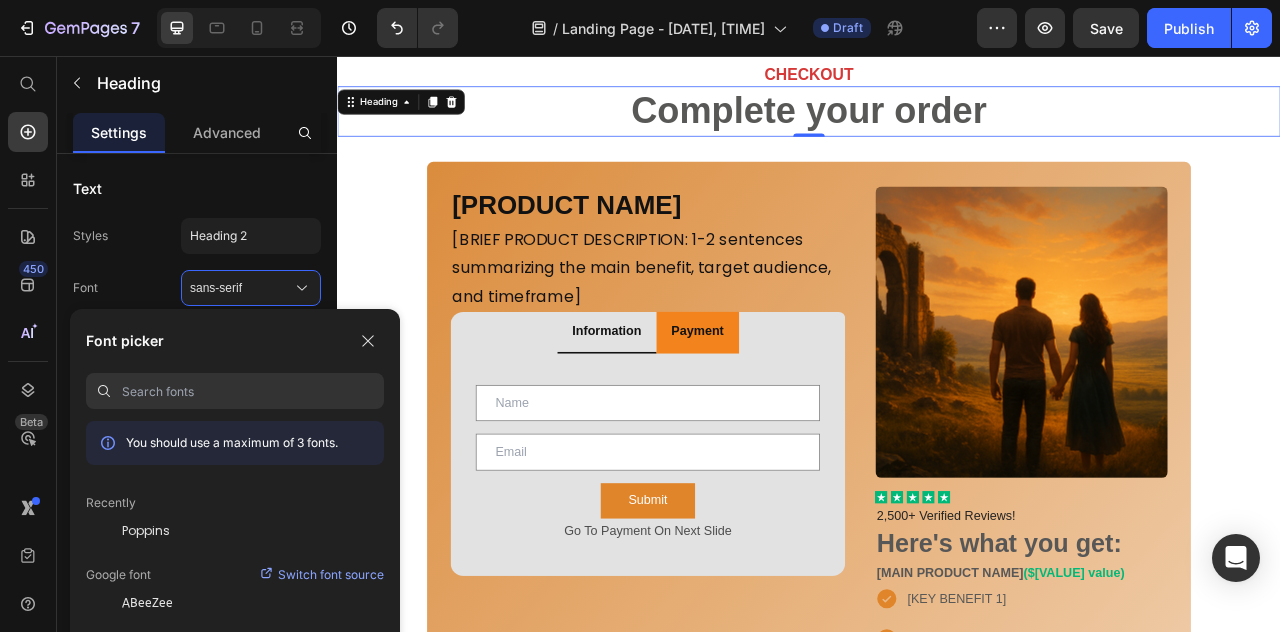 scroll, scrollTop: 61, scrollLeft: 0, axis: vertical 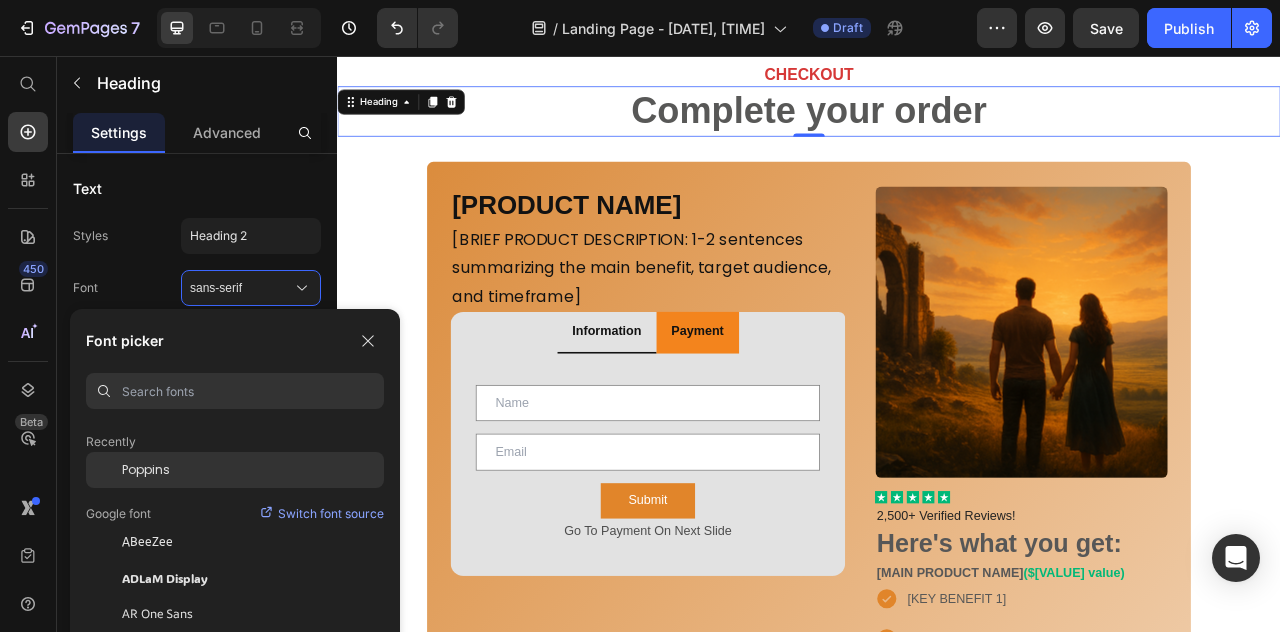 click on "Poppins" 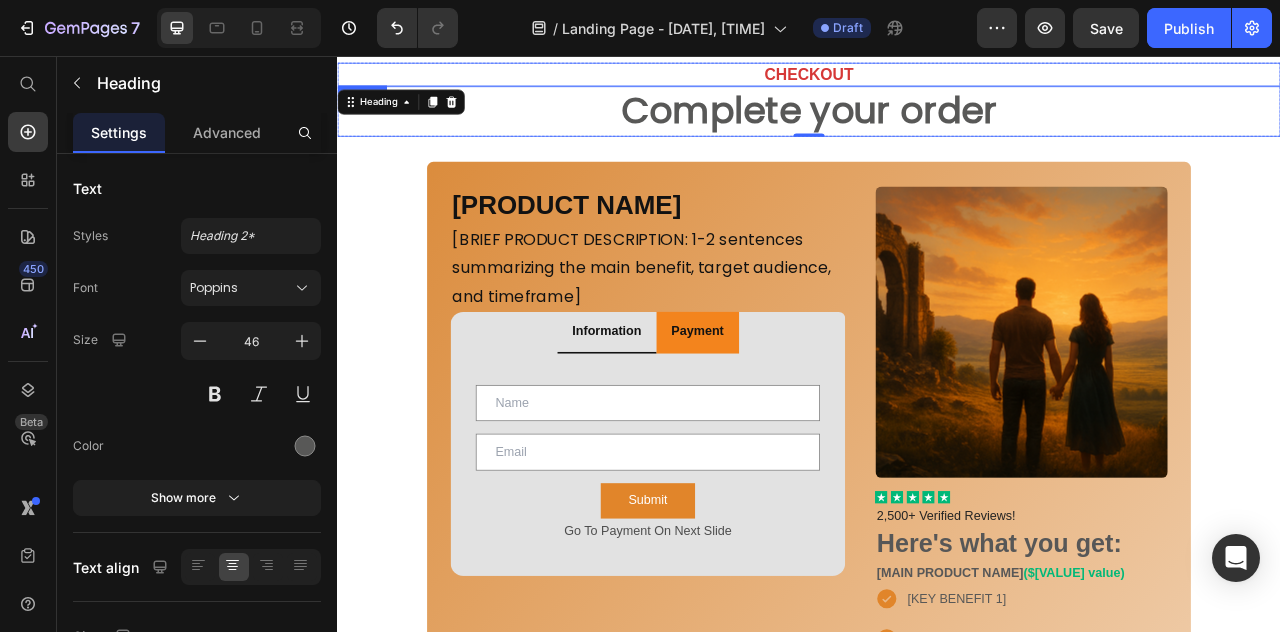 click on "CHECKOUT" at bounding box center (936, 79) 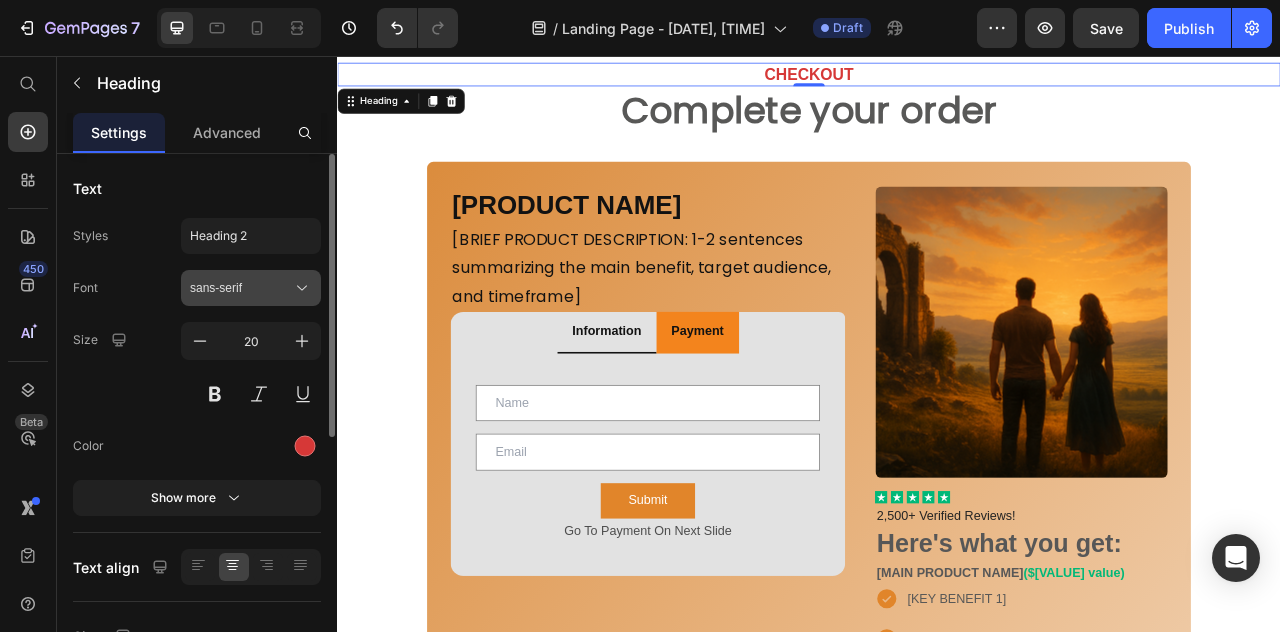 click on "sans-serif" at bounding box center (241, 288) 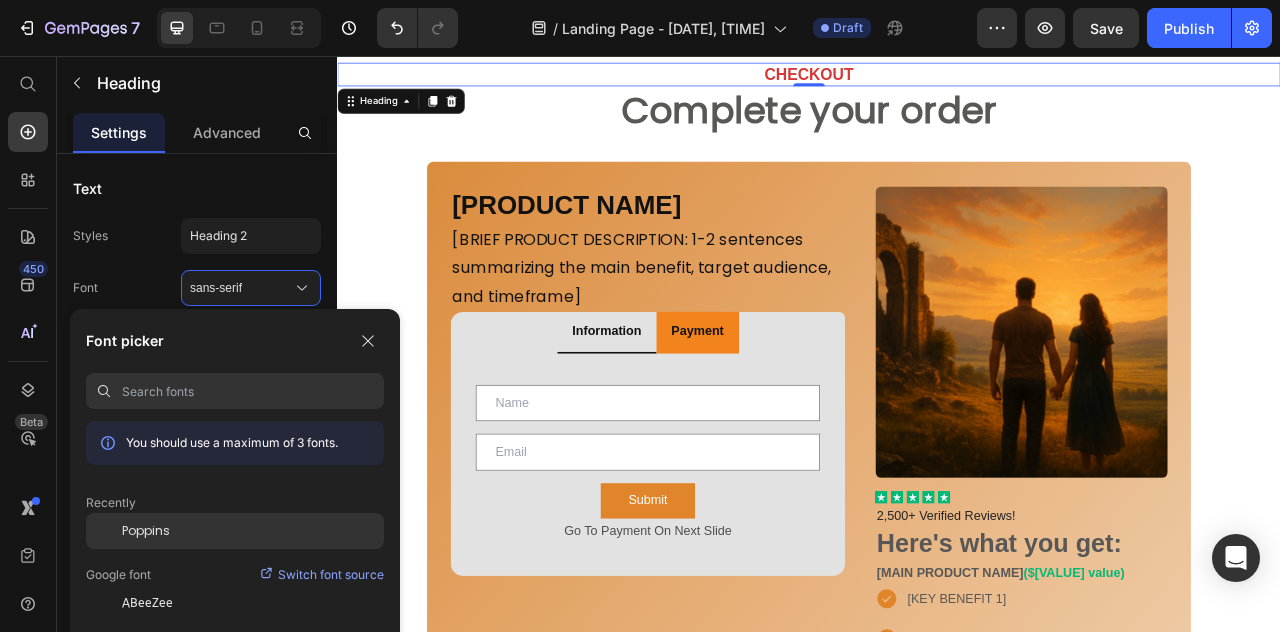 click on "Poppins" 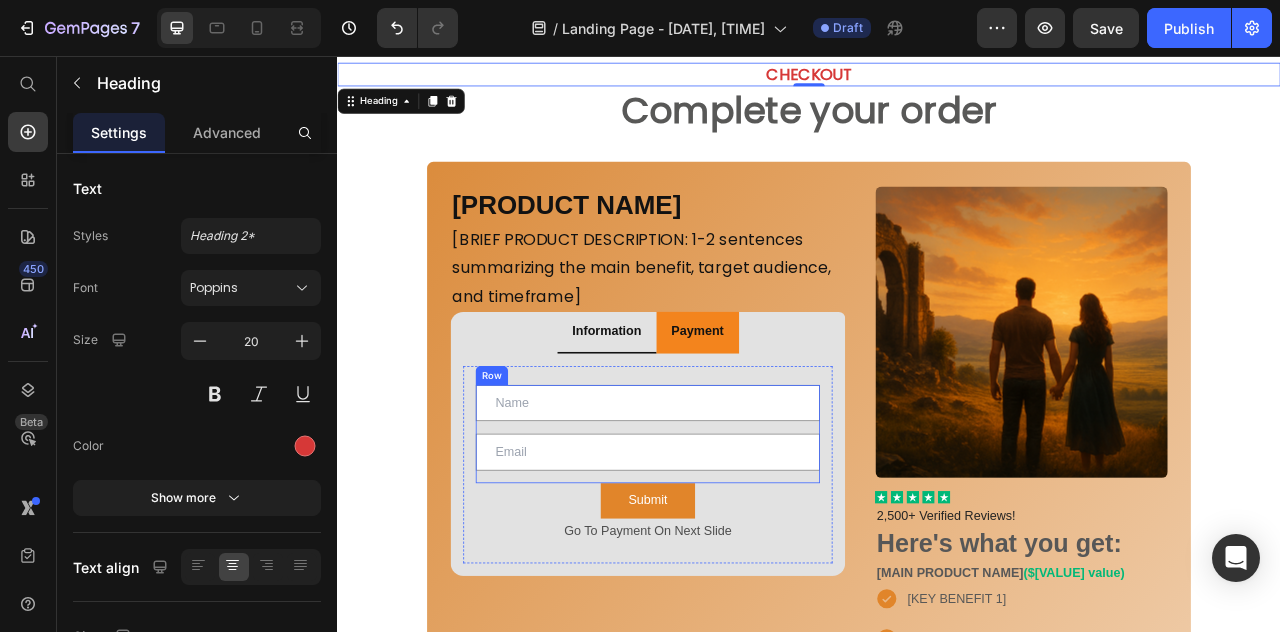 scroll, scrollTop: 203, scrollLeft: 0, axis: vertical 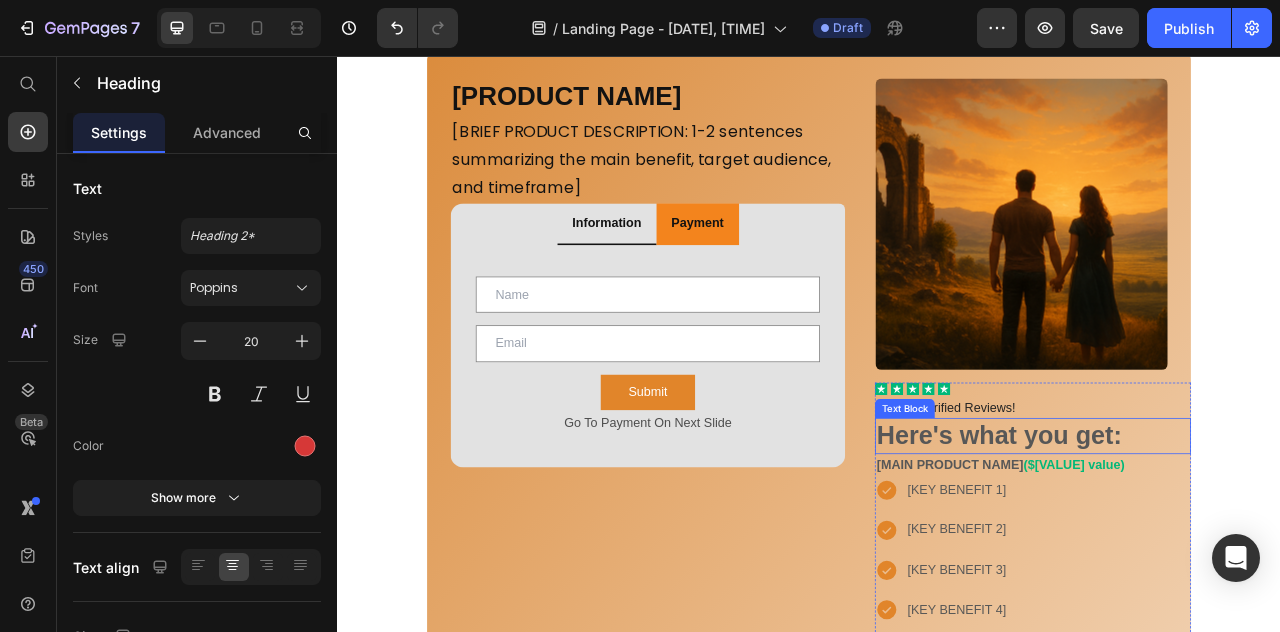 click on "Here's what you get:" at bounding box center [1179, 538] 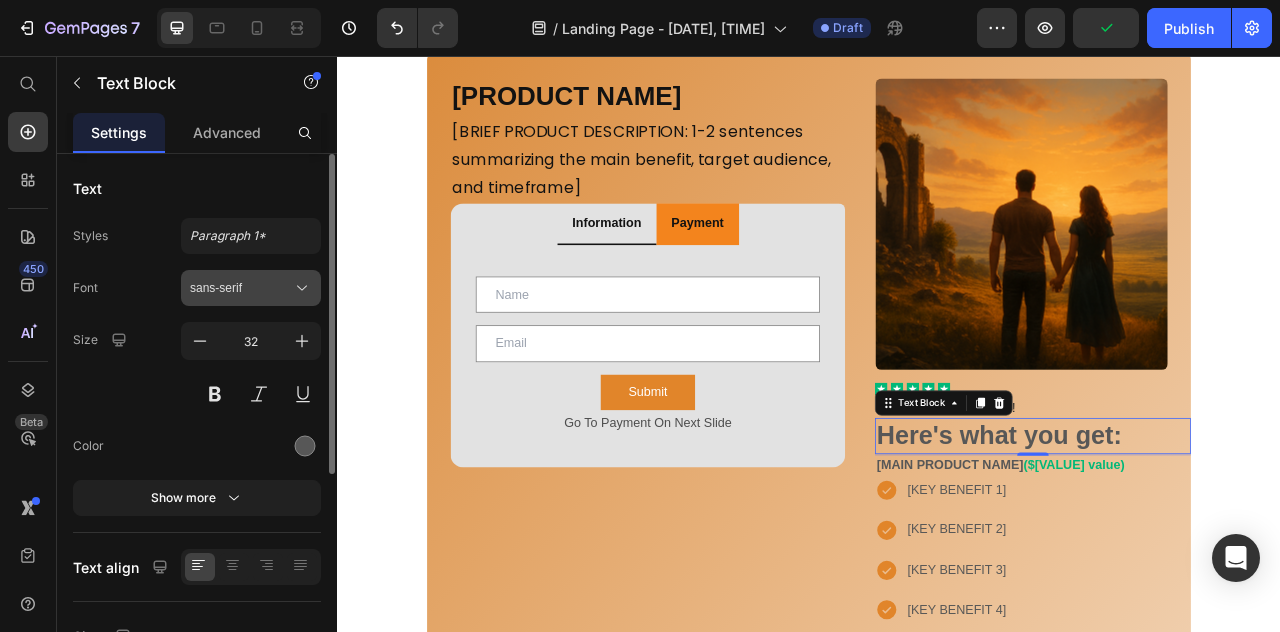 click 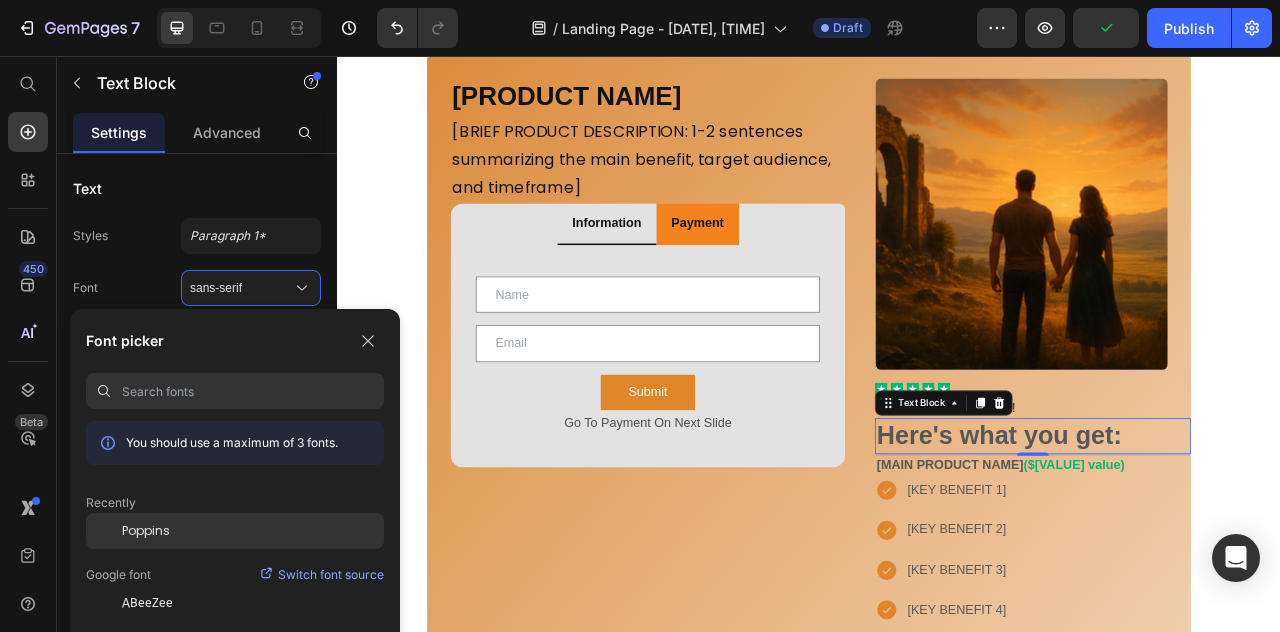 click on "Poppins" 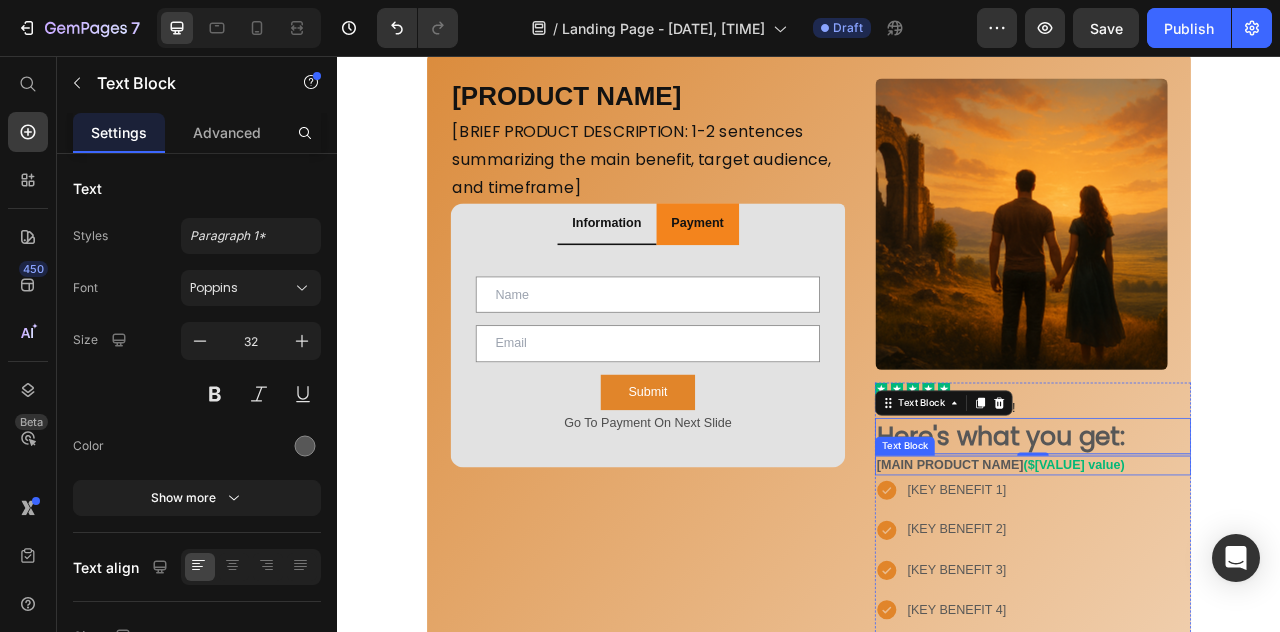 click on "[MAIN PRODUCT NAME]" at bounding box center (1116, 575) 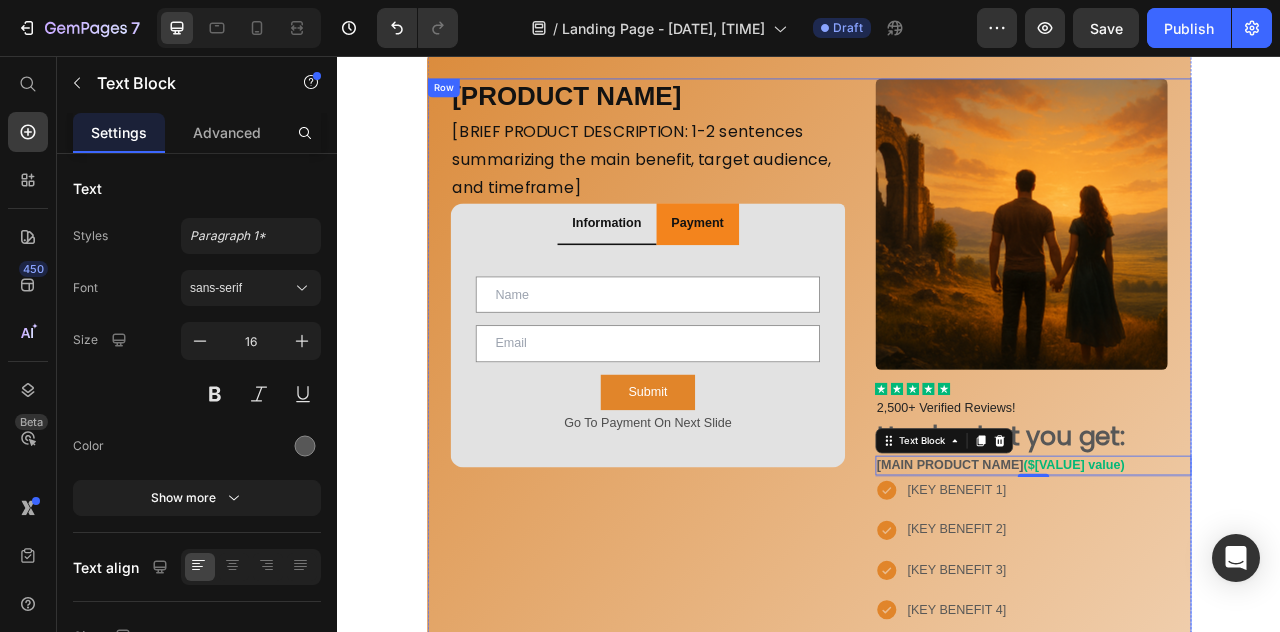 click on "[PRODUCT NAME] Heading [BRIEF PRODUCT DESCRIPTION: 1-2 sentences summarizing the main benefit, target audience, and timeframe] Text Block Row Information Payment Text Field Email Field Row Submit Submit Button Go To Payment On Next Slide Text Block Contact Form Product Images
Out of stock Add to Cart Product Tab" at bounding box center (732, 1138) 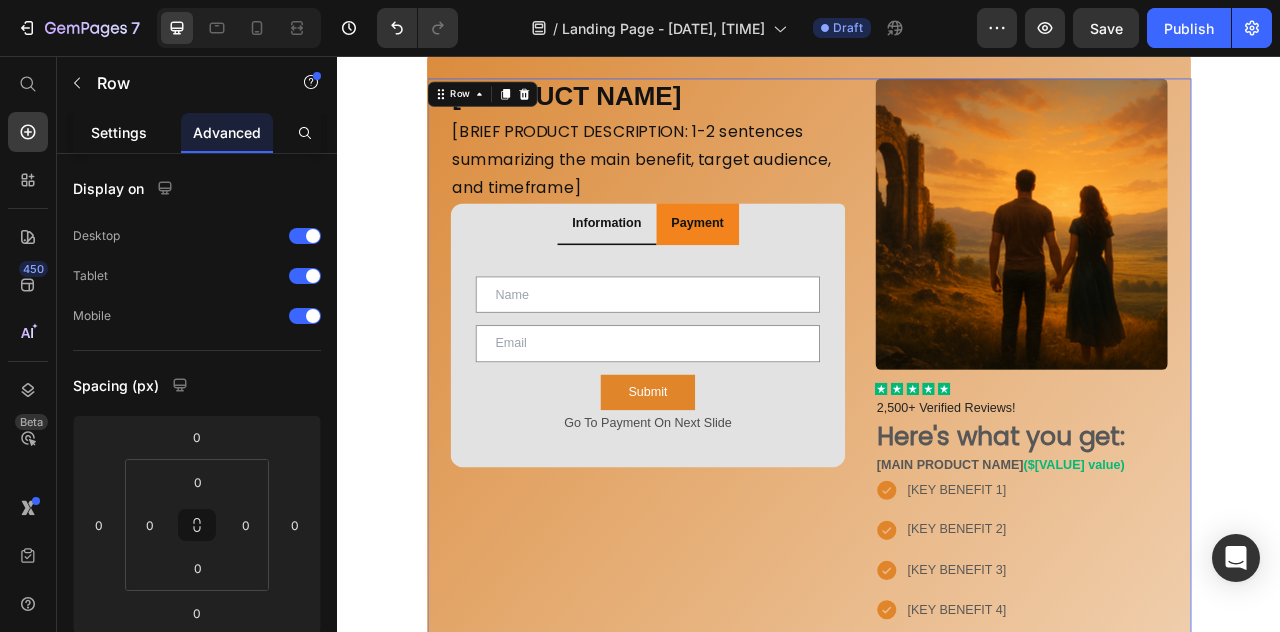 click on "Settings" at bounding box center [119, 132] 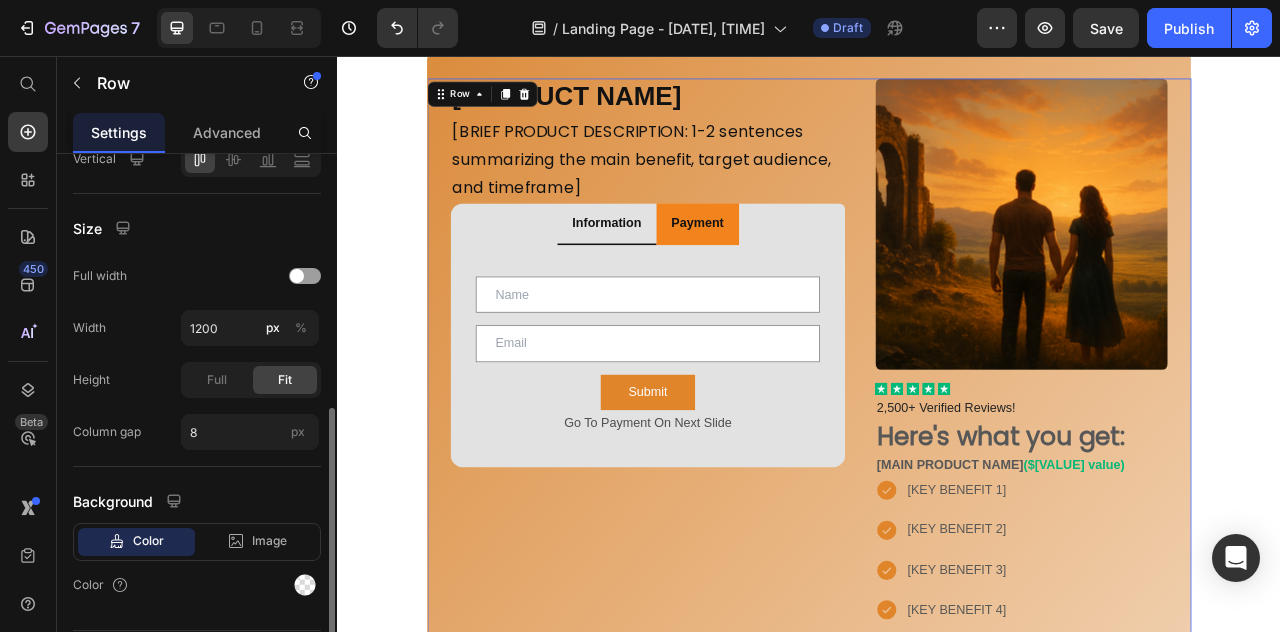scroll, scrollTop: 584, scrollLeft: 0, axis: vertical 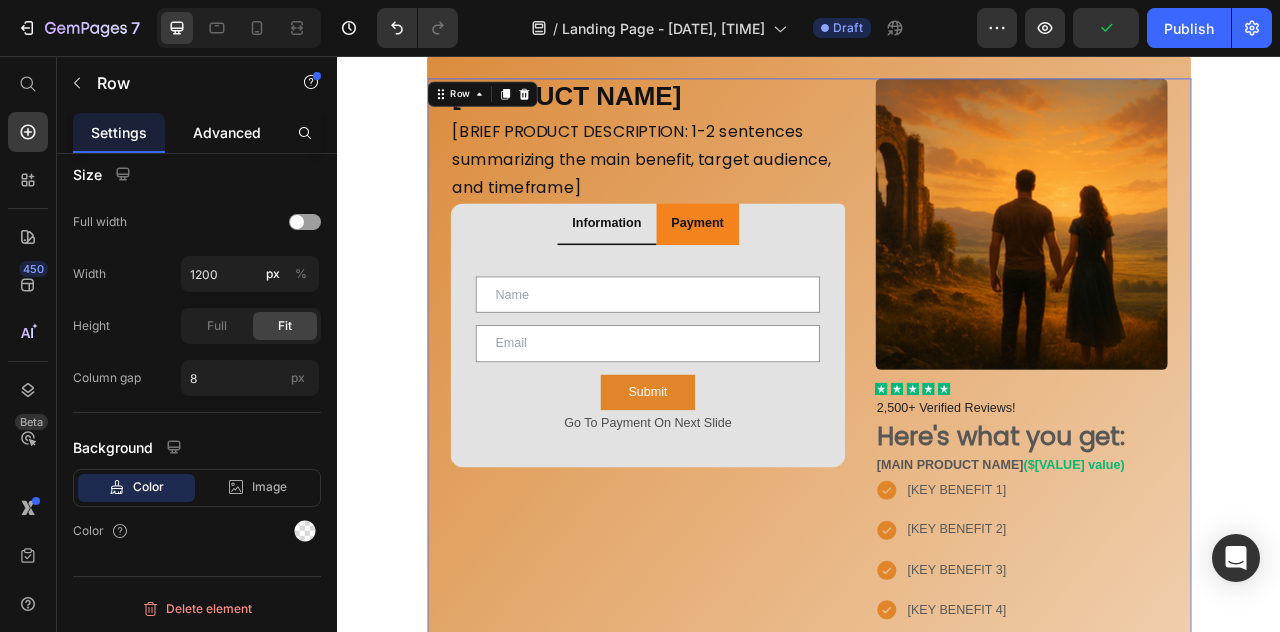 click on "Advanced" at bounding box center (227, 132) 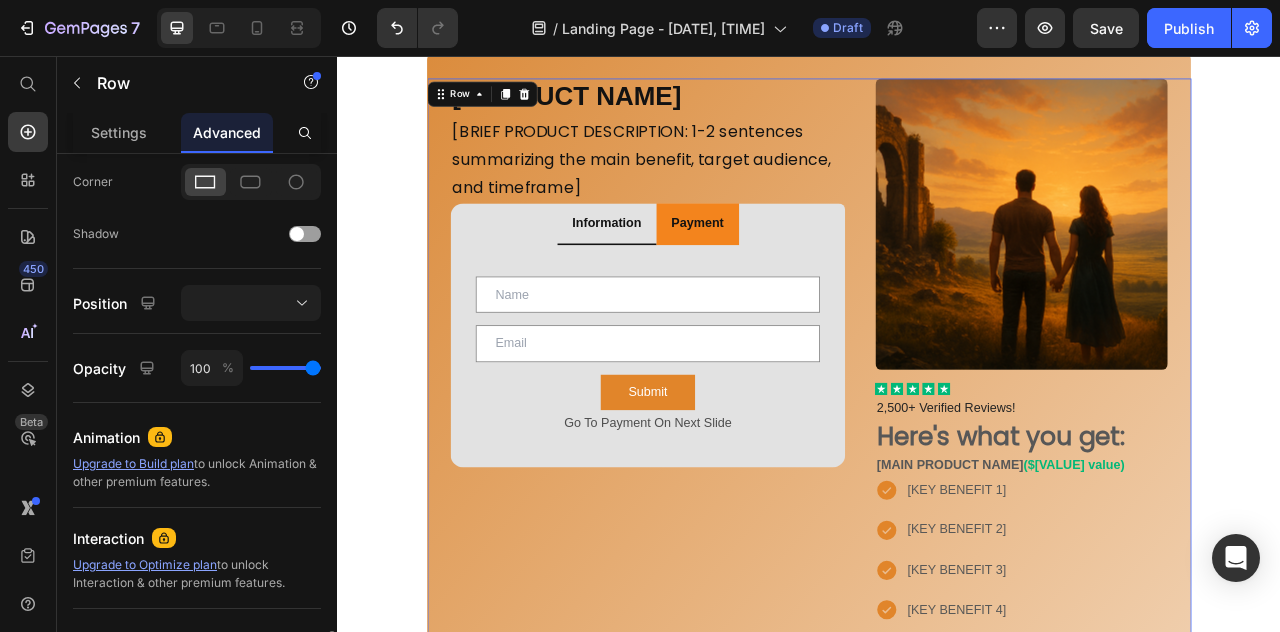 scroll, scrollTop: 766, scrollLeft: 0, axis: vertical 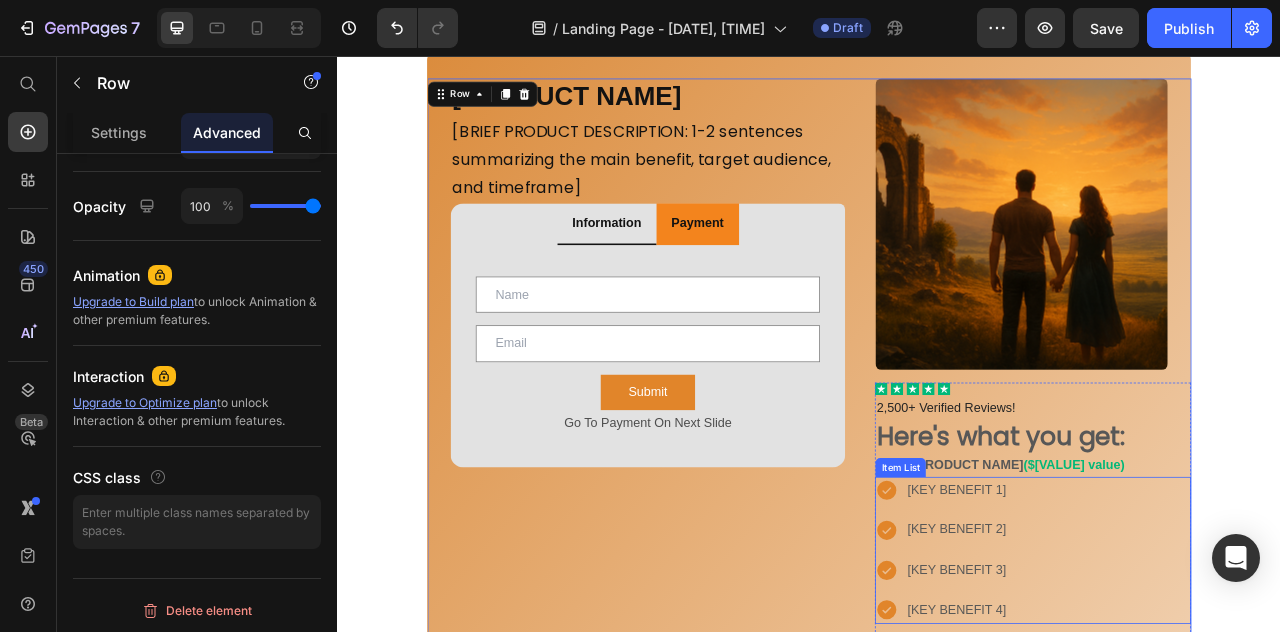 click on "[KEY BENEFIT 1] [KEY BENEFIT 2] [KEY BENEFIT 3] [KEY BENEFIT 4]" at bounding box center [1222, 684] 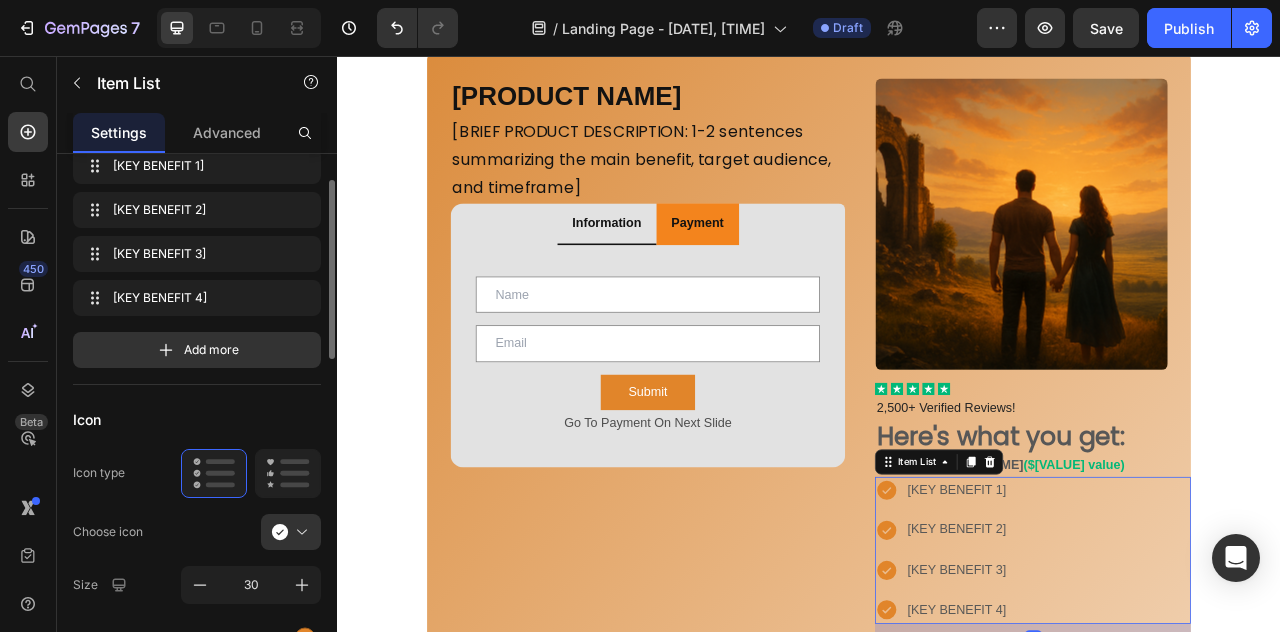 scroll, scrollTop: 76, scrollLeft: 0, axis: vertical 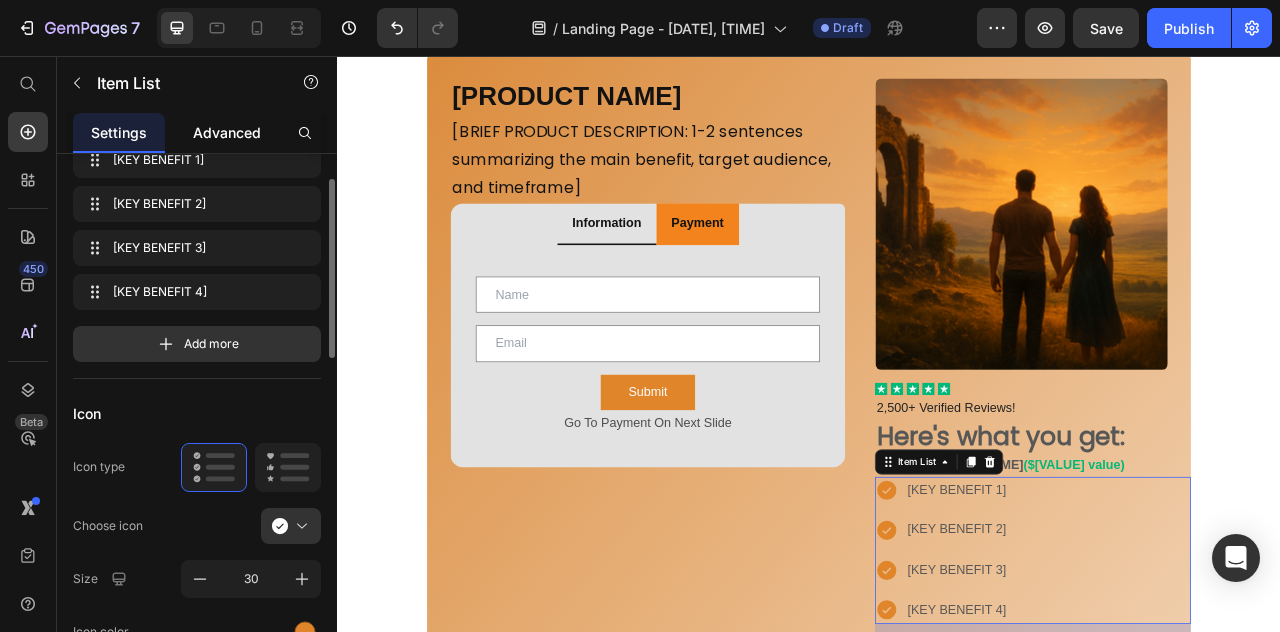 click on "Advanced" at bounding box center [227, 132] 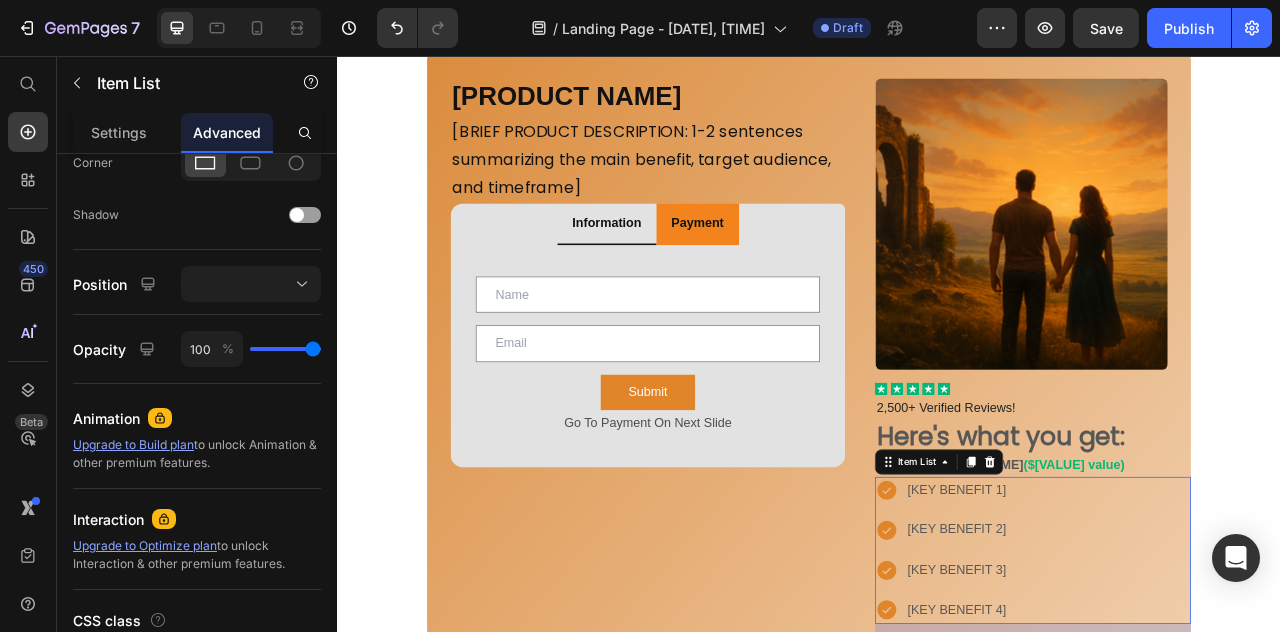 scroll, scrollTop: 0, scrollLeft: 0, axis: both 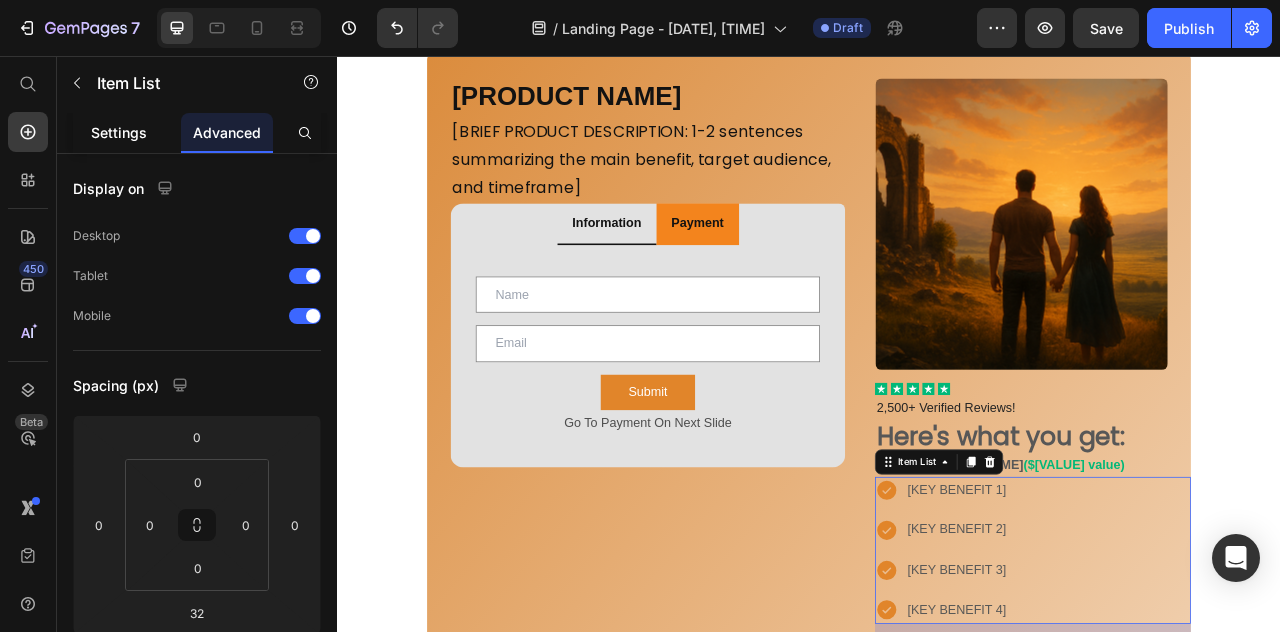 click on "Settings" at bounding box center (119, 132) 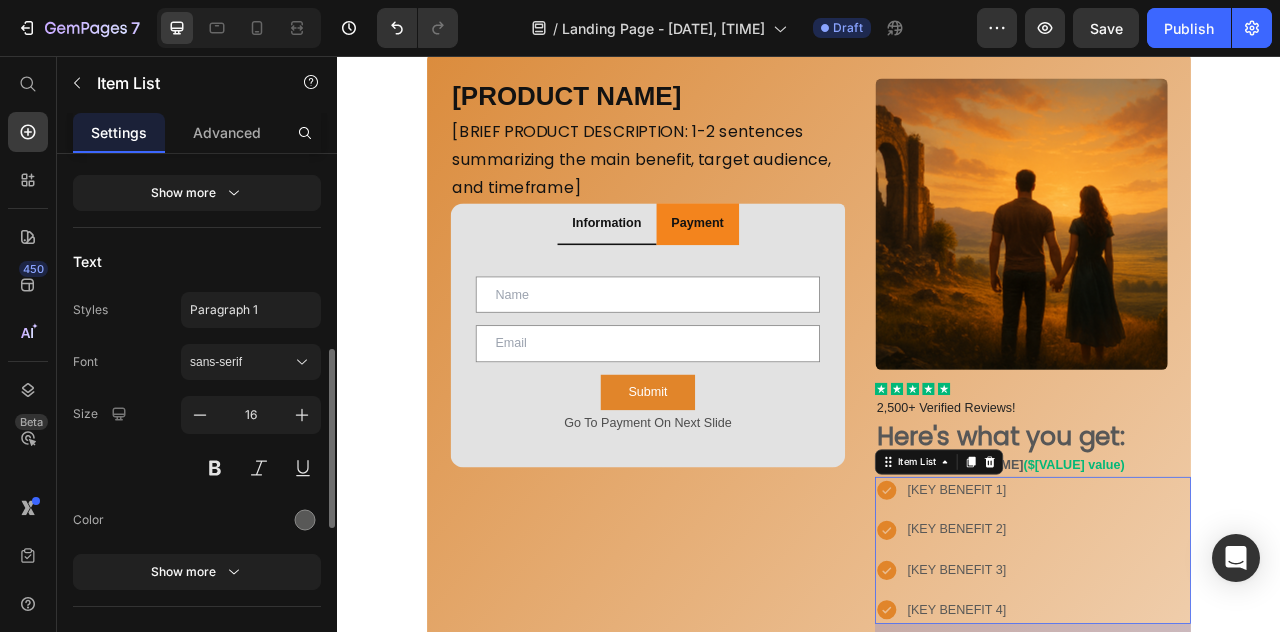 scroll, scrollTop: 571, scrollLeft: 0, axis: vertical 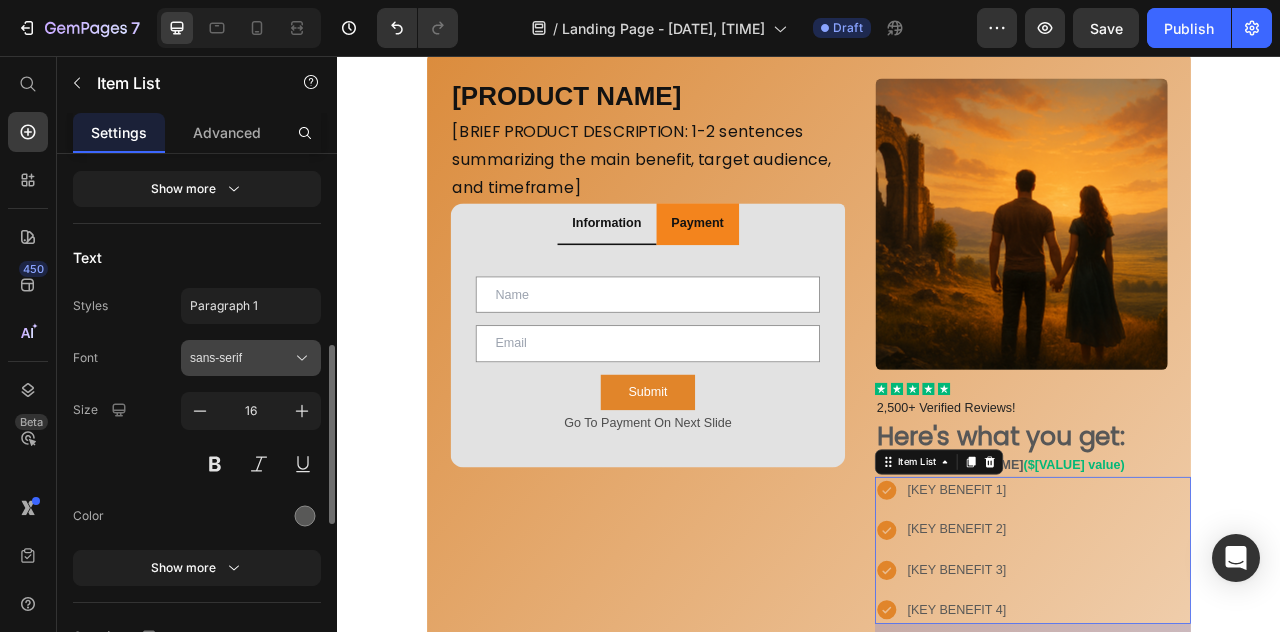 click 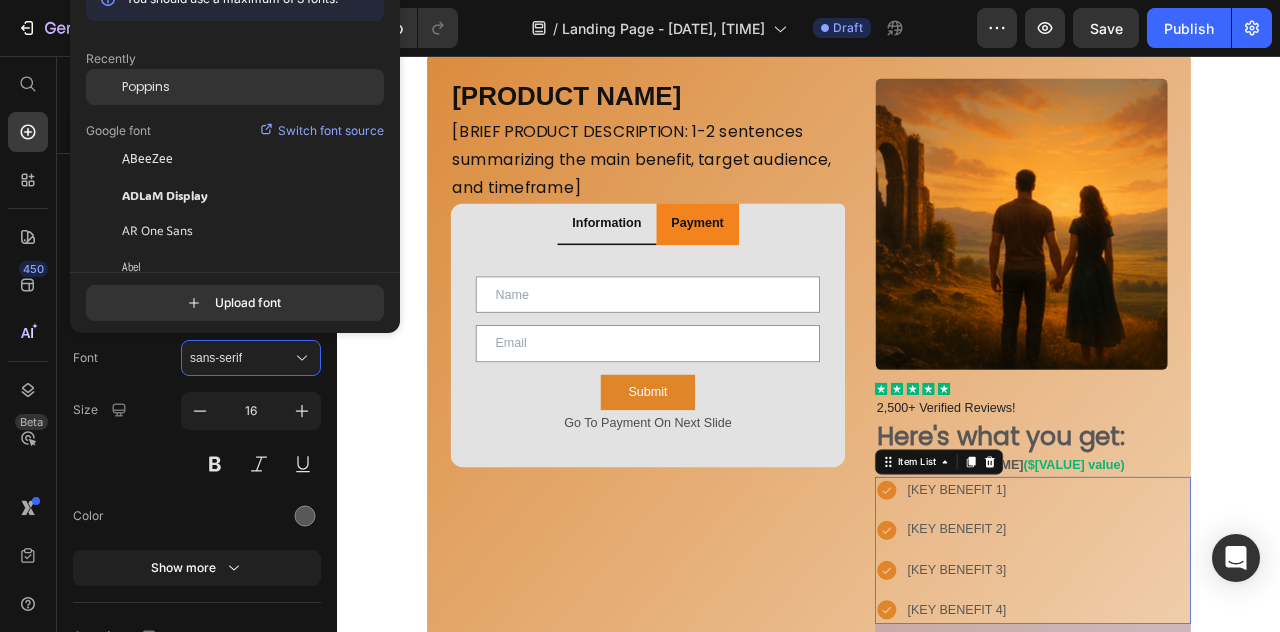 click on "Poppins" 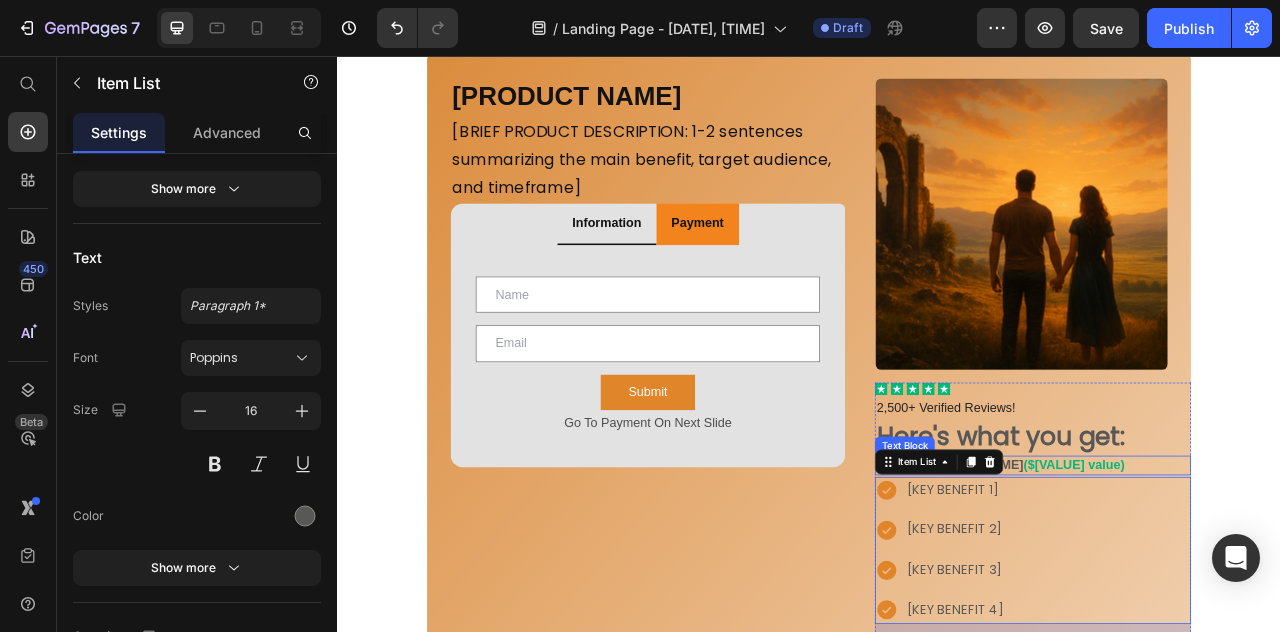 click on "($[VALUE] value)" at bounding box center [1274, 575] 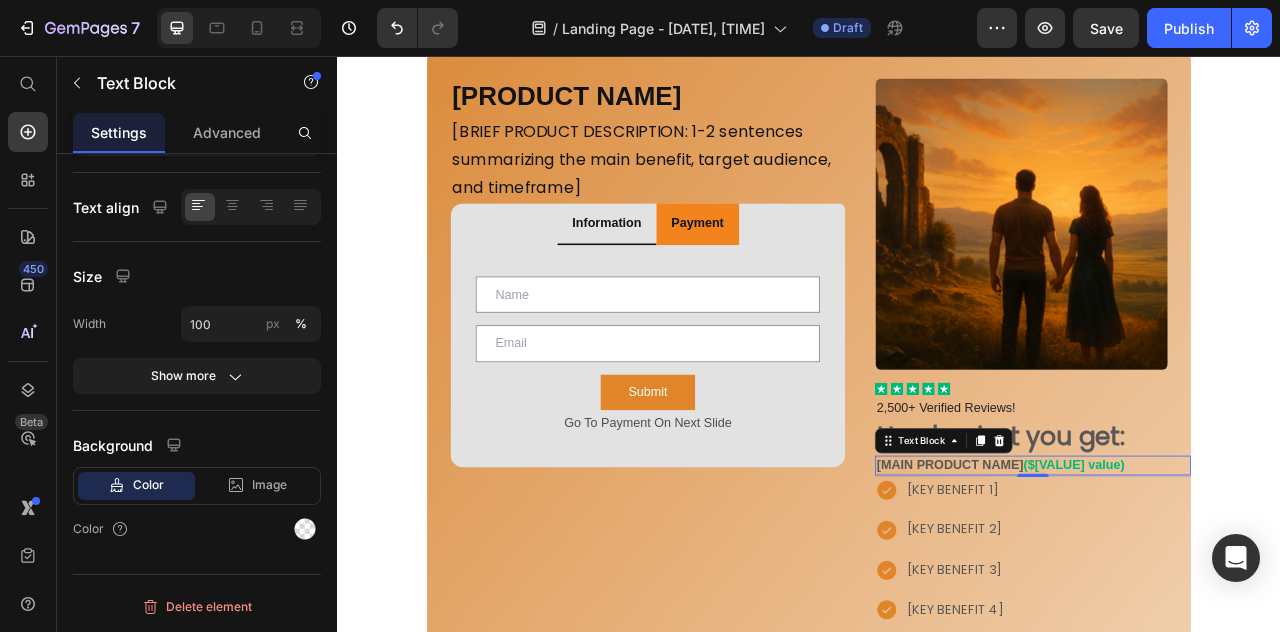 scroll, scrollTop: 0, scrollLeft: 0, axis: both 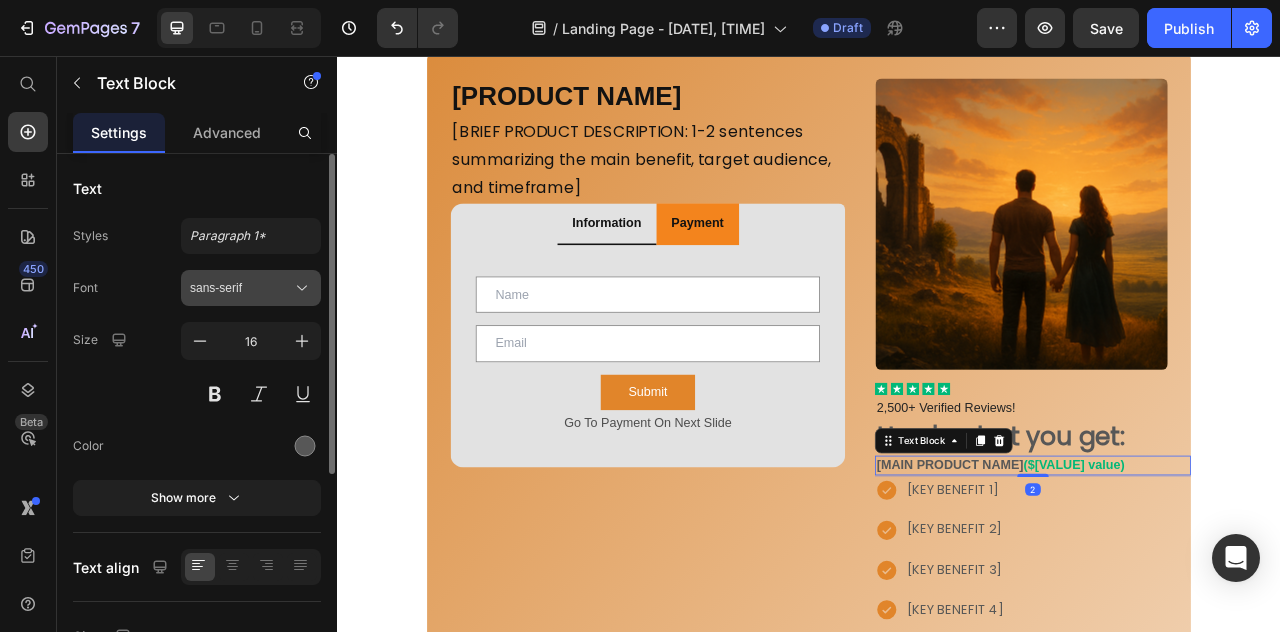 click on "sans-serif" at bounding box center (241, 288) 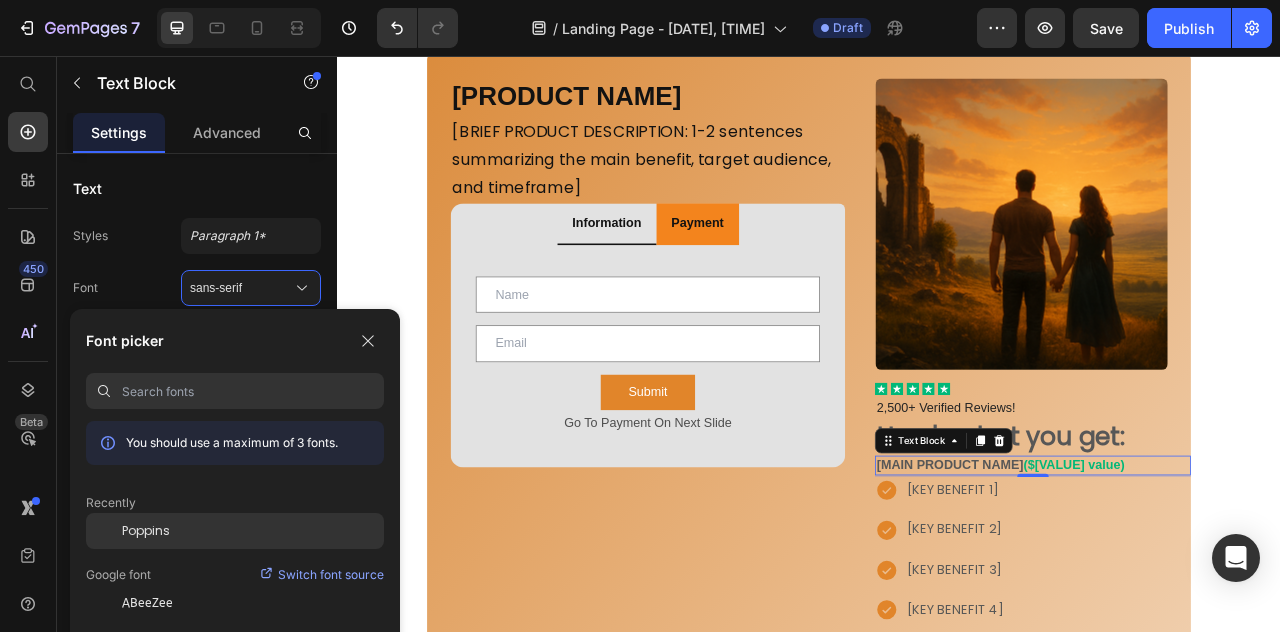 click on "Poppins" 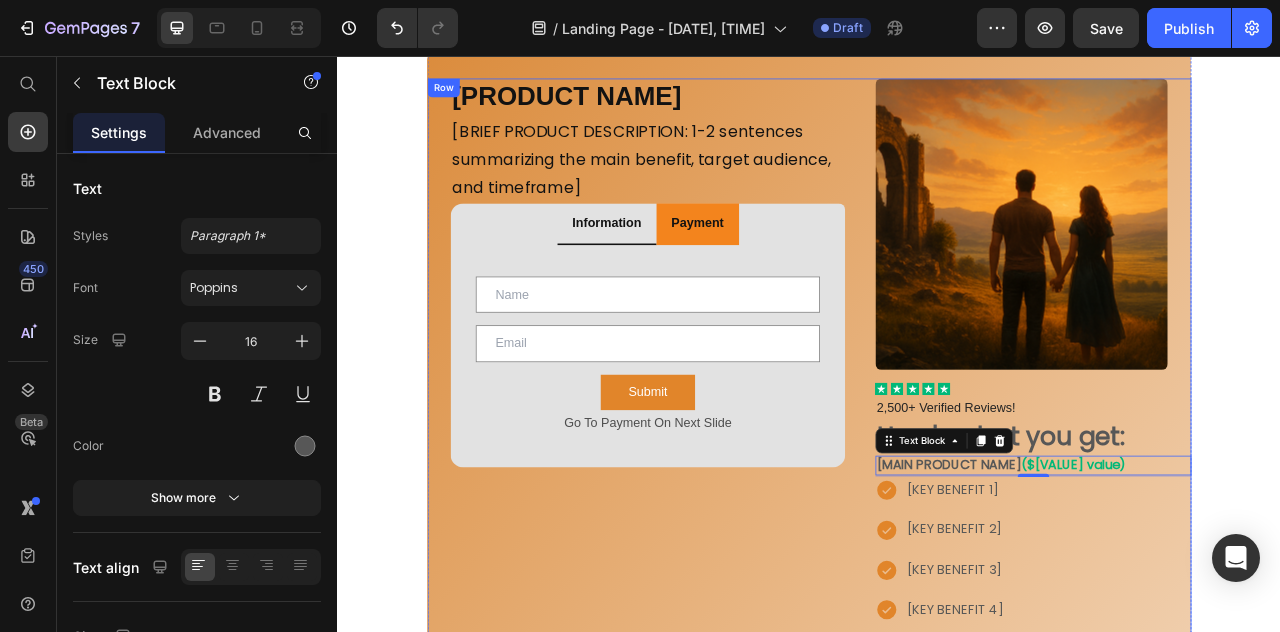 click on "[PRODUCT NAME] Heading [BRIEF PRODUCT DESCRIPTION: 1-2 sentences summarizing the main benefit, target audience, and timeframe] Text Block Row Information Payment Text Field Email Field Row Submit Submit Button Go To Payment On Next Slide Text Block Contact Form Product Images
Out of stock Add to Cart Product Tab" at bounding box center [732, 1138] 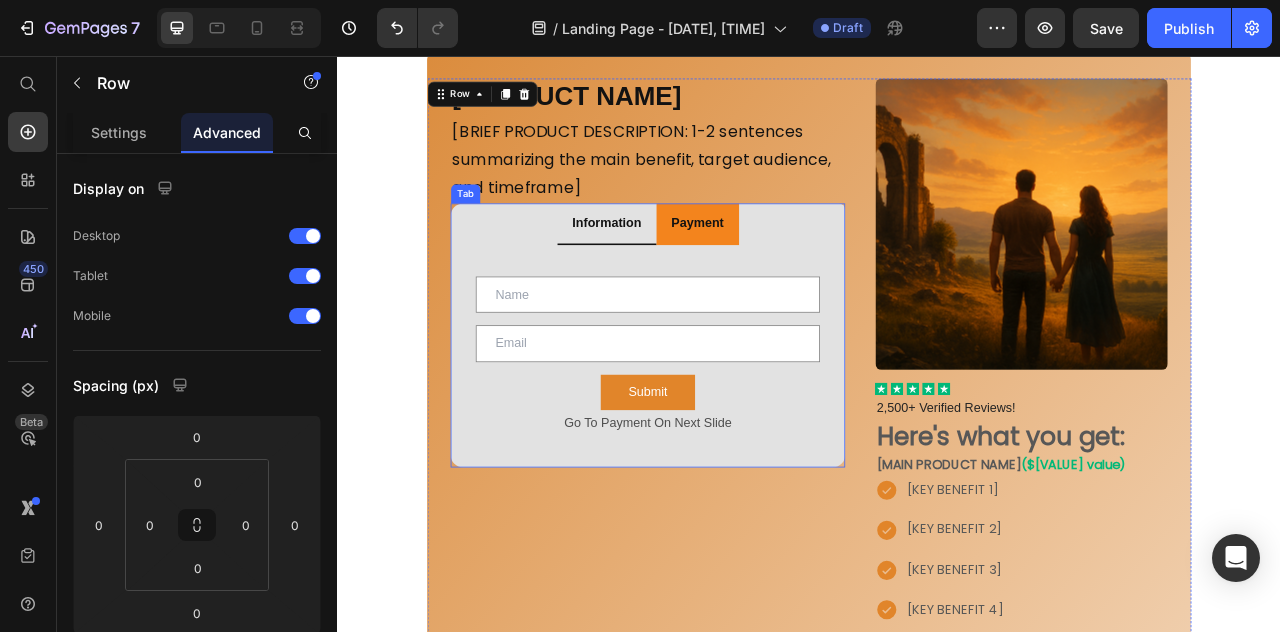 click on "Information" at bounding box center (680, 267) 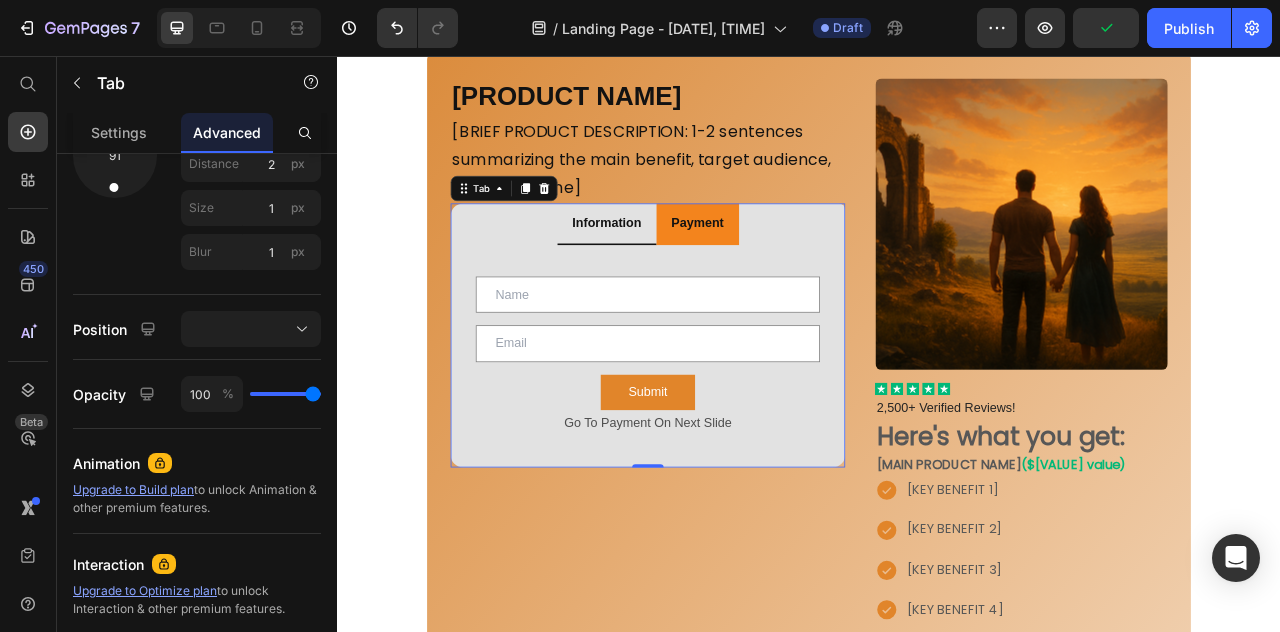 scroll, scrollTop: 0, scrollLeft: 0, axis: both 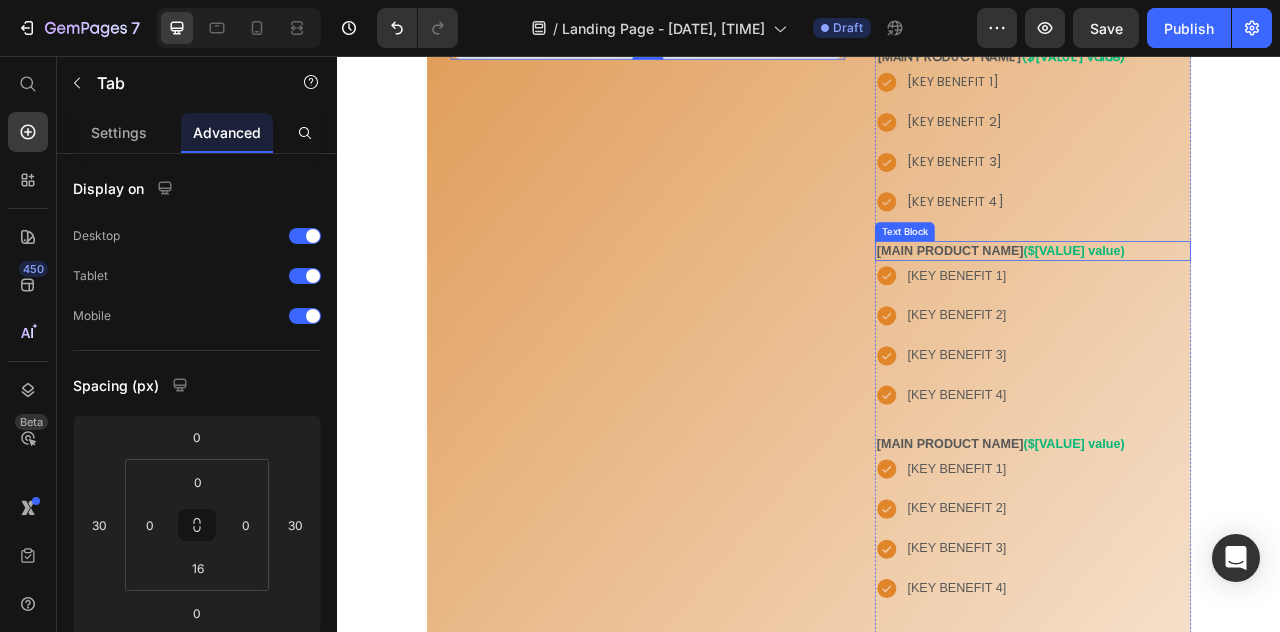 click on "[MAIN PRODUCT NAME]" at bounding box center [1116, 302] 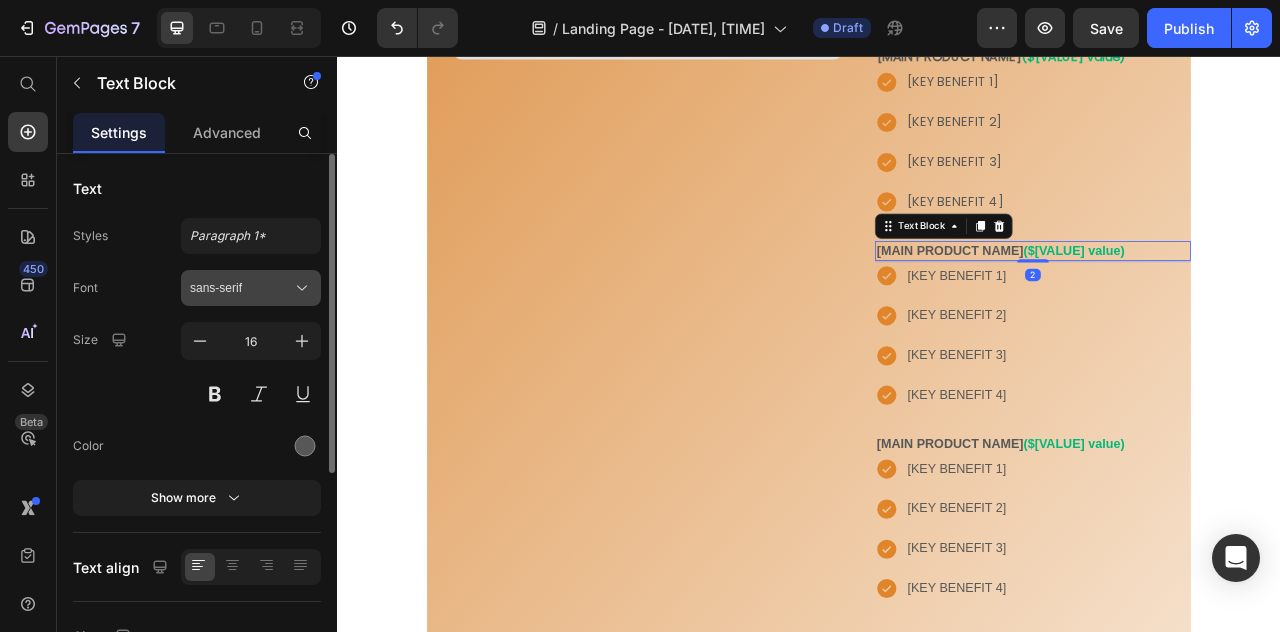 click on "sans-serif" at bounding box center (241, 288) 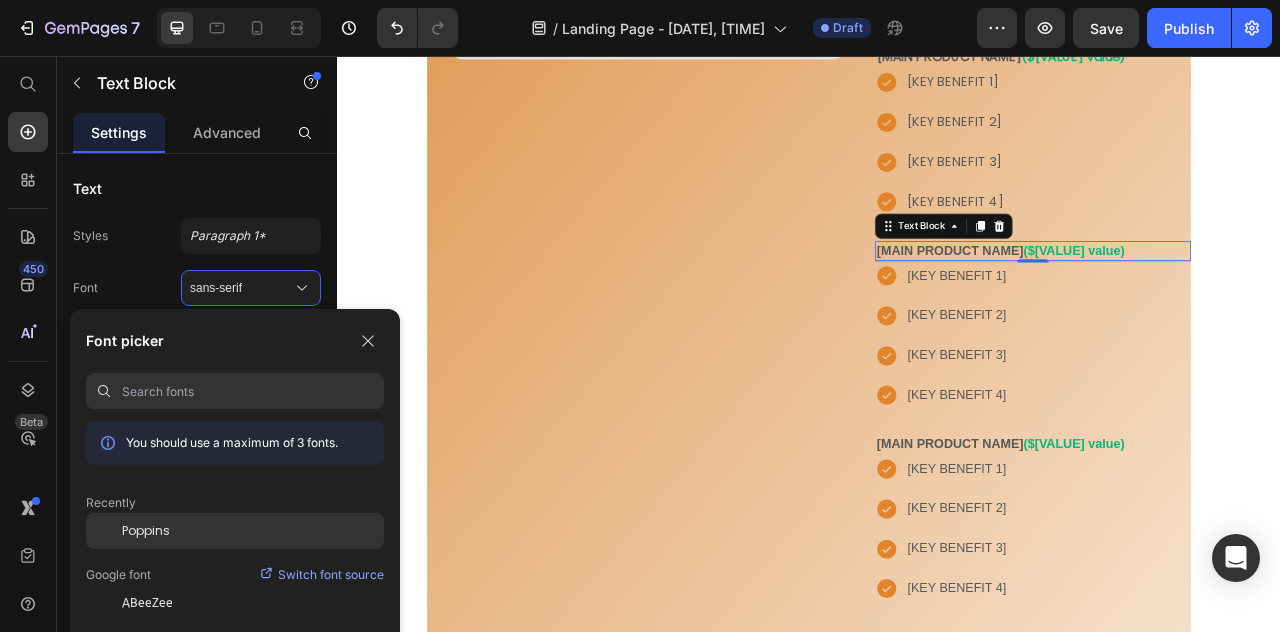 click on "Poppins" 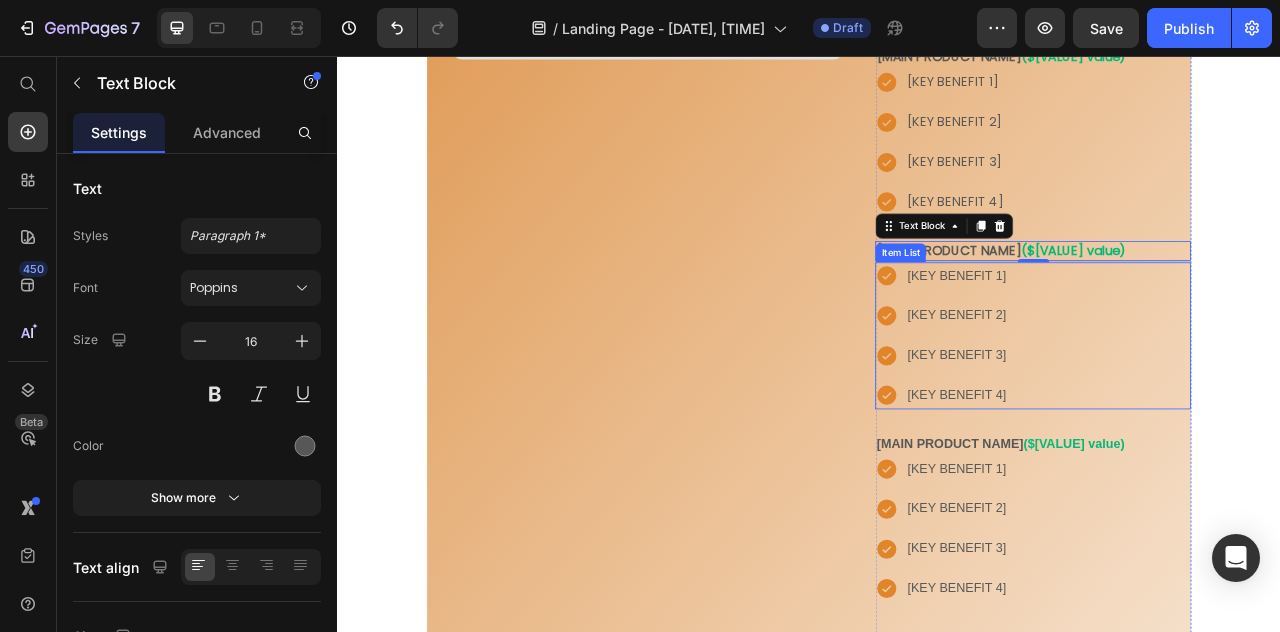 click on "[KEY BENEFIT 3]" at bounding box center [1125, 436] 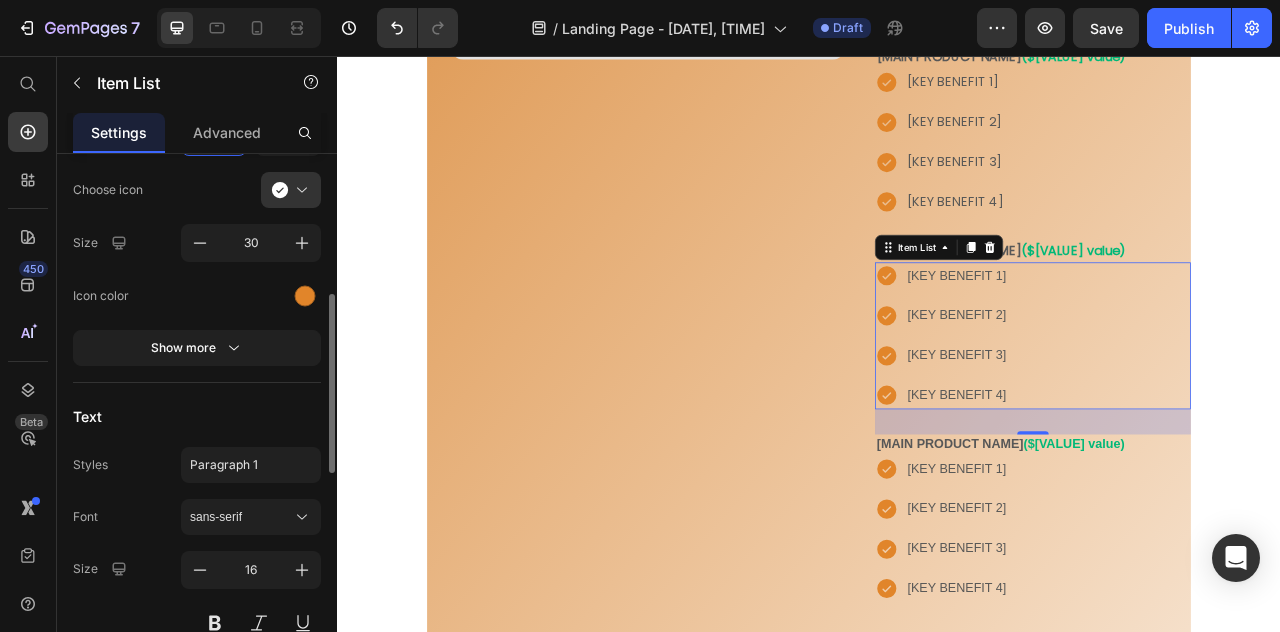 scroll, scrollTop: 415, scrollLeft: 0, axis: vertical 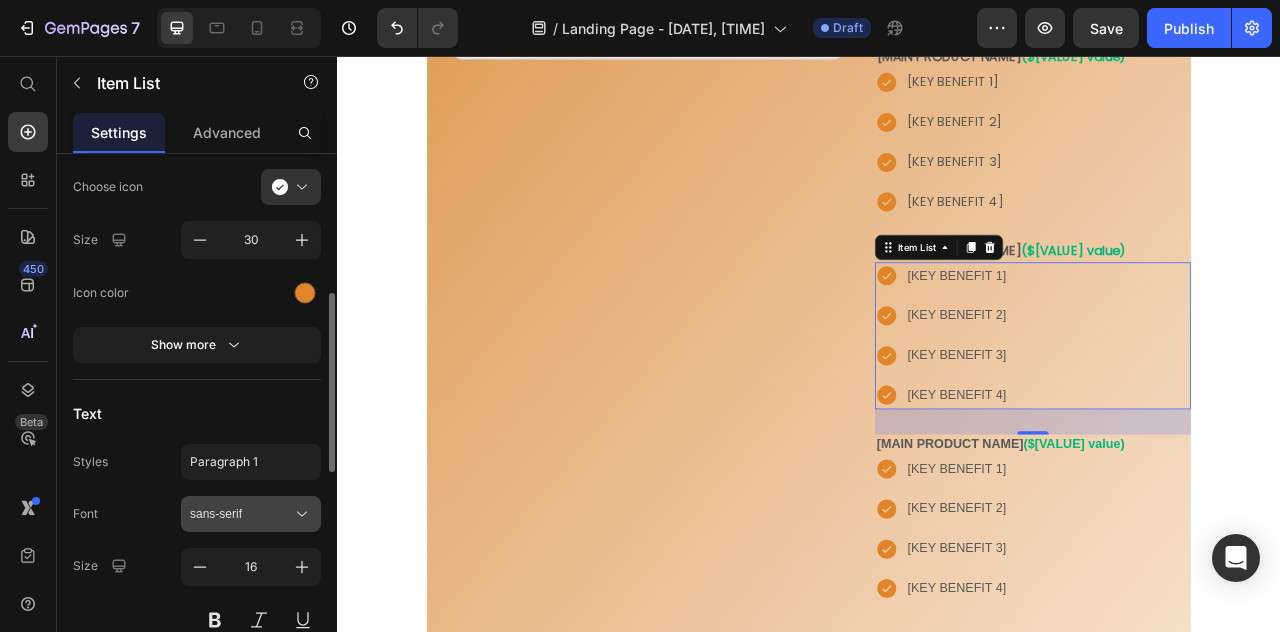 click on "sans-serif" at bounding box center (241, 514) 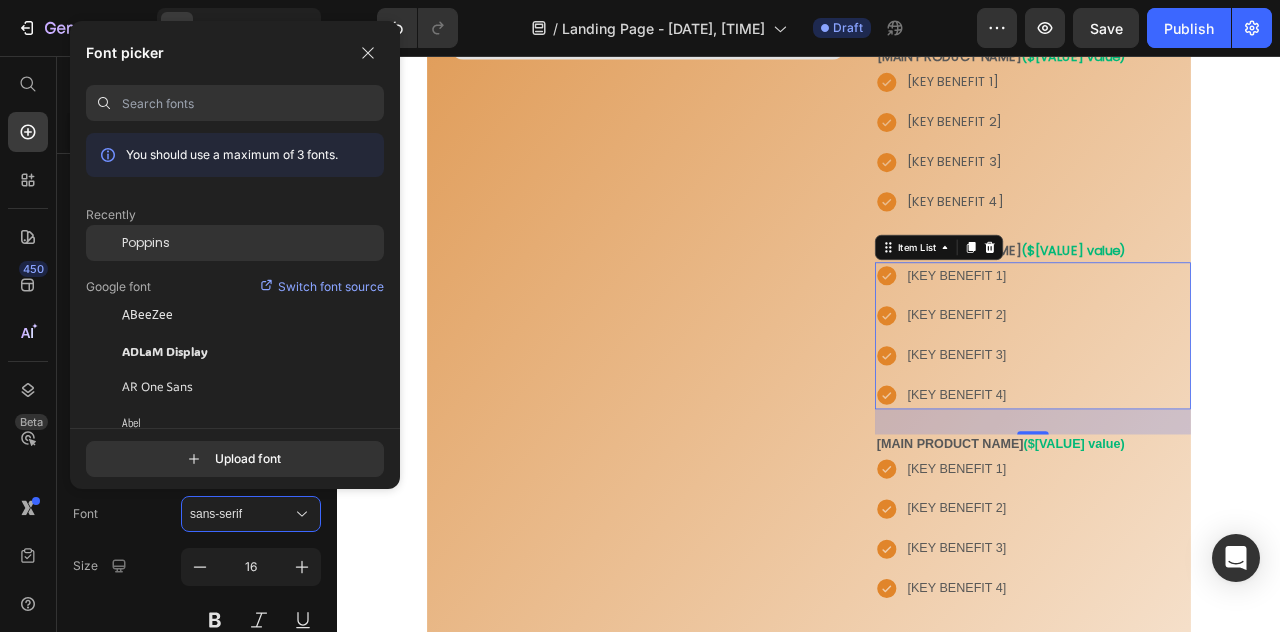 click on "Poppins" 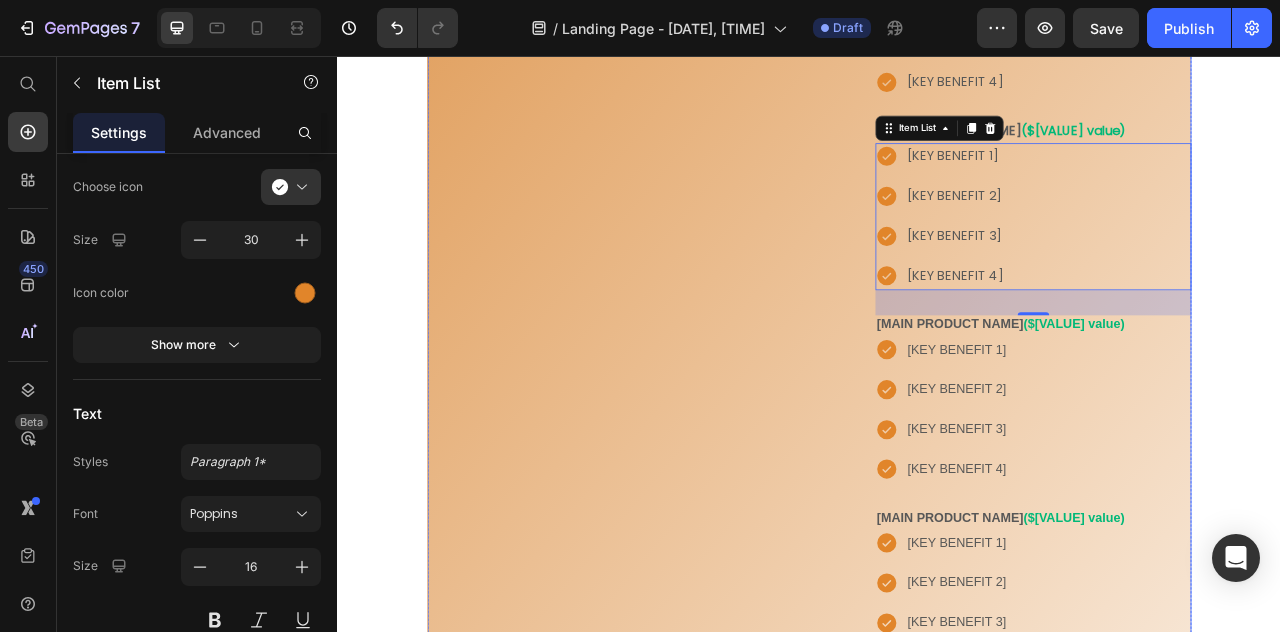 scroll, scrollTop: 886, scrollLeft: 0, axis: vertical 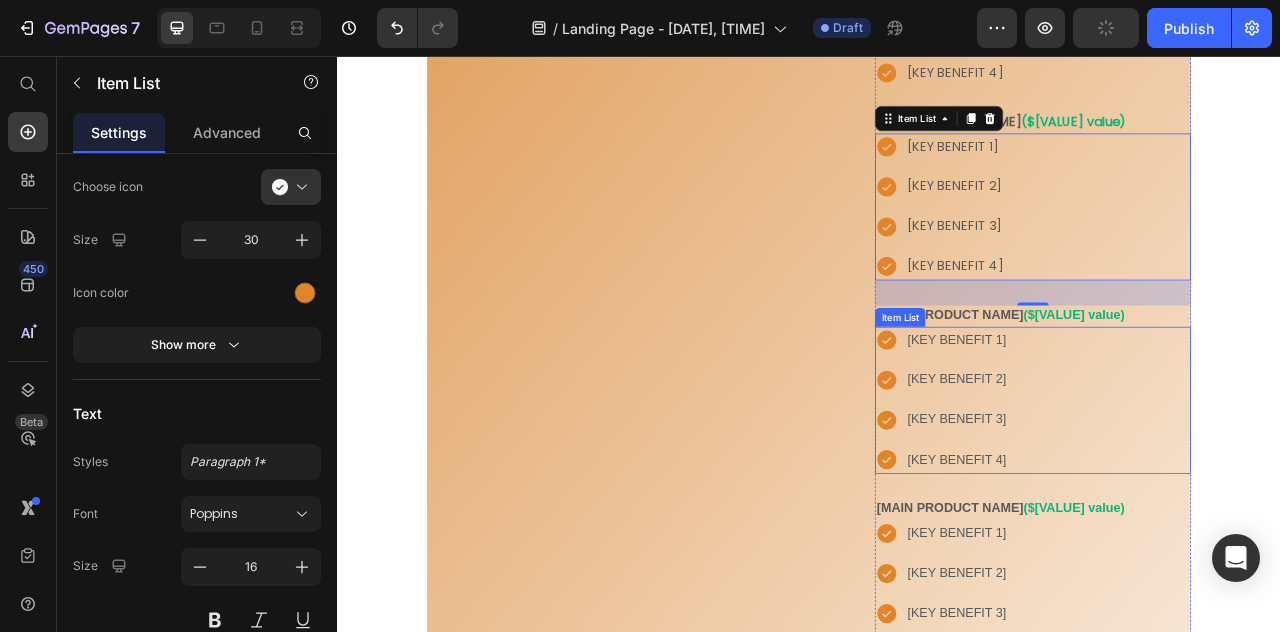 click on "[KEY BENEFIT 1] [KEY BENEFIT 2] [KEY BENEFIT 3] [KEY BENEFIT 4]" at bounding box center (1222, 493) 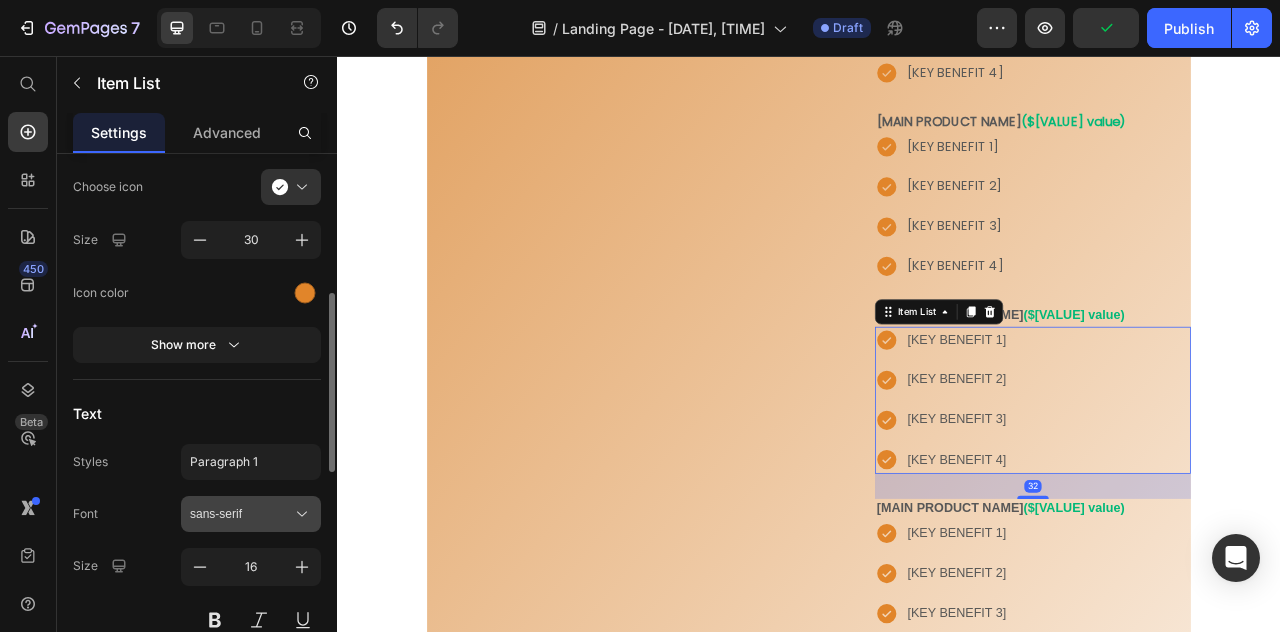 click on "sans-serif" at bounding box center [241, 514] 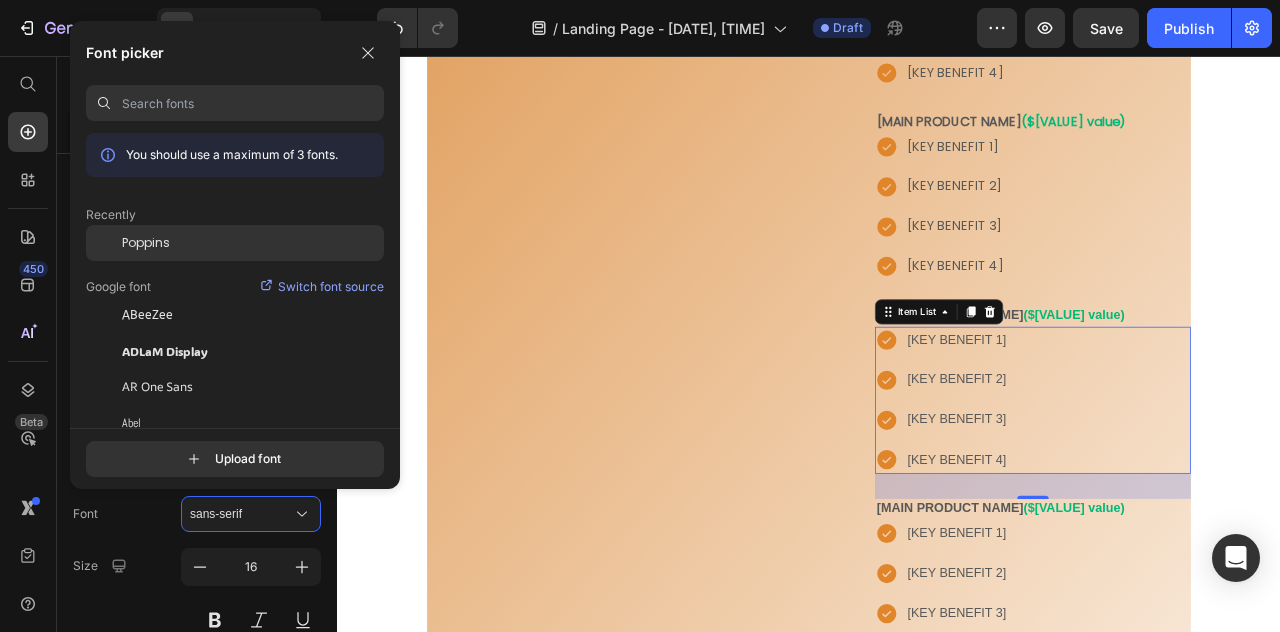 click on "Poppins" 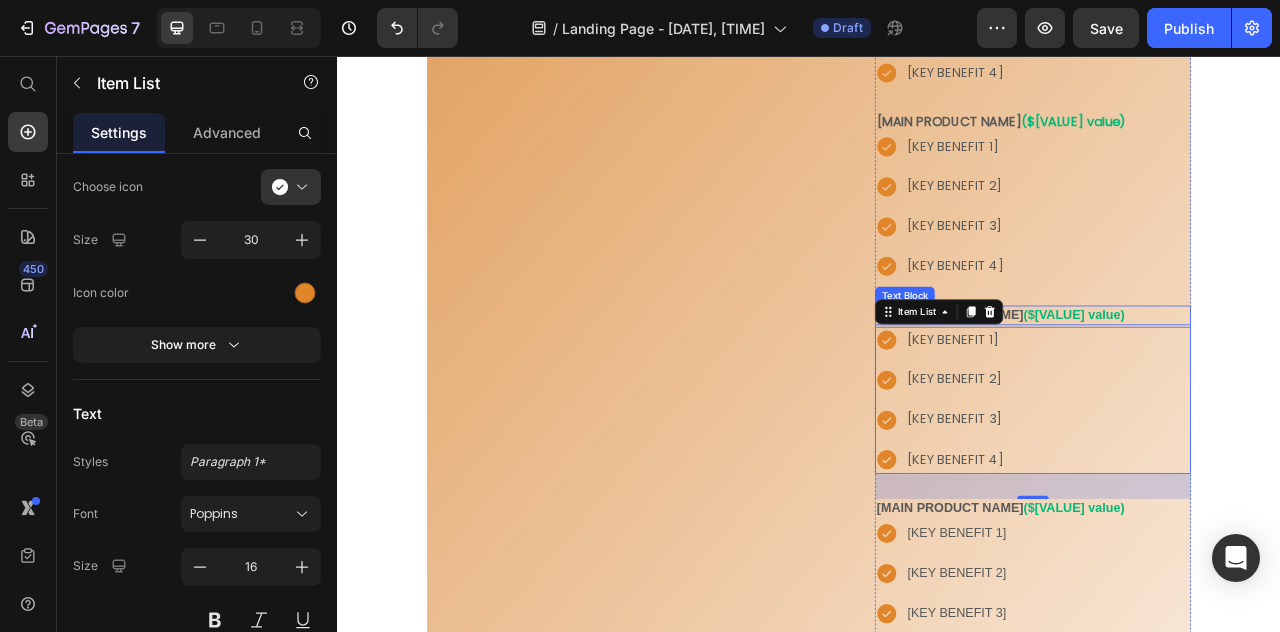 click on "($[VALUE] value)" at bounding box center (1274, 384) 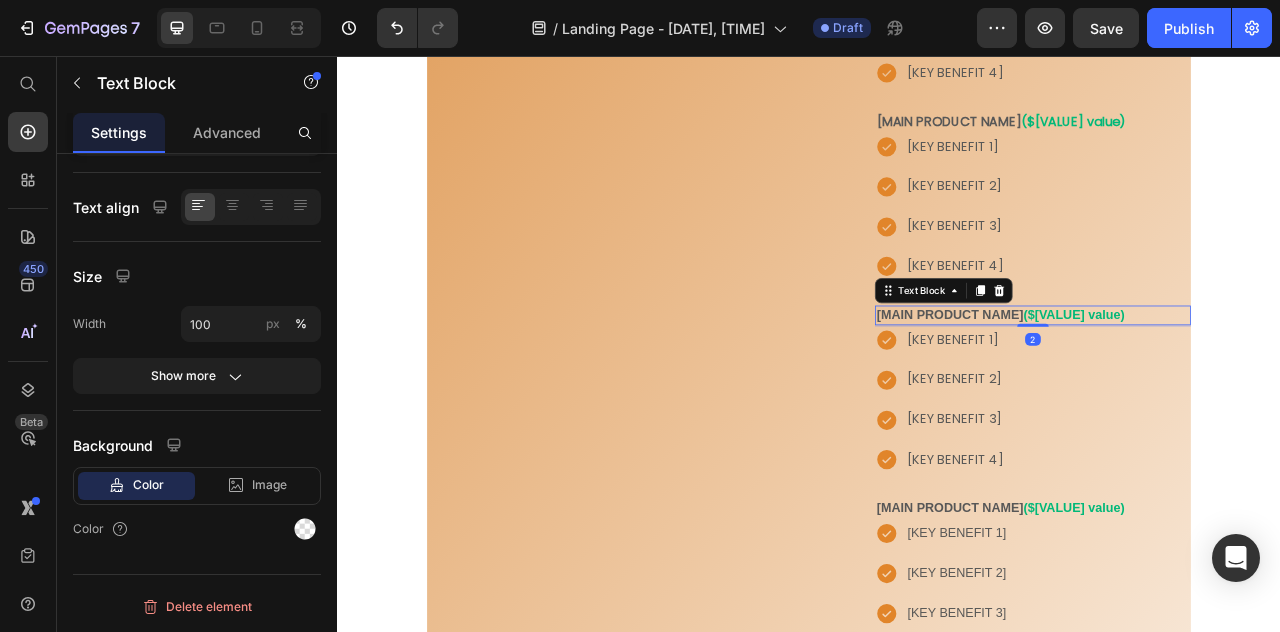 scroll, scrollTop: 0, scrollLeft: 0, axis: both 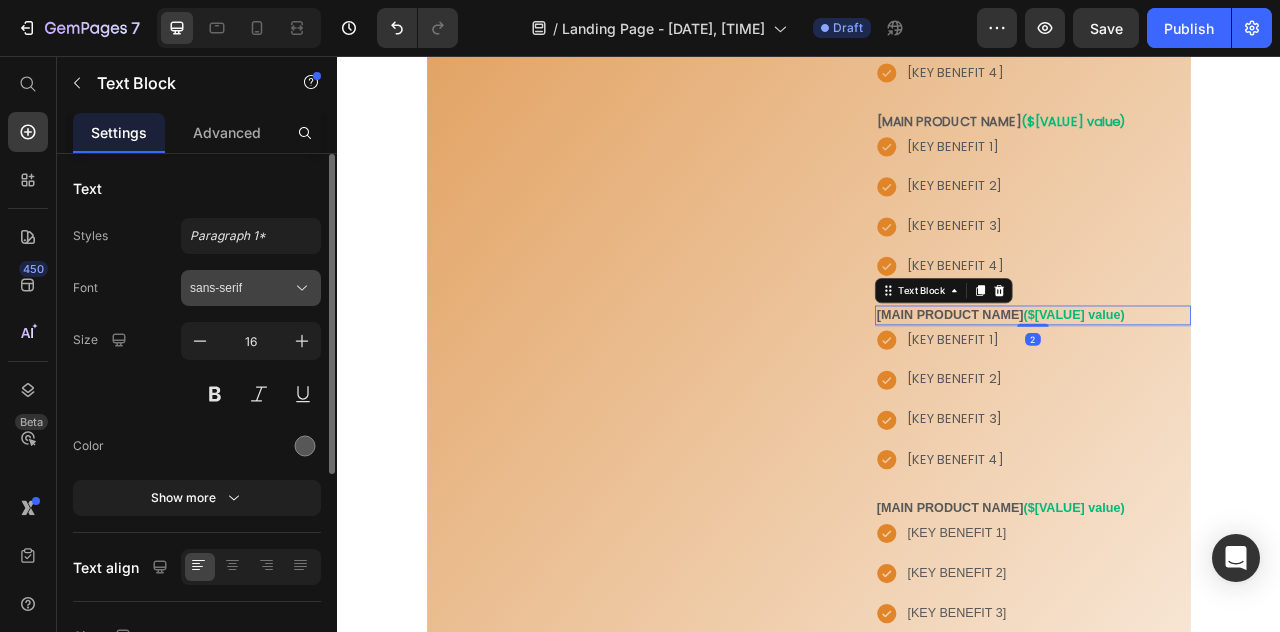 click on "sans-serif" at bounding box center (241, 288) 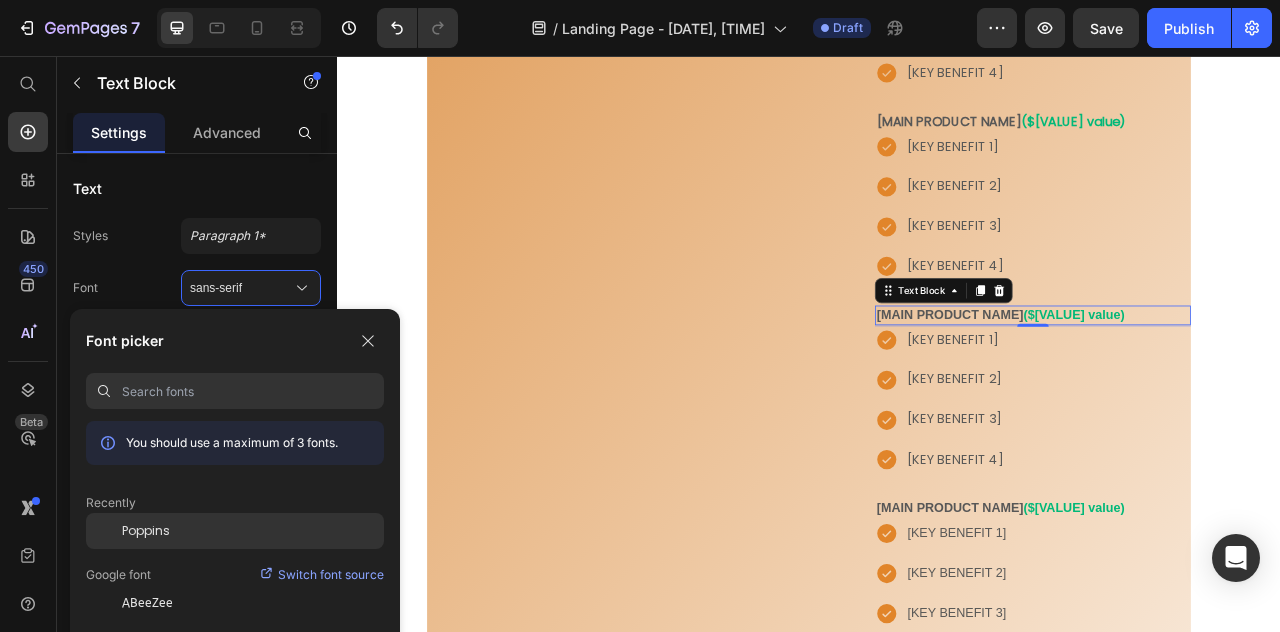 click on "Poppins" 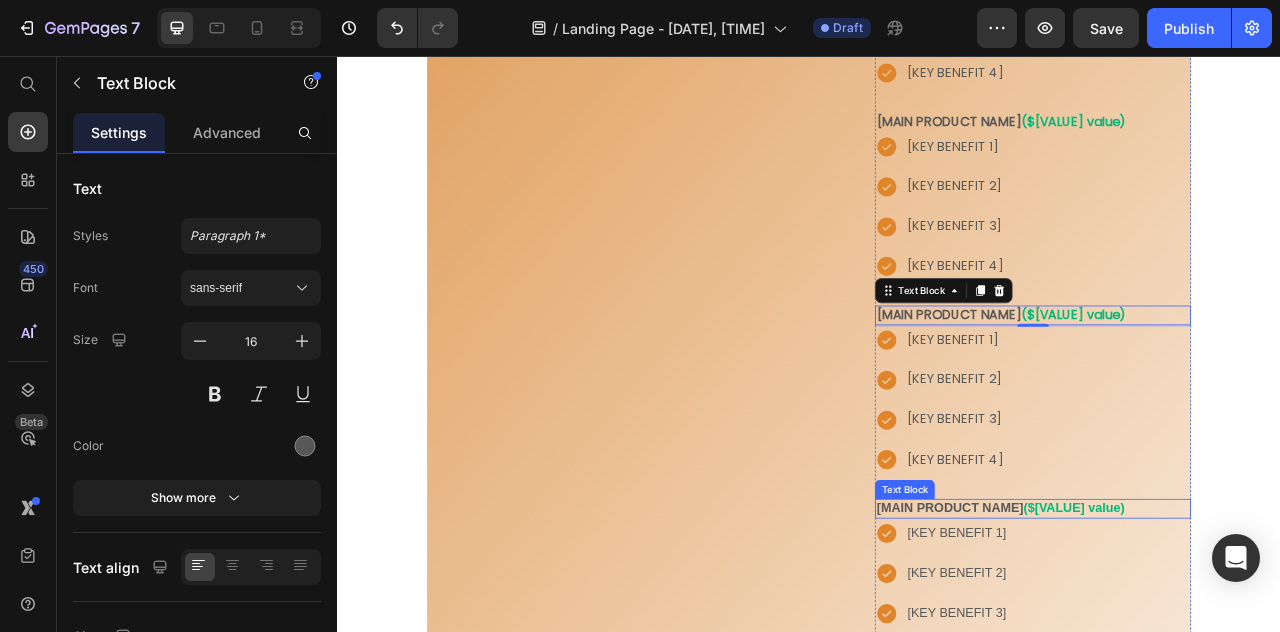 click on "[MAIN PRODUCT NAME]" at bounding box center (1116, 630) 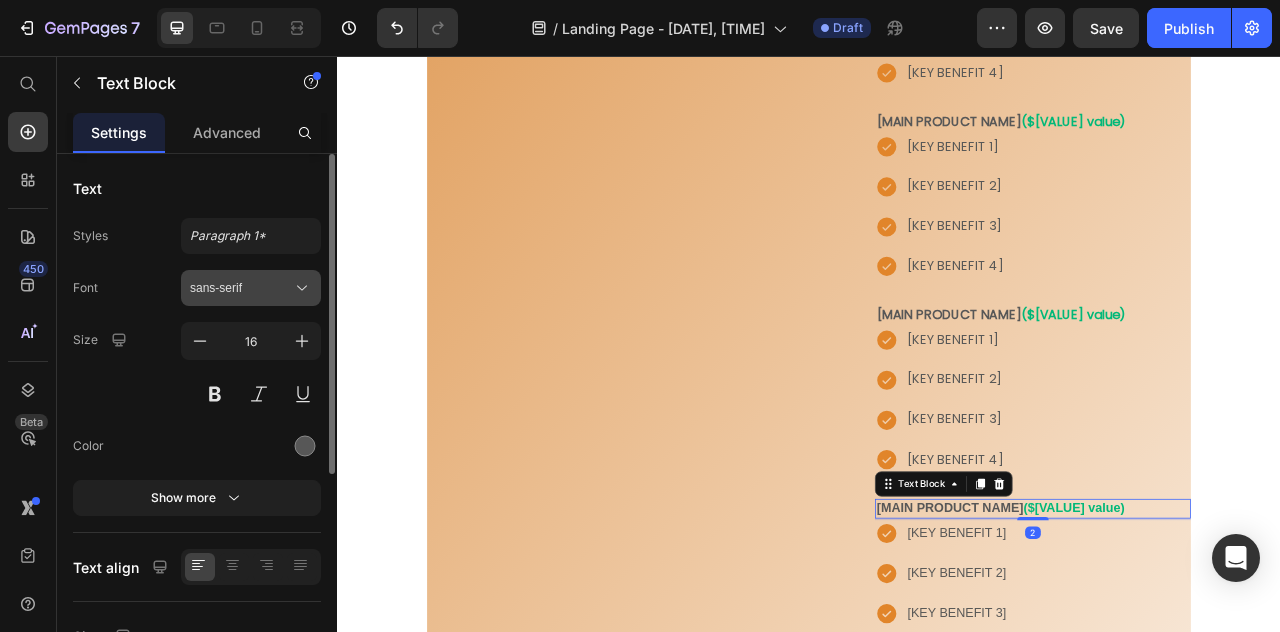 click on "sans-serif" at bounding box center (251, 288) 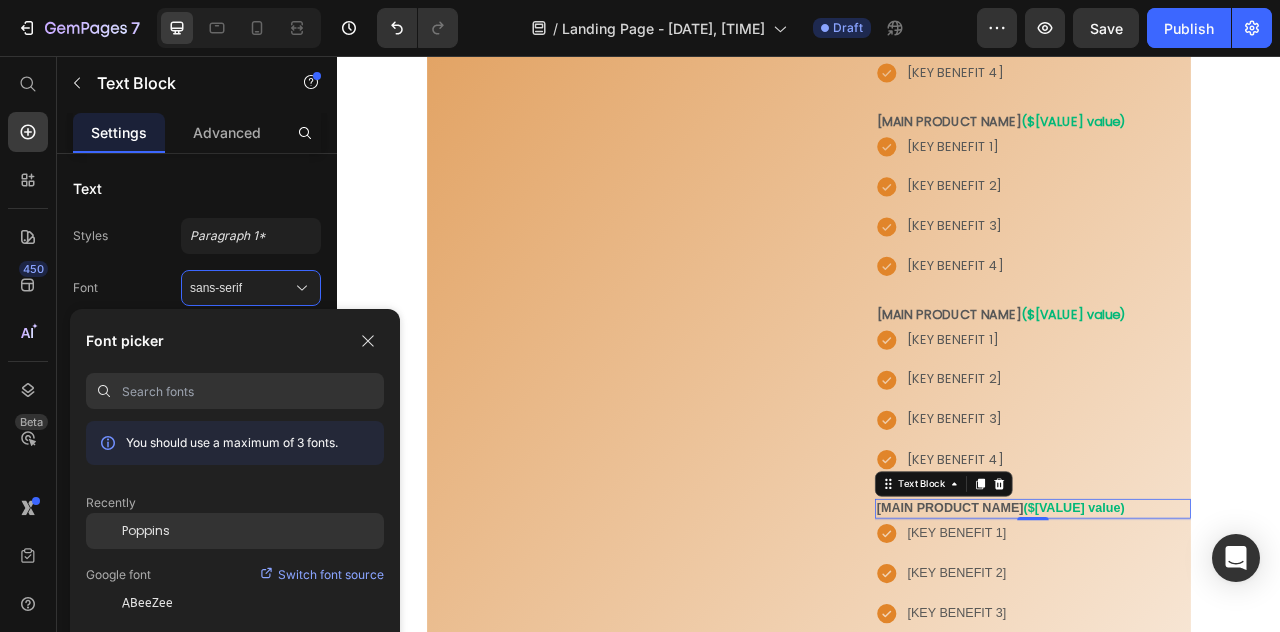 click on "Poppins" 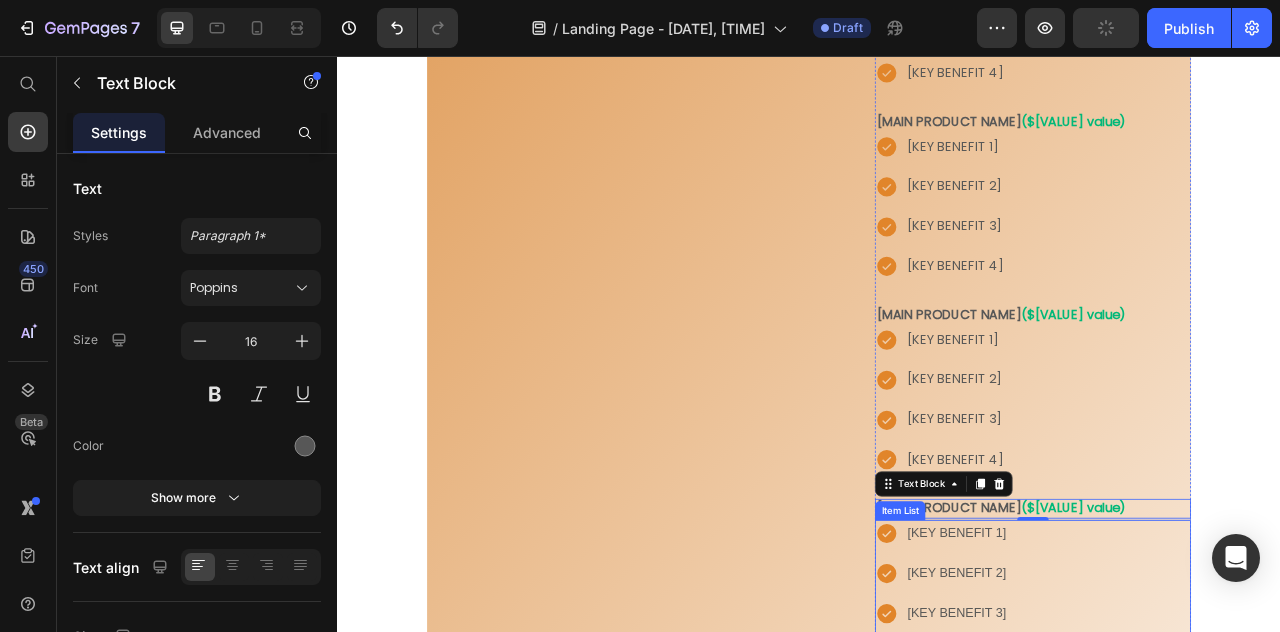 click on "[KEY BENEFIT 2]" at bounding box center [1125, 713] 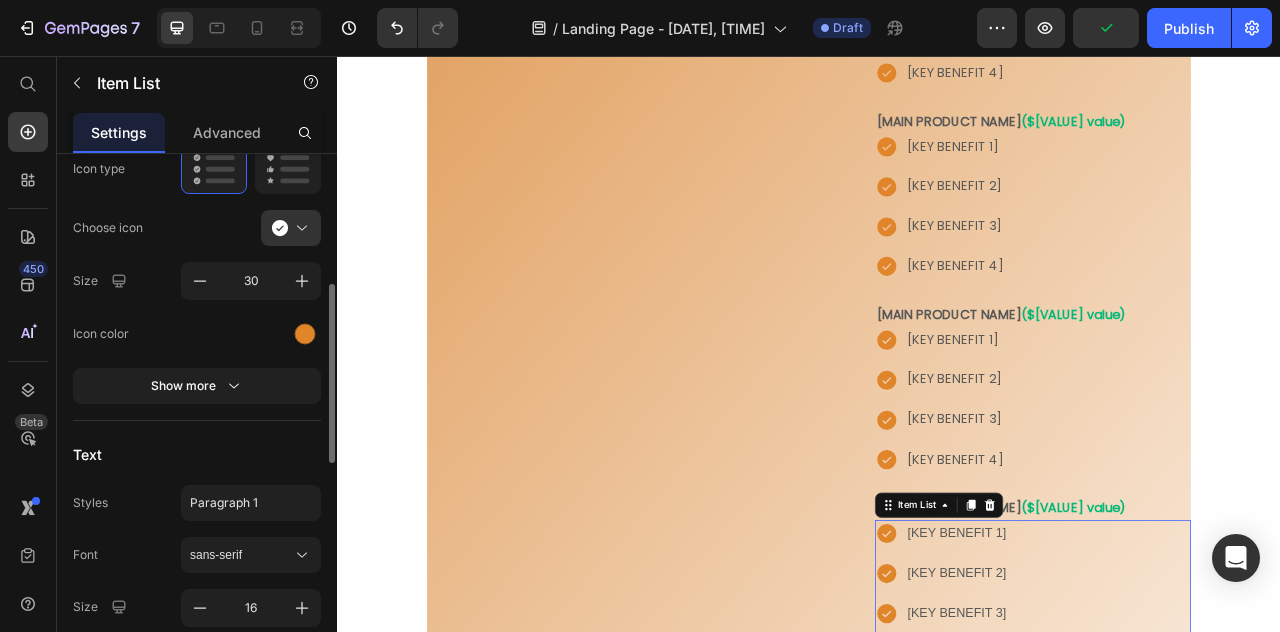 scroll, scrollTop: 384, scrollLeft: 0, axis: vertical 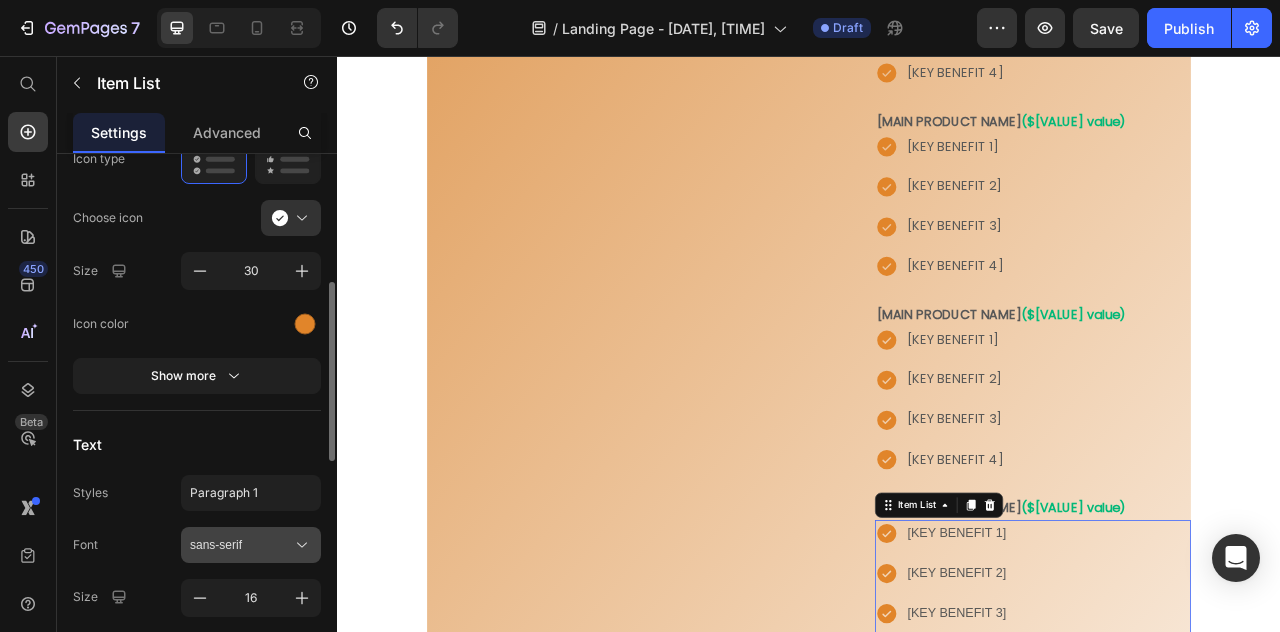 click on "sans-serif" at bounding box center [241, 545] 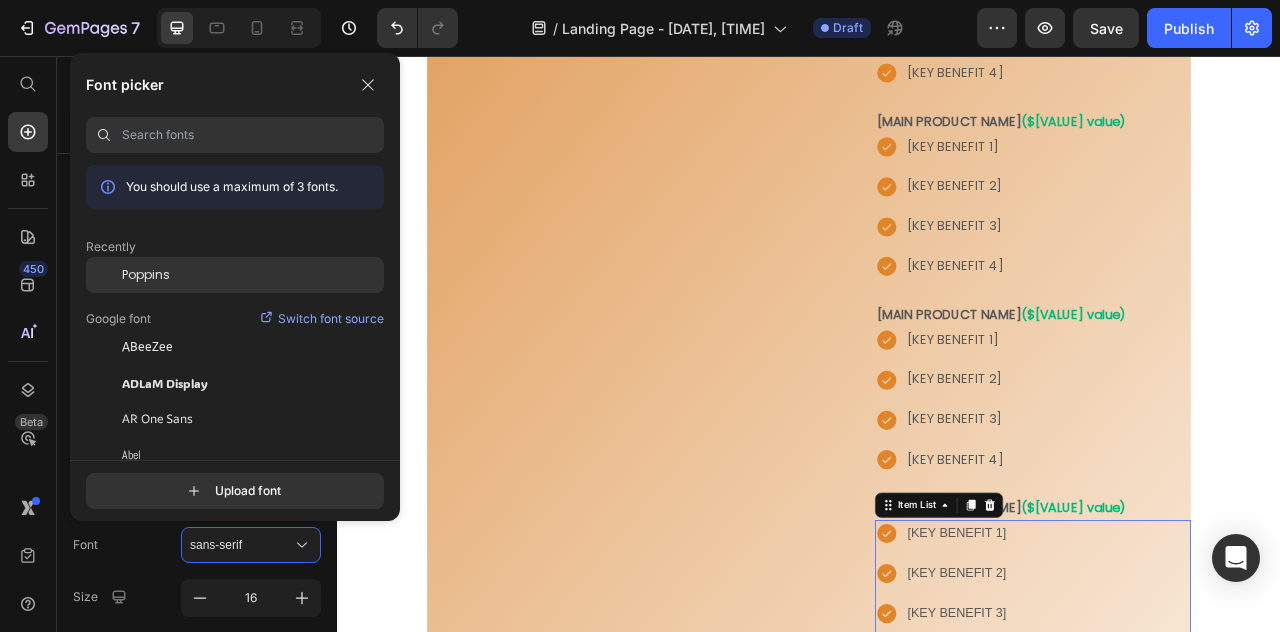 drag, startPoint x: 213, startPoint y: 275, endPoint x: 265, endPoint y: 458, distance: 190.24458 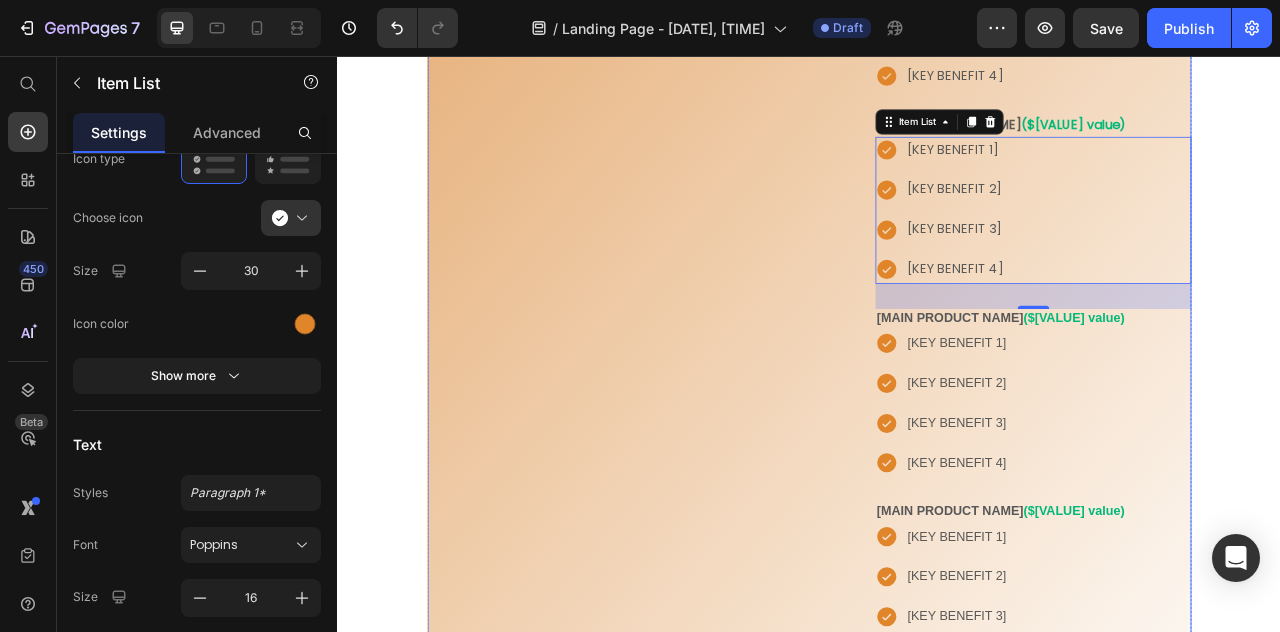 scroll, scrollTop: 1378, scrollLeft: 0, axis: vertical 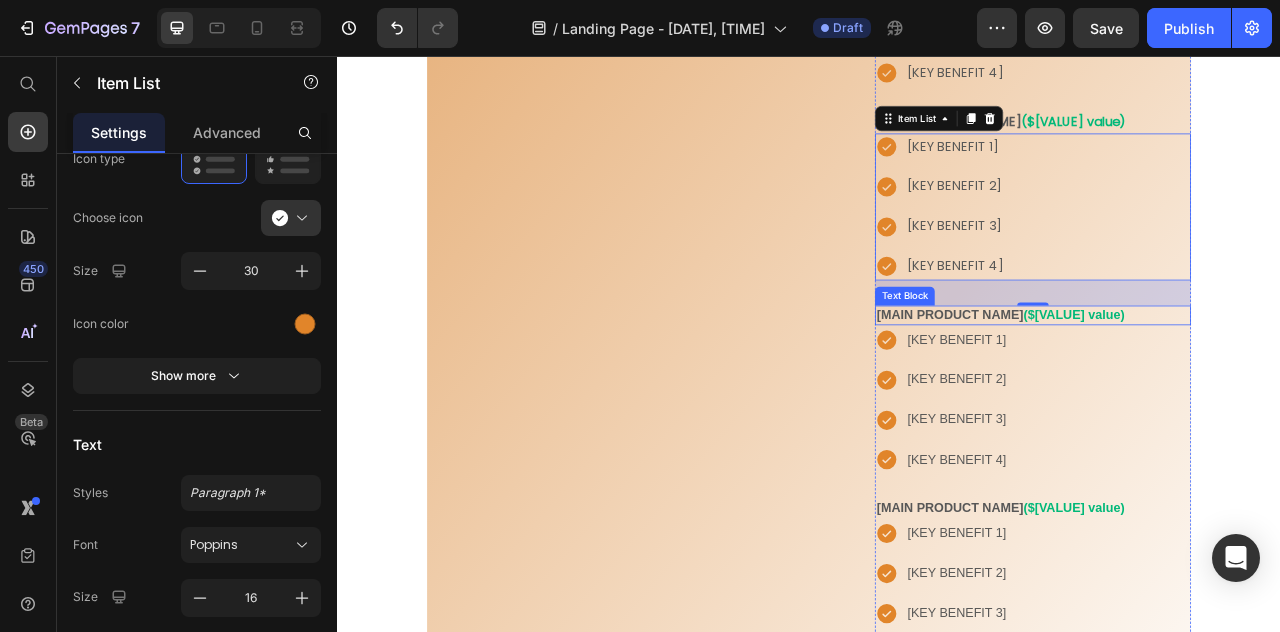 click on "($[VALUE] value)" at bounding box center [1274, 384] 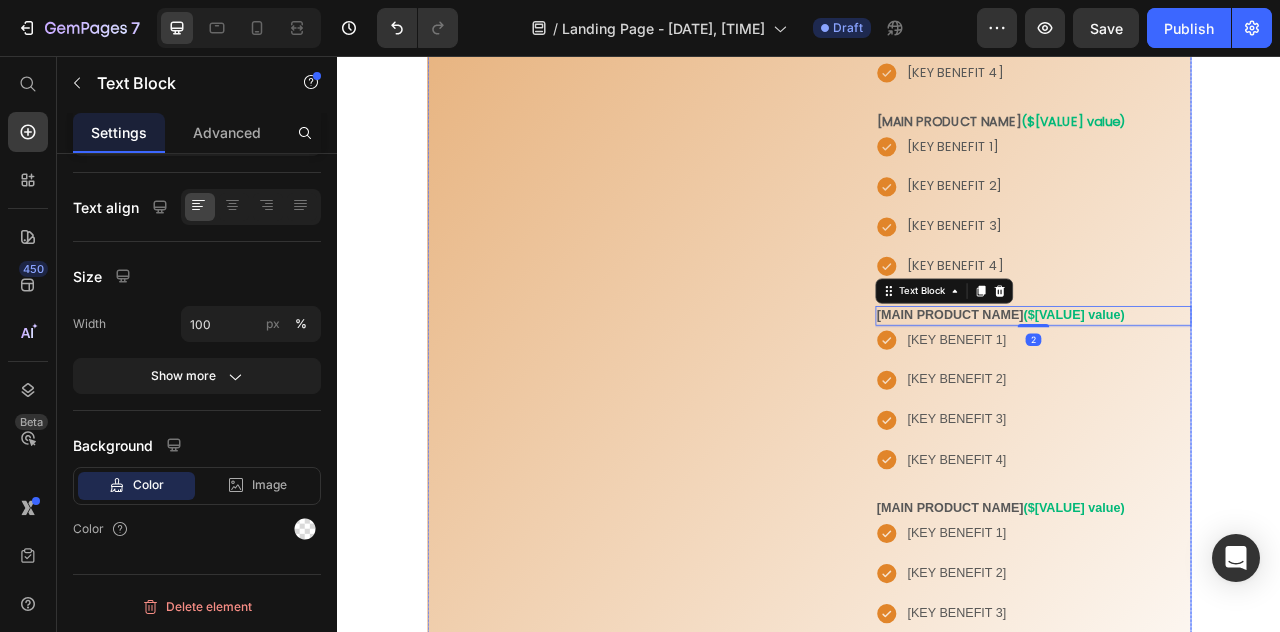 scroll, scrollTop: 0, scrollLeft: 0, axis: both 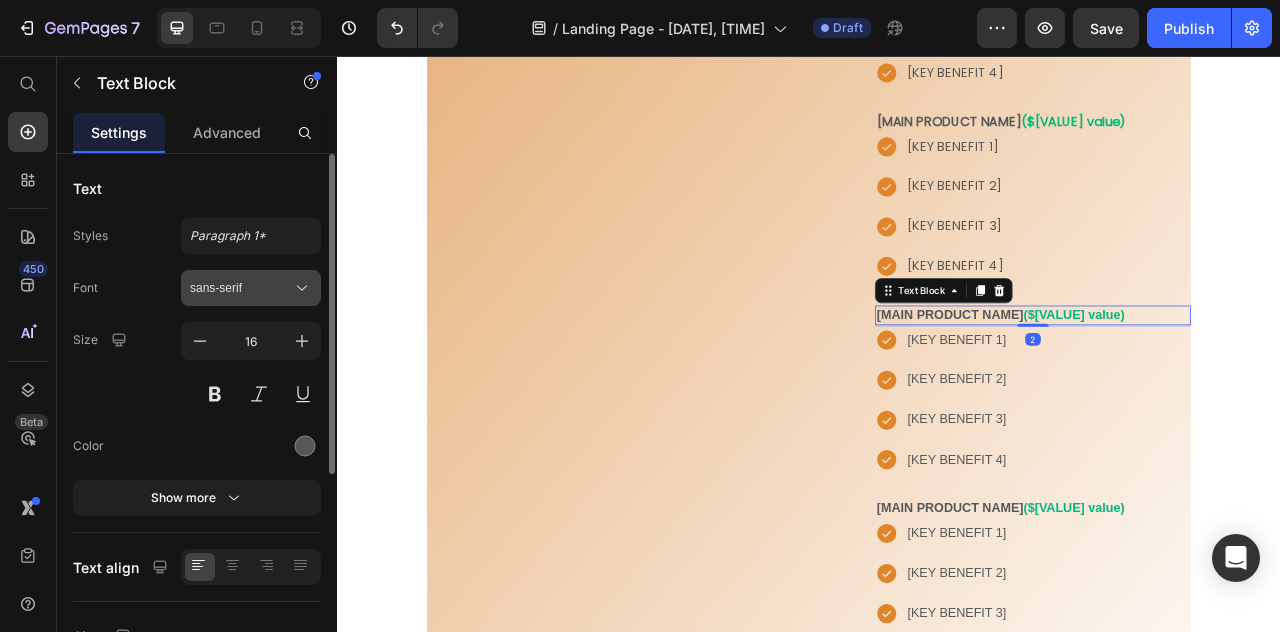 click on "sans-serif" at bounding box center [241, 288] 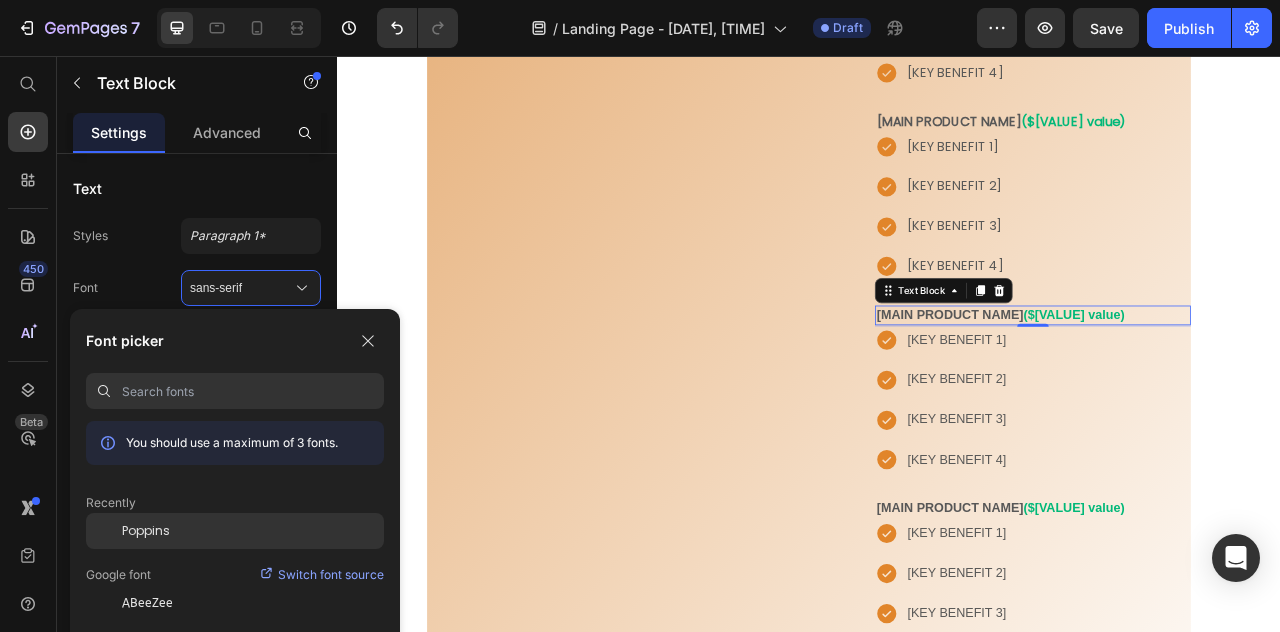 click on "Poppins" 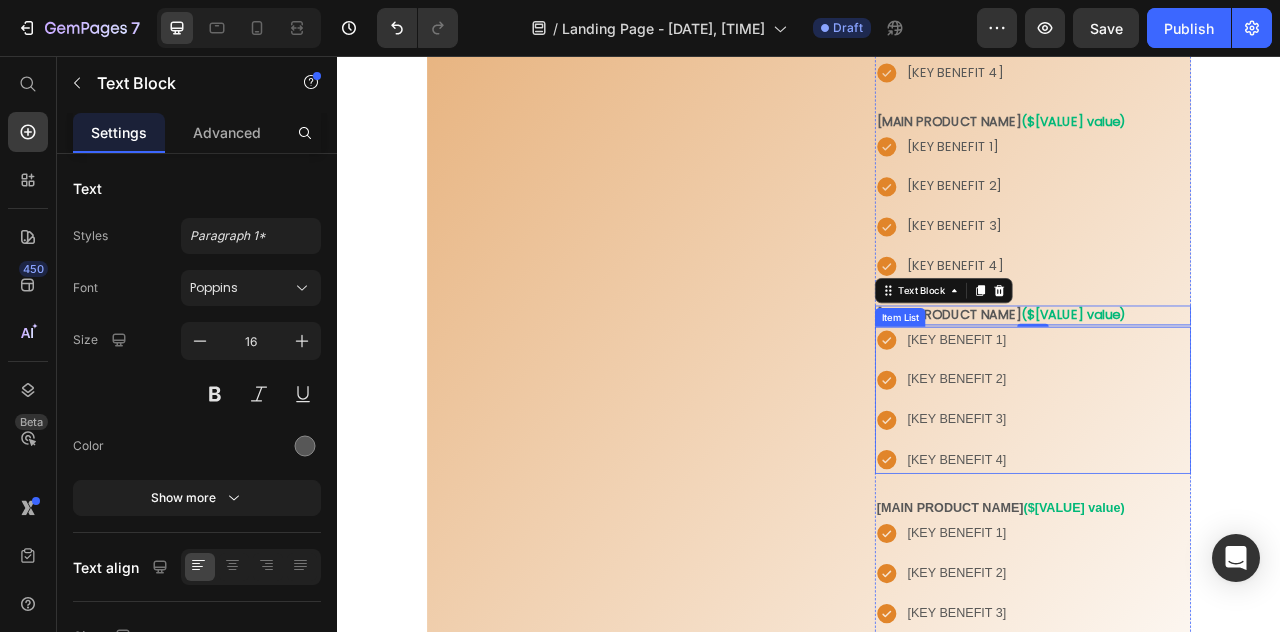 click on "[KEY BENEFIT 1] [KEY BENEFIT 2] [KEY BENEFIT 3] [KEY BENEFIT 4]" at bounding box center [1222, 493] 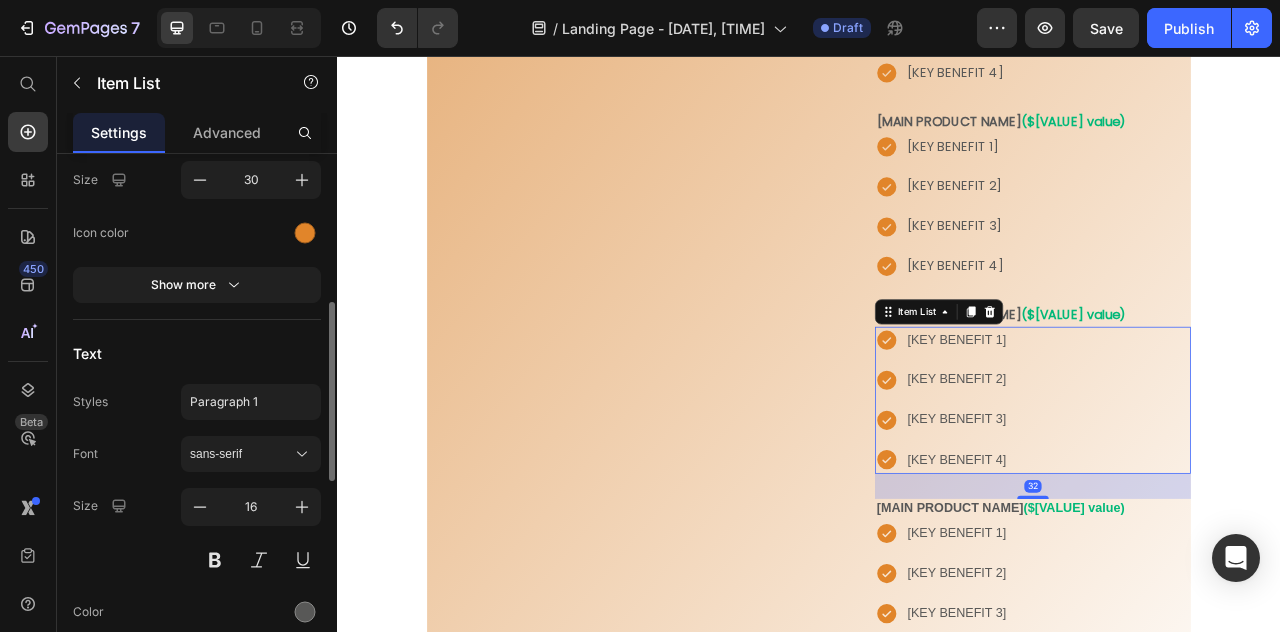 scroll, scrollTop: 476, scrollLeft: 0, axis: vertical 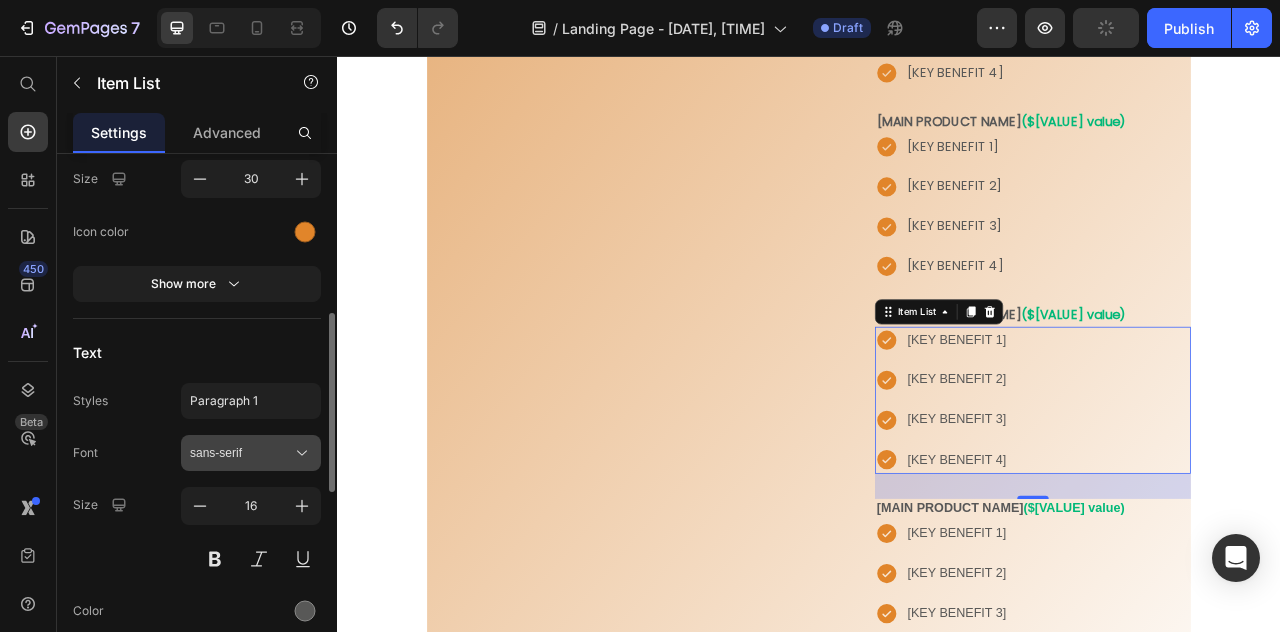 click 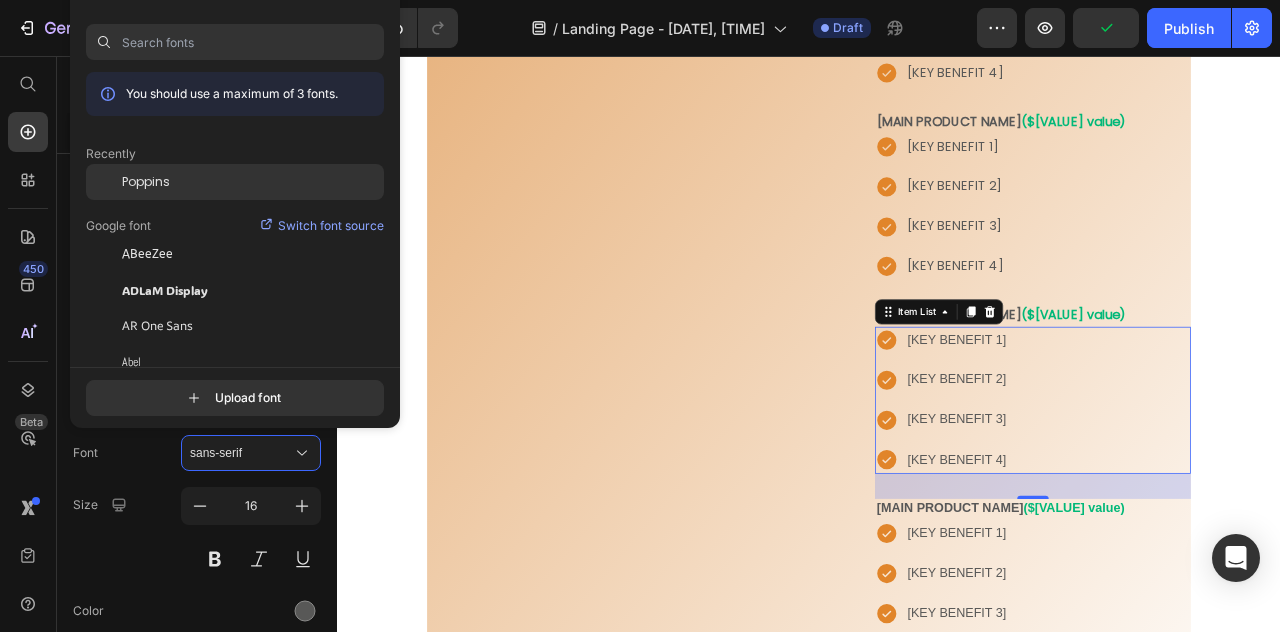 drag, startPoint x: 218, startPoint y: 179, endPoint x: 656, endPoint y: 490, distance: 537.18243 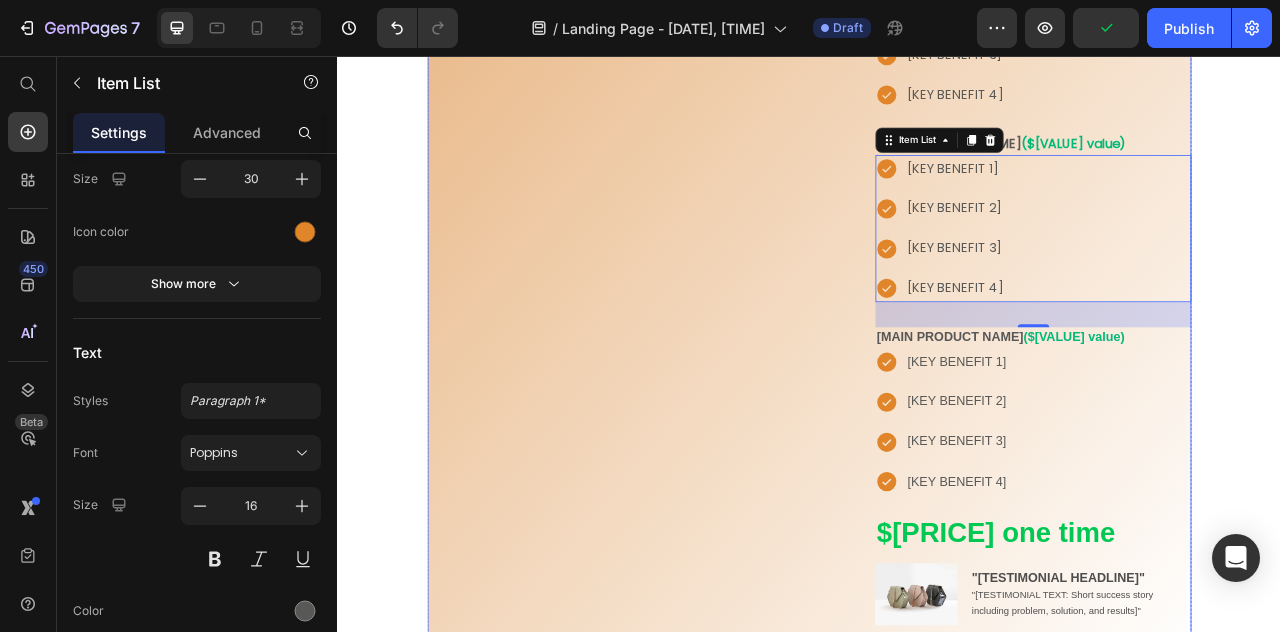scroll, scrollTop: 1613, scrollLeft: 0, axis: vertical 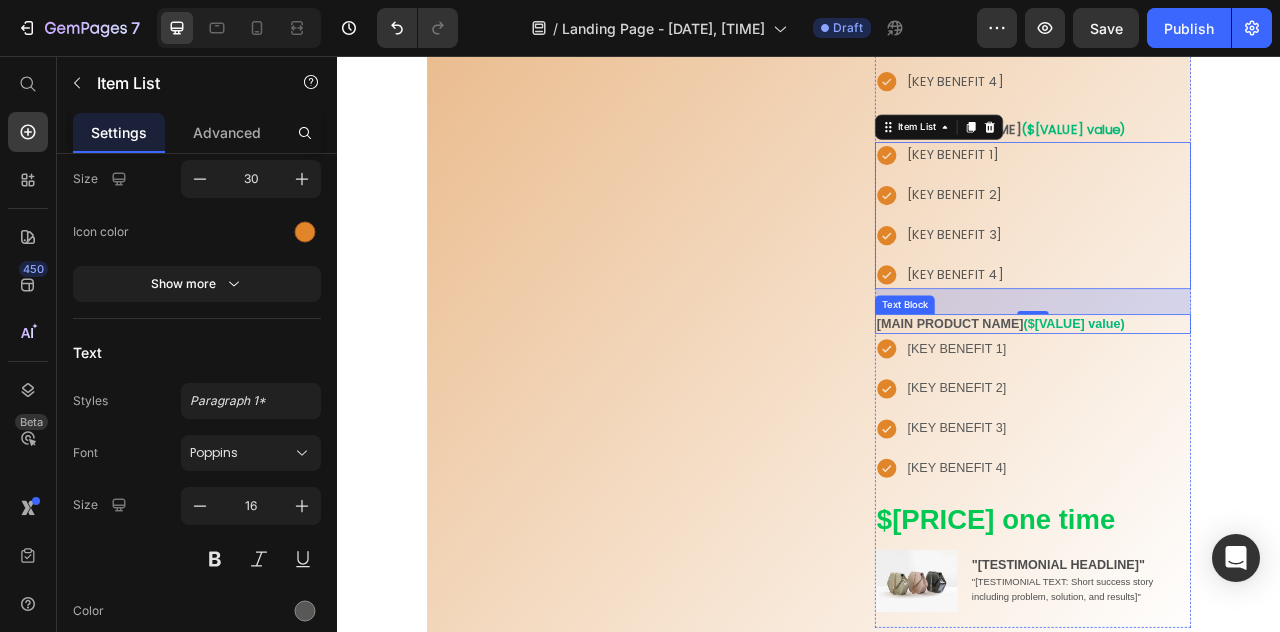 click on "[MAIN PRODUCT NAME]  ($[VALUE] value)" at bounding box center [1222, 396] 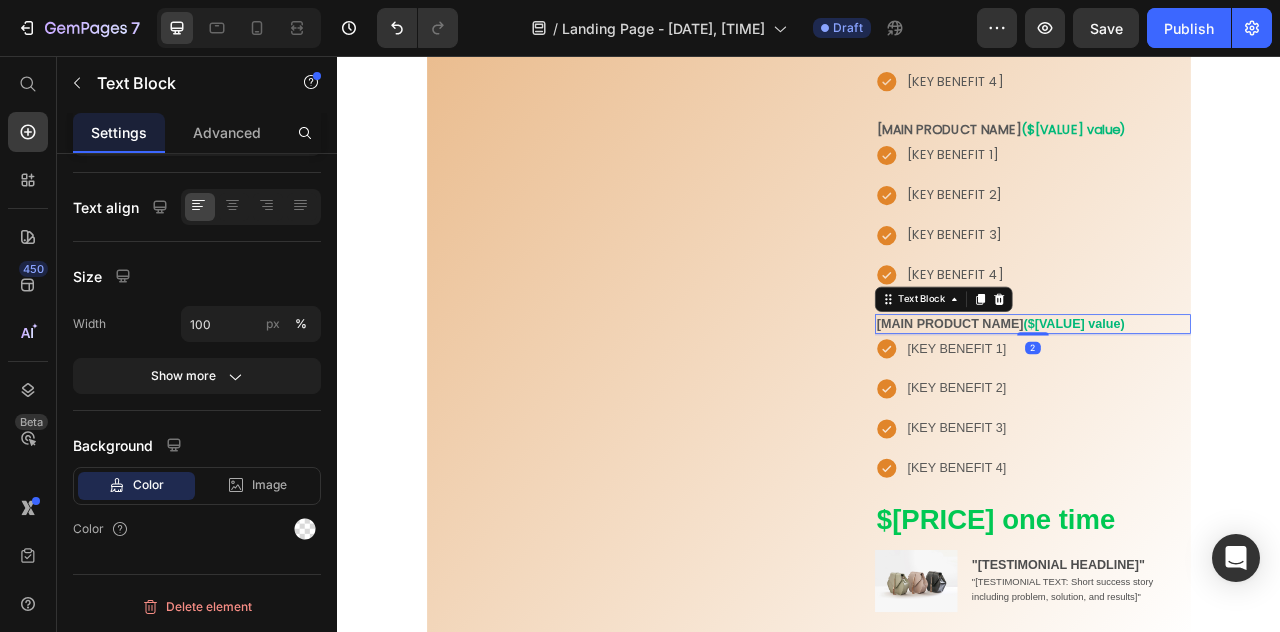scroll, scrollTop: 0, scrollLeft: 0, axis: both 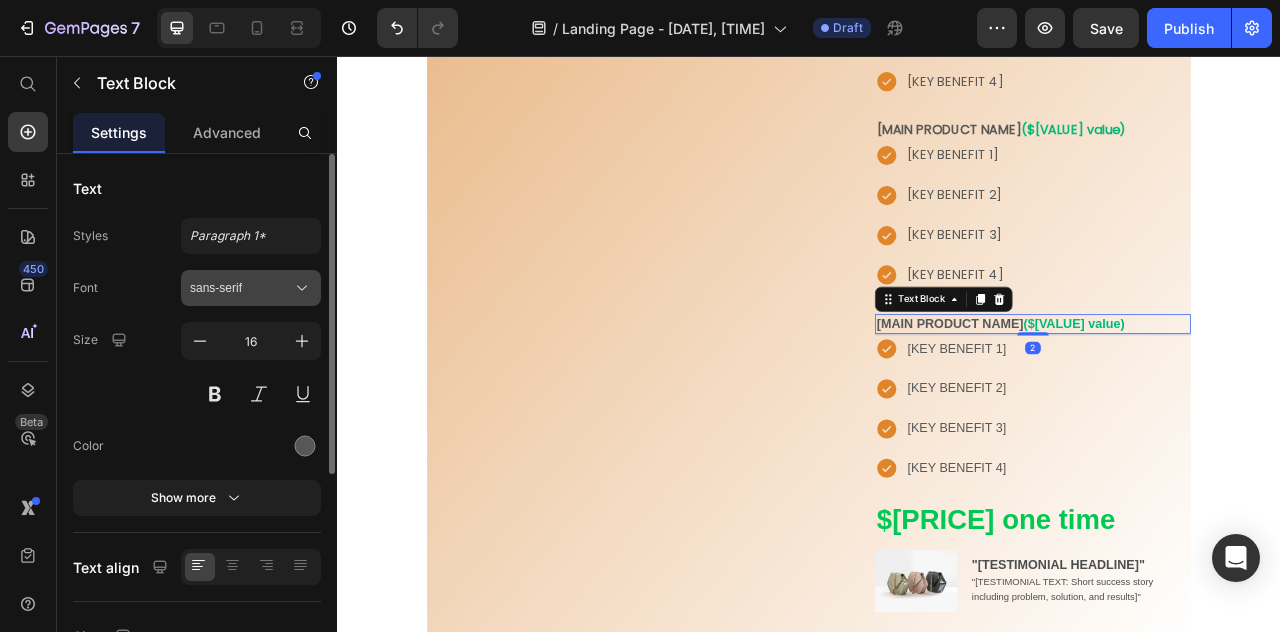 click on "sans-serif" at bounding box center [241, 288] 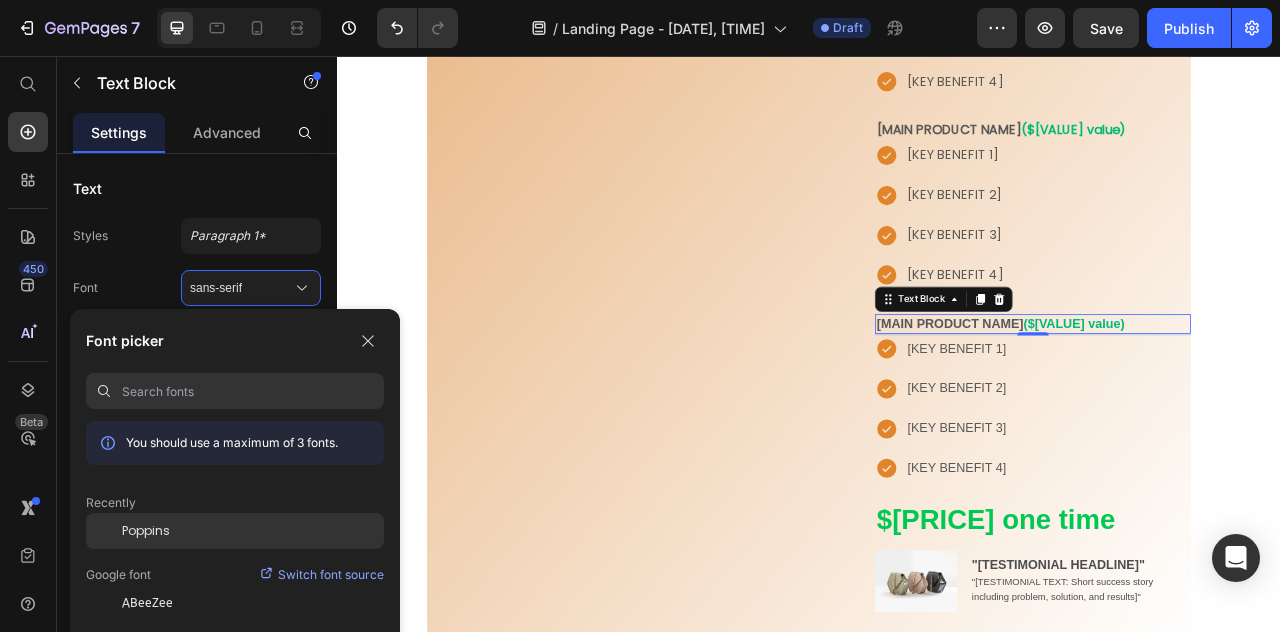 click on "Poppins" 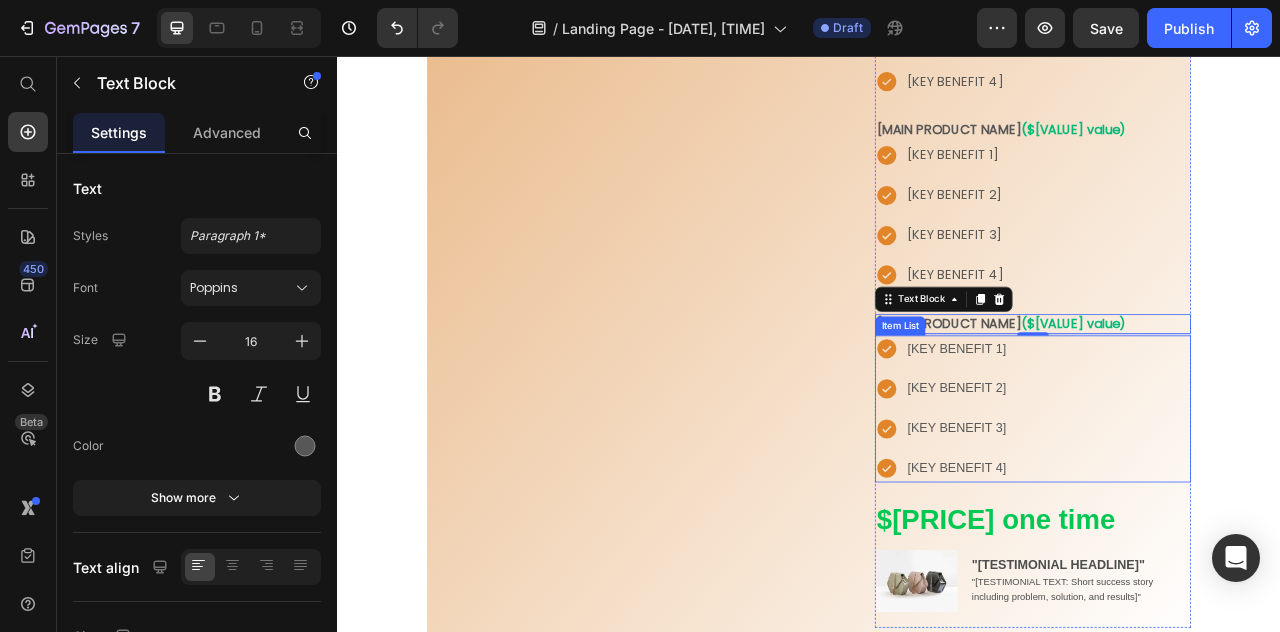 click on "[KEY BENEFIT 1] [KEY BENEFIT 2] [KEY BENEFIT 3] [KEY BENEFIT 4]" at bounding box center [1222, 504] 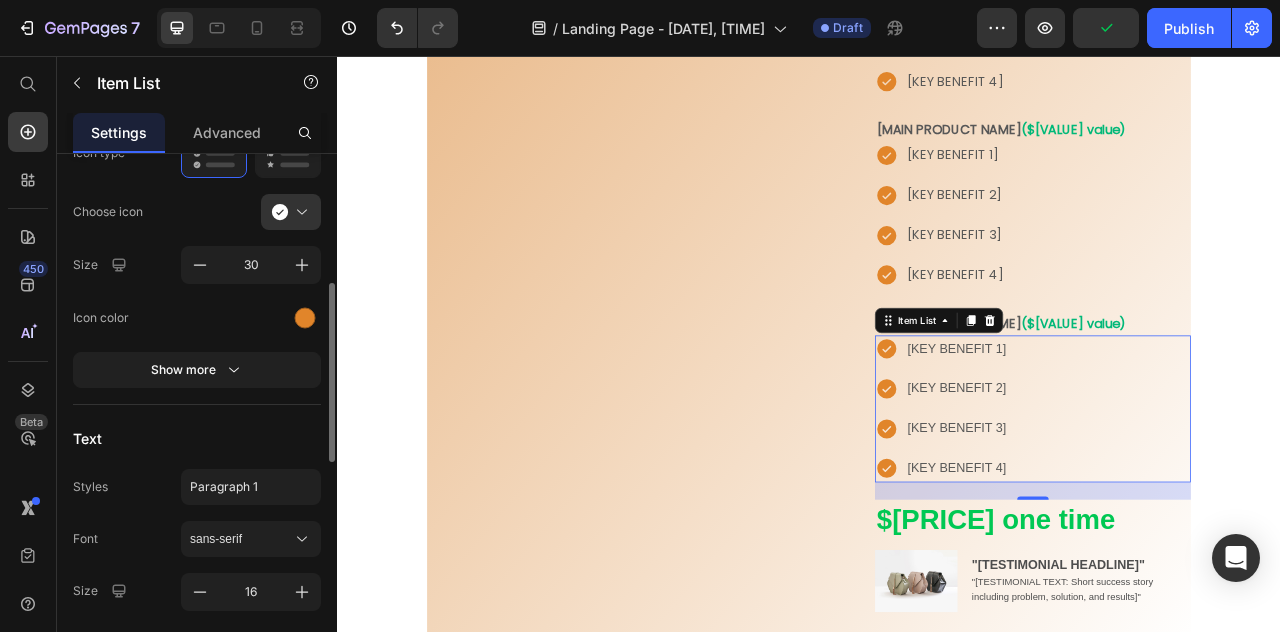 scroll, scrollTop: 389, scrollLeft: 0, axis: vertical 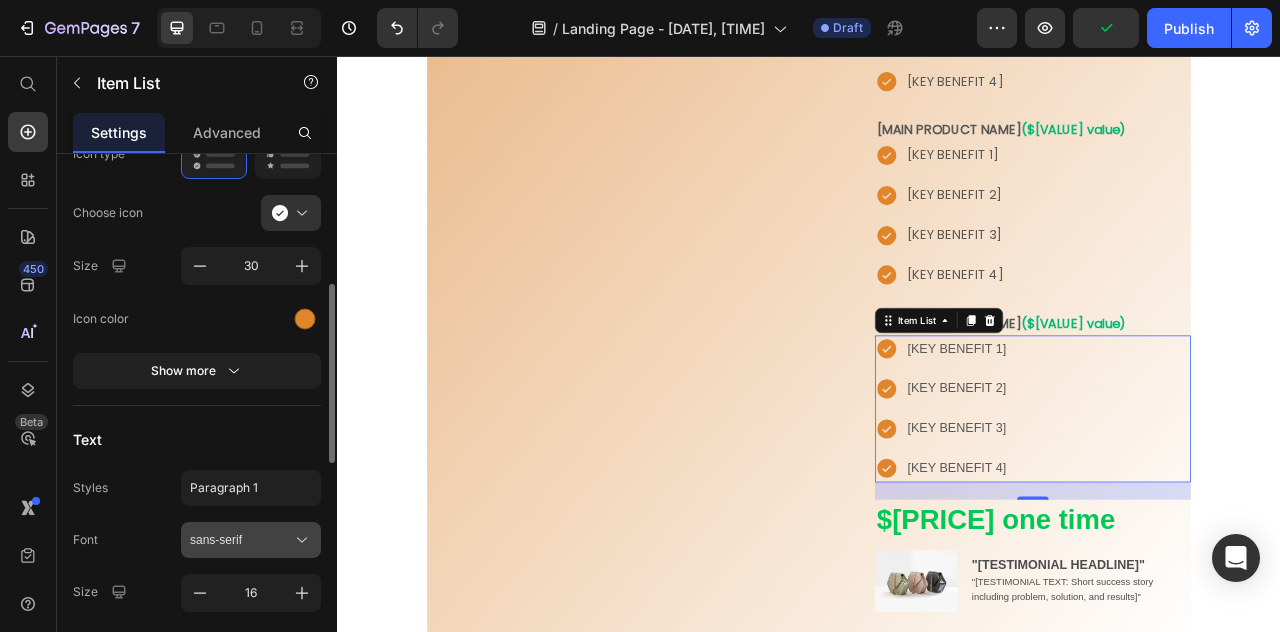 click on "sans-serif" at bounding box center (241, 540) 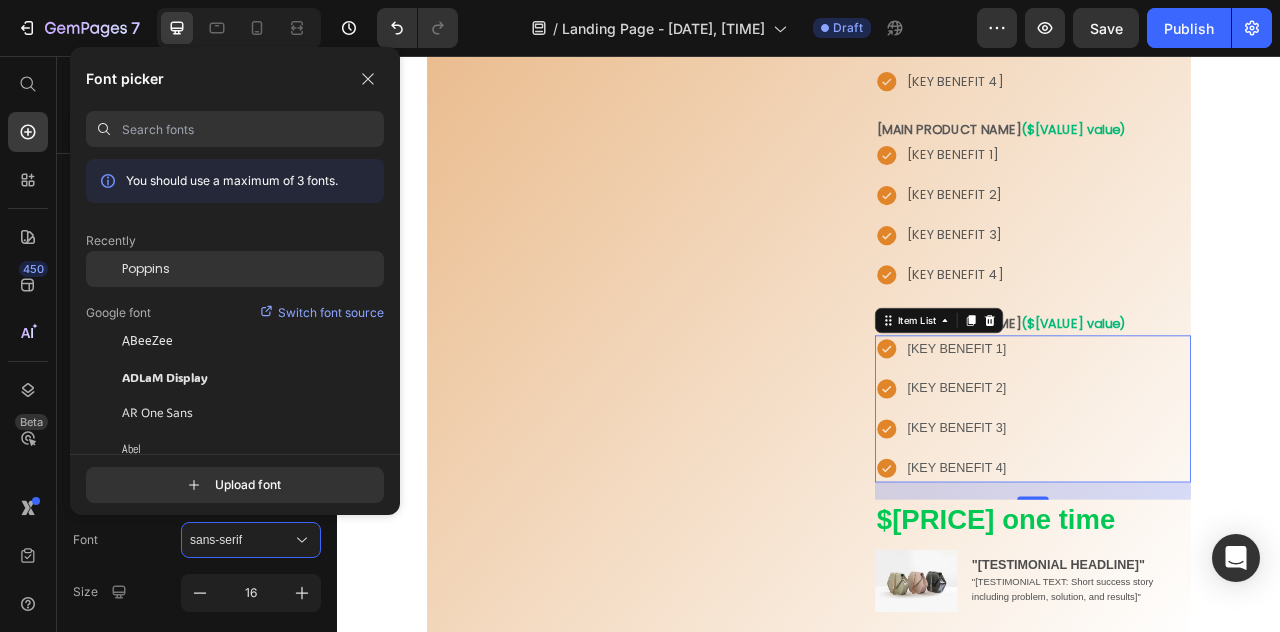 drag, startPoint x: 214, startPoint y: 267, endPoint x: 503, endPoint y: 422, distance: 327.94208 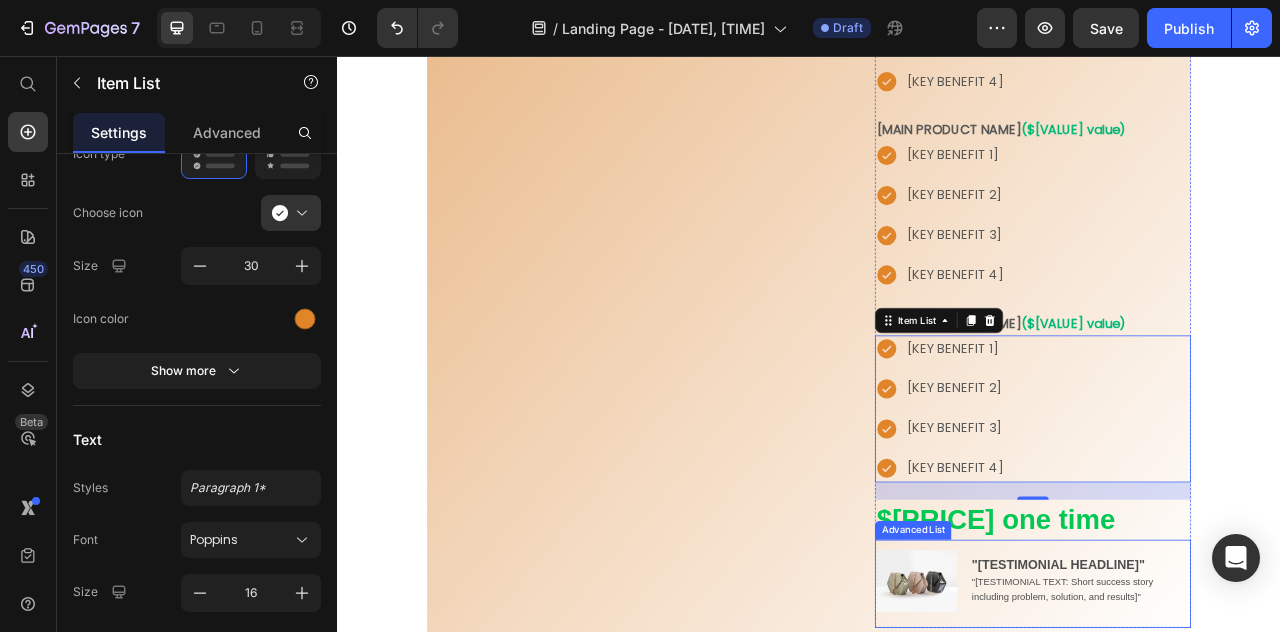 scroll, scrollTop: 1847, scrollLeft: 0, axis: vertical 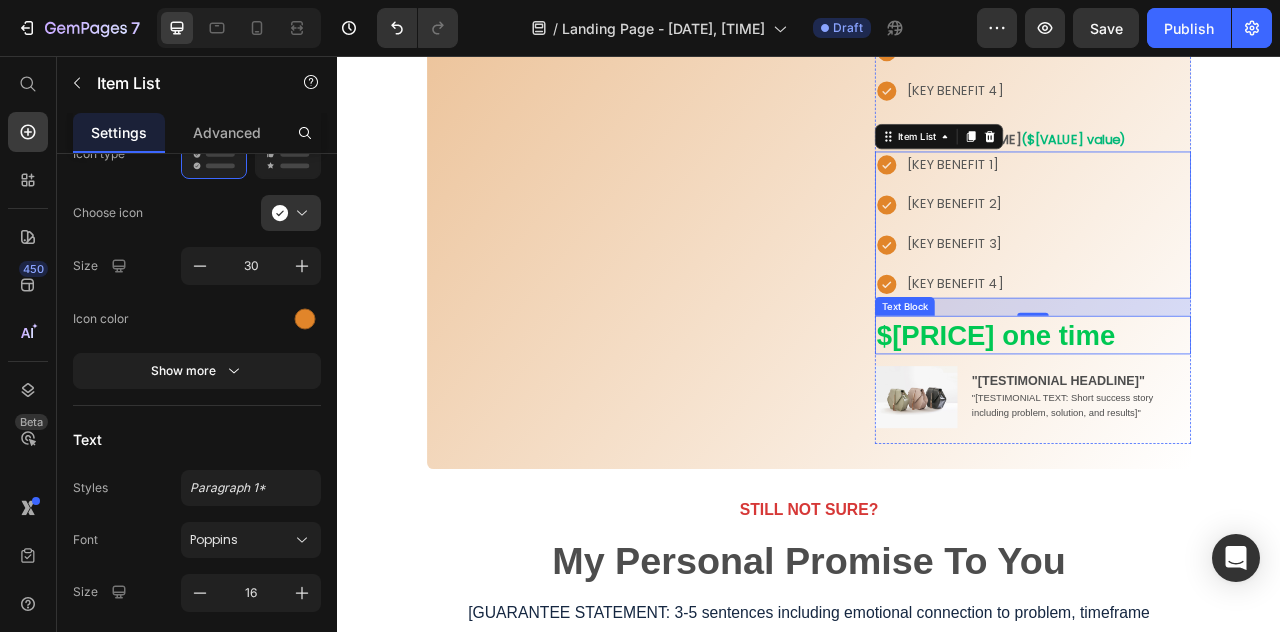 click on "$[PRICE] one time" at bounding box center (1222, 411) 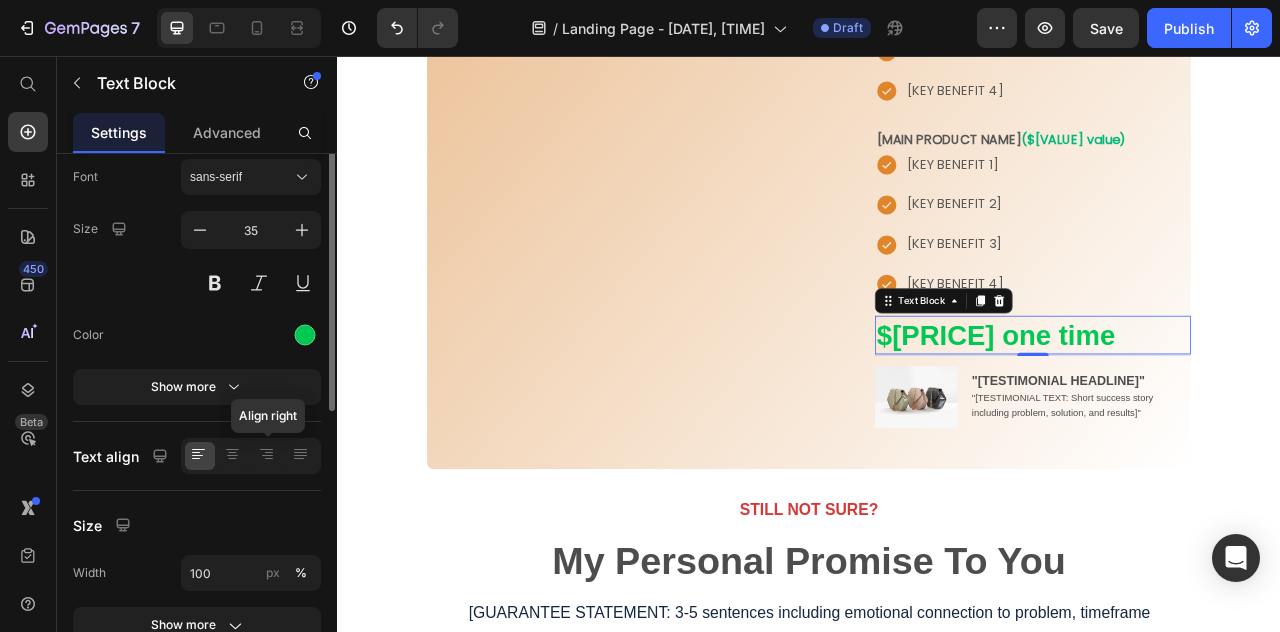 scroll, scrollTop: 0, scrollLeft: 0, axis: both 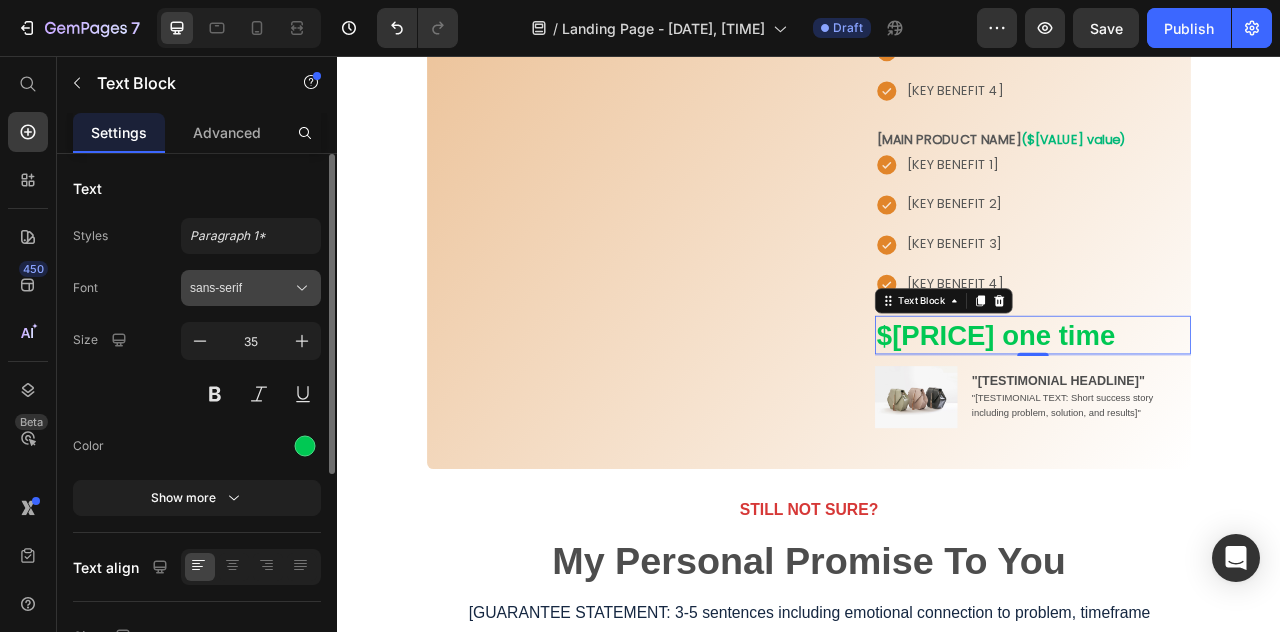 click on "sans-serif" at bounding box center (241, 288) 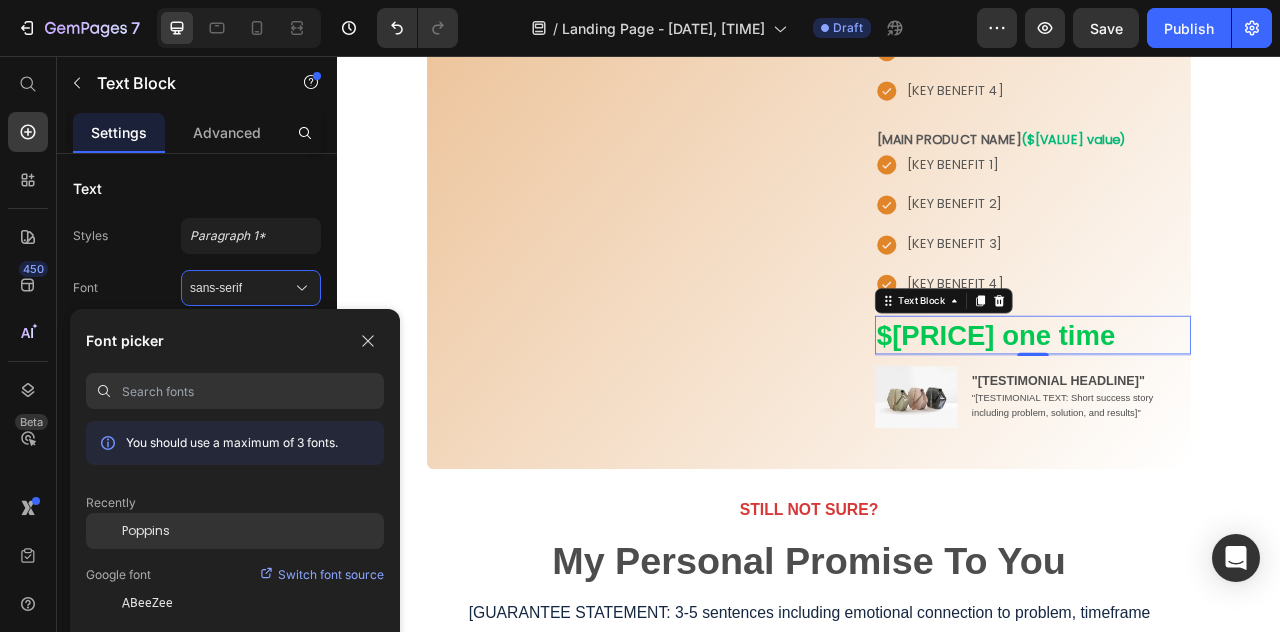 click on "Poppins" 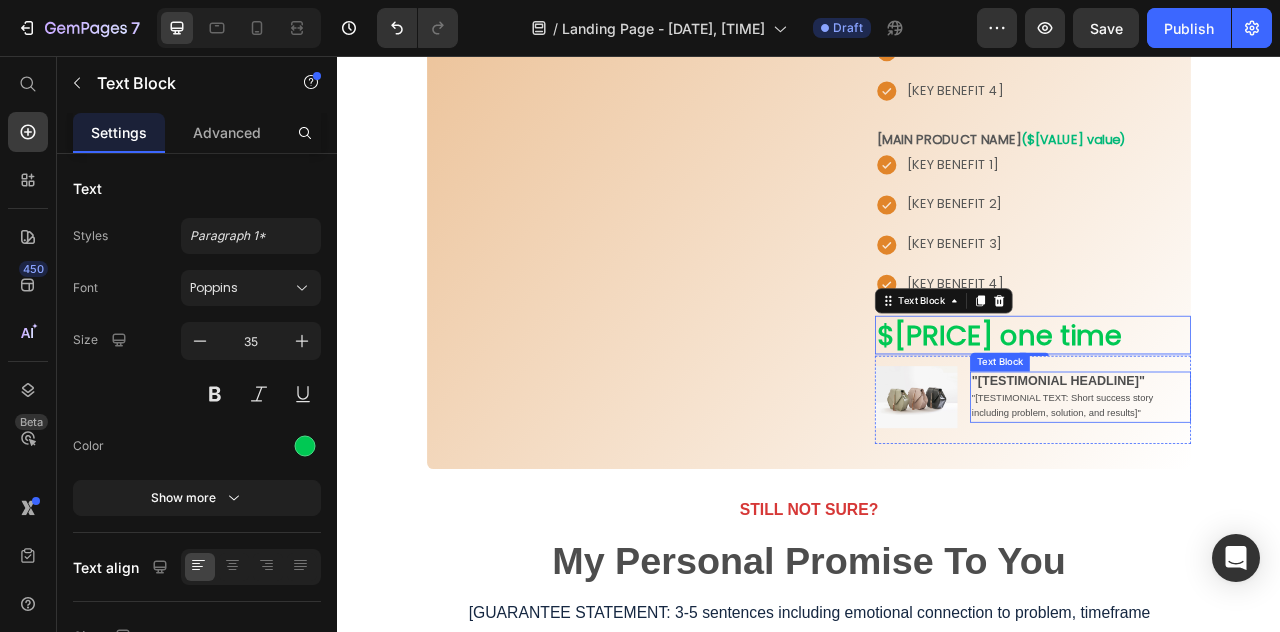 click on ""[TESTIMONIAL TEXT: Short success story including problem, solution, and results]"" at bounding box center (1282, 501) 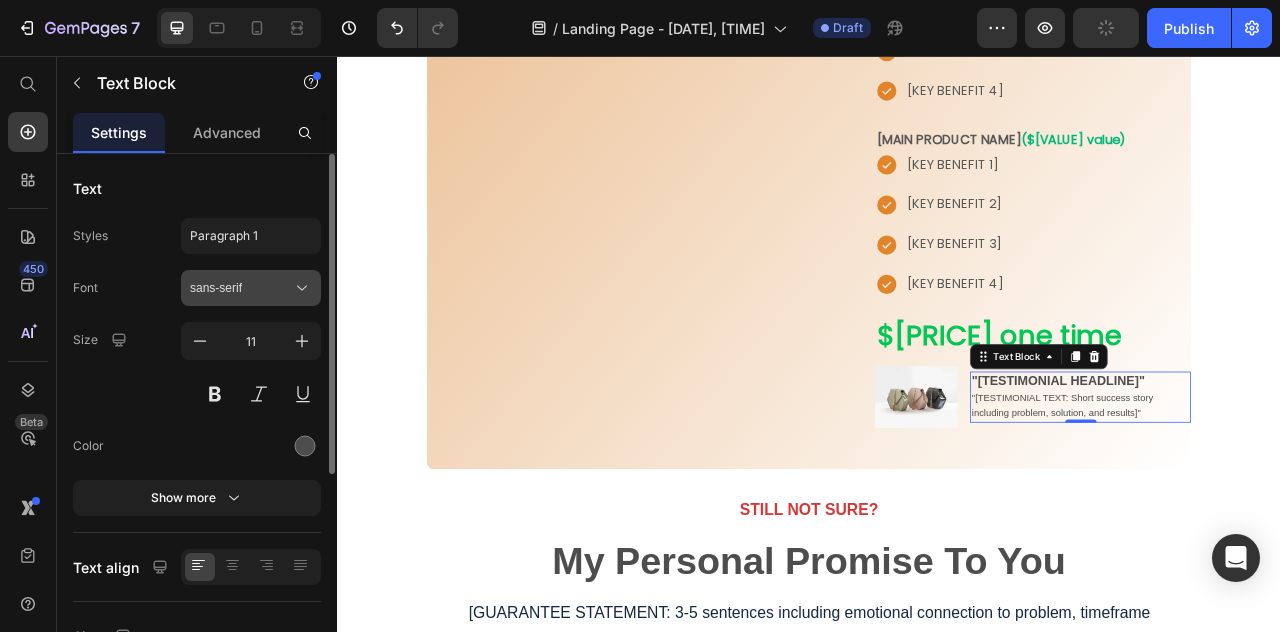 click on "sans-serif" at bounding box center [241, 288] 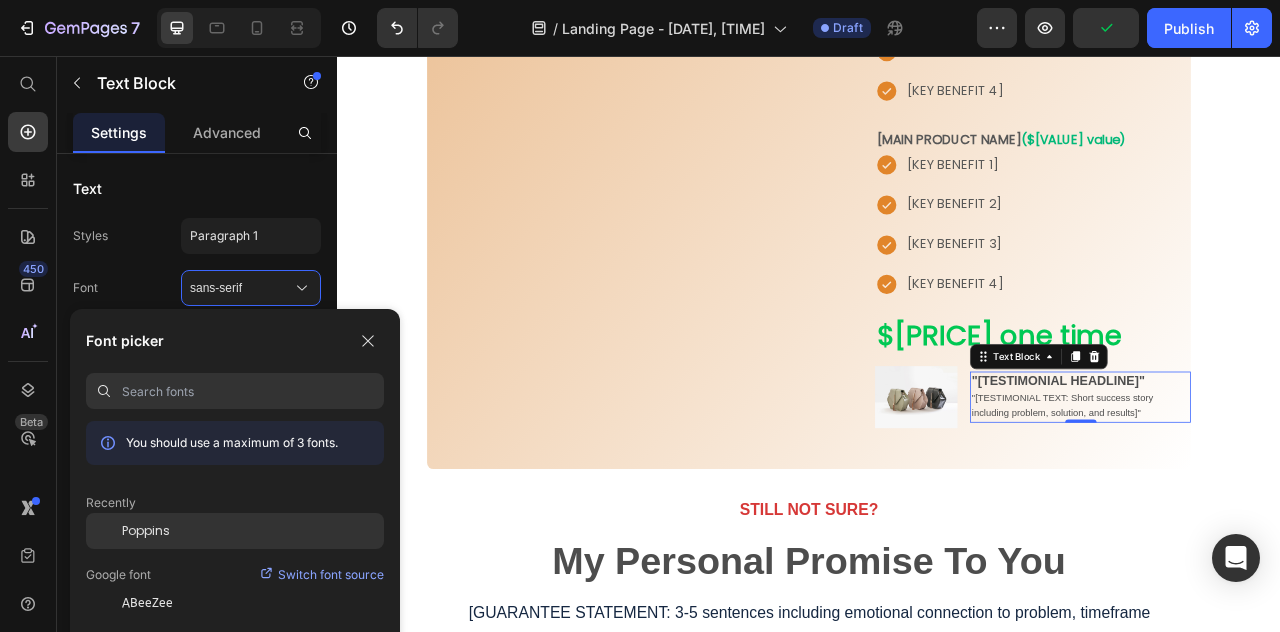 click on "Poppins" 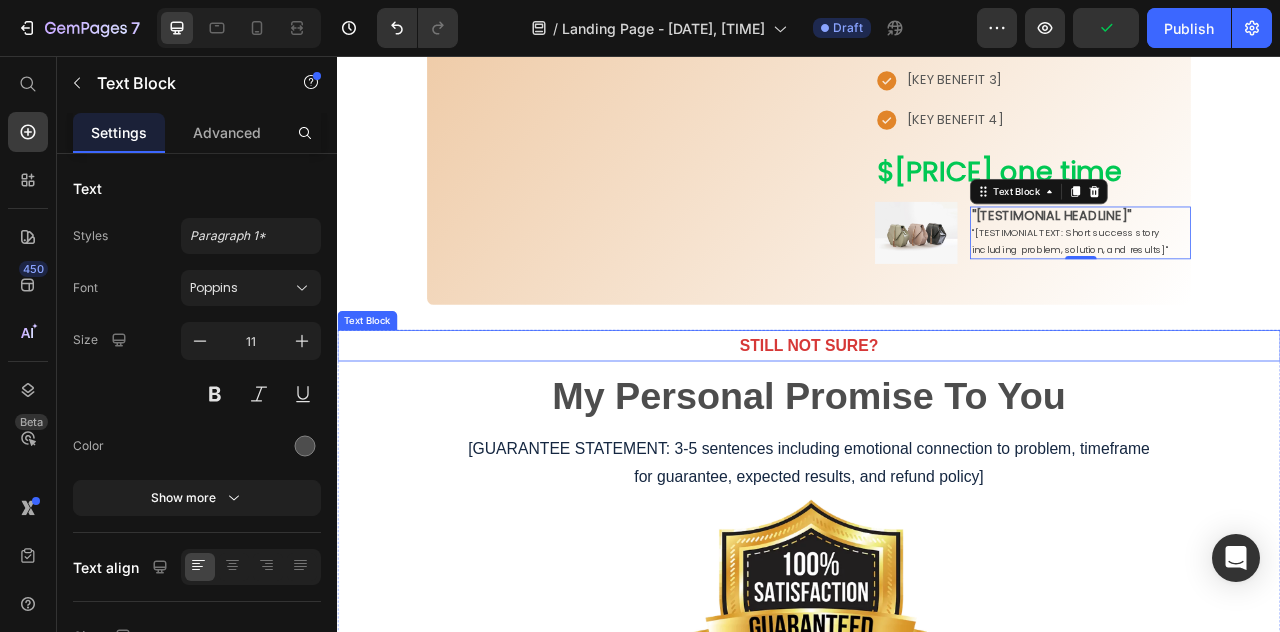 scroll, scrollTop: 2064, scrollLeft: 0, axis: vertical 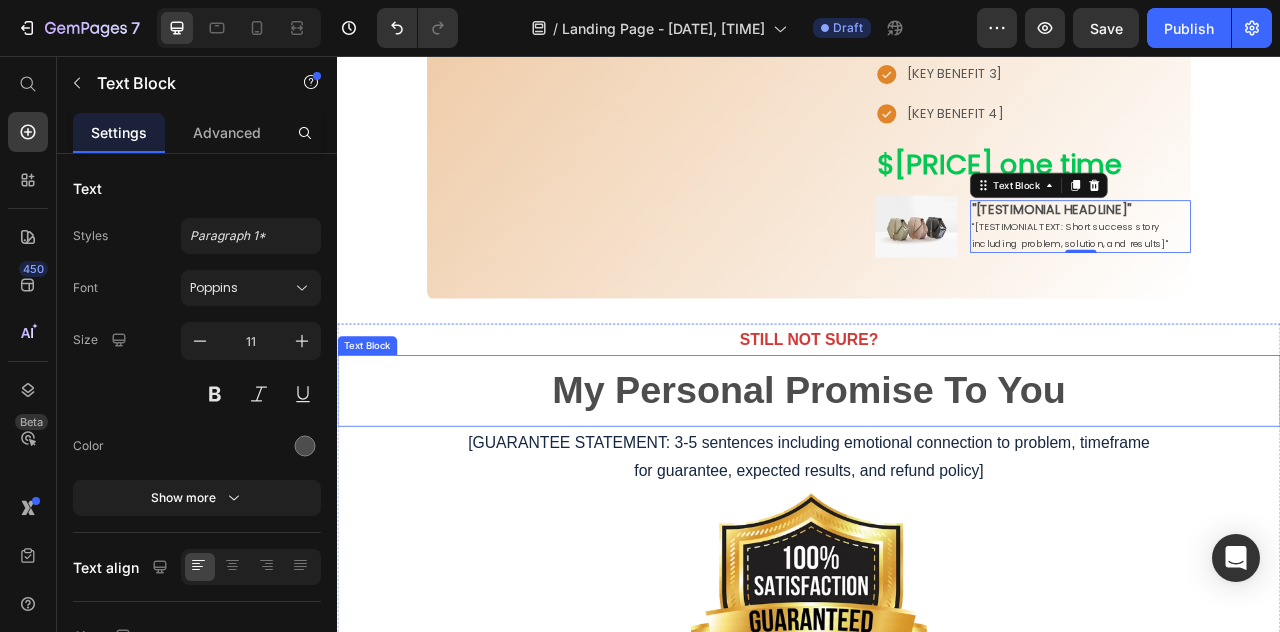 click on "My Personal Promise To You" at bounding box center [937, 480] 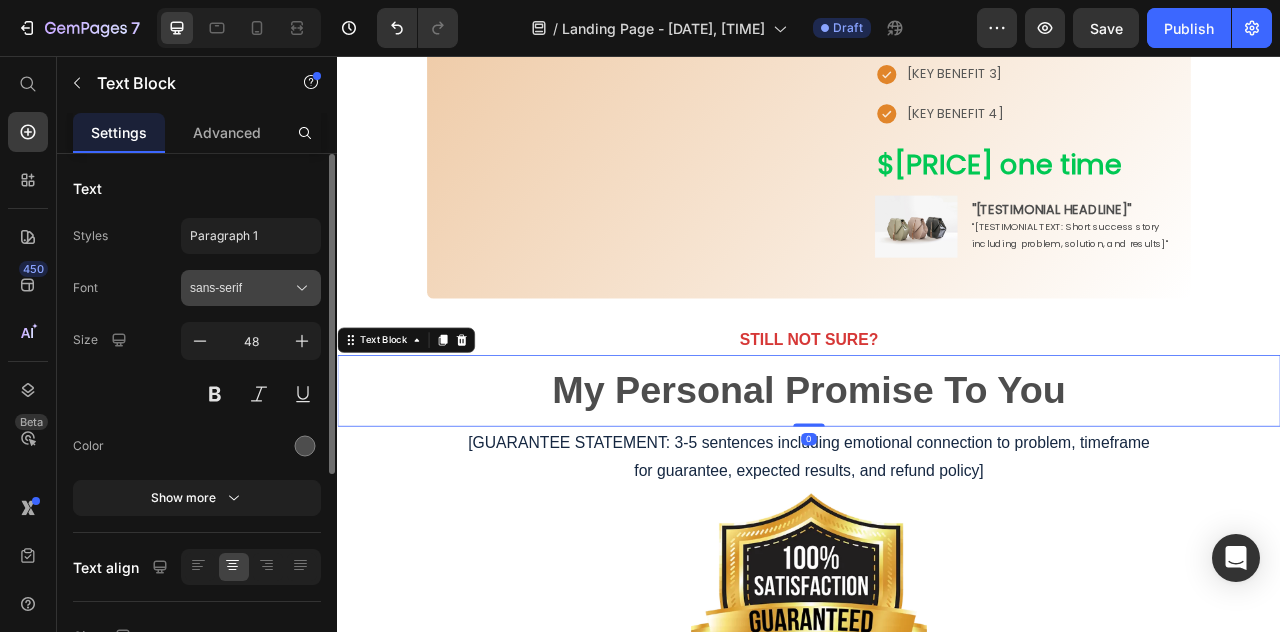 click on "sans-serif" at bounding box center (251, 288) 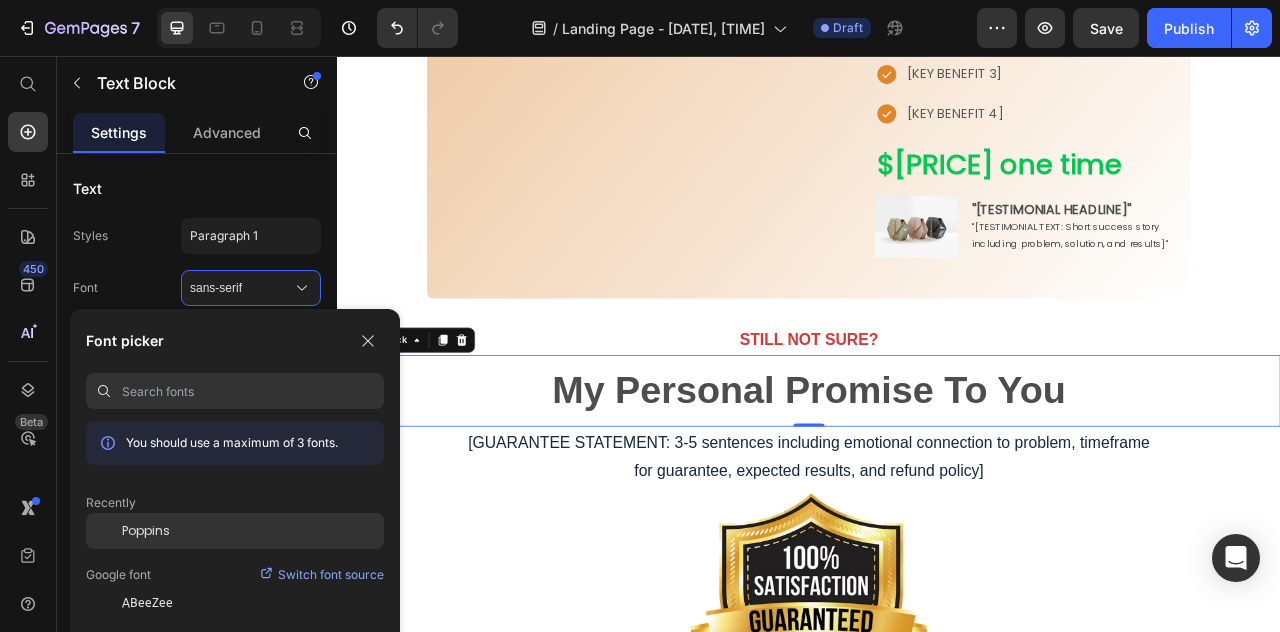 click on "Poppins" 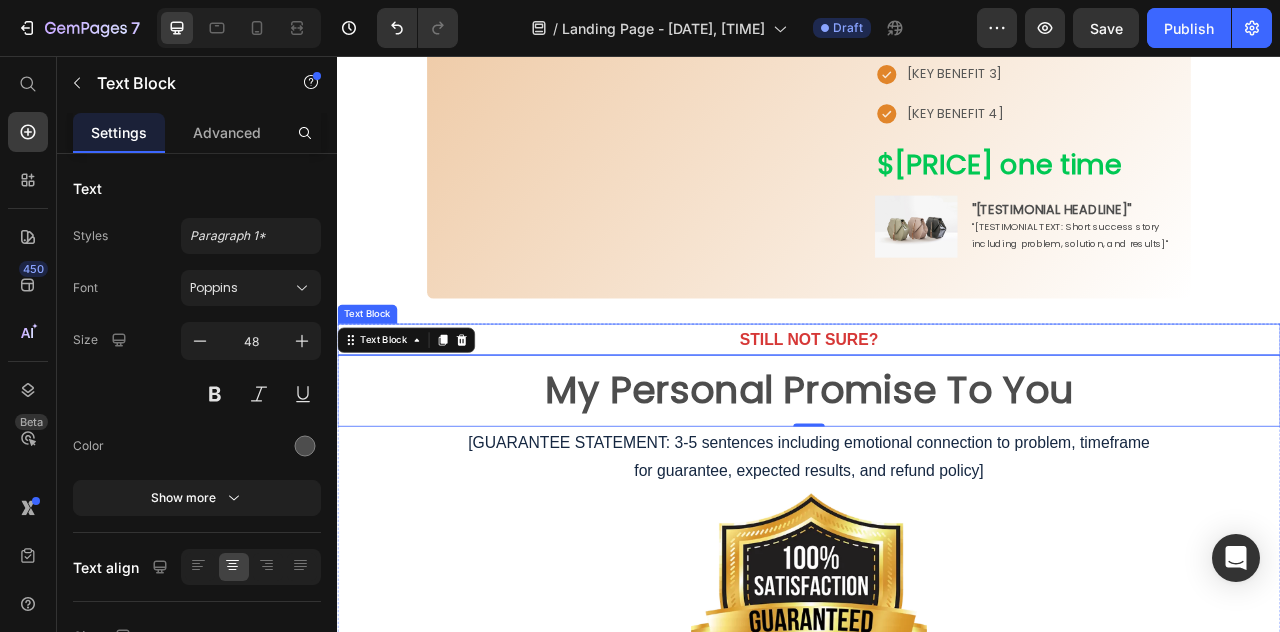 click on "STILL NOT SURE?" at bounding box center (937, 416) 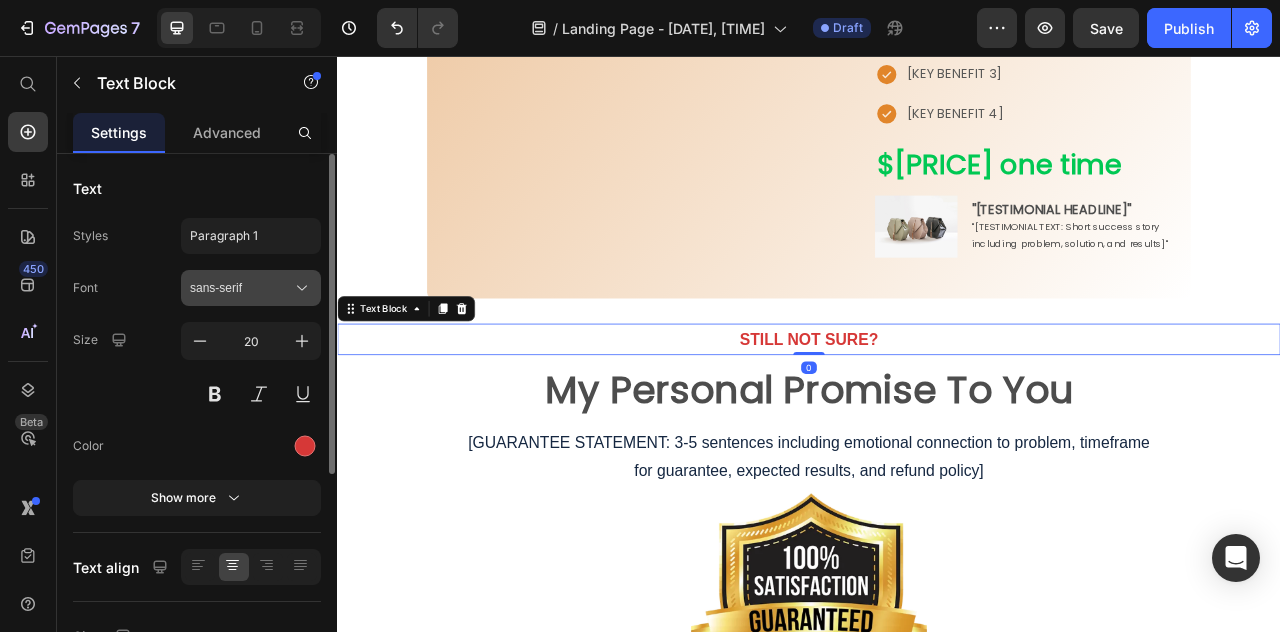 click on "sans-serif" at bounding box center (241, 288) 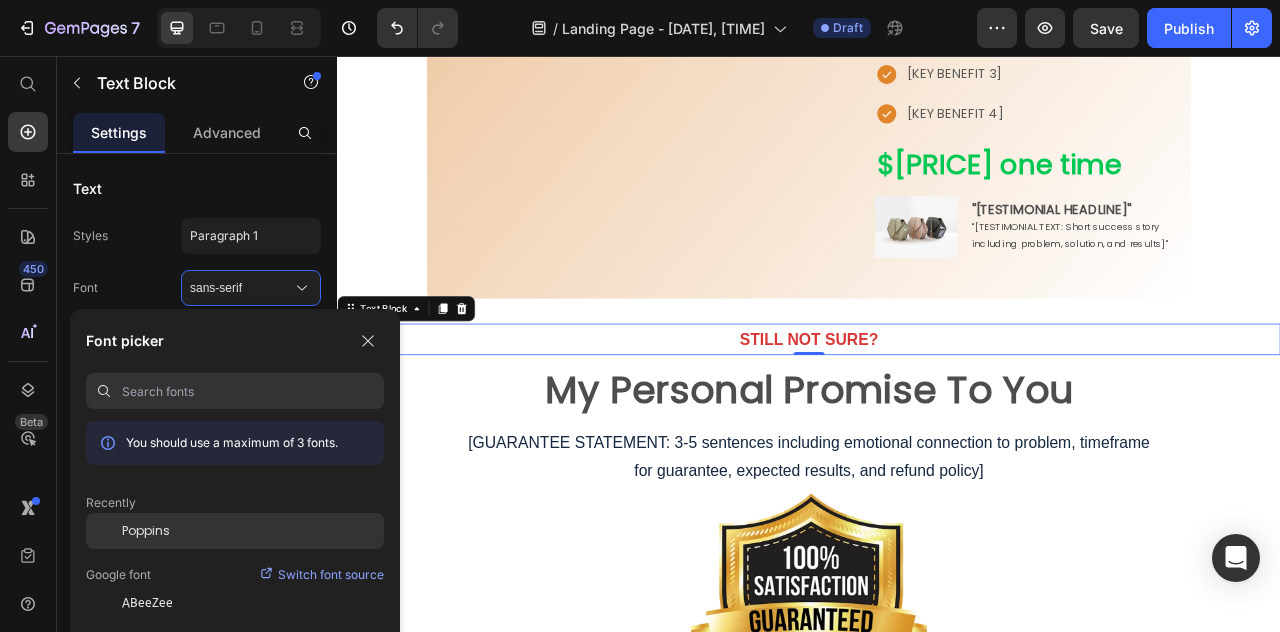 click on "Poppins" 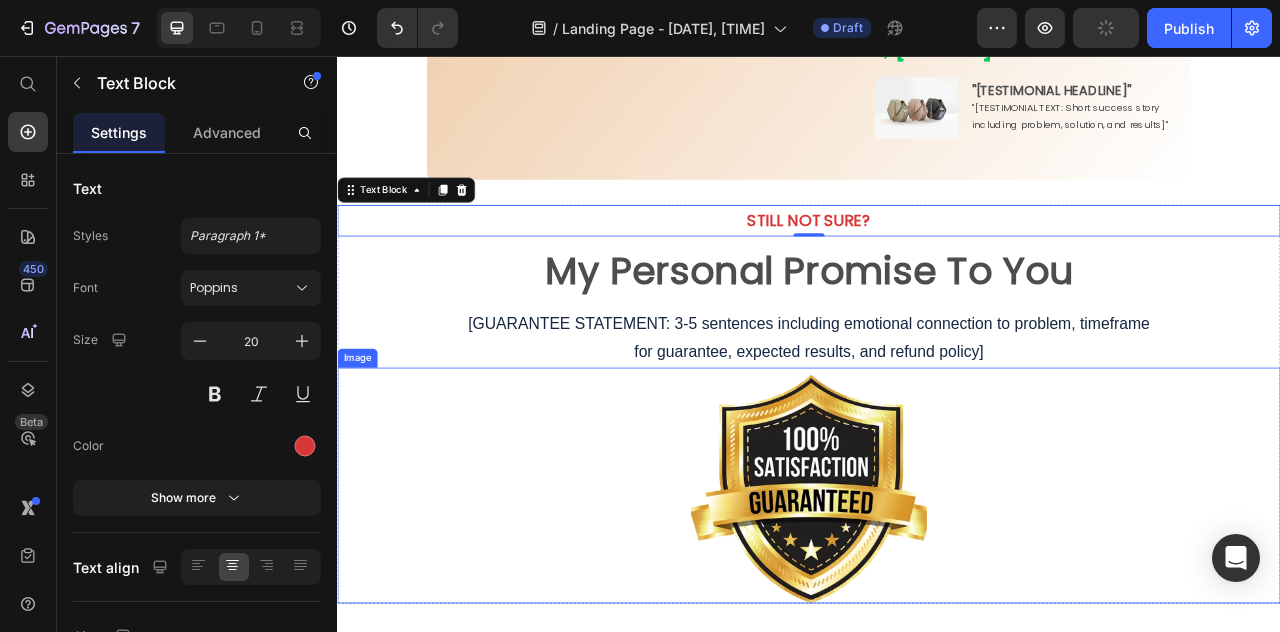 scroll, scrollTop: 2399, scrollLeft: 0, axis: vertical 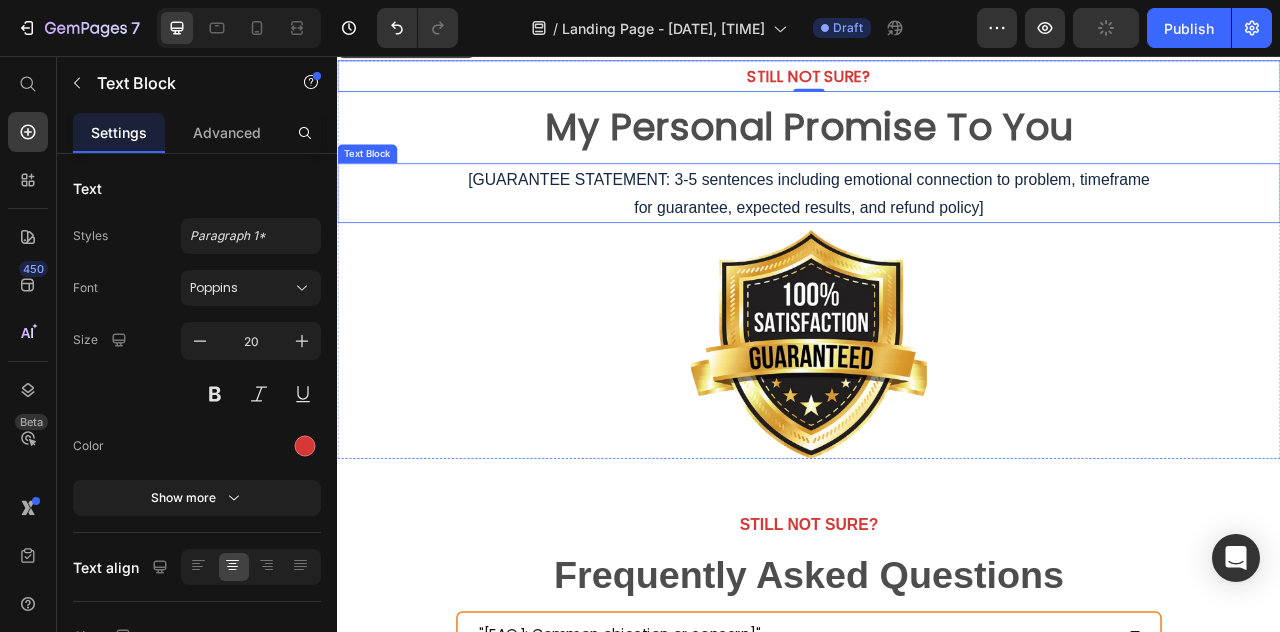 click on "[GUARANTEE STATEMENT: 3-5 sentences including emotional connection to problem, timeframe for guarantee, expected results, and refund policy]" at bounding box center [937, 230] 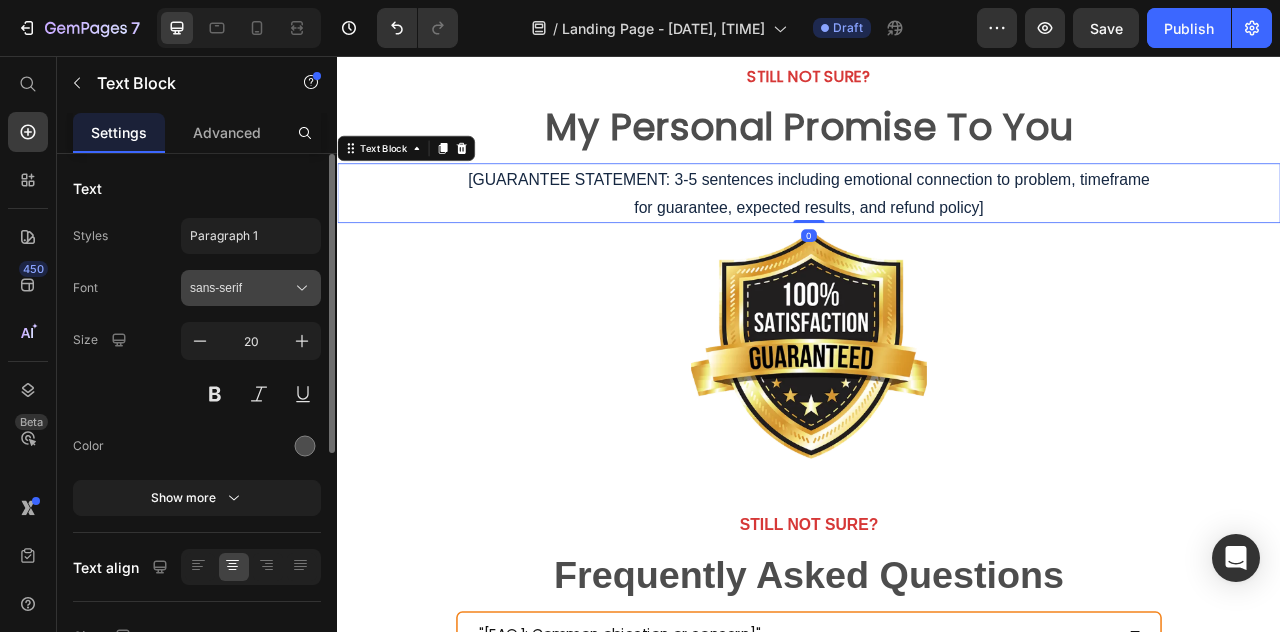 click 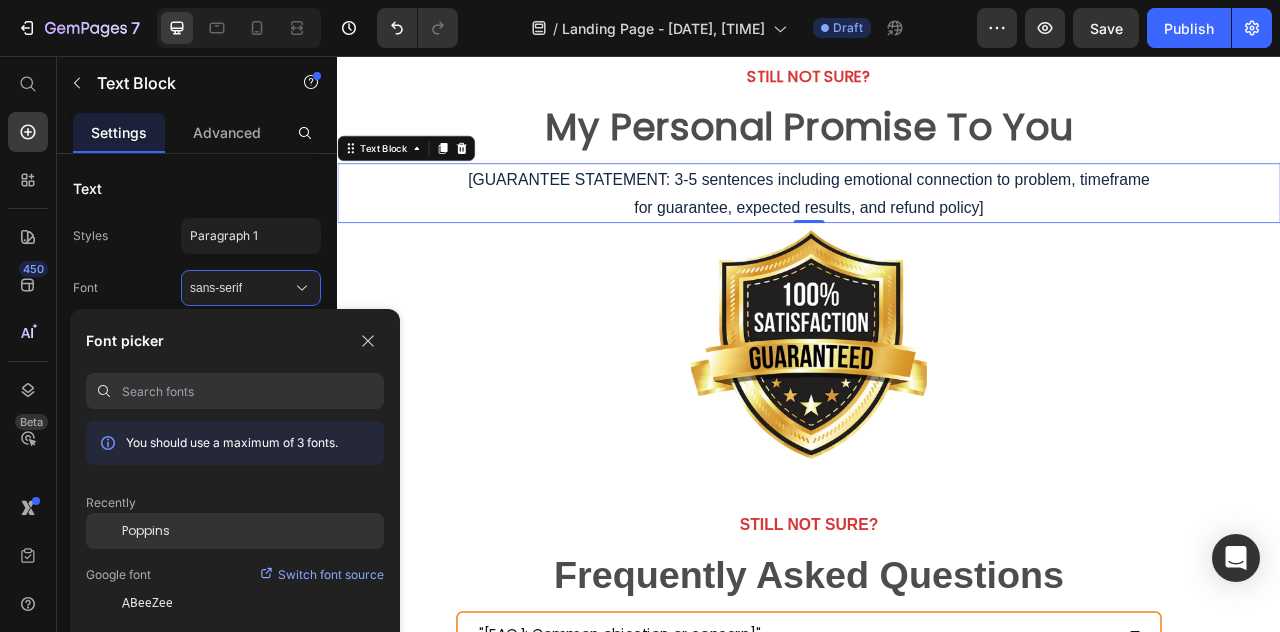 click on "Poppins" 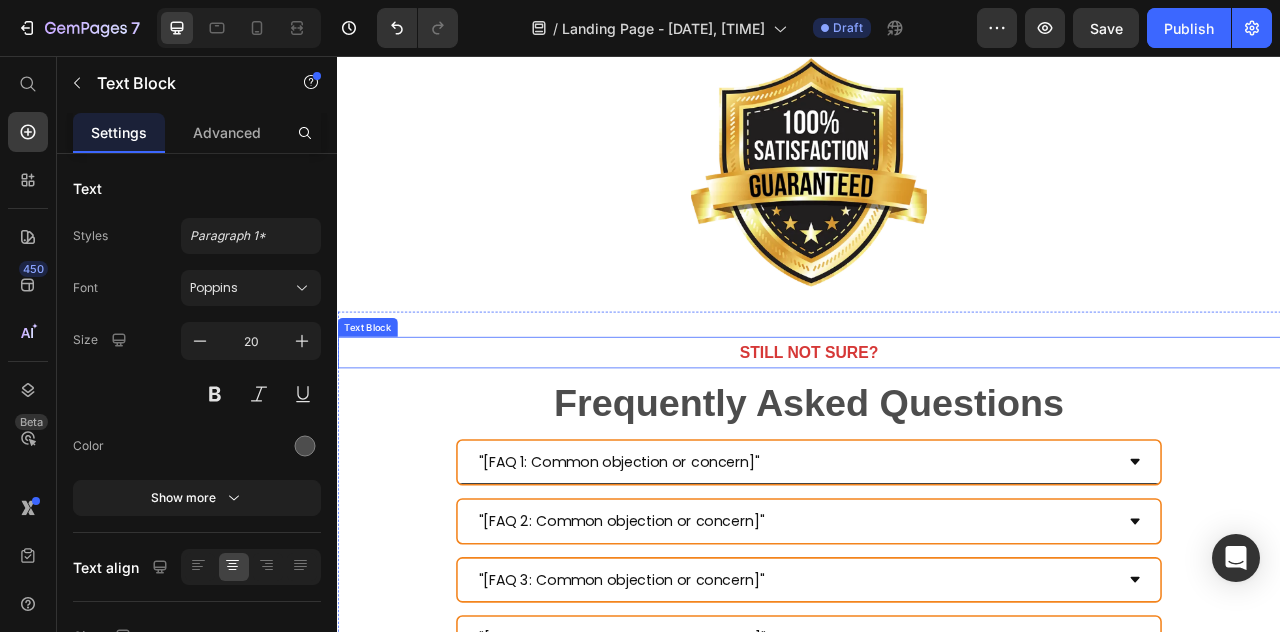 scroll, scrollTop: 2619, scrollLeft: 0, axis: vertical 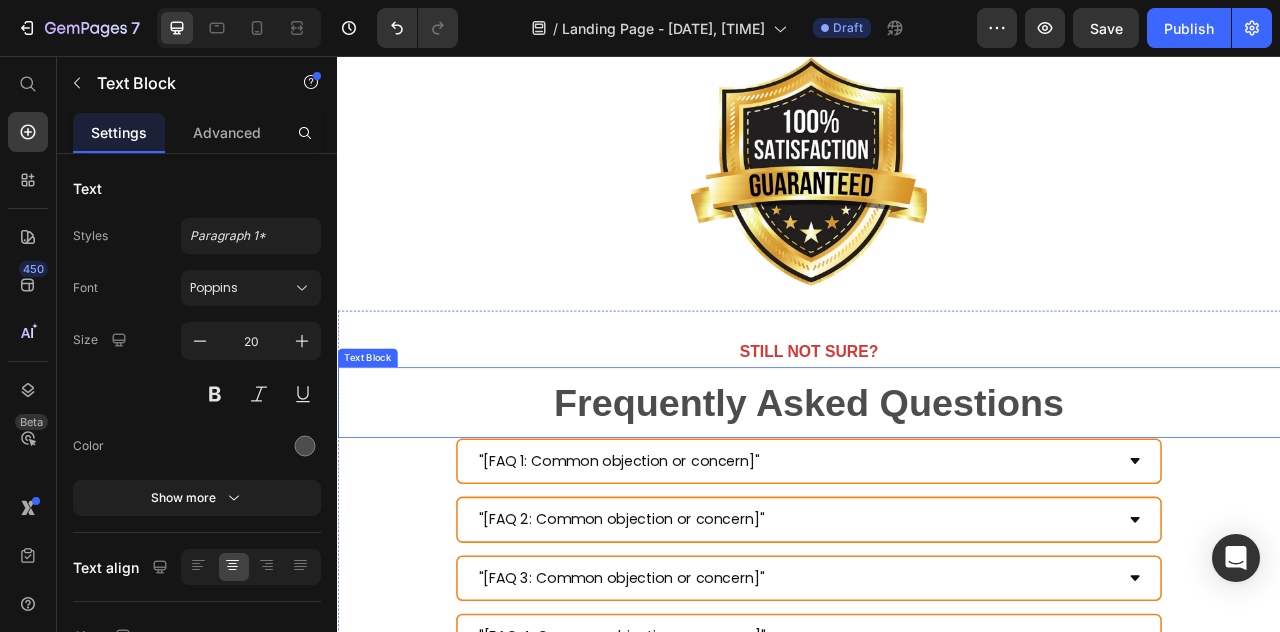 click on "Frequently Asked Questions" at bounding box center [936, 496] 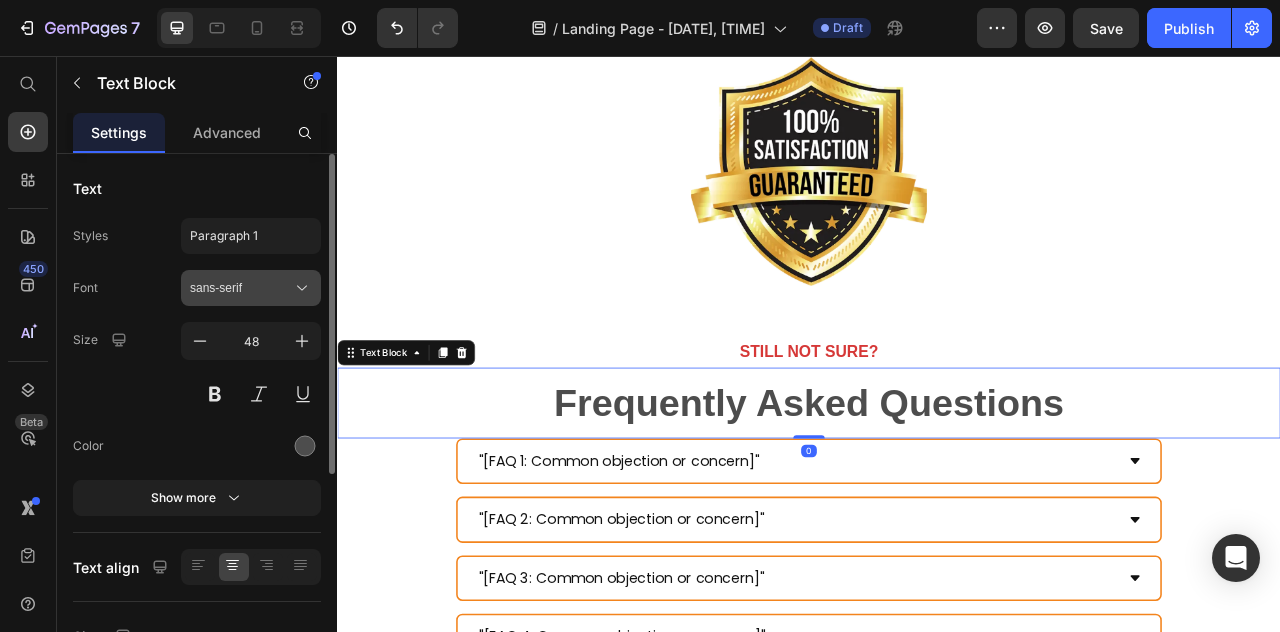 click on "sans-serif" at bounding box center (241, 288) 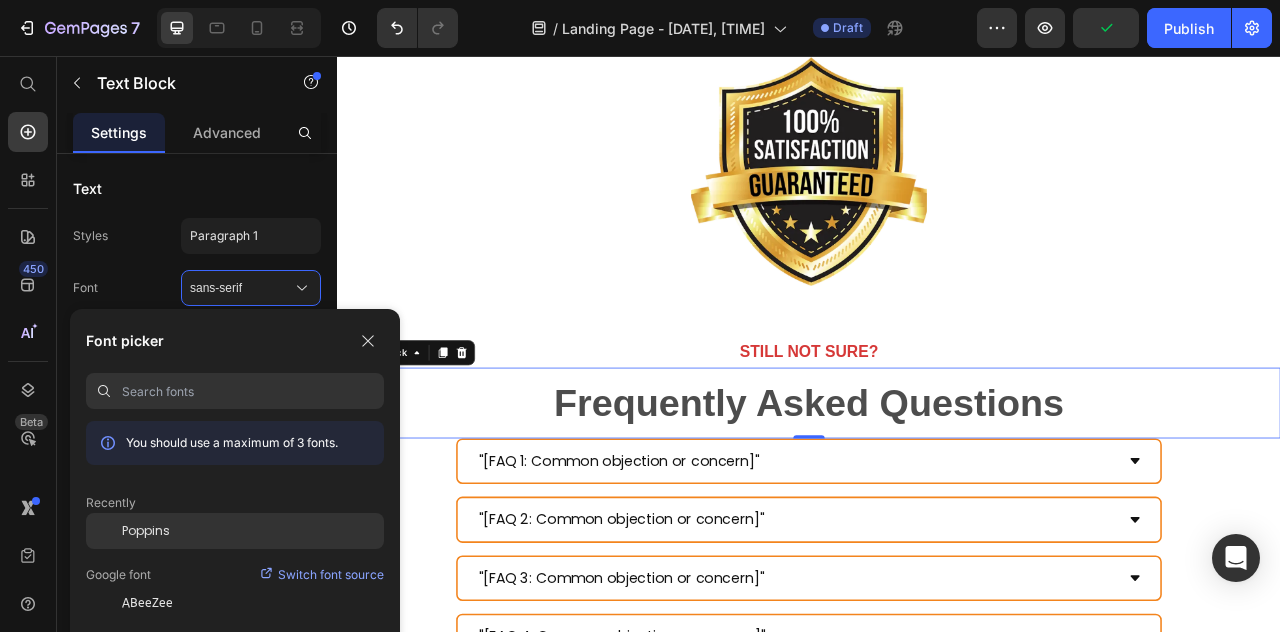 click on "Poppins" 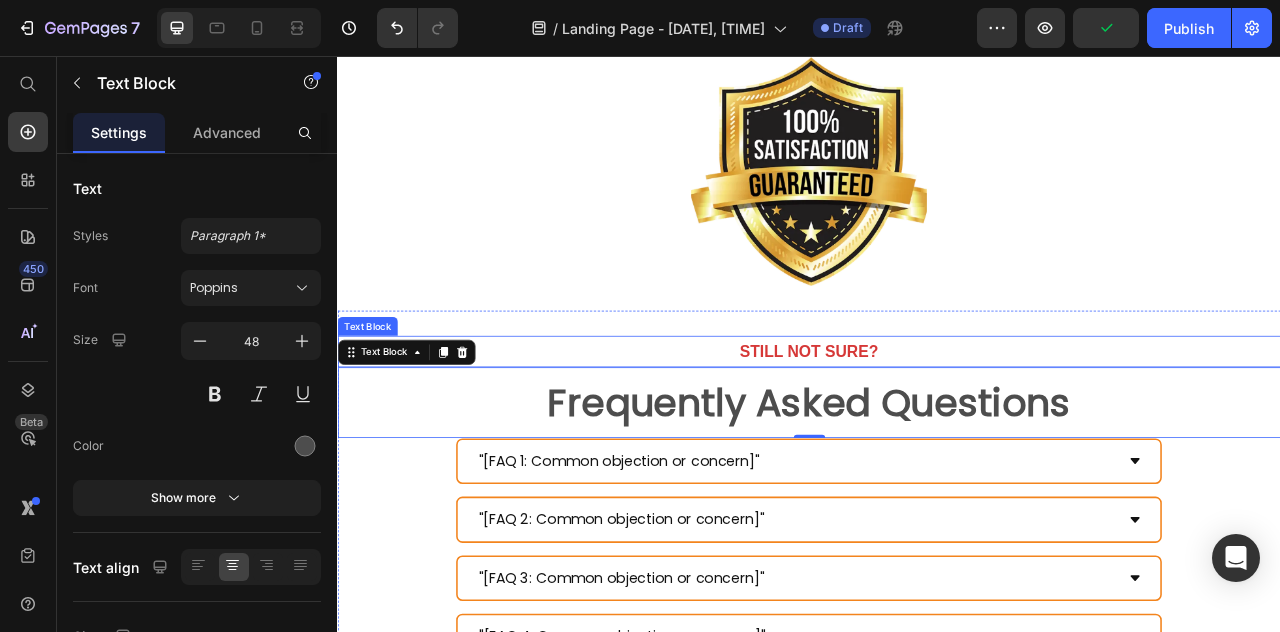 click on "STILL NOT SURE?" at bounding box center (937, 432) 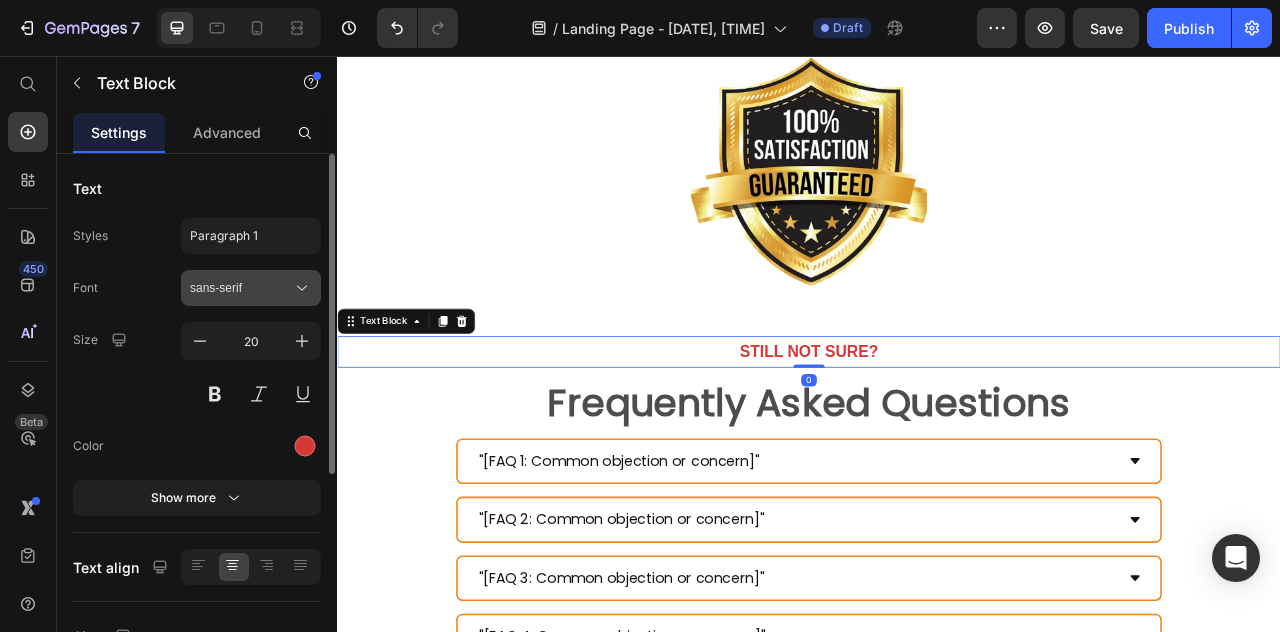 click on "sans-serif" at bounding box center [251, 288] 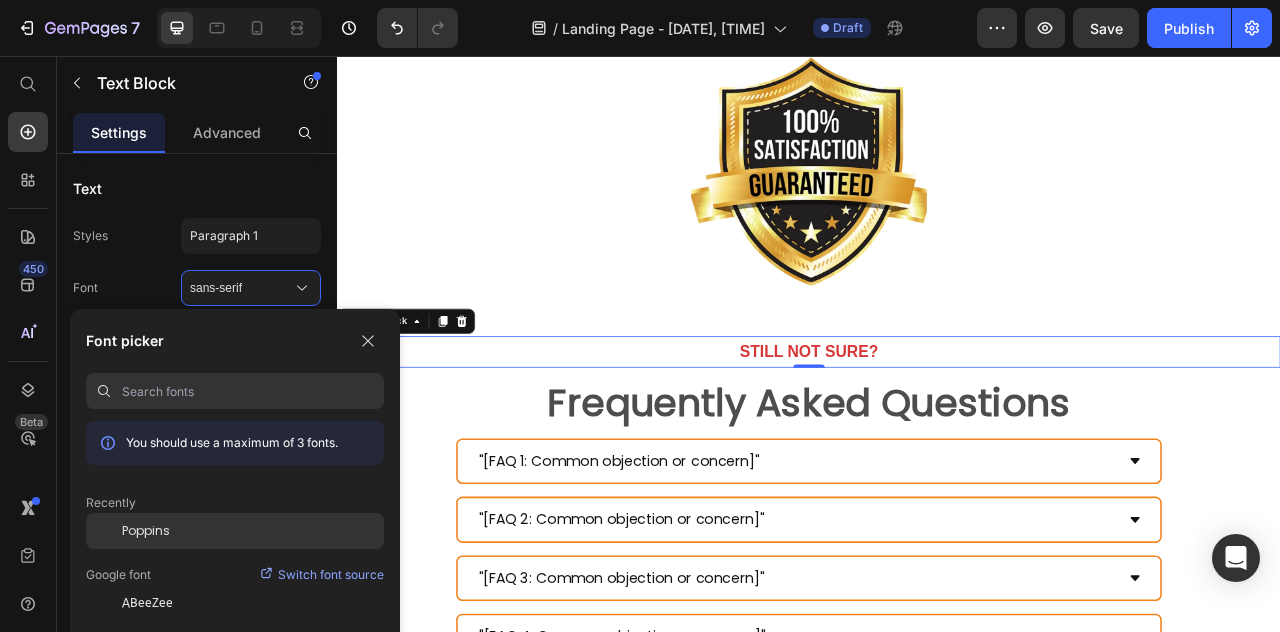 click on "Poppins" 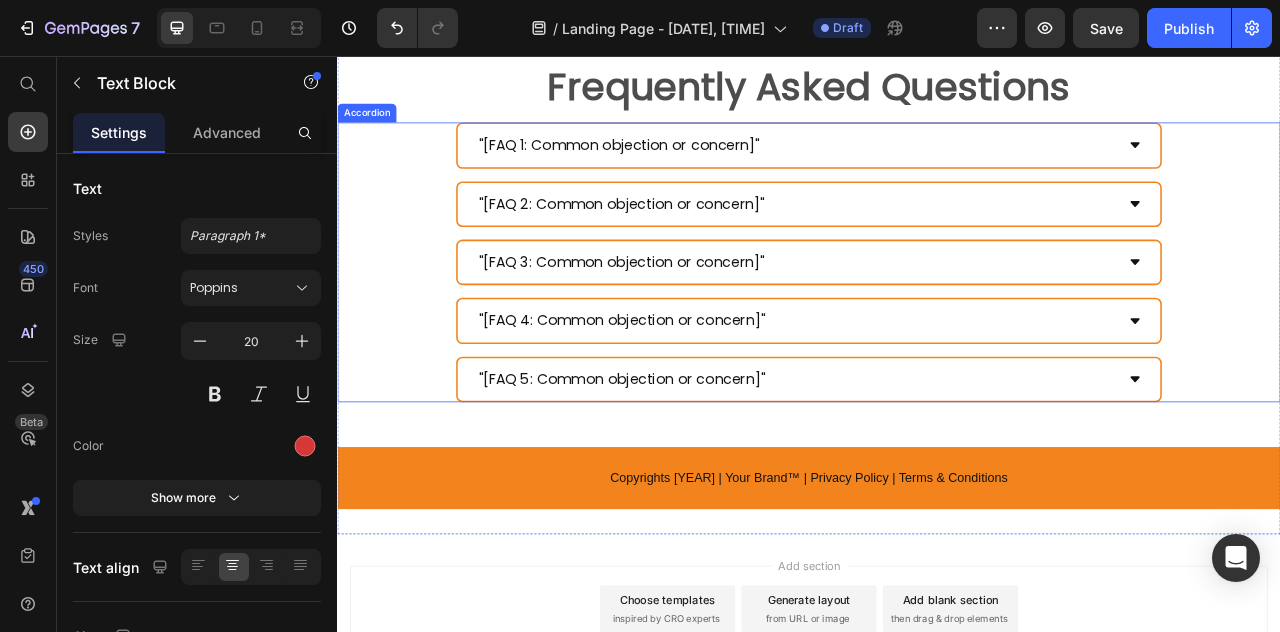 scroll, scrollTop: 3042, scrollLeft: 0, axis: vertical 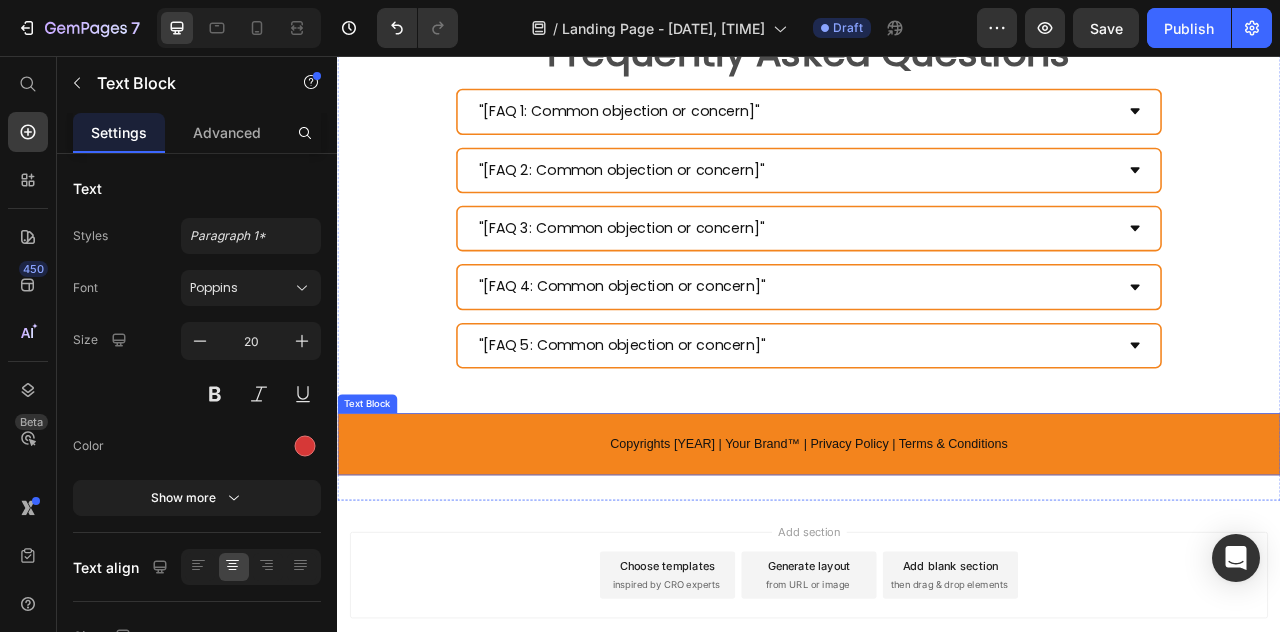click on "Copyrights 2025 | [BRAND™] | Privacy Policy | Terms & Conditions" at bounding box center (937, 549) 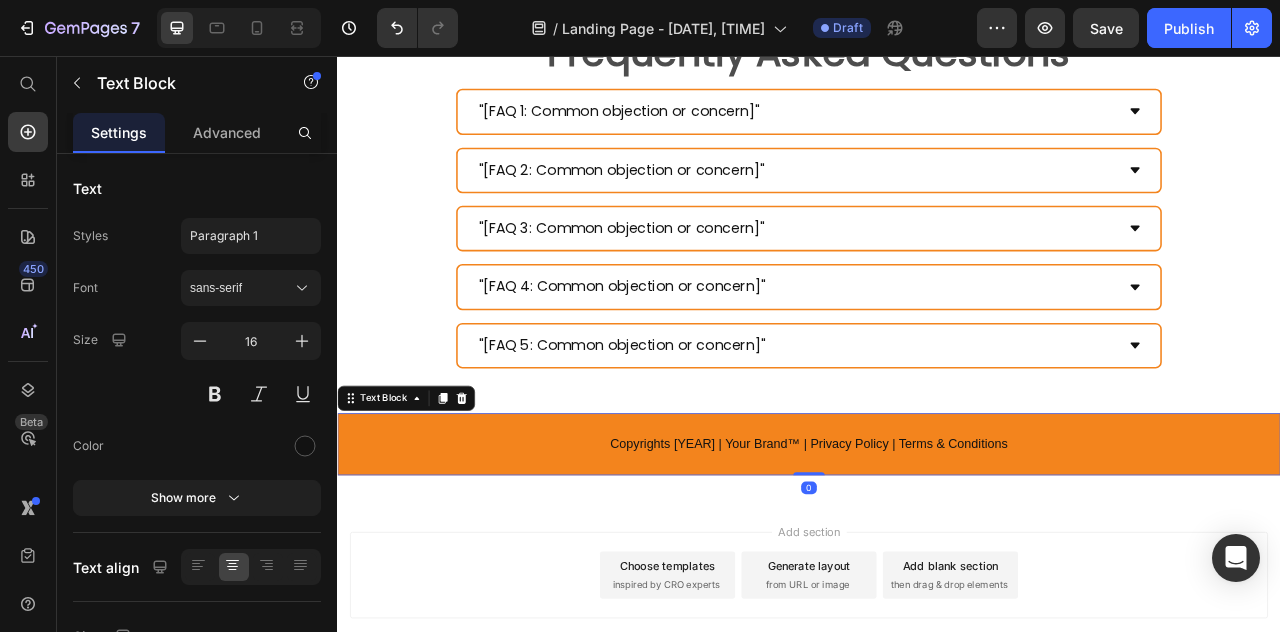 click on "Copyrights 2025 | [BRAND™] | Privacy Policy | Terms & Conditions" at bounding box center (937, 549) 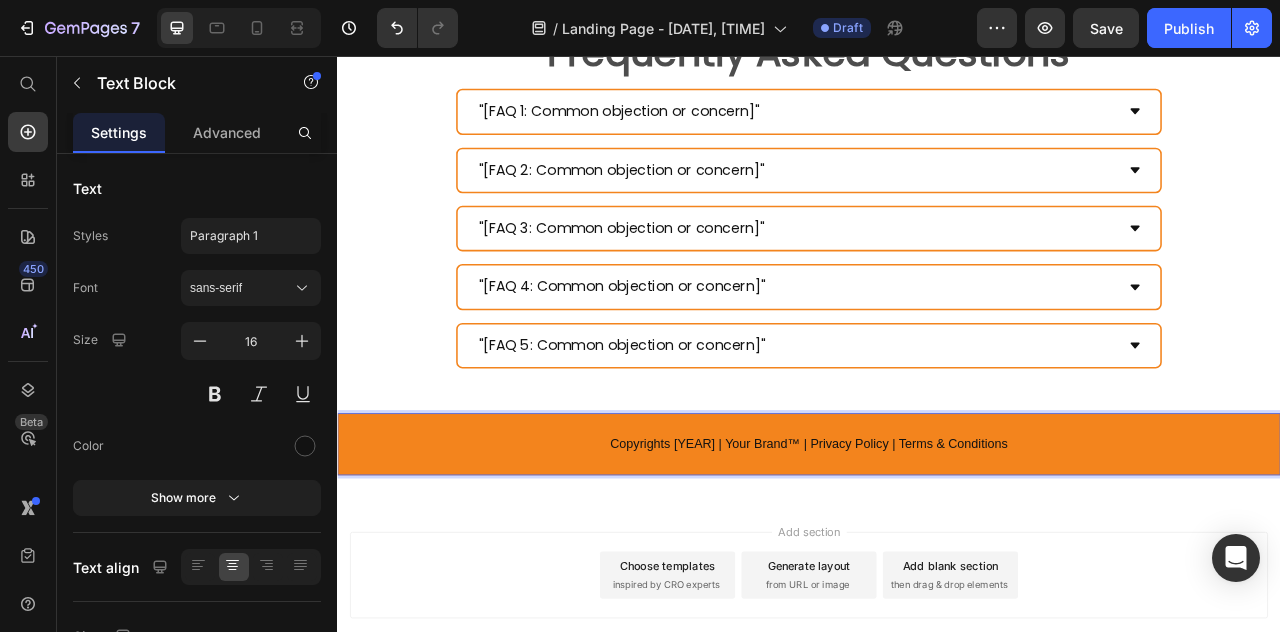 click on "Copyrights 2025 | [BRAND™] | Privacy Policy | Terms & Conditions" at bounding box center (937, 549) 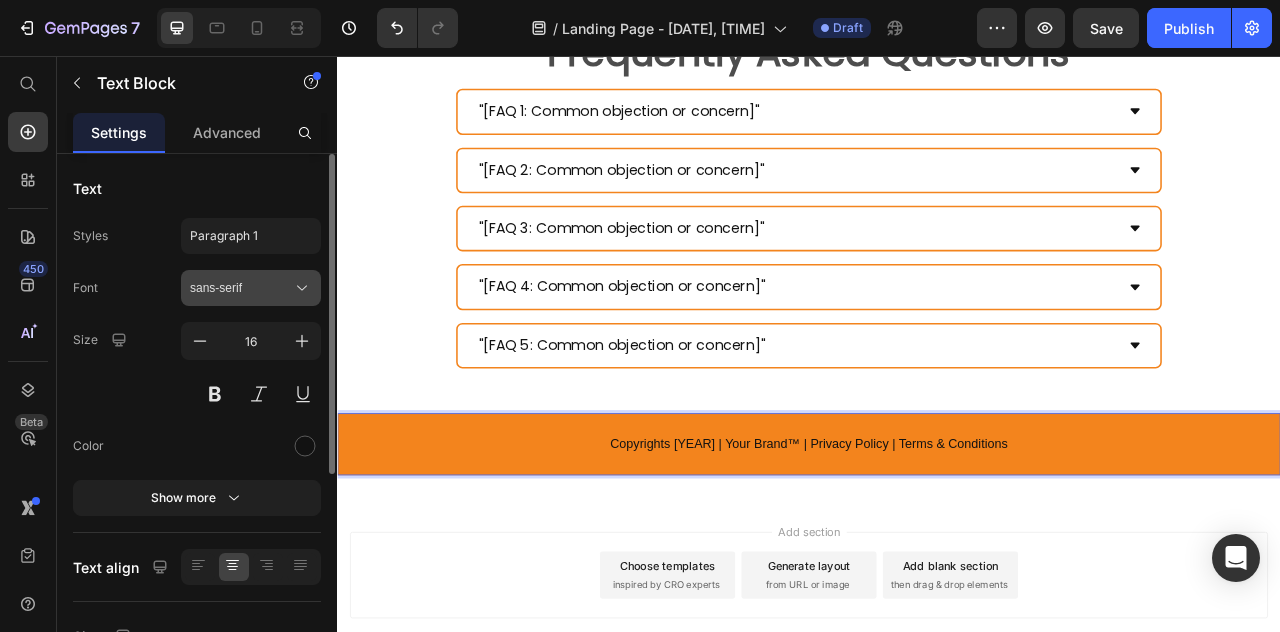 click on "sans-serif" at bounding box center (241, 288) 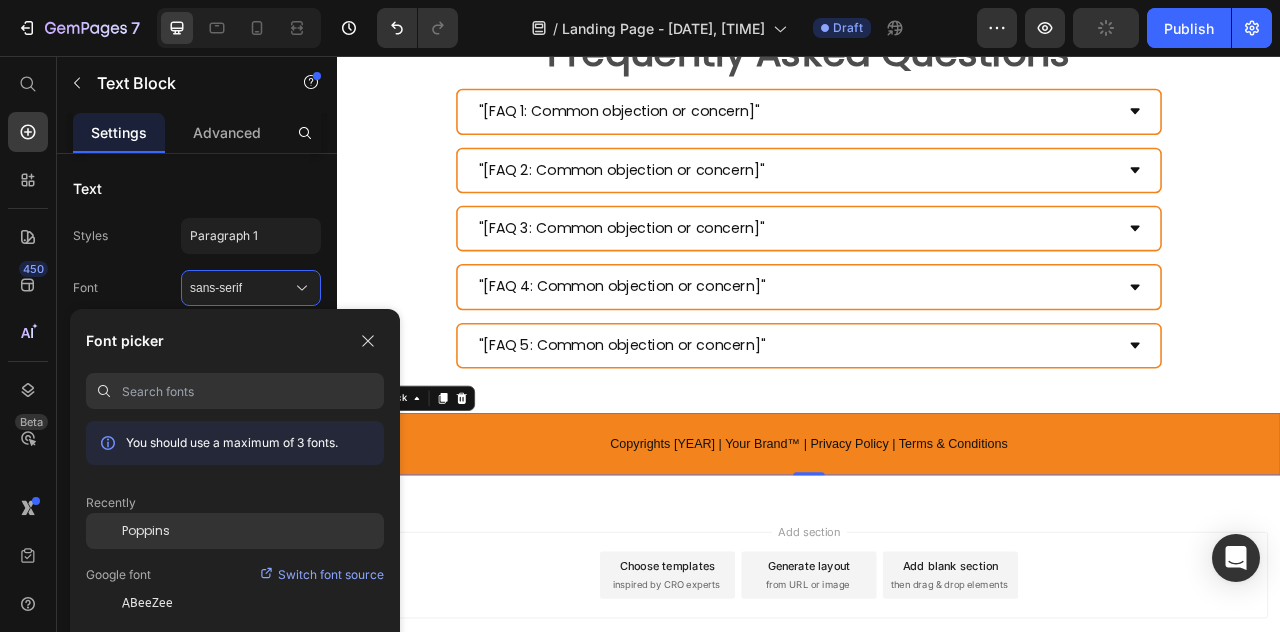 click on "Poppins" 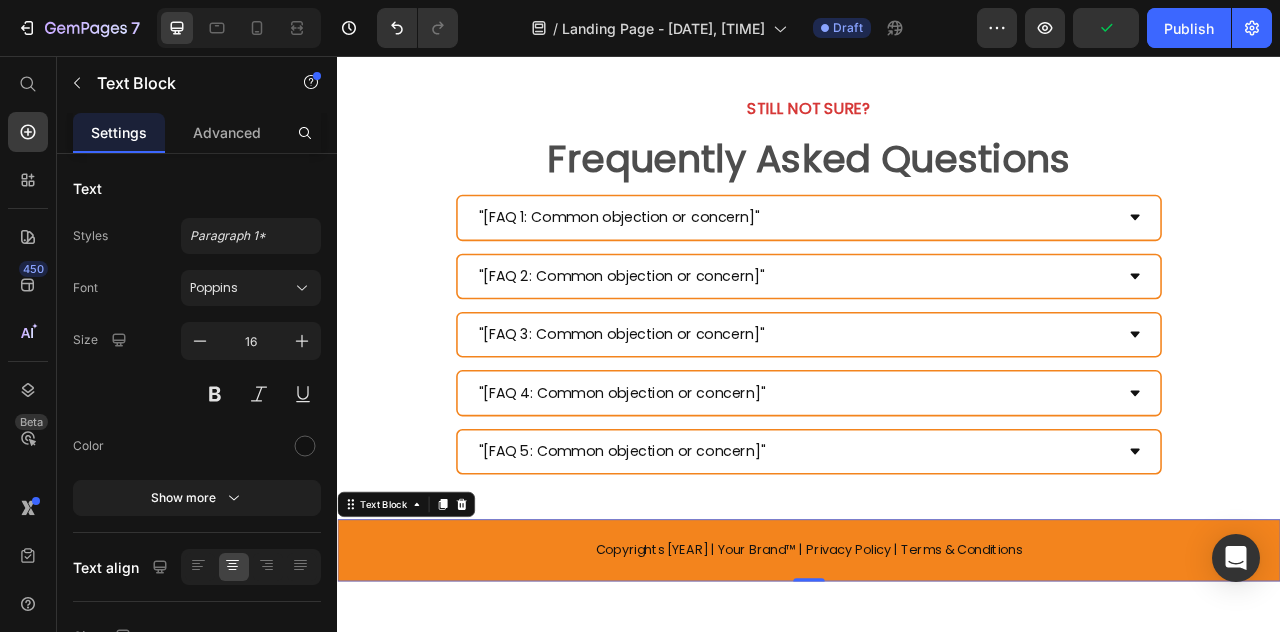 scroll, scrollTop: 2906, scrollLeft: 0, axis: vertical 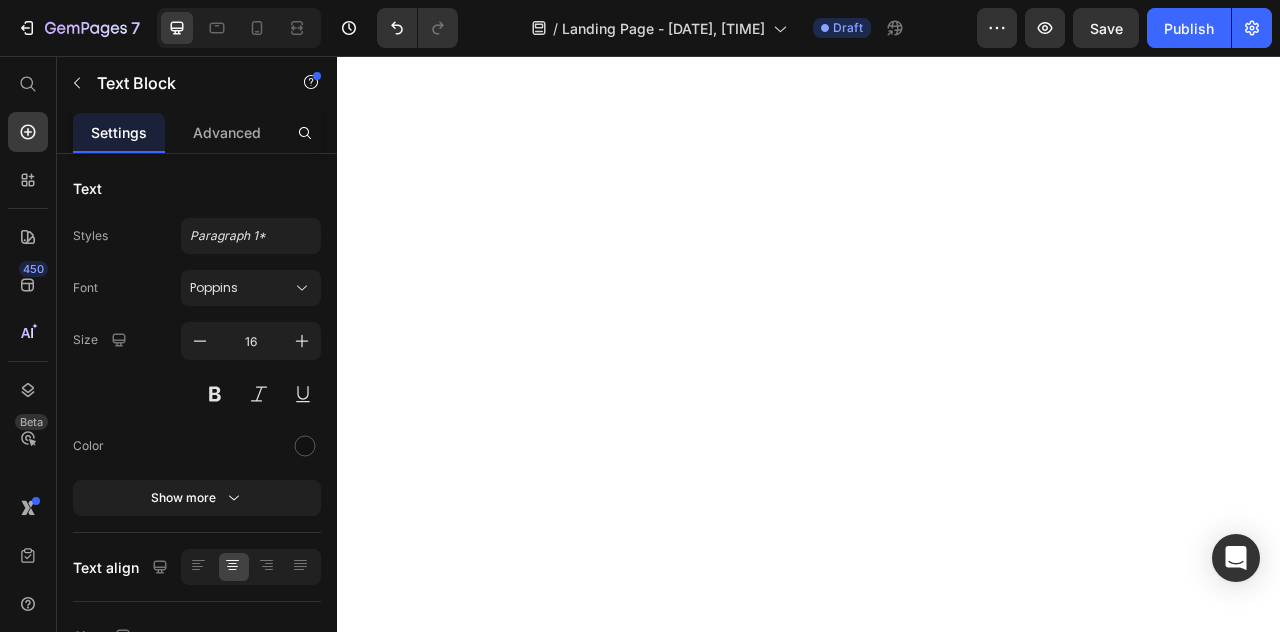 click on "Information" at bounding box center [680, -2436] 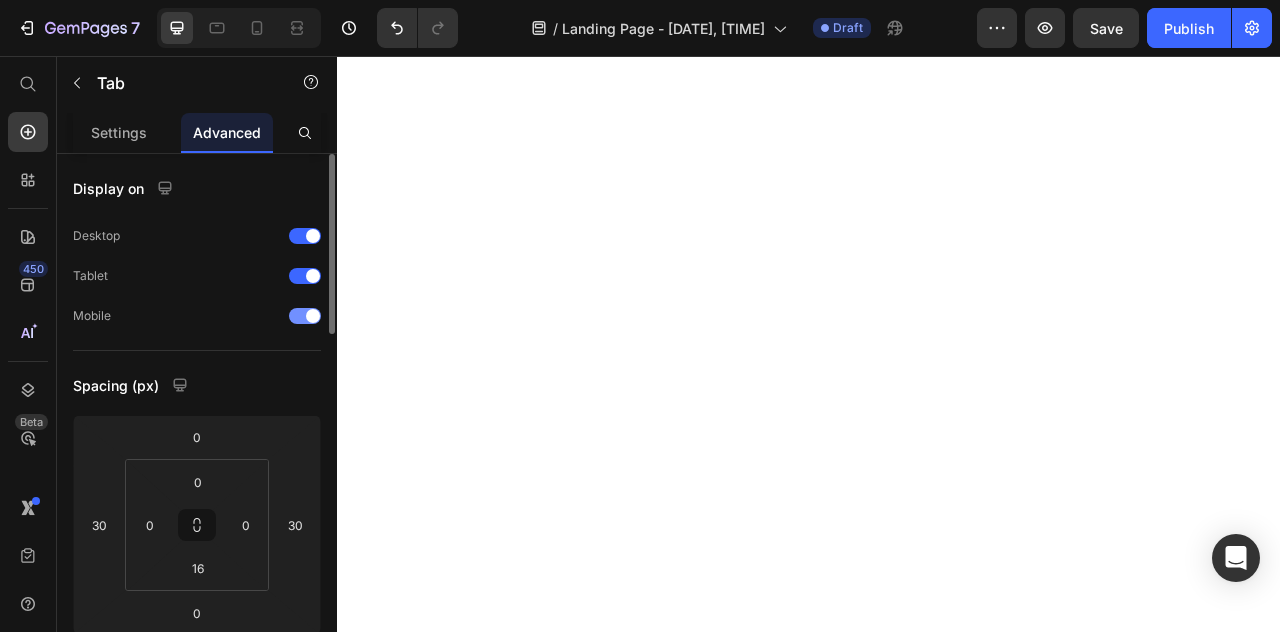 scroll, scrollTop: 162, scrollLeft: 0, axis: vertical 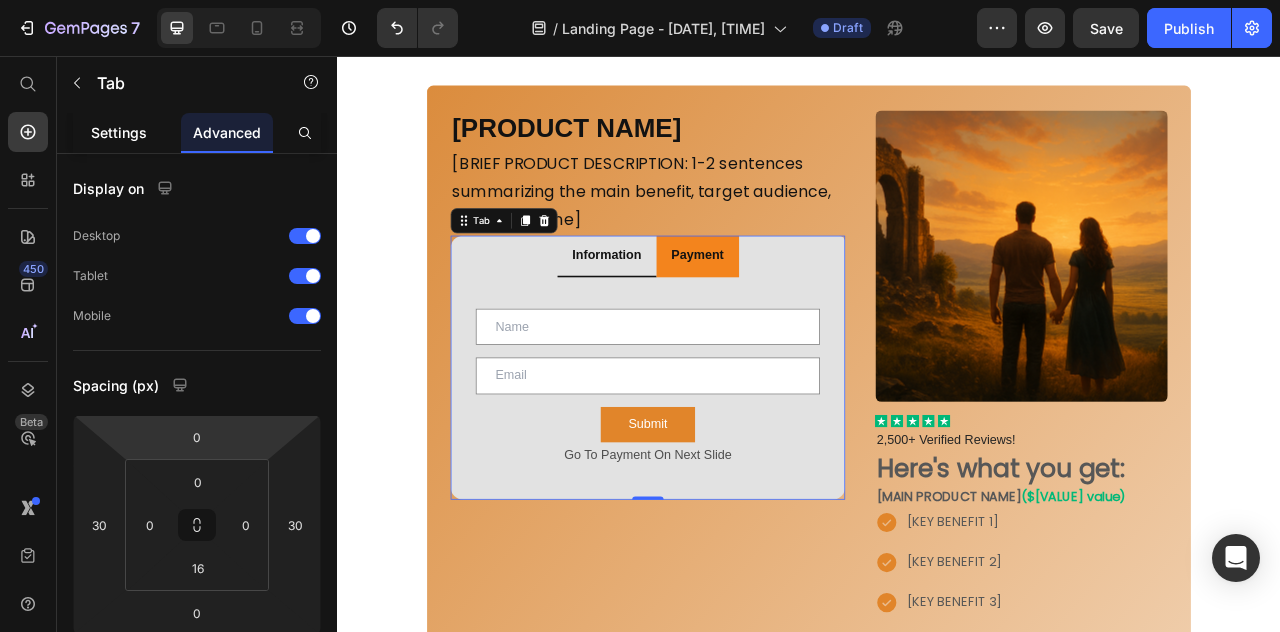 click on "Settings" at bounding box center [119, 132] 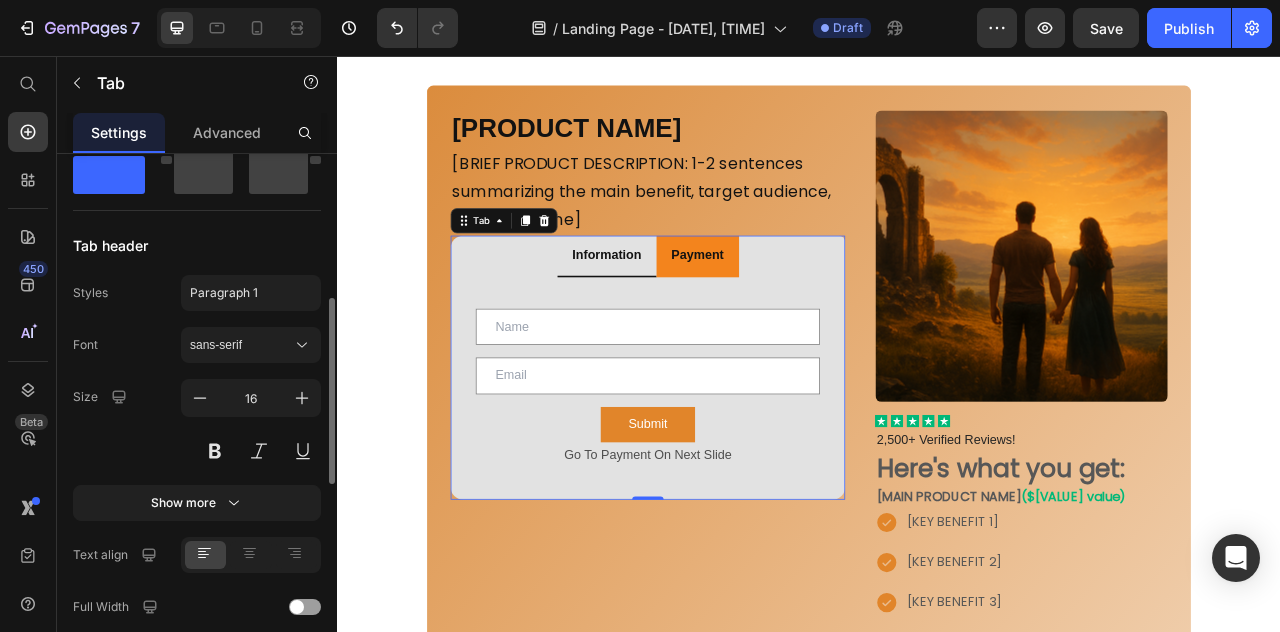 scroll, scrollTop: 406, scrollLeft: 0, axis: vertical 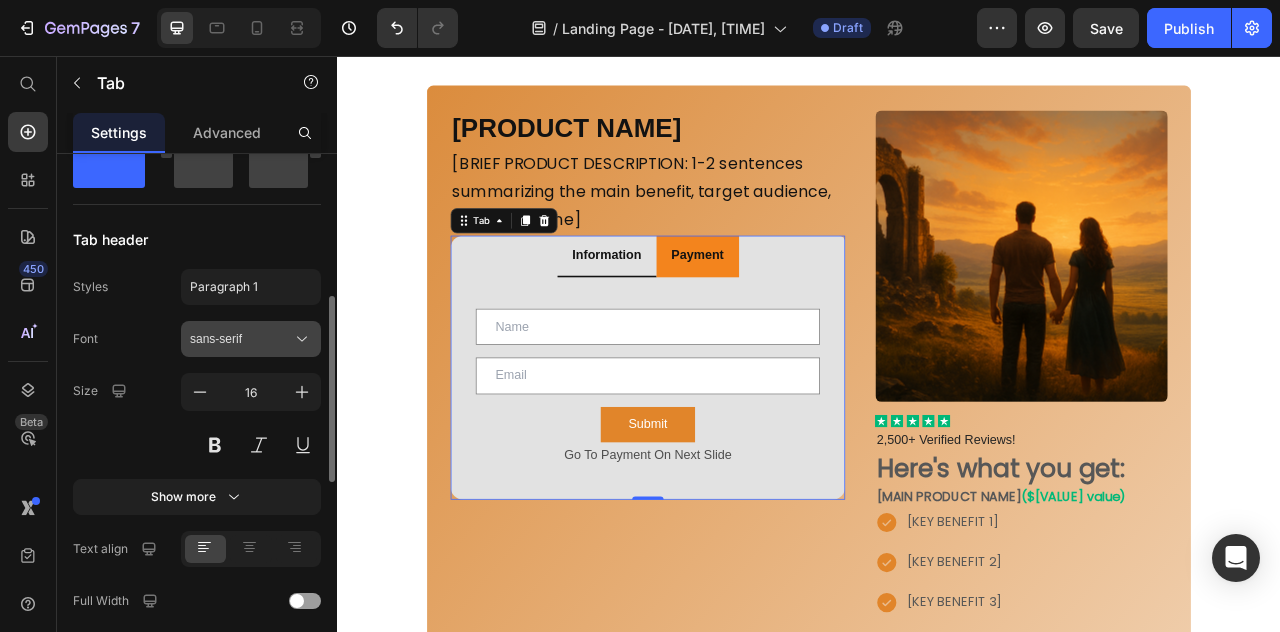 click on "sans-serif" at bounding box center (241, 339) 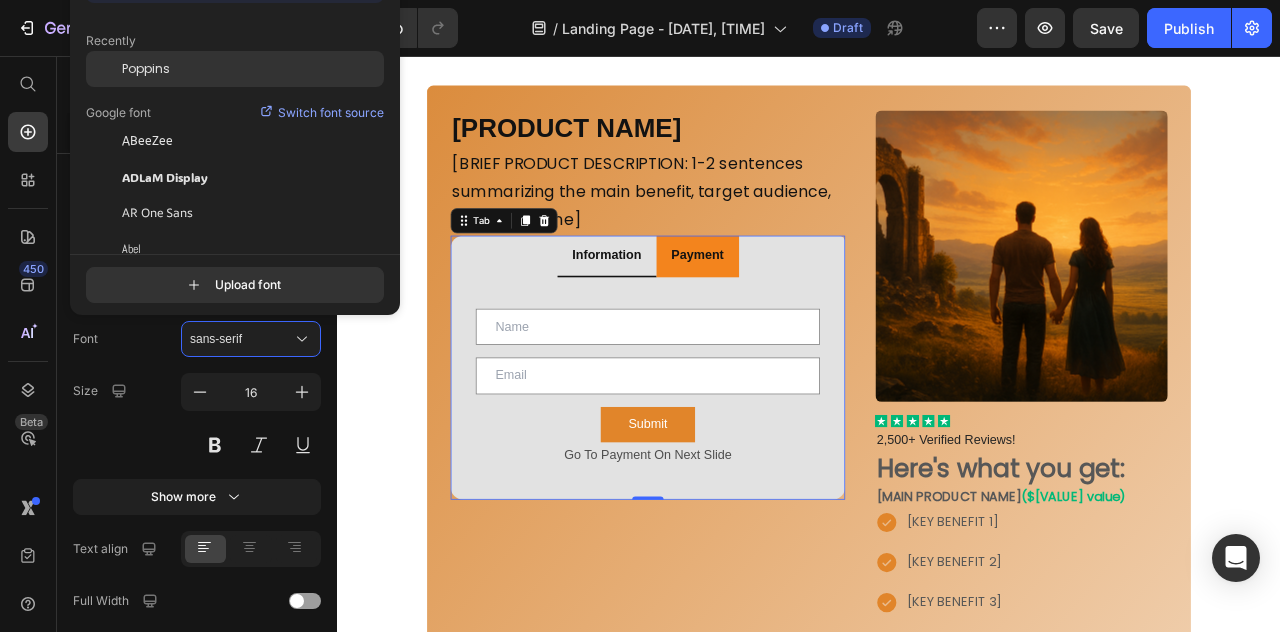 click on "Poppins" 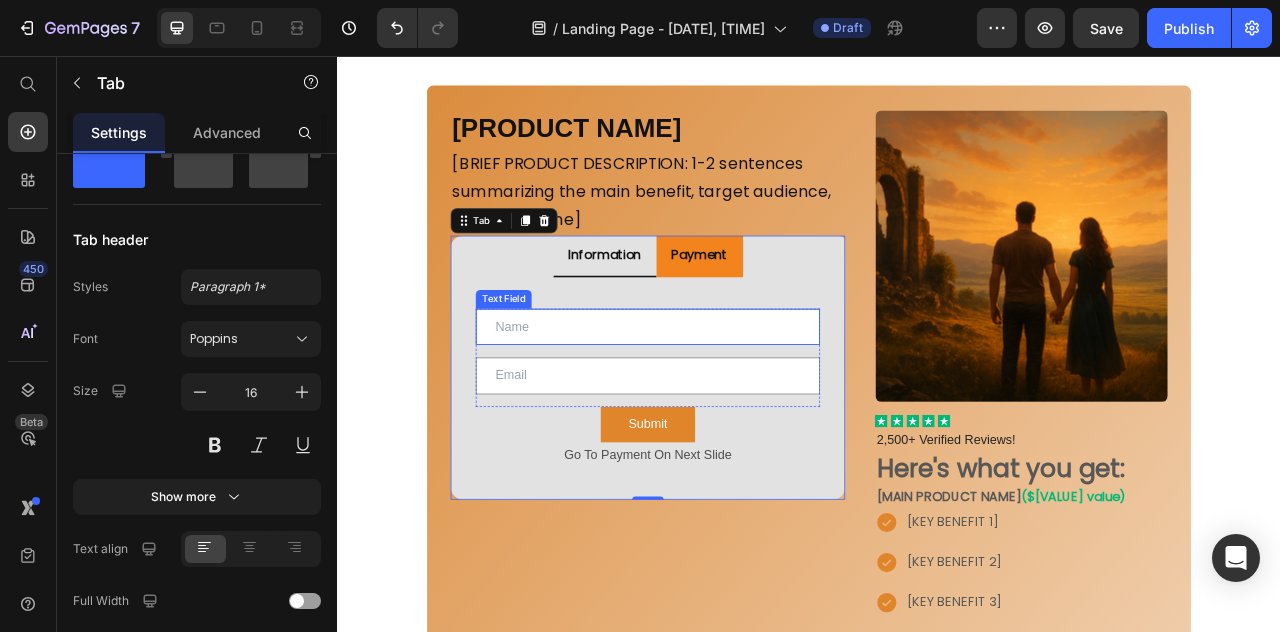click at bounding box center (732, 400) 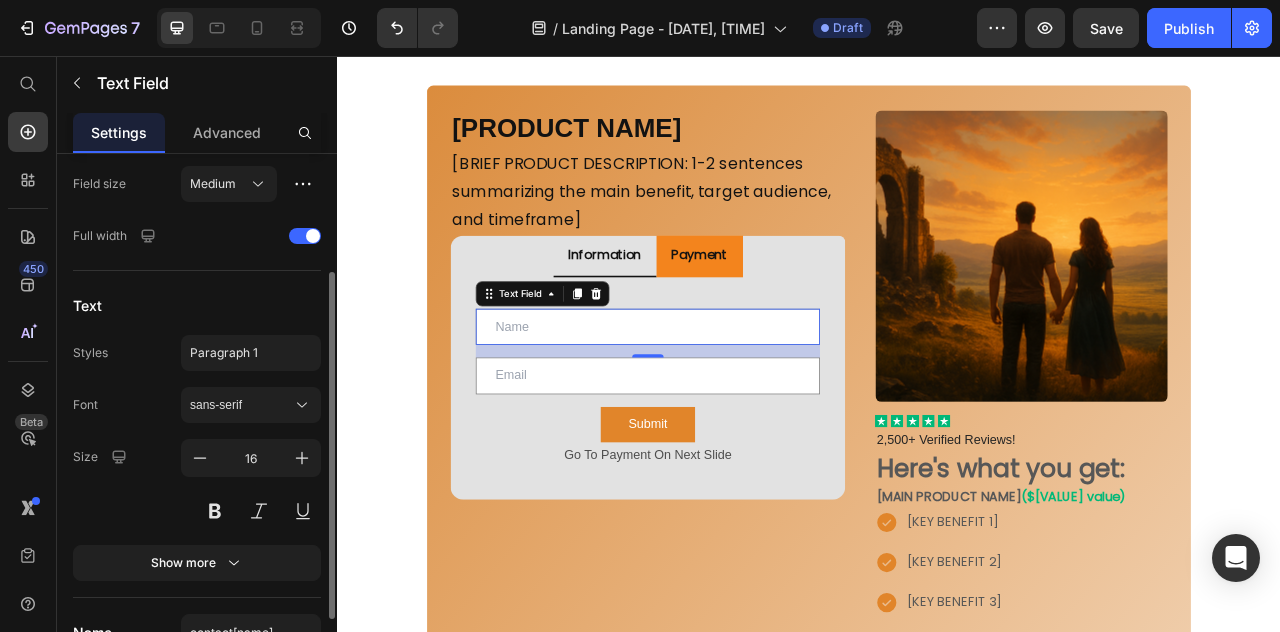 scroll, scrollTop: 188, scrollLeft: 0, axis: vertical 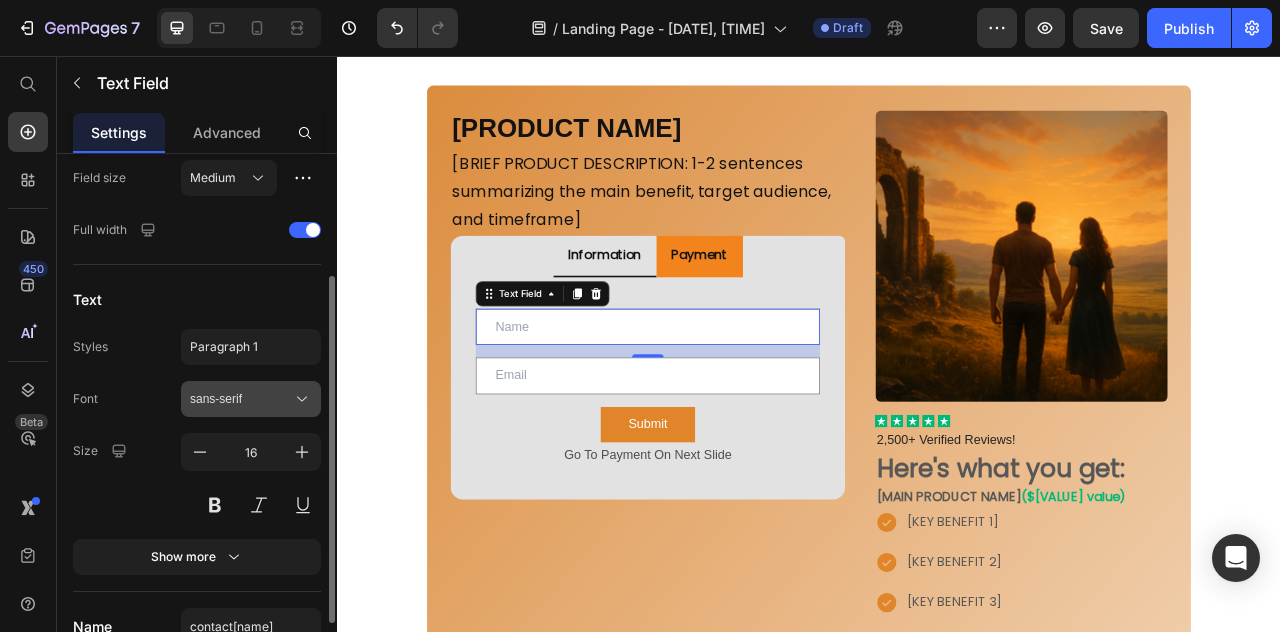 click on "sans-serif" at bounding box center (241, 399) 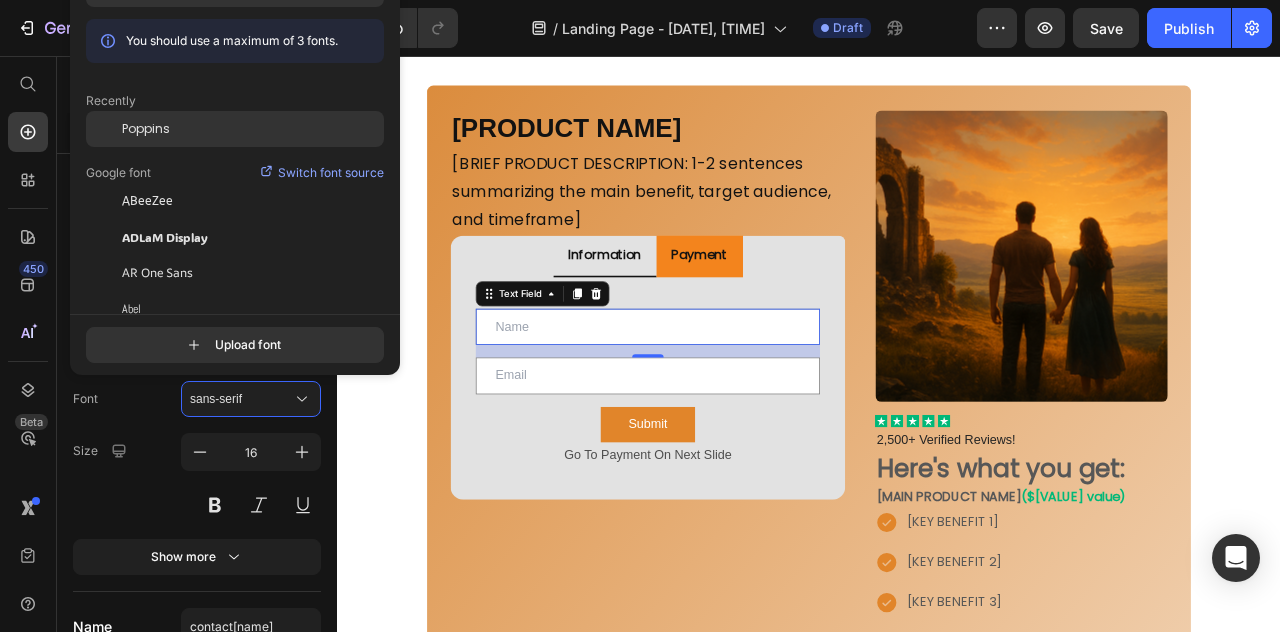 click on "Poppins" 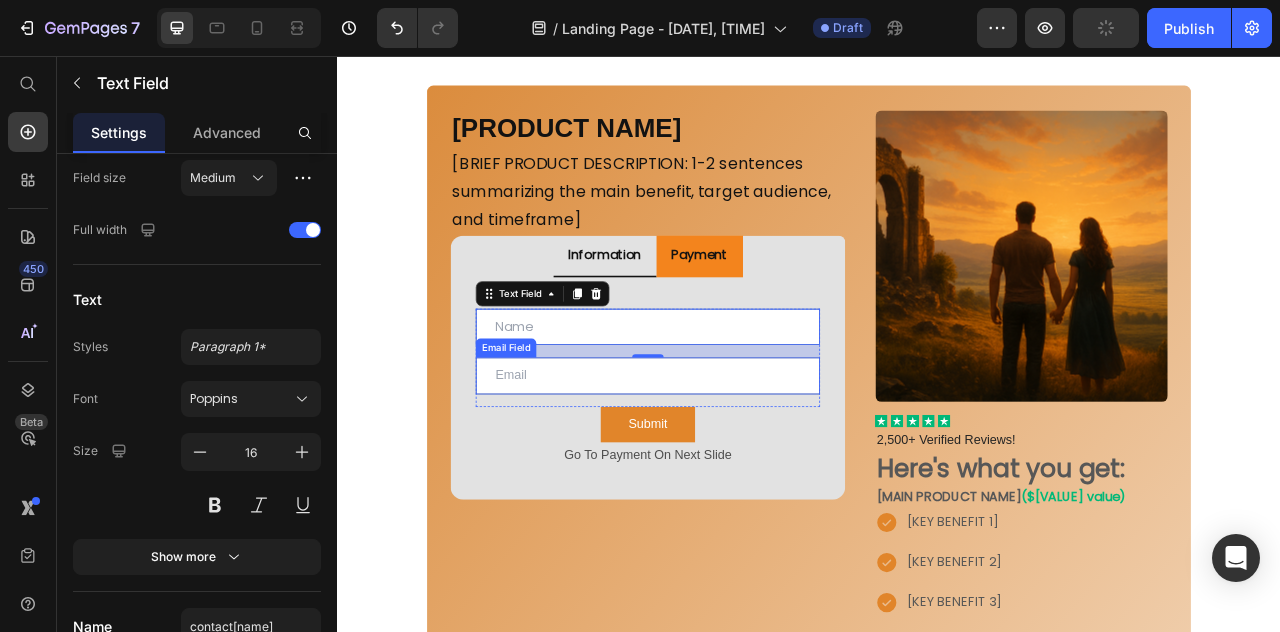 click at bounding box center [732, 462] 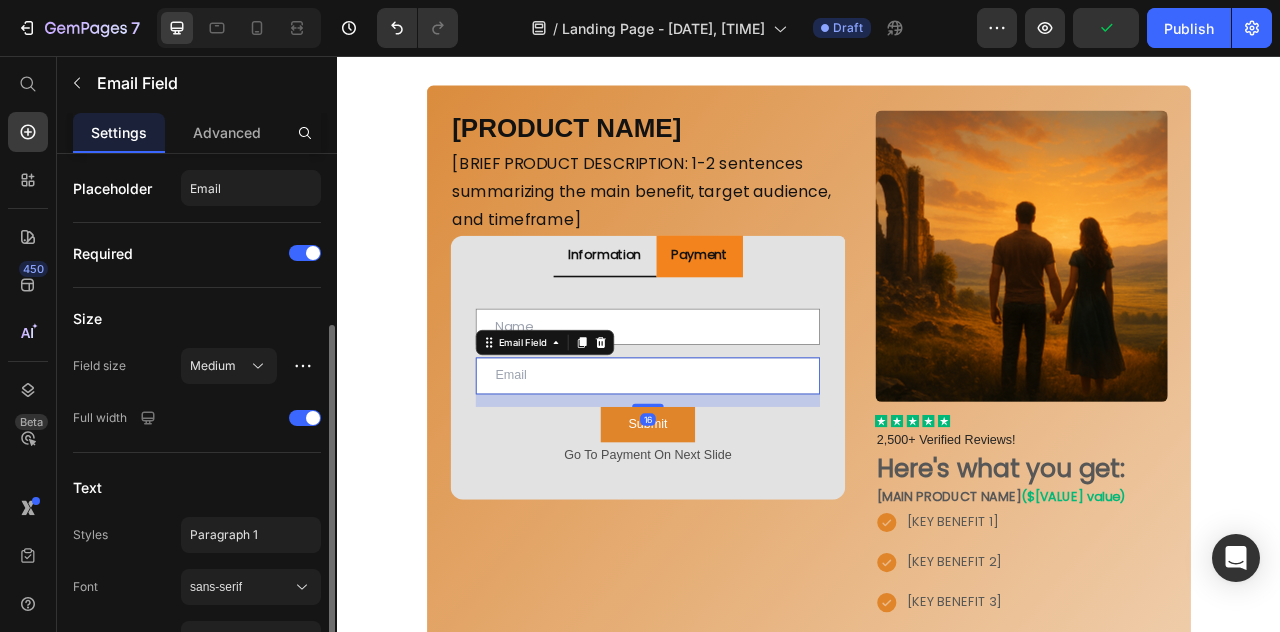 scroll, scrollTop: 104, scrollLeft: 0, axis: vertical 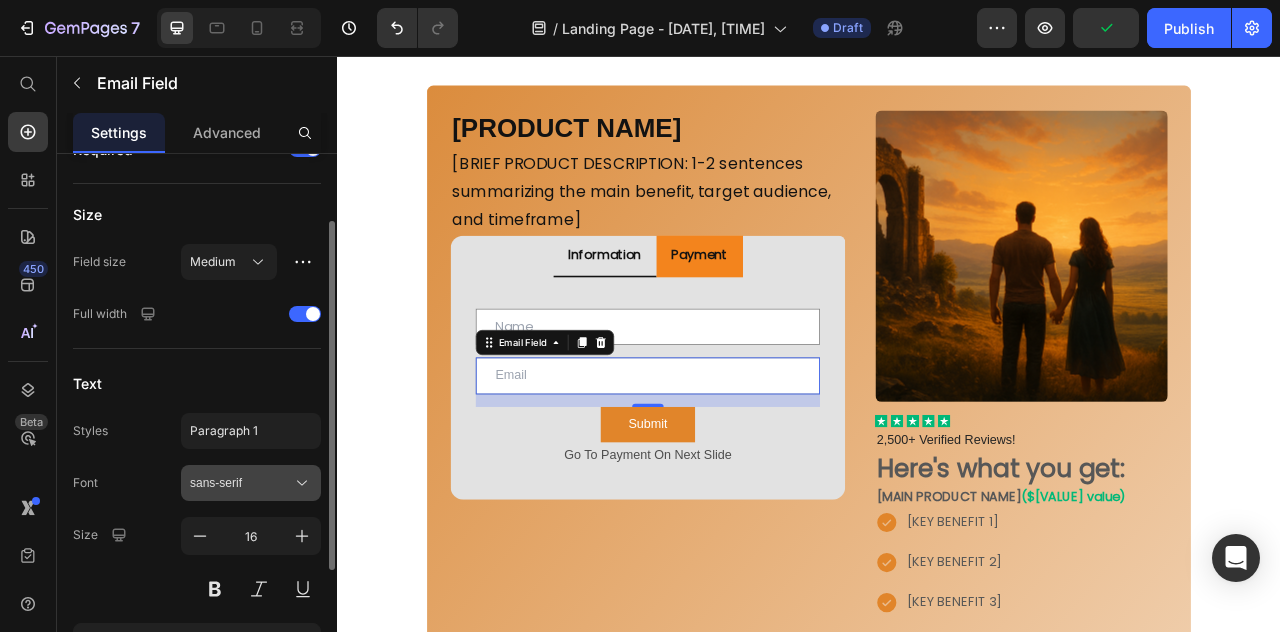 click on "sans-serif" at bounding box center [251, 483] 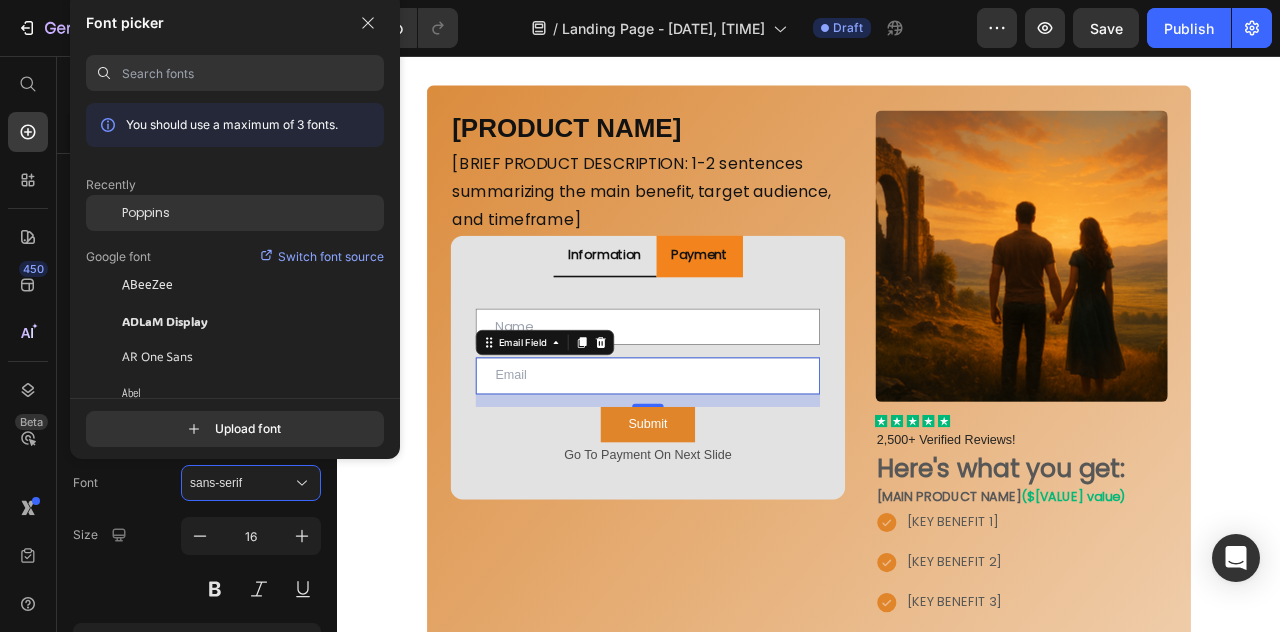 click on "Poppins" 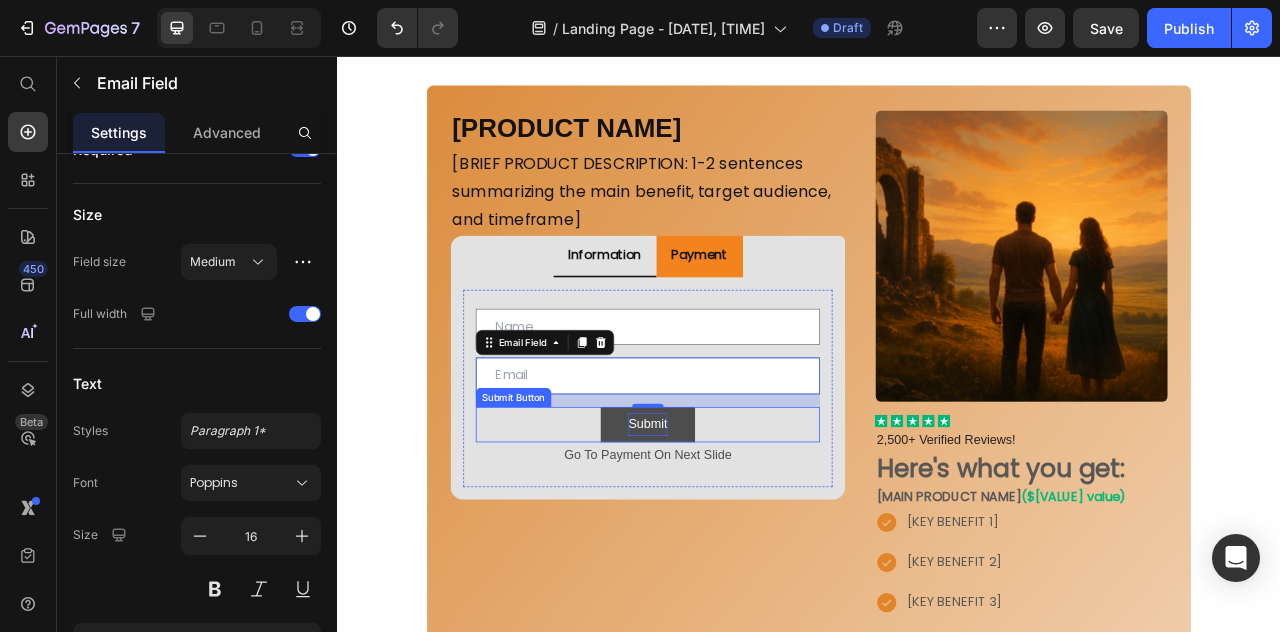 click on "Submit" at bounding box center [732, 524] 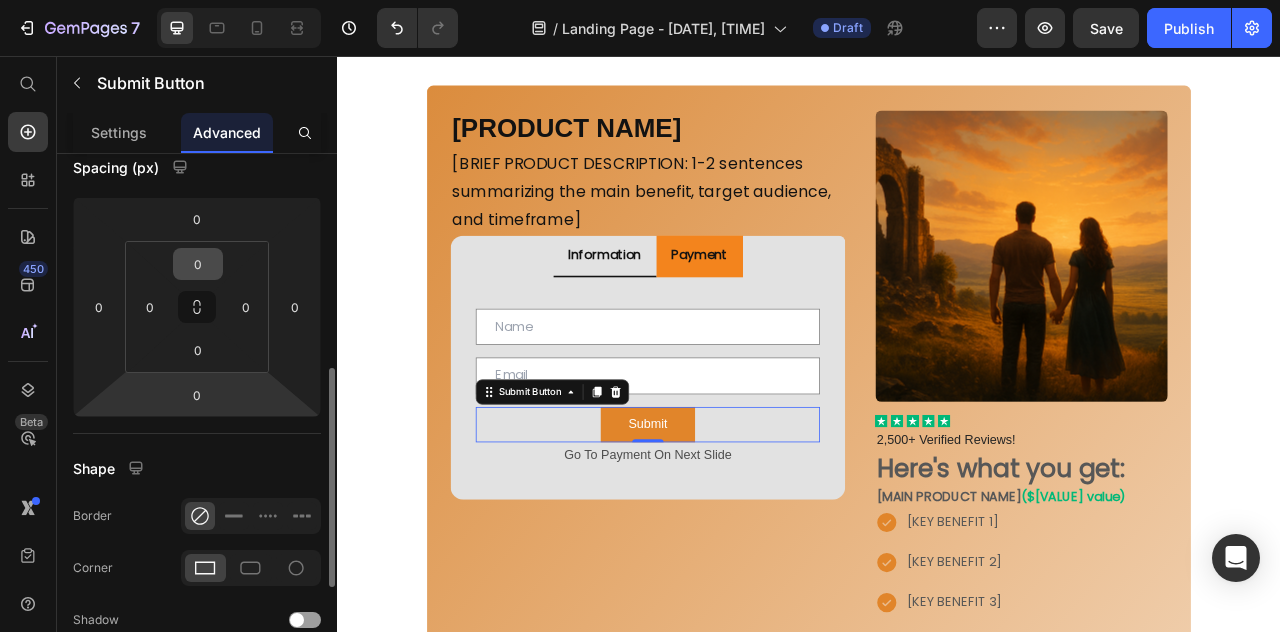 scroll, scrollTop: 0, scrollLeft: 0, axis: both 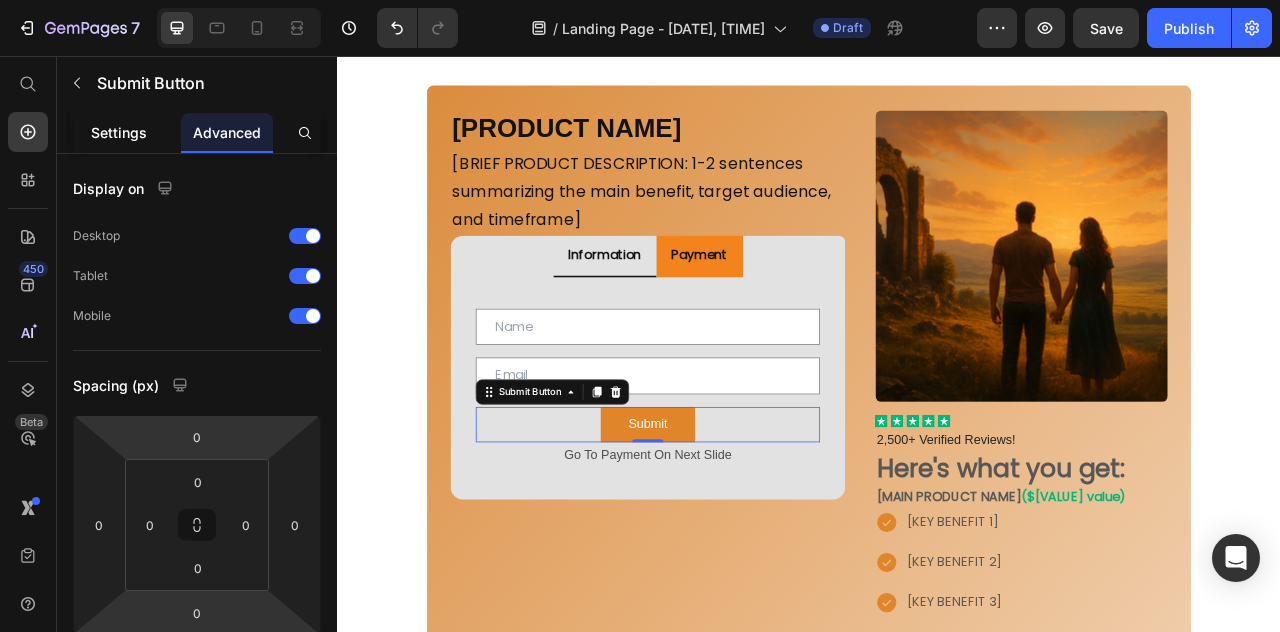 click on "Settings" at bounding box center [119, 132] 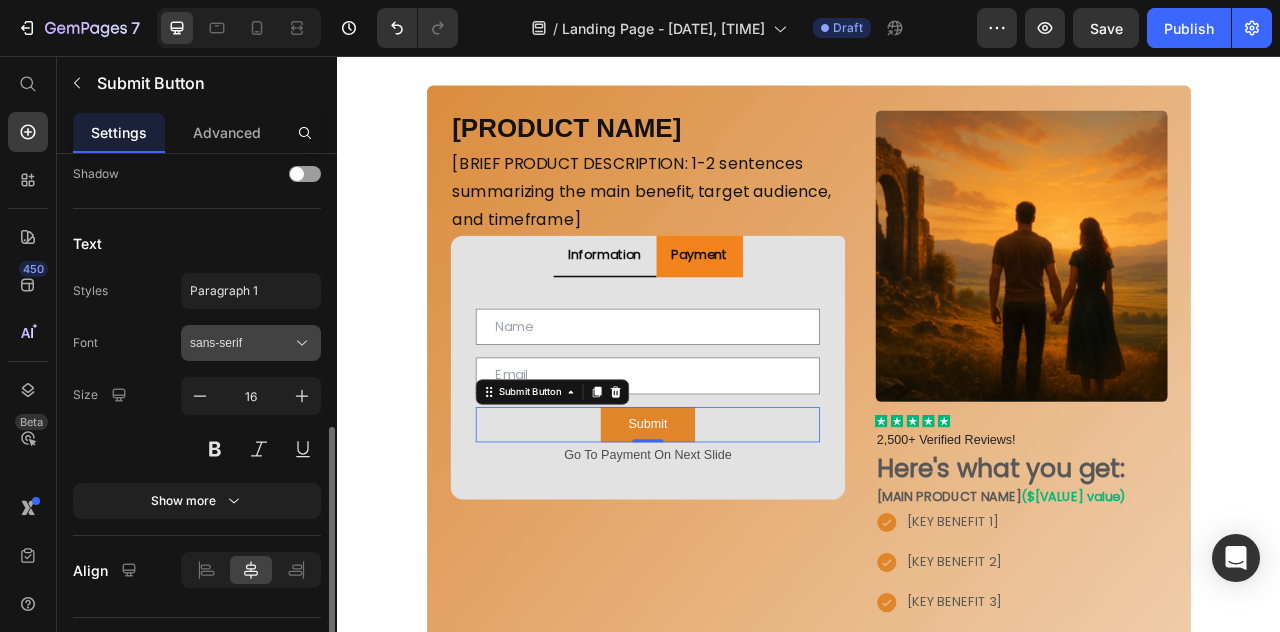 scroll, scrollTop: 604, scrollLeft: 0, axis: vertical 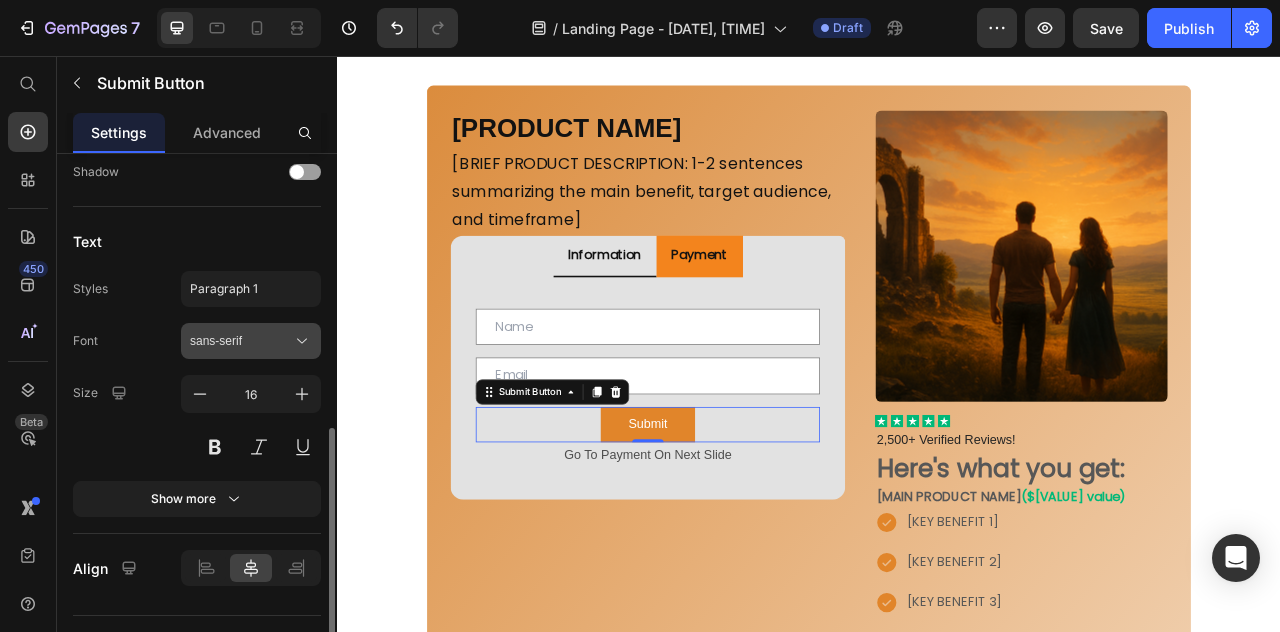 click on "sans-serif" at bounding box center [241, 341] 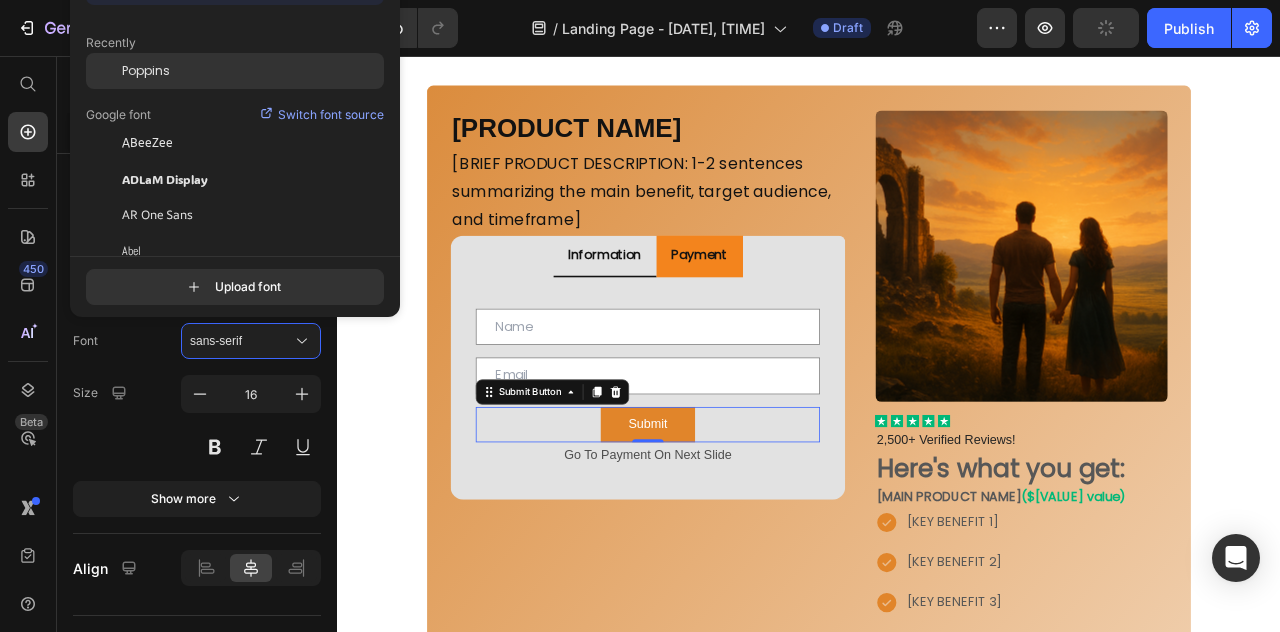 click on "Poppins" 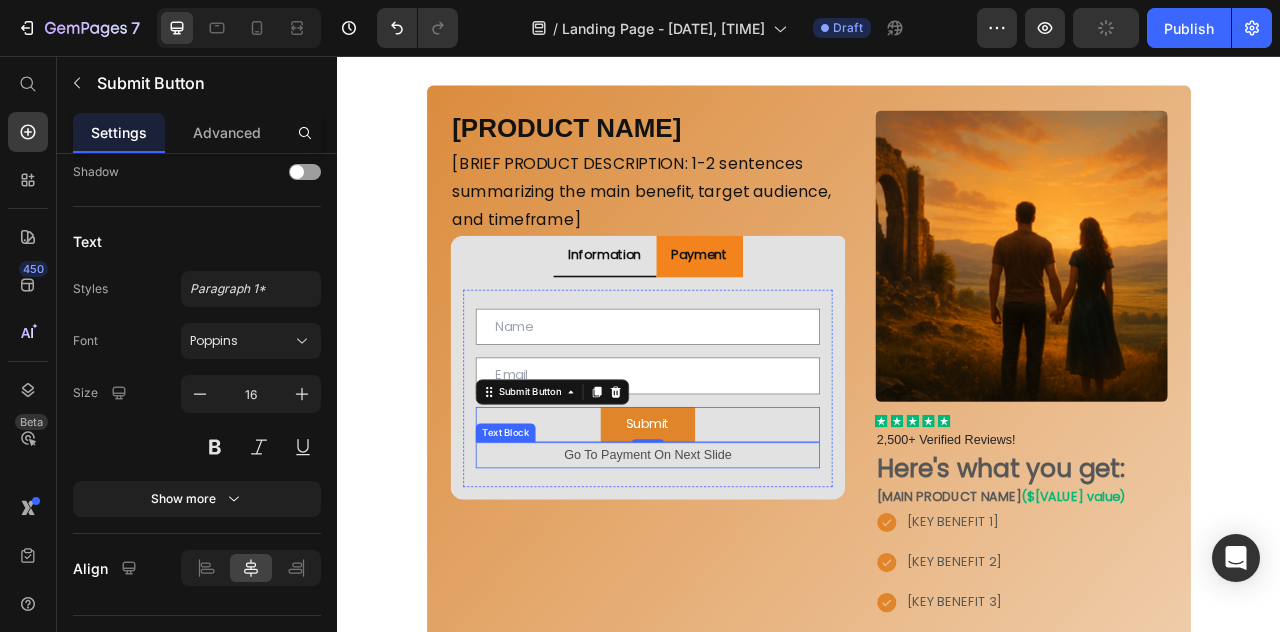 click on "Go To Payment On Next Slide" at bounding box center (732, 563) 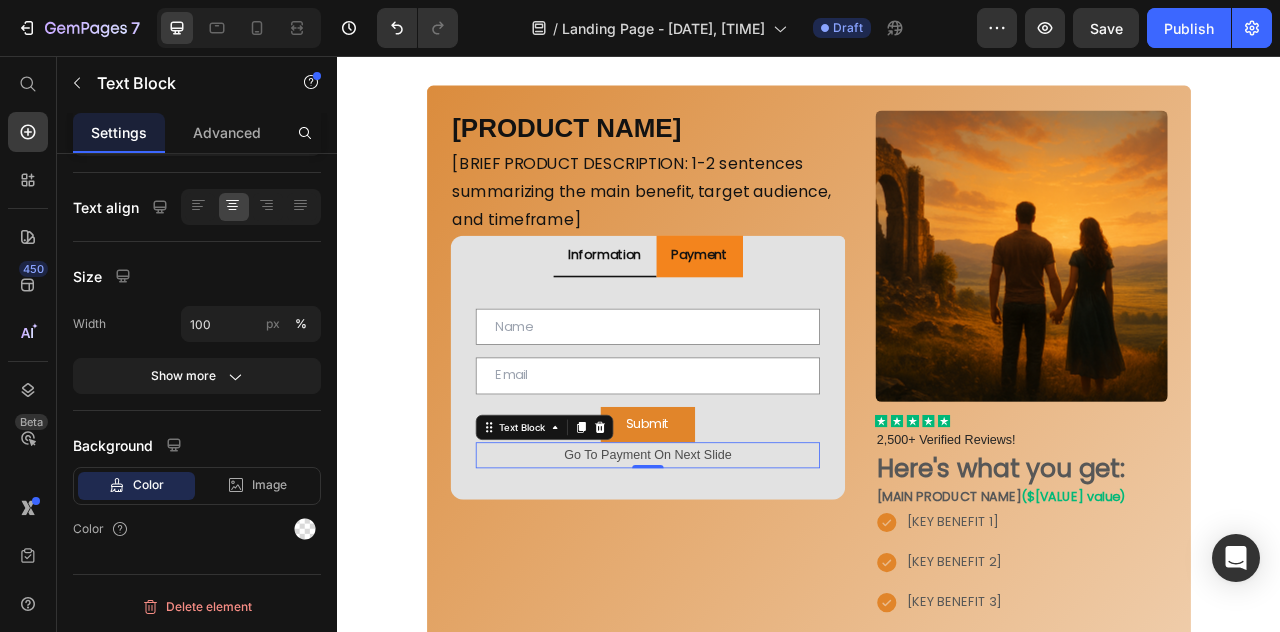 scroll, scrollTop: 0, scrollLeft: 0, axis: both 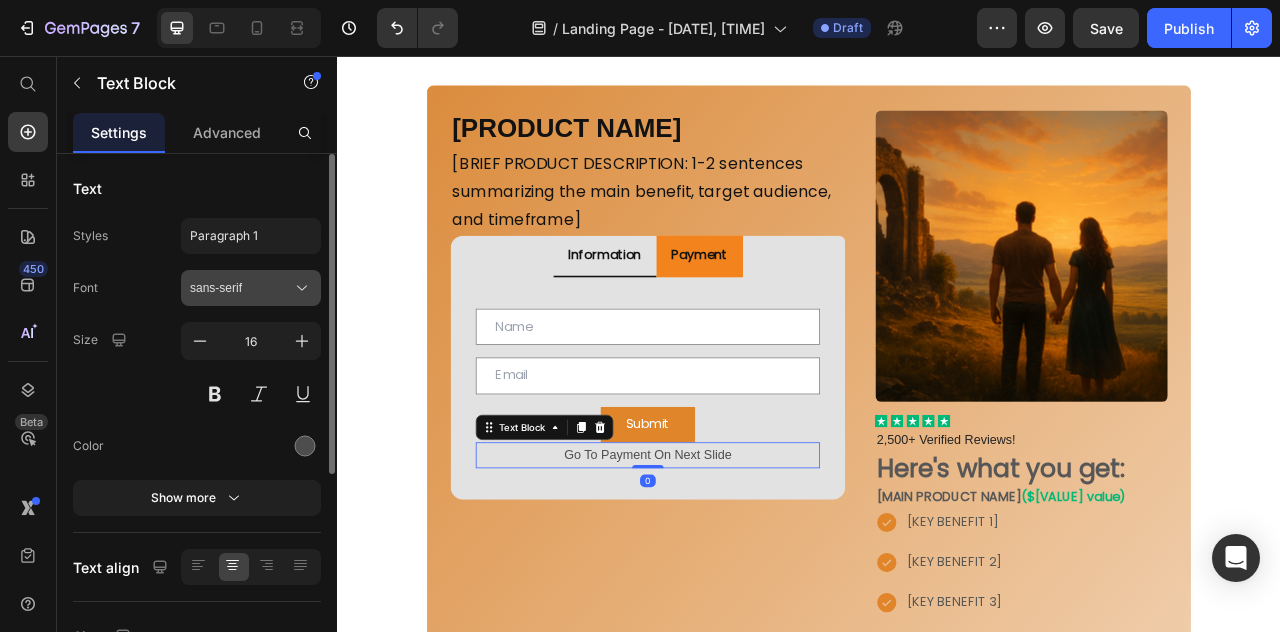 click on "sans-serif" at bounding box center (241, 288) 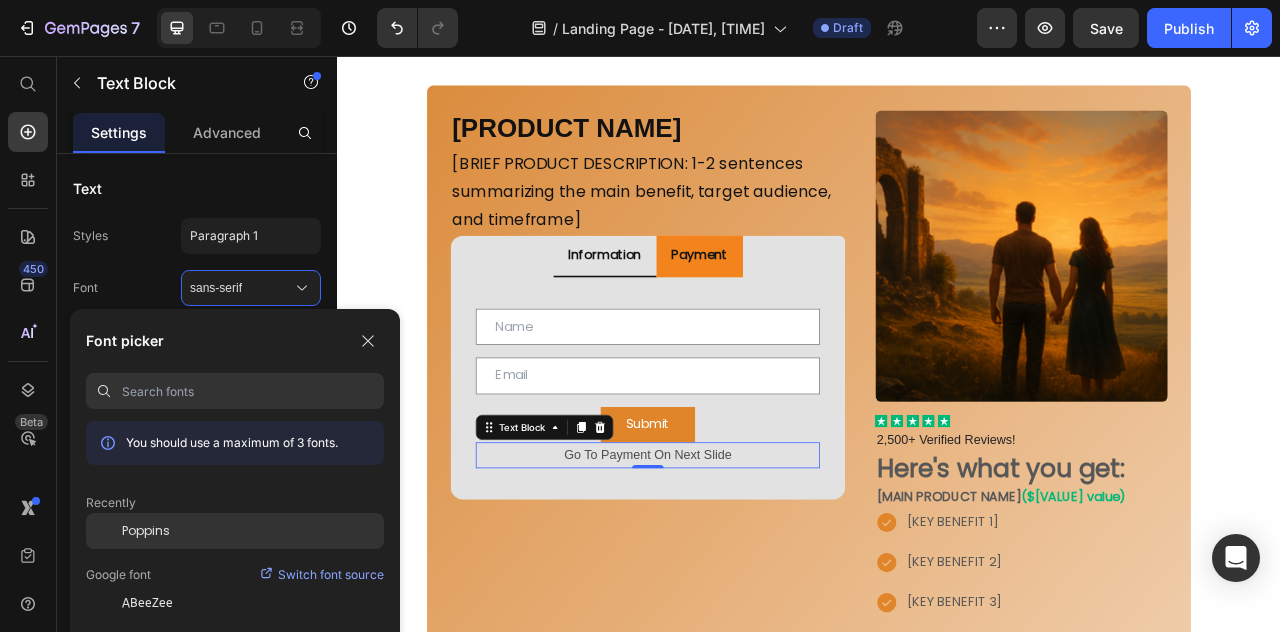 click on "Poppins" 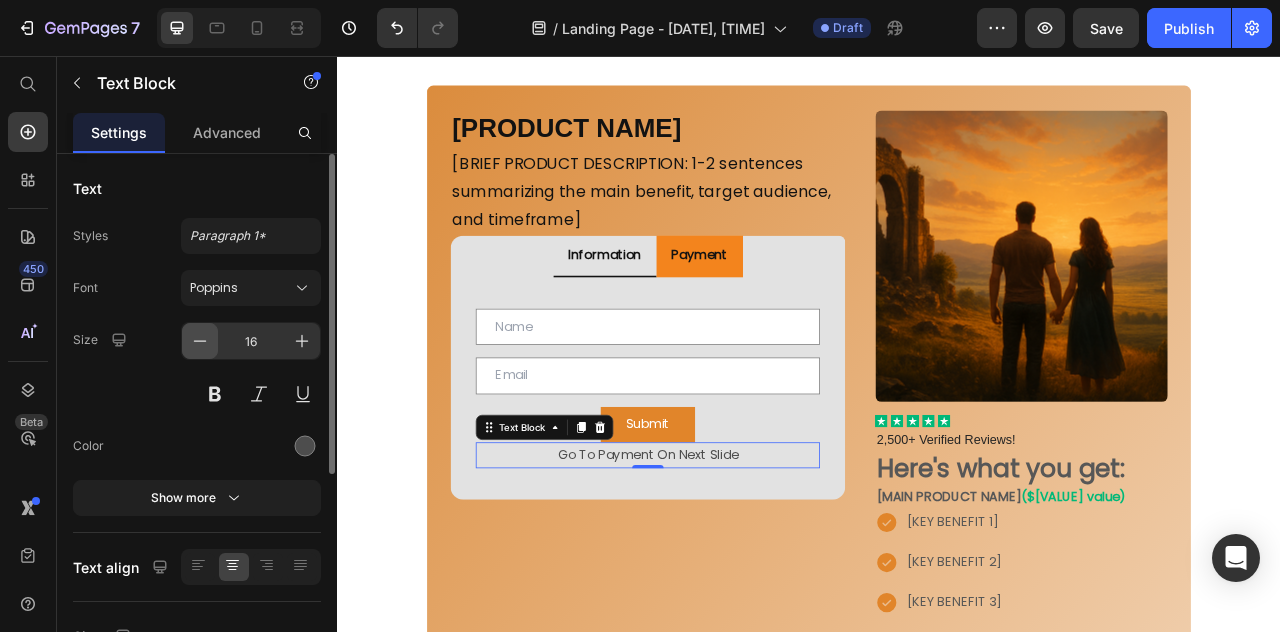click at bounding box center [200, 341] 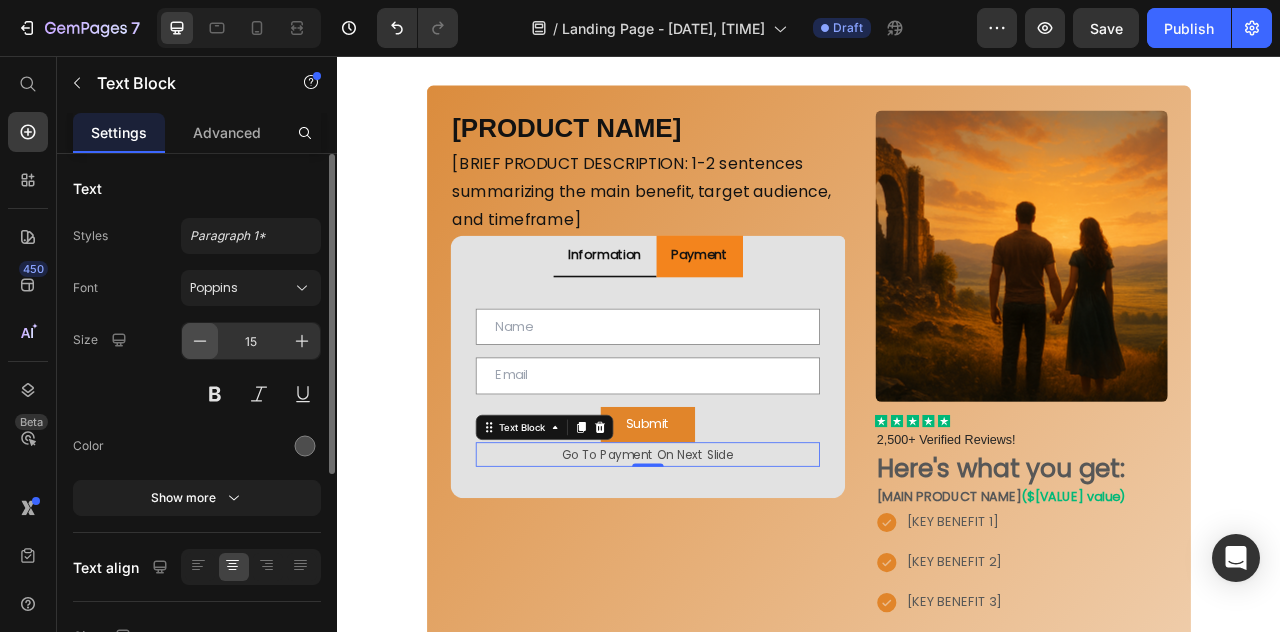 click at bounding box center [200, 341] 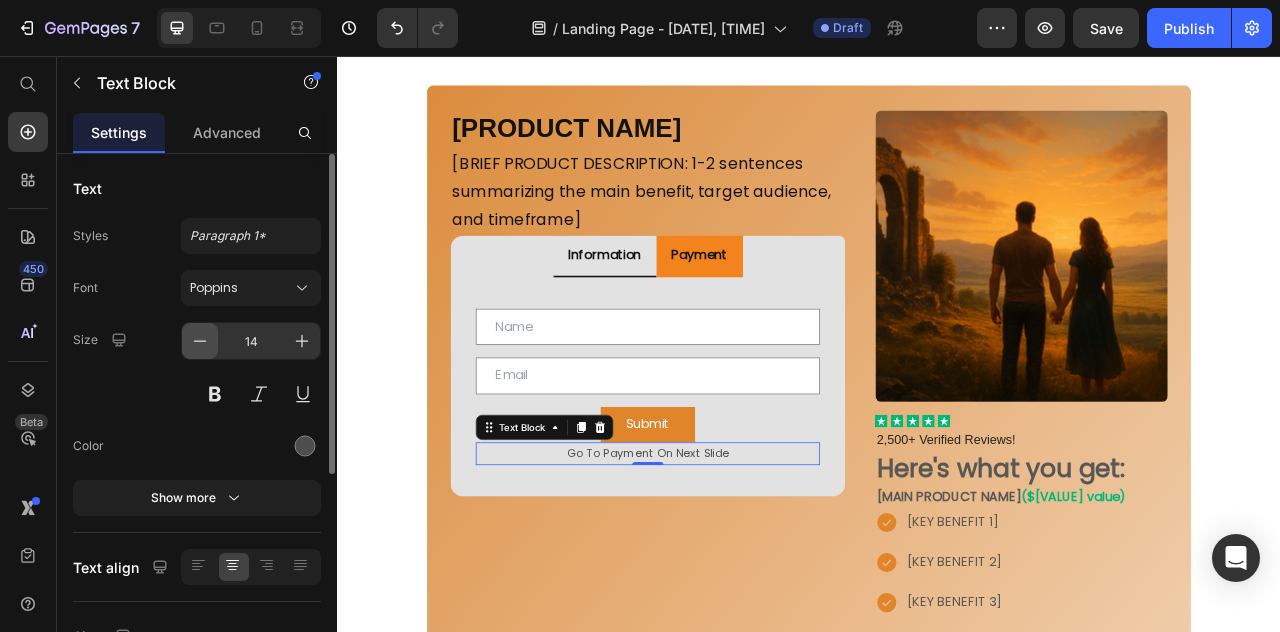 click at bounding box center (200, 341) 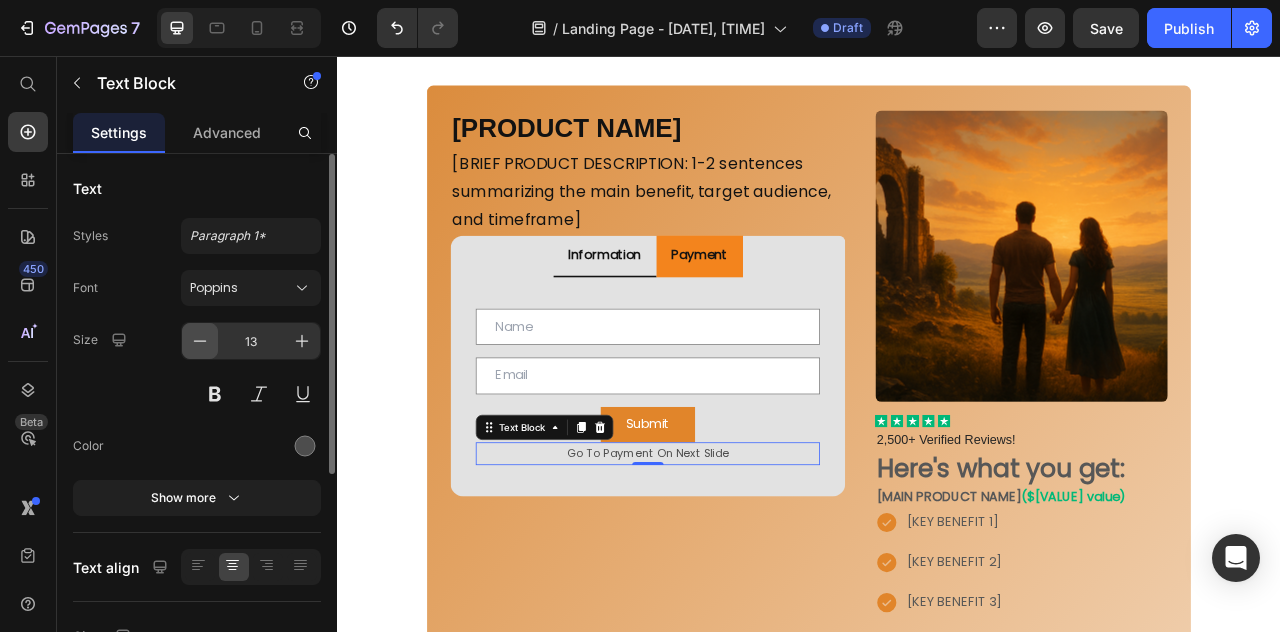 click at bounding box center (200, 341) 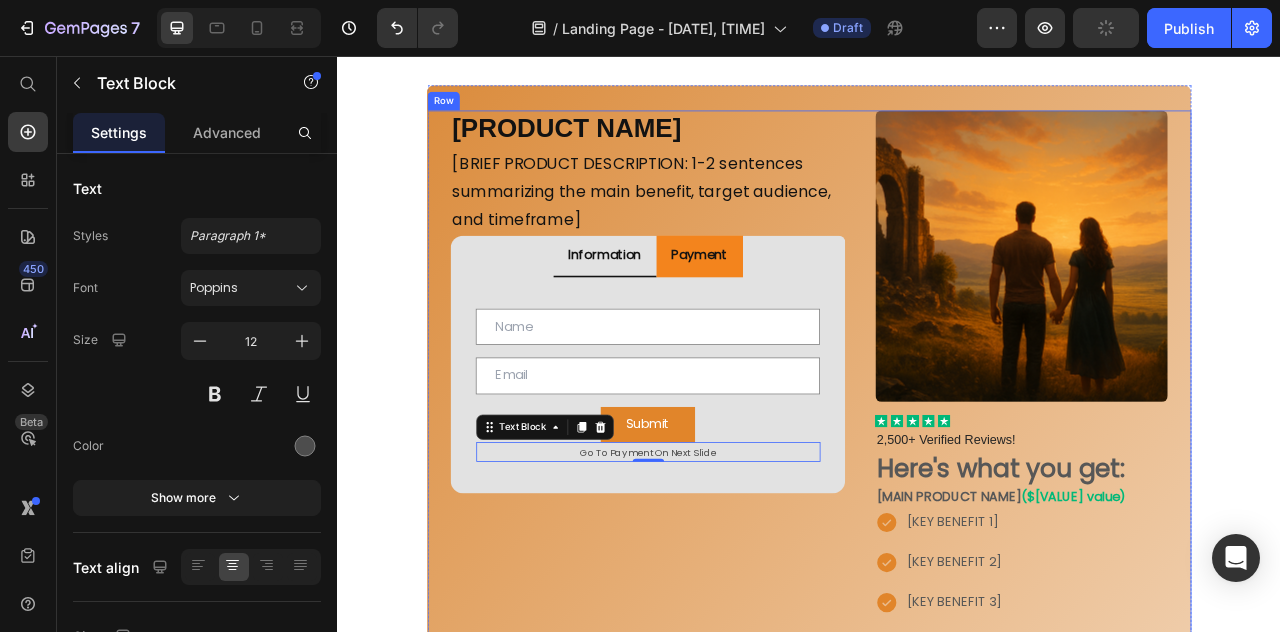 click on "[PRODUCT NAME] Heading [BRIEF PRODUCT DESCRIPTION: 1-2 sentences summarizing the main benefit, target audience, and timeframe] Text Block Row Information Payment Text Field Email Field Row Submit Submit Button Go To Payment On Next Slide Text Block   0 Contact Form Product Images
Out of stock Add to Cart Product Tab" at bounding box center (732, 1179) 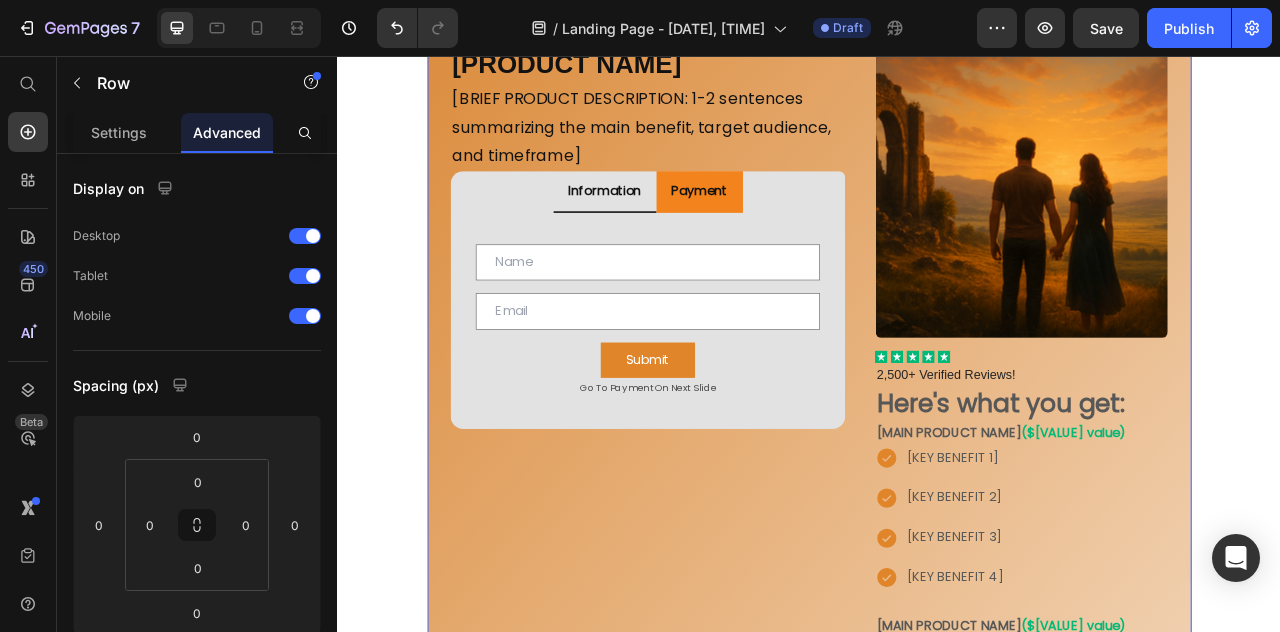 scroll, scrollTop: 198, scrollLeft: 0, axis: vertical 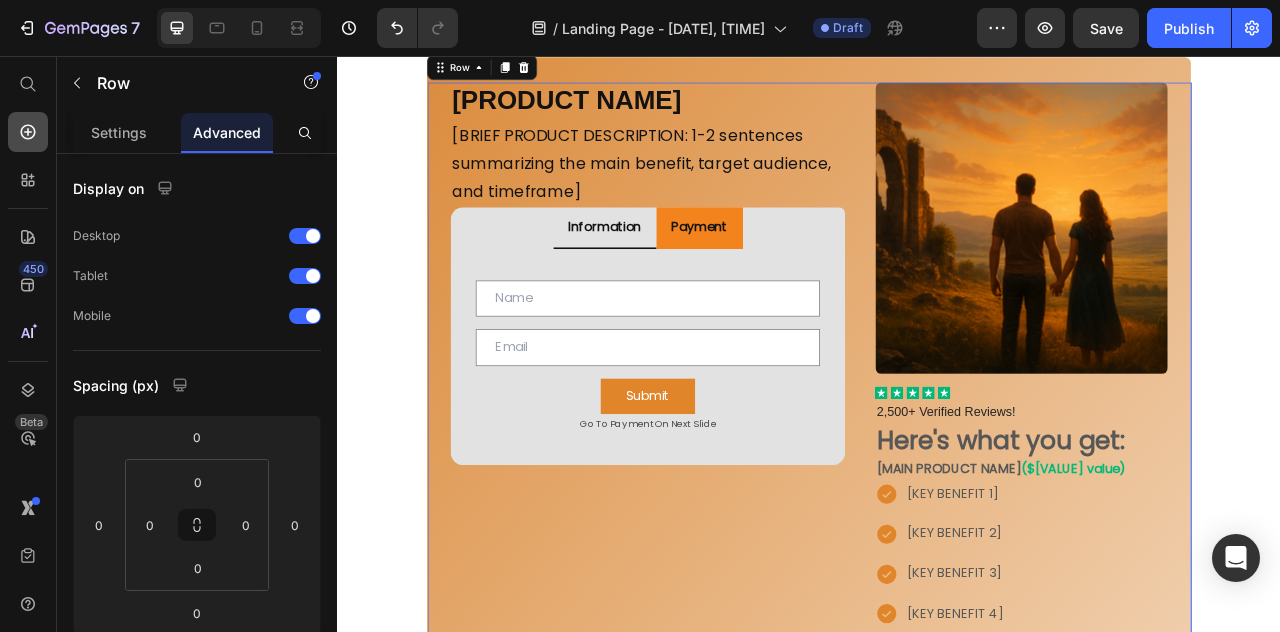 click 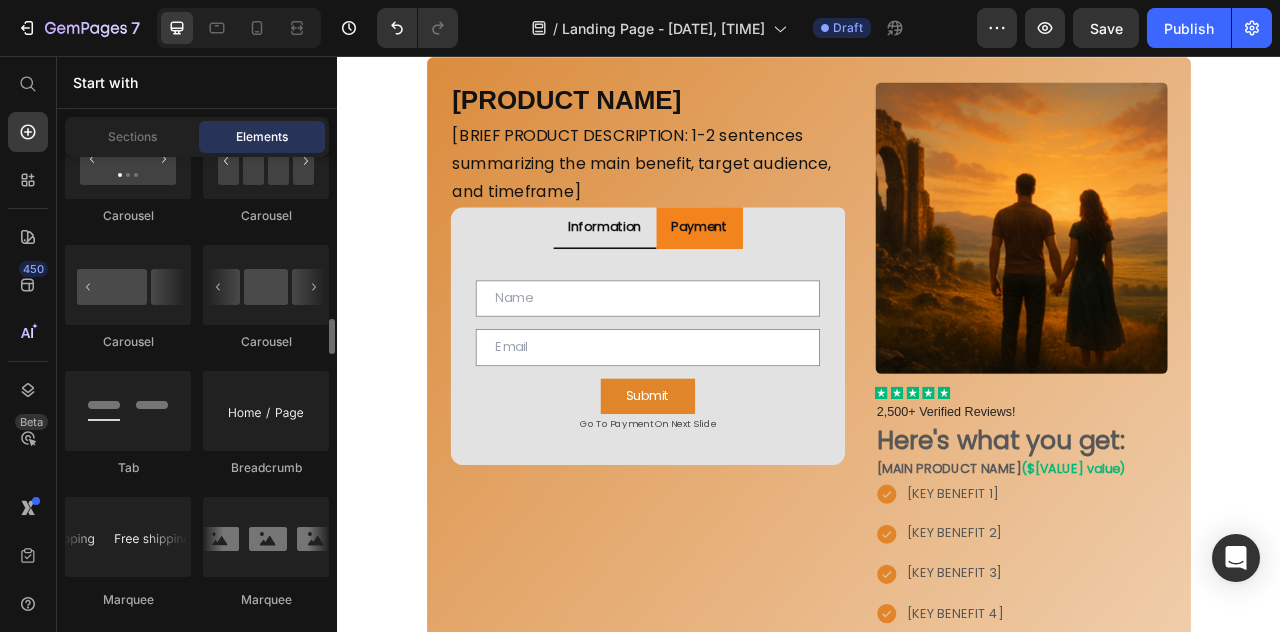 scroll, scrollTop: 2207, scrollLeft: 0, axis: vertical 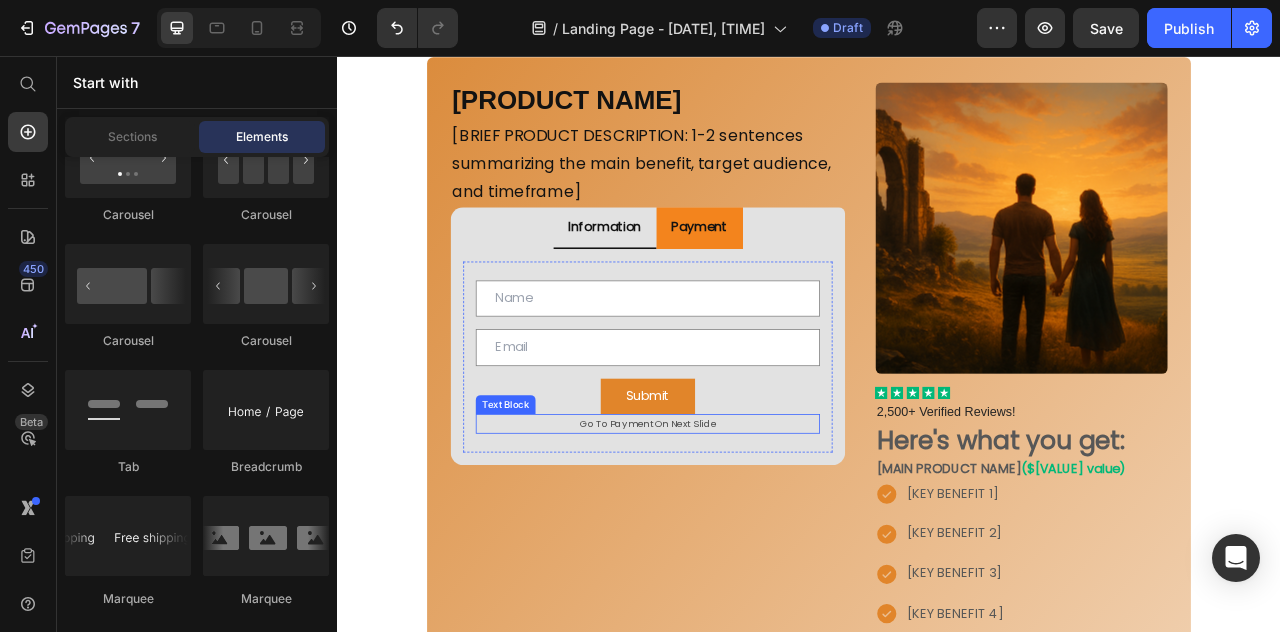 click on "Go To Payment On Next Slide" at bounding box center [732, 524] 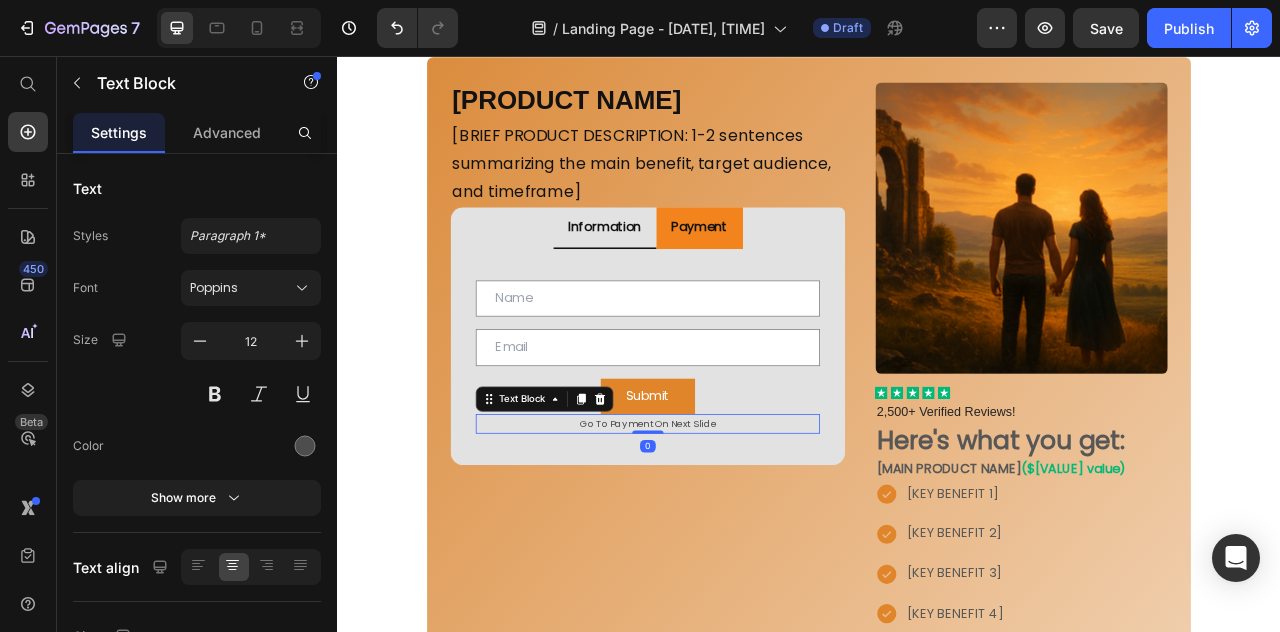 click on "Go To Payment On Next Slide" at bounding box center [732, 524] 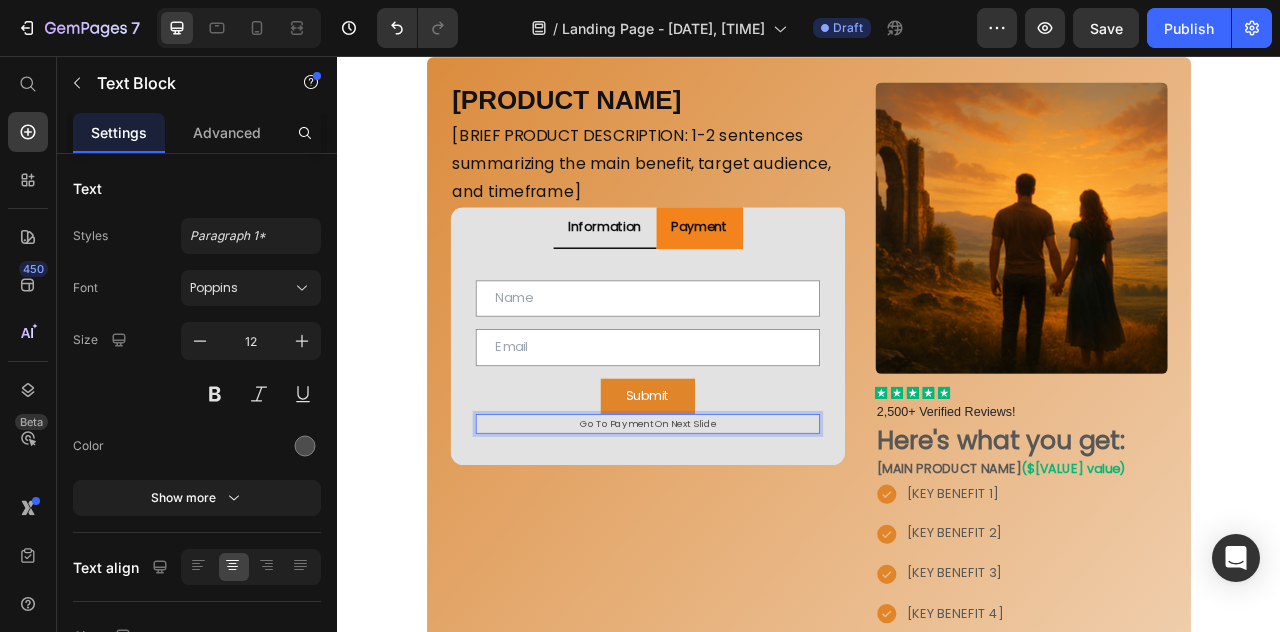 click on "Go To Payment On Next Slide" at bounding box center (732, 524) 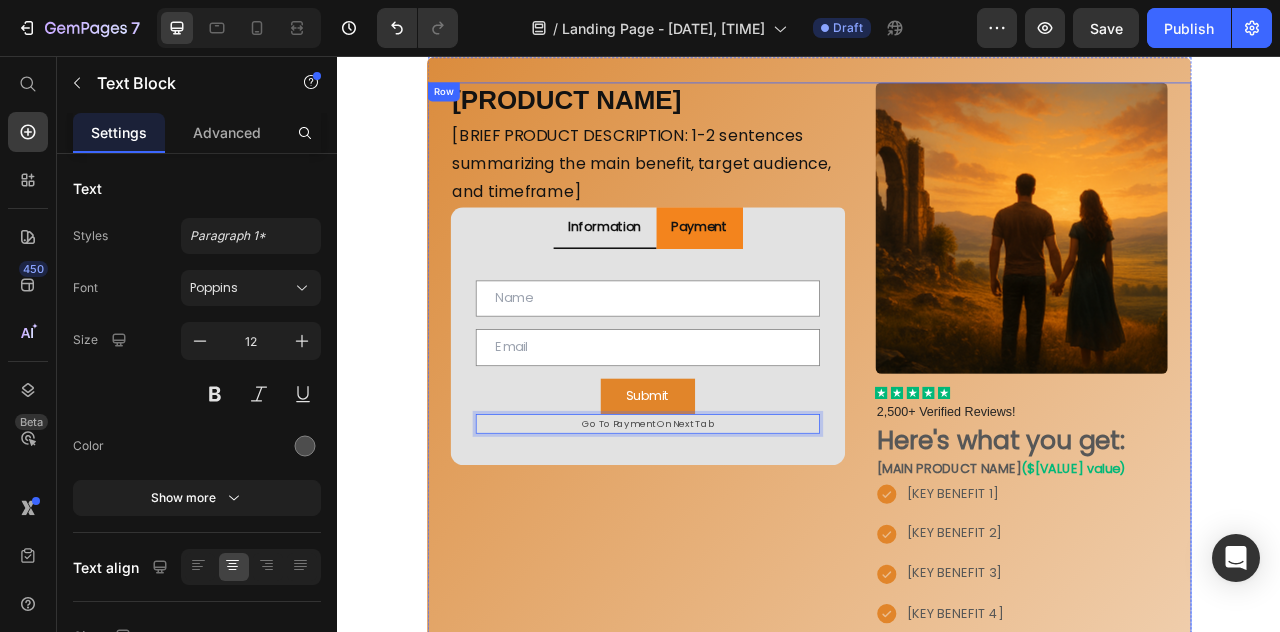 click on "[PRODUCT NAME] Heading [BRIEF PRODUCT DESCRIPTION: 1-2 sentences summarizing the main benefit, target audience, and timeframe] Text Block Row Information Payment Text Field Email Field Row Submit Submit Button Go To Payment On Next Tab Text Block   0 Contact Form Product Images
Out of stock Add to Cart Product Tab" at bounding box center (732, 1143) 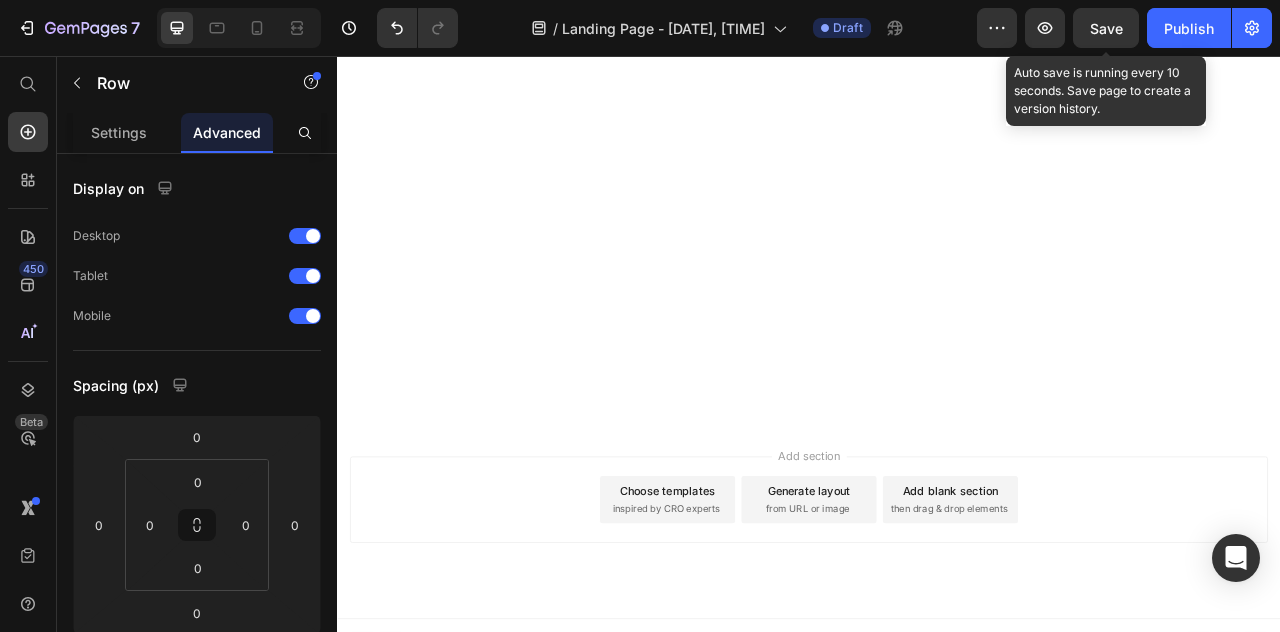 scroll, scrollTop: 0, scrollLeft: 0, axis: both 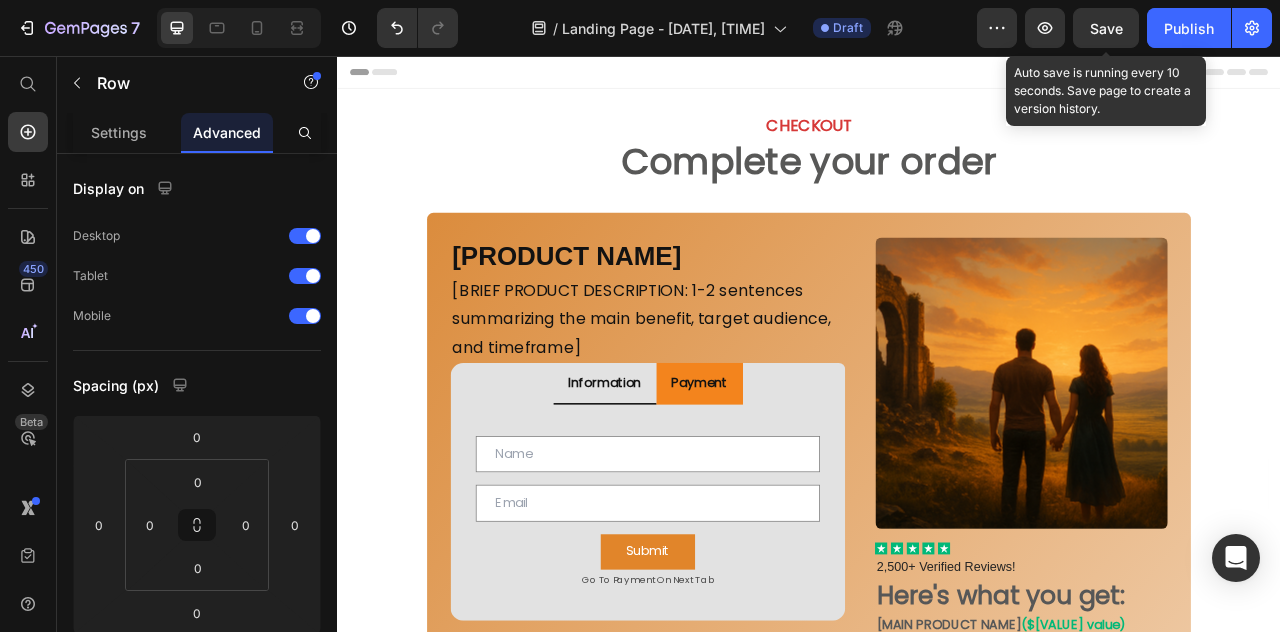 click on "Save" at bounding box center (1106, 28) 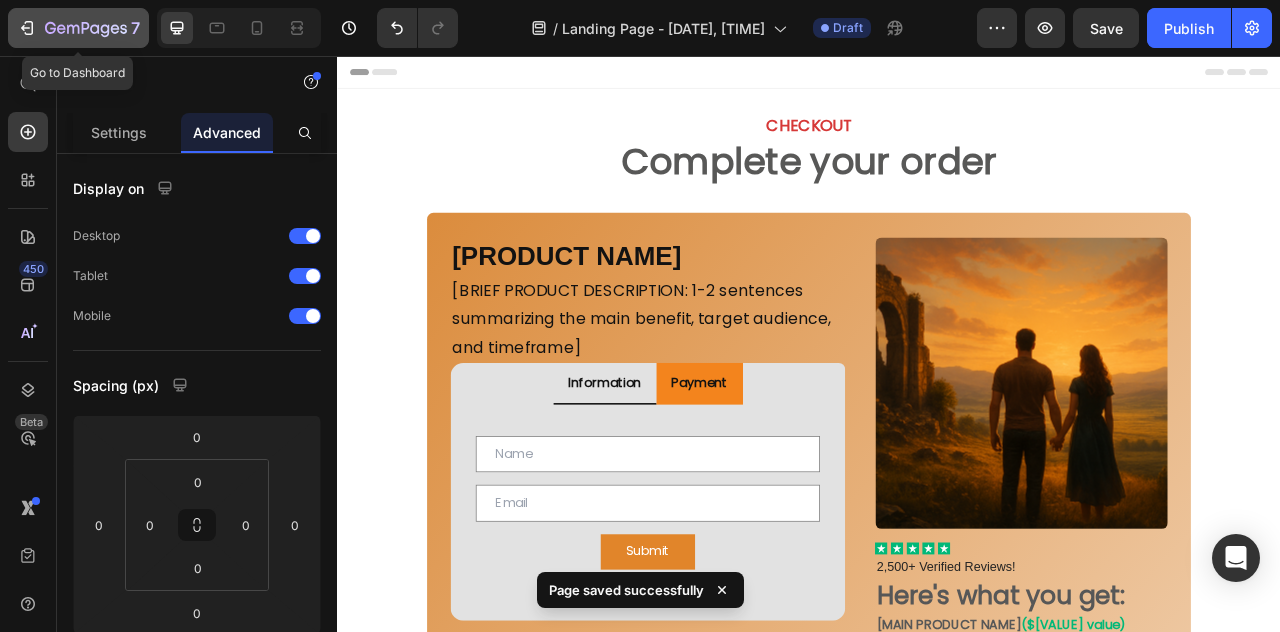 click 